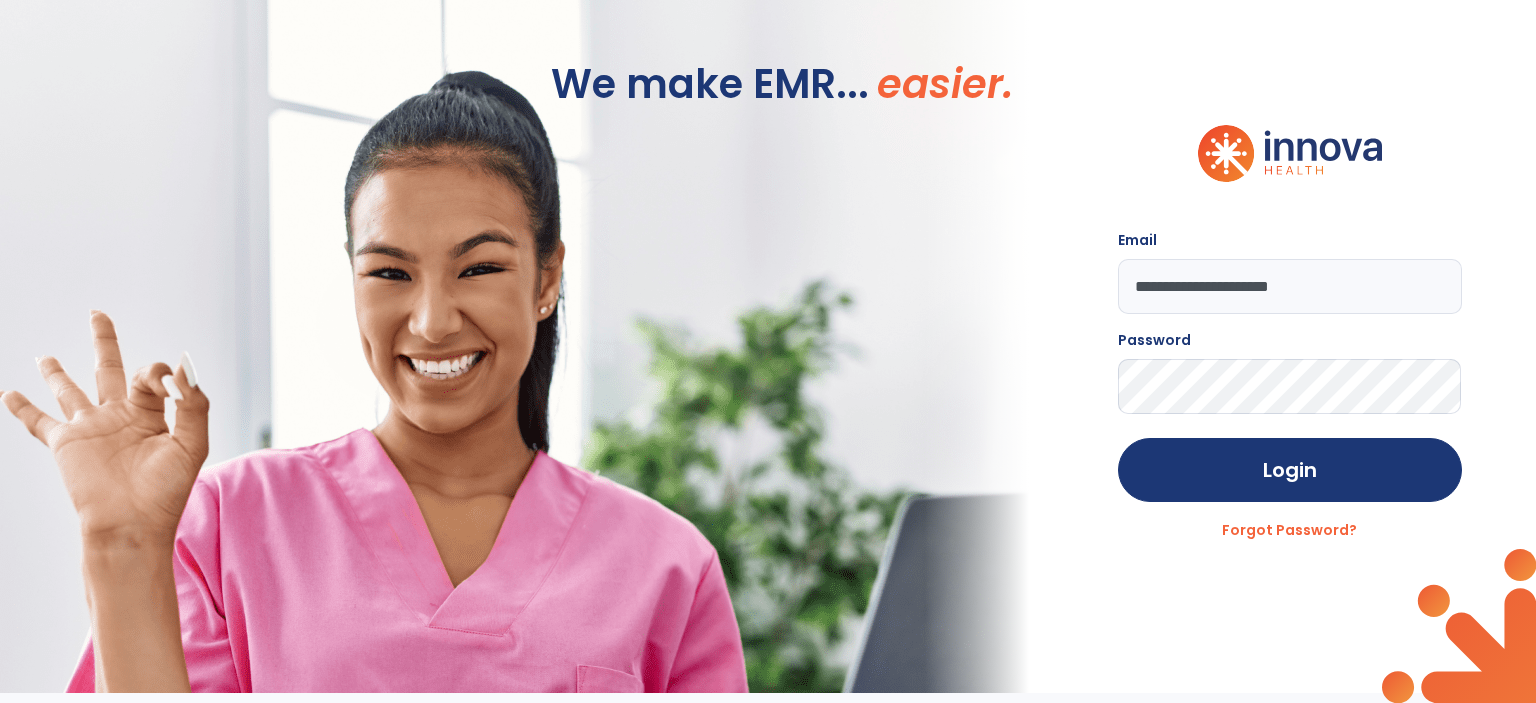 scroll, scrollTop: 0, scrollLeft: 0, axis: both 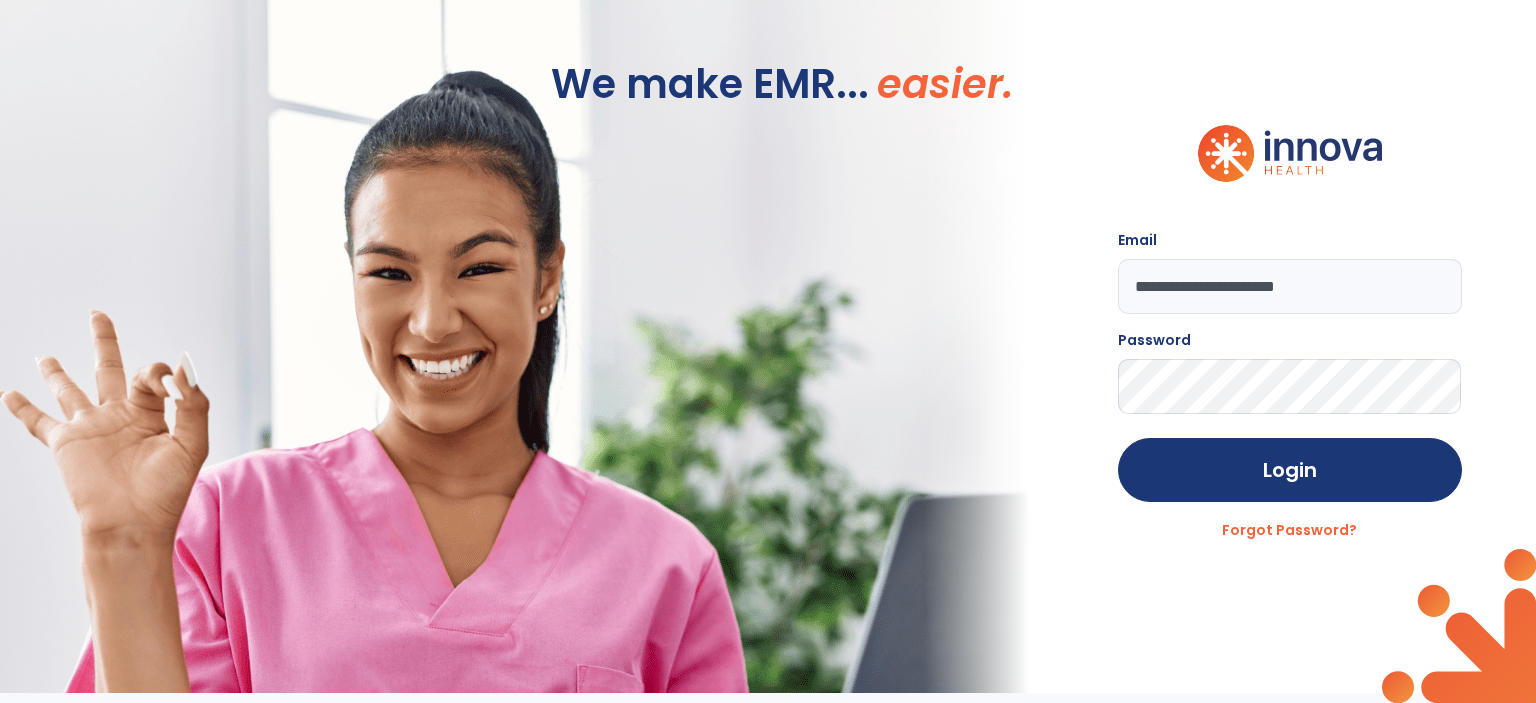 click on "Login" 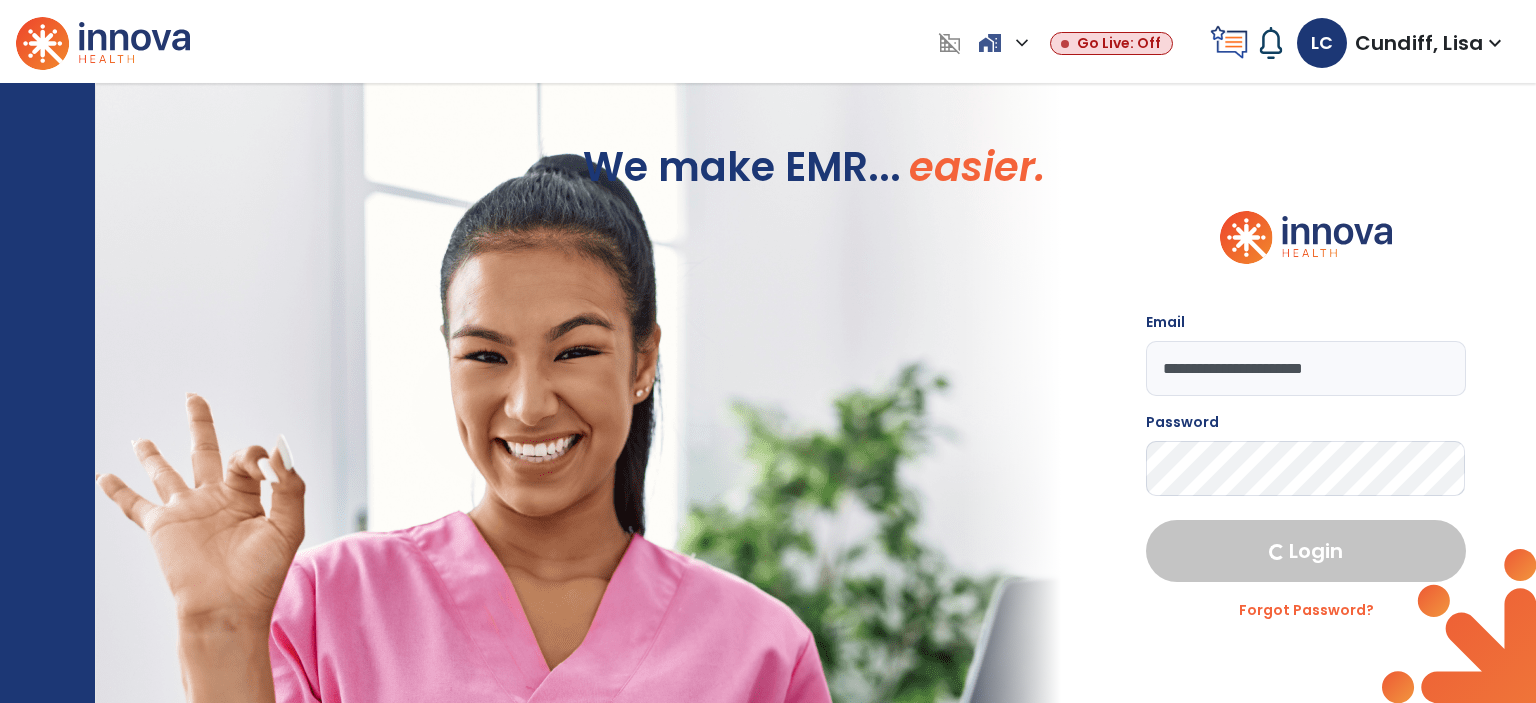 select on "***" 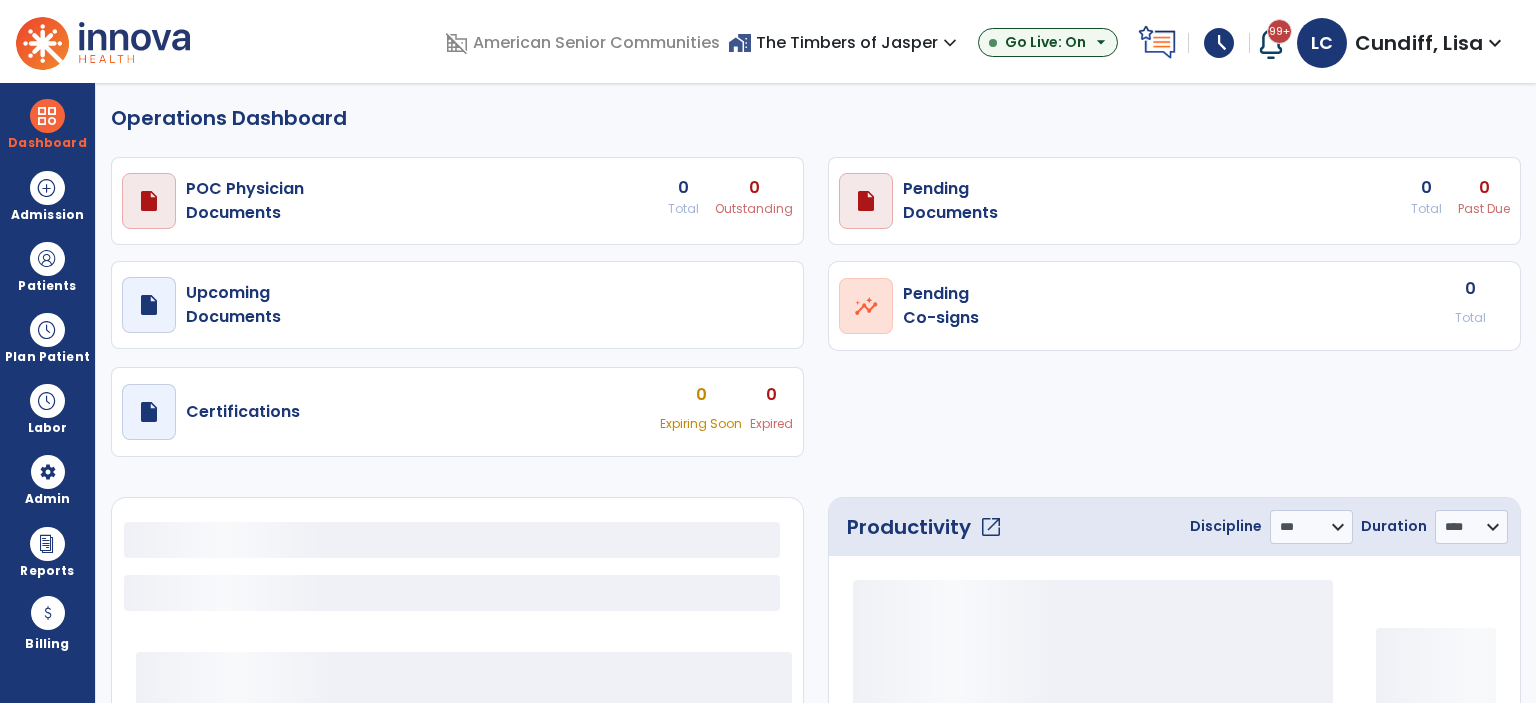 select on "***" 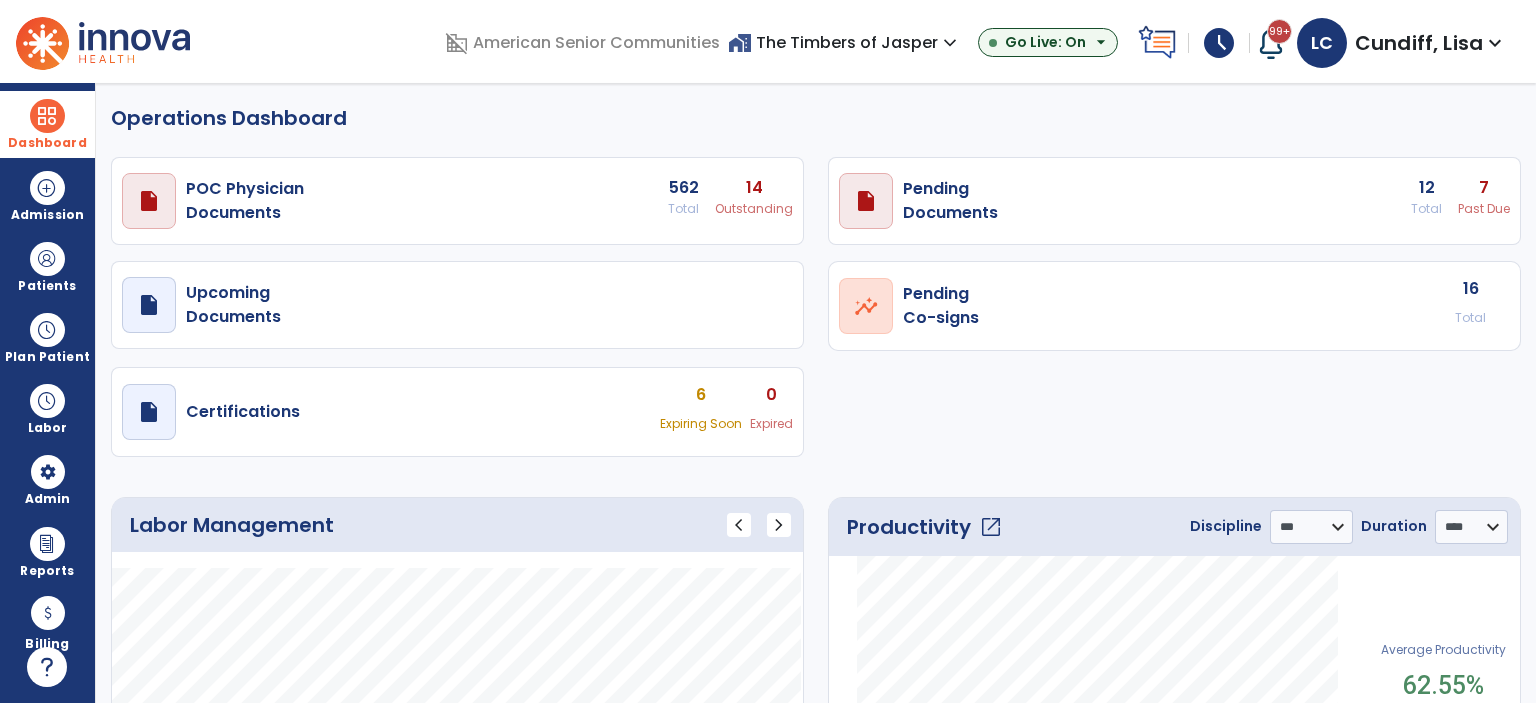 click at bounding box center (47, 116) 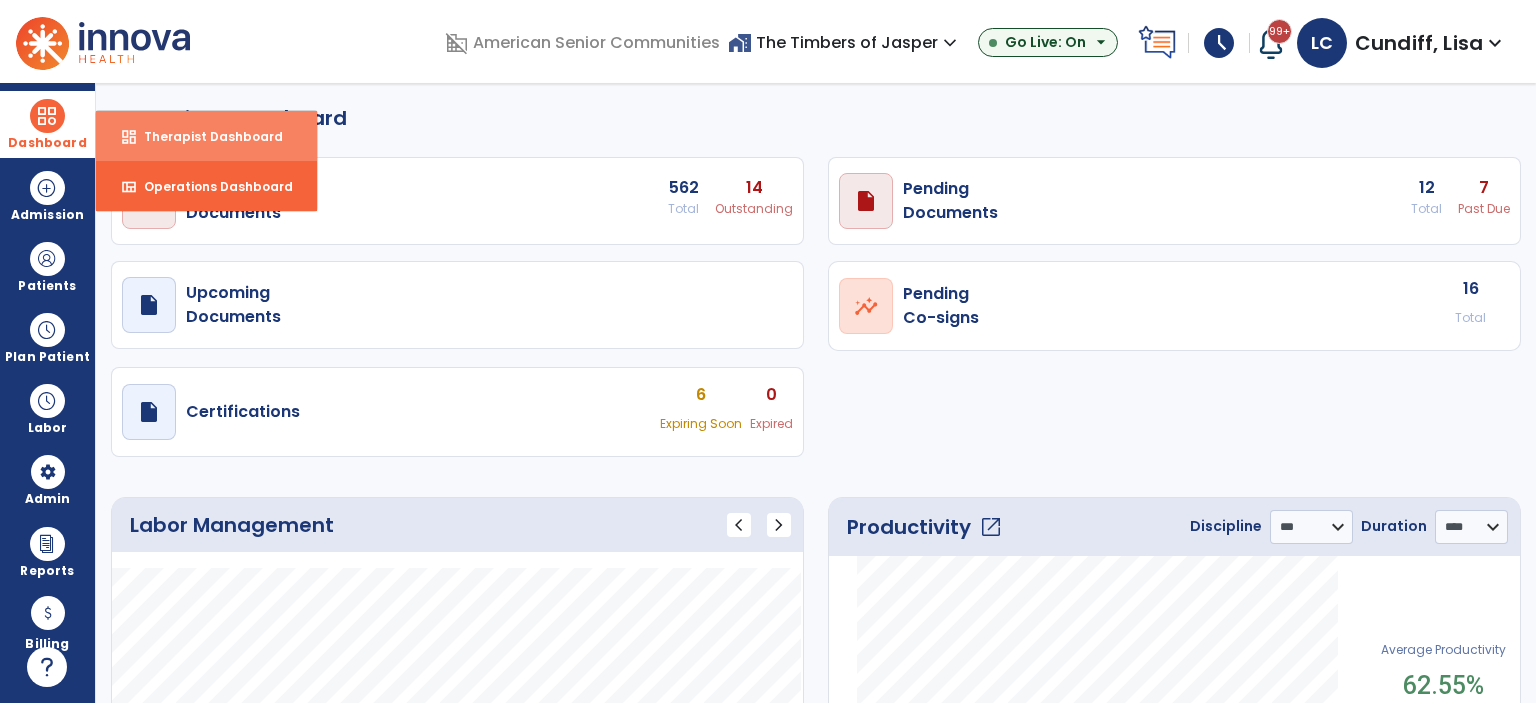 click on "dashboard  Therapist Dashboard" at bounding box center [206, 136] 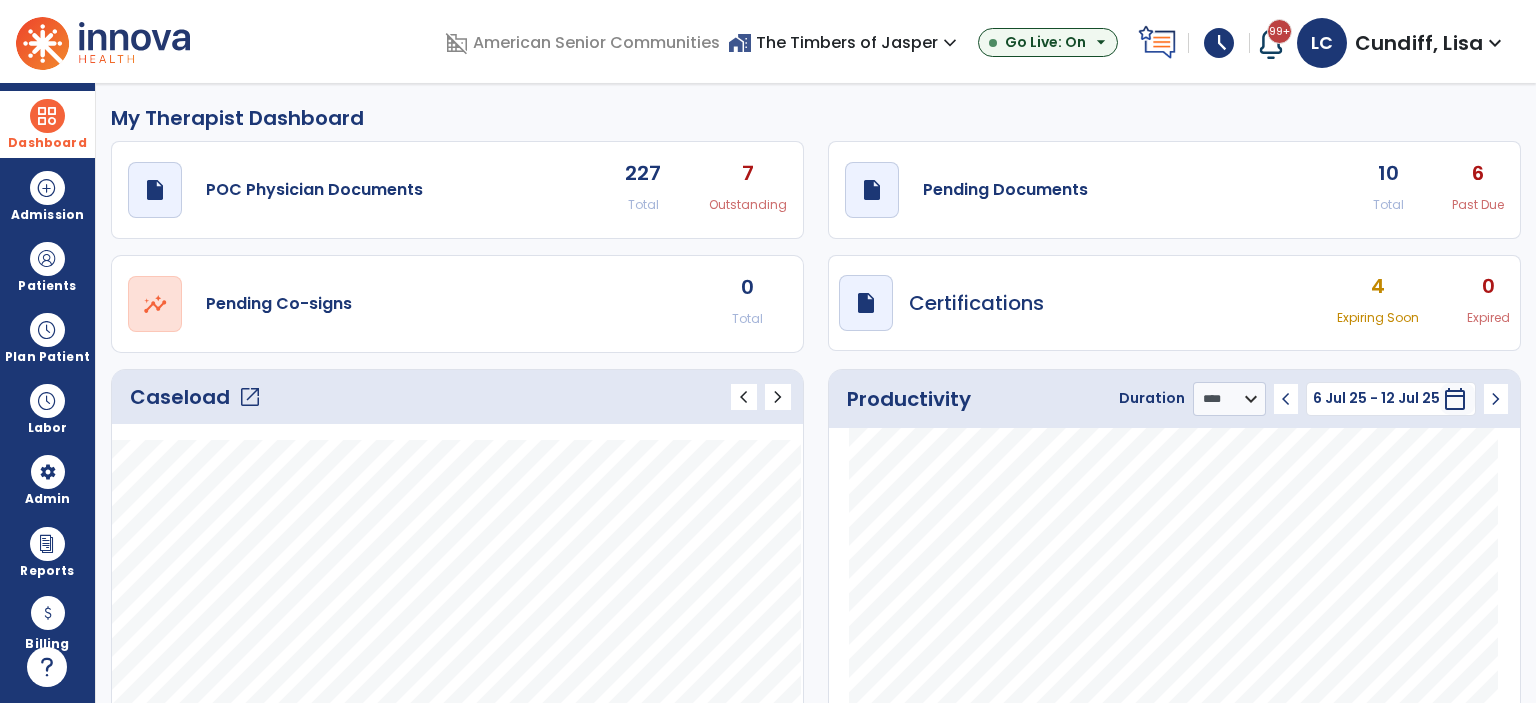 click on "draft   open_in_new  Pending Documents 10 Total 6 Past Due" 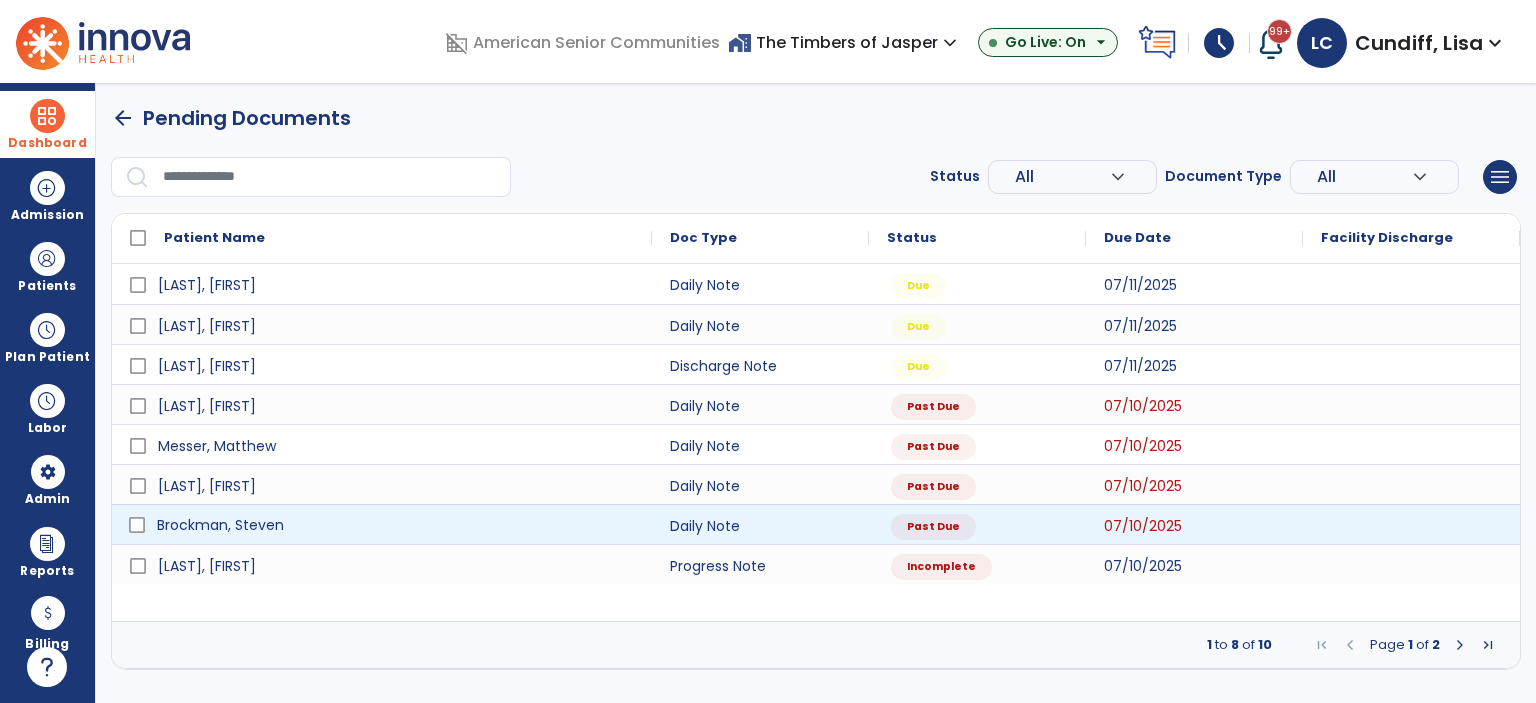 click on "Brockman, Steven" at bounding box center (220, 525) 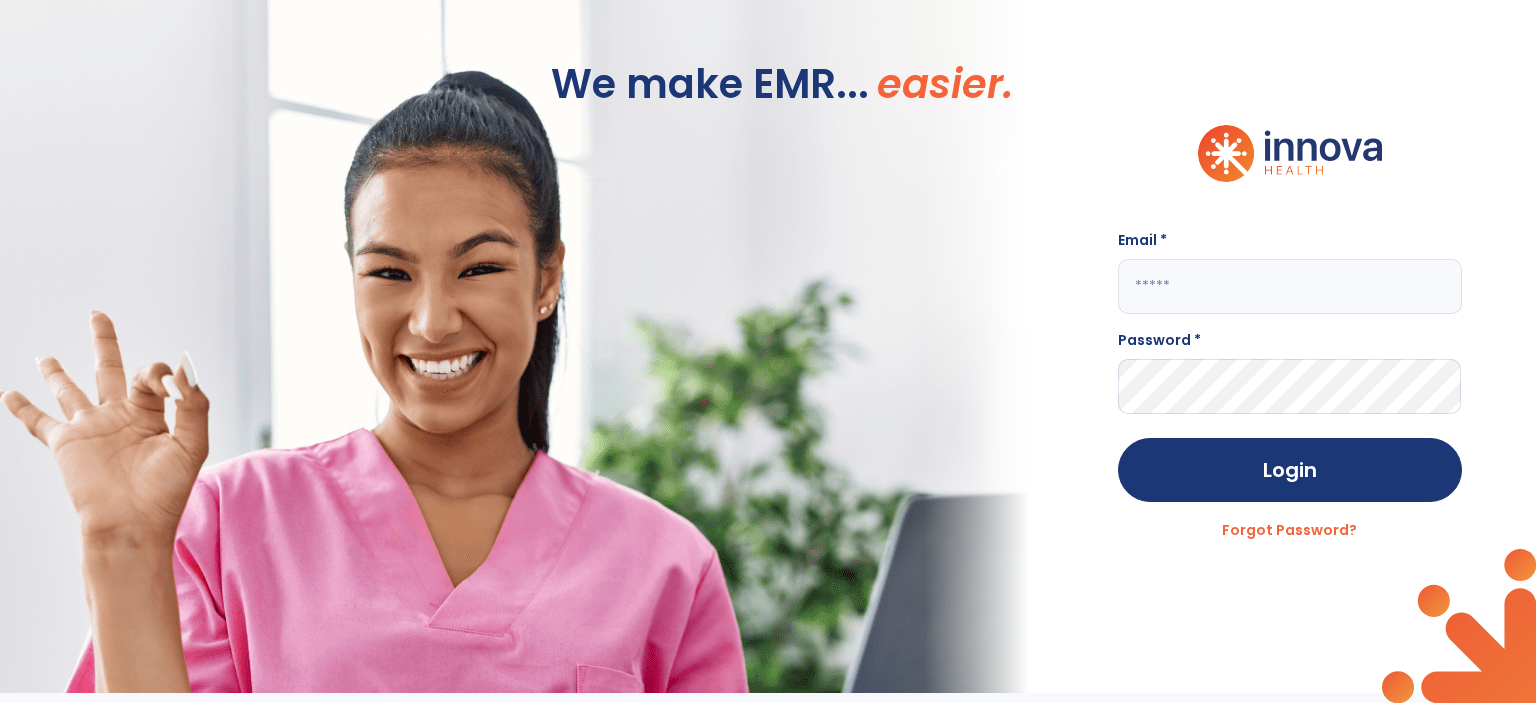 type on "**********" 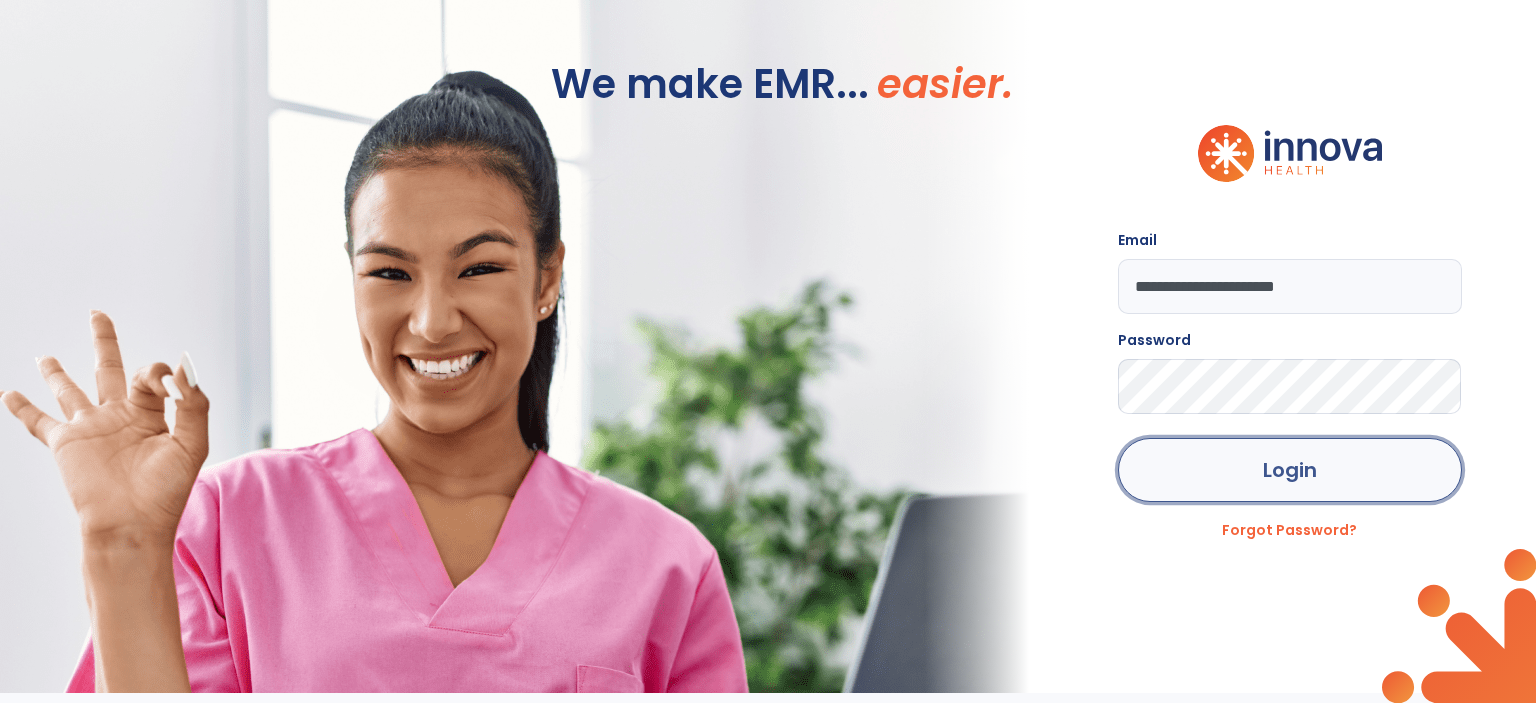 click on "Login" 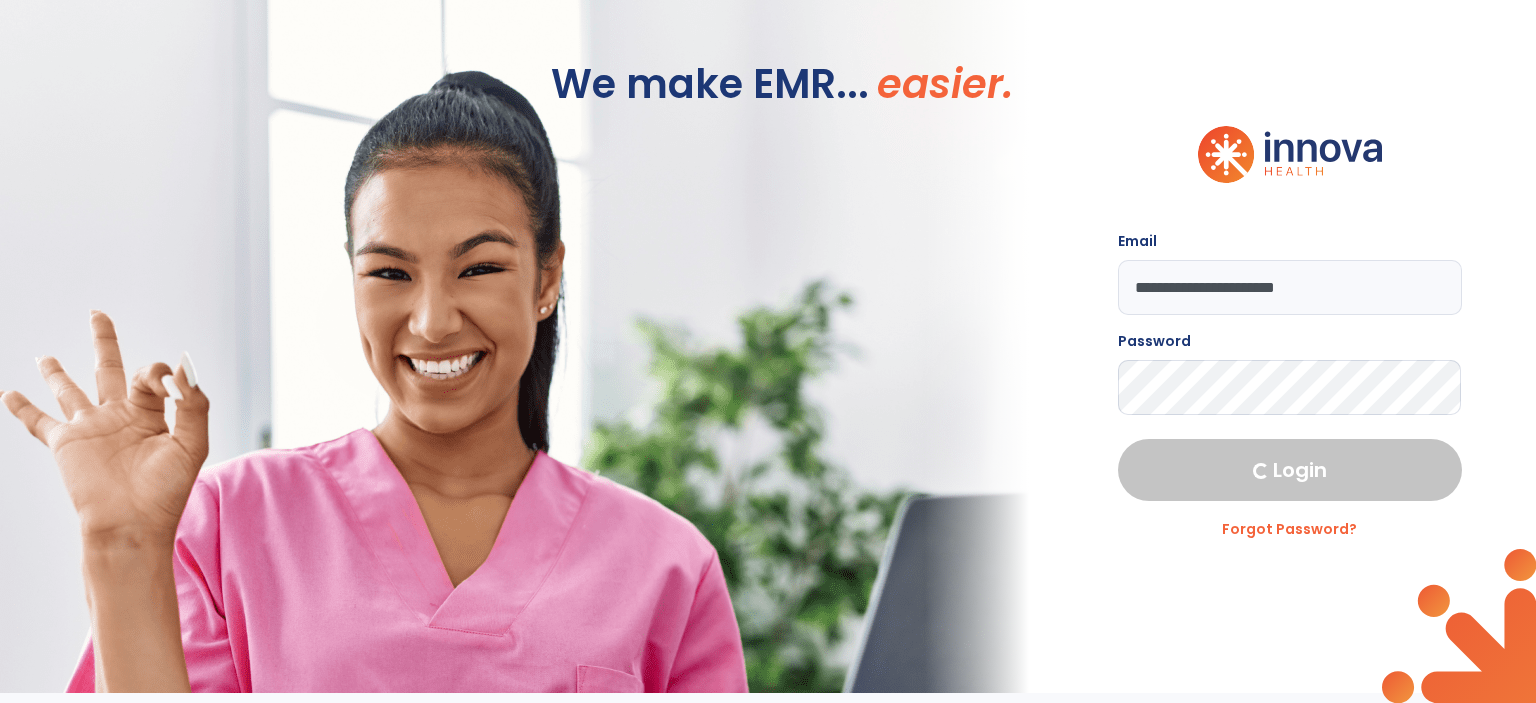 select on "***" 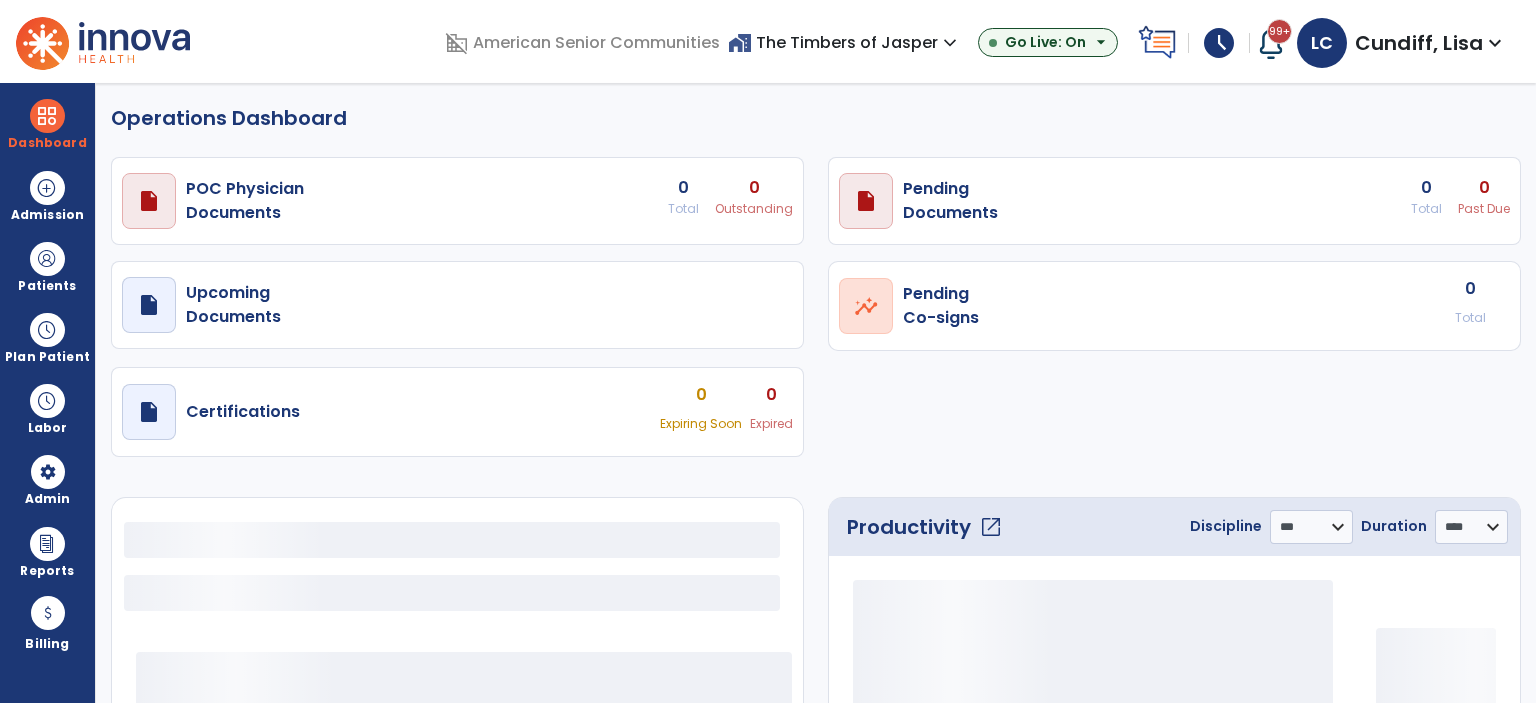 select on "***" 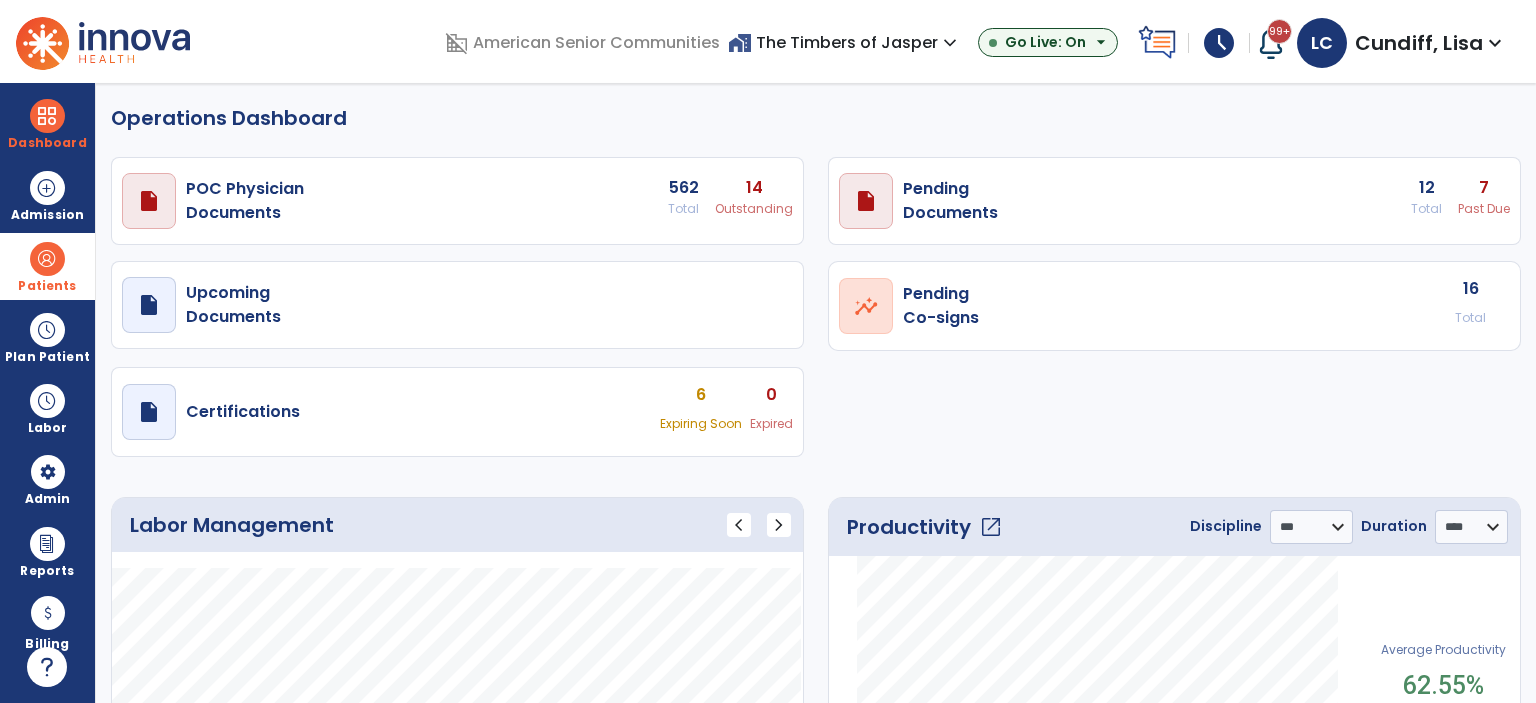 click at bounding box center (47, 259) 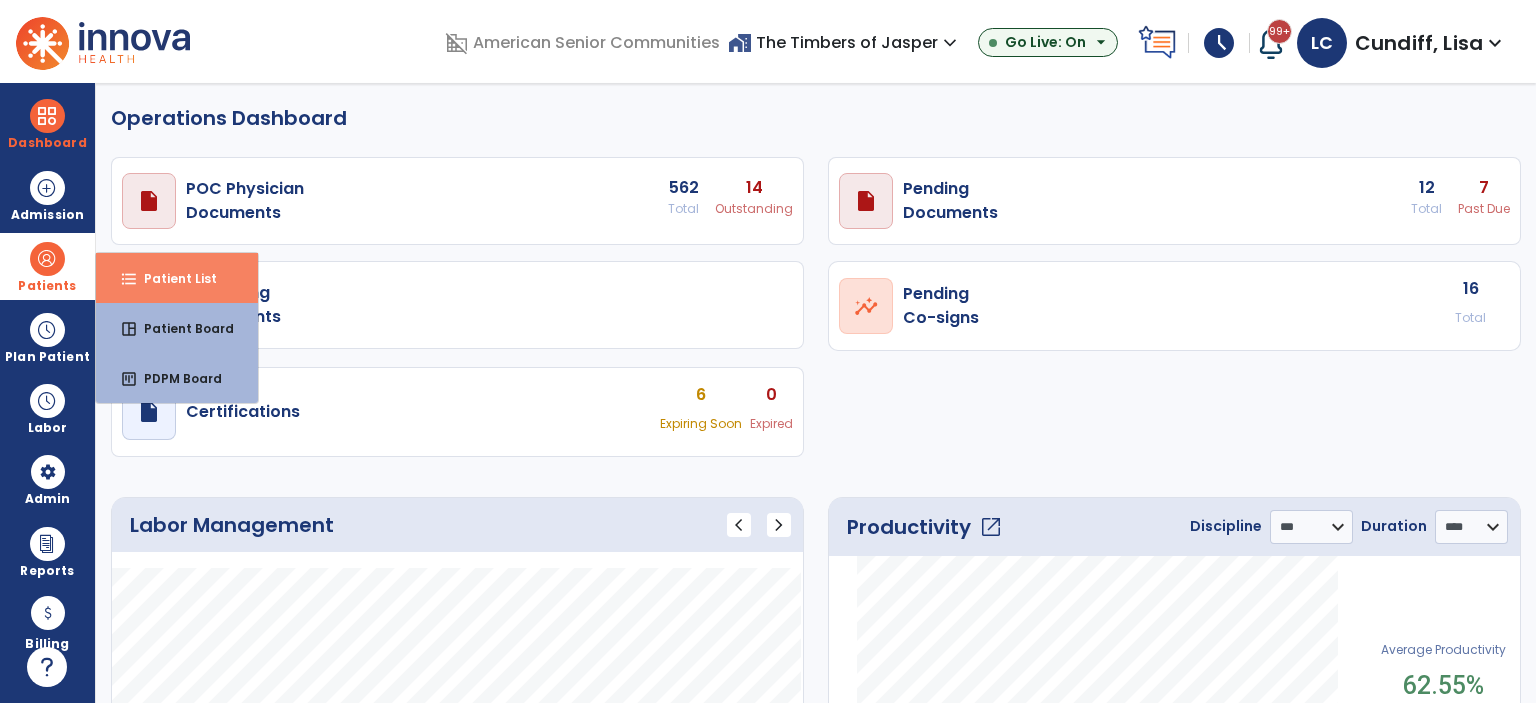click on "format_list_bulleted  Patient List" at bounding box center [177, 278] 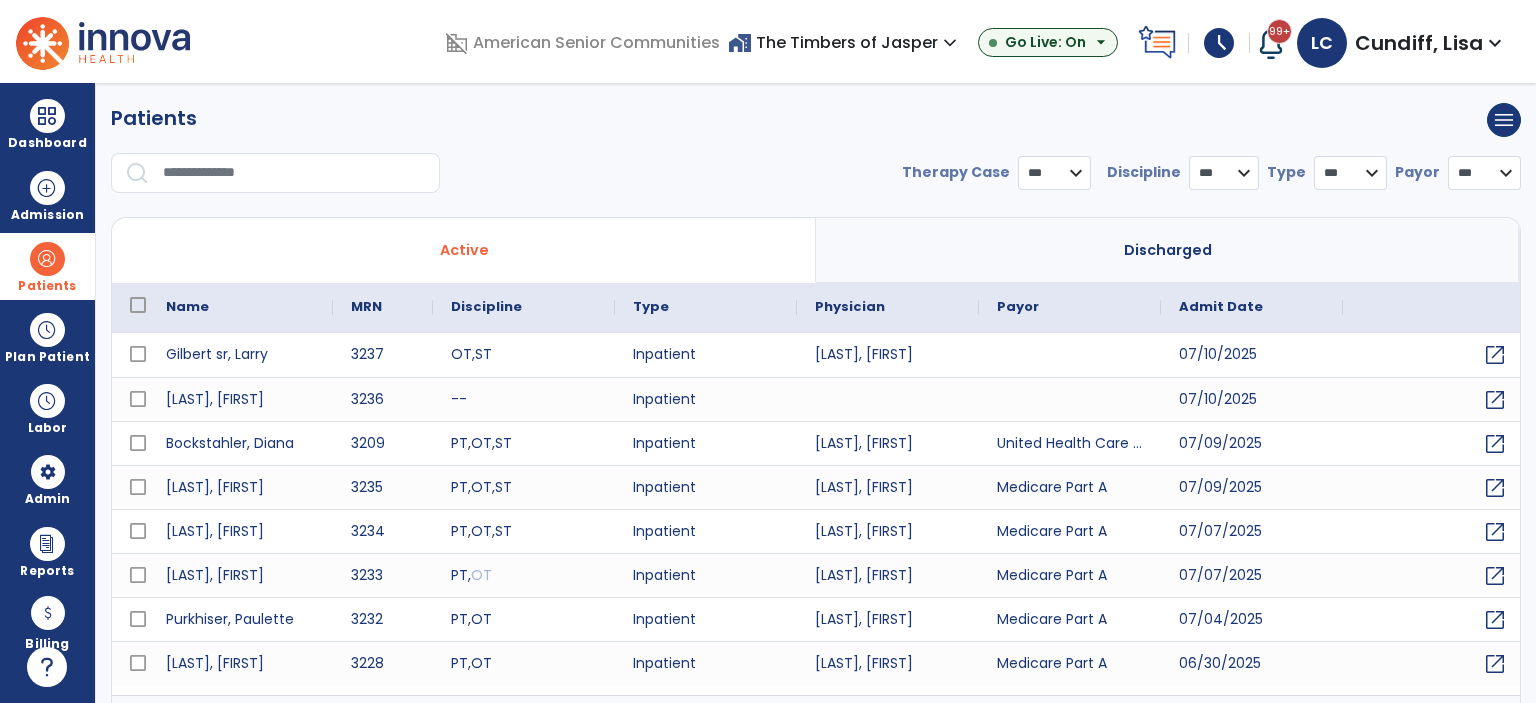 select on "***" 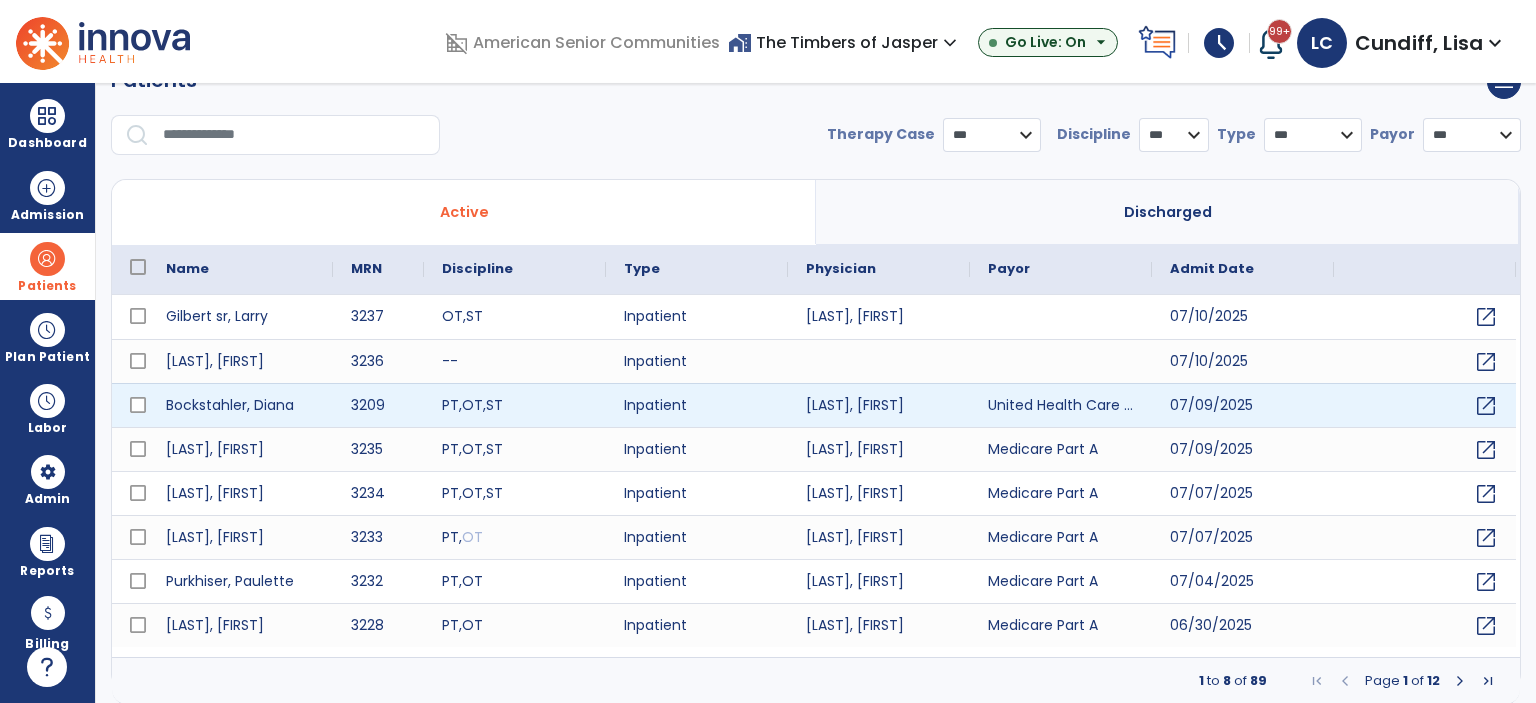 scroll, scrollTop: 0, scrollLeft: 0, axis: both 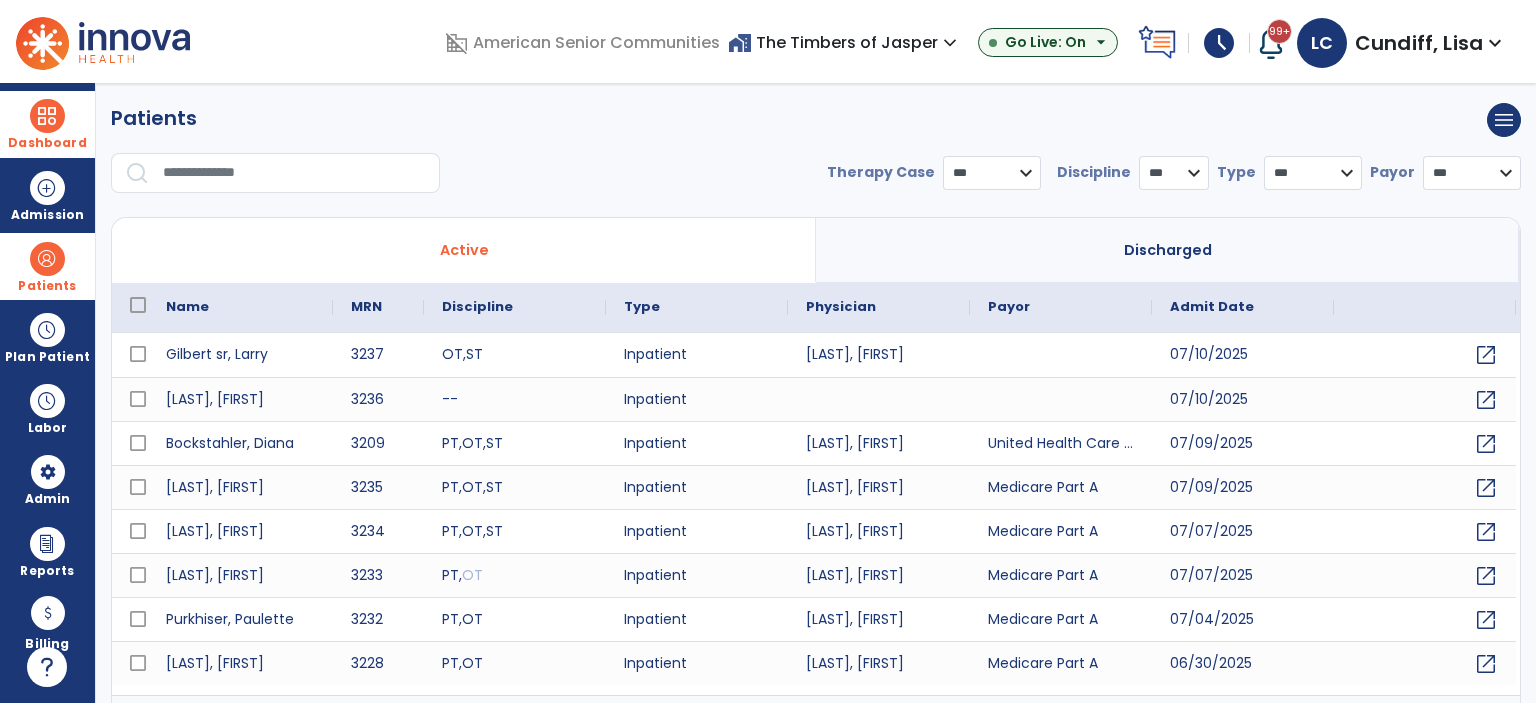 click at bounding box center [47, 116] 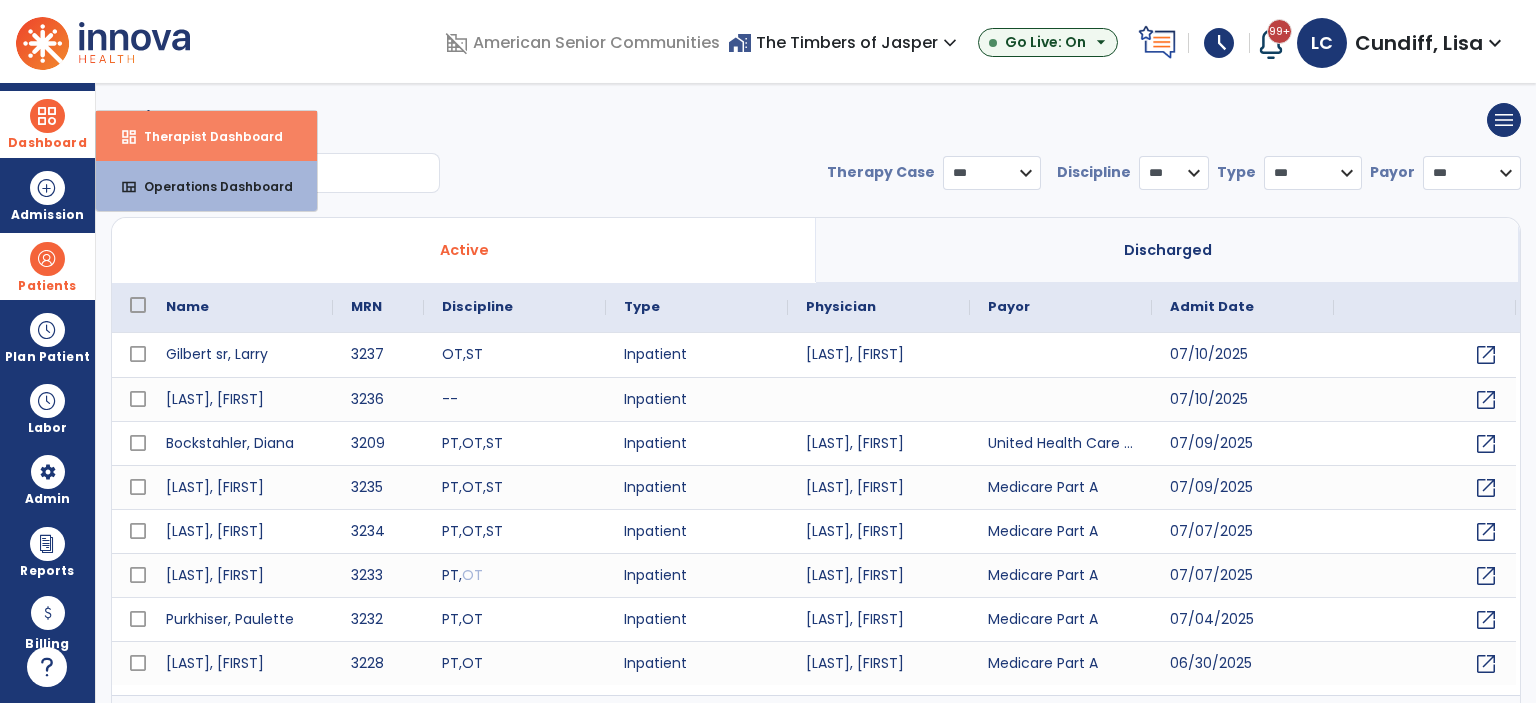 click on "dashboard  Therapist Dashboard" at bounding box center [206, 136] 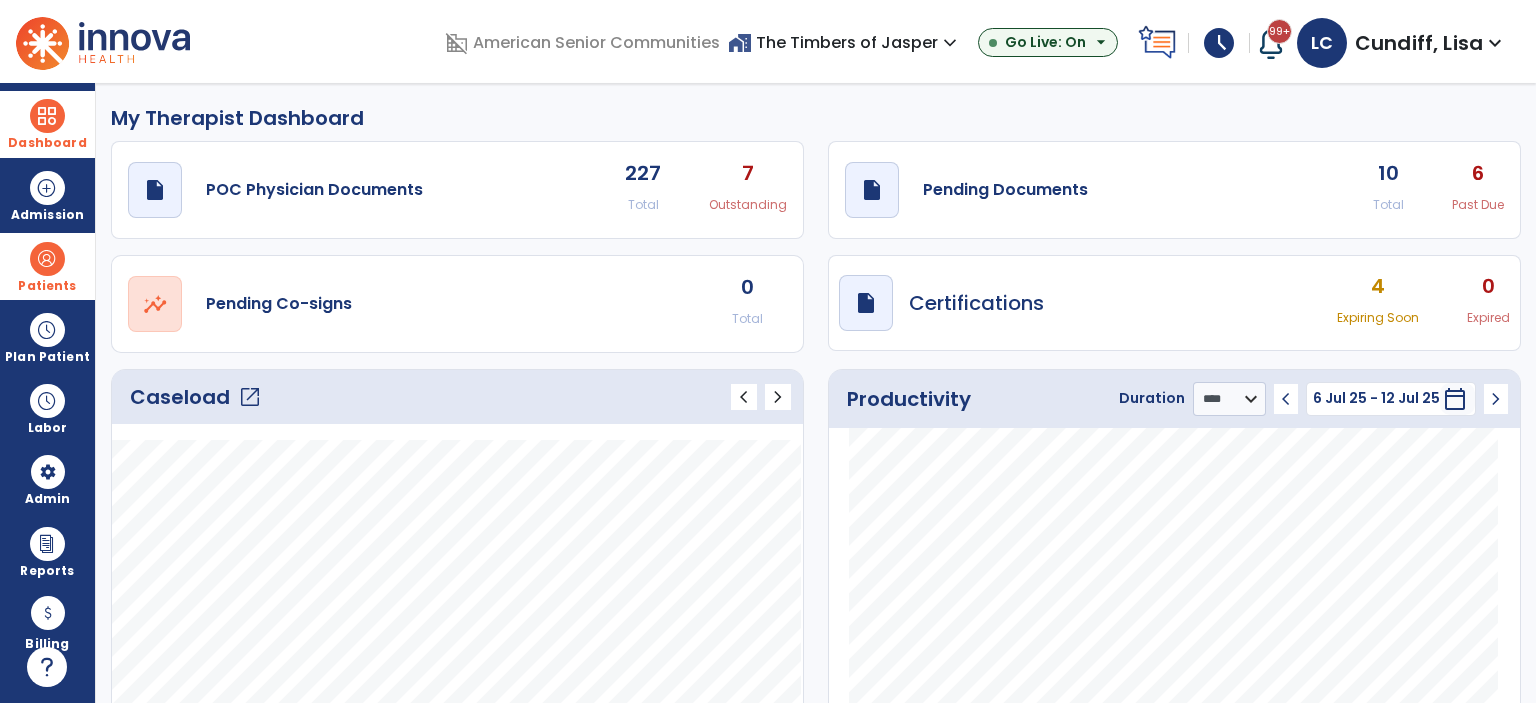 click on "draft   open_in_new  Pending Documents 10 Total 6 Past Due" 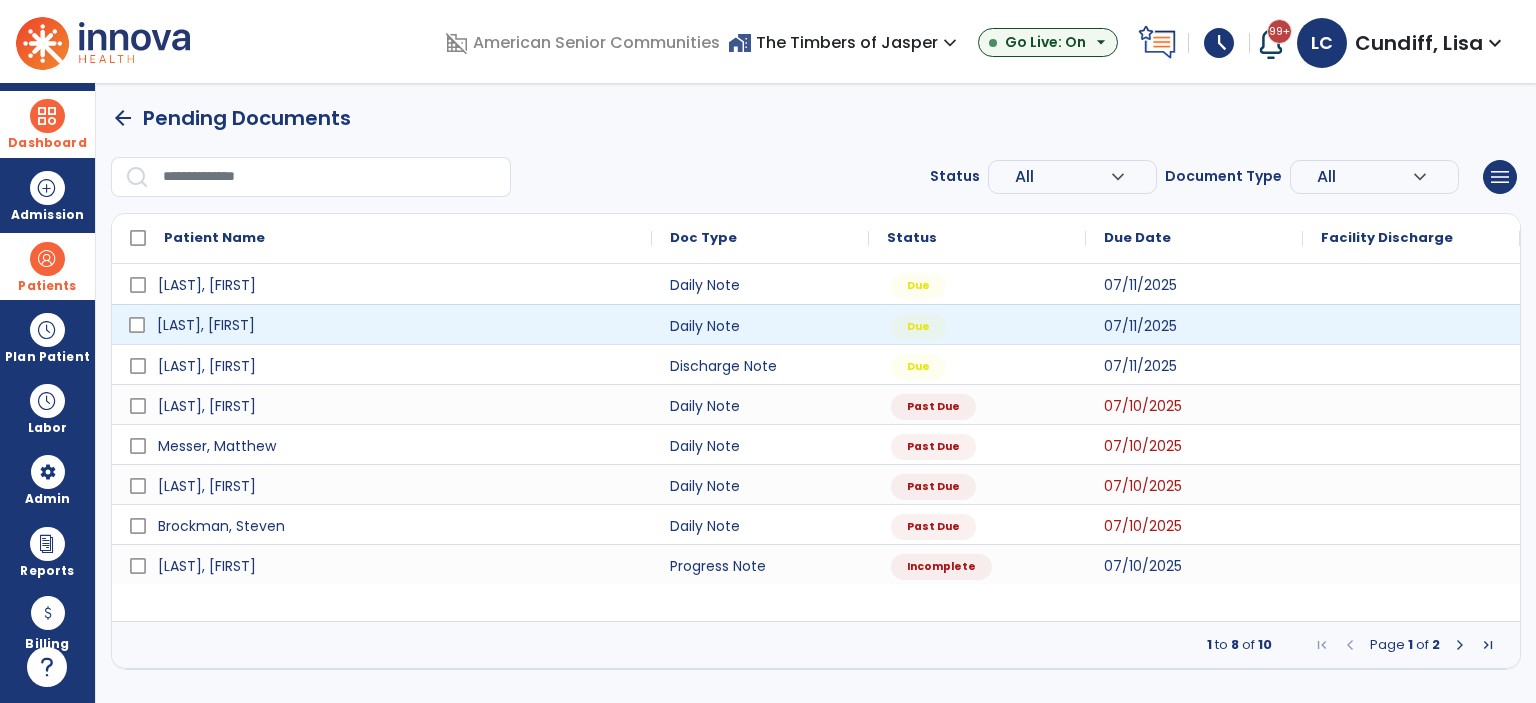 click on "[LAST], [FIRST]" at bounding box center (396, 325) 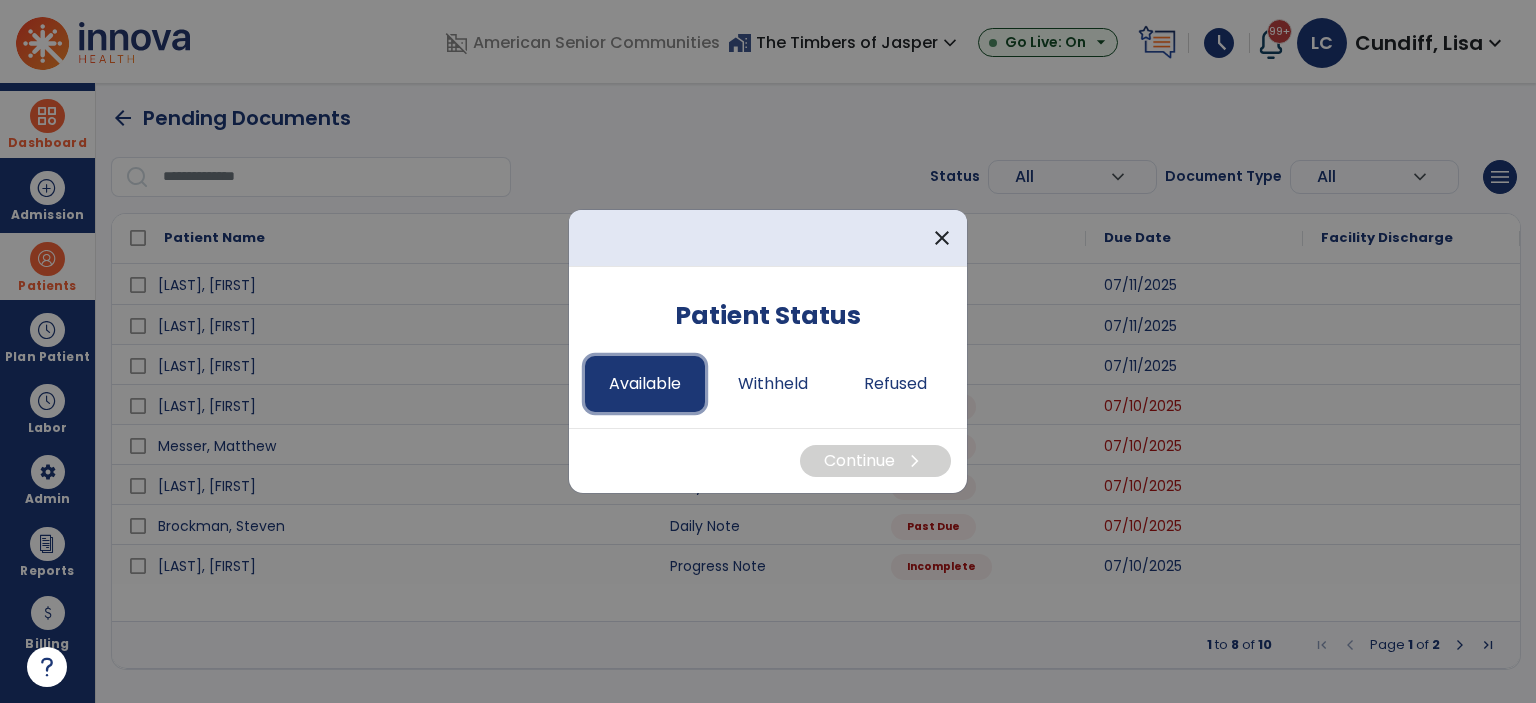 click on "Available" at bounding box center (645, 384) 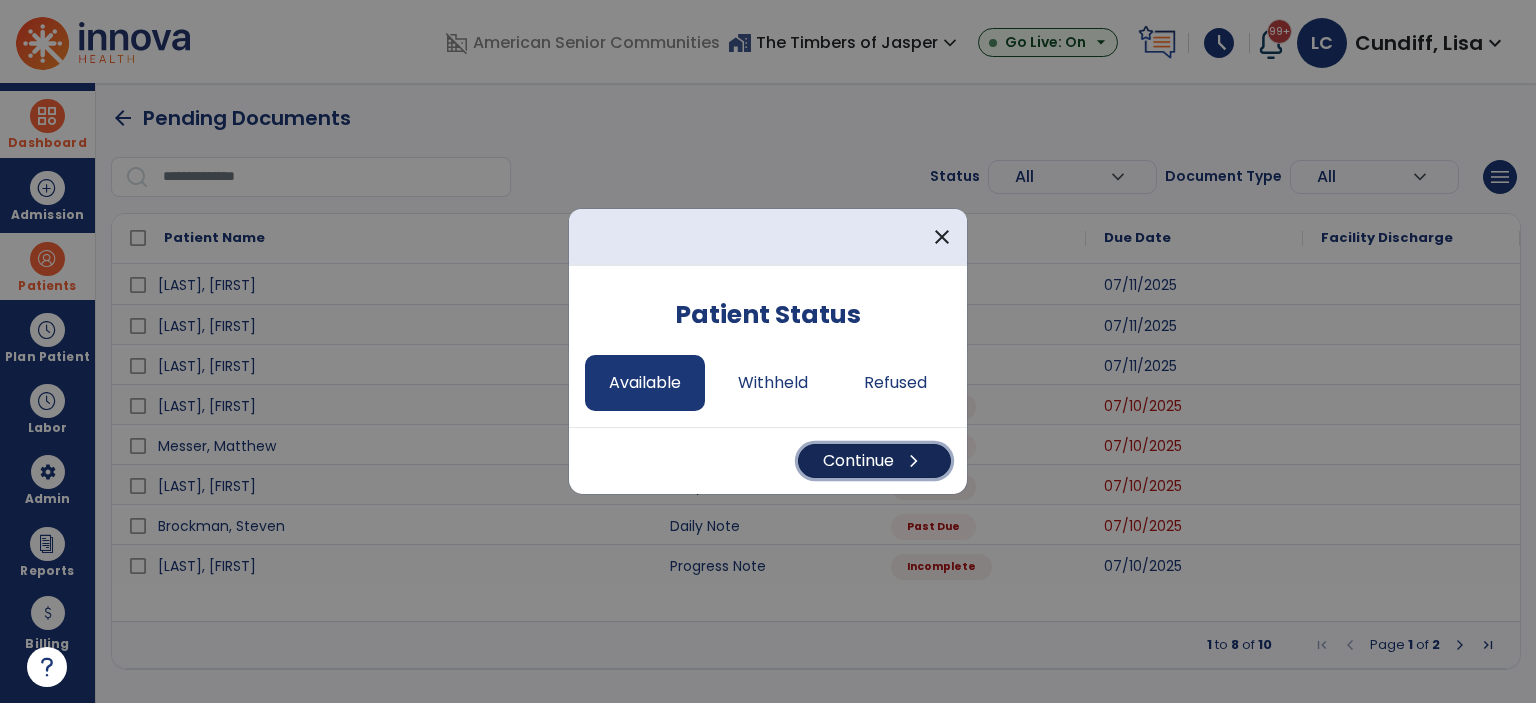 click on "Continue   chevron_right" at bounding box center [874, 461] 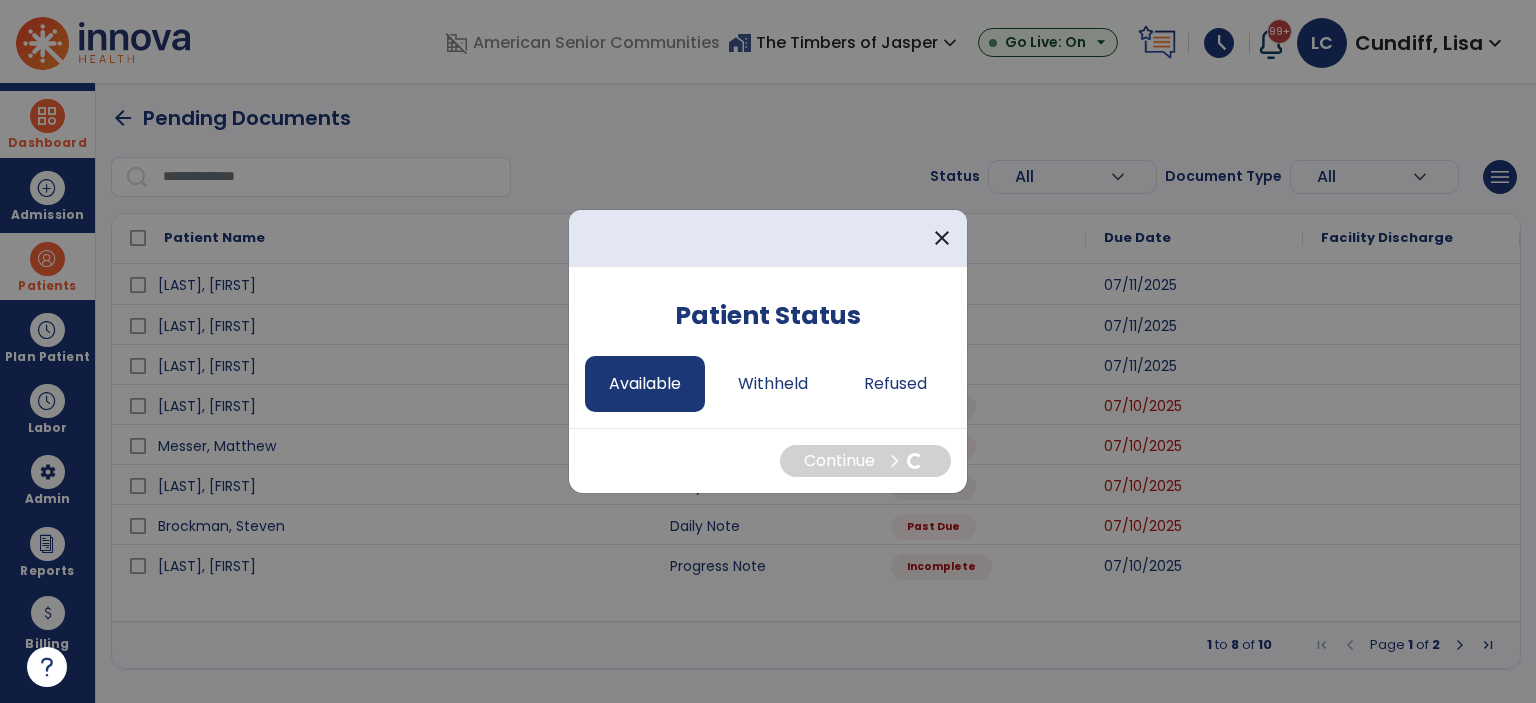 select on "*" 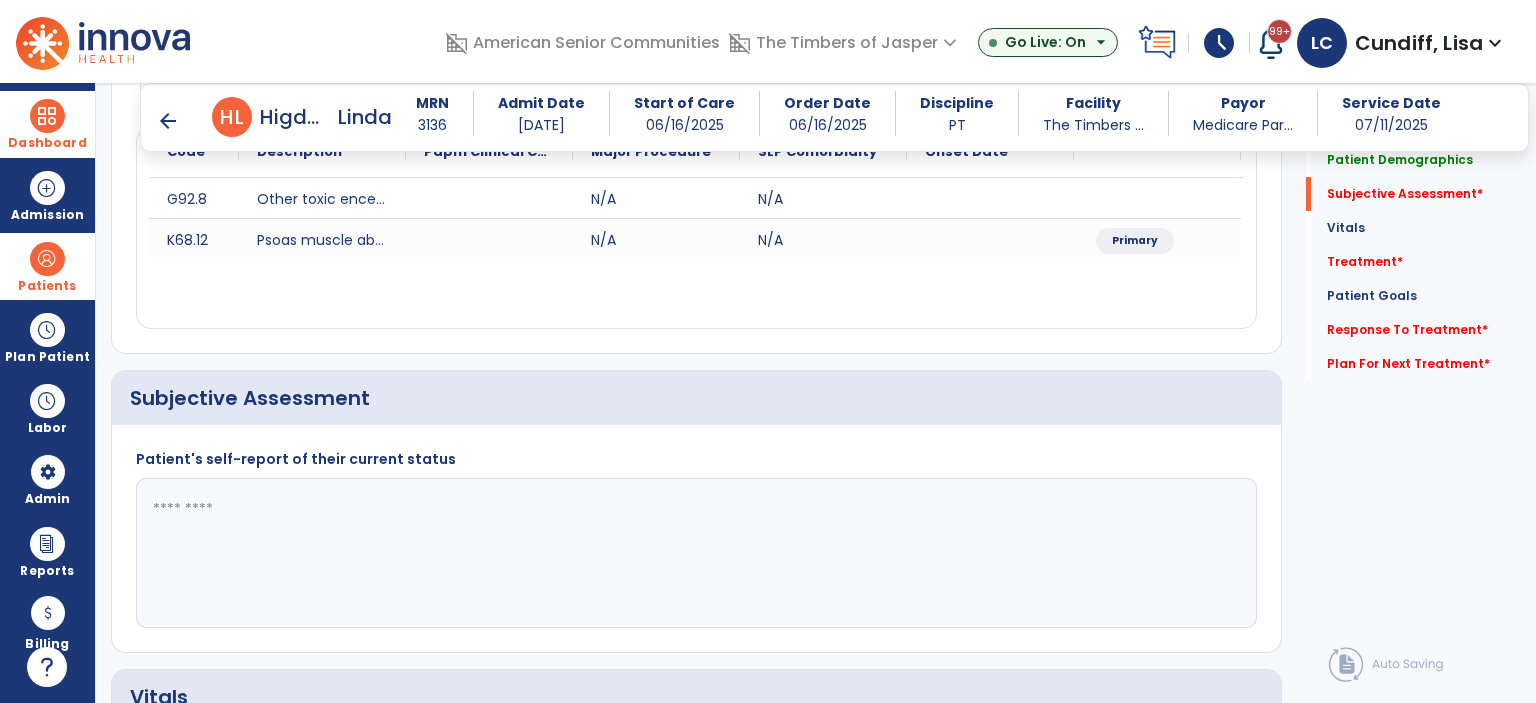 scroll, scrollTop: 400, scrollLeft: 0, axis: vertical 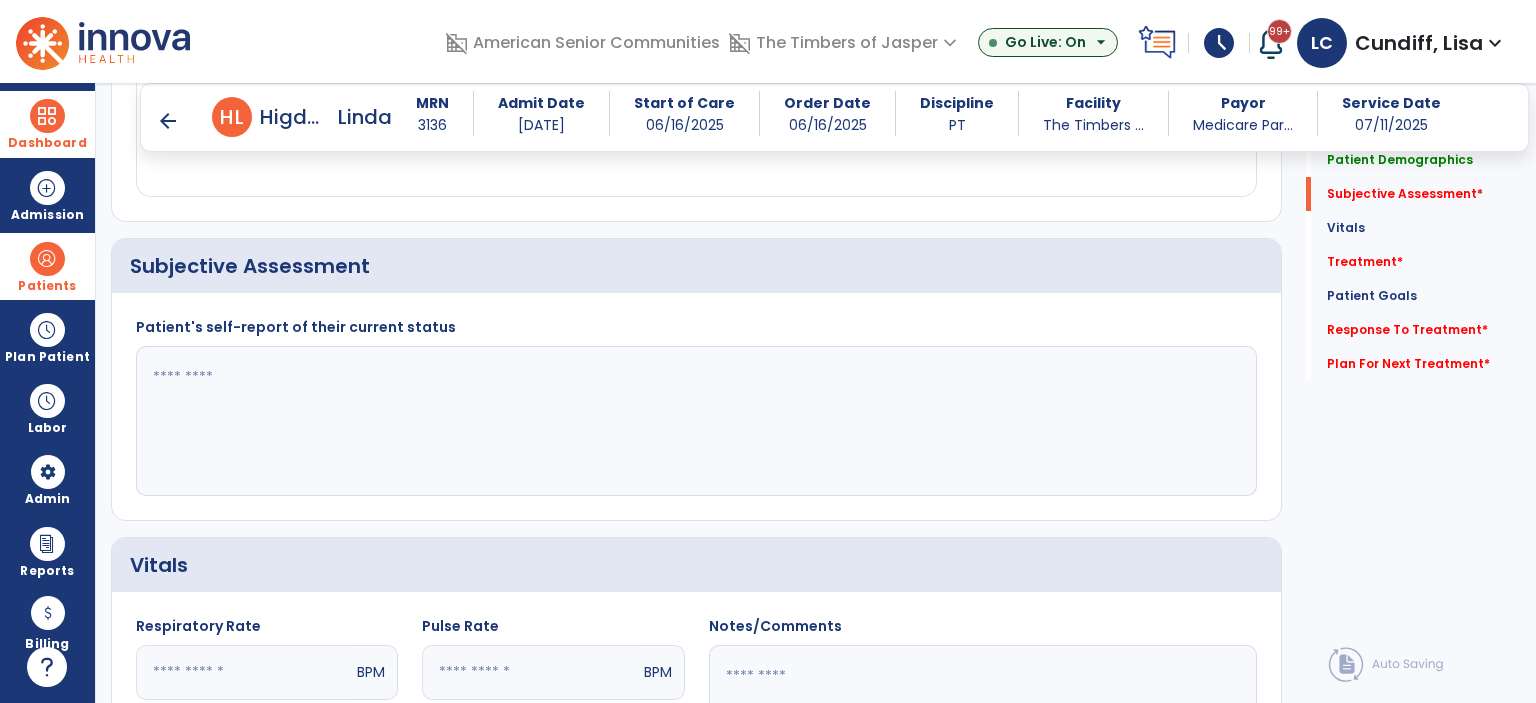 click 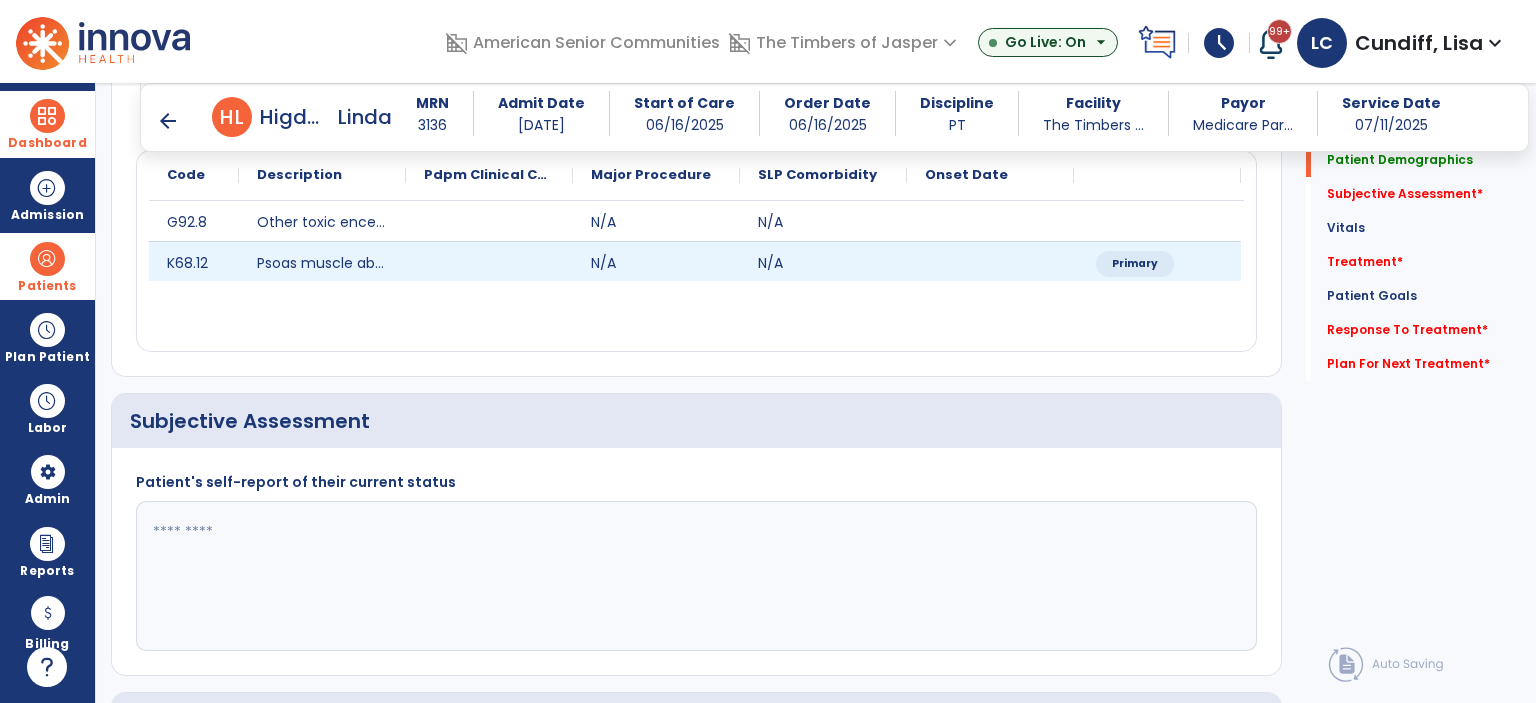 scroll, scrollTop: 300, scrollLeft: 0, axis: vertical 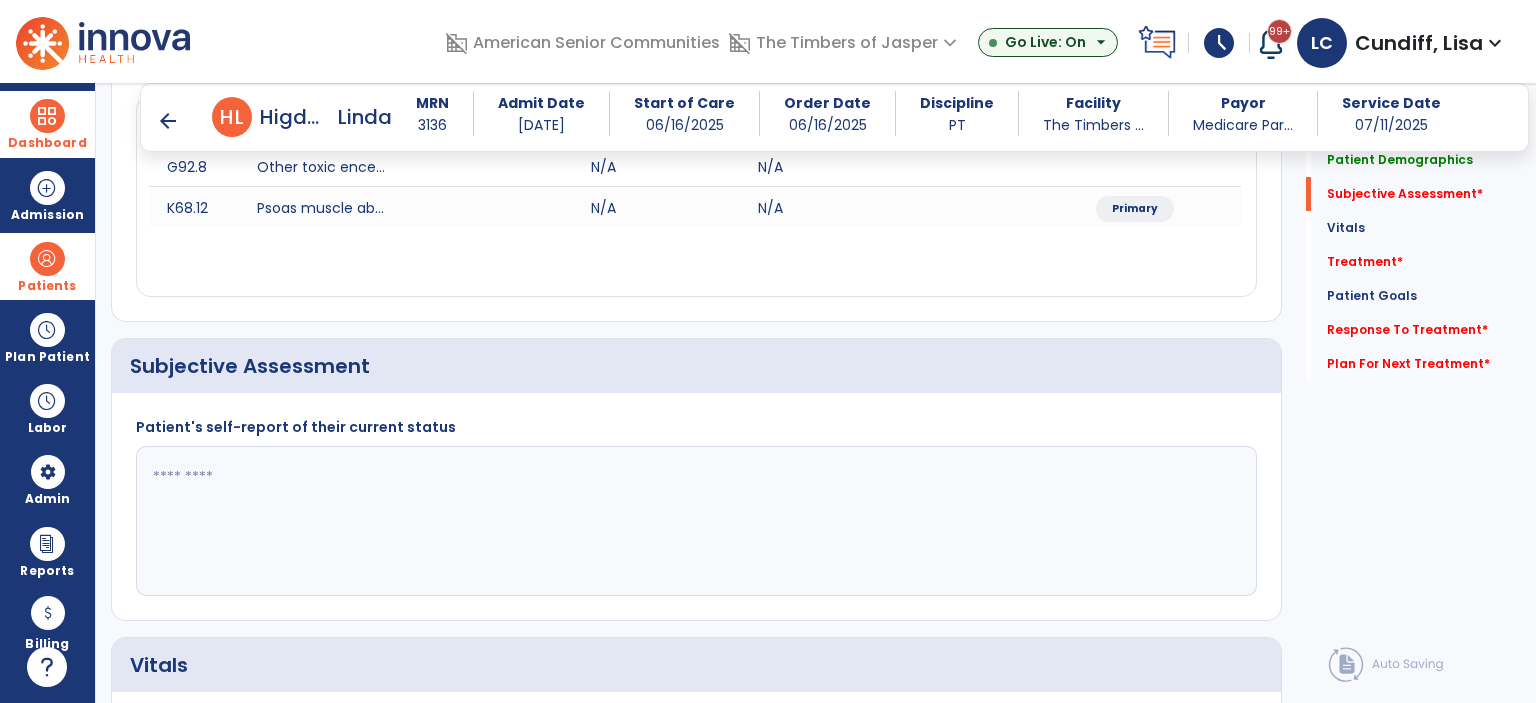 click 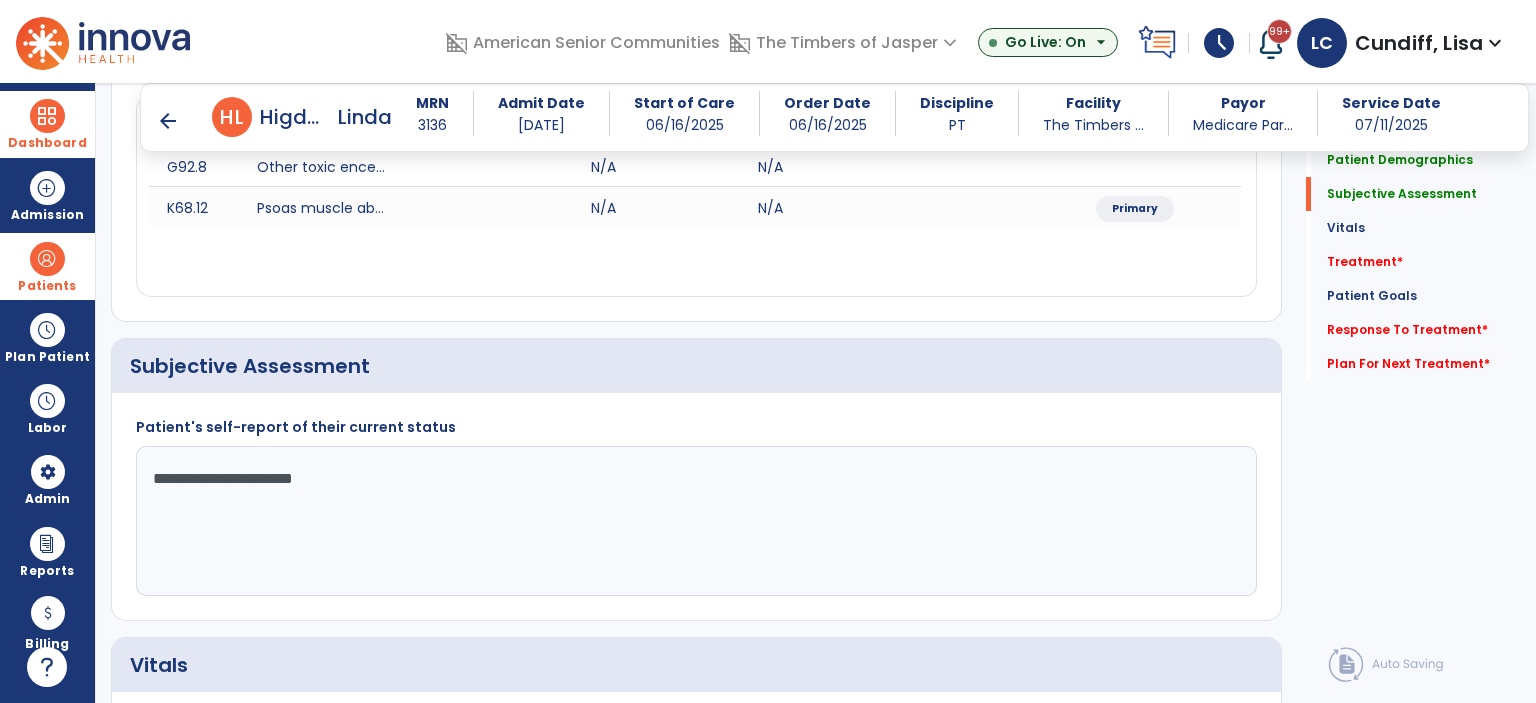 scroll, scrollTop: 200, scrollLeft: 0, axis: vertical 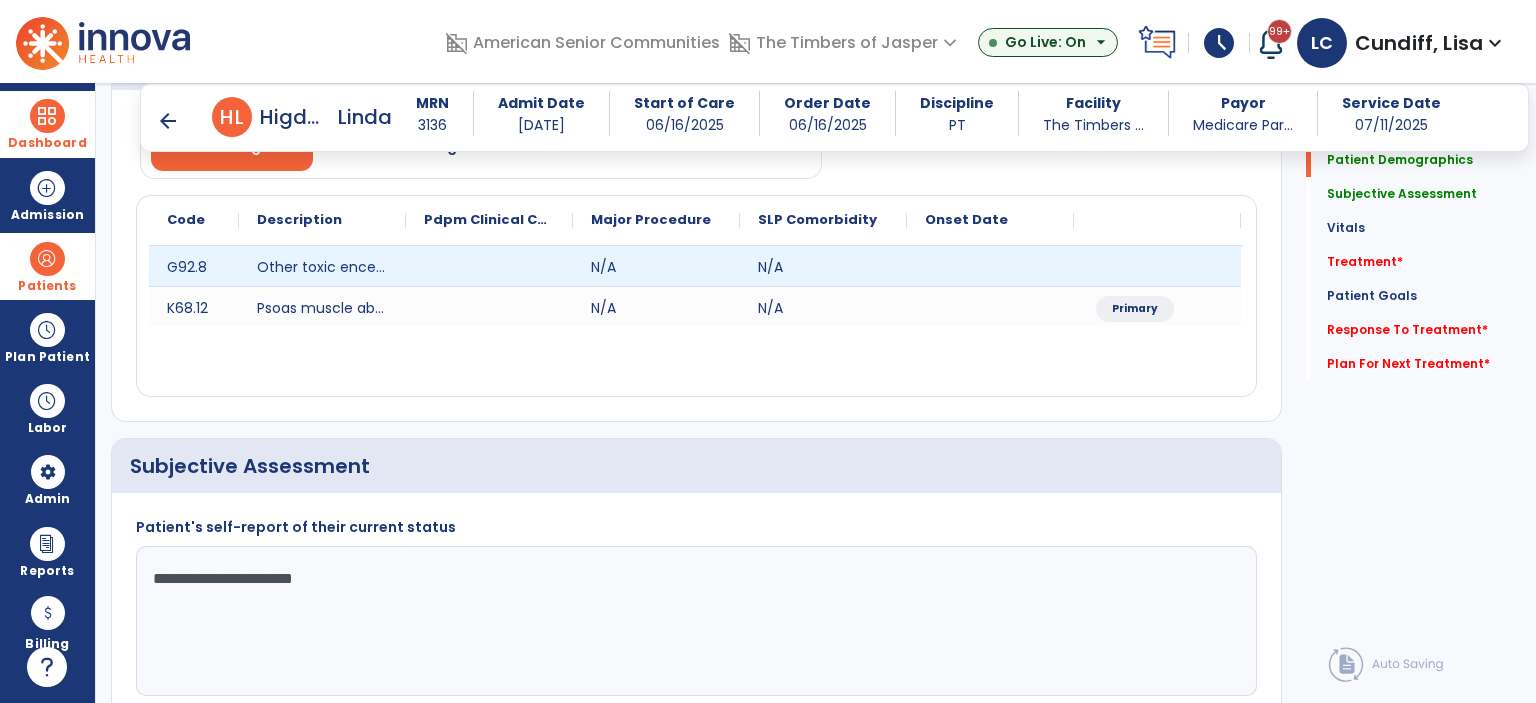 drag, startPoint x: 404, startPoint y: 217, endPoint x: 567, endPoint y: 268, distance: 170.79227 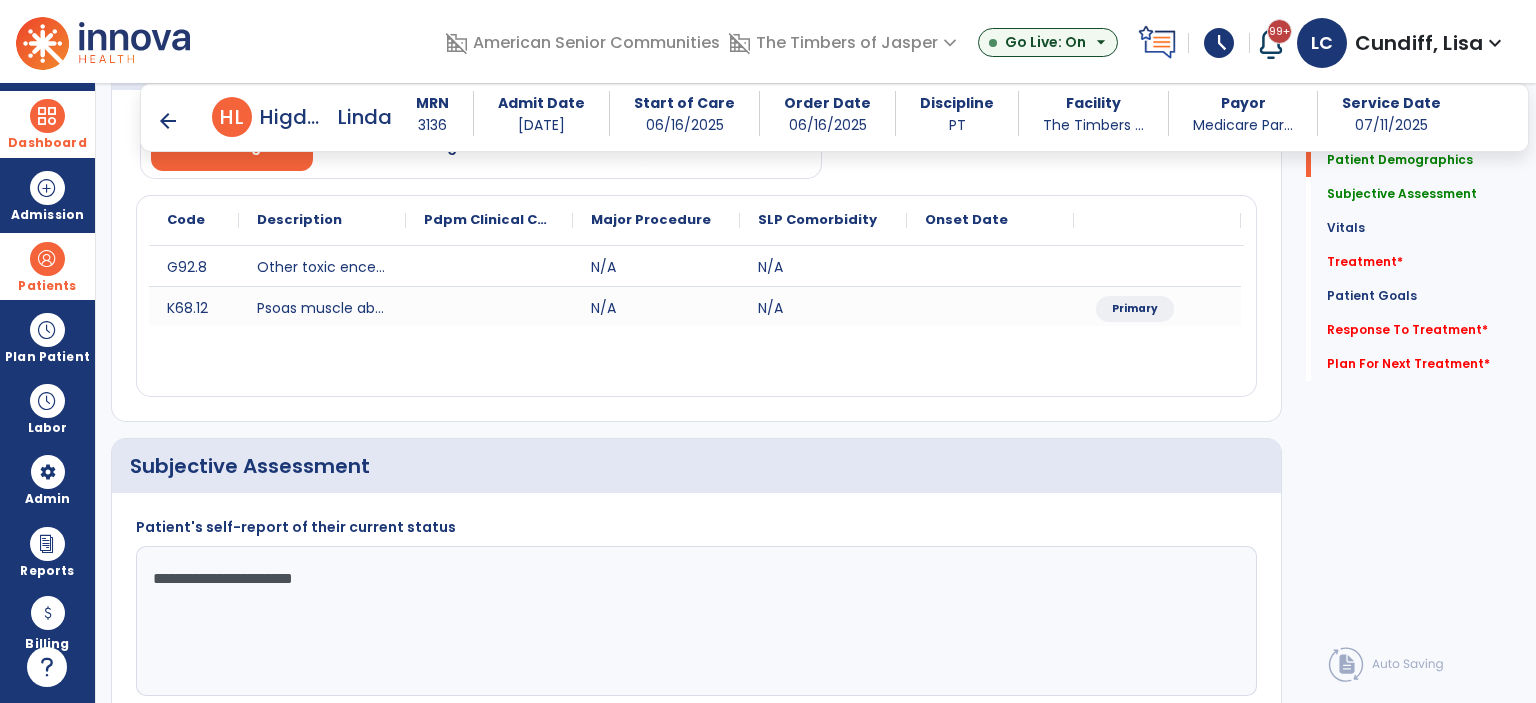 click on "**********" 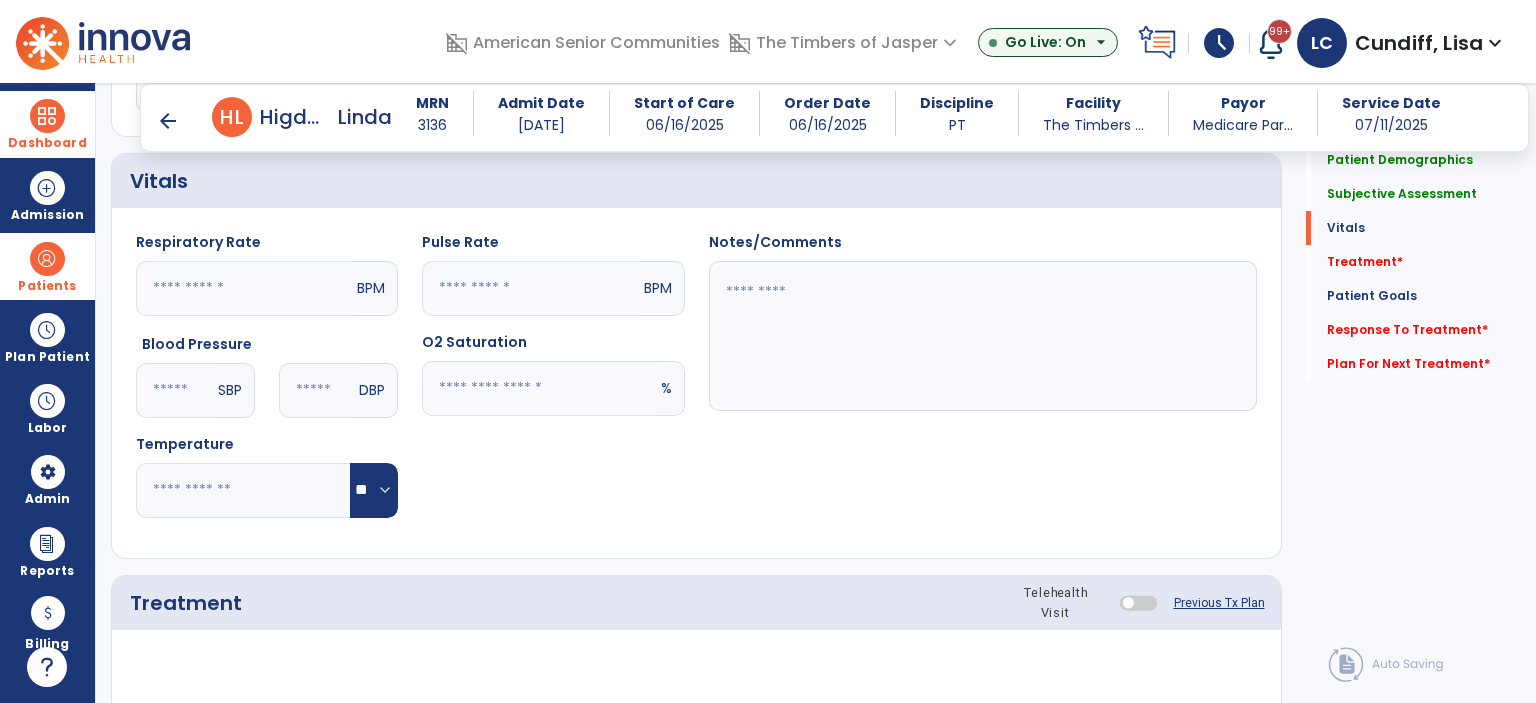 scroll, scrollTop: 900, scrollLeft: 0, axis: vertical 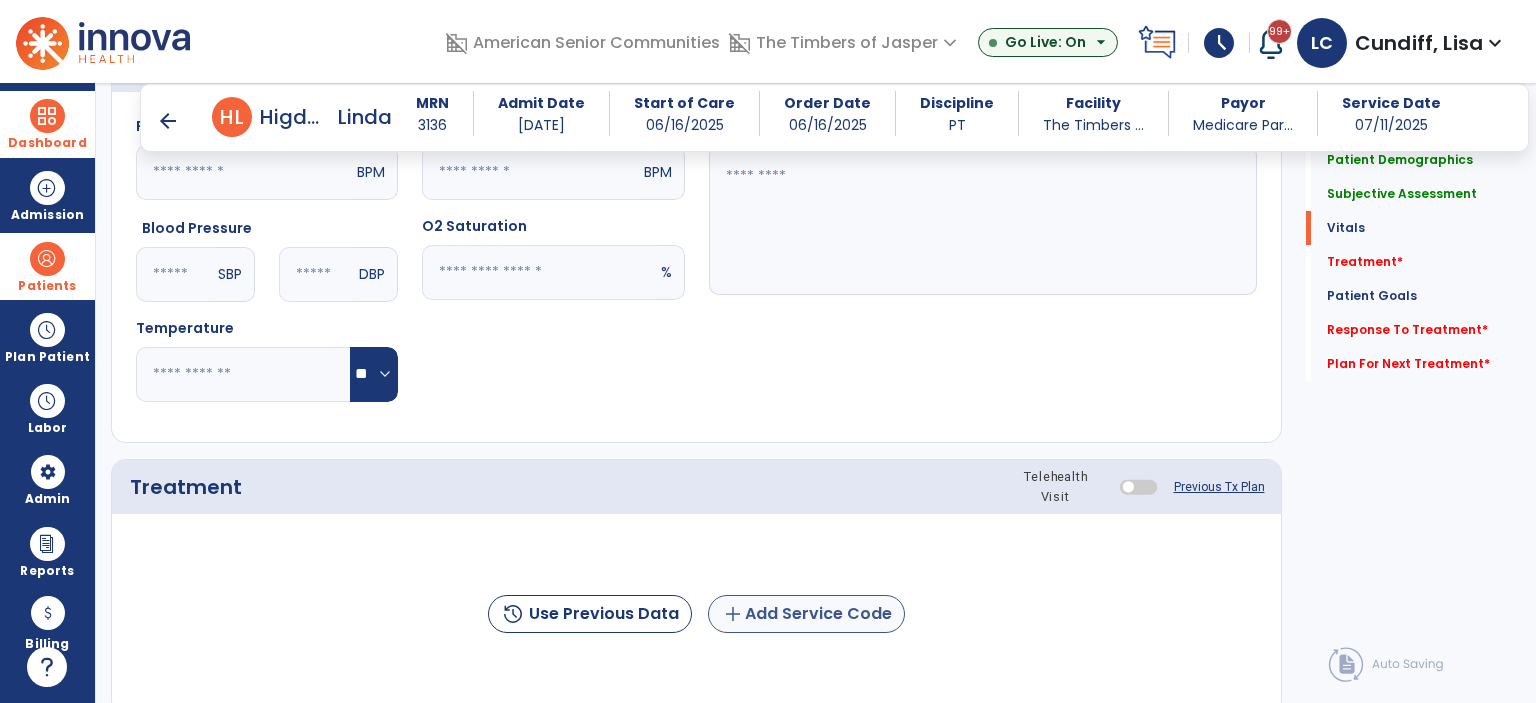 type on "**********" 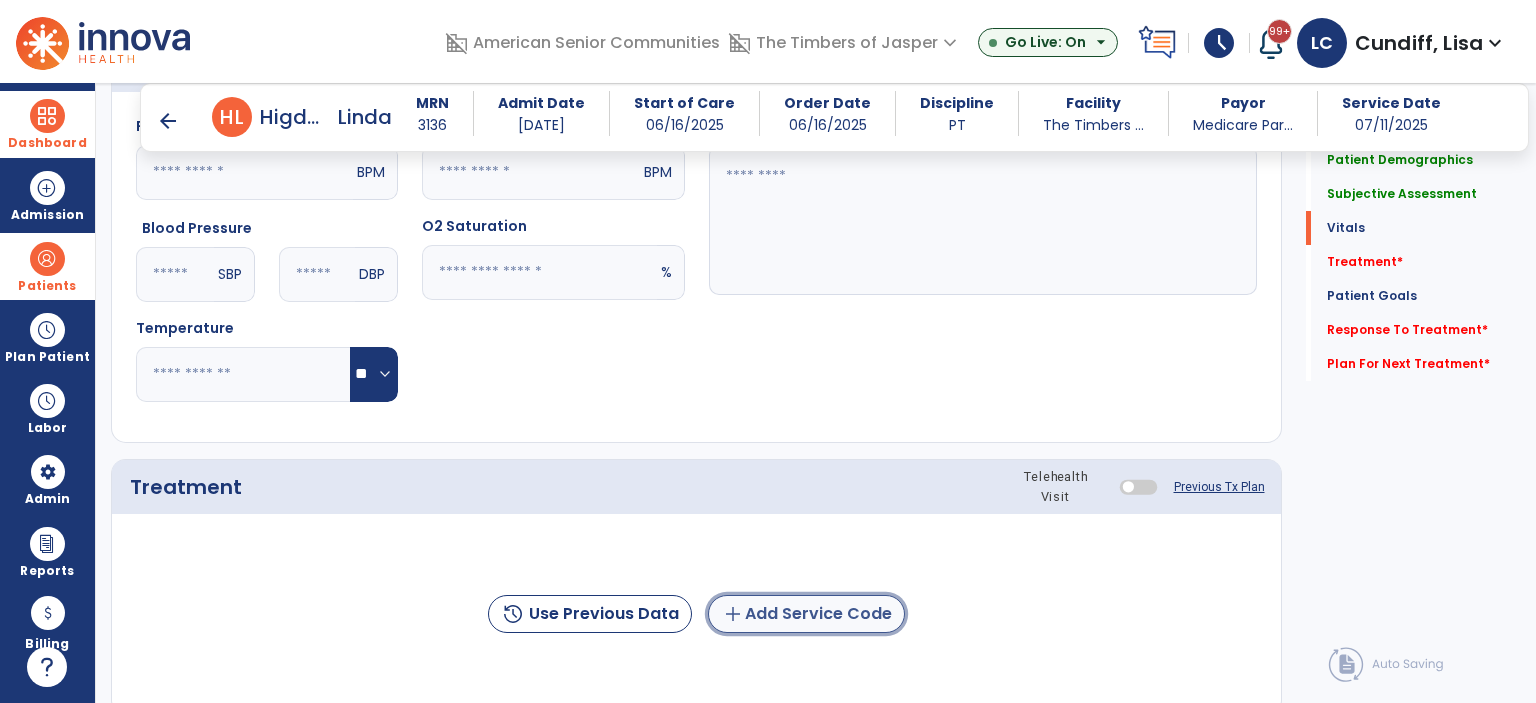 click on "add" 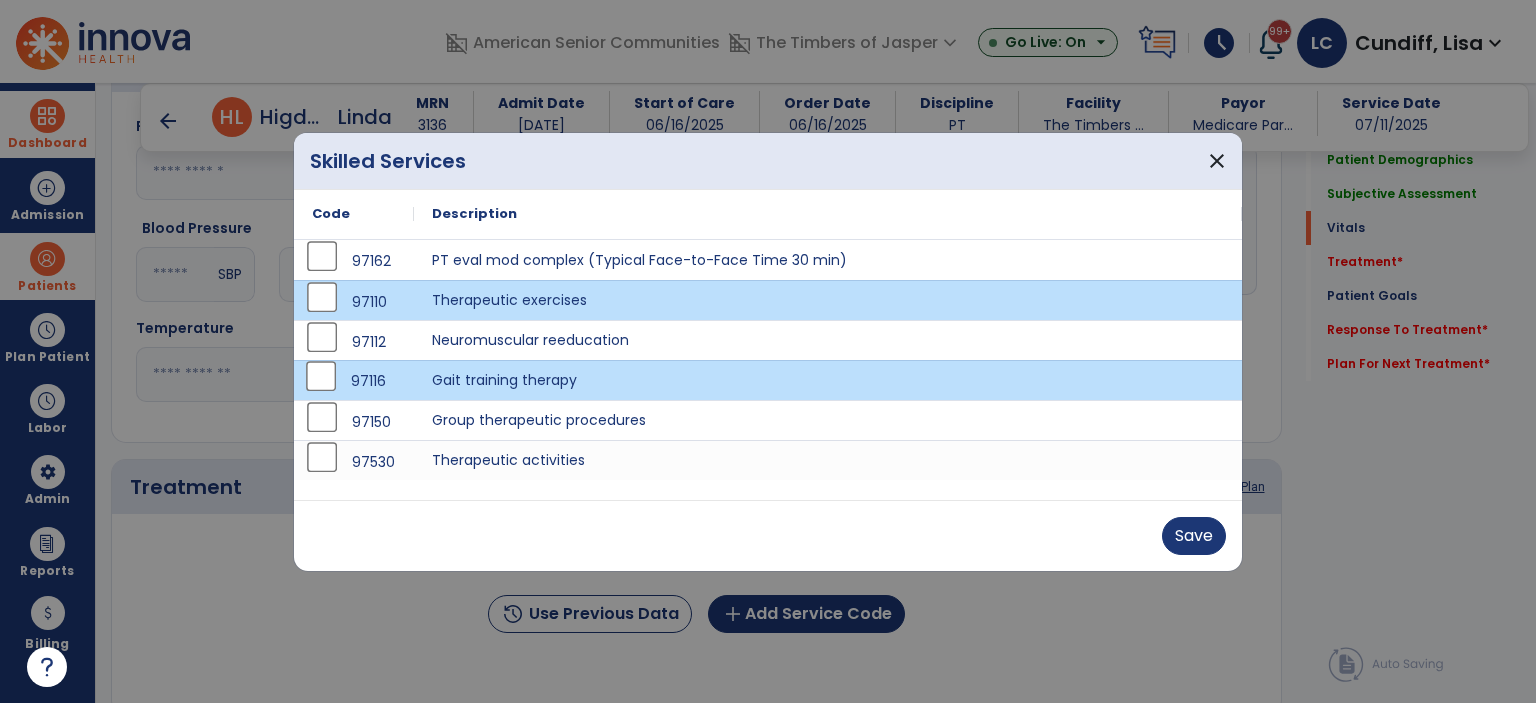 click on "97116" at bounding box center (354, 381) 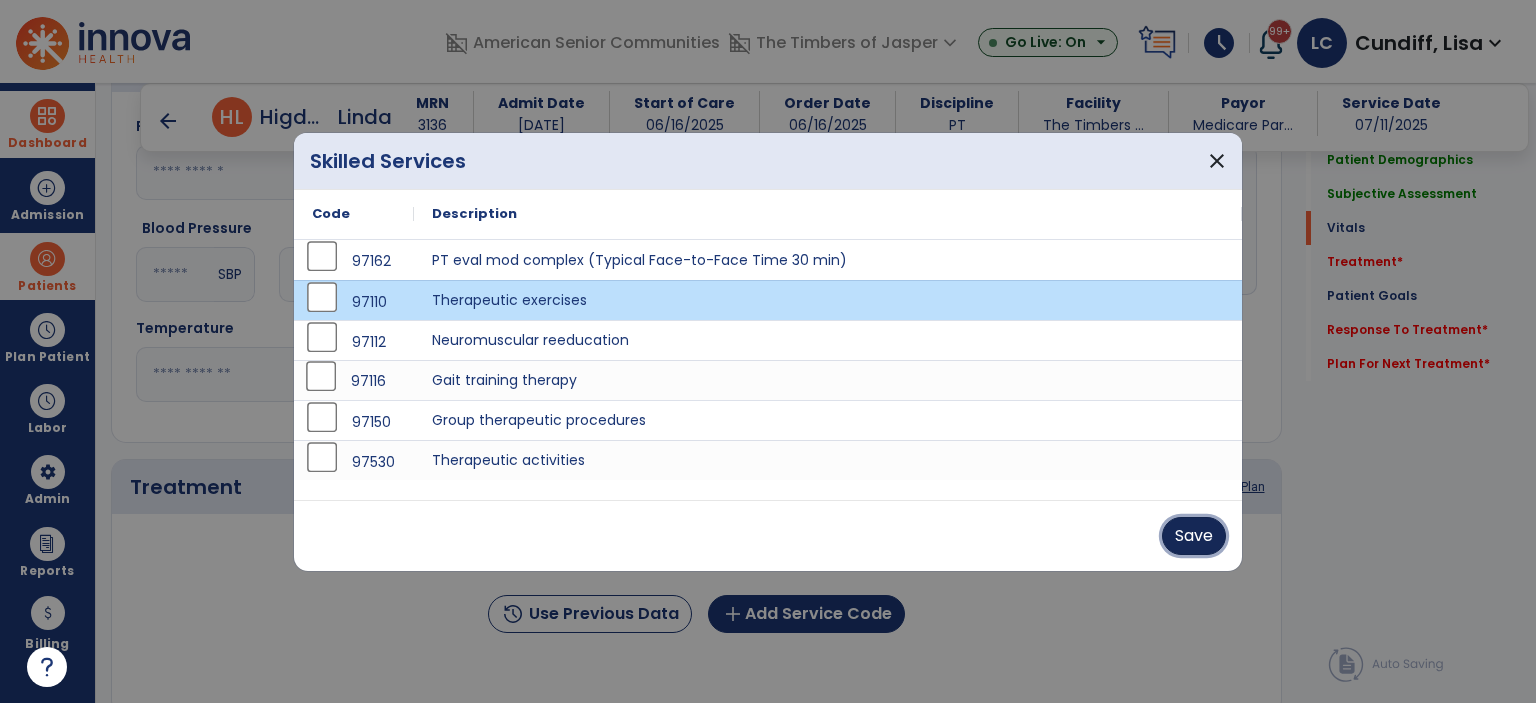 click on "Save" at bounding box center (1194, 536) 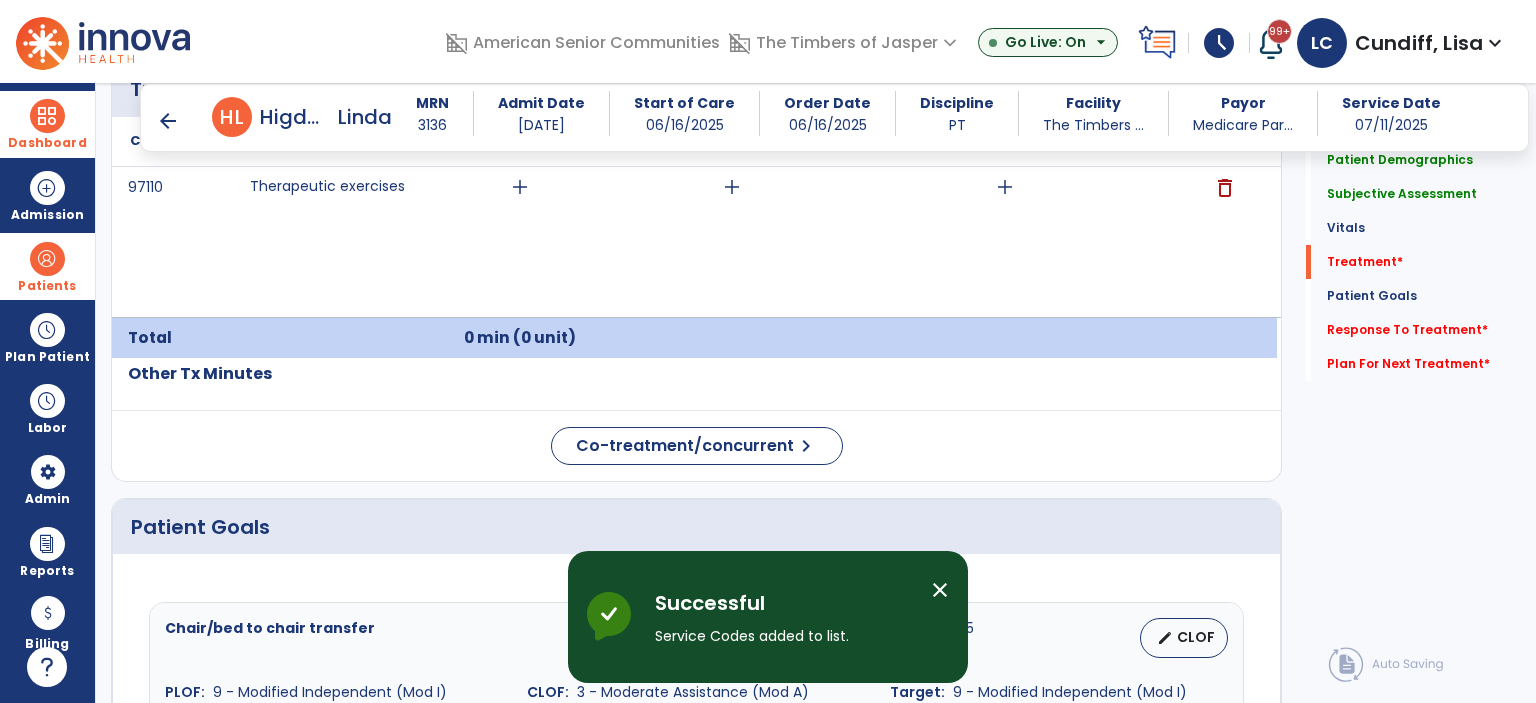 scroll, scrollTop: 1300, scrollLeft: 0, axis: vertical 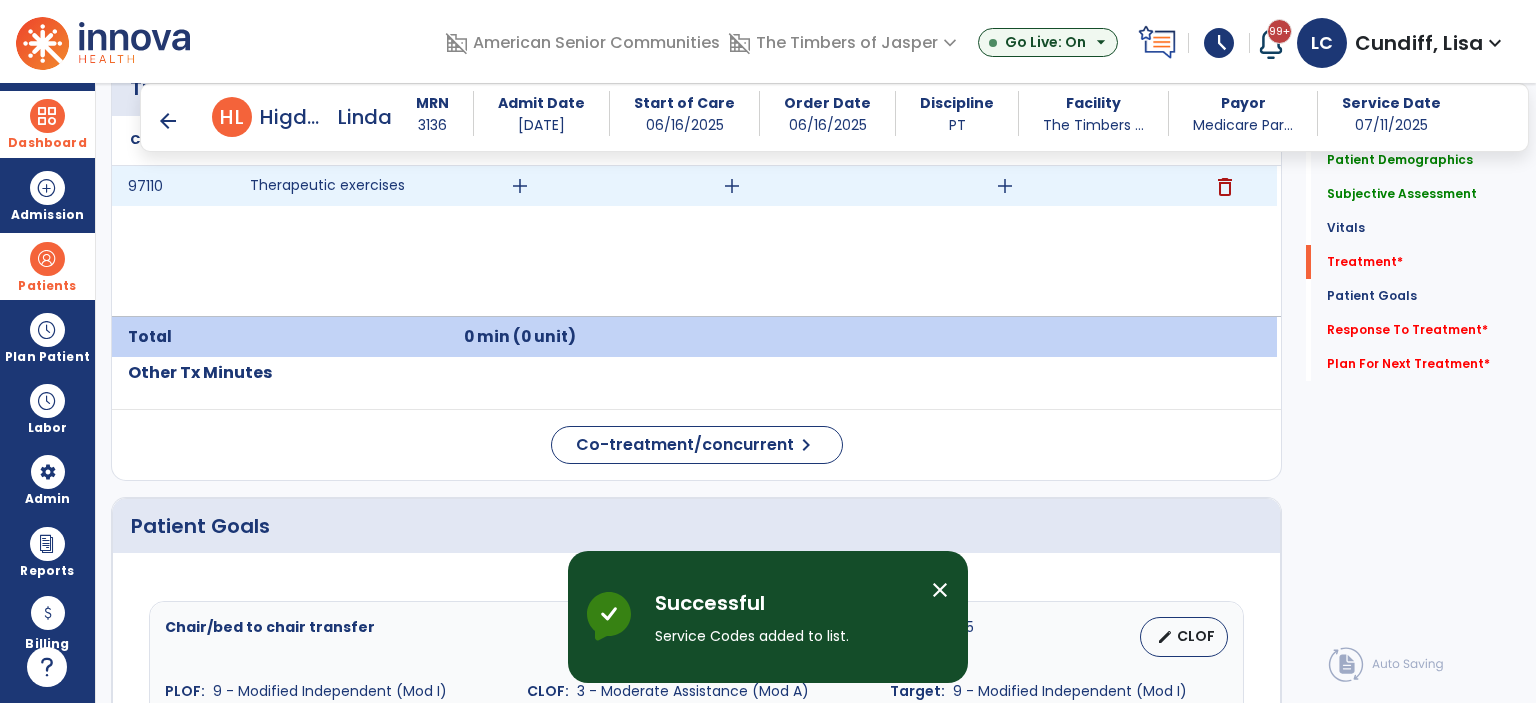 click on "add" at bounding box center [520, 186] 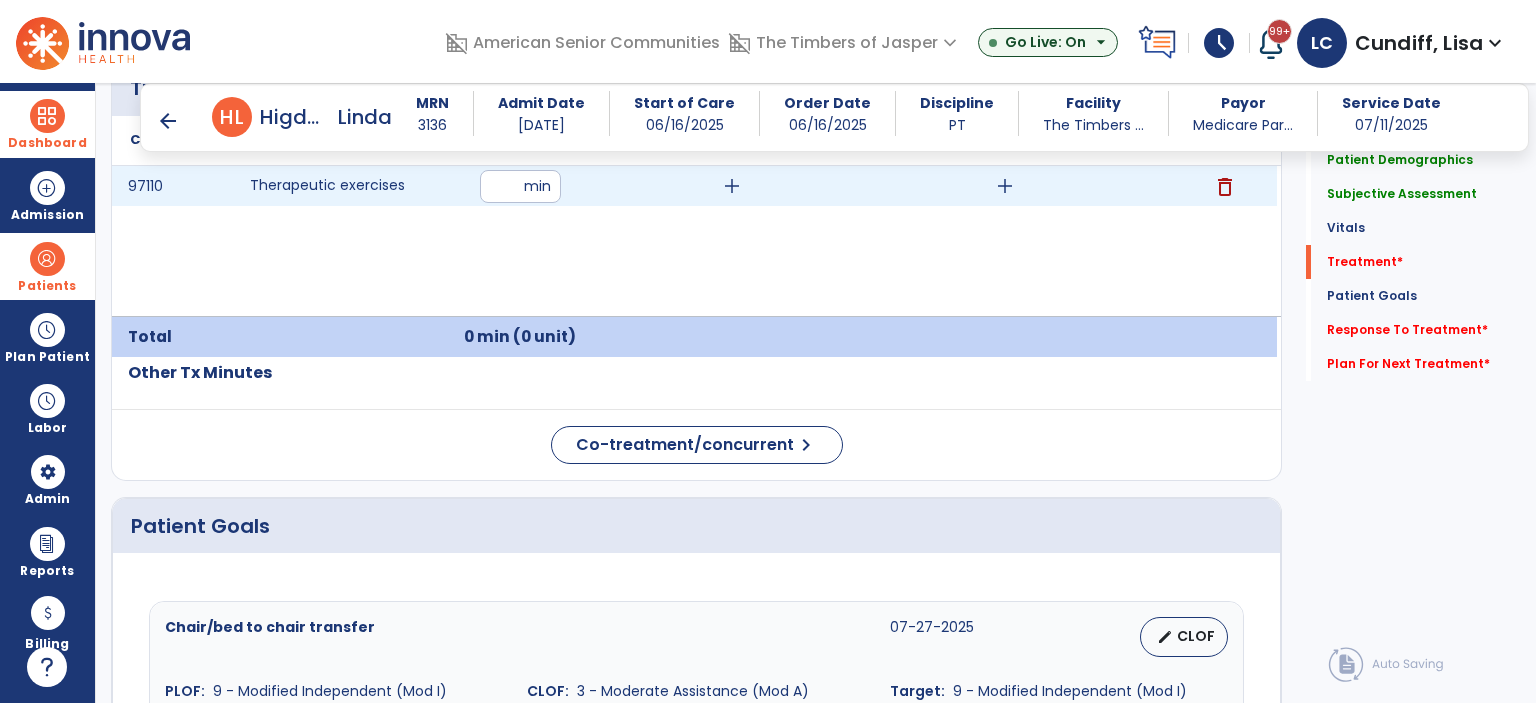 type on "**" 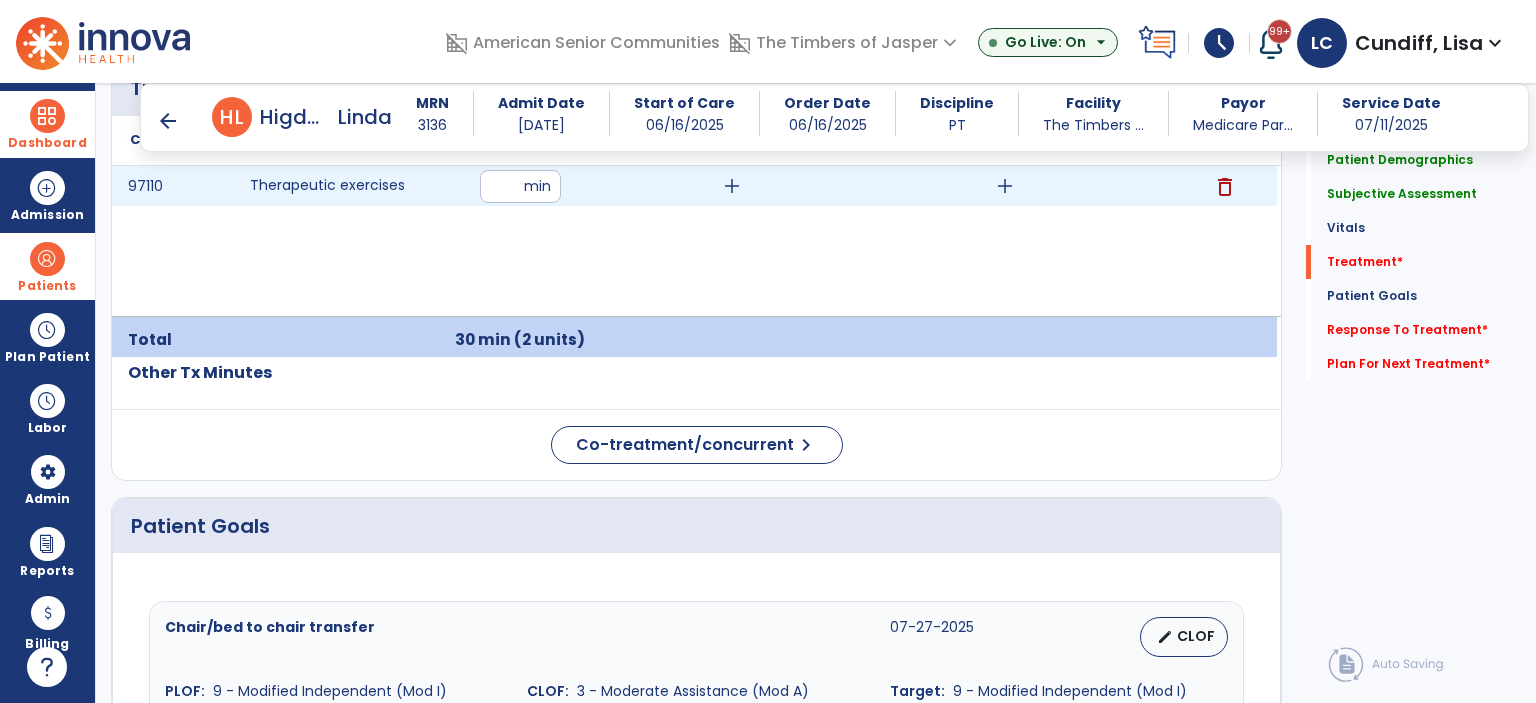 click on "add" at bounding box center (1005, 186) 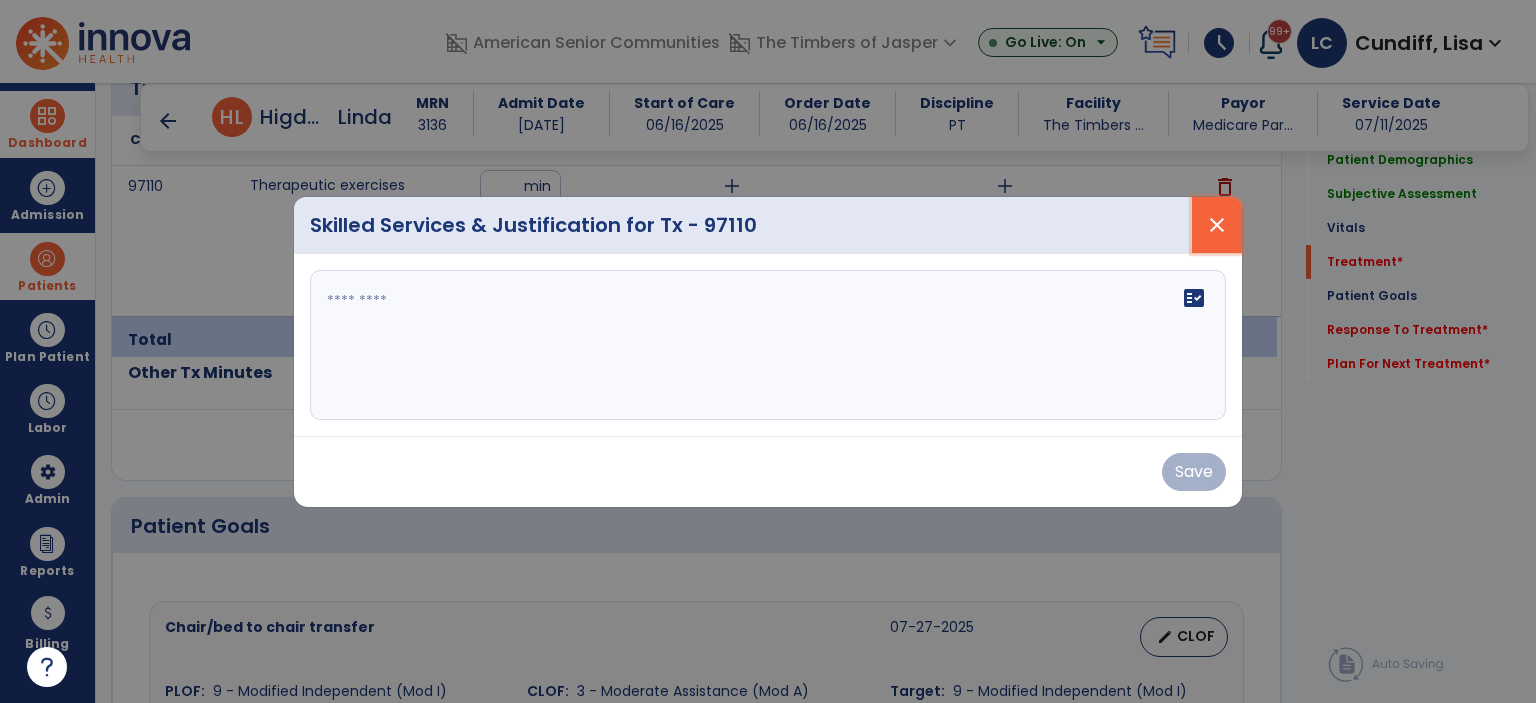click on "close" at bounding box center [1217, 225] 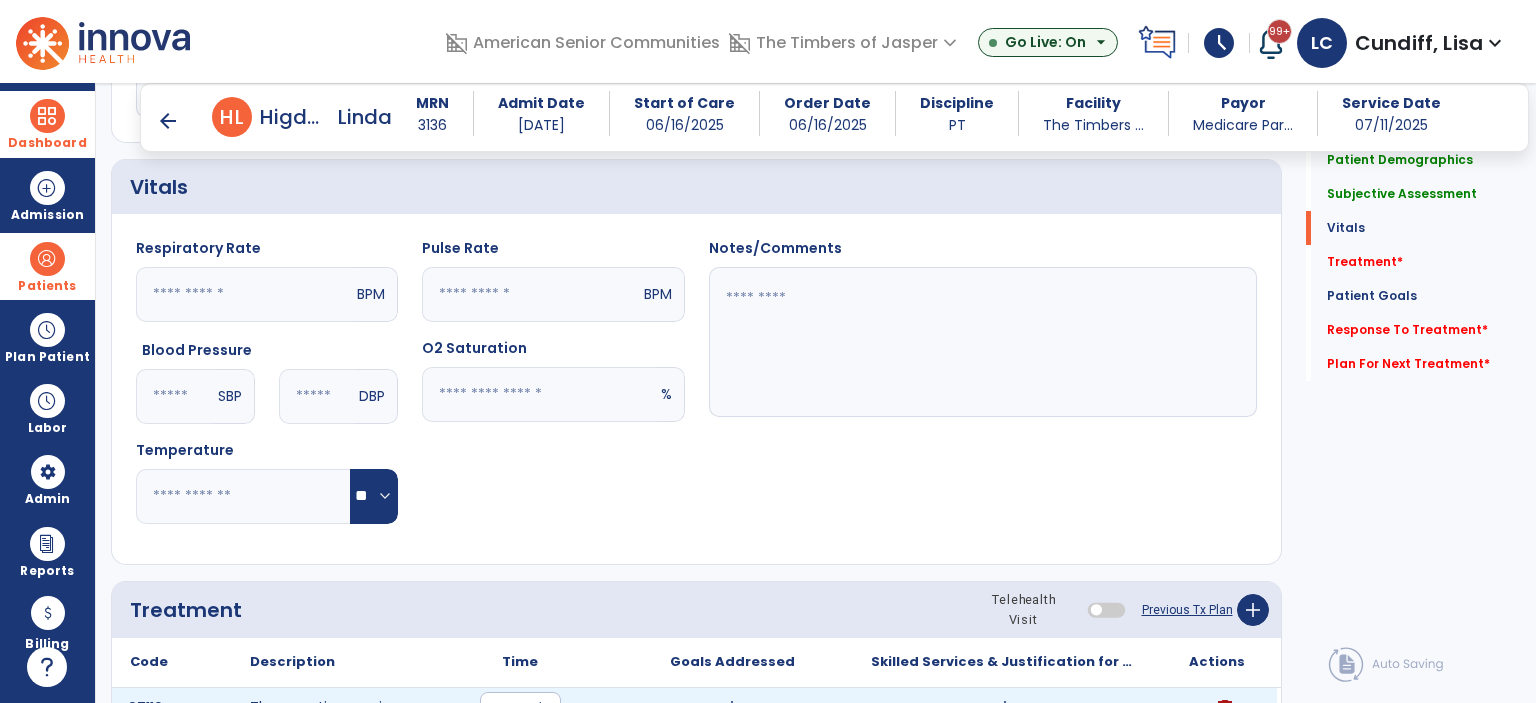 scroll, scrollTop: 700, scrollLeft: 0, axis: vertical 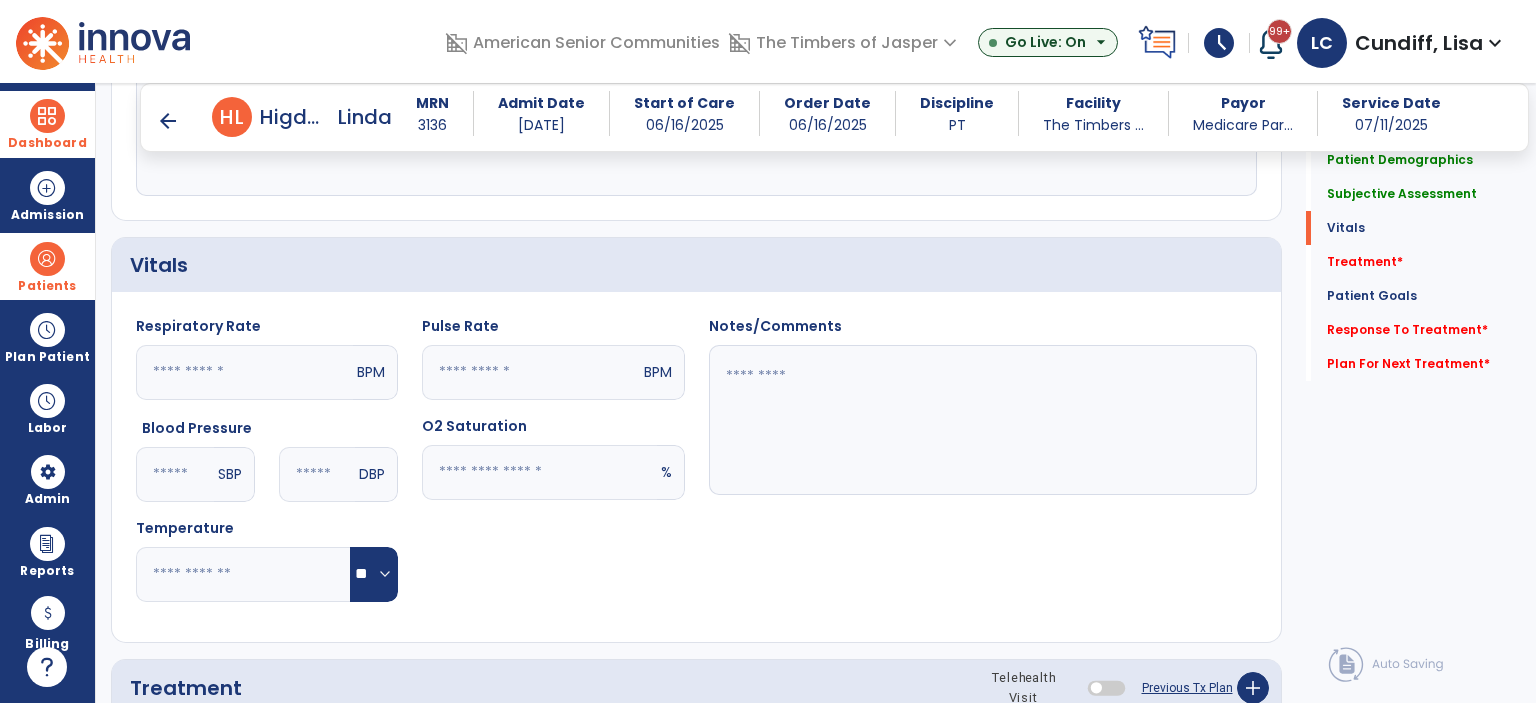 click on "arrow_back" at bounding box center [168, 121] 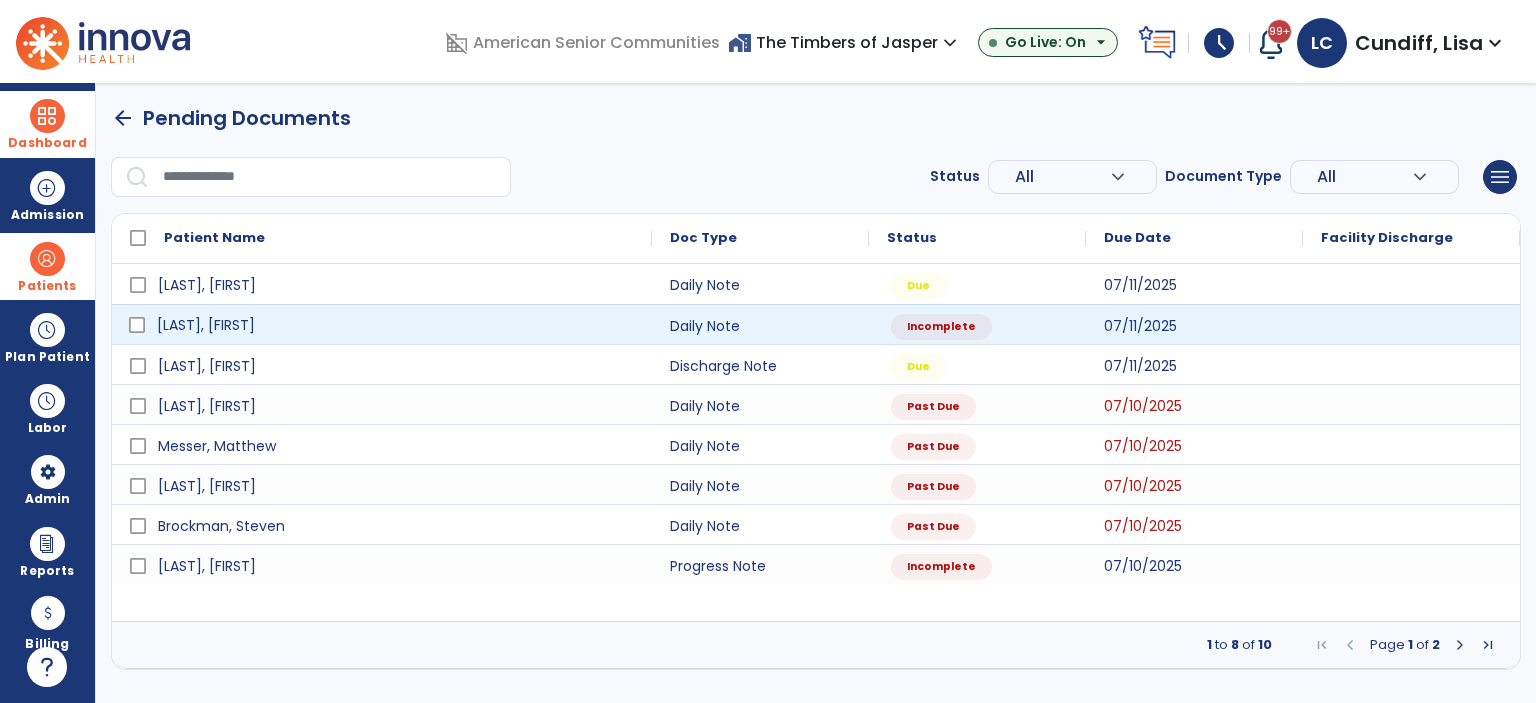 click on "[LAST], [FIRST]" at bounding box center (396, 325) 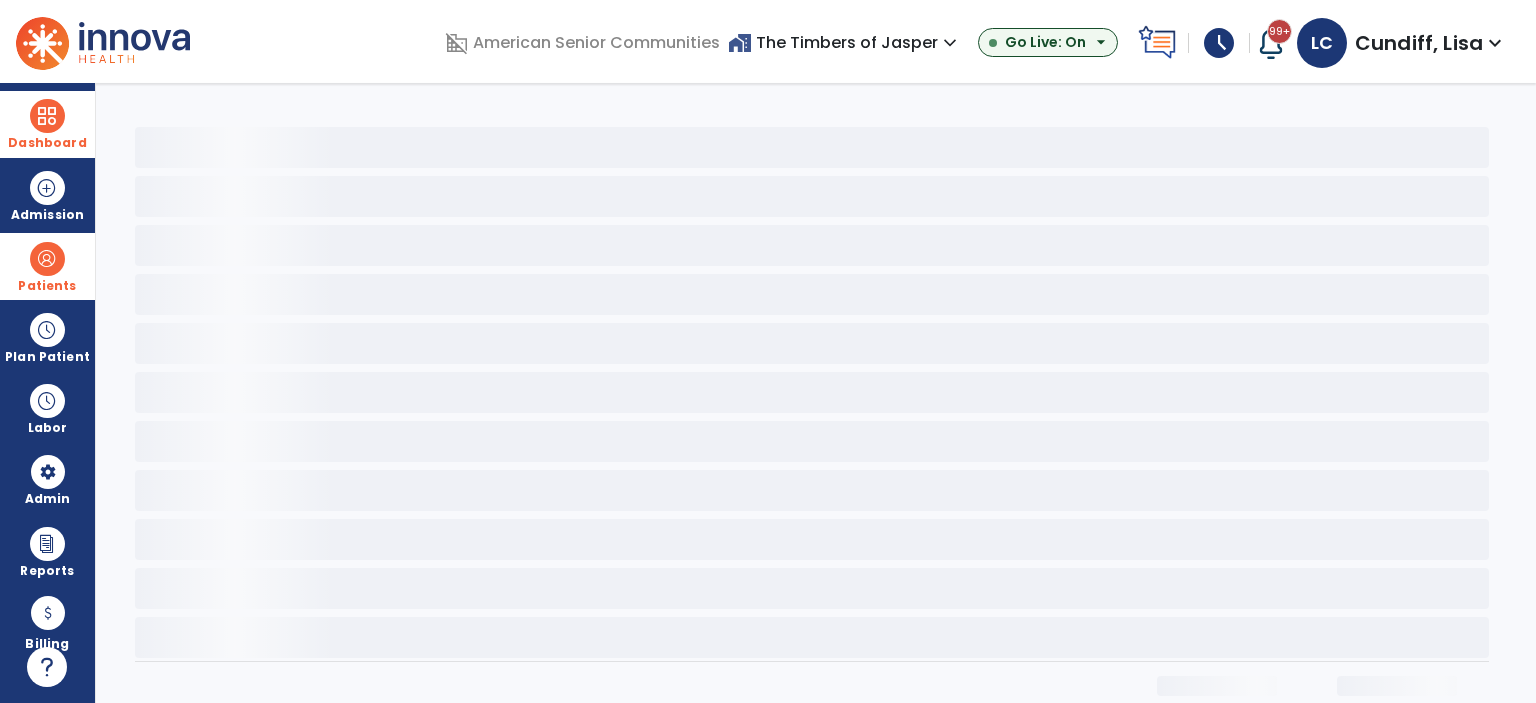 select on "*" 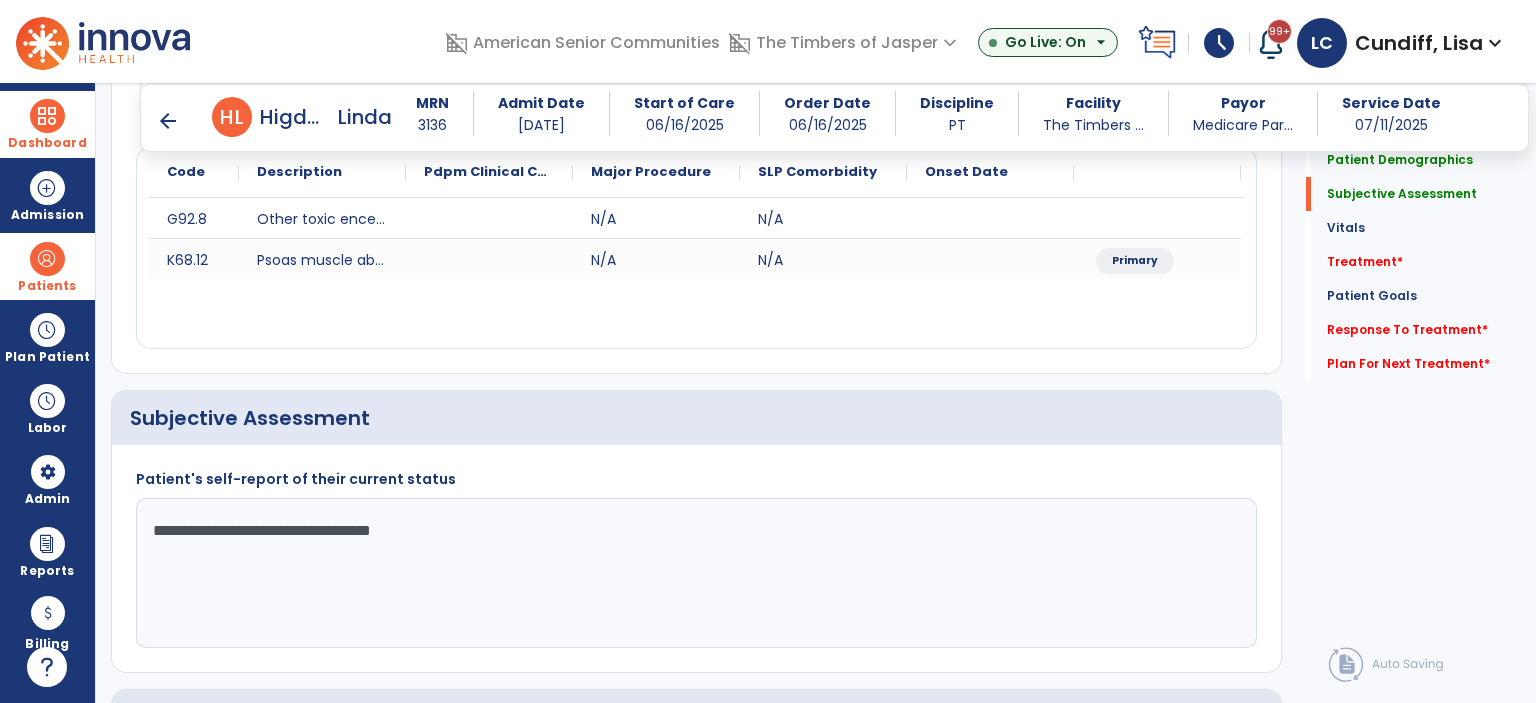 scroll, scrollTop: 400, scrollLeft: 0, axis: vertical 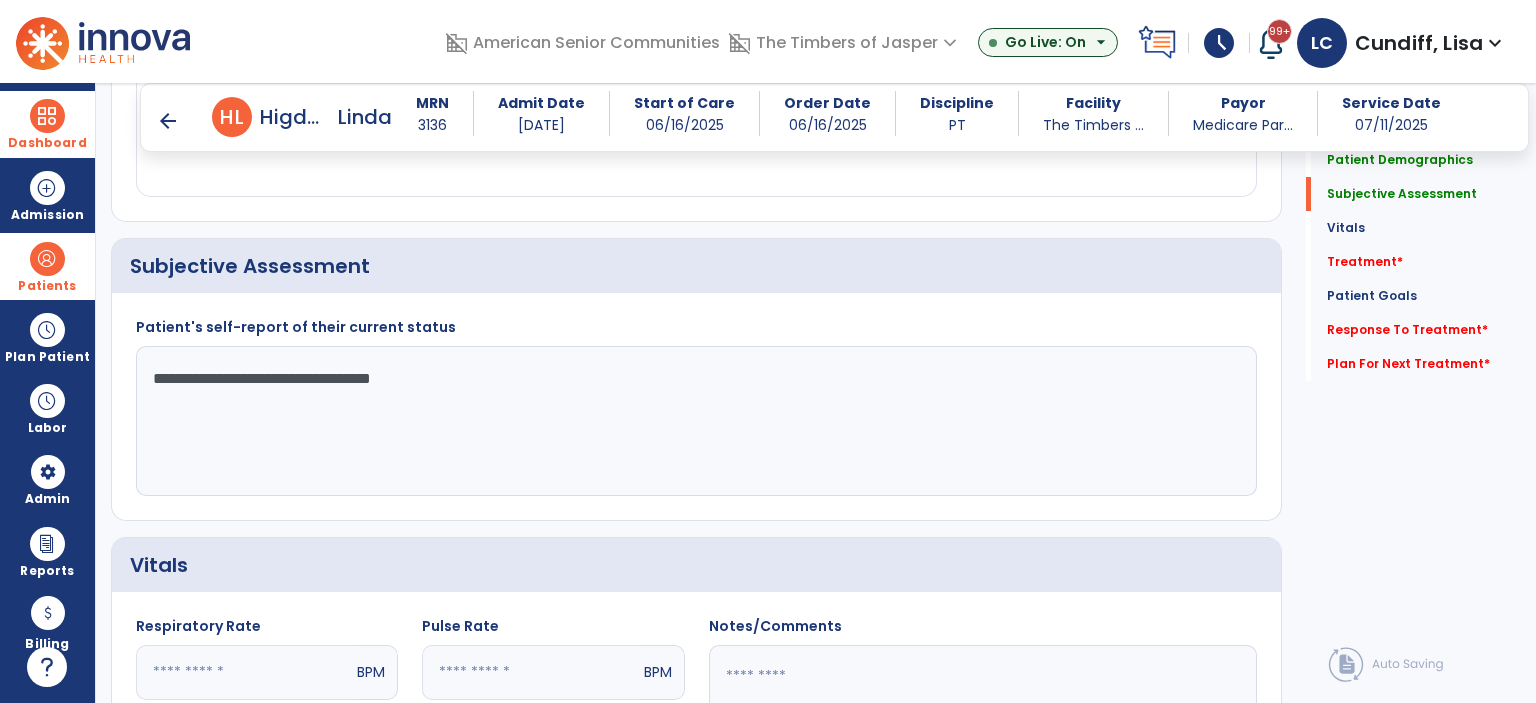 click on "**********" 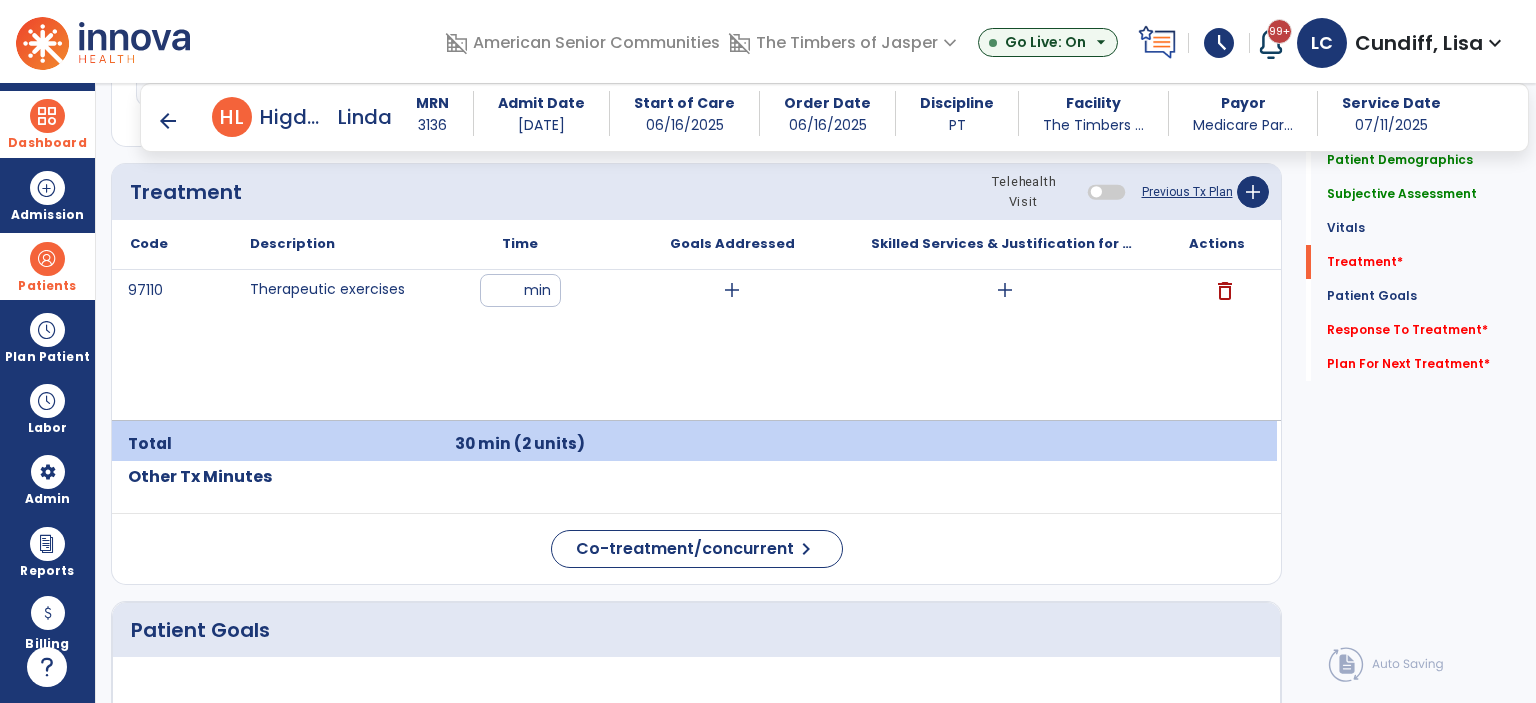 scroll, scrollTop: 1200, scrollLeft: 0, axis: vertical 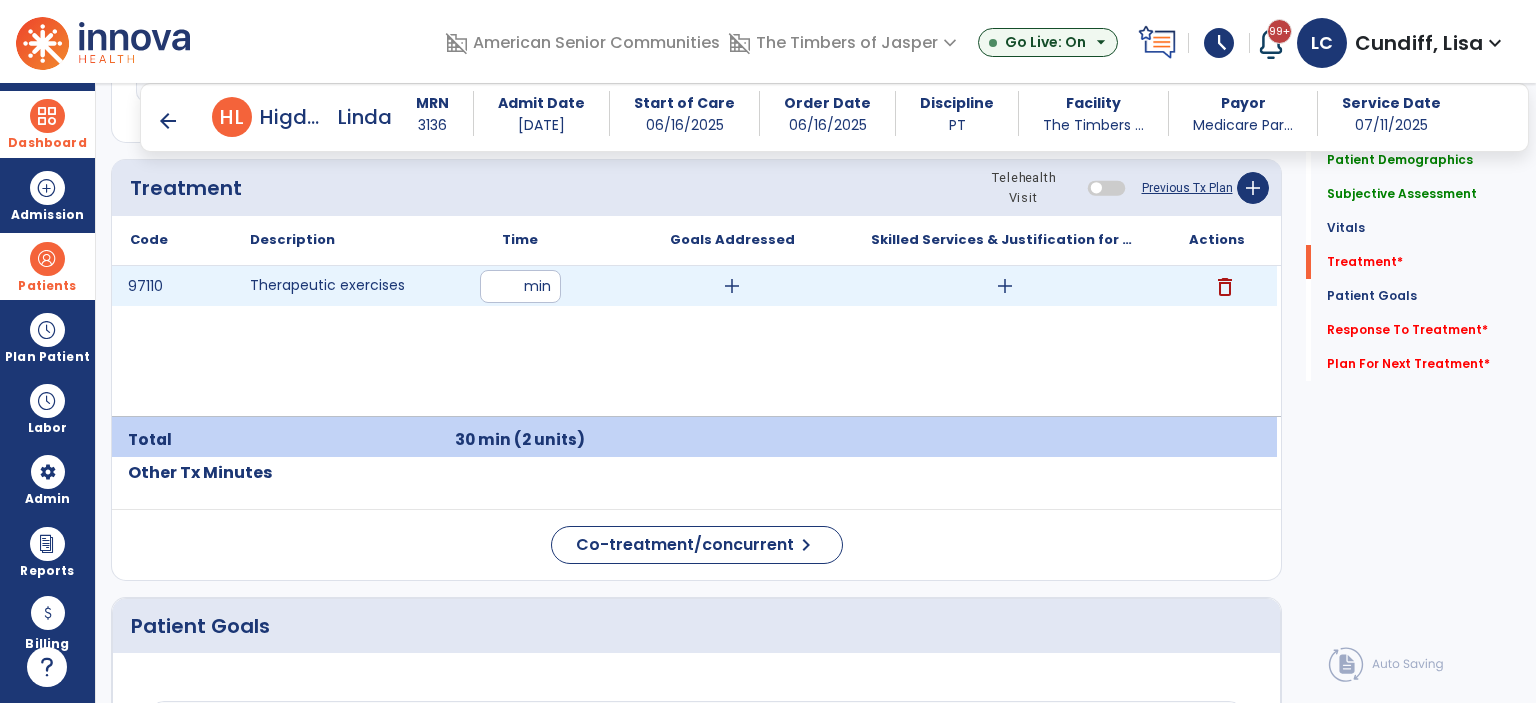 click on "delete" at bounding box center (1225, 287) 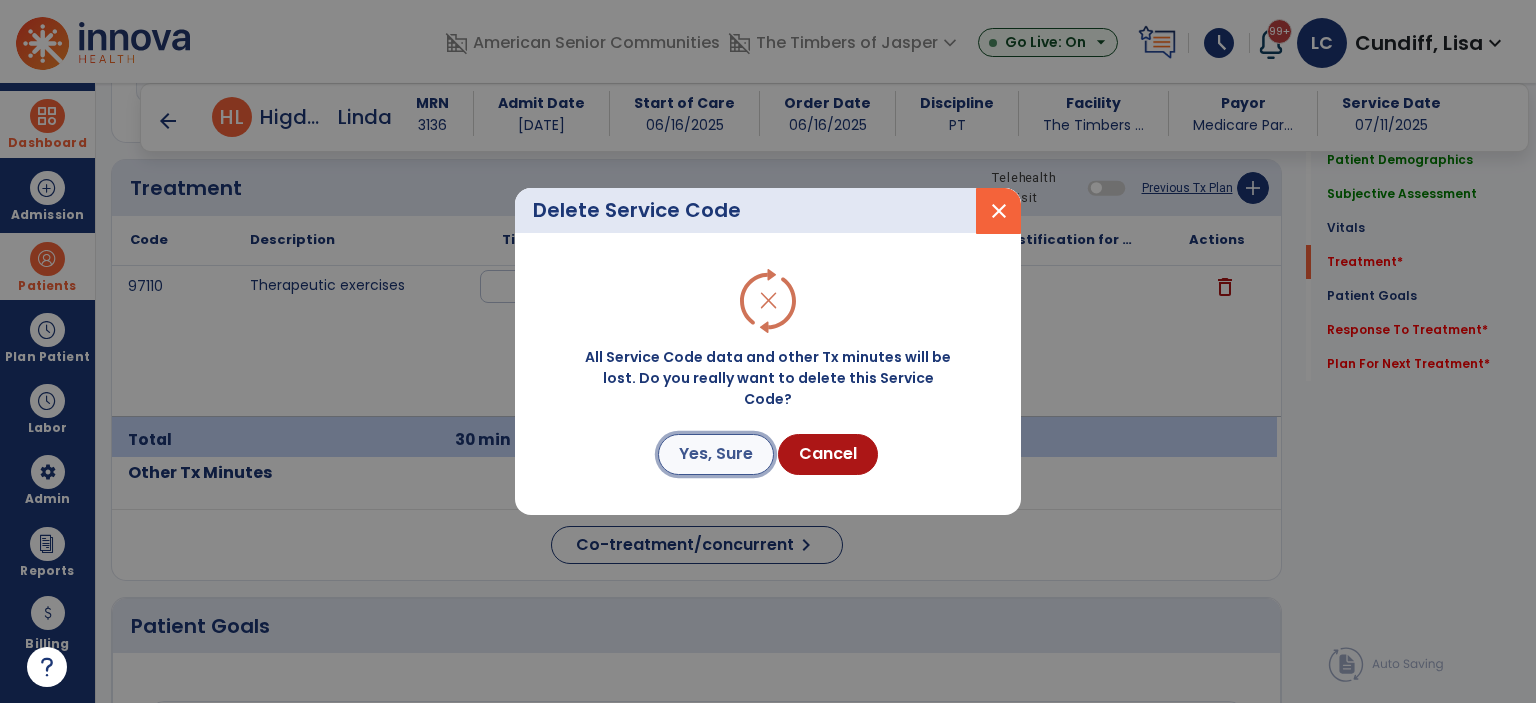 click on "Yes, Sure" at bounding box center (716, 454) 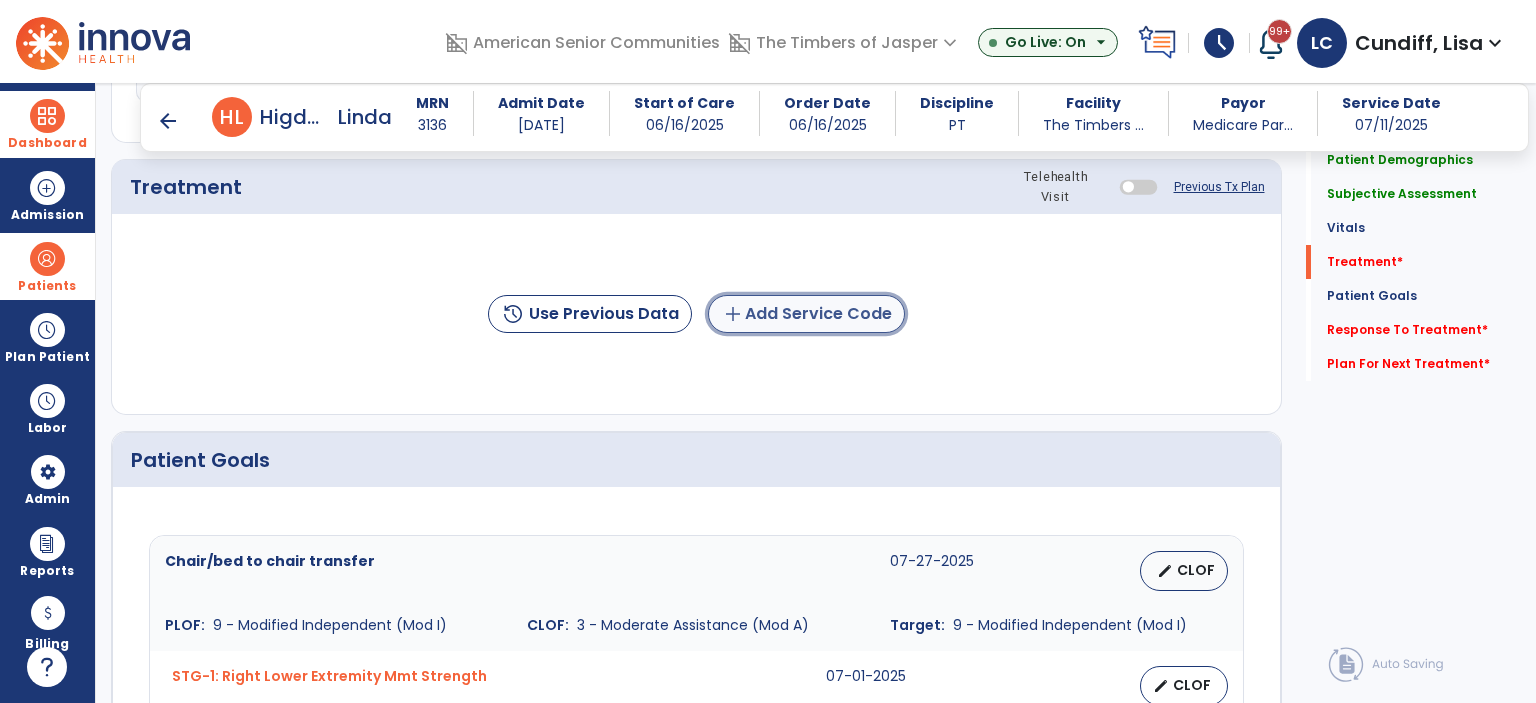 click on "add" 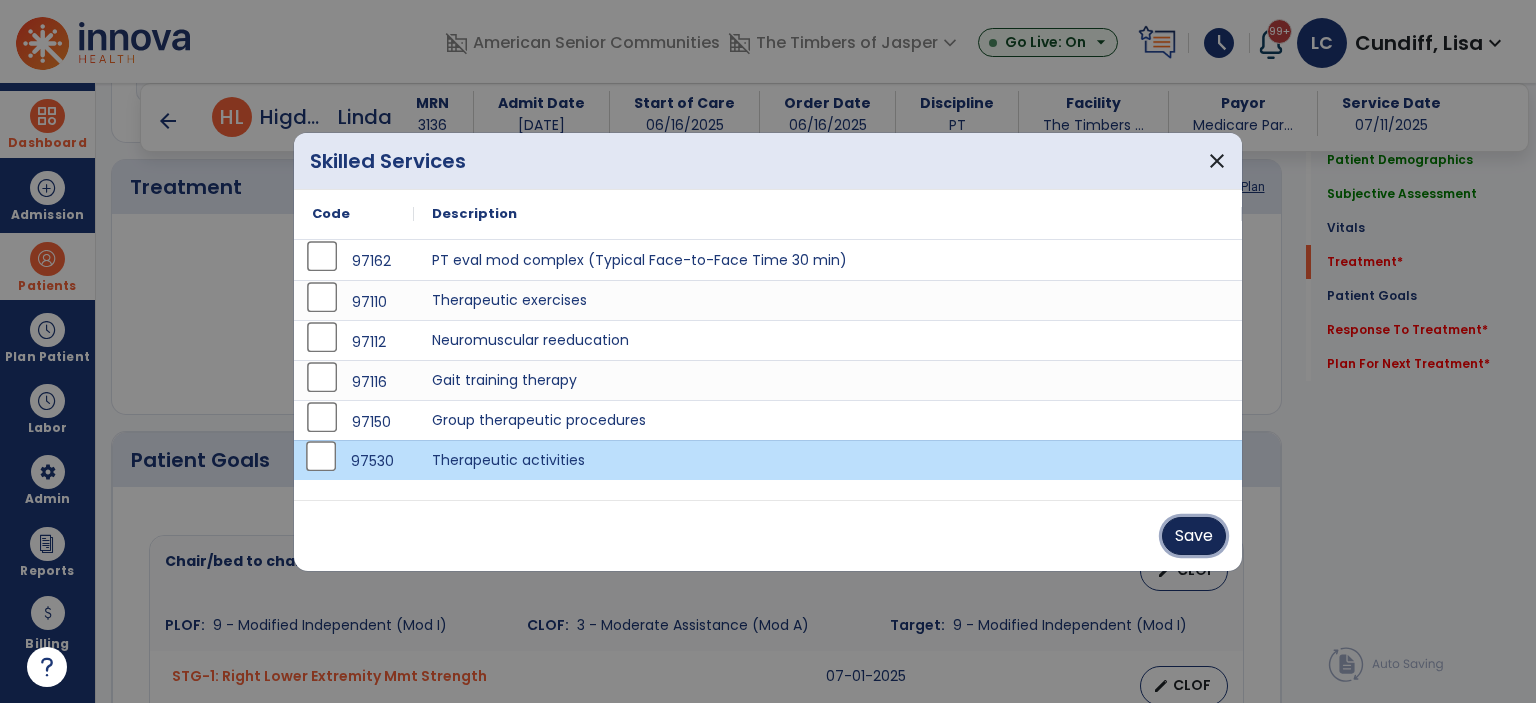 click on "Save" at bounding box center (1194, 536) 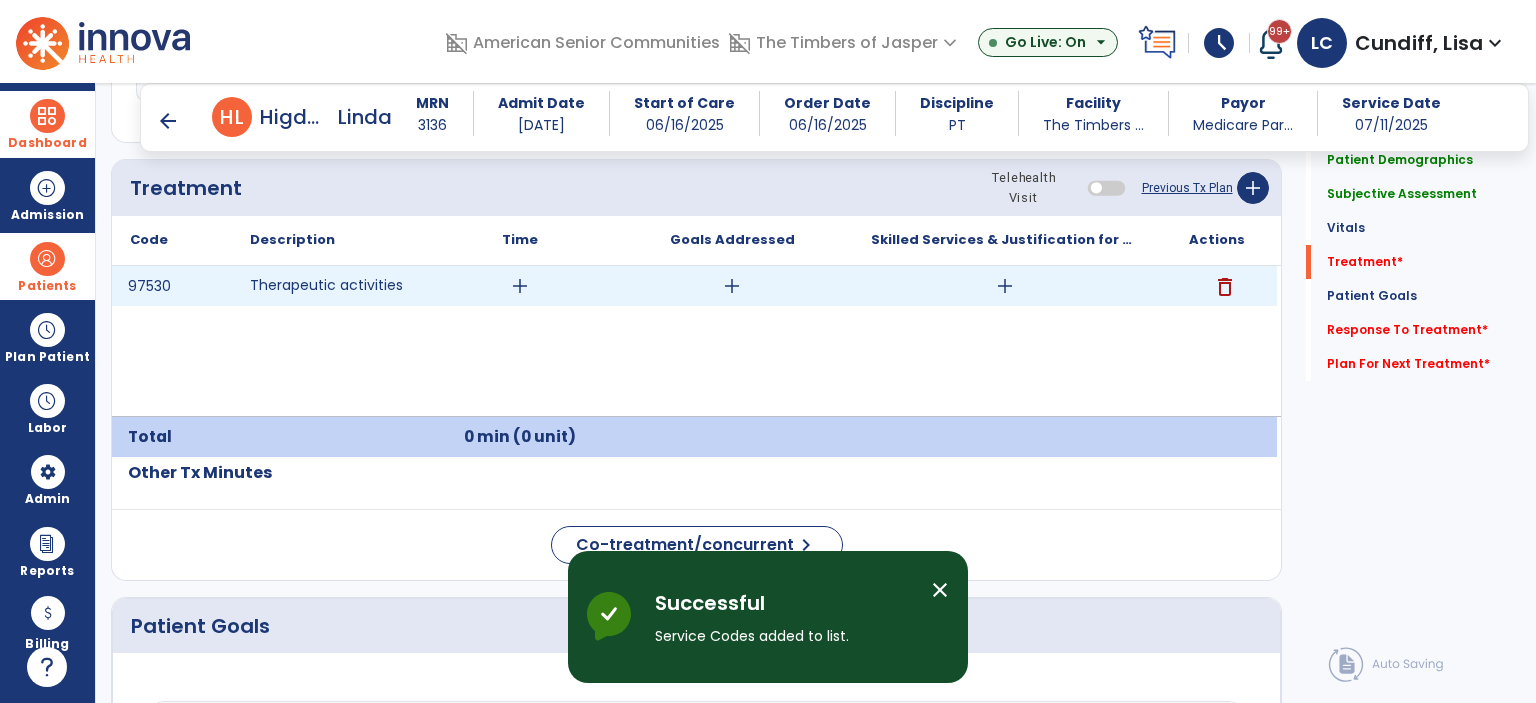 click on "add" at bounding box center [520, 286] 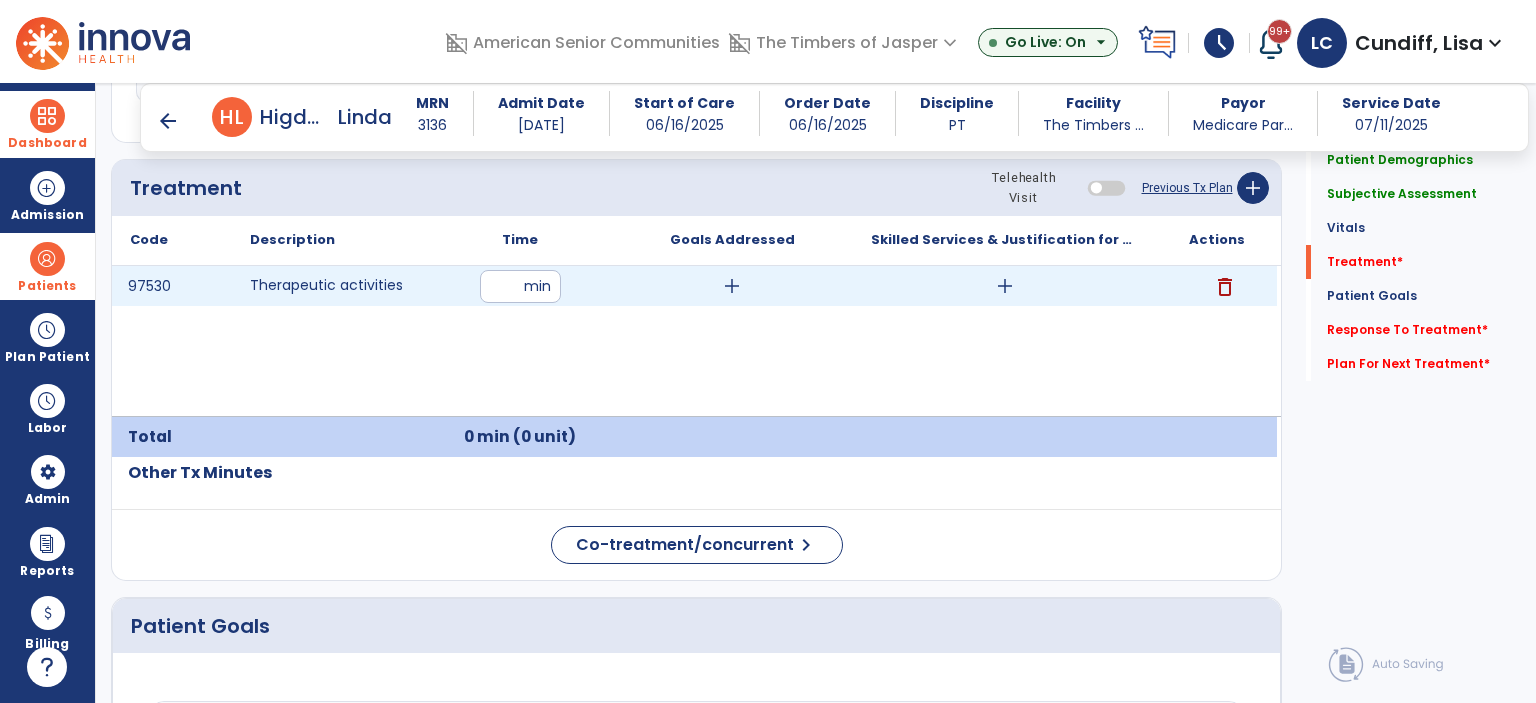 type on "**" 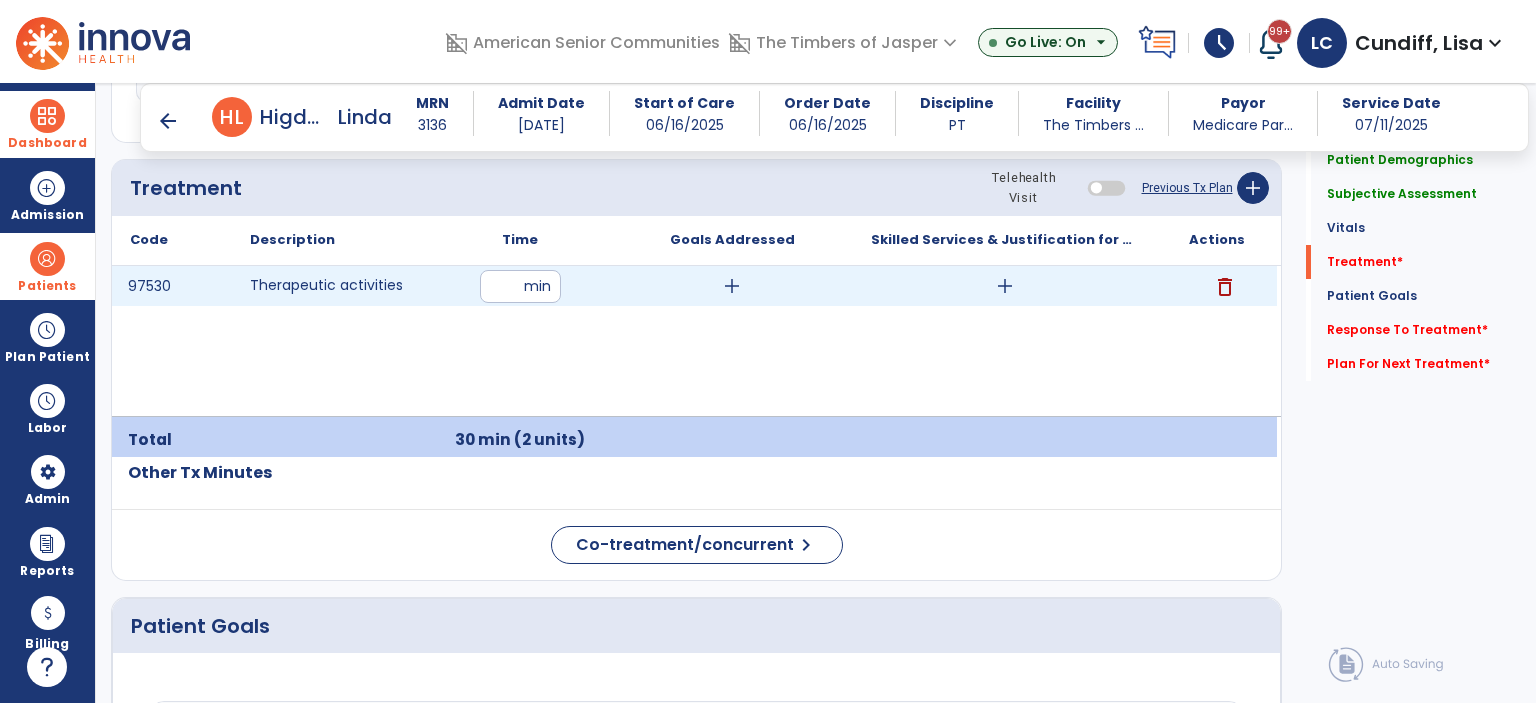 click on "add" at bounding box center (1005, 286) 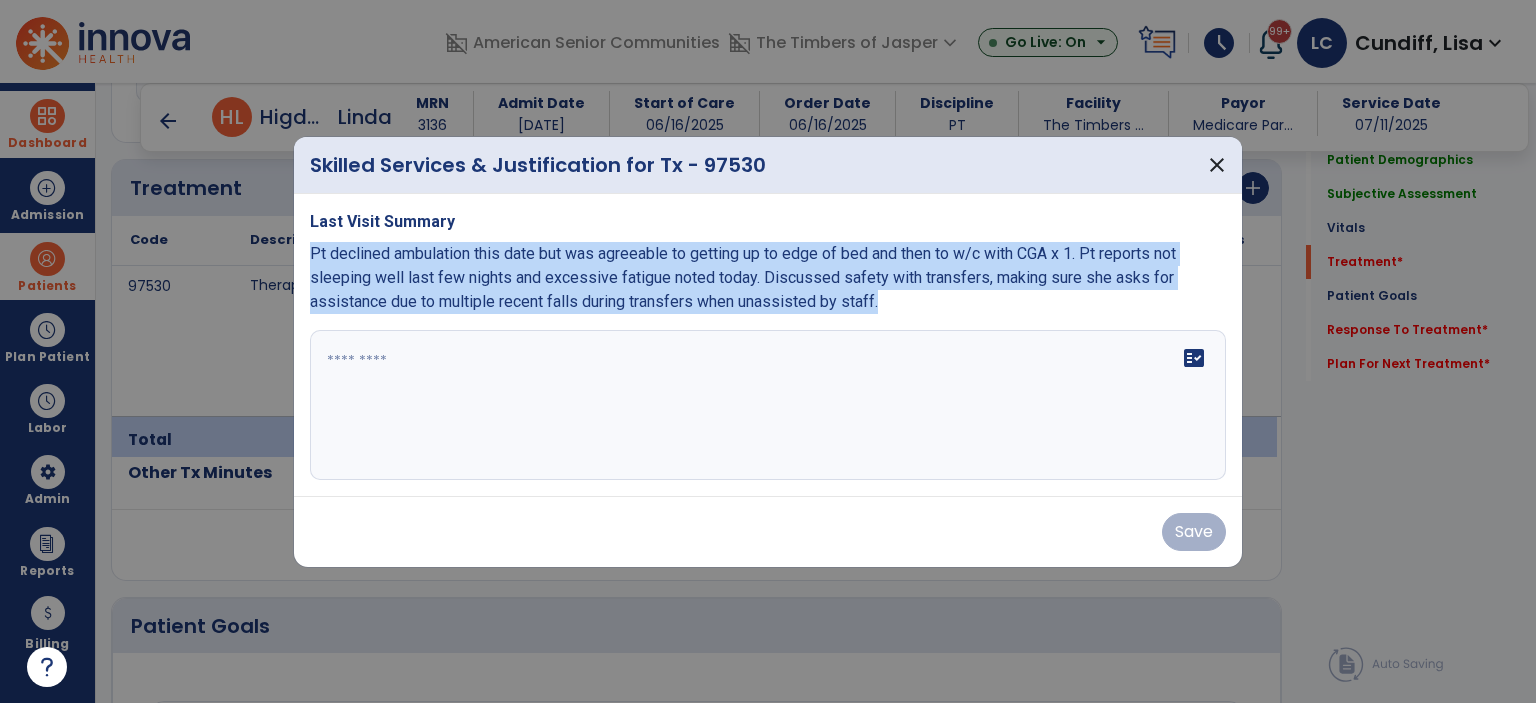 drag, startPoint x: 309, startPoint y: 252, endPoint x: 1019, endPoint y: 315, distance: 712.7896 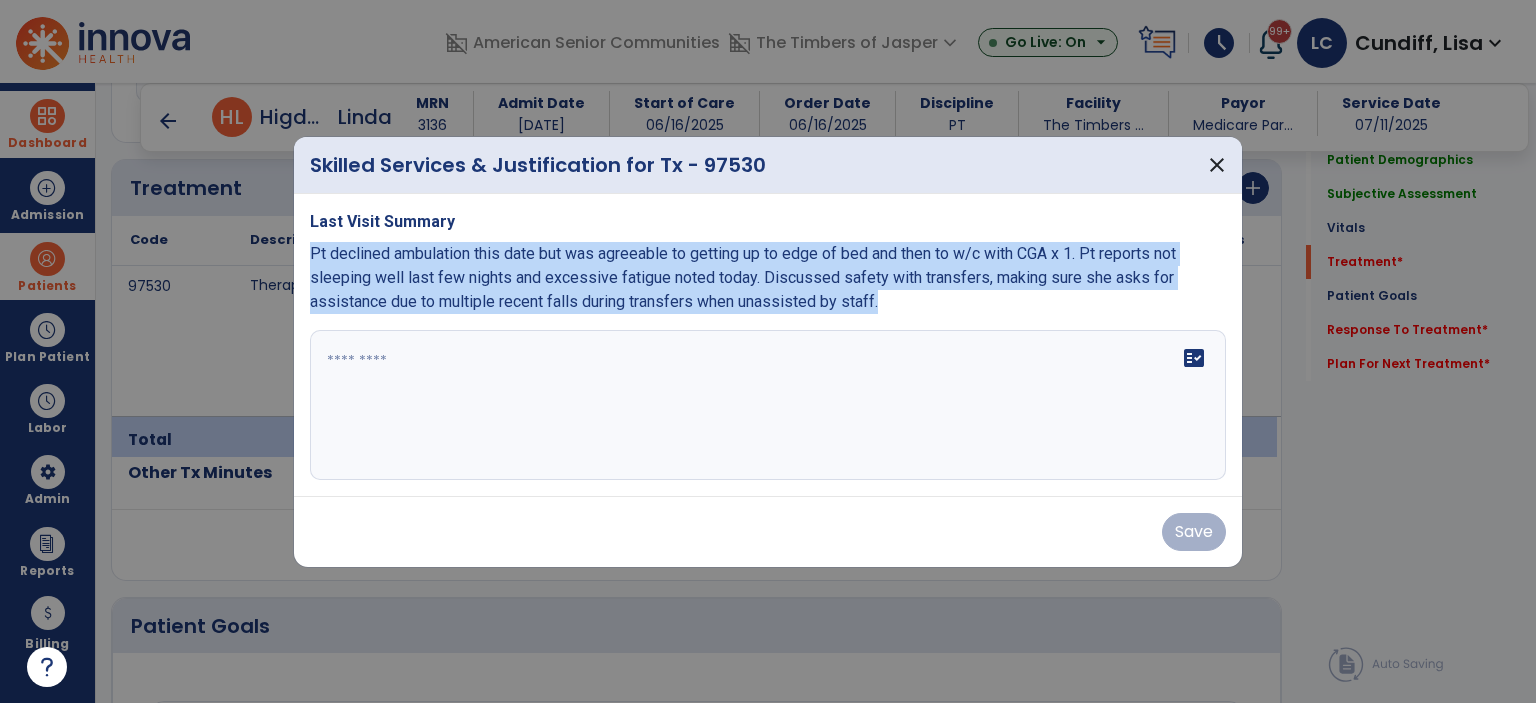 click on "Last Visit Summary Pt declined ambulation this date but was agreeable to getting up to edge of bed and then to w/c with CGA x 1. Pt reports not sleeping well last few nights and excessive fatigue noted today. Discussed safety with transfers, making sure she asks for assistance due to multiple recent falls during transfers when unassisted by staff.    fact_check" at bounding box center (768, 345) 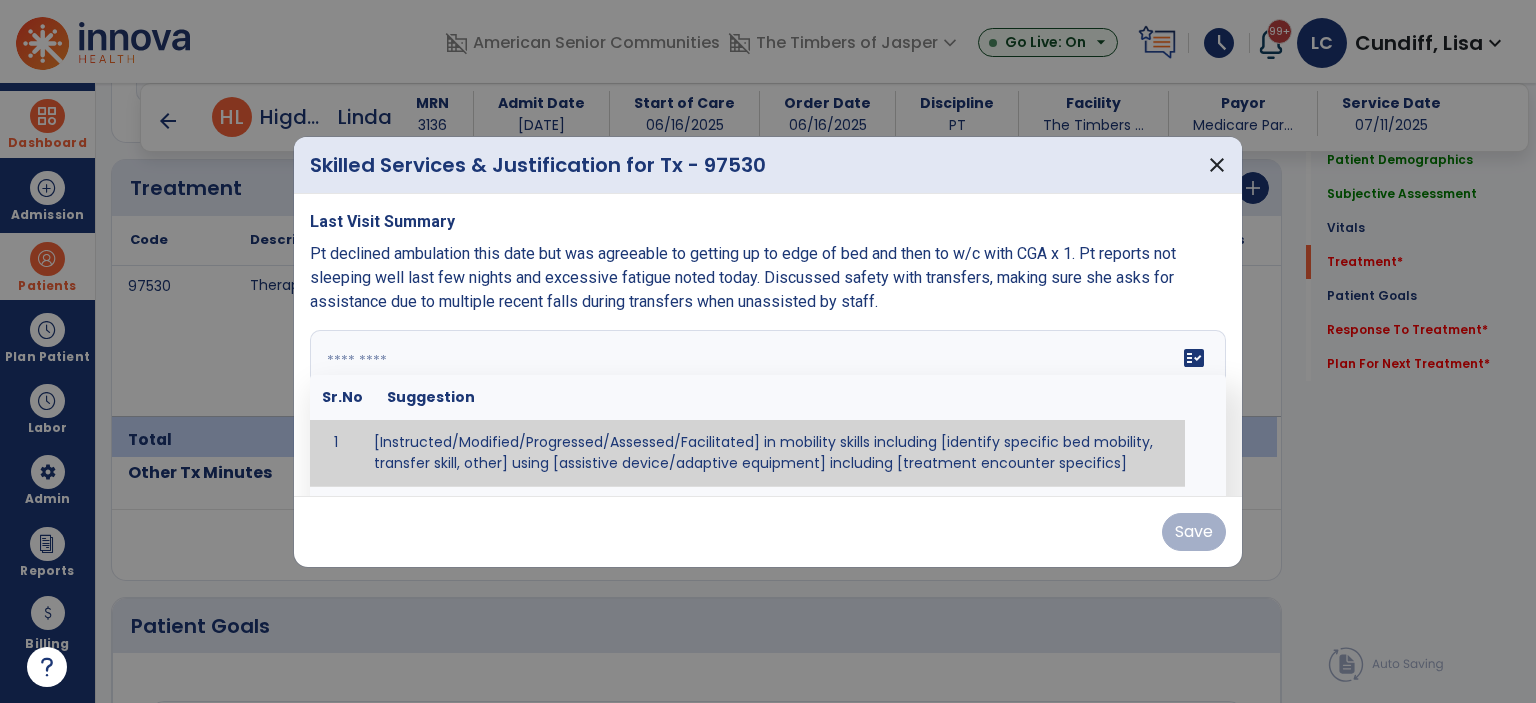 click on "fact_check  Sr.No Suggestion 1 [Instructed/Modified/Progressed/Assessed/Facilitated] in mobility skills including [identify specific bed mobility, transfer skill, other] using [assistive device/adaptive equipment] including [treatment encounter specifics]" at bounding box center (768, 405) 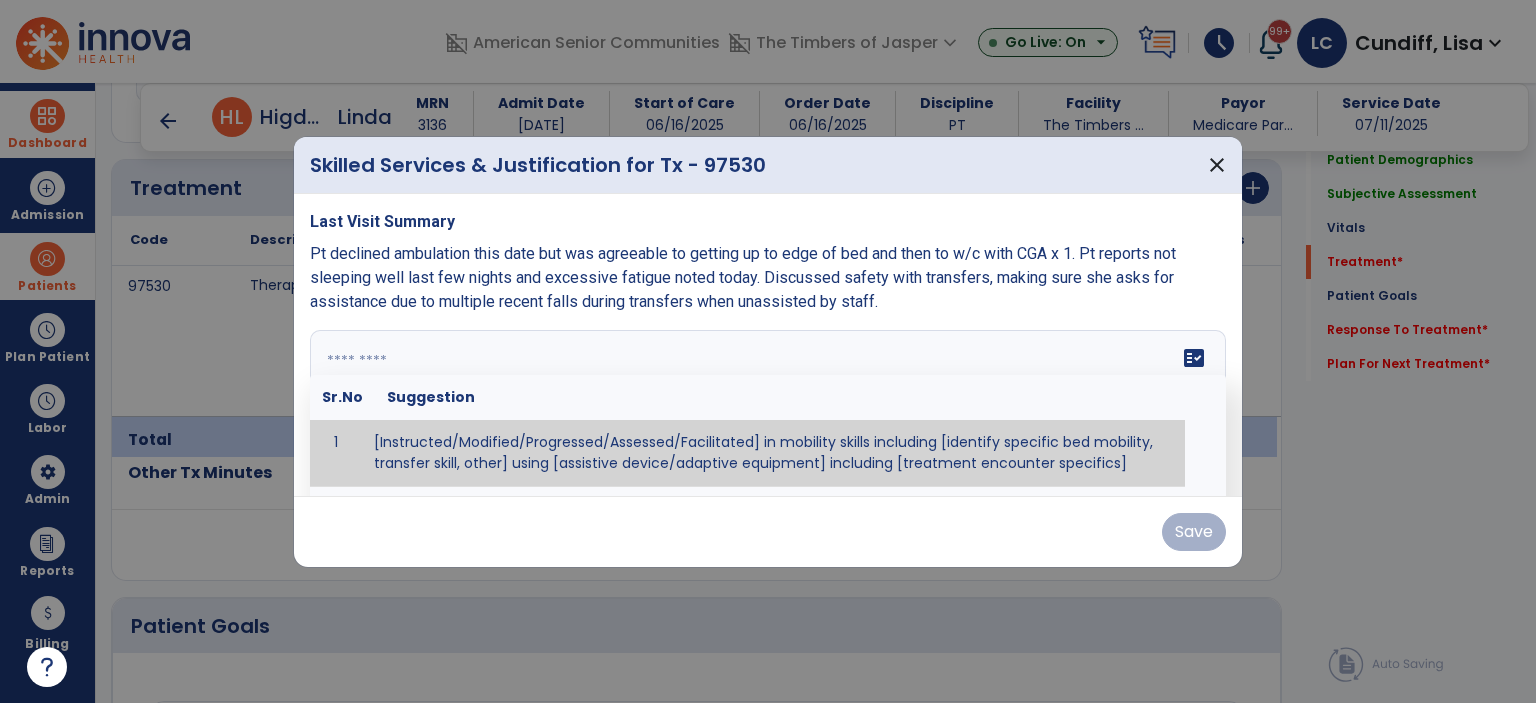 paste on "**********" 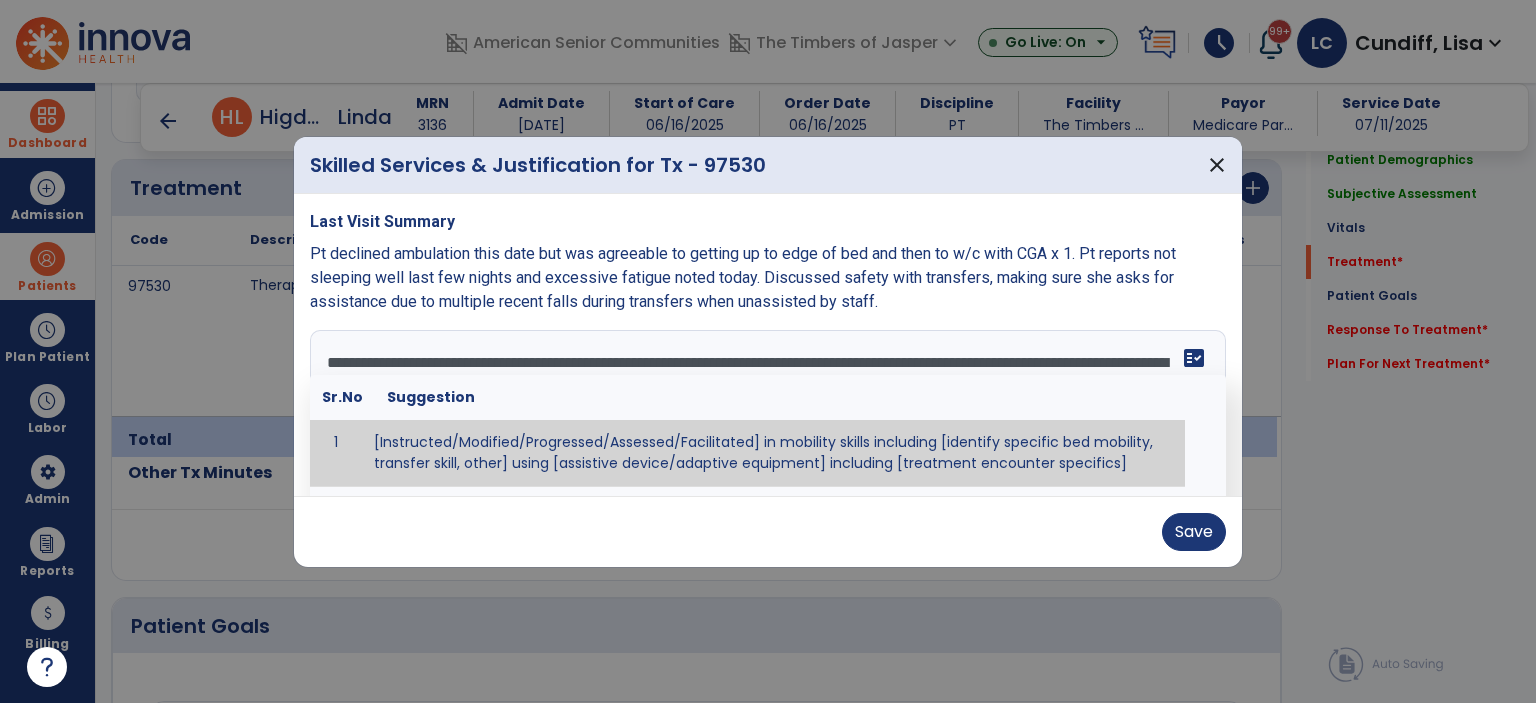 scroll, scrollTop: 15, scrollLeft: 0, axis: vertical 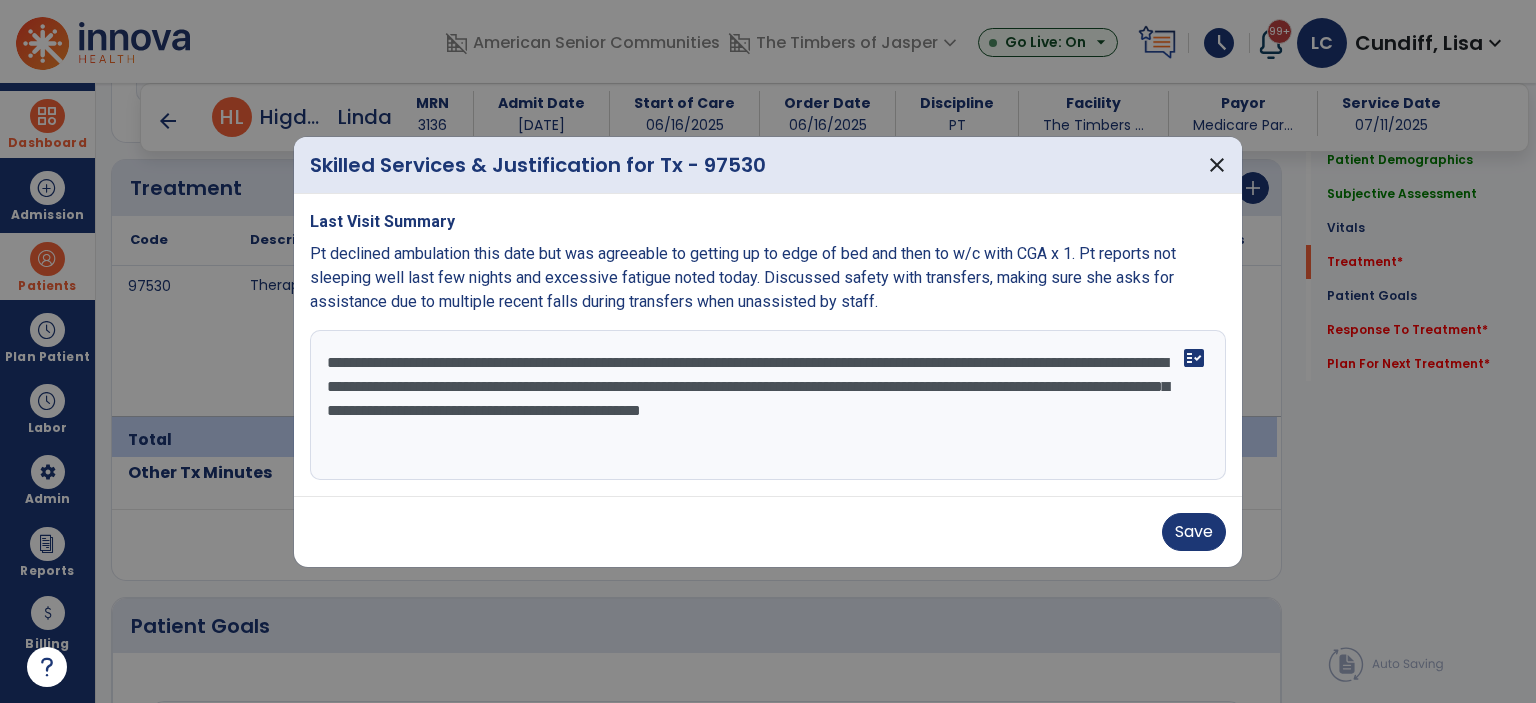 drag, startPoint x: 1009, startPoint y: 373, endPoint x: 389, endPoint y: 375, distance: 620.00323 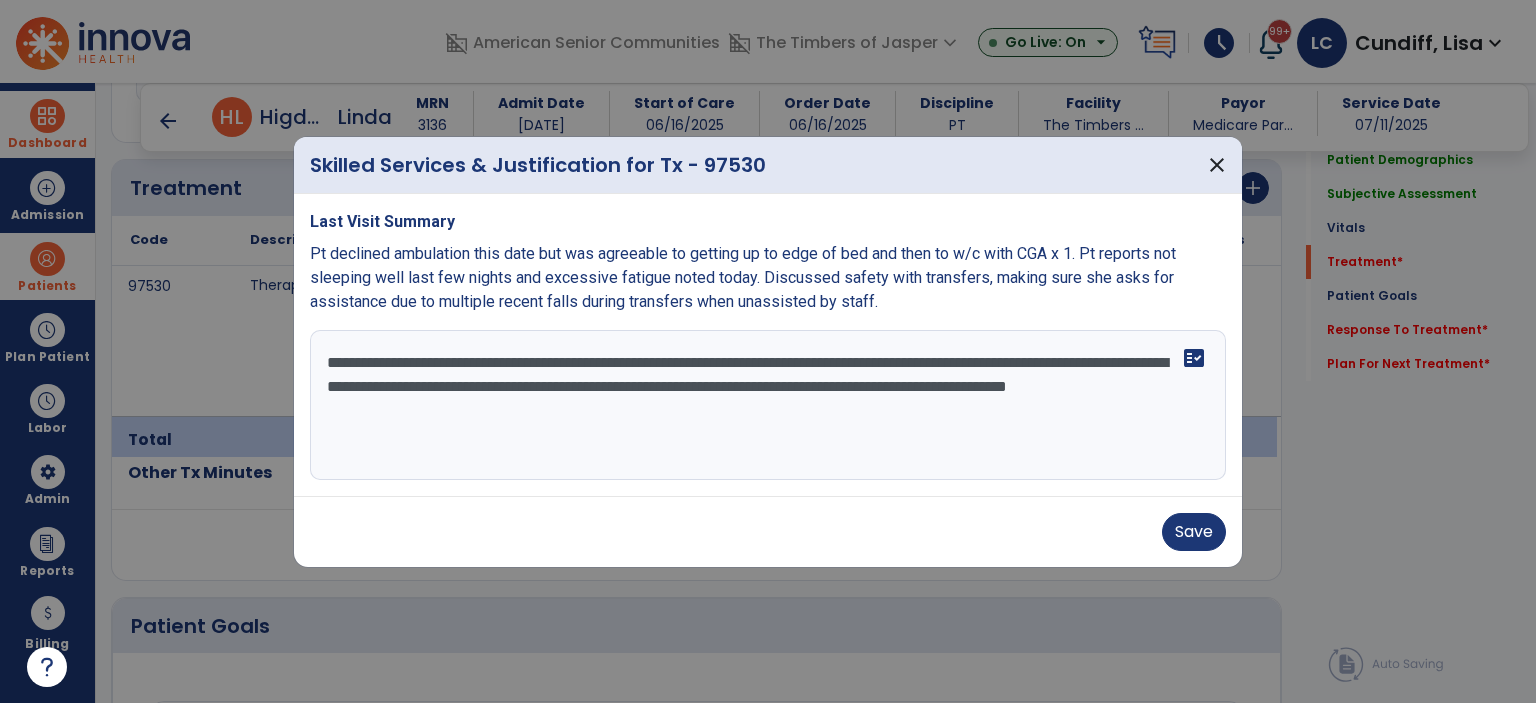 scroll, scrollTop: 0, scrollLeft: 0, axis: both 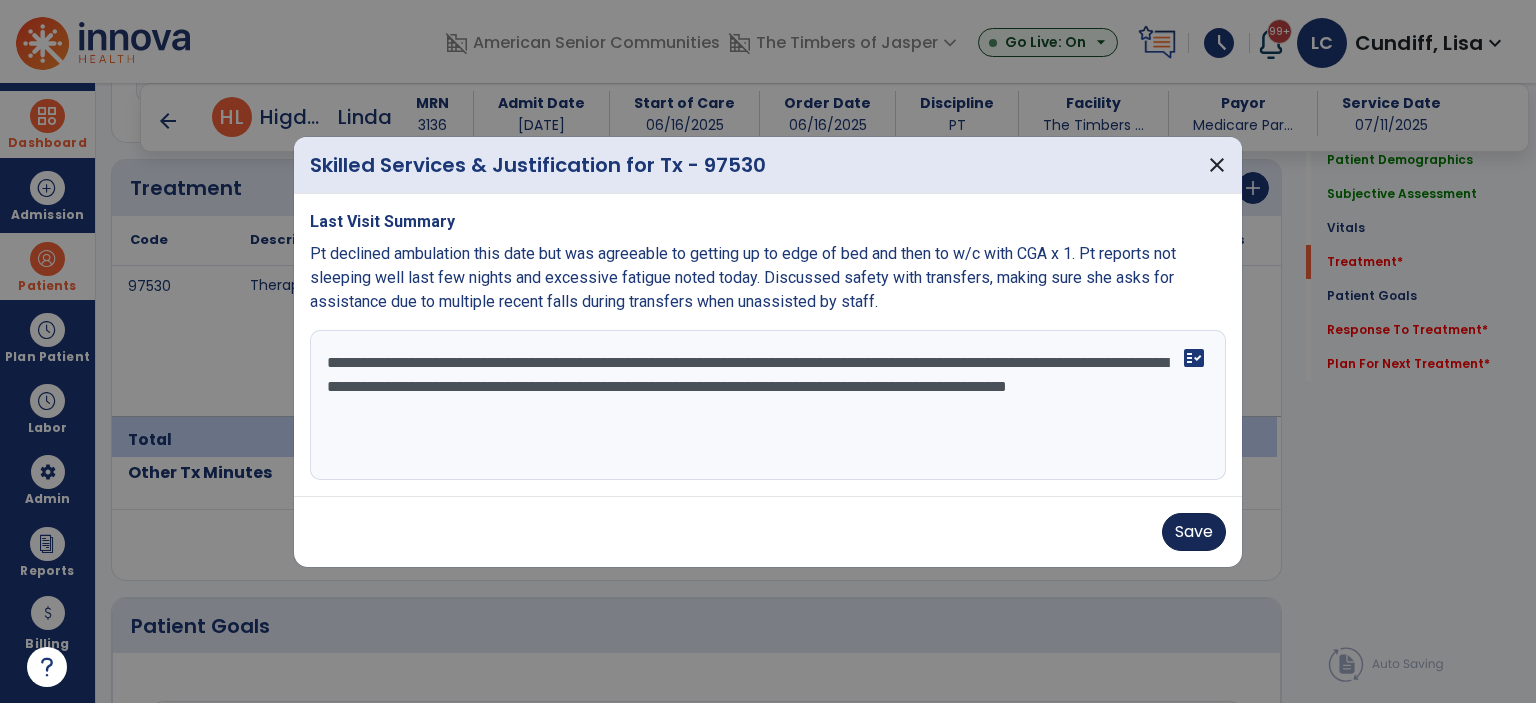 type on "**********" 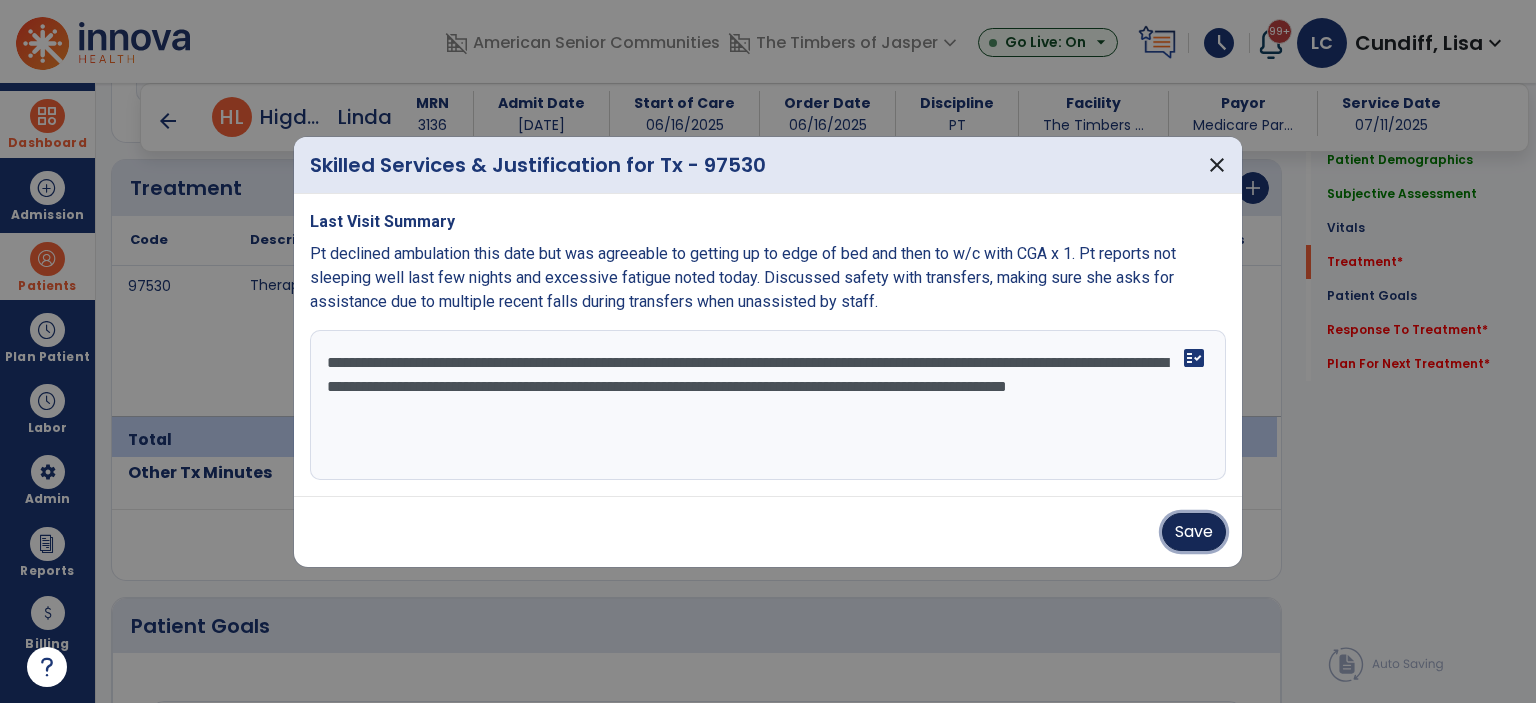 click on "Save" at bounding box center (1194, 532) 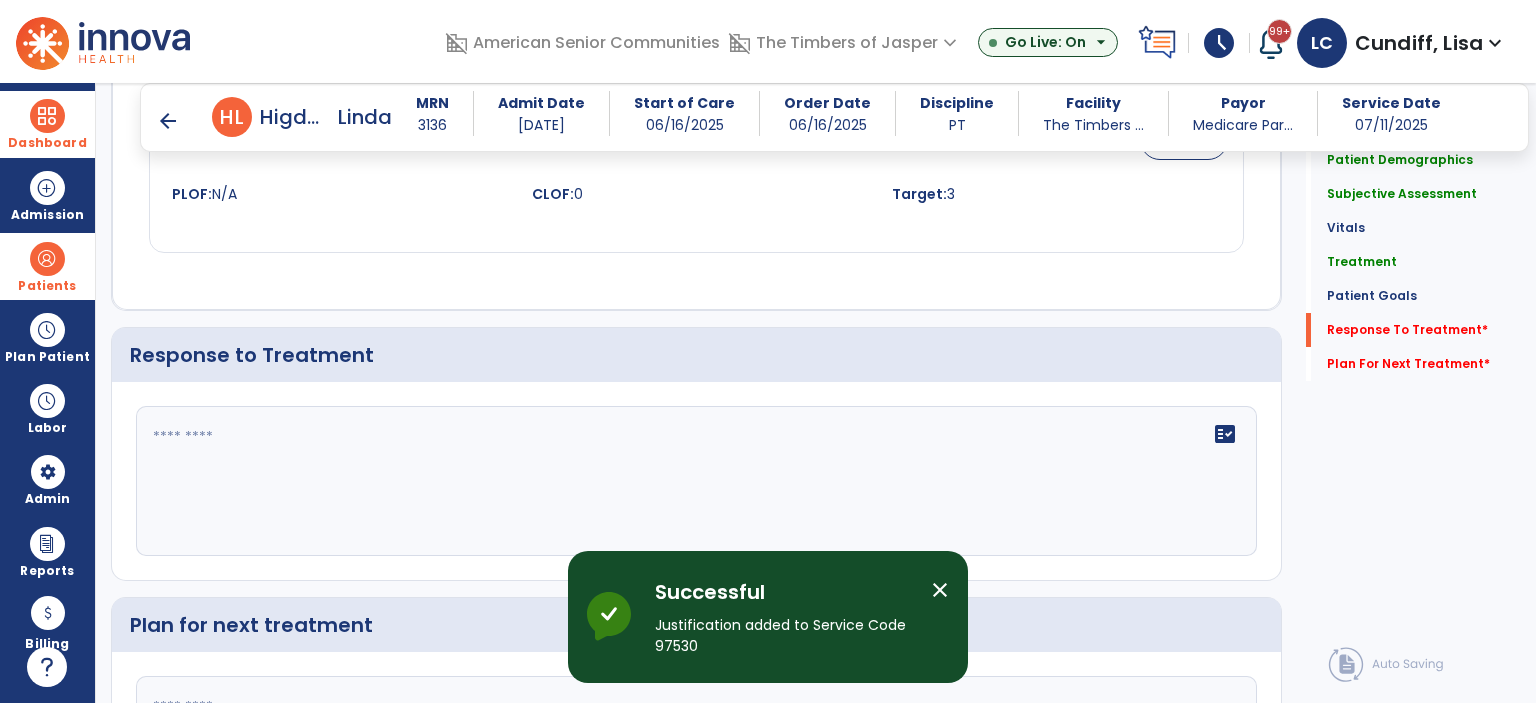 scroll, scrollTop: 2800, scrollLeft: 0, axis: vertical 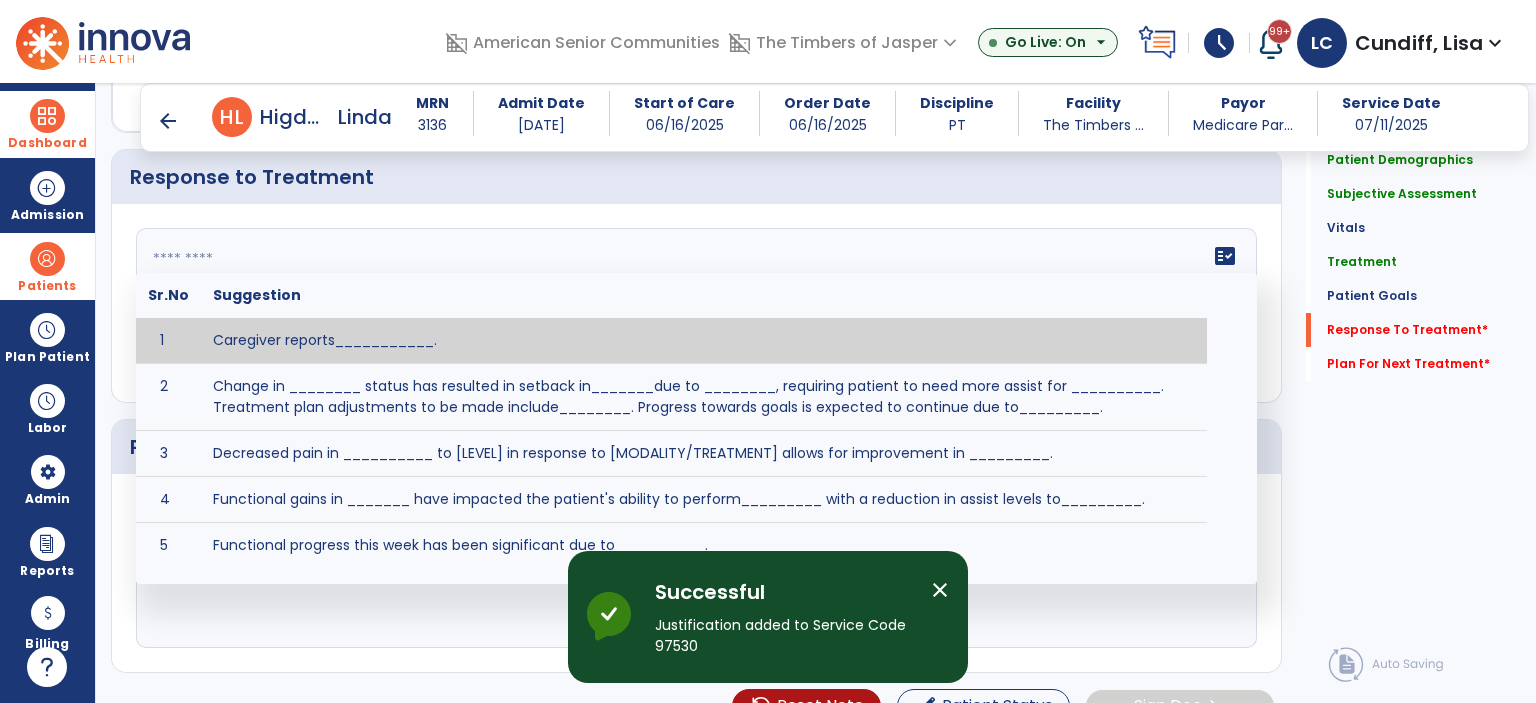 click on "fact_check  Sr.No Suggestion 1 Caregiver reports___________. 2 Change in ________ status has resulted in setback in_______due to ________, requiring patient to need more assist for __________.   Treatment plan adjustments to be made include________.  Progress towards goals is expected to continue due to_________. 3 Decreased pain in __________ to [LEVEL] in response to [MODALITY/TREATMENT] allows for improvement in _________. 4 Functional gains in _______ have impacted the patient's ability to perform_________ with a reduction in assist levels to_________. 5 Functional progress this week has been significant due to__________. 6 Gains in ________ have improved the patient's ability to perform ______with decreased levels of assist to___________. 7 Improvement in ________allows patient to tolerate higher levels of challenges in_________. 8 Pain in [AREA] has decreased to [LEVEL] in response to [TREATMENT/MODALITY], allowing fore ease in completing__________. 9 10 11 12 13 14 15 16 17 18 19 20 21" 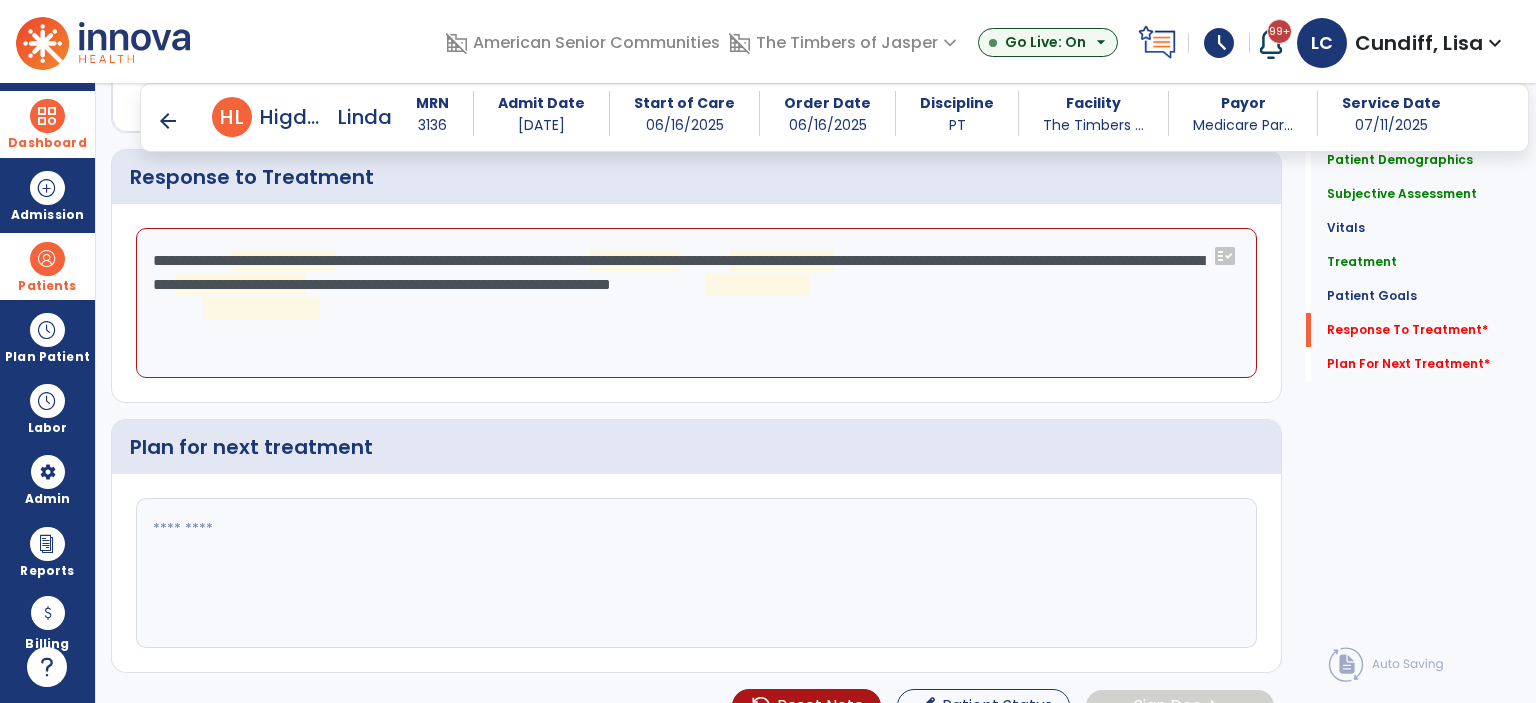 click on "**********" 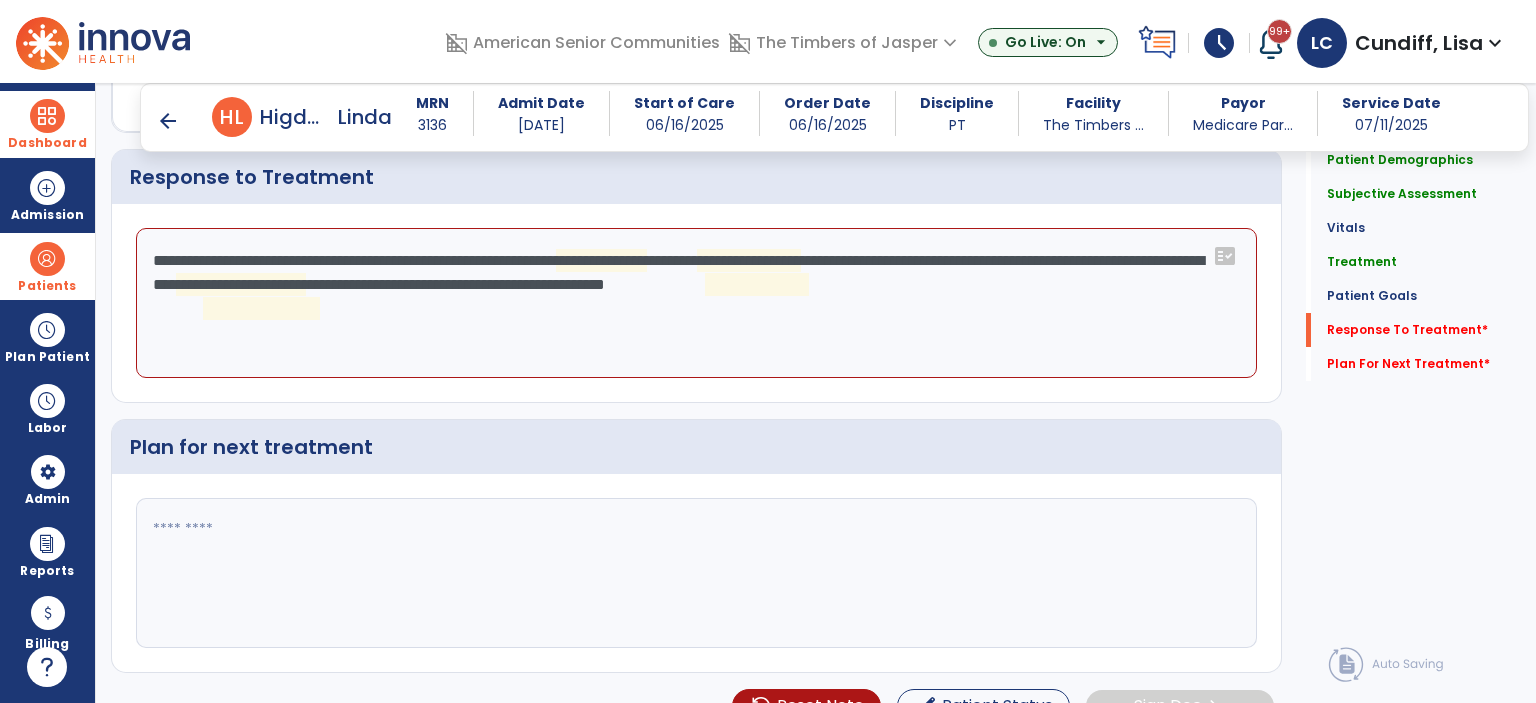 drag, startPoint x: 144, startPoint y: 255, endPoint x: 603, endPoint y: 341, distance: 466.98715 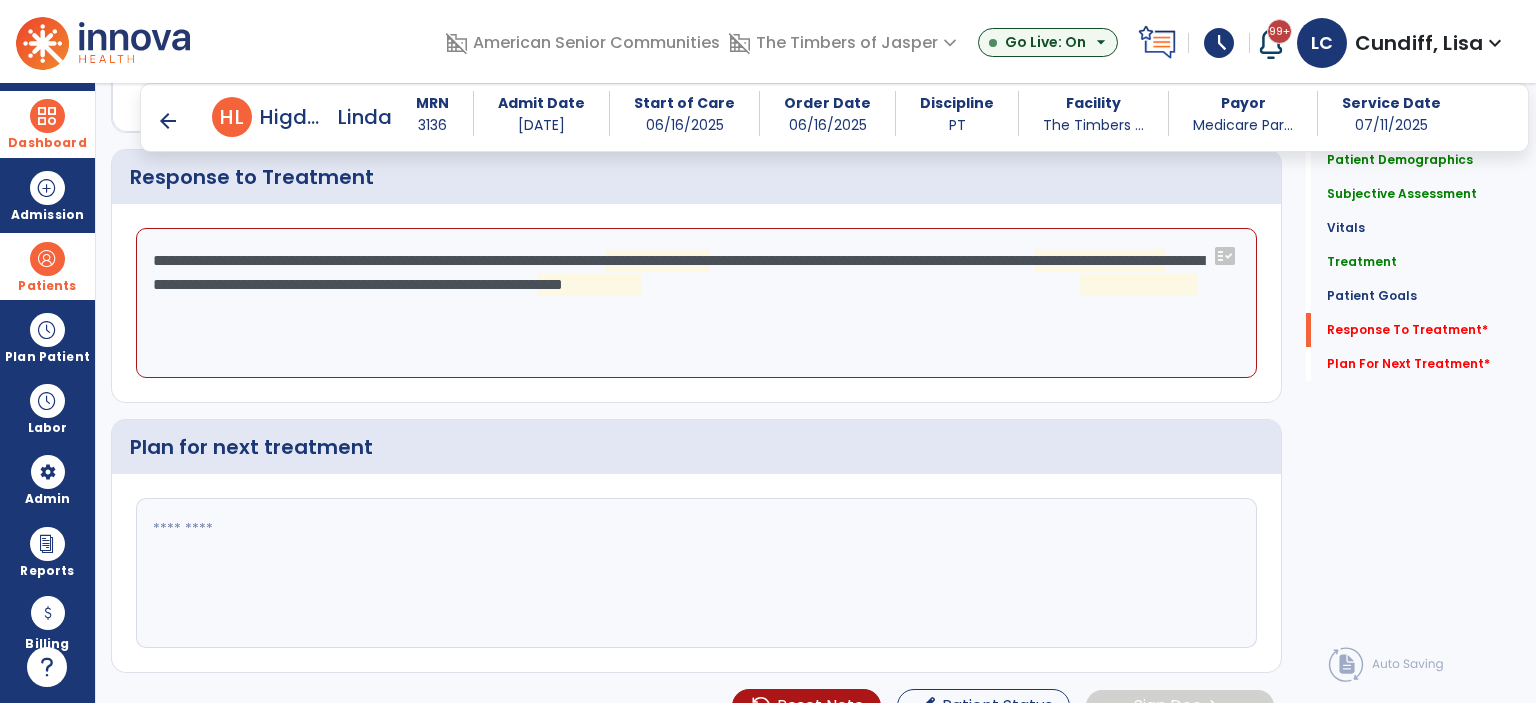 drag, startPoint x: 146, startPoint y: 256, endPoint x: 1189, endPoint y: 293, distance: 1043.6561 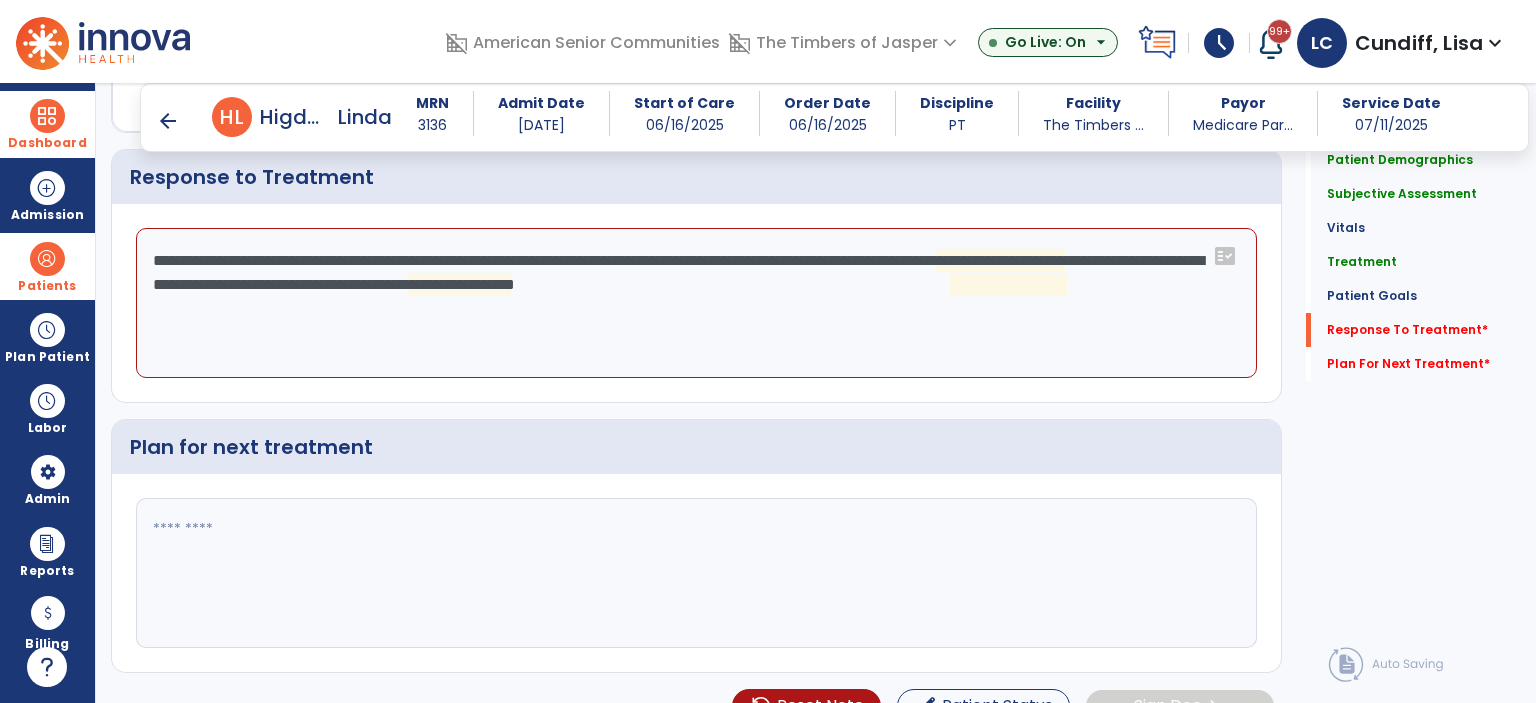 drag, startPoint x: 1175, startPoint y: 290, endPoint x: 676, endPoint y: 282, distance: 499.06412 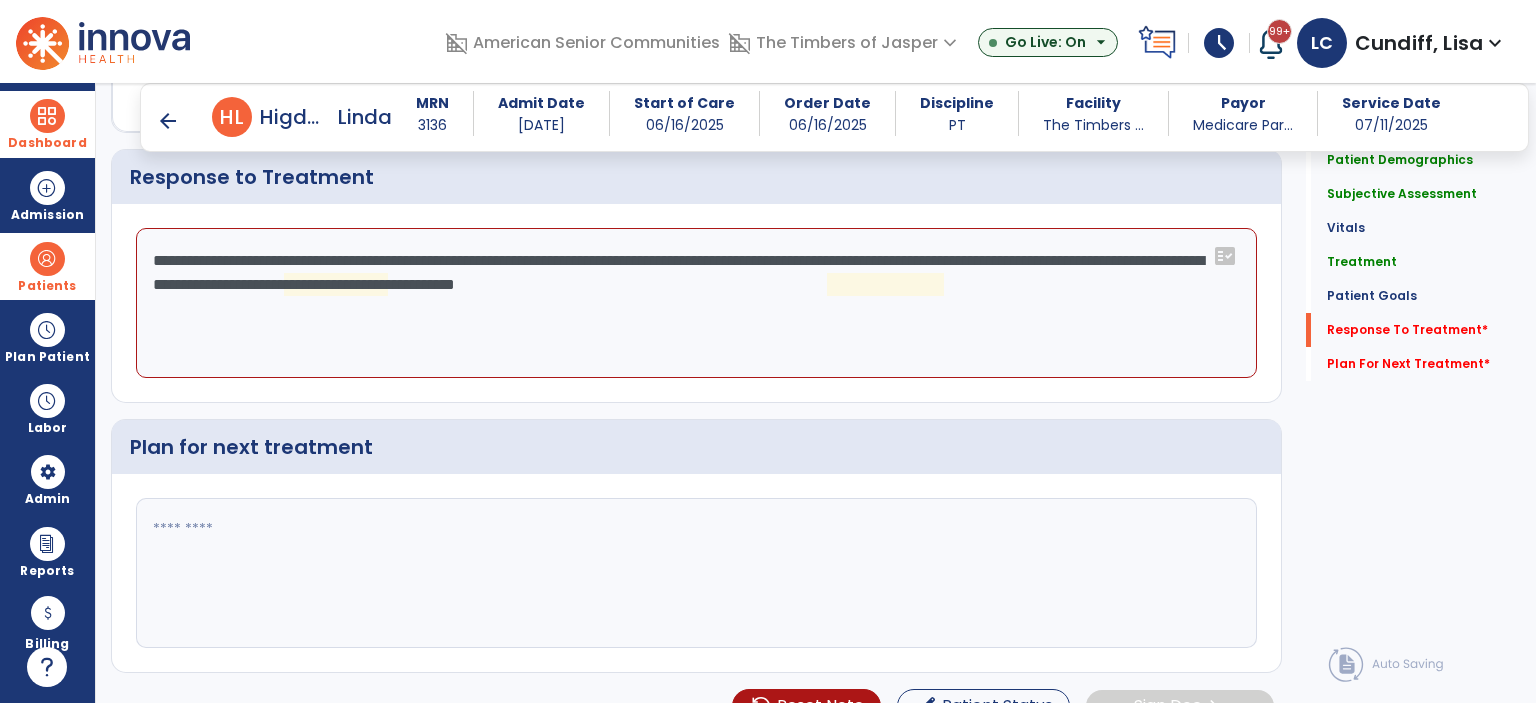 drag, startPoint x: 786, startPoint y: 283, endPoint x: 488, endPoint y: 277, distance: 298.0604 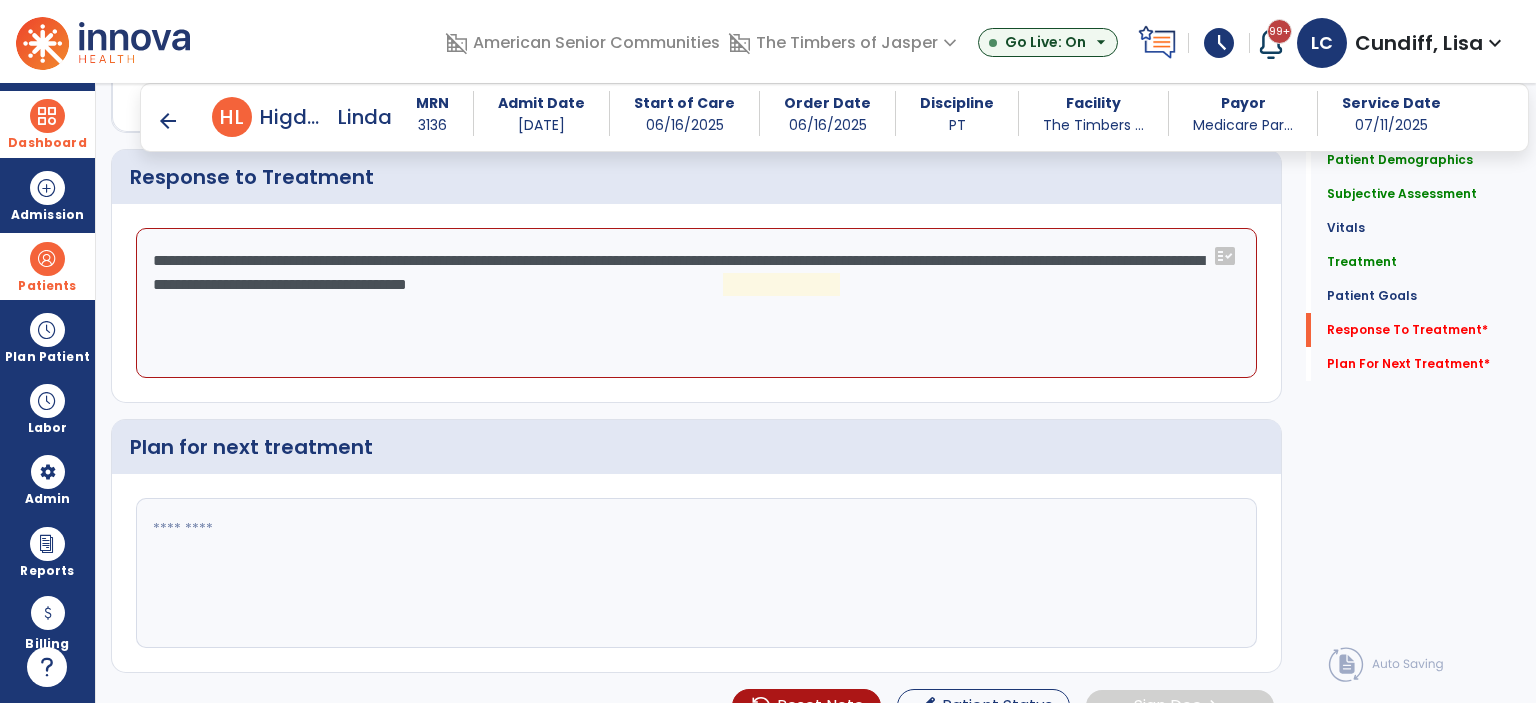 drag, startPoint x: 663, startPoint y: 284, endPoint x: 470, endPoint y: 277, distance: 193.1269 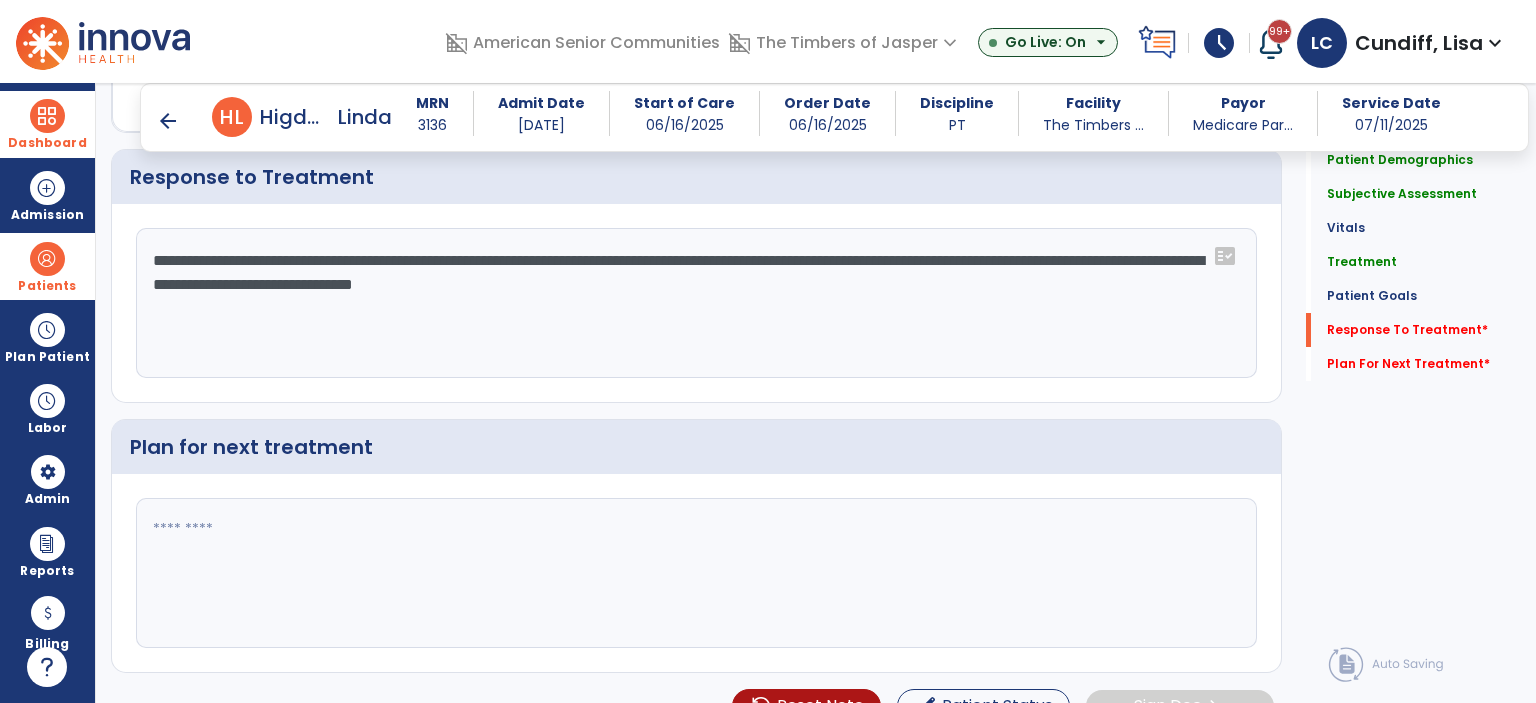 drag, startPoint x: 493, startPoint y: 277, endPoint x: 308, endPoint y: 277, distance: 185 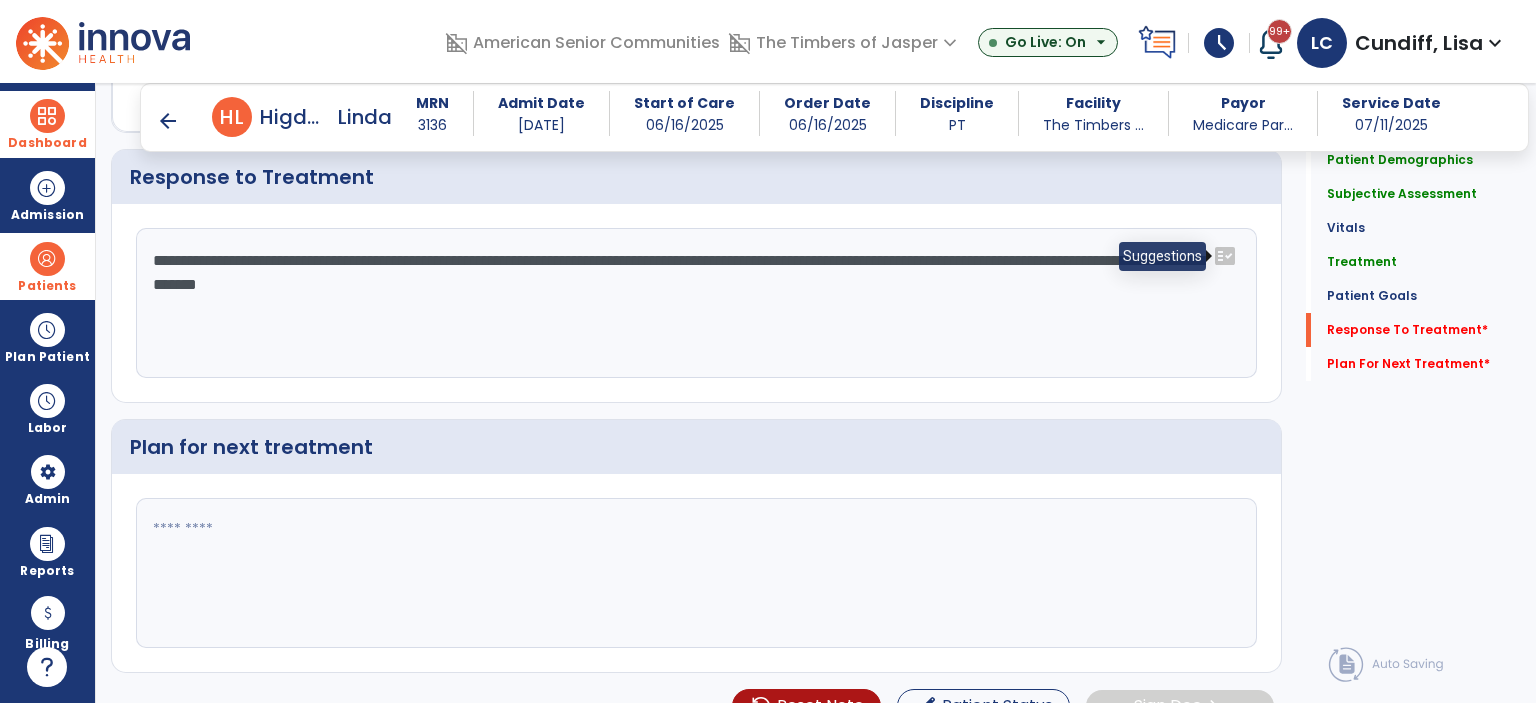 click on "fact_check" 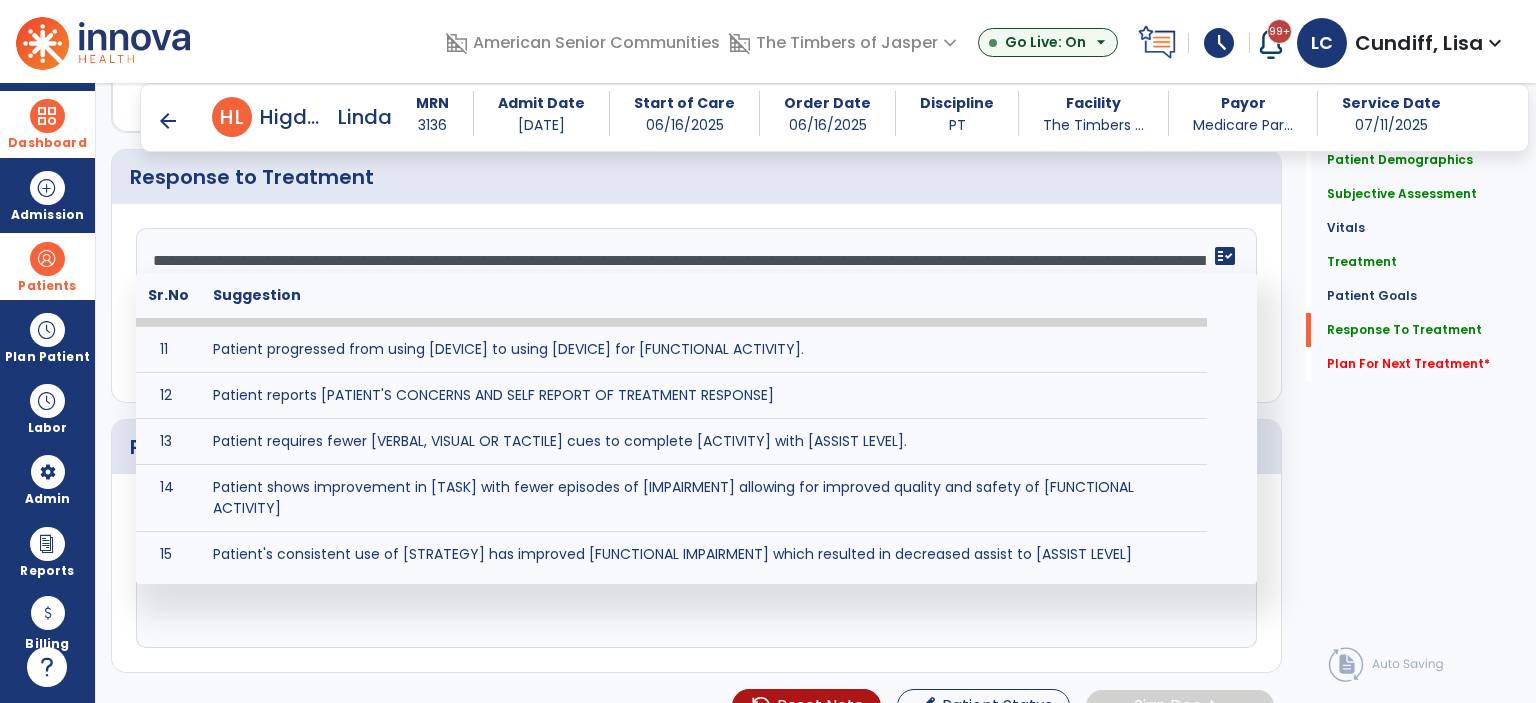 scroll, scrollTop: 300, scrollLeft: 0, axis: vertical 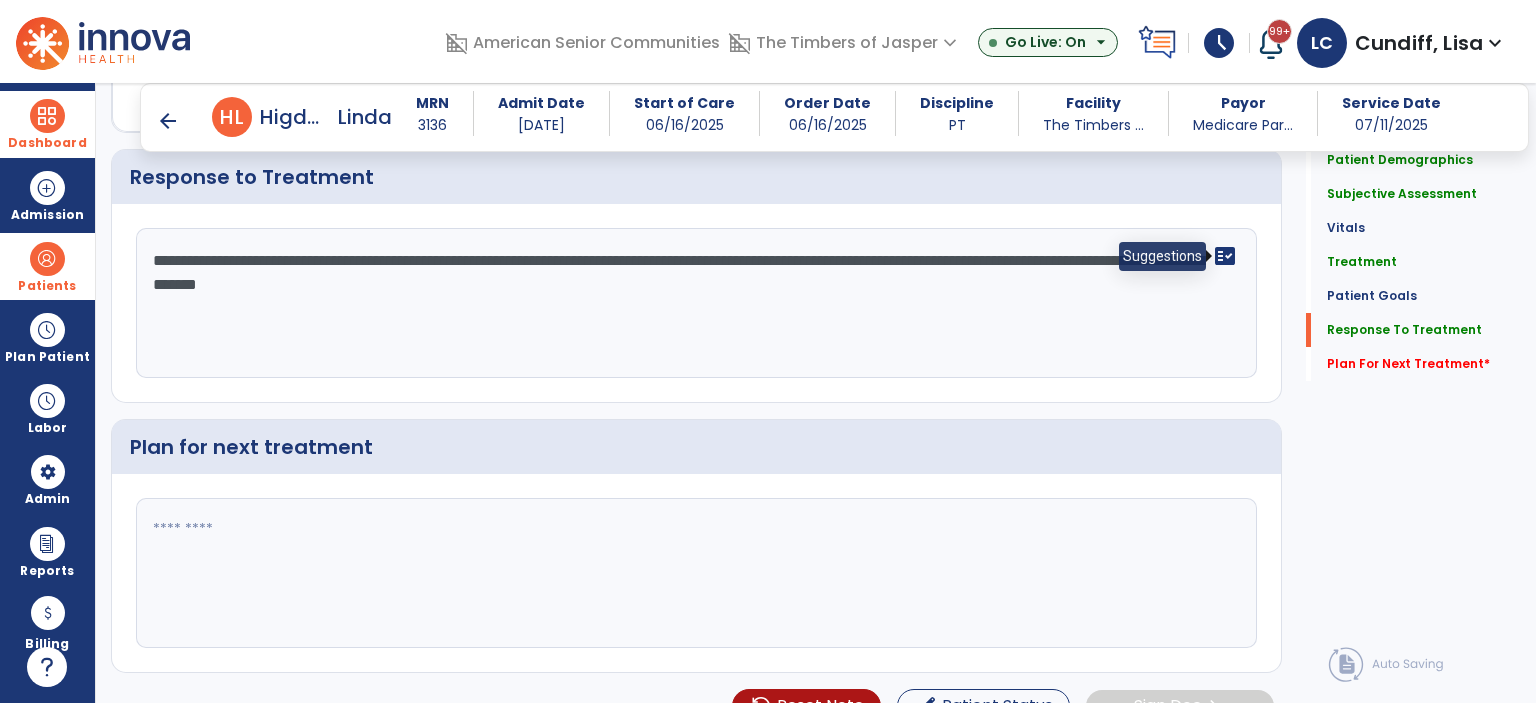 click on "fact_check" 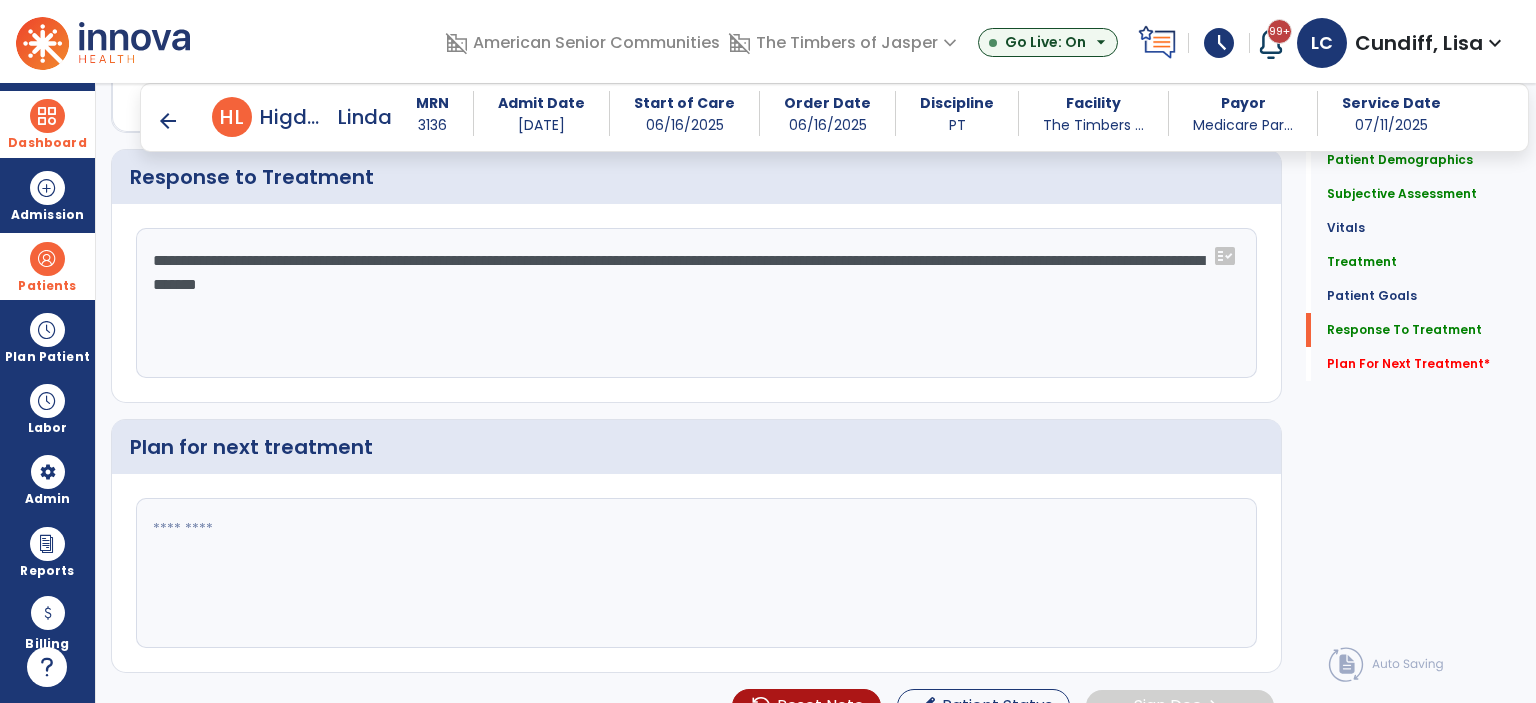 click on "**********" 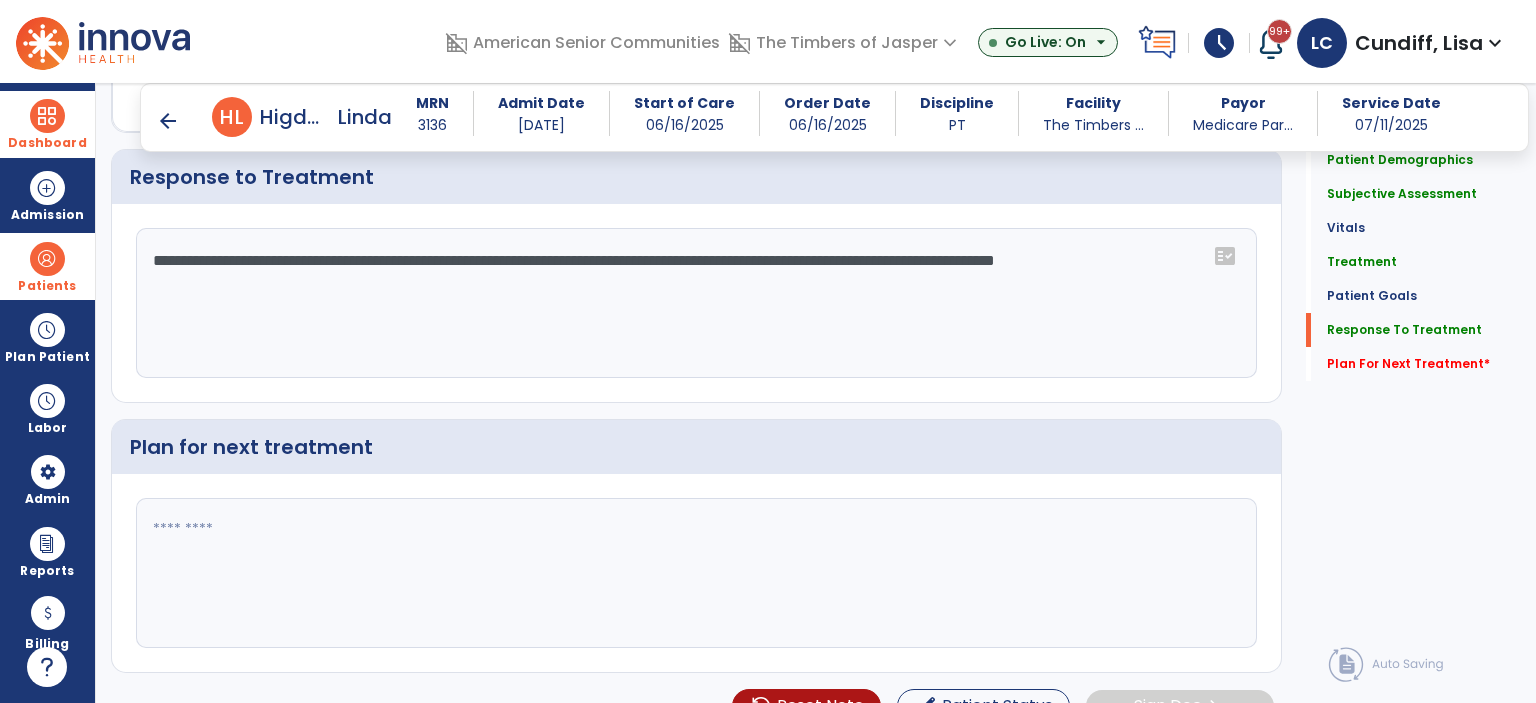 type on "**********" 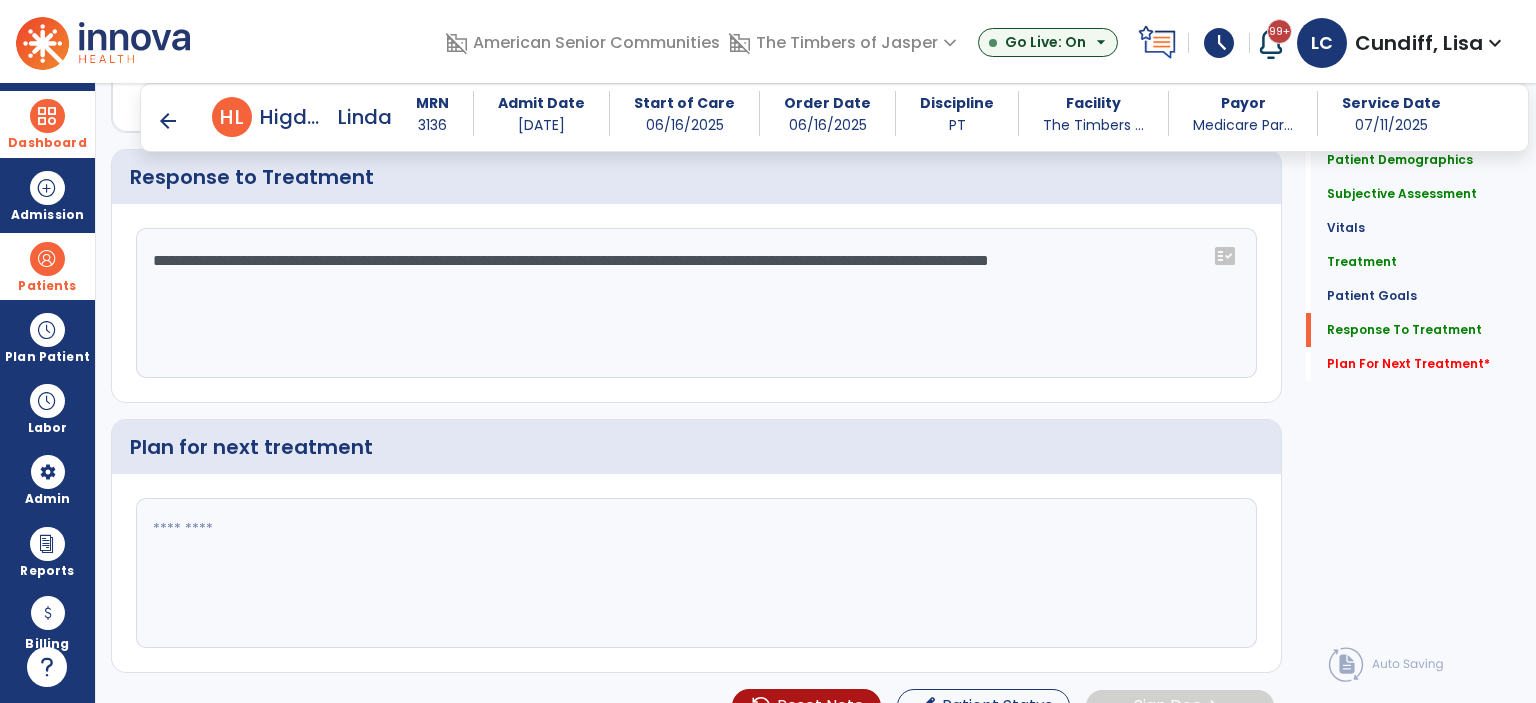 drag, startPoint x: 356, startPoint y: 274, endPoint x: 207, endPoint y: 274, distance: 149 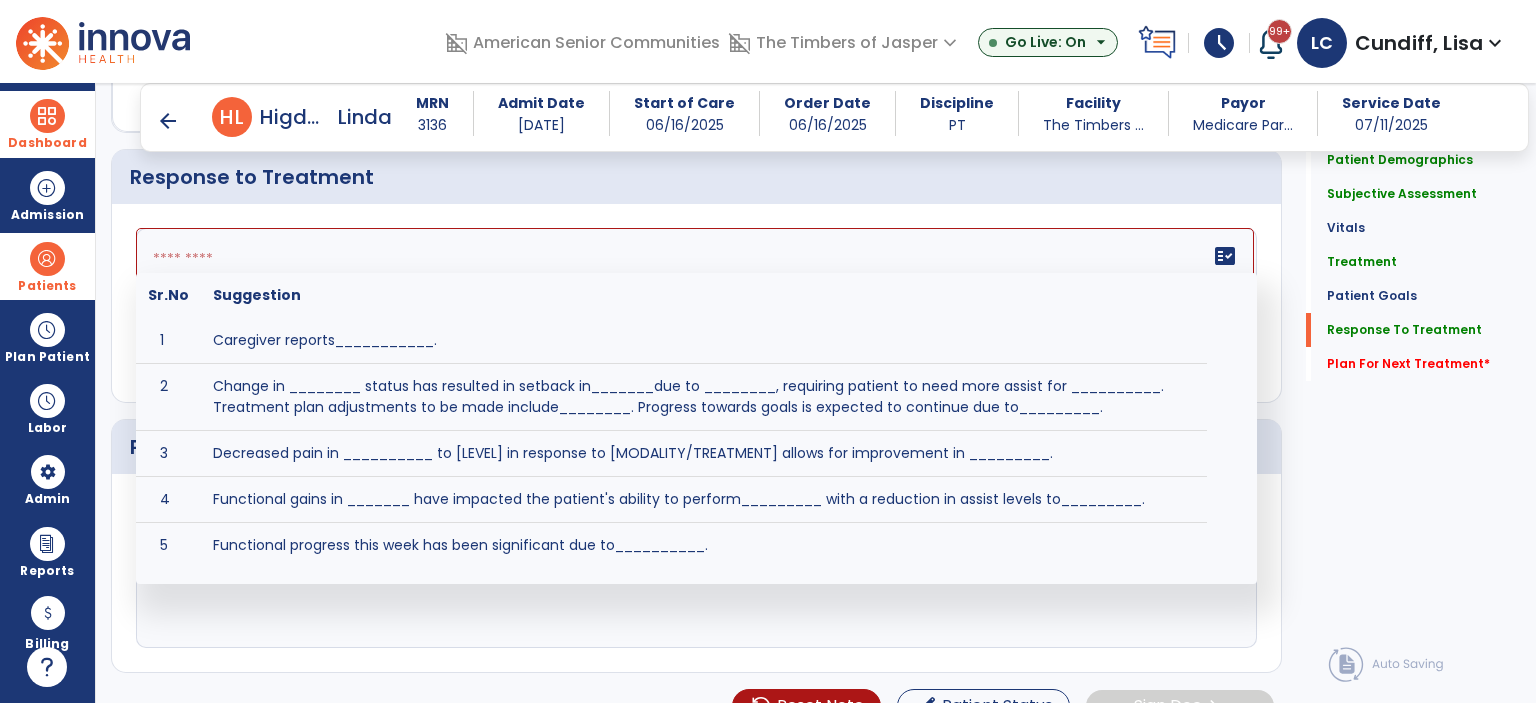 click 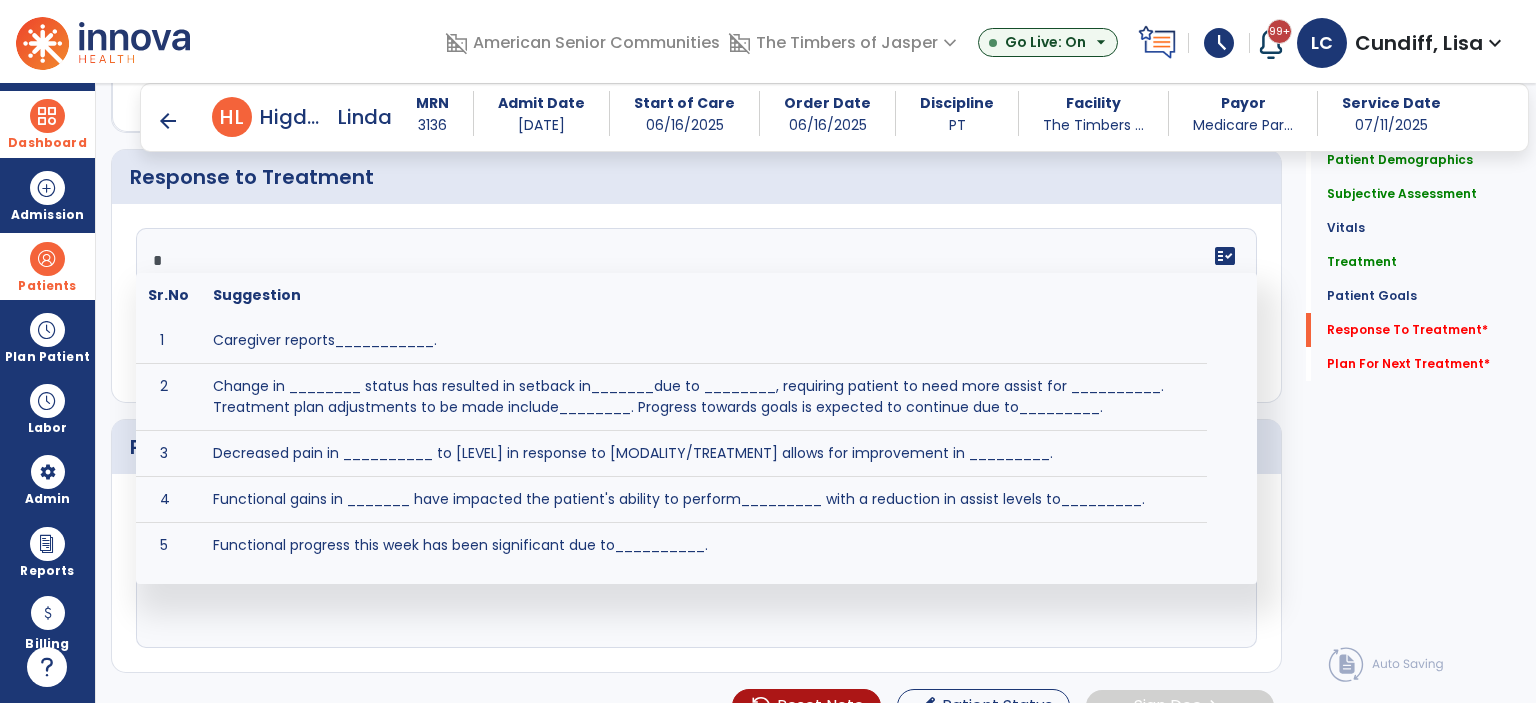 scroll, scrollTop: 66, scrollLeft: 0, axis: vertical 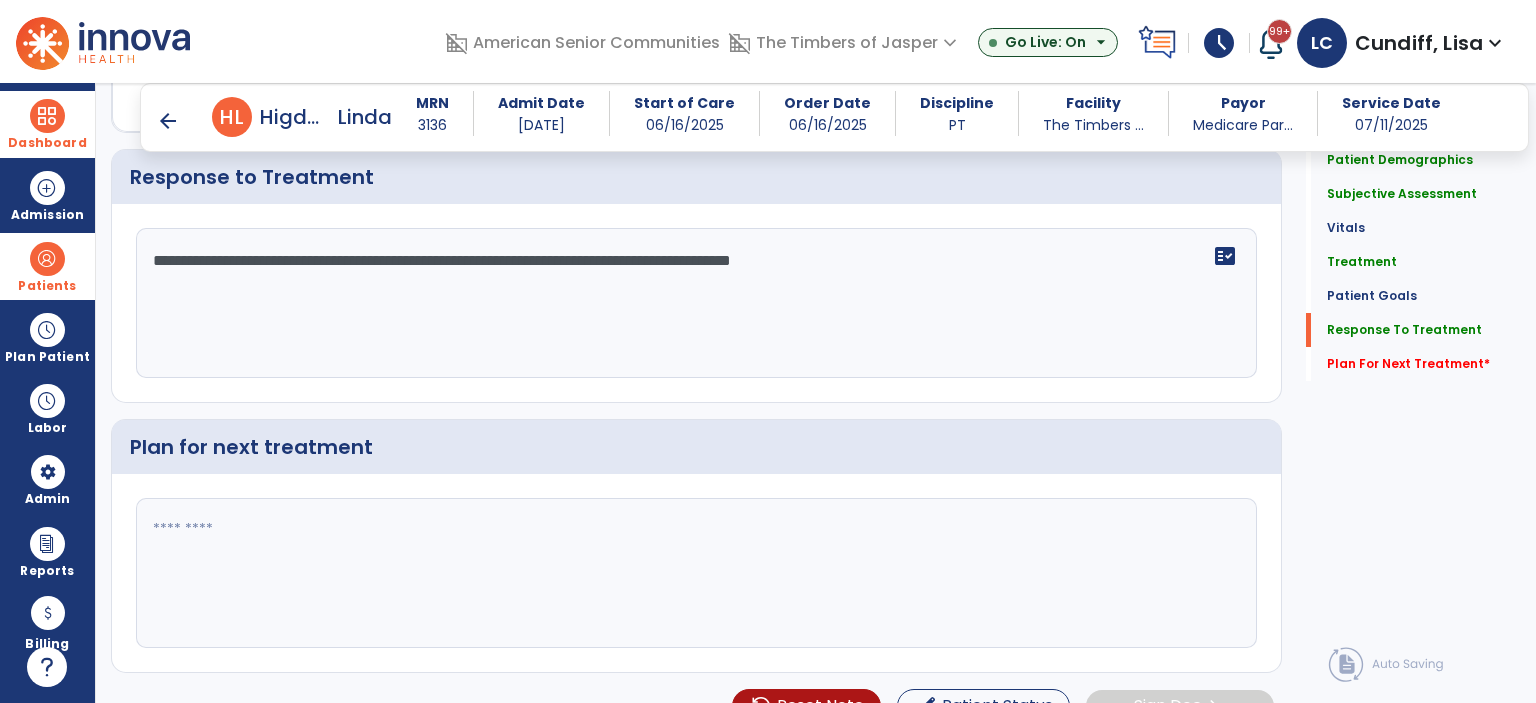 type on "**********" 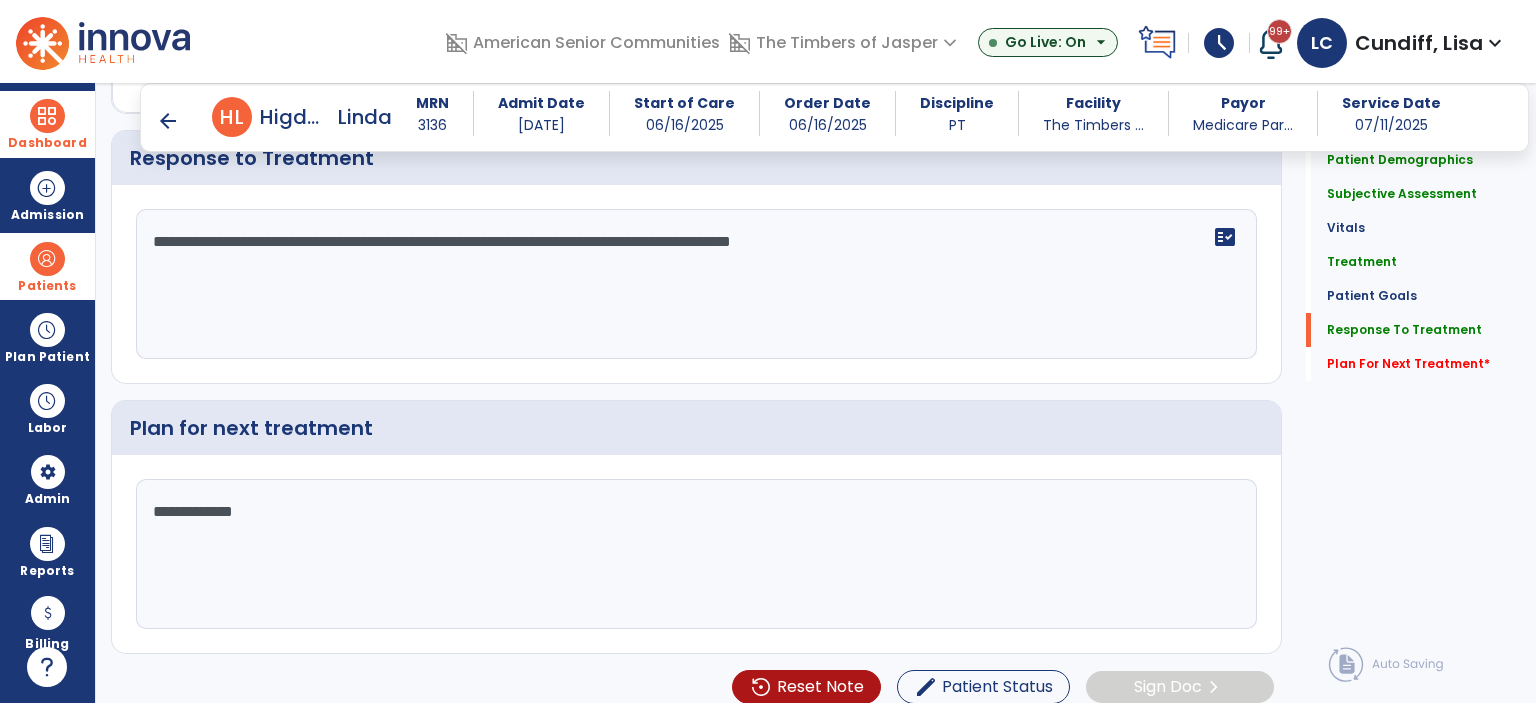 scroll, scrollTop: 2829, scrollLeft: 0, axis: vertical 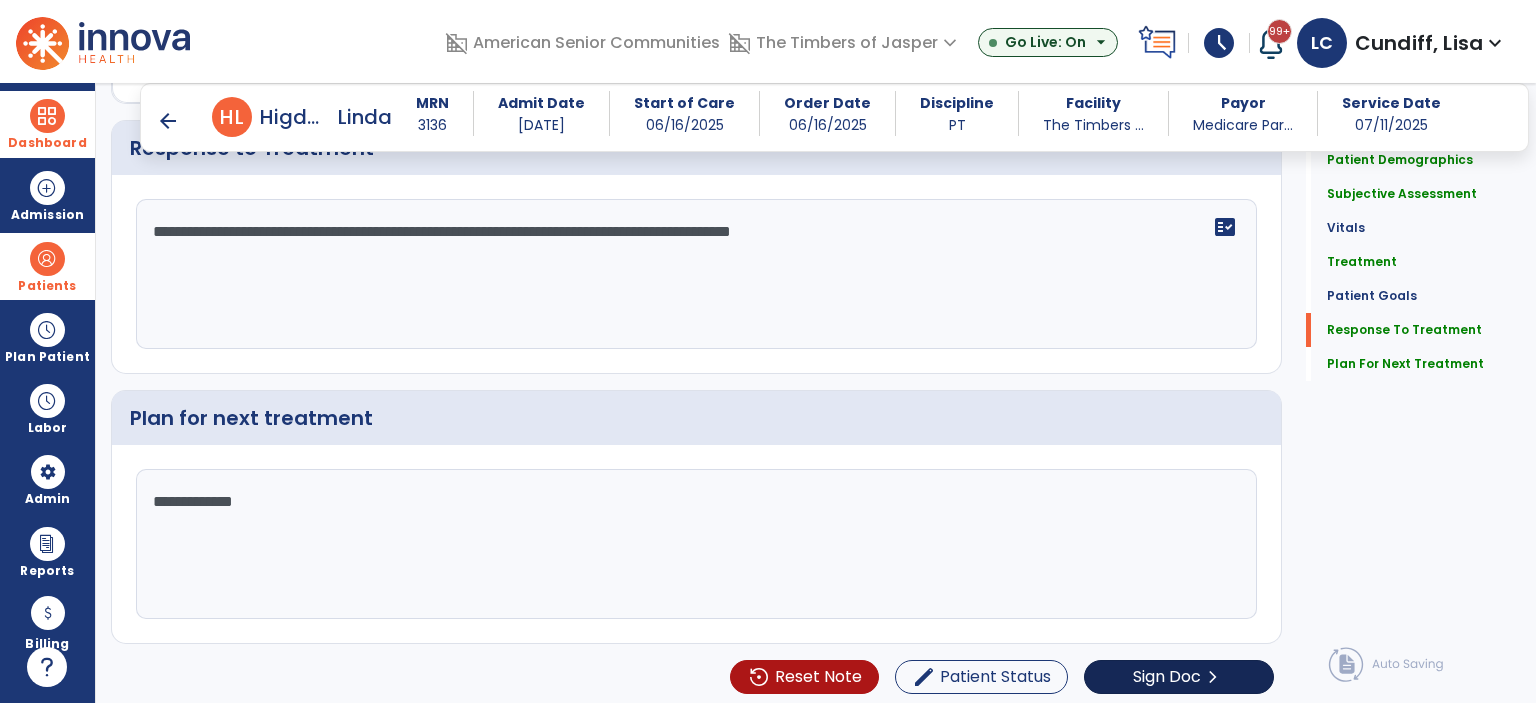 type on "**********" 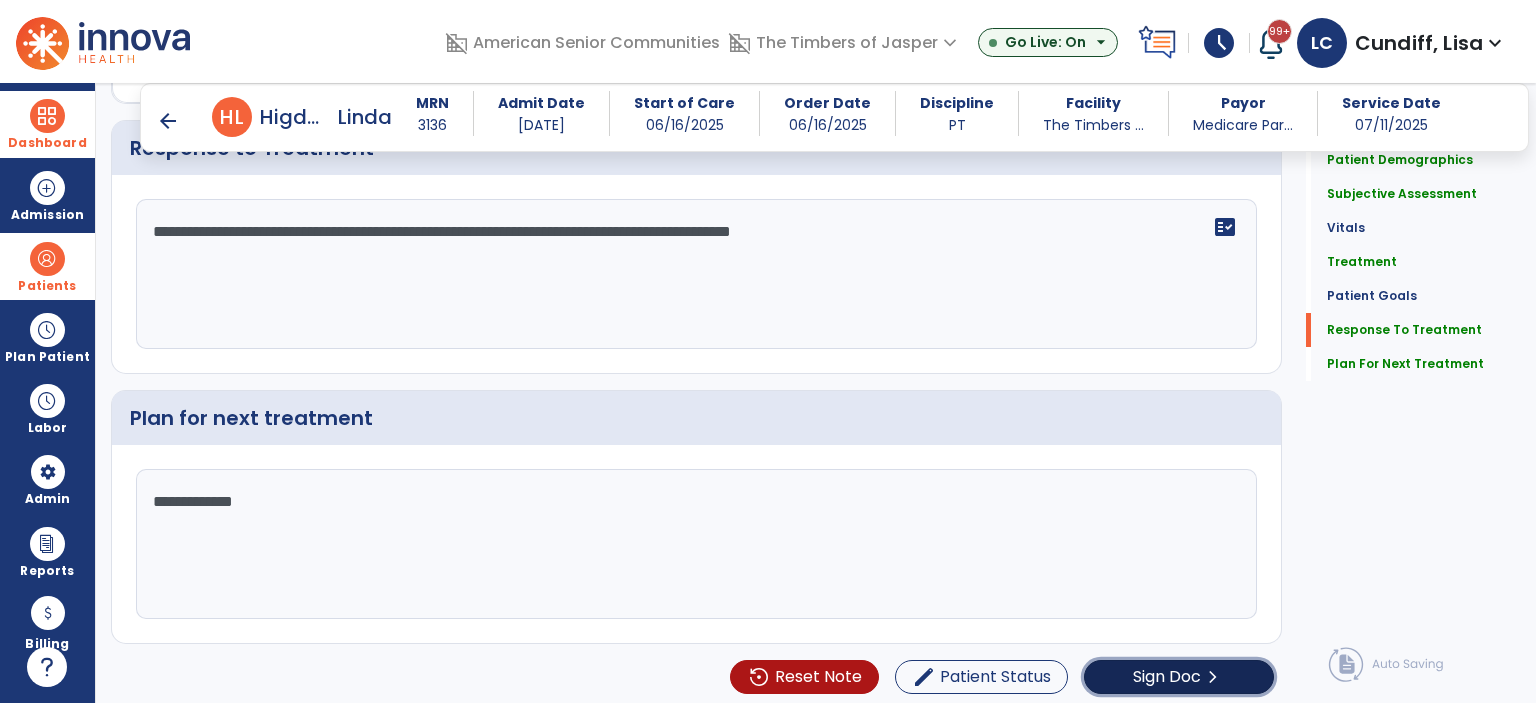 click on "chevron_right" 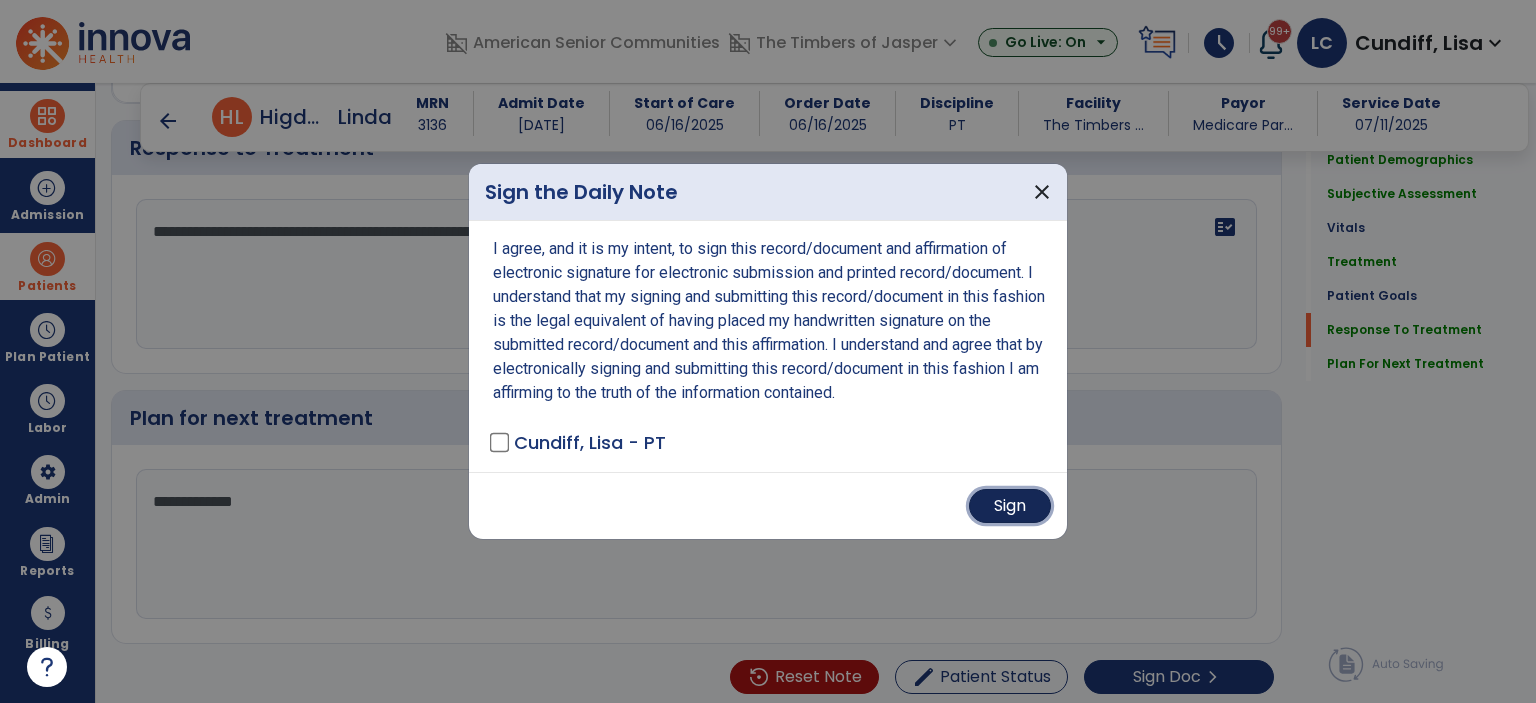 click on "Sign" at bounding box center [1010, 506] 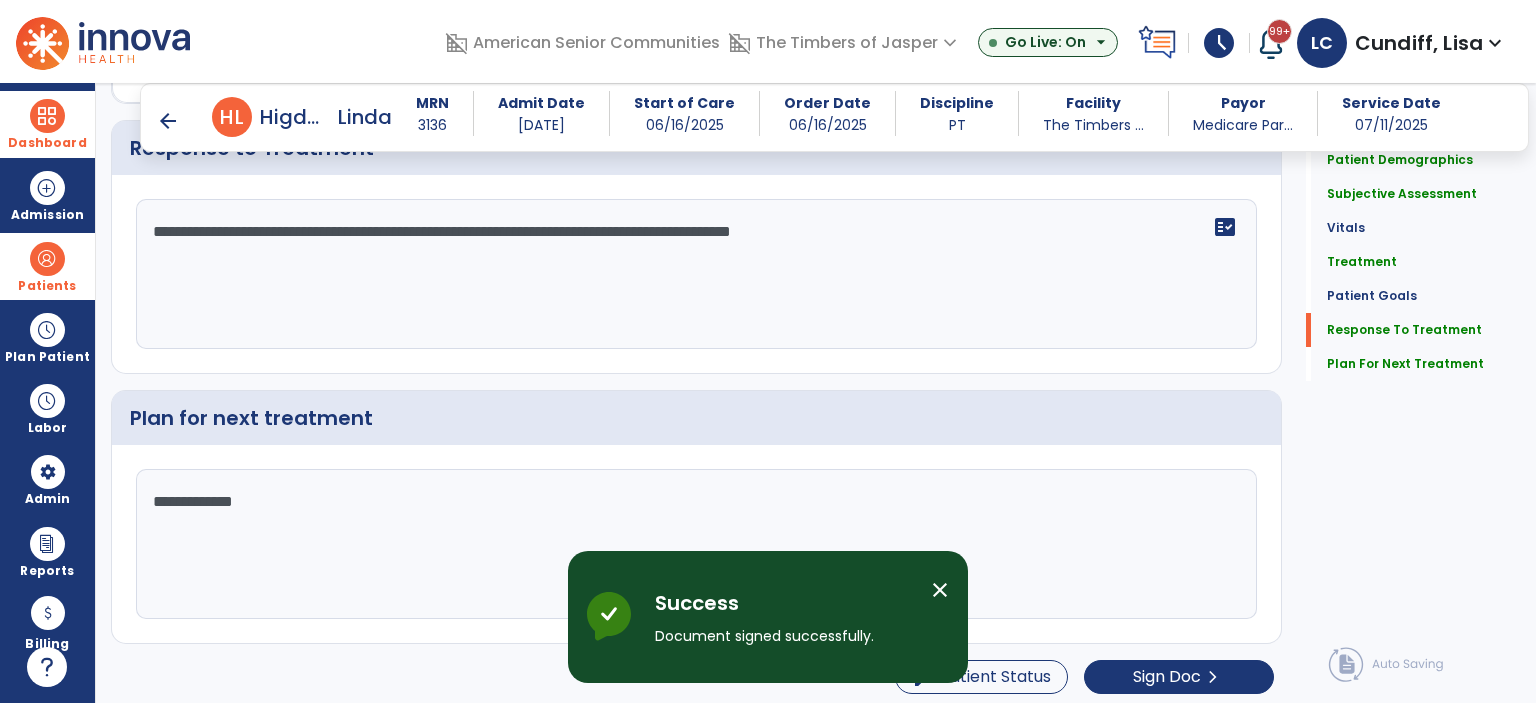 scroll, scrollTop: 0, scrollLeft: 0, axis: both 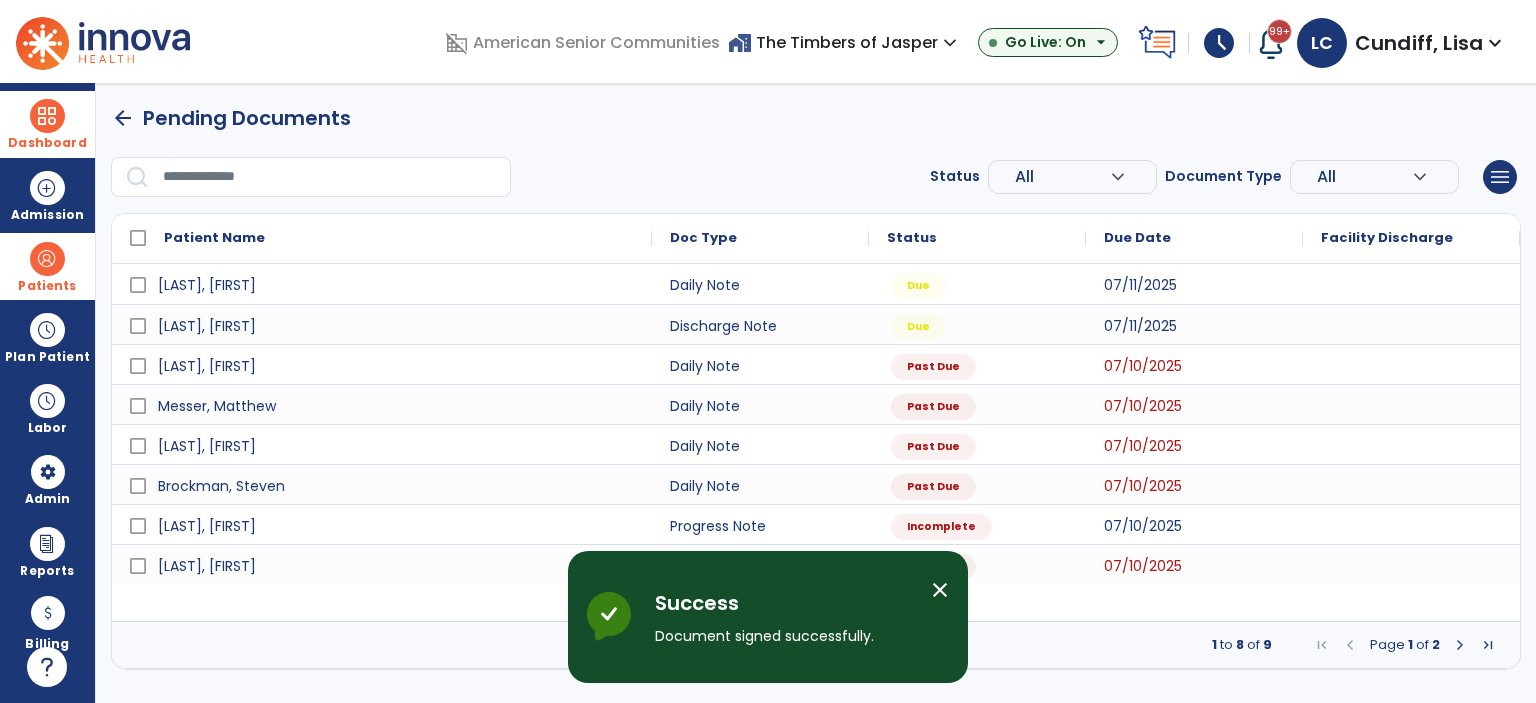 click on "close" at bounding box center [940, 590] 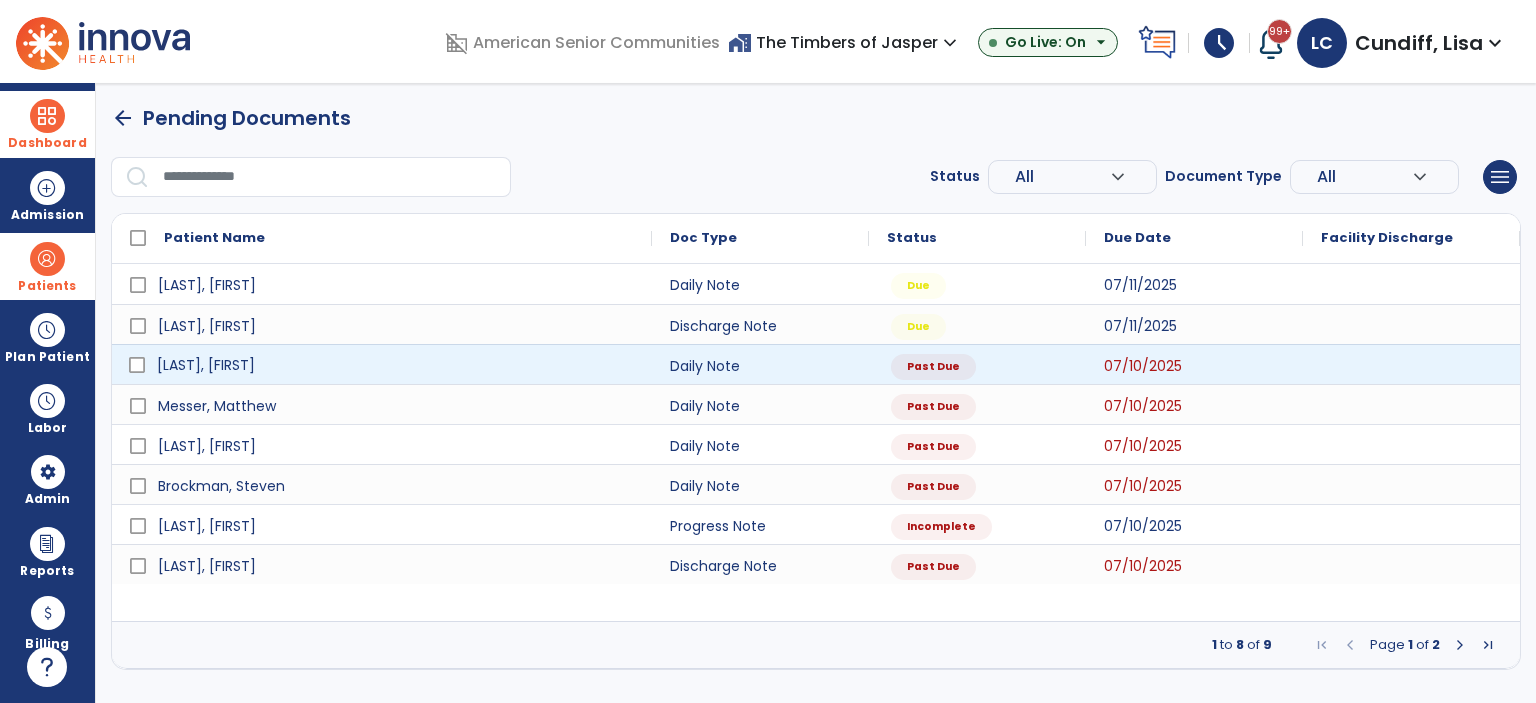 click on "[LAST], [FIRST]" at bounding box center (206, 365) 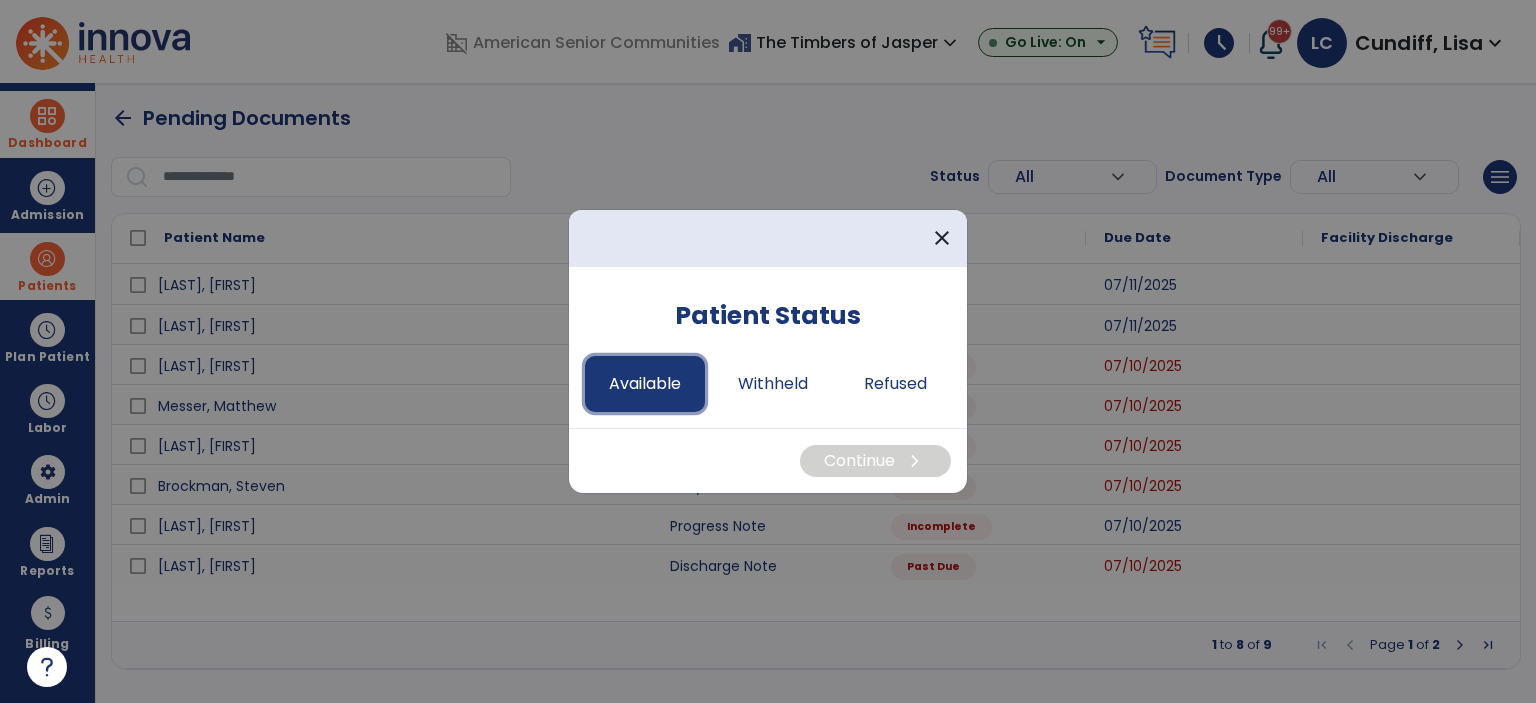 click on "Available" at bounding box center (645, 384) 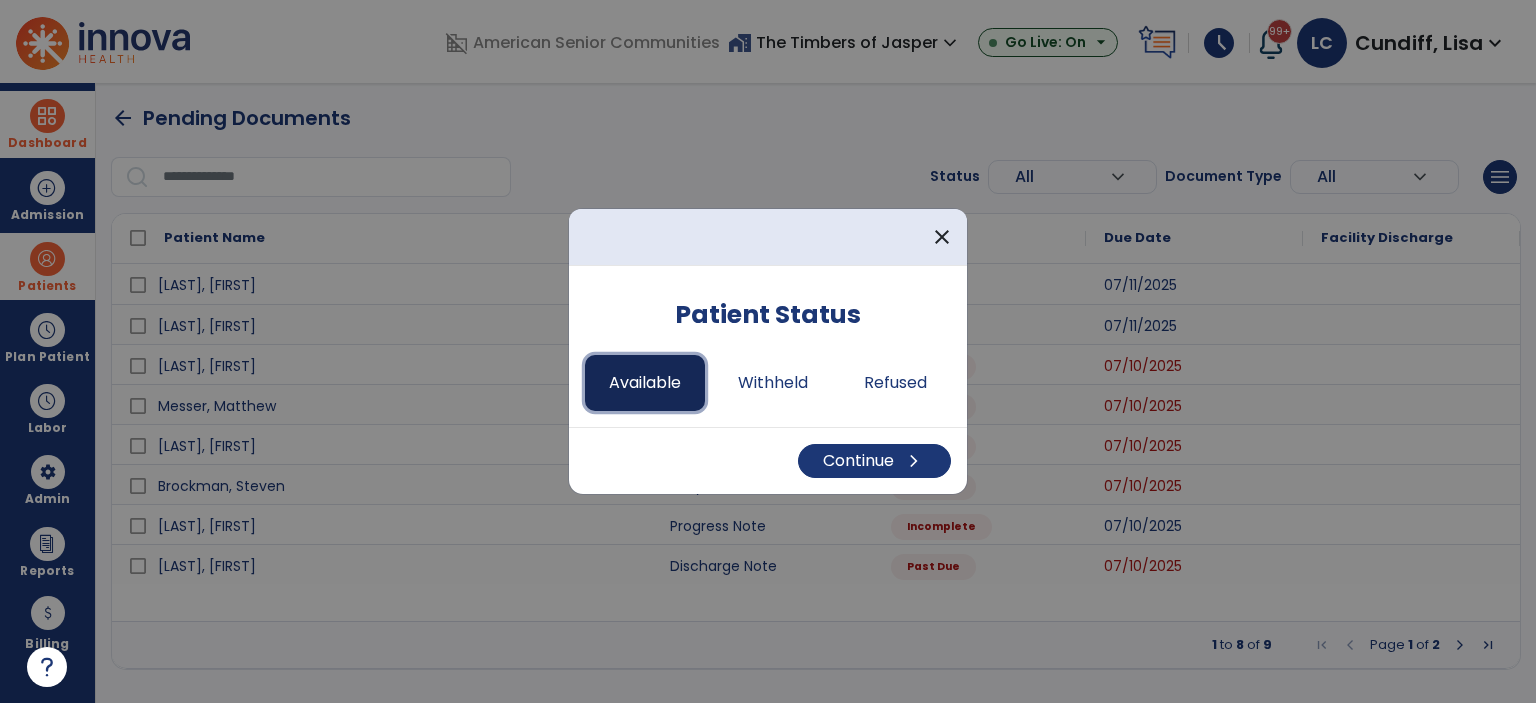 click on "Available" at bounding box center [645, 383] 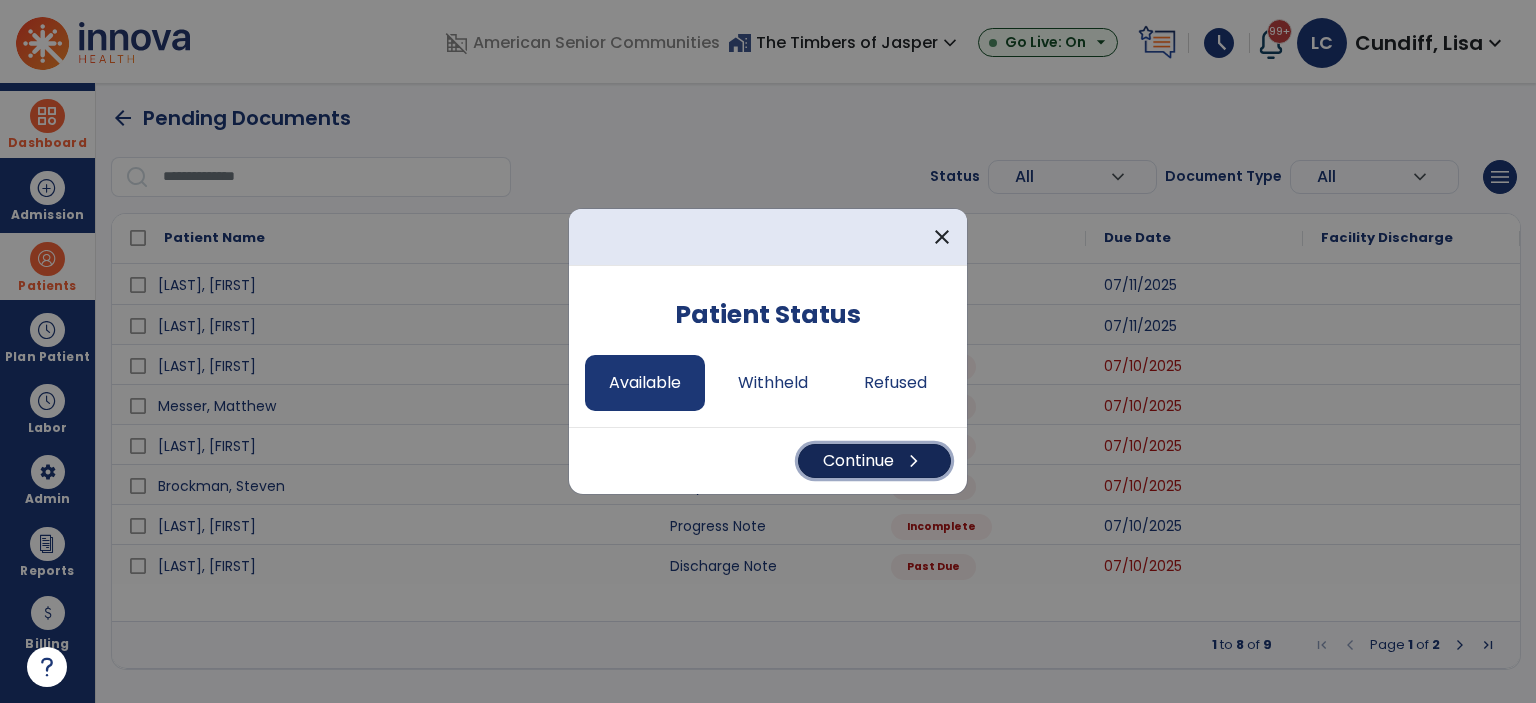 click on "chevron_right" at bounding box center [914, 461] 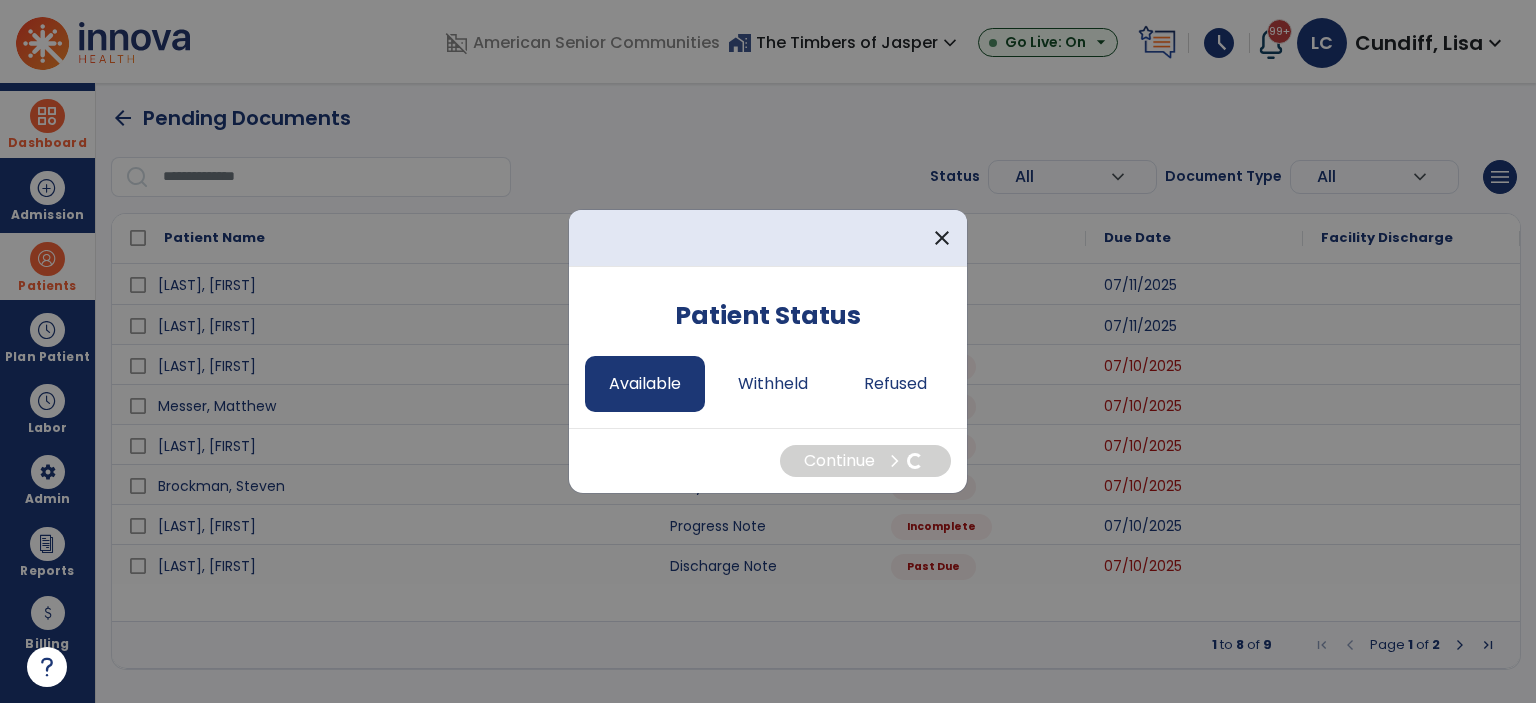 select on "*" 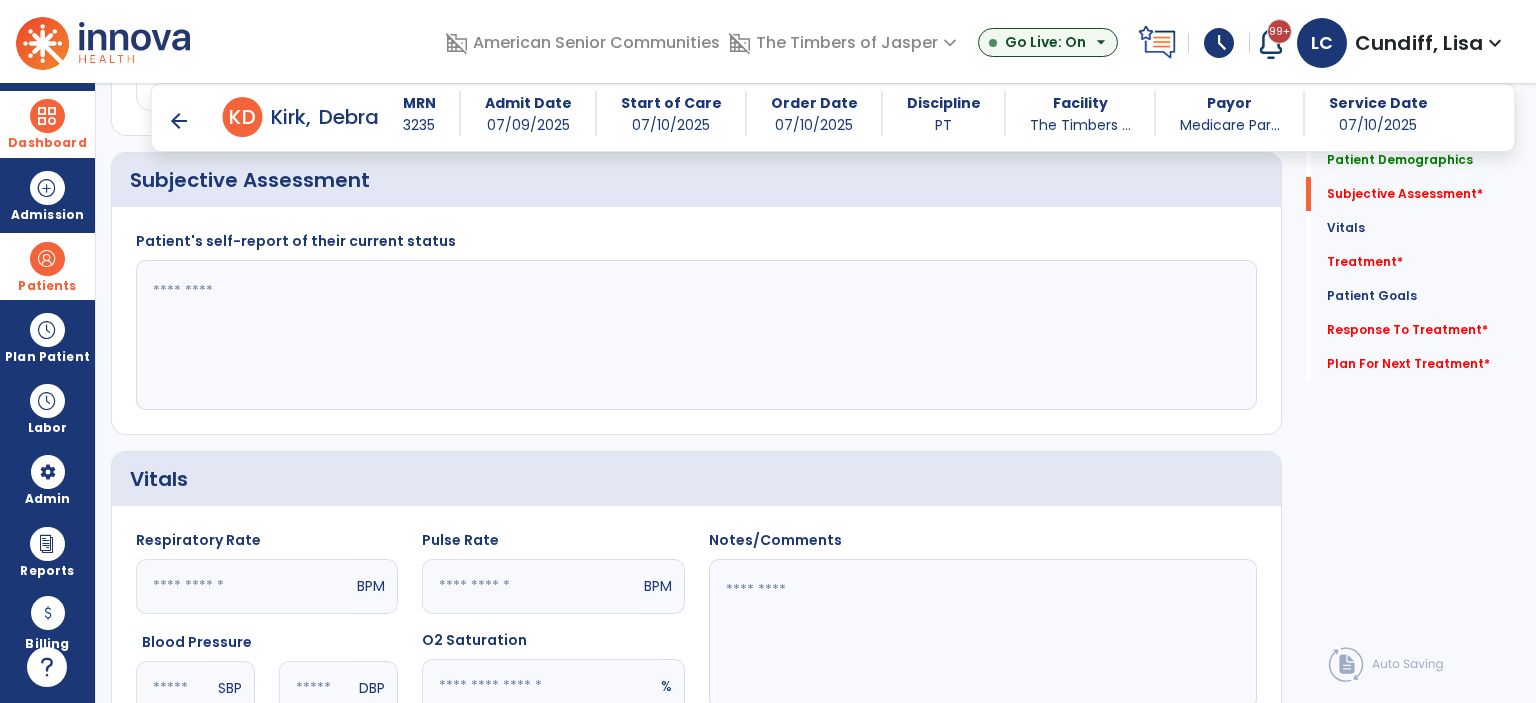 scroll, scrollTop: 500, scrollLeft: 0, axis: vertical 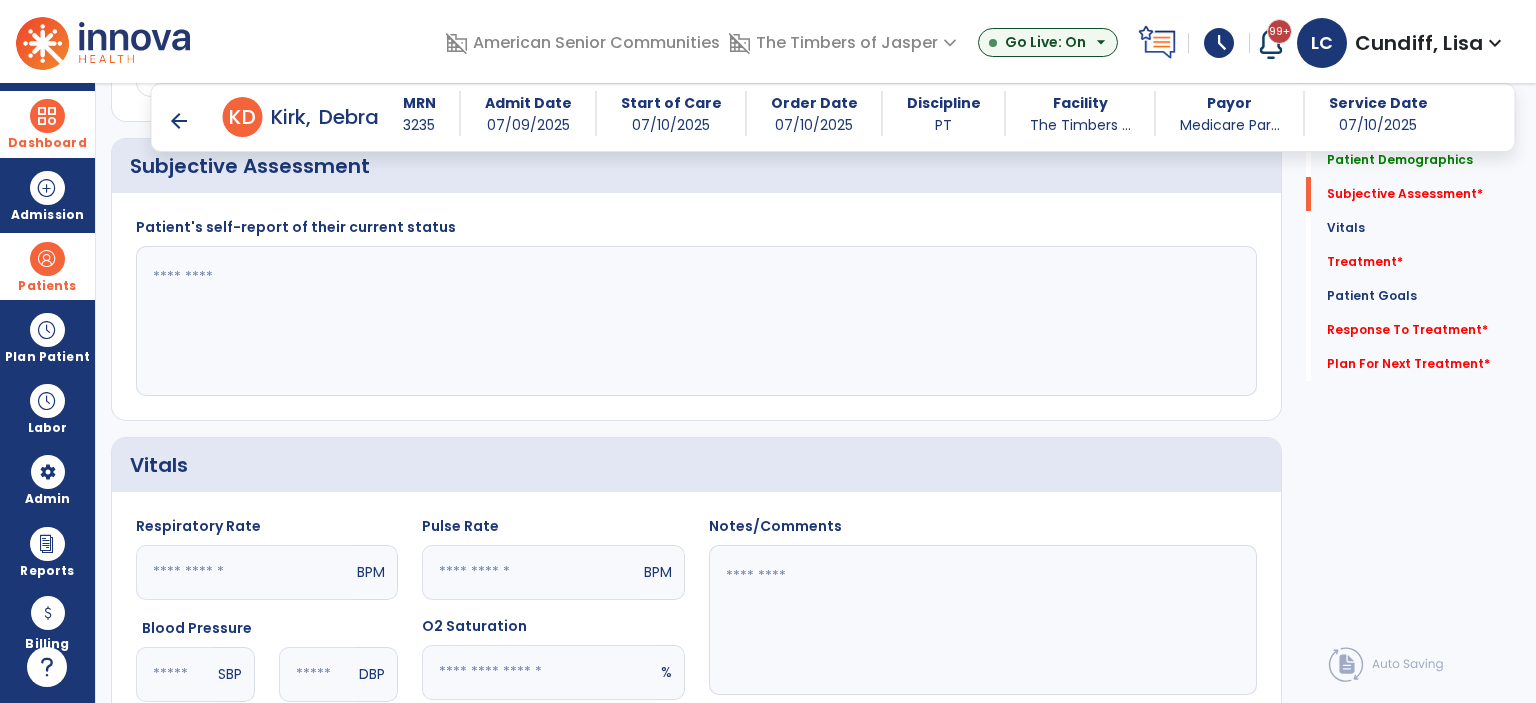 click 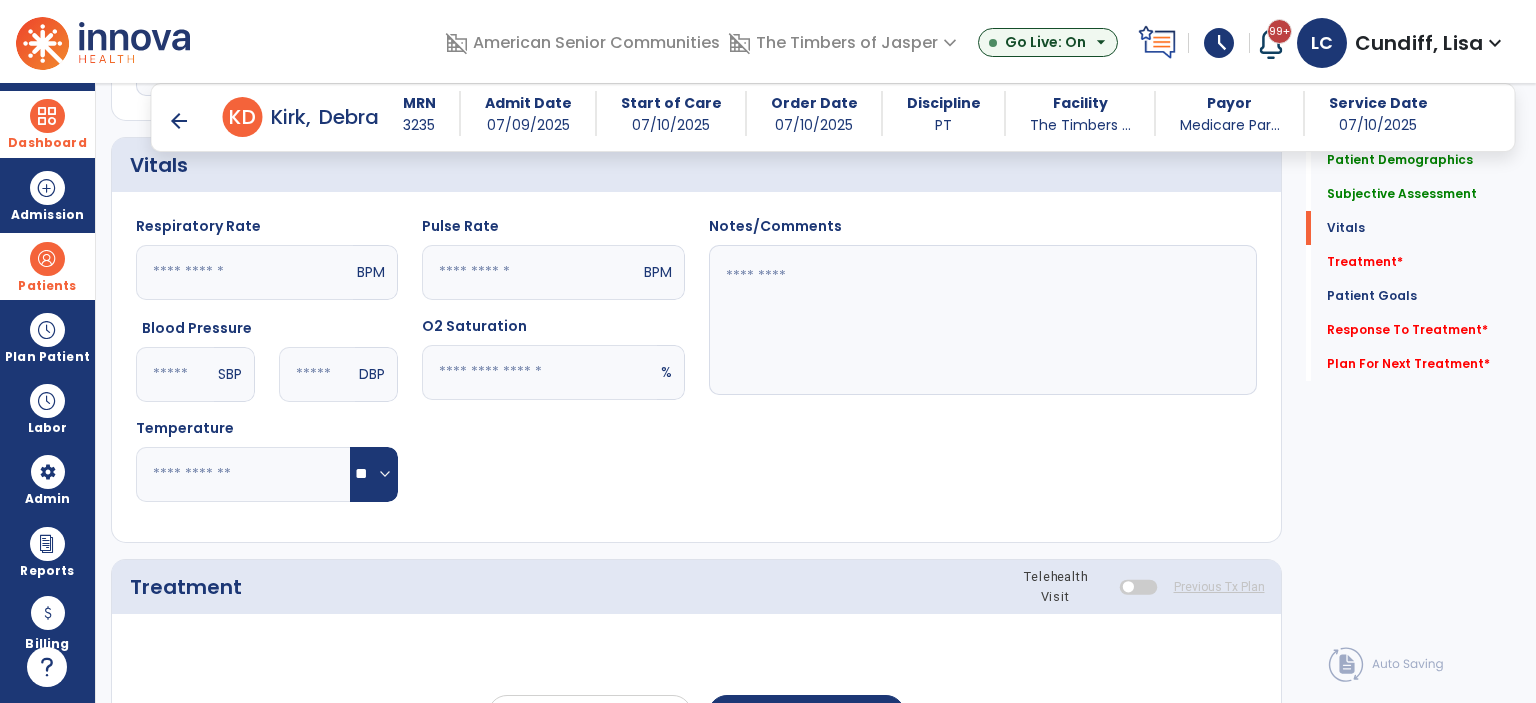 scroll, scrollTop: 900, scrollLeft: 0, axis: vertical 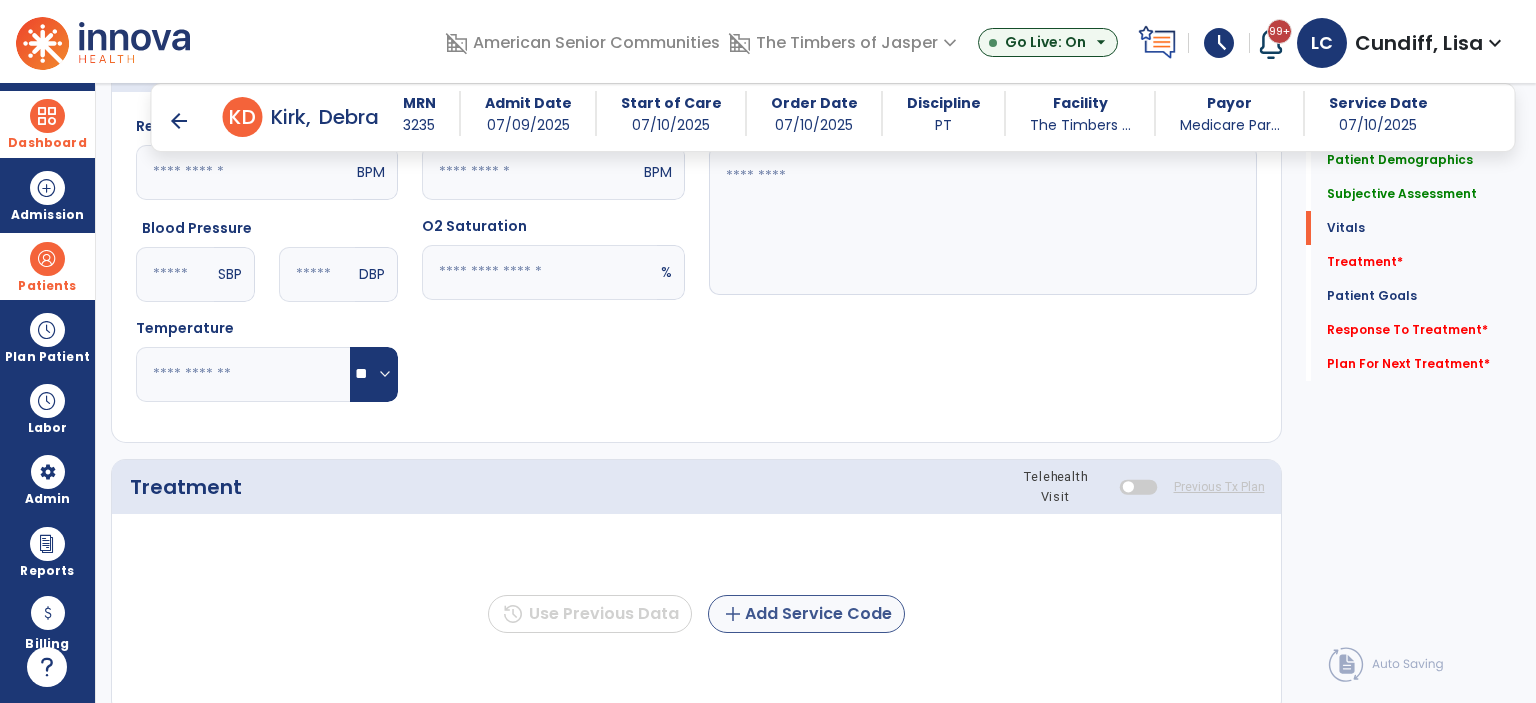 type on "**********" 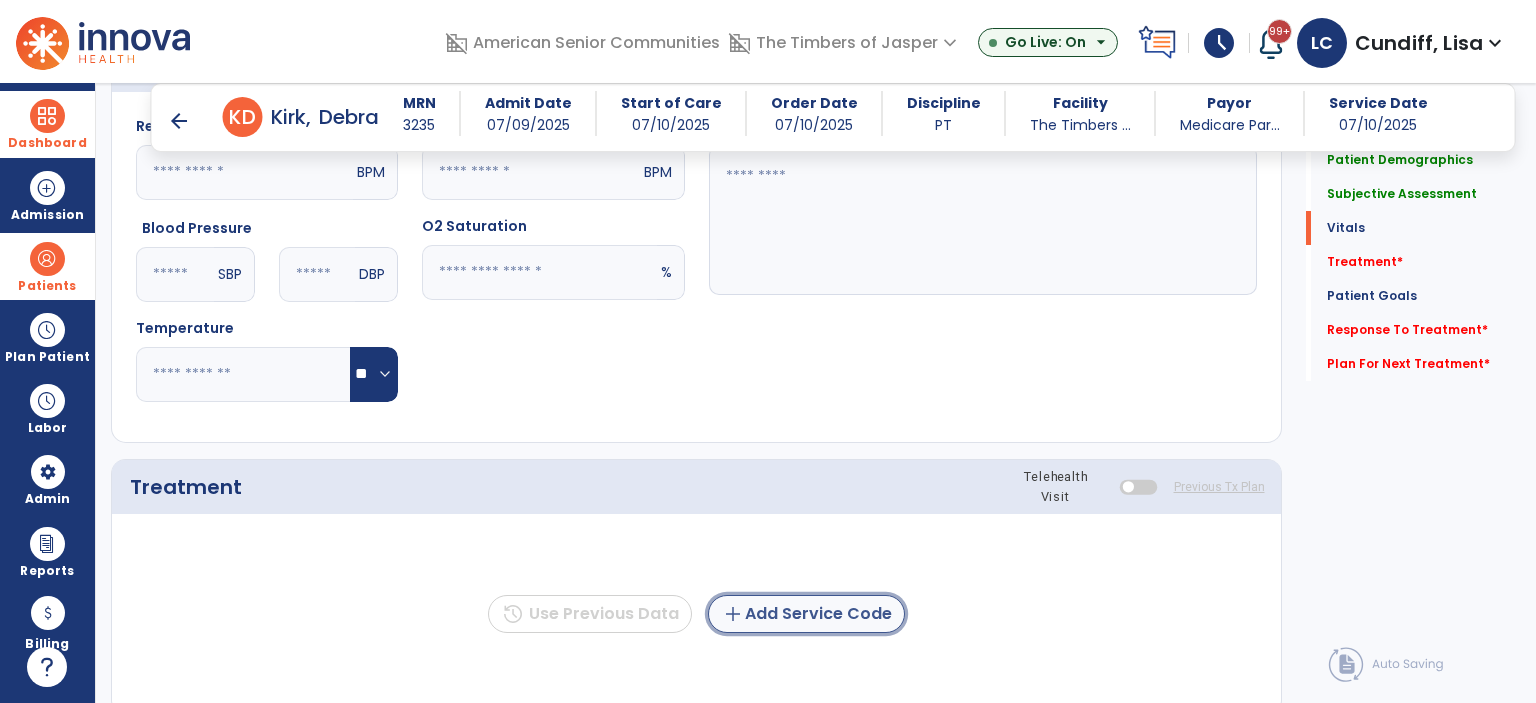 click on "add  Add Service Code" 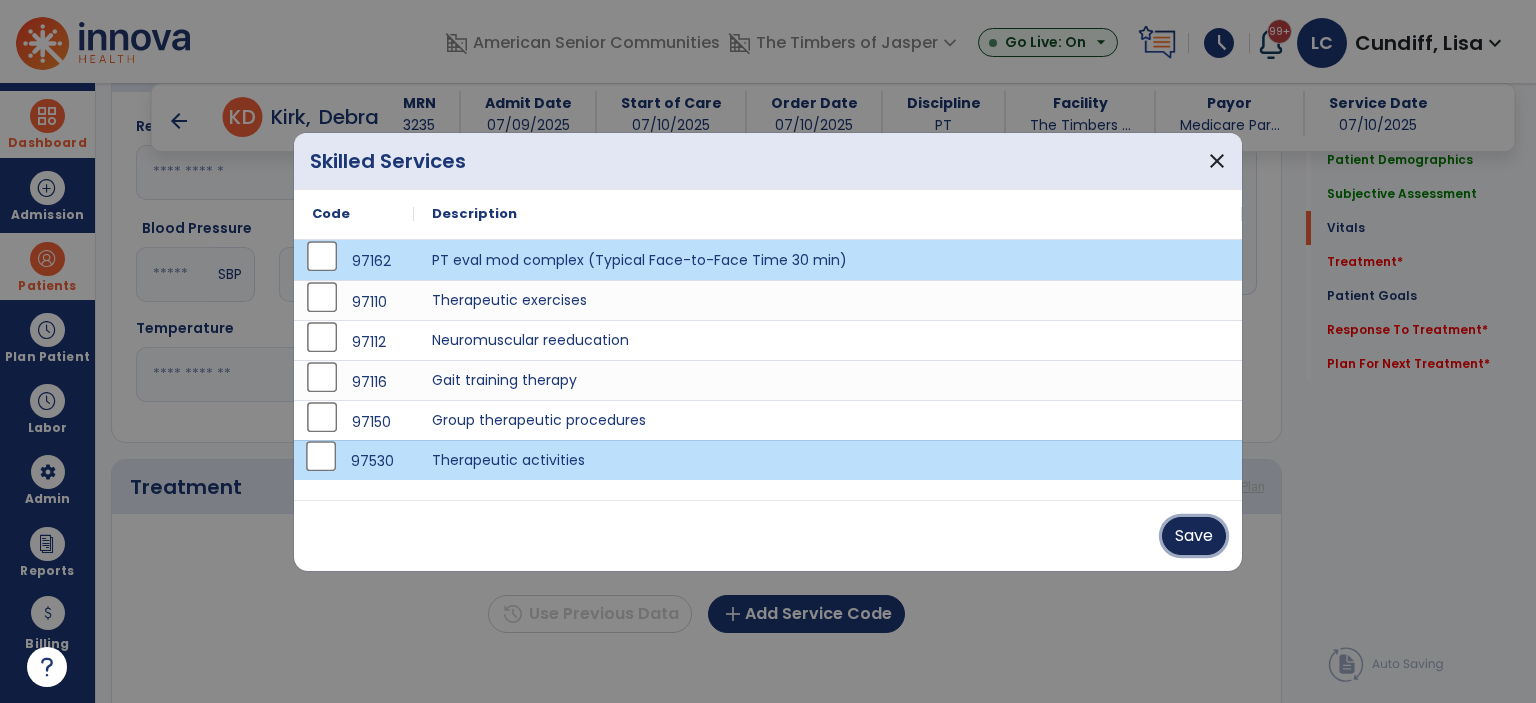 click on "Save" at bounding box center (1194, 536) 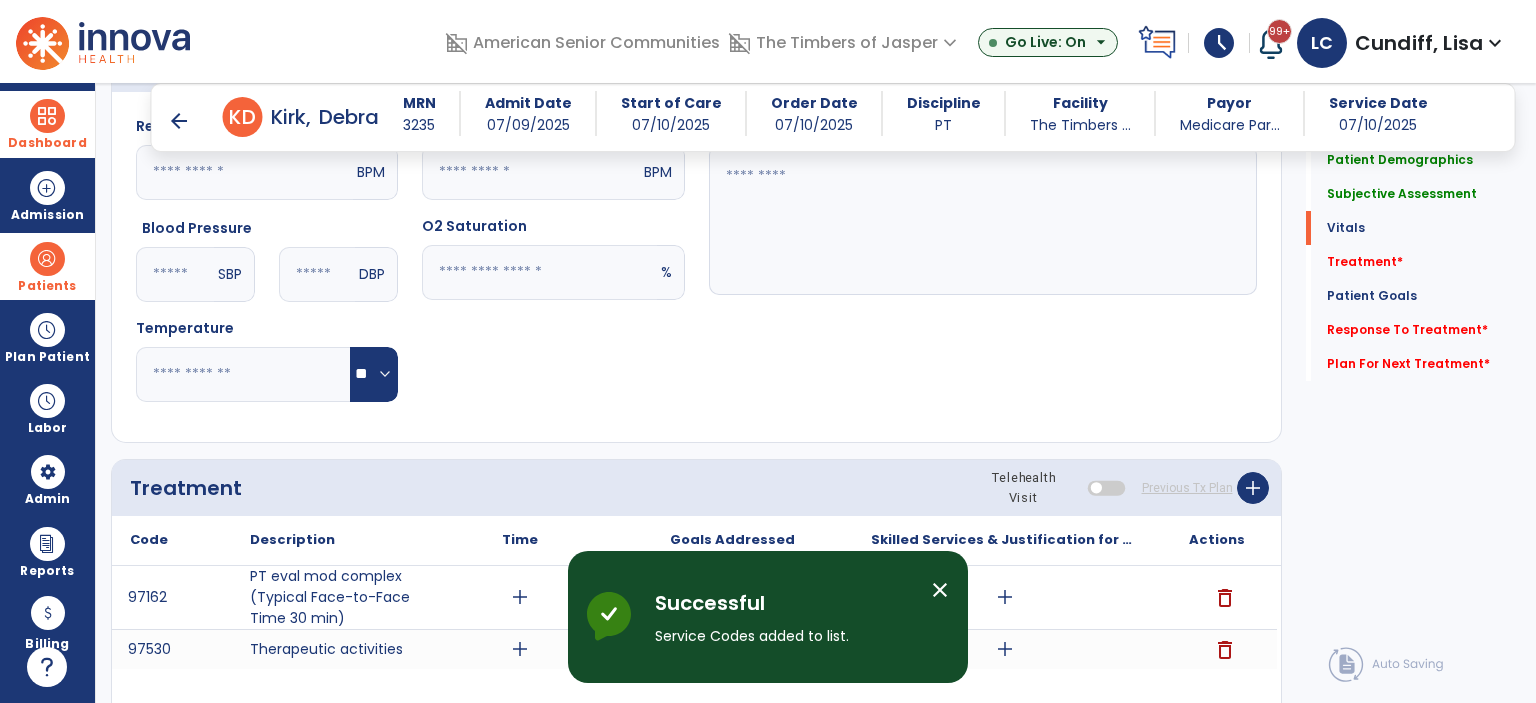 scroll, scrollTop: 1200, scrollLeft: 0, axis: vertical 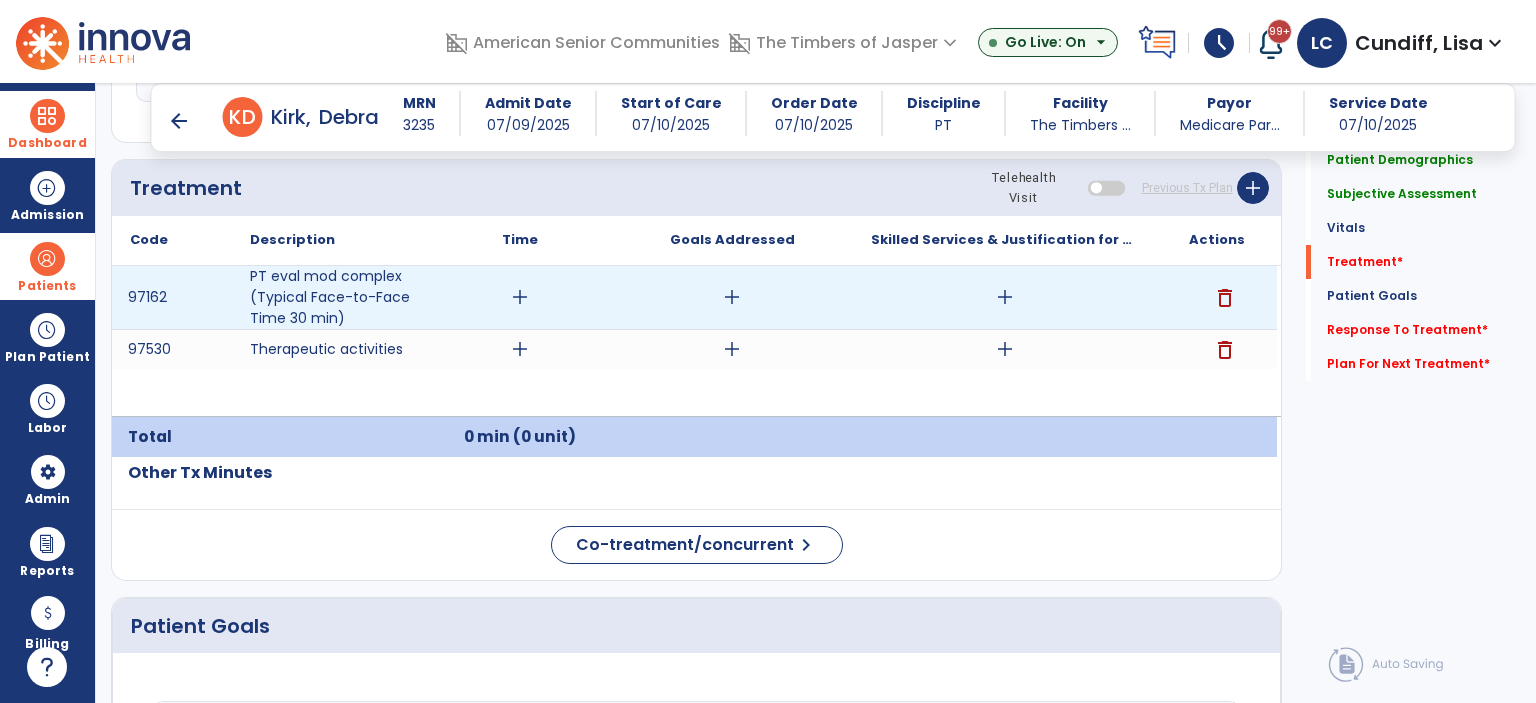 click on "add" at bounding box center [520, 297] 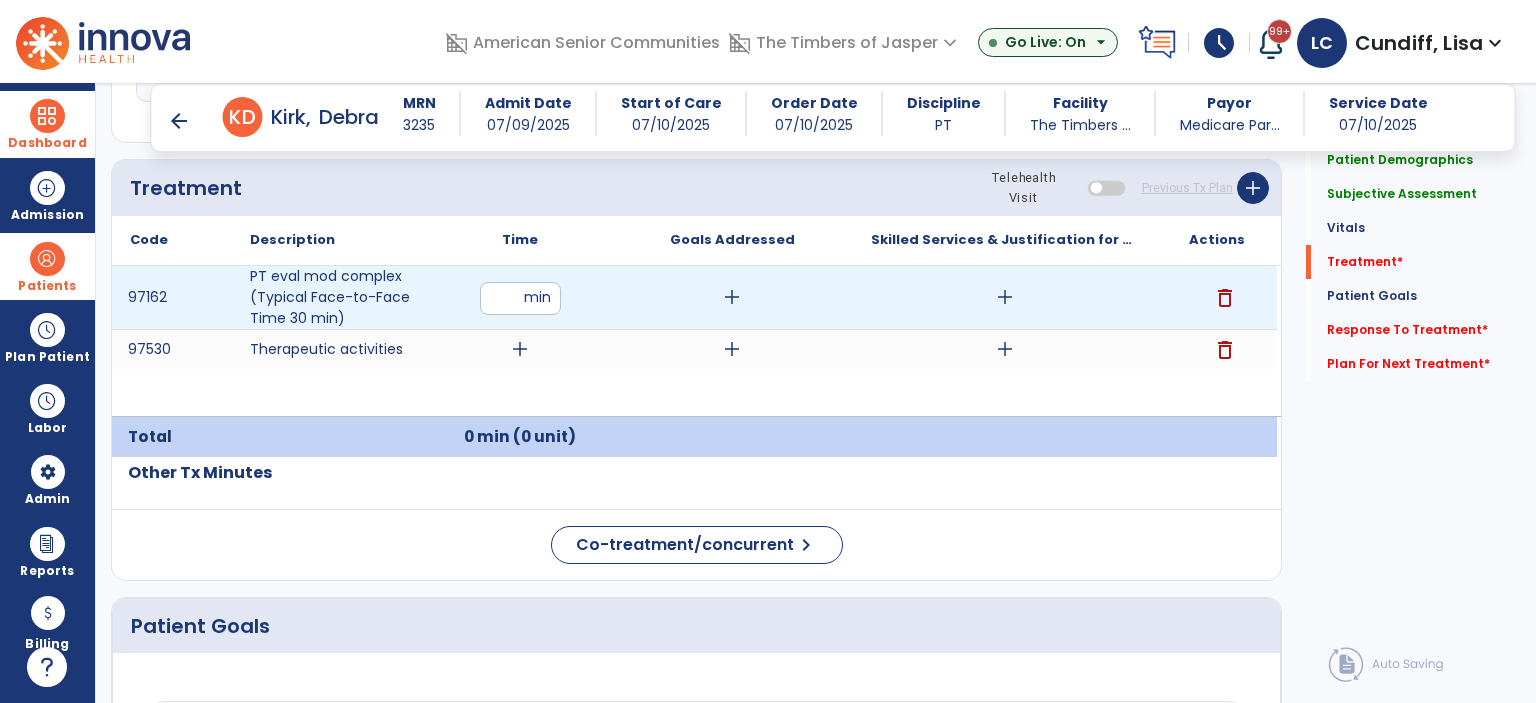 type on "**" 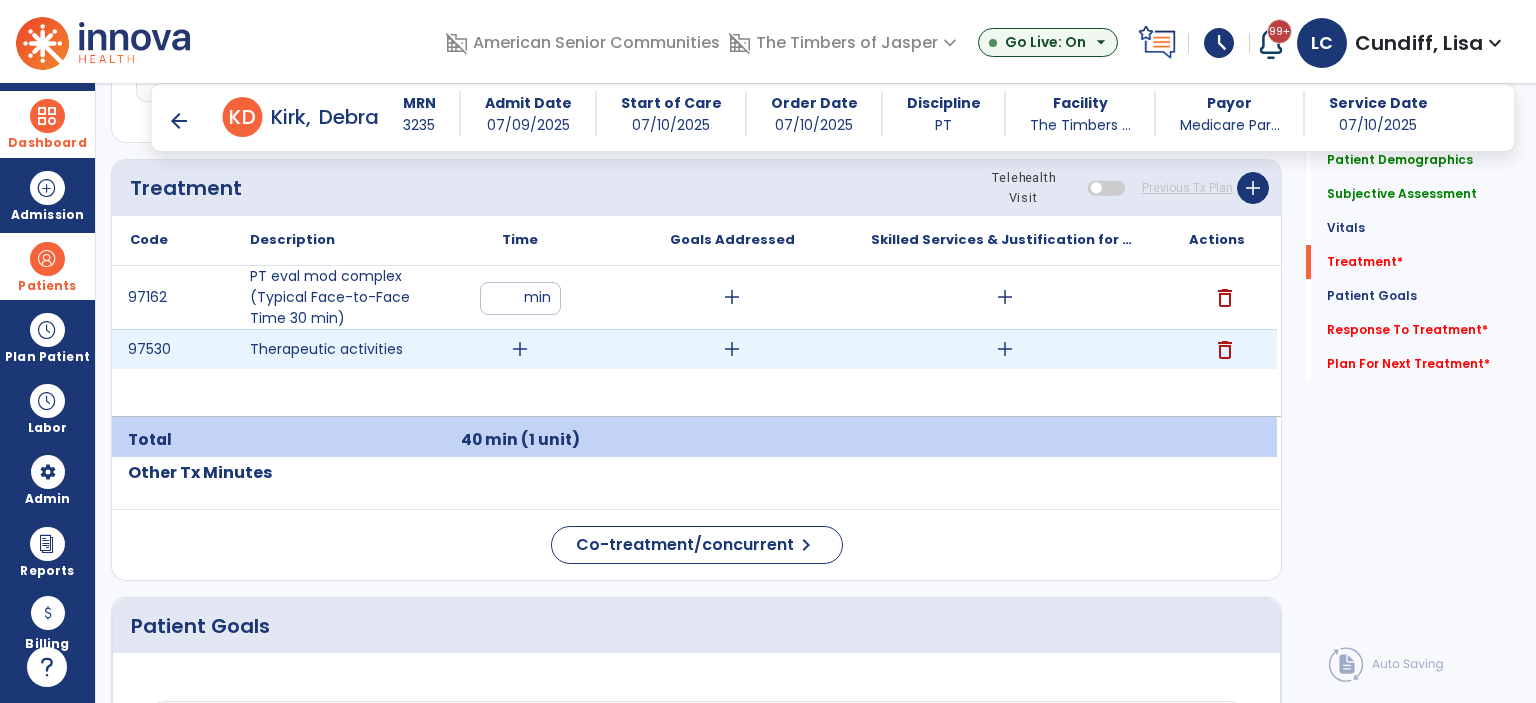 click on "add" at bounding box center (520, 349) 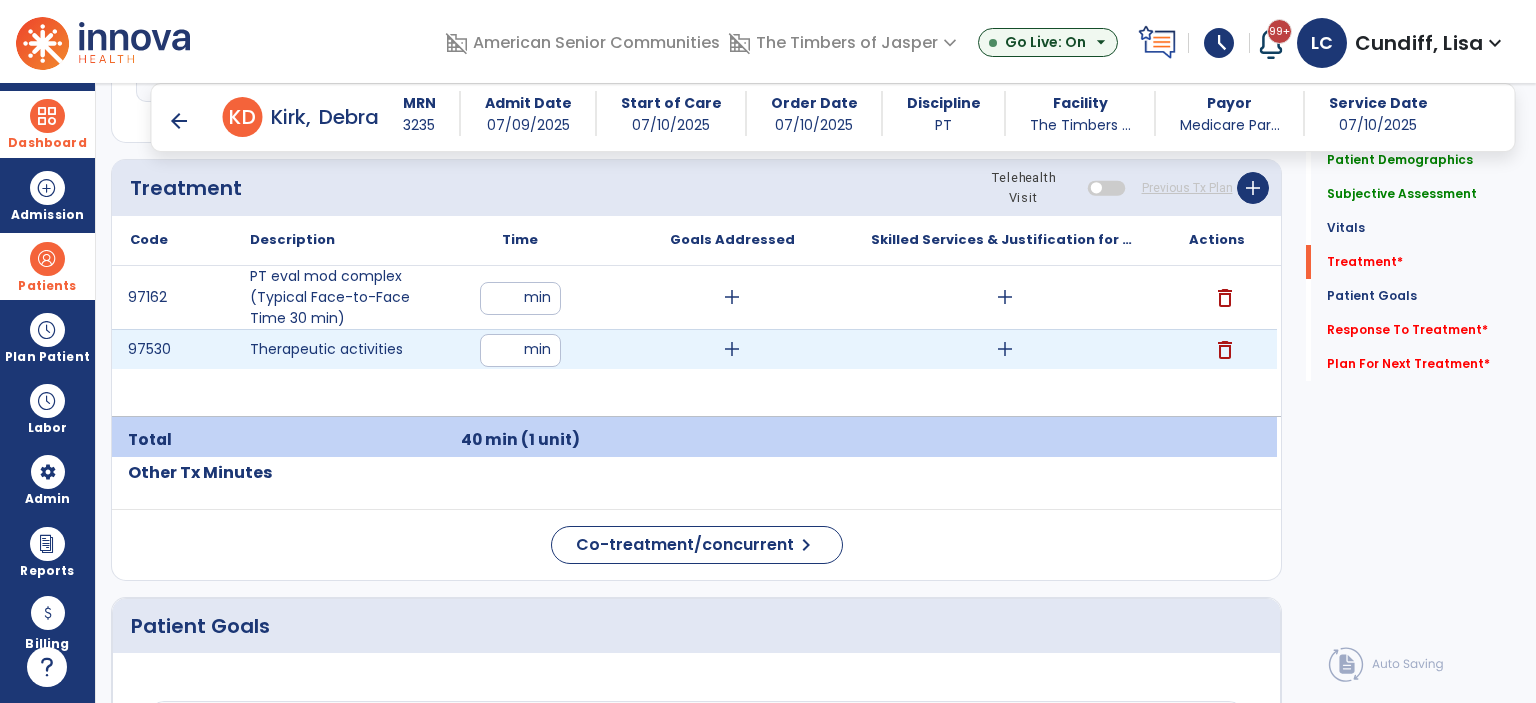type on "**" 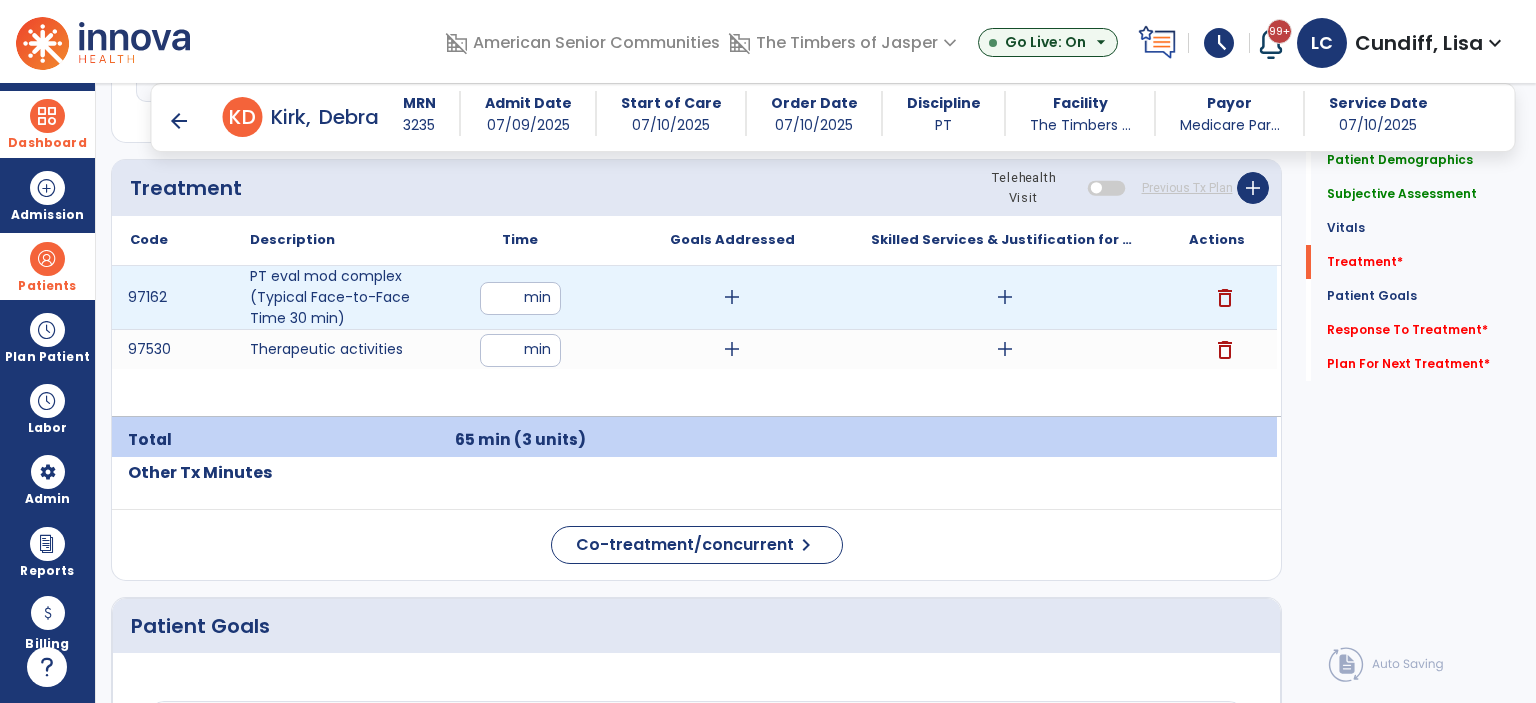 click on "add" at bounding box center (1005, 297) 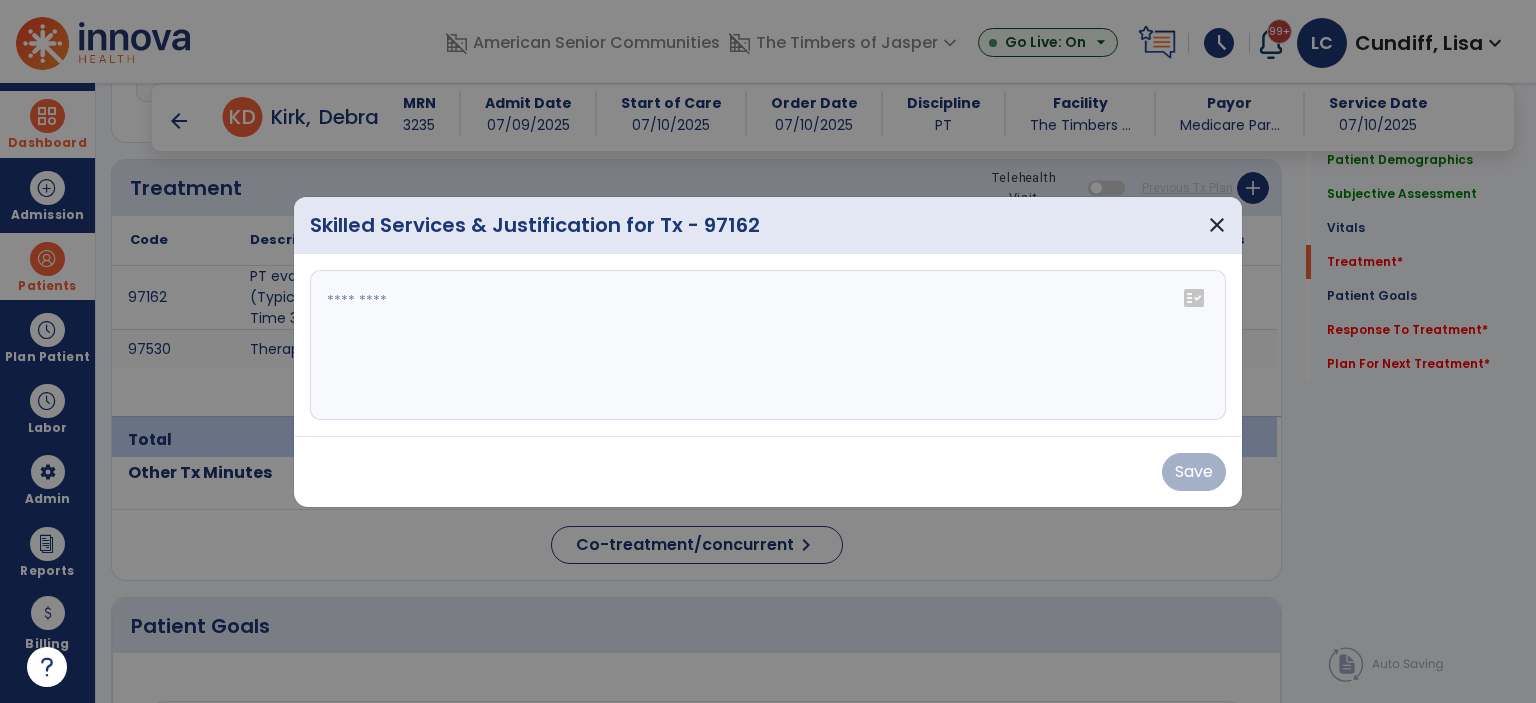 click at bounding box center (768, 345) 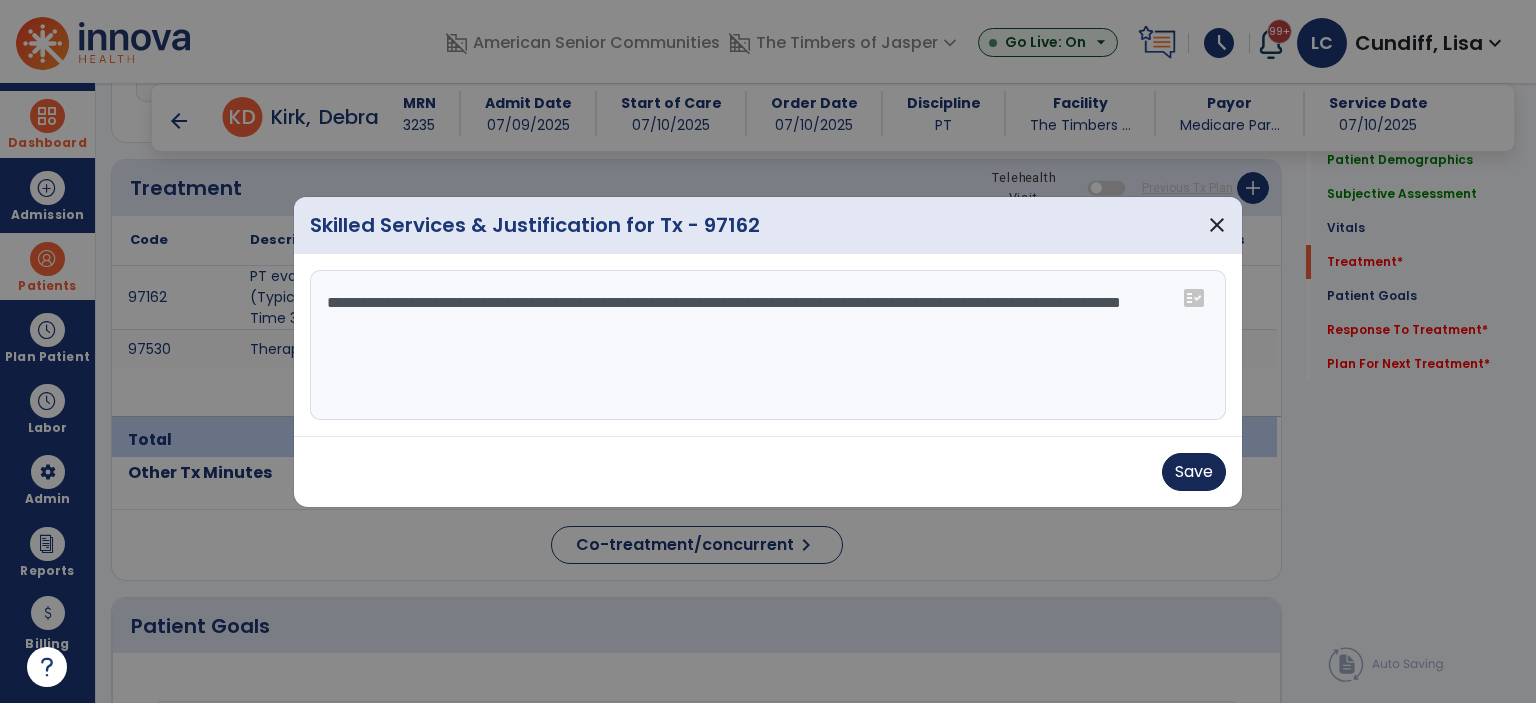 type on "**********" 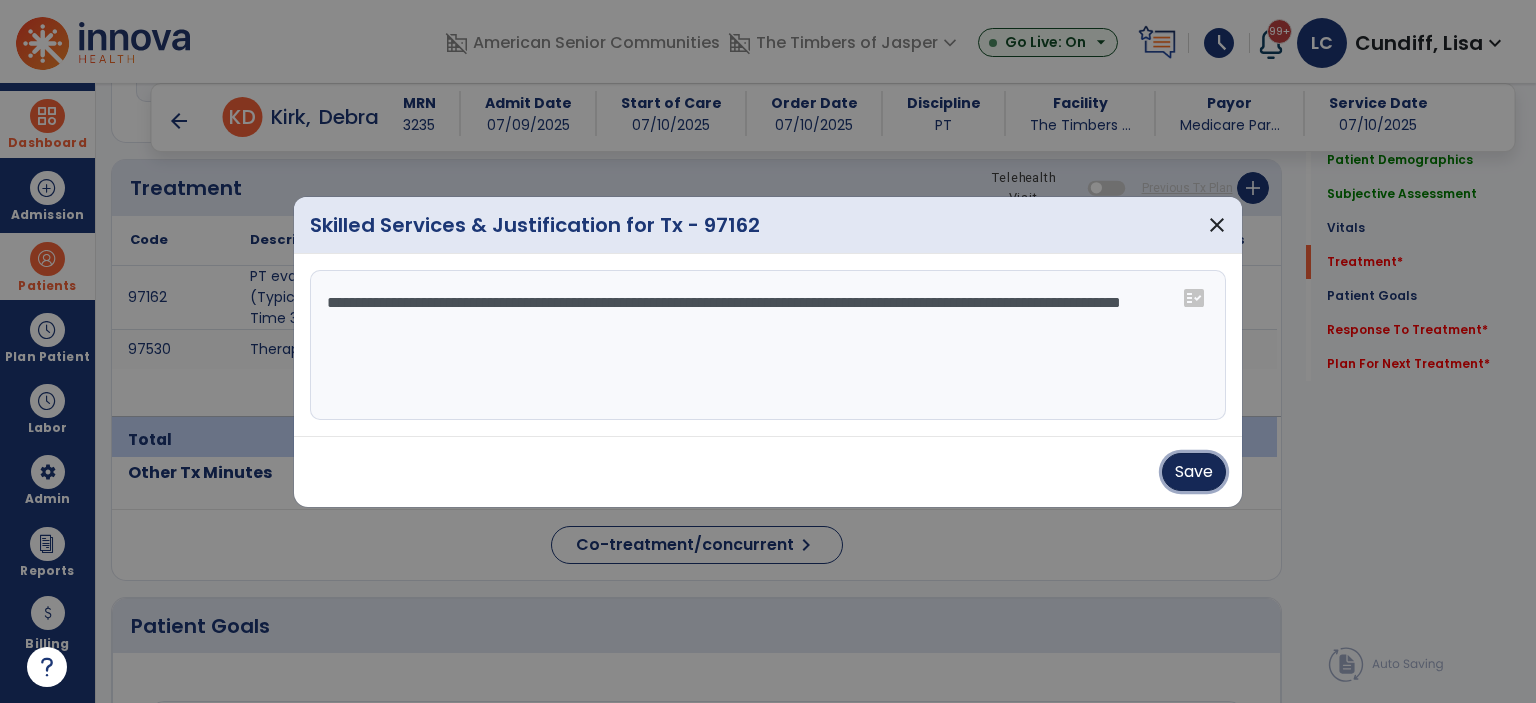 click on "Save" at bounding box center [1194, 472] 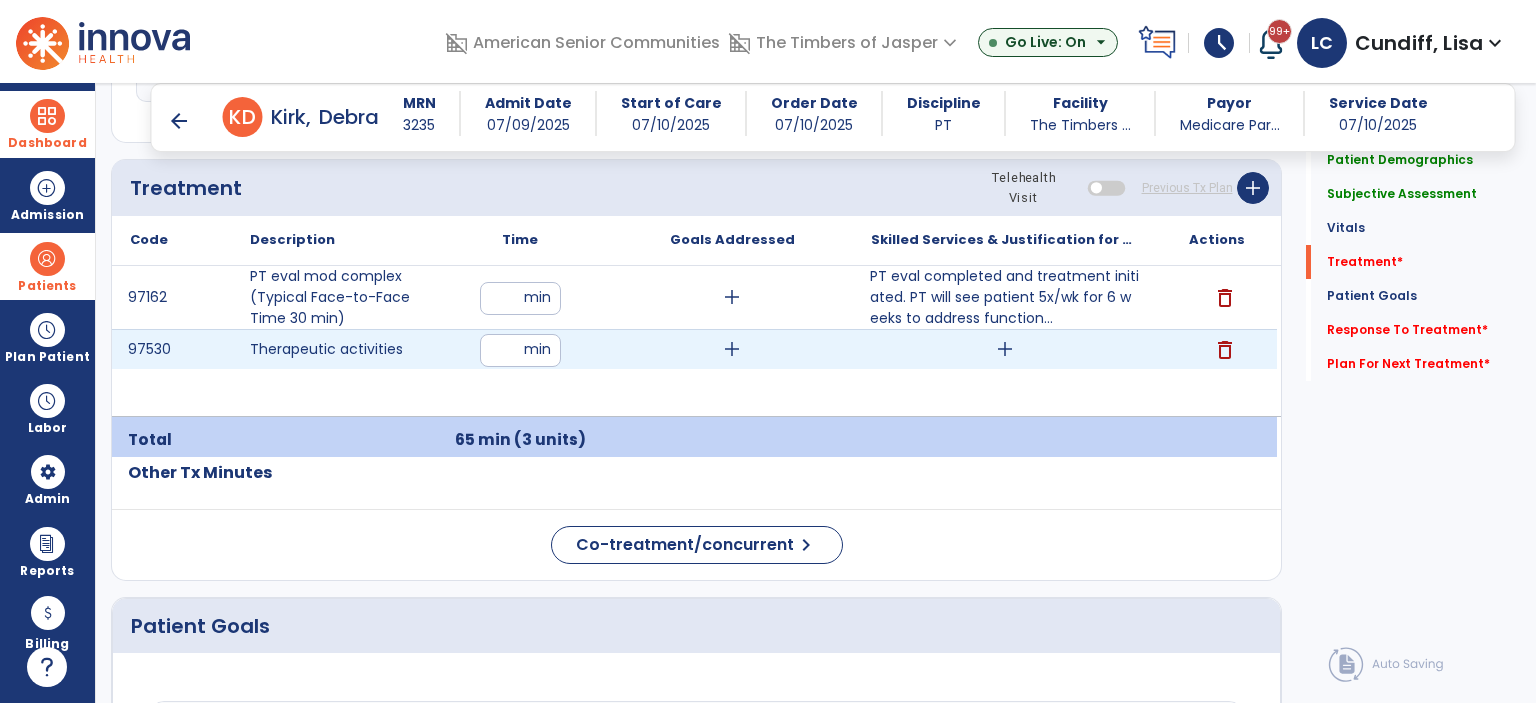 click on "add" at bounding box center (1005, 349) 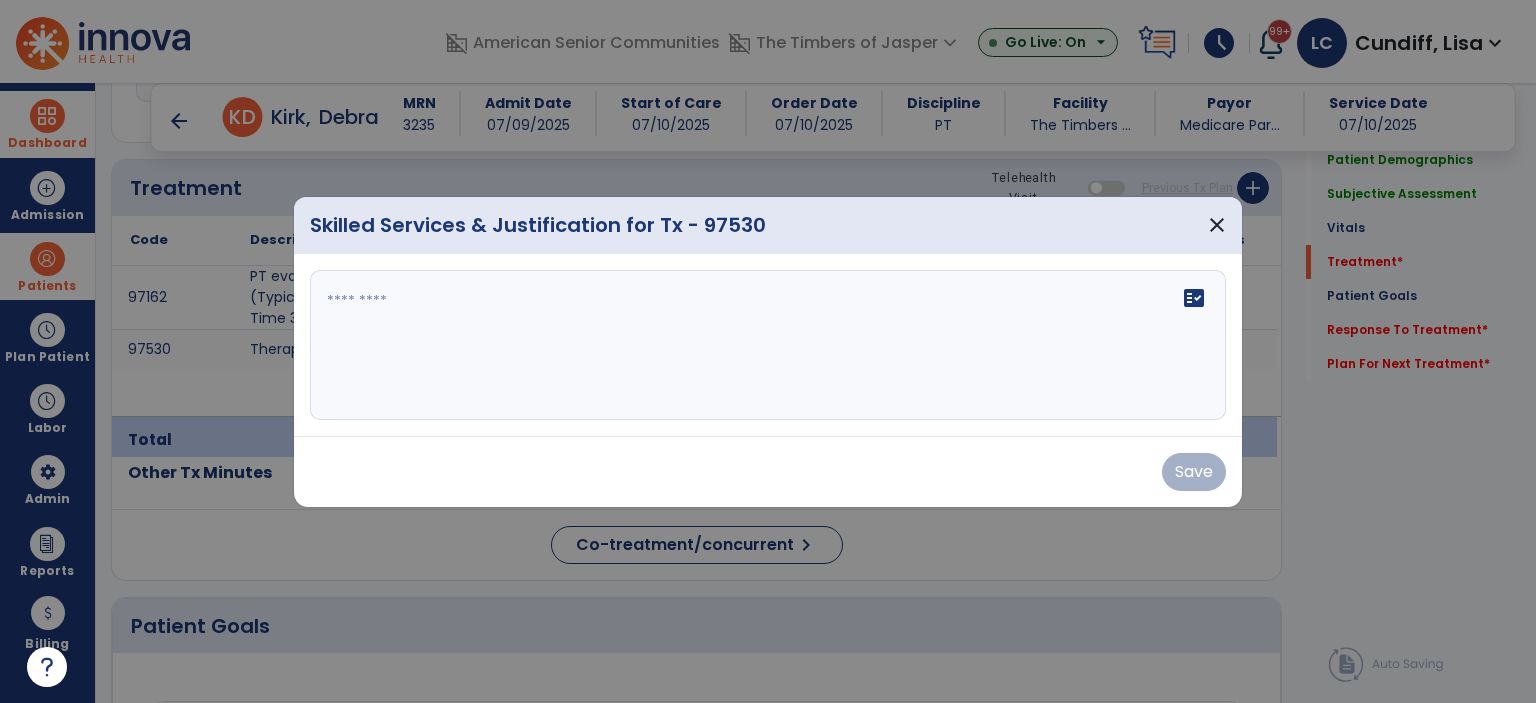 click at bounding box center (768, 345) 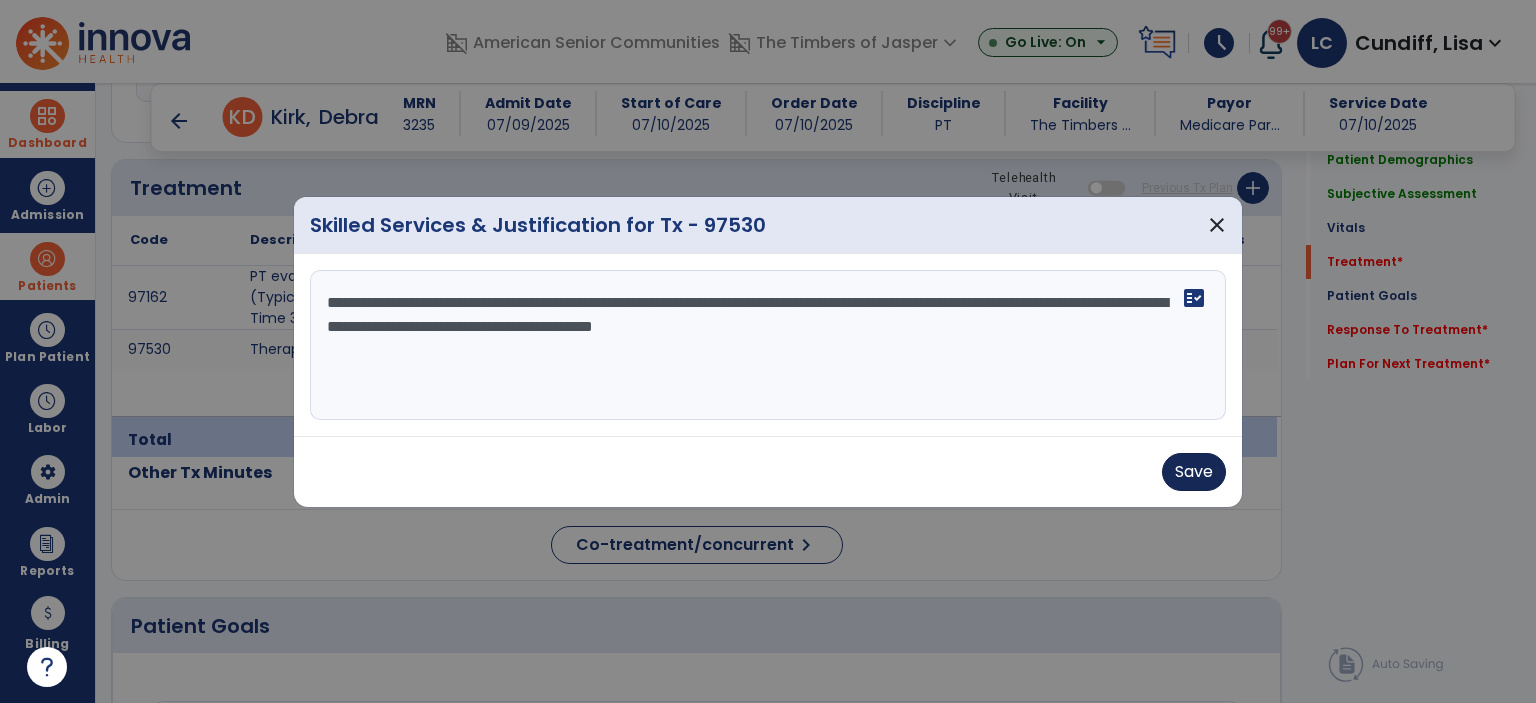 type on "**********" 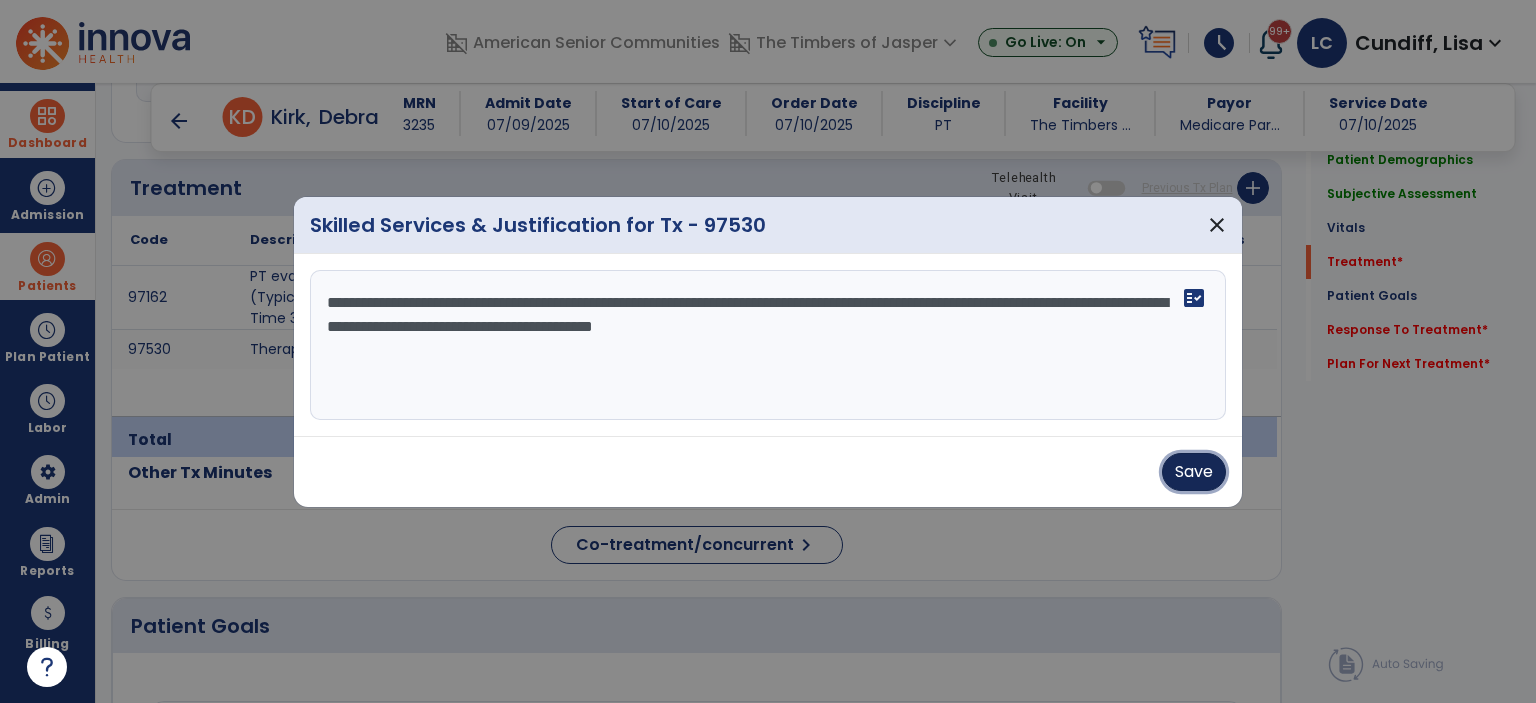 click on "Save" at bounding box center [1194, 472] 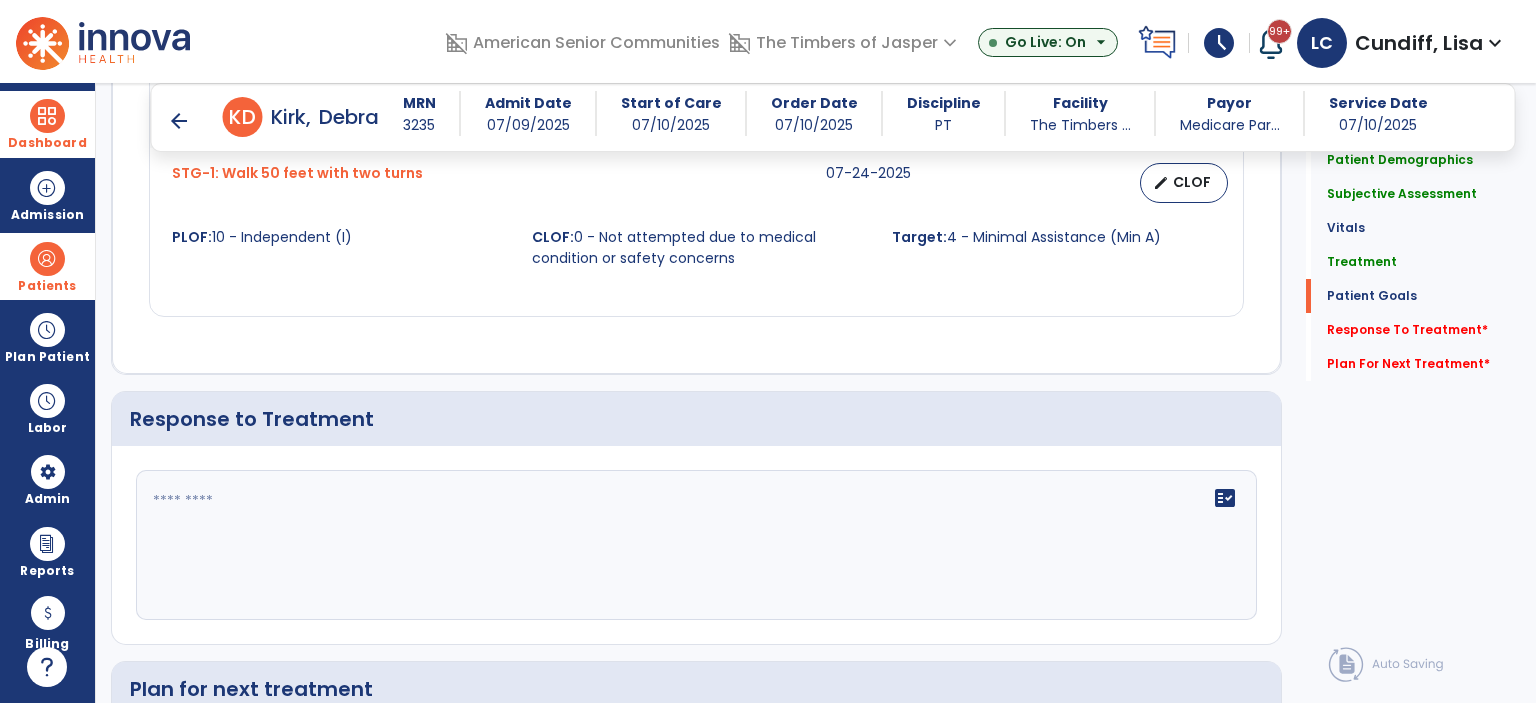 scroll, scrollTop: 2871, scrollLeft: 0, axis: vertical 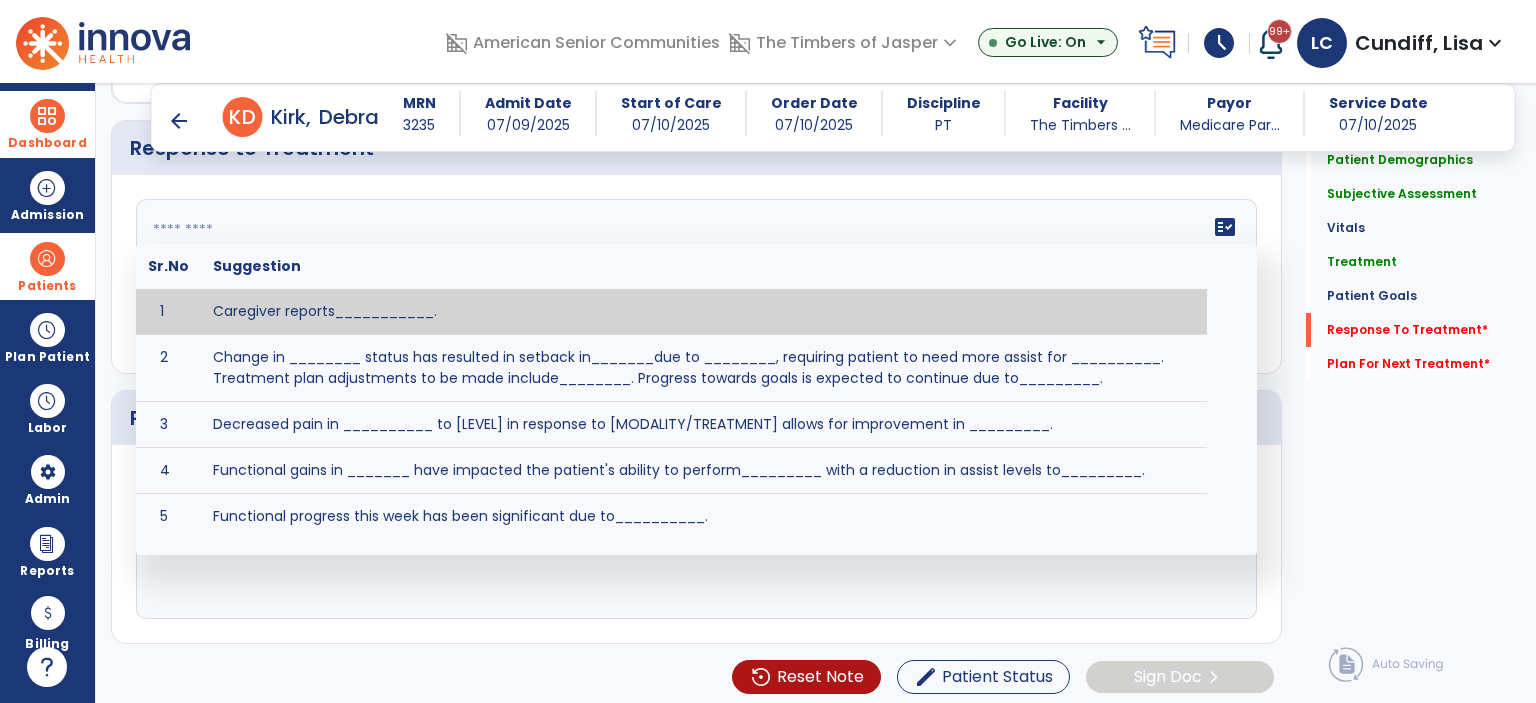 click on "fact_check  Sr.No Suggestion 1 Caregiver reports___________. 2 Change in ________ status has resulted in setback in_______due to ________, requiring patient to need more assist for __________.   Treatment plan adjustments to be made include________.  Progress towards goals is expected to continue due to_________. 3 Decreased pain in __________ to [LEVEL] in response to [MODALITY/TREATMENT] allows for improvement in _________. 4 Functional gains in _______ have impacted the patient's ability to perform_________ with a reduction in assist levels to_________. 5 Functional progress this week has been significant due to__________. 6 Gains in ________ have improved the patient's ability to perform ______with decreased levels of assist to___________. 7 Improvement in ________allows patient to tolerate higher levels of challenges in_________. 8 Pain in [AREA] has decreased to [LEVEL] in response to [TREATMENT/MODALITY], allowing fore ease in completing__________. 9 10 11 12 13 14 15 16 17 18 19 20 21" 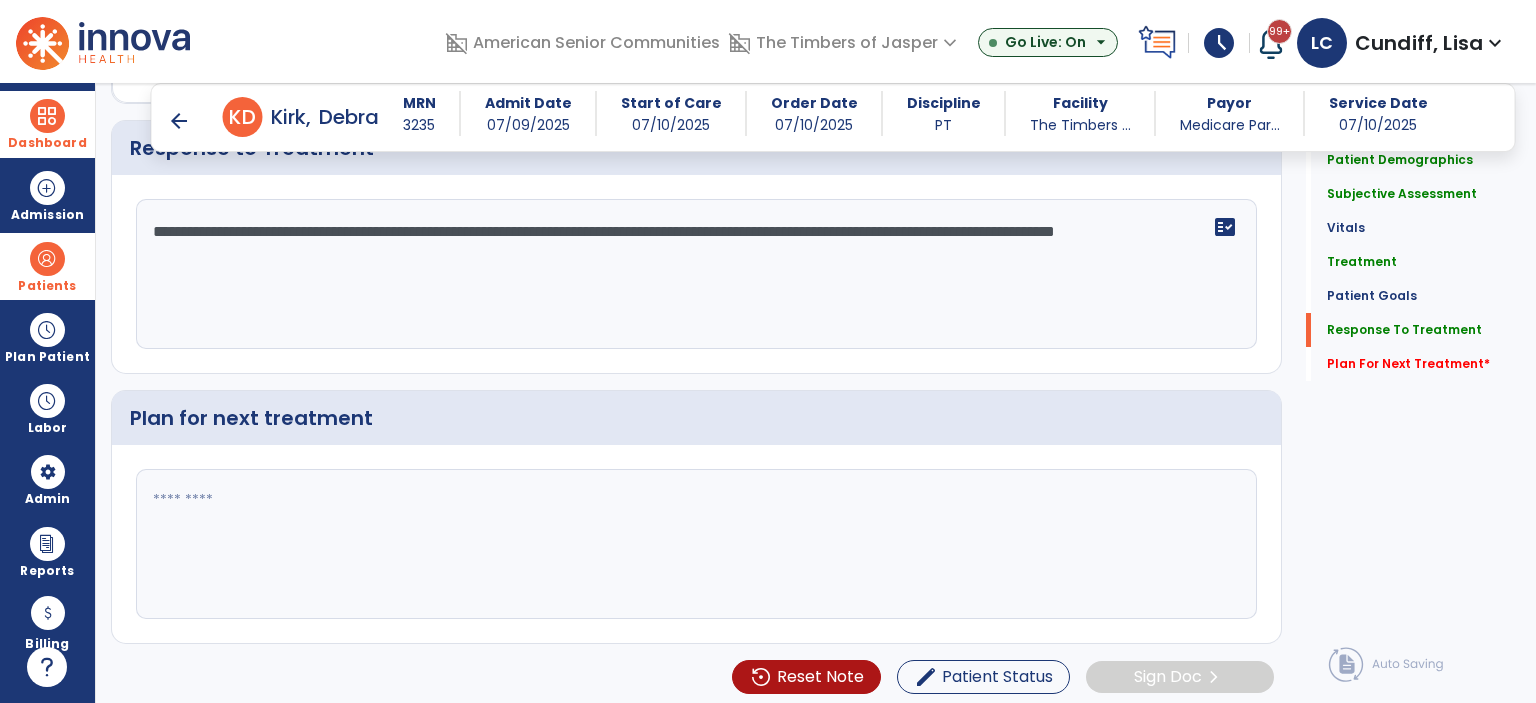 type on "**********" 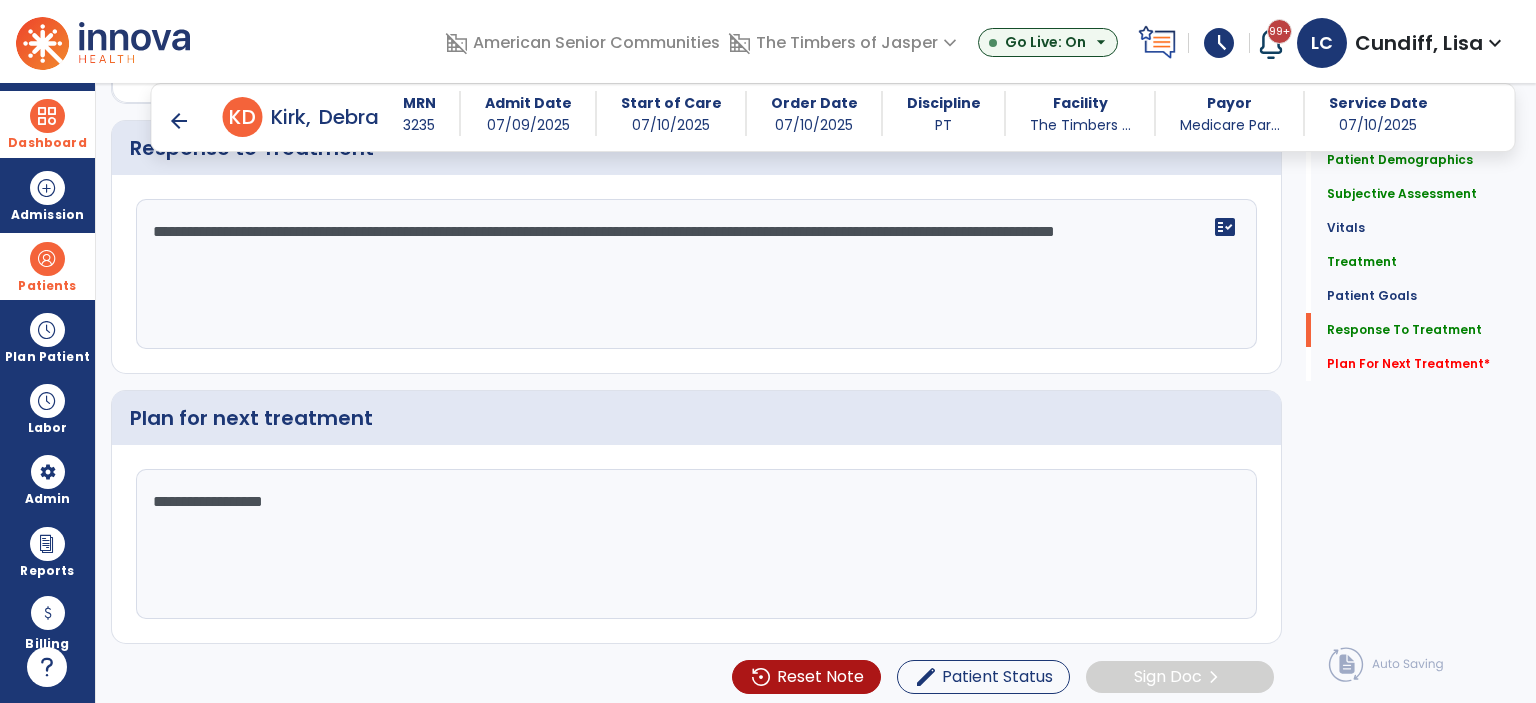 click on "**********" 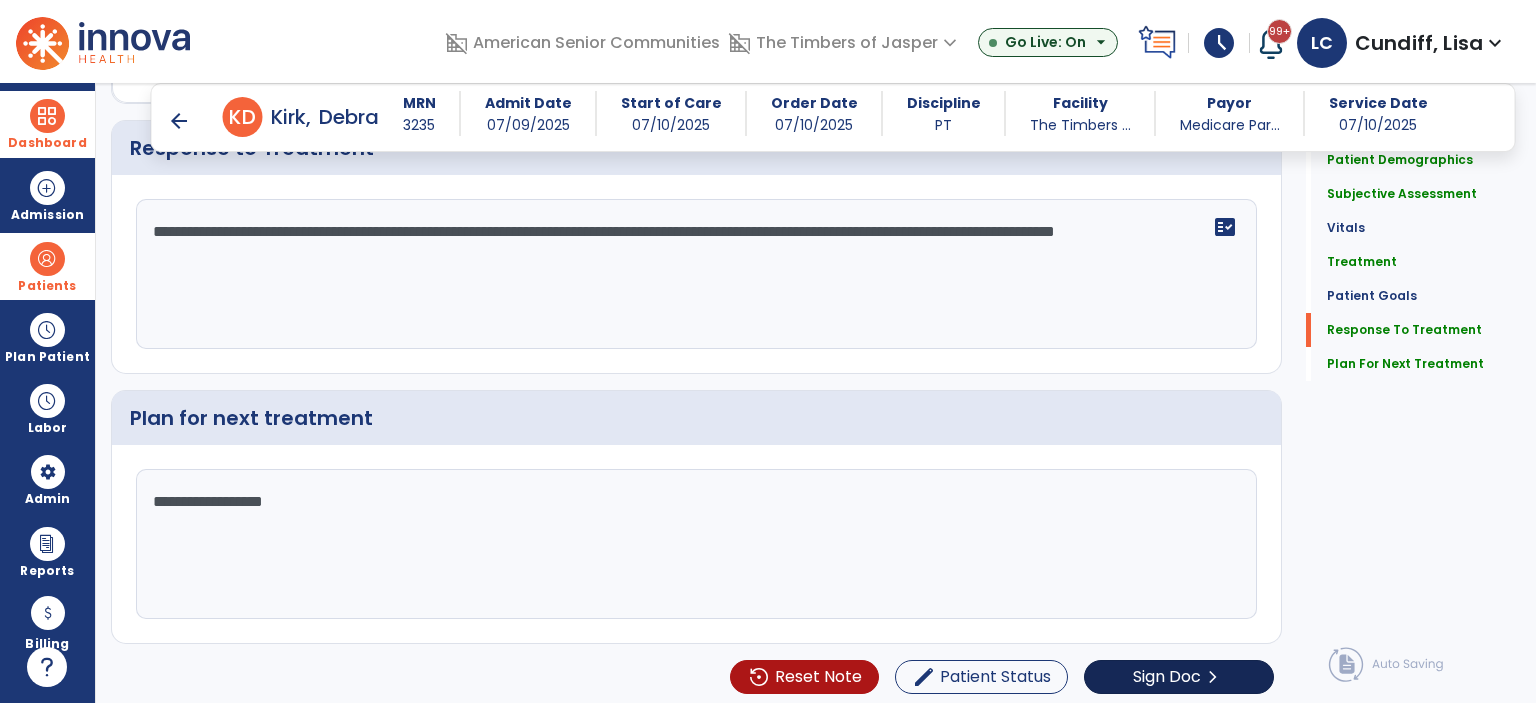 type on "**********" 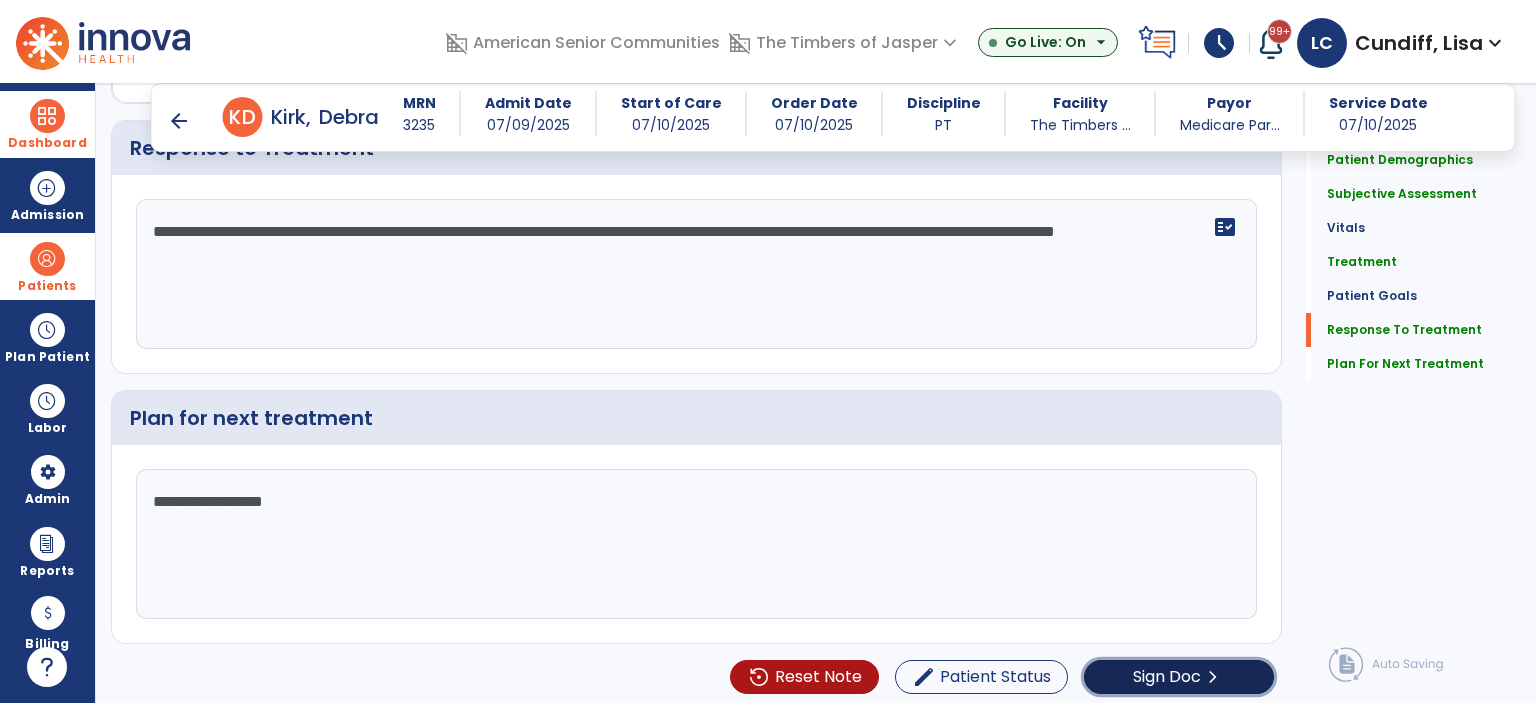 click on "Sign Doc" 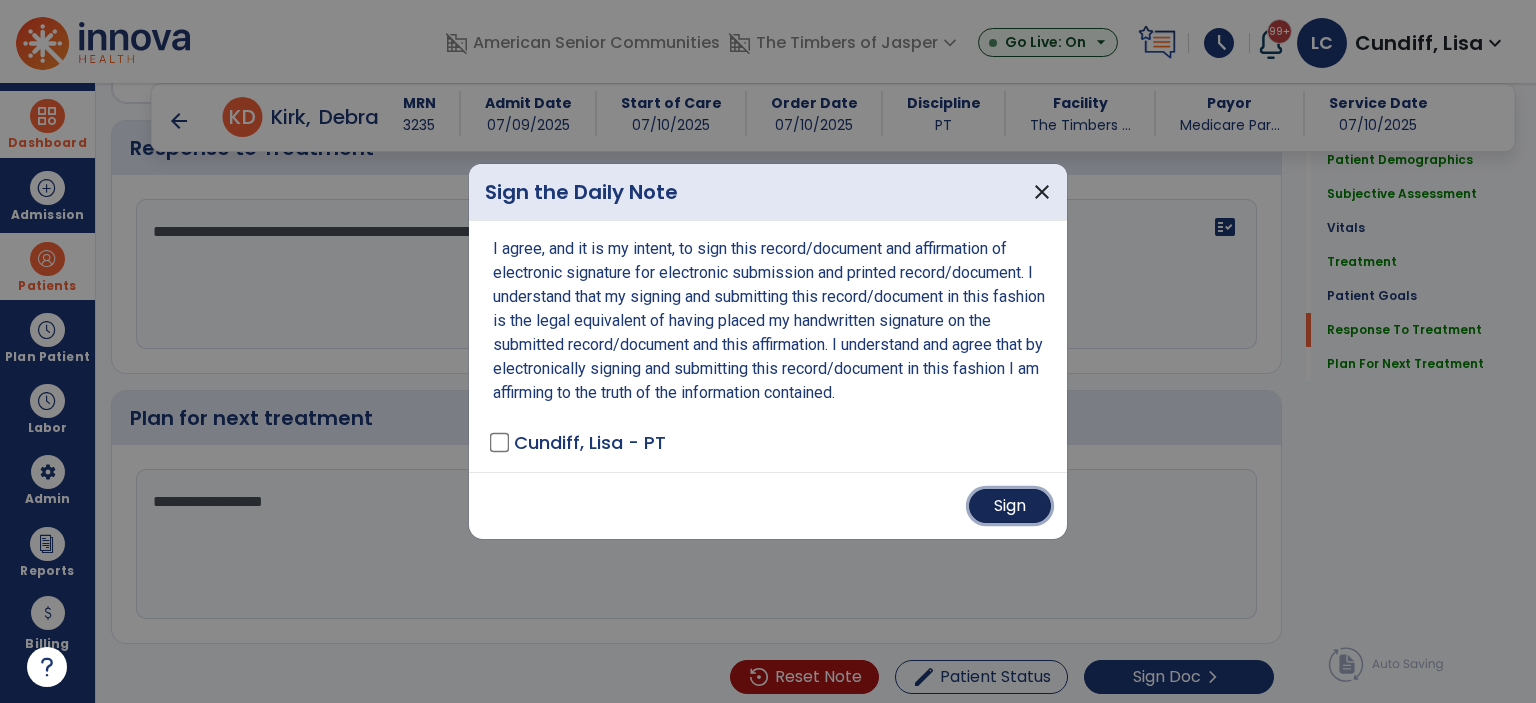 click on "Sign" at bounding box center [1010, 506] 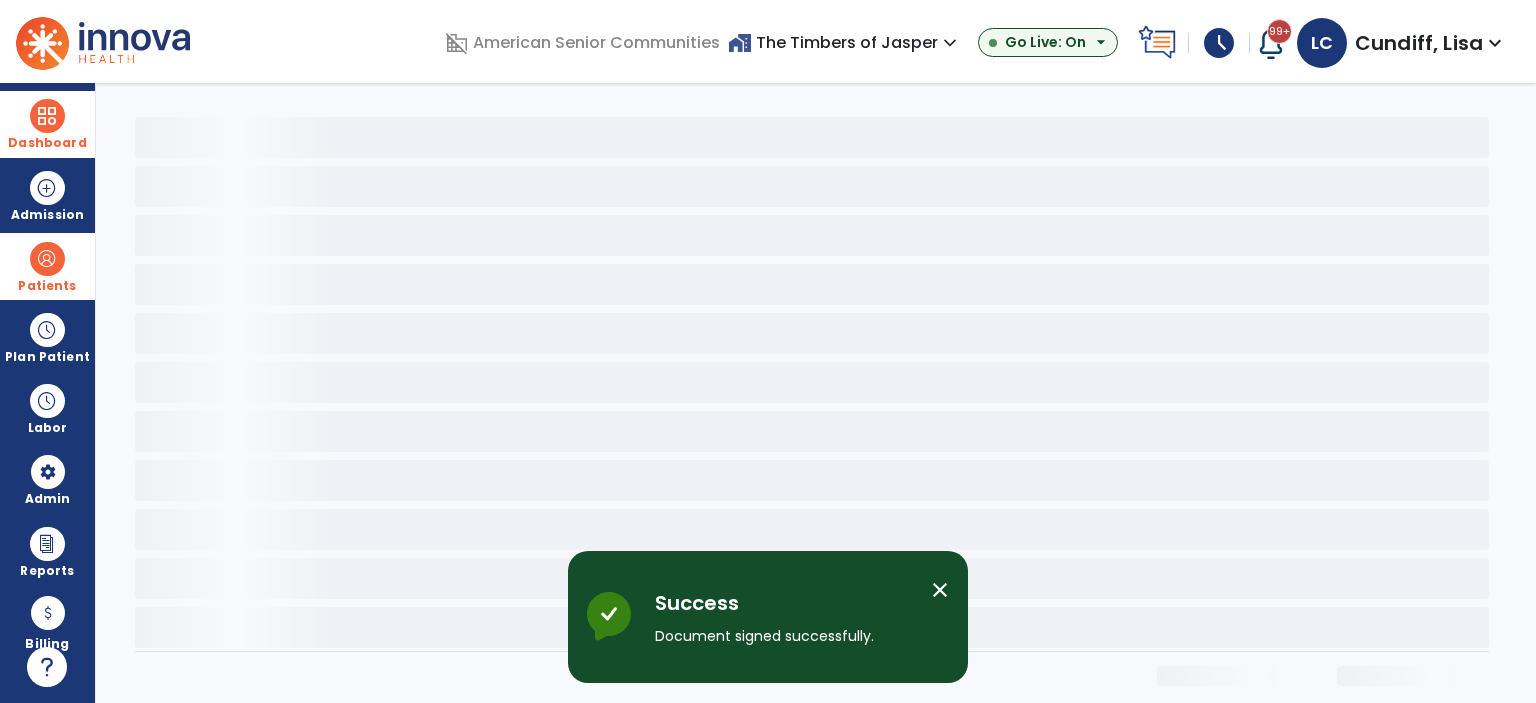scroll, scrollTop: 0, scrollLeft: 0, axis: both 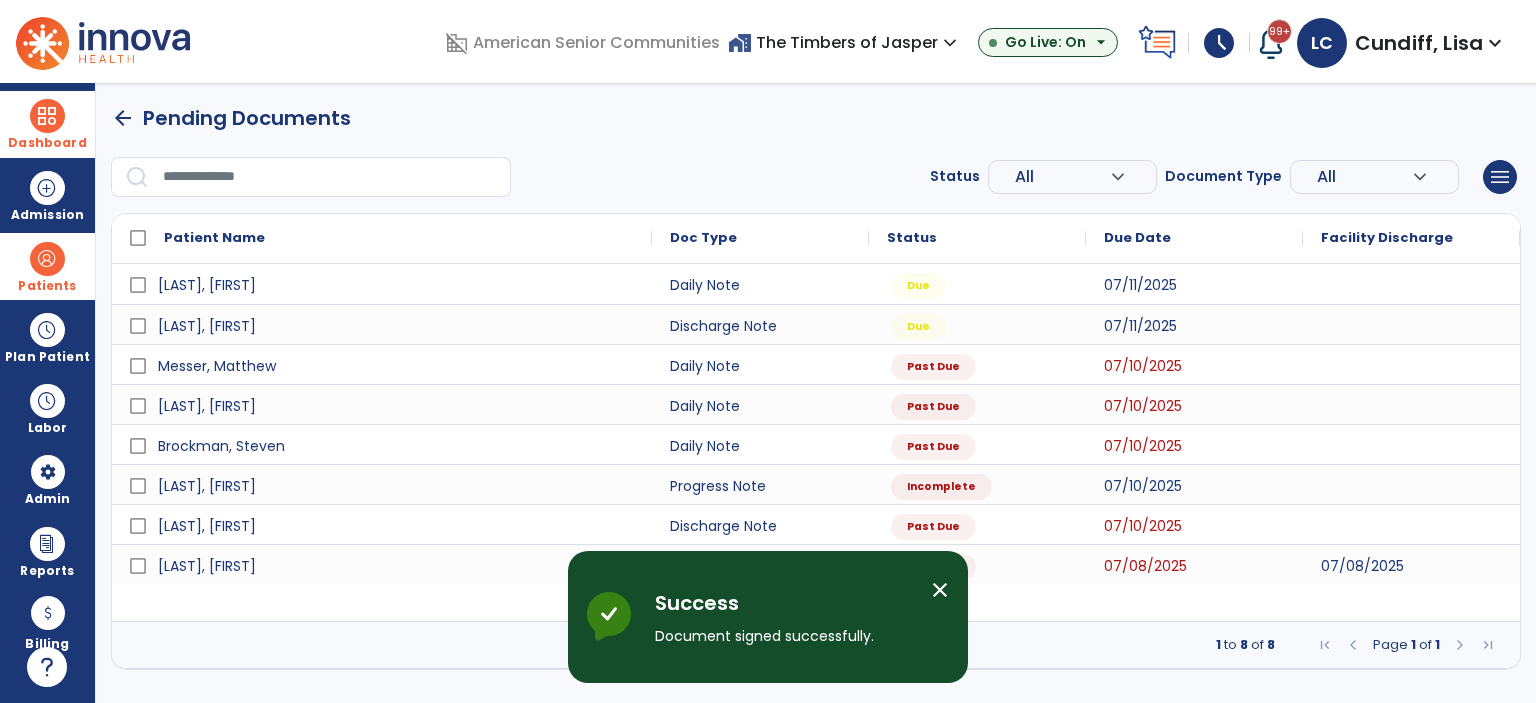 click on "close" at bounding box center (940, 590) 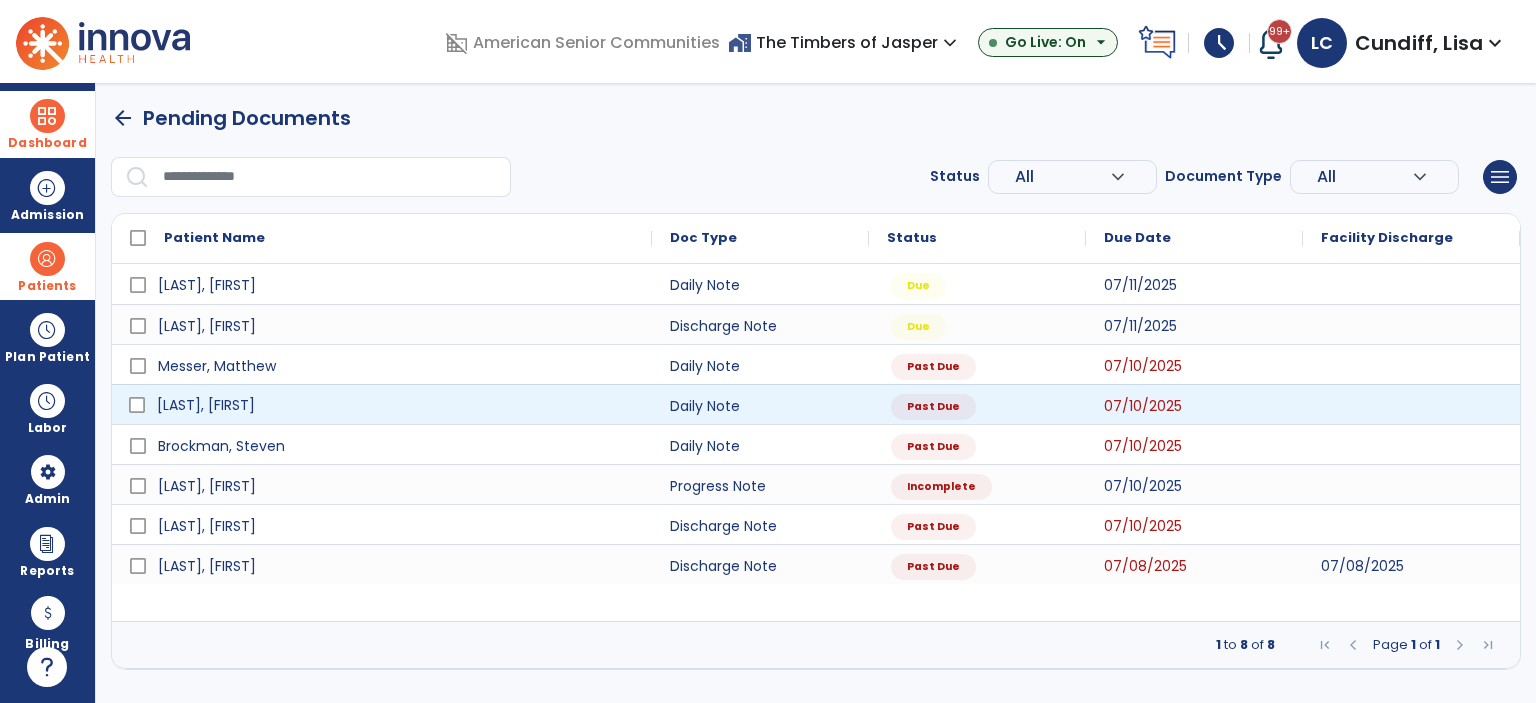click on "[LAST], [FIRST]" at bounding box center (206, 405) 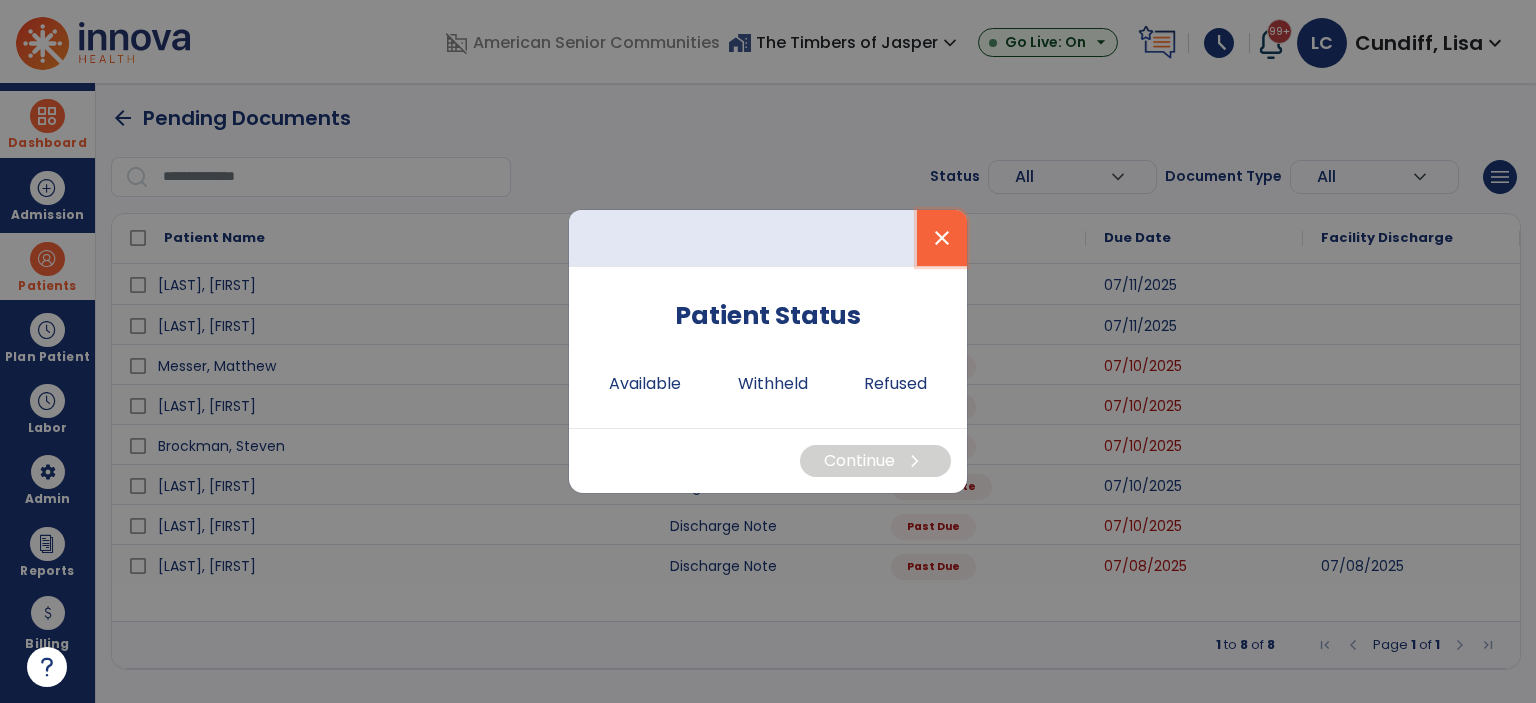 click on "close" at bounding box center [942, 238] 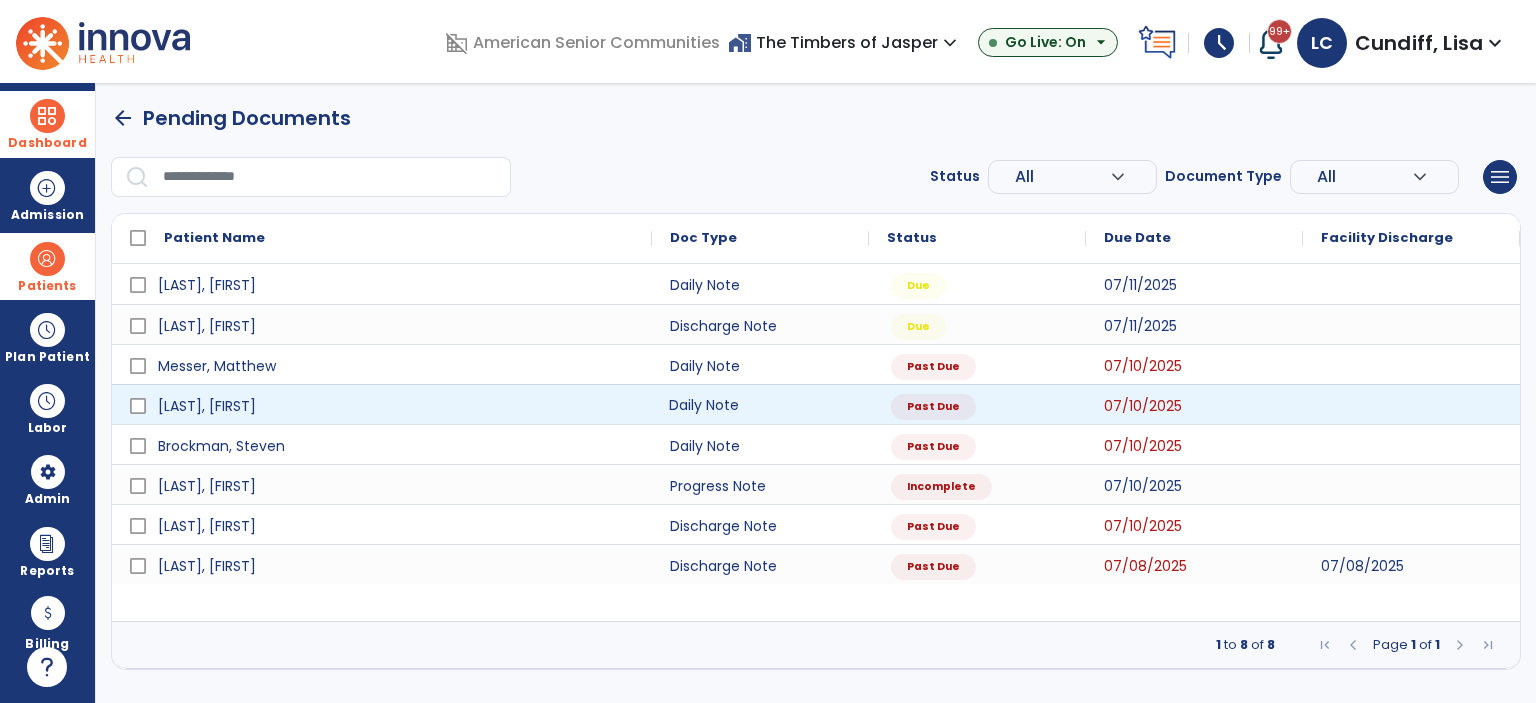 click on "Daily Note" at bounding box center (760, 404) 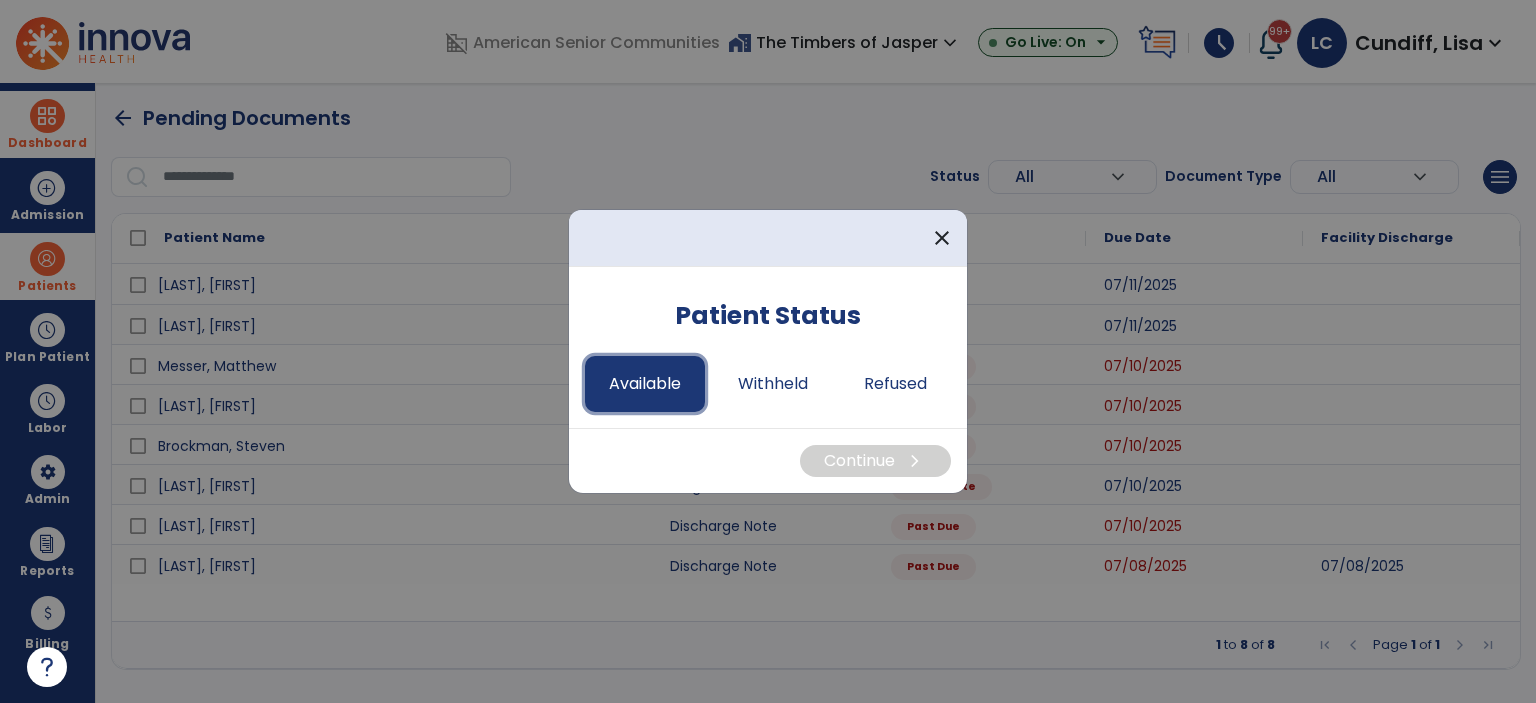 click on "Available" at bounding box center (645, 384) 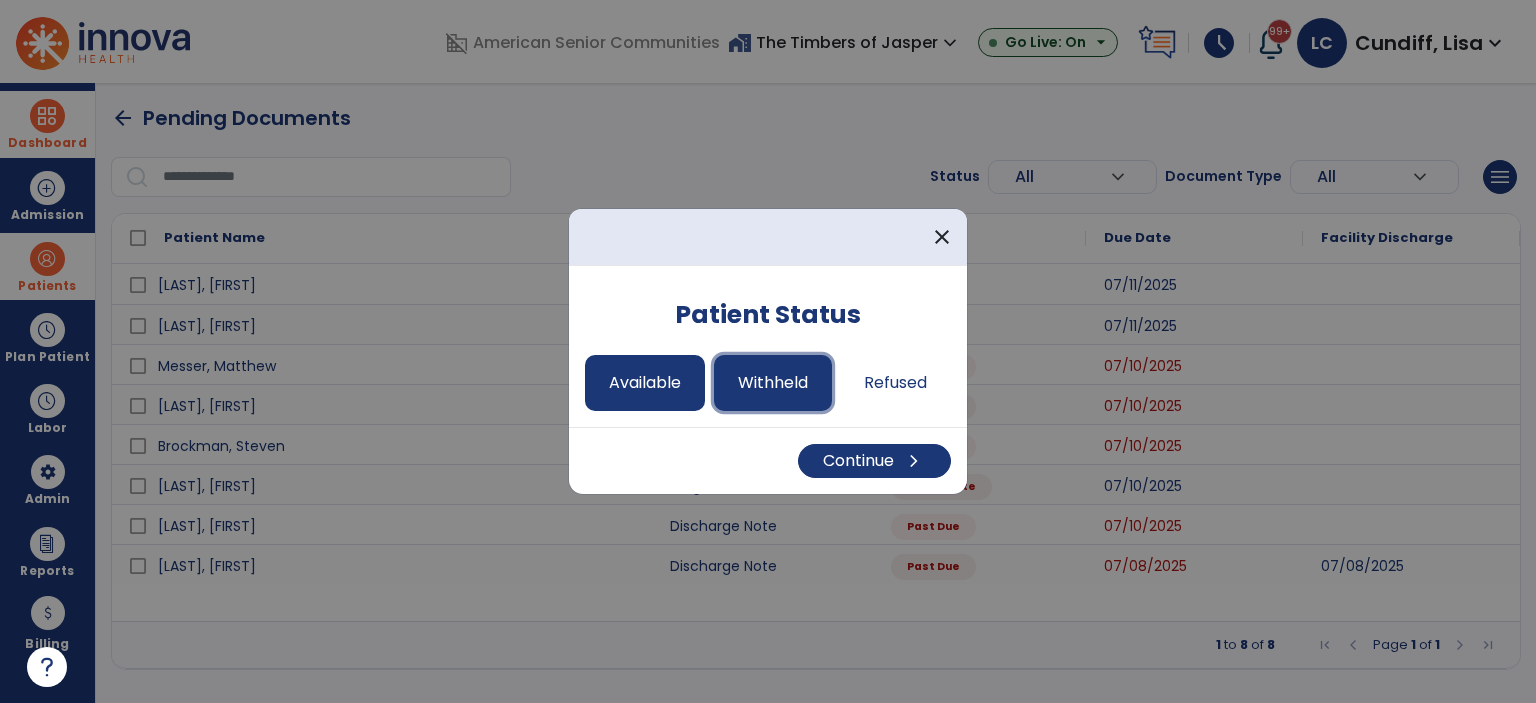 click on "Withheld" at bounding box center (773, 383) 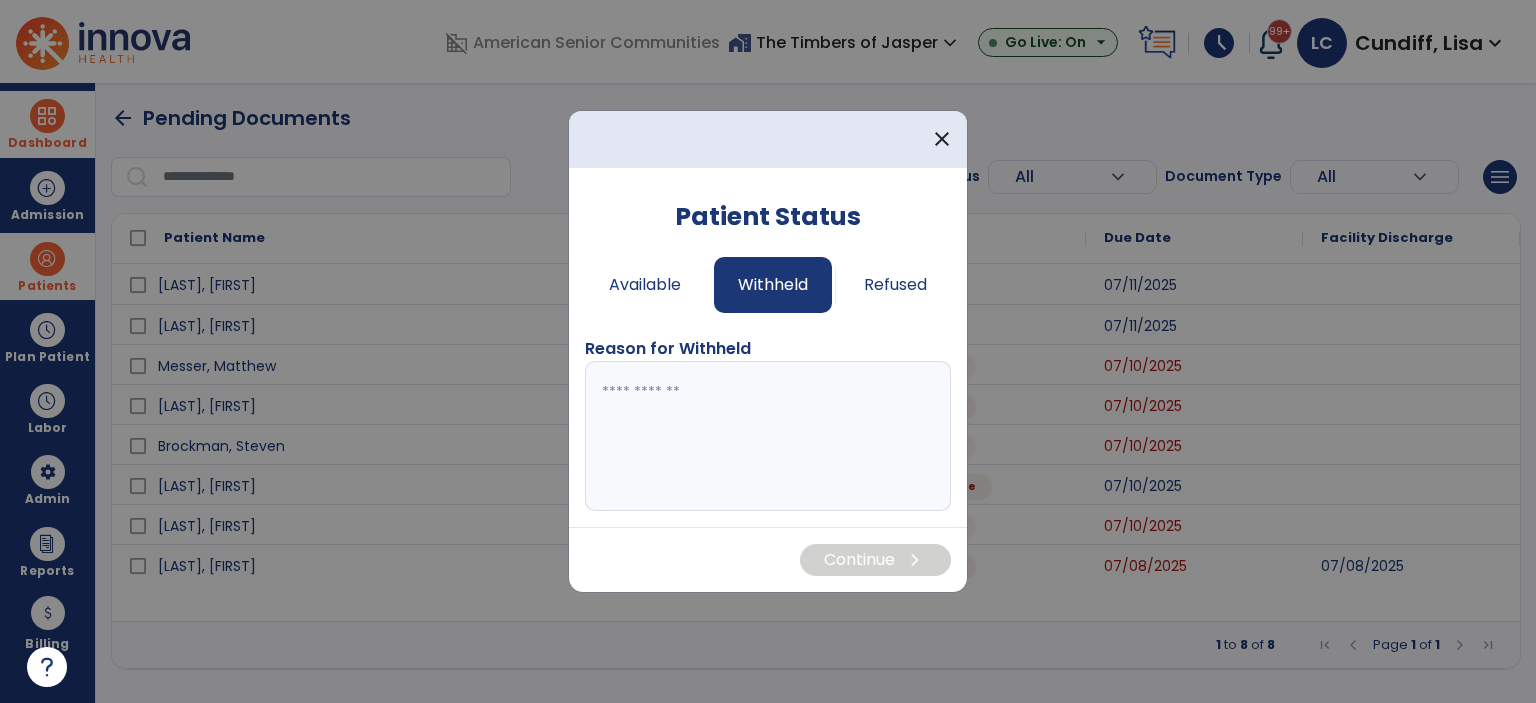 click at bounding box center (768, 436) 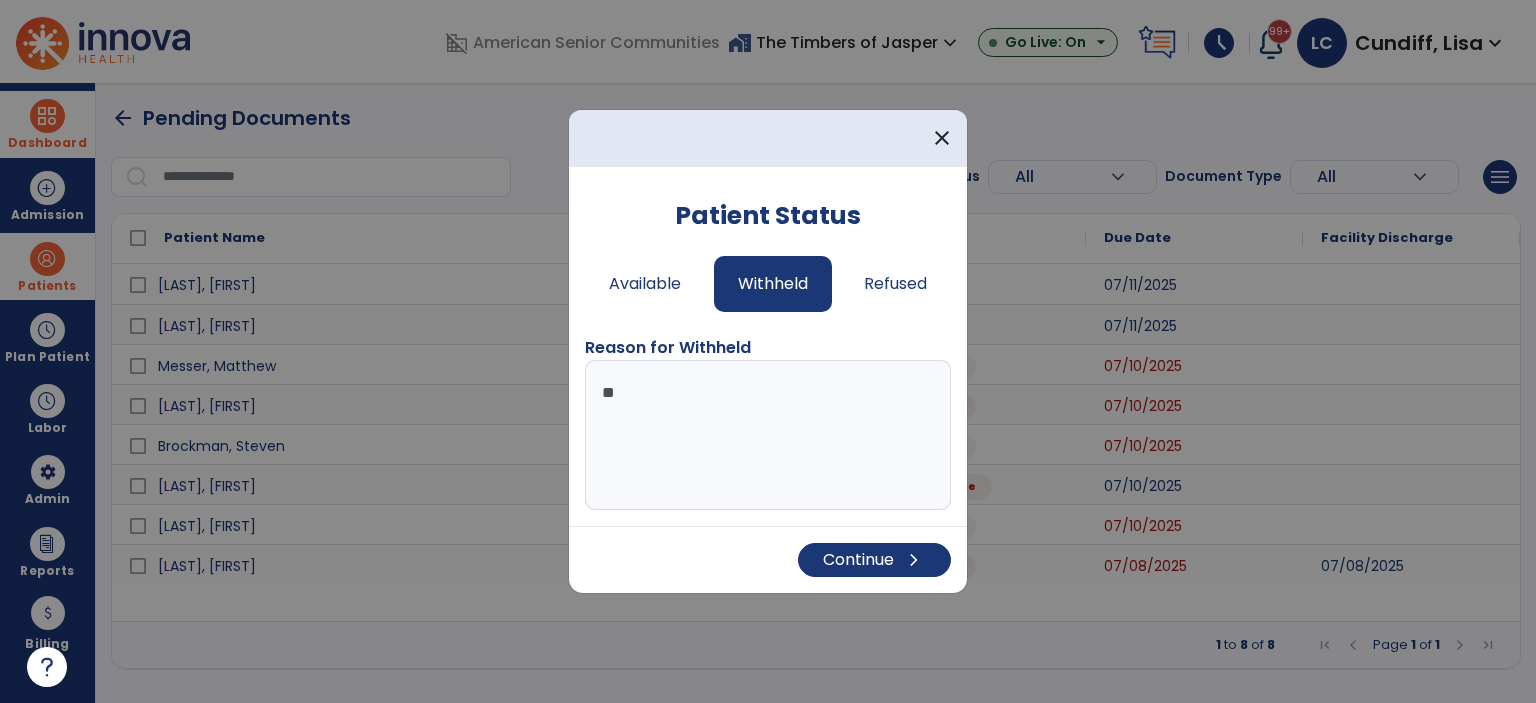 type on "*" 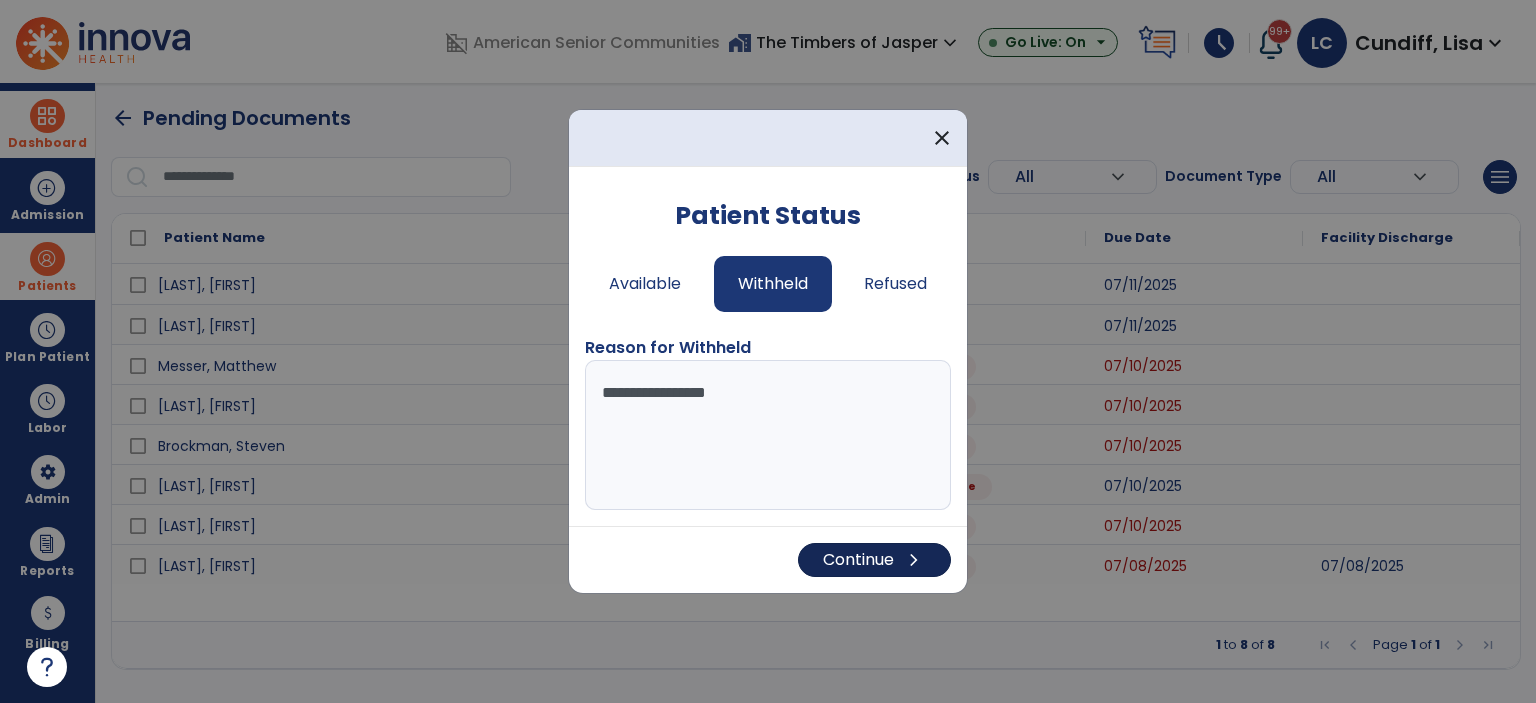 type on "**********" 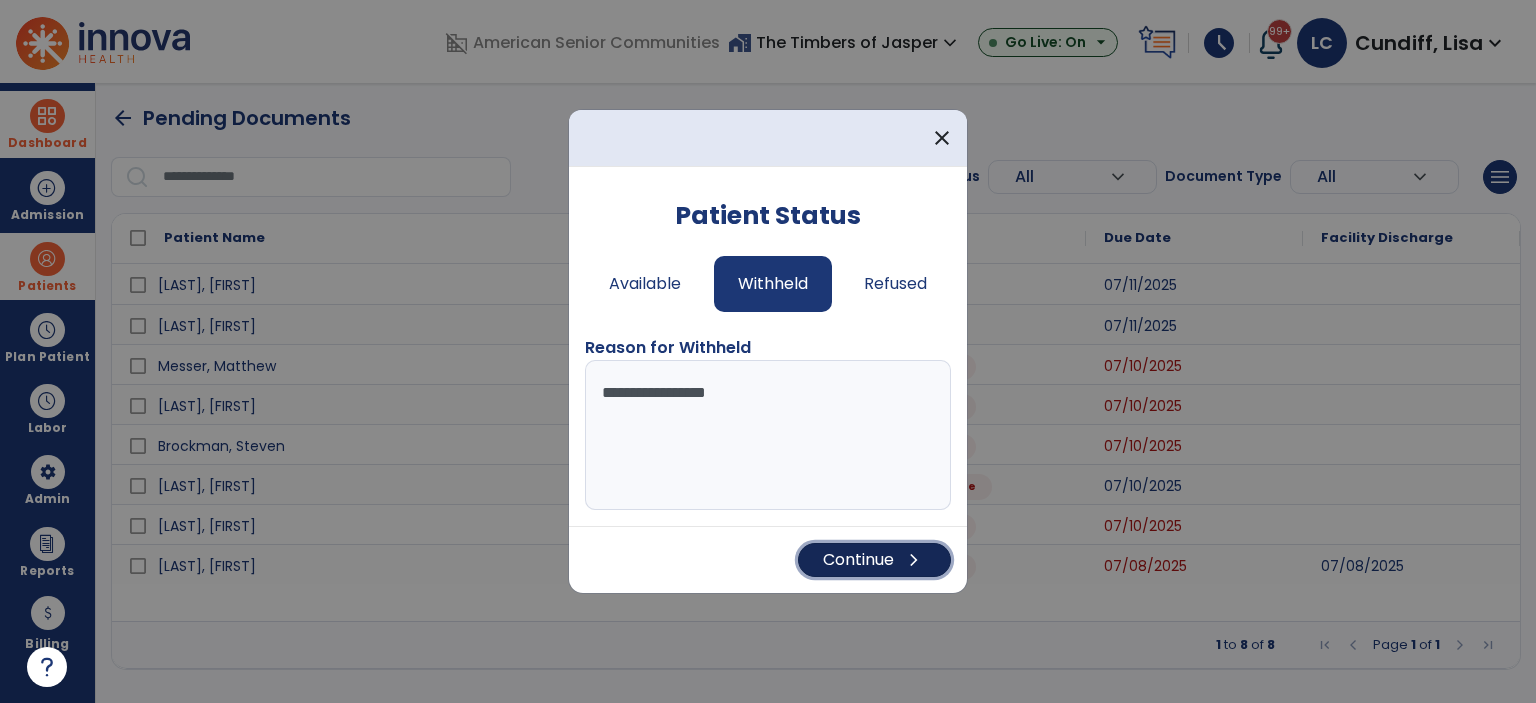 click on "Continue   chevron_right" at bounding box center (874, 560) 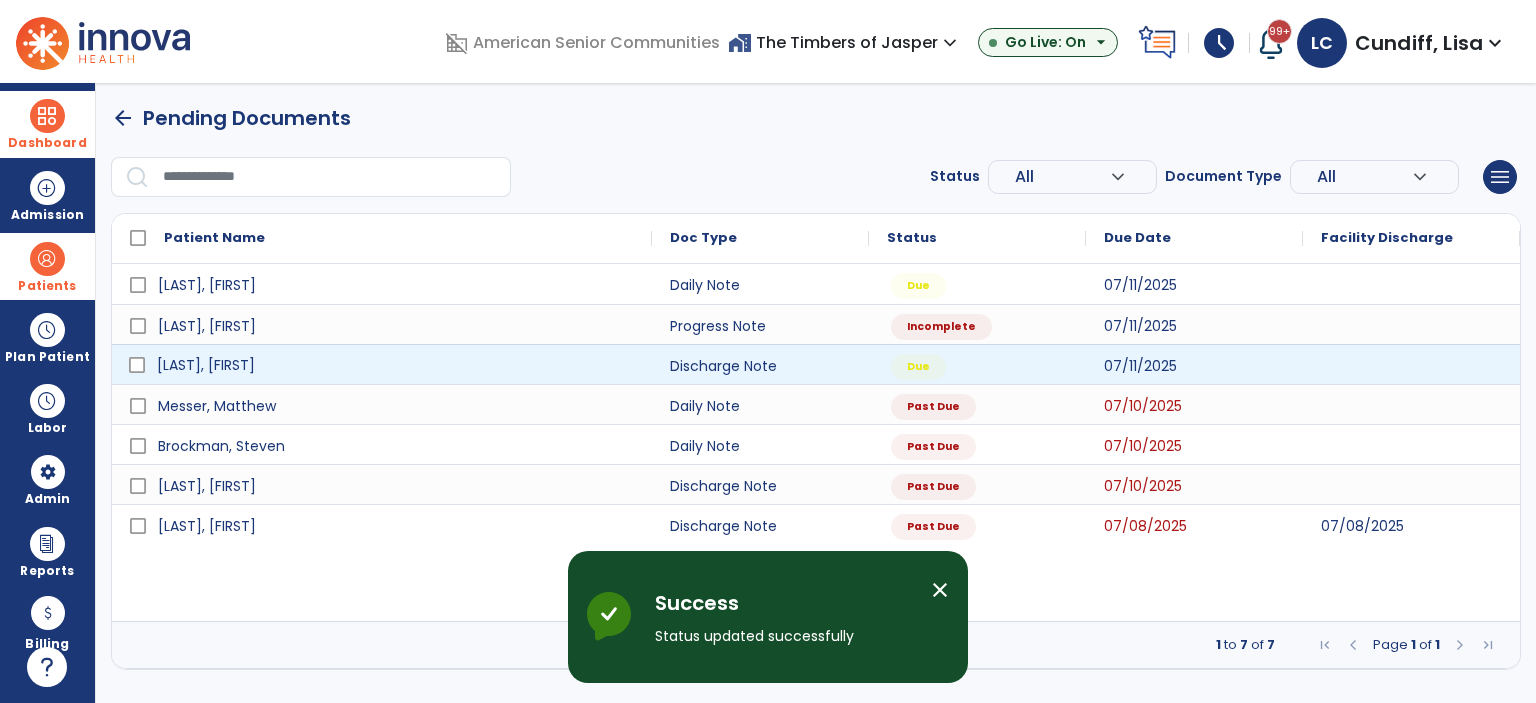 click on "[LAST], [FIRST]" at bounding box center (206, 365) 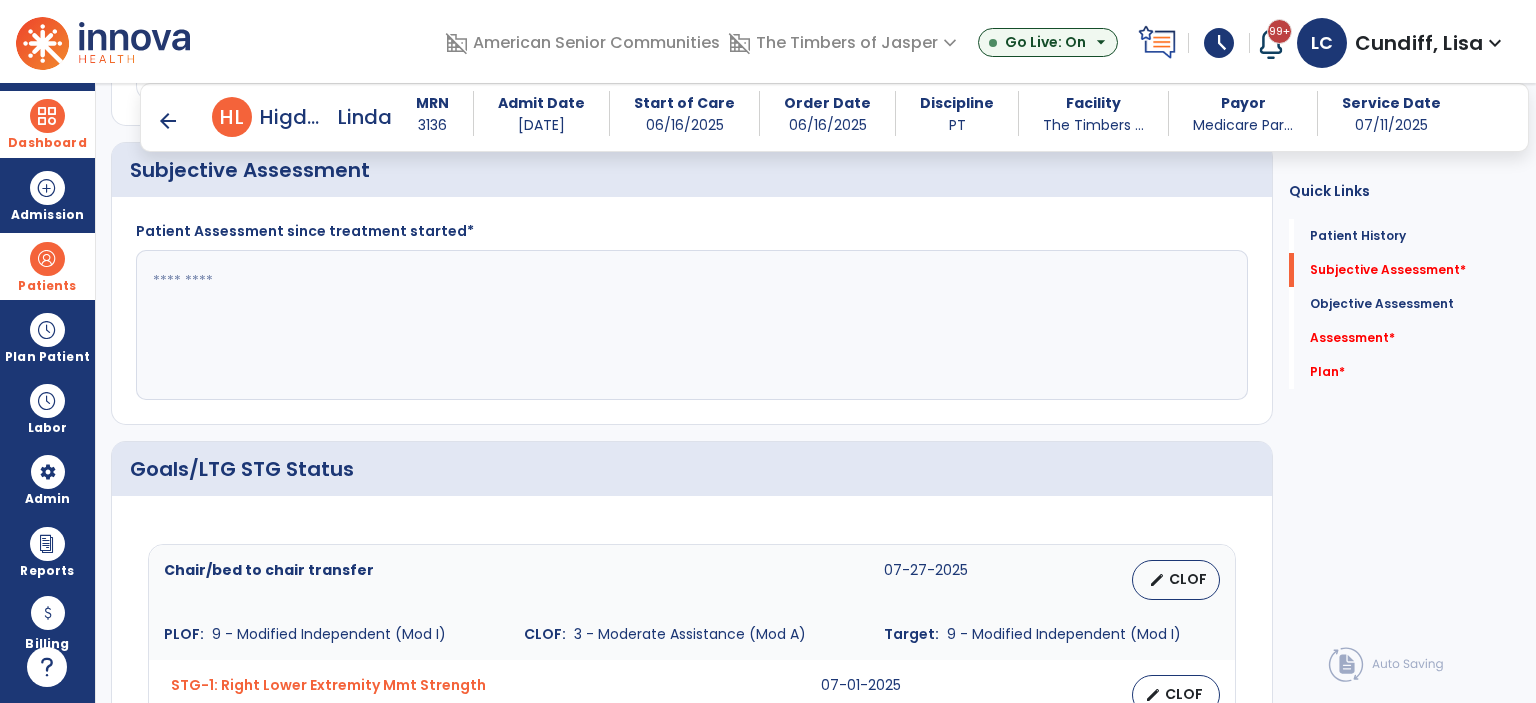 scroll, scrollTop: 500, scrollLeft: 0, axis: vertical 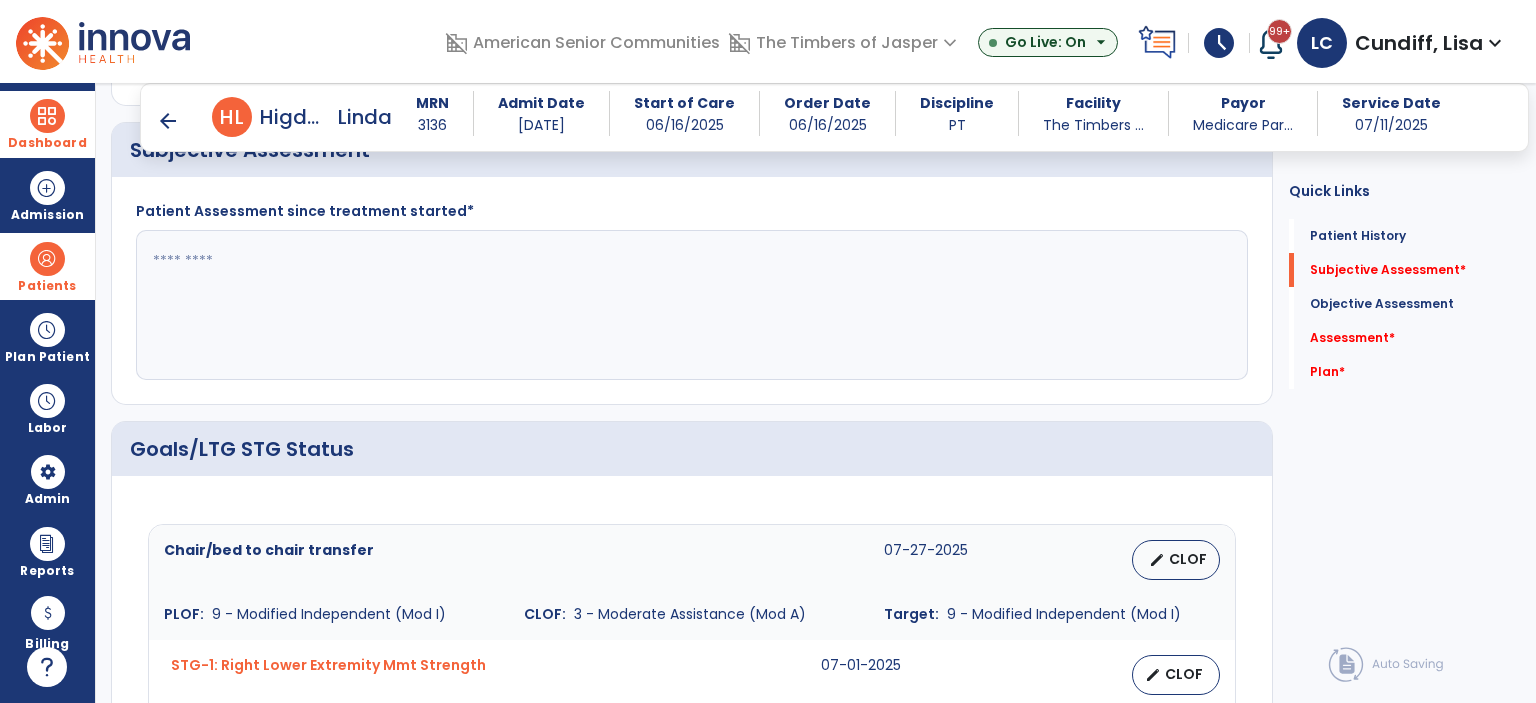 click 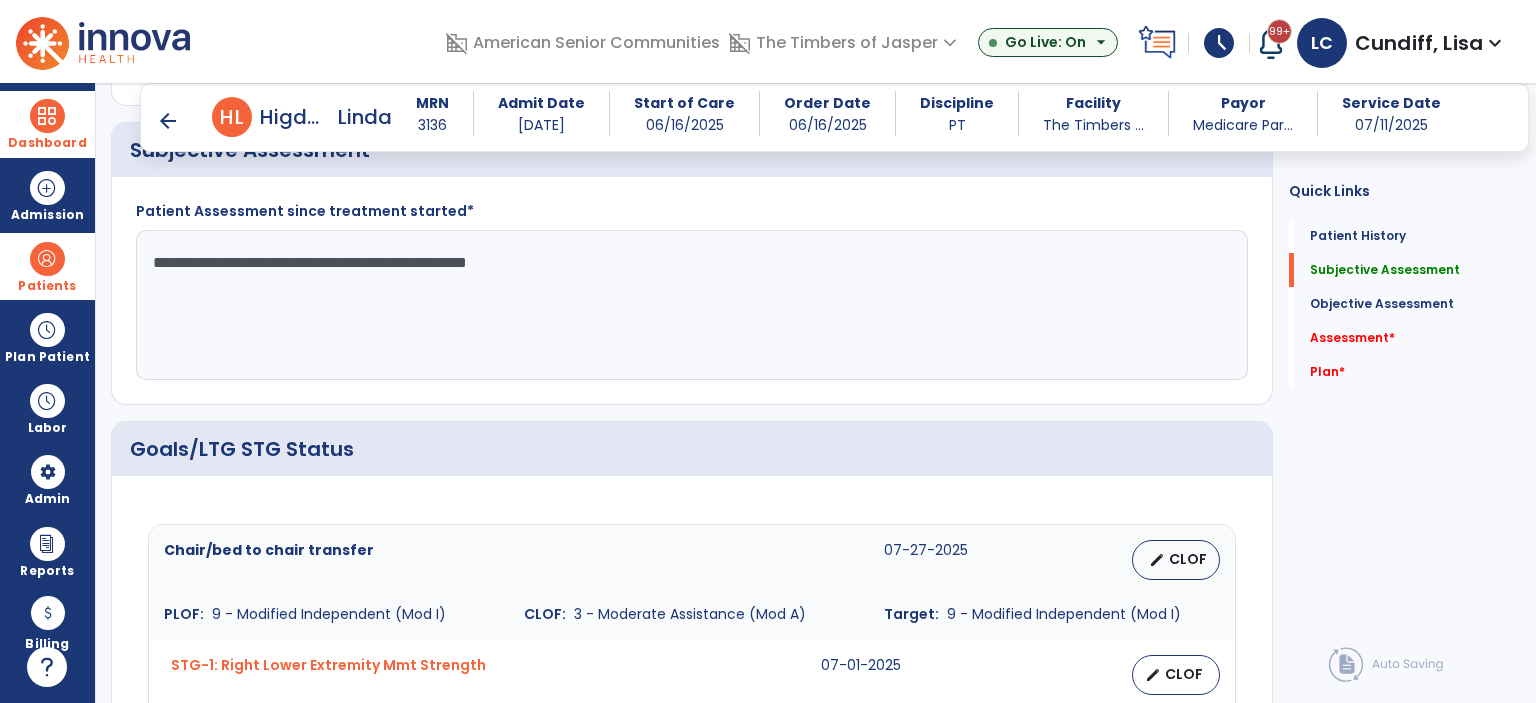 type on "**********" 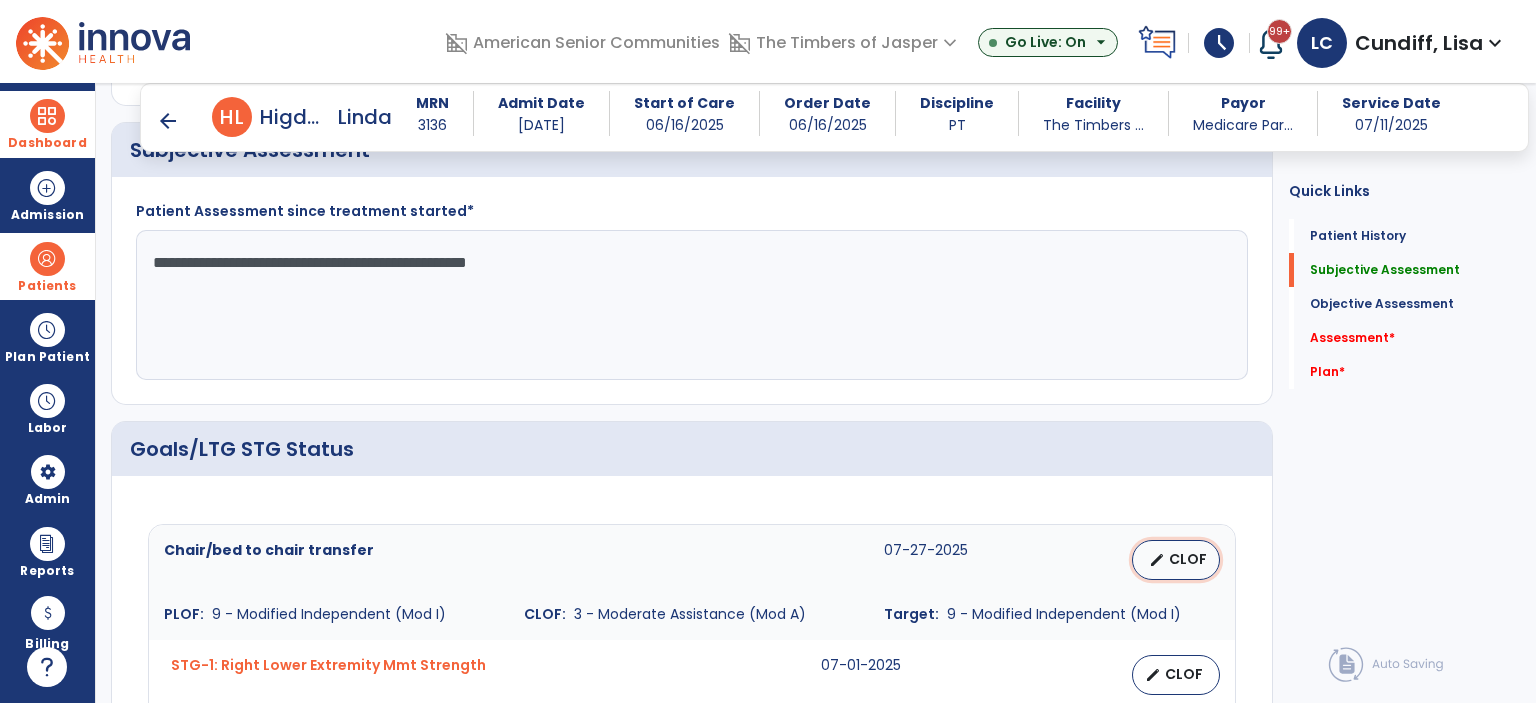 click on "edit   CLOF" at bounding box center [1176, 560] 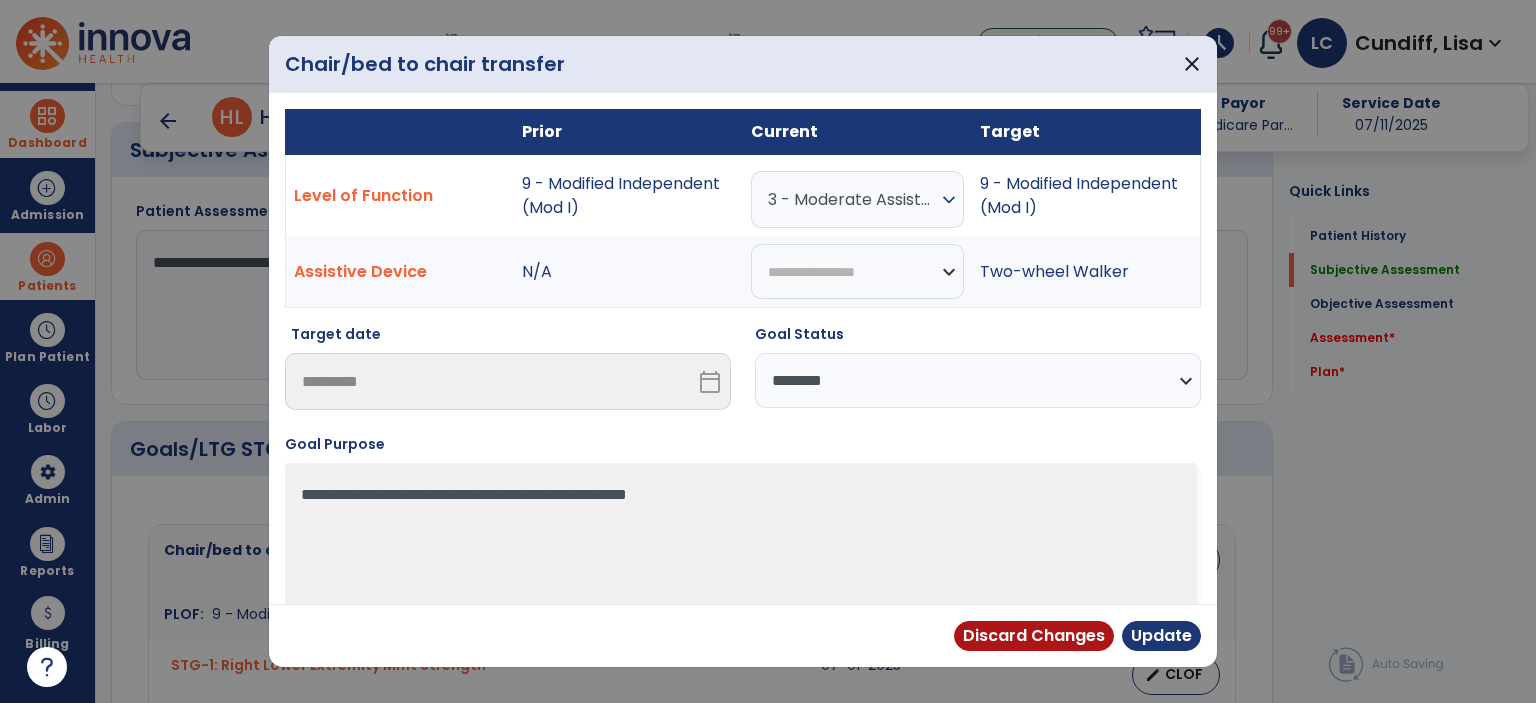 click on "3 - Moderate Assistance (Mod A)" at bounding box center (852, 199) 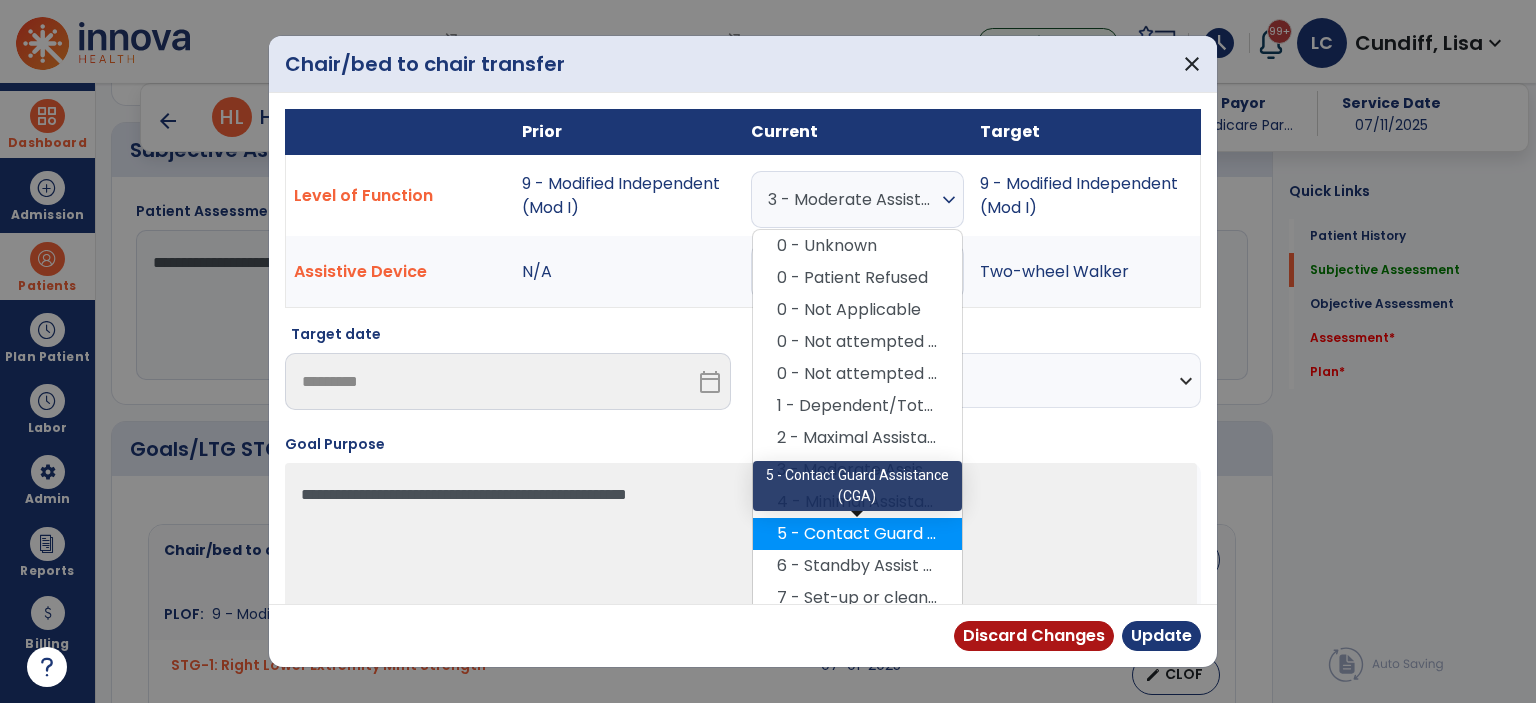 click on "5 - Contact Guard Assistance (CGA)" at bounding box center (857, 534) 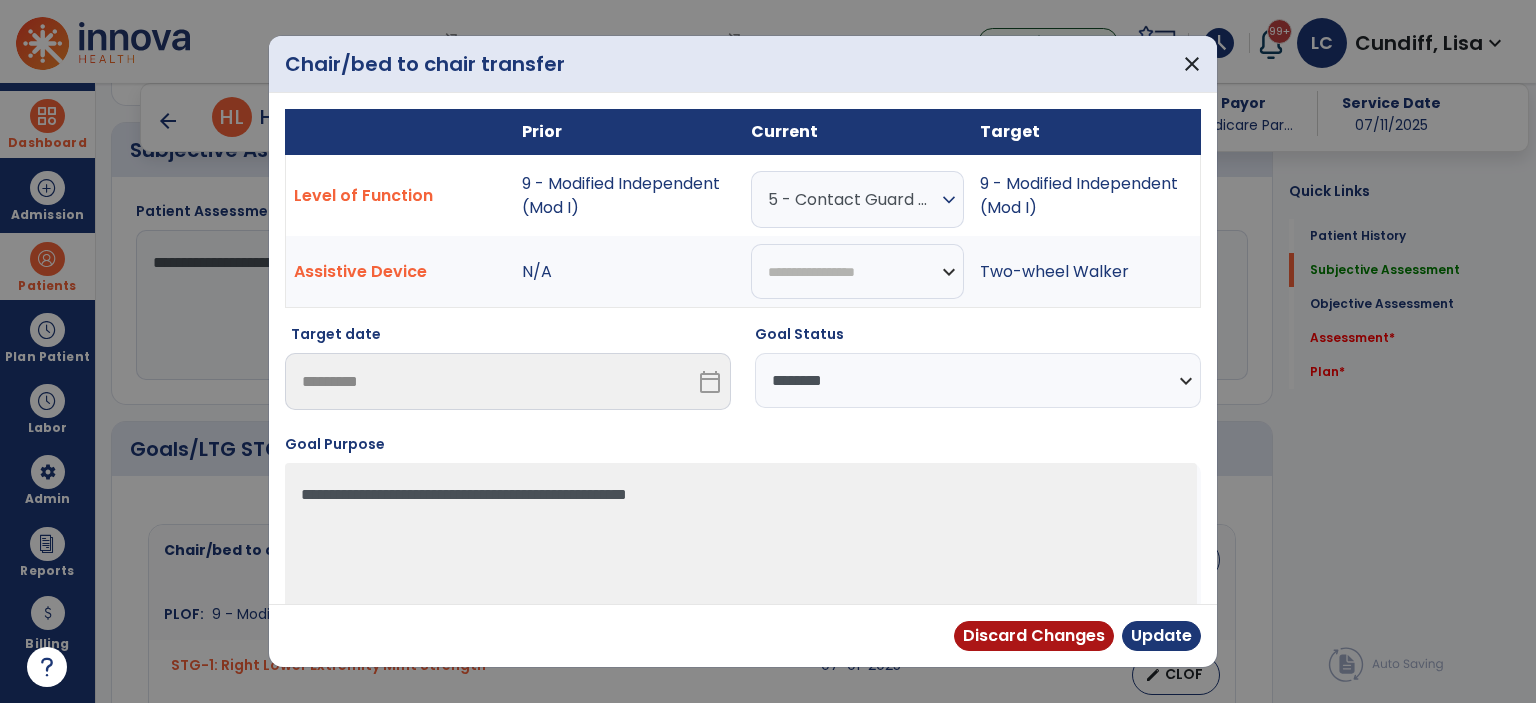 click on "**********" at bounding box center [978, 380] 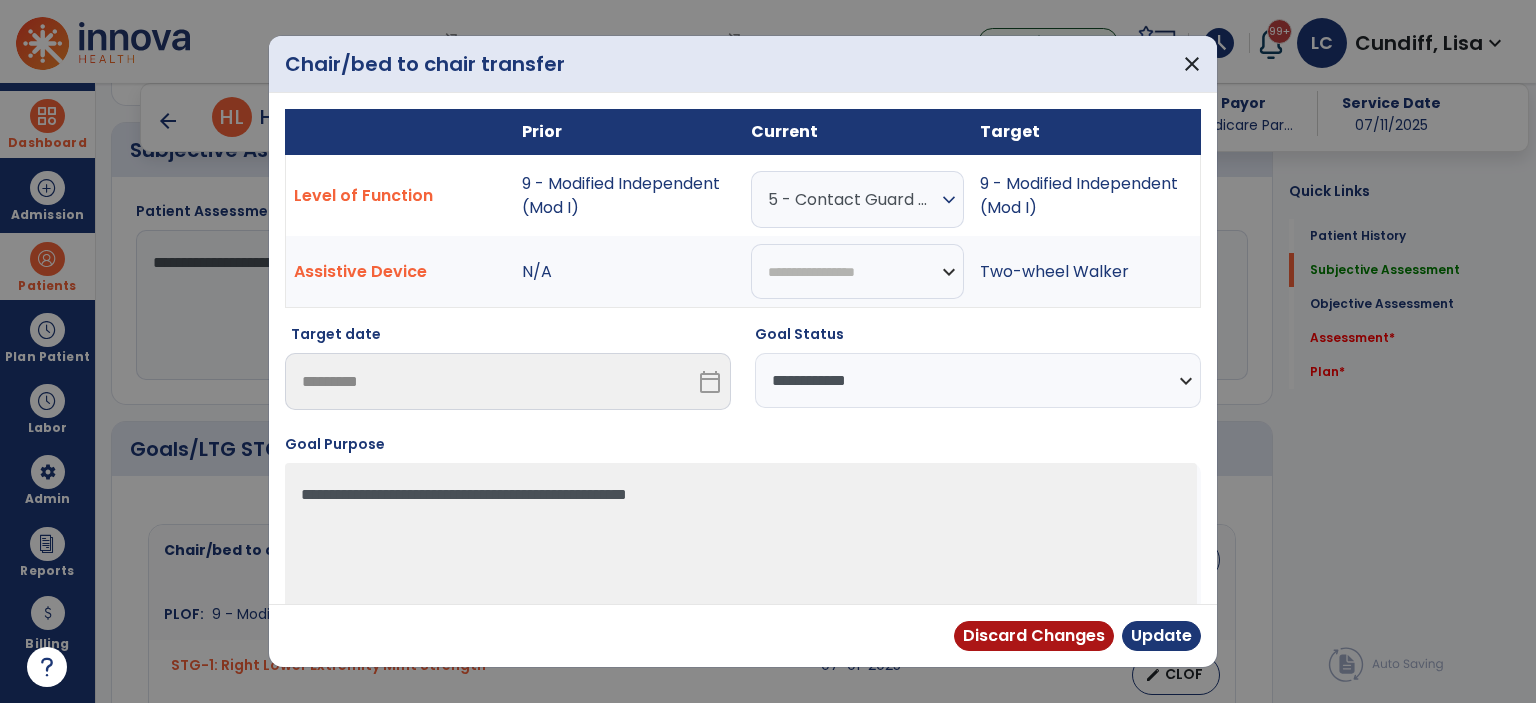 click on "**********" at bounding box center (978, 380) 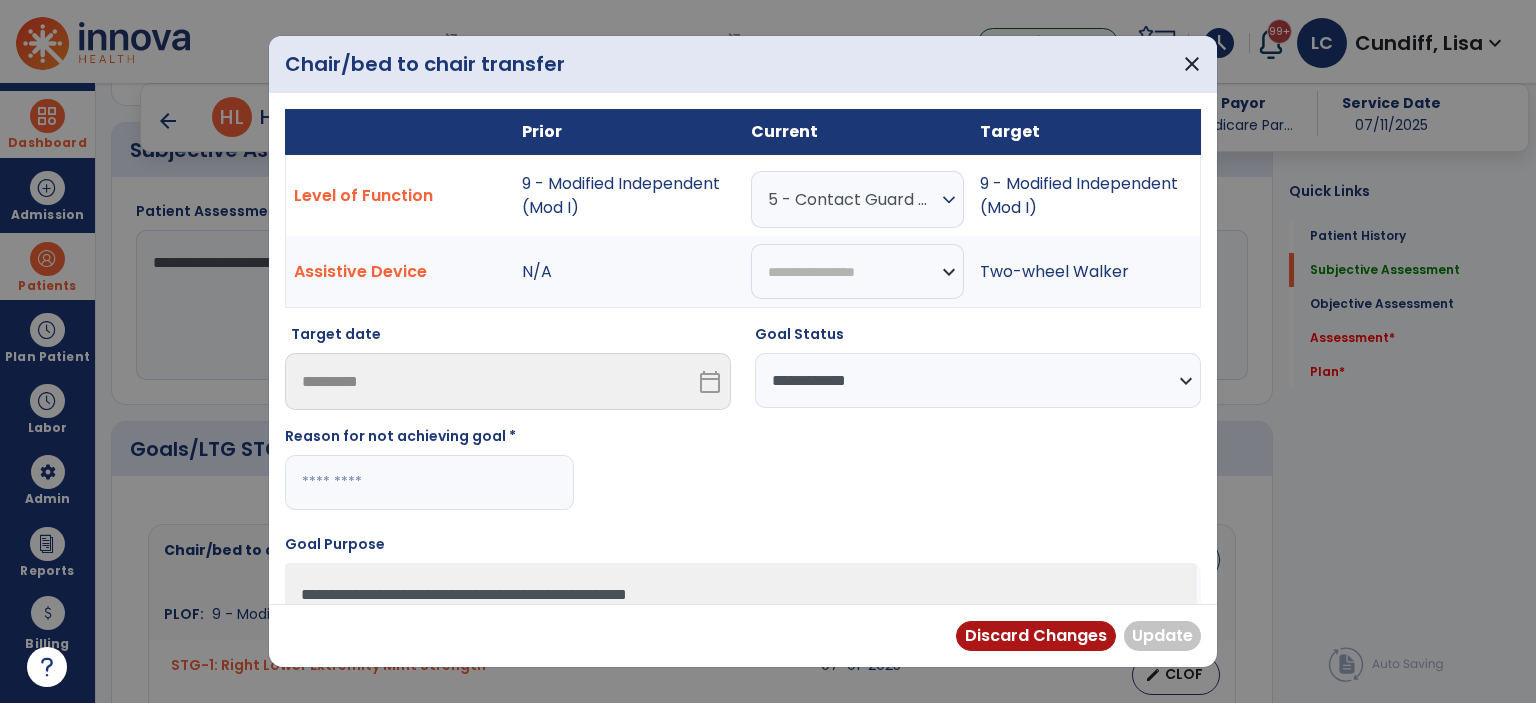 click at bounding box center [429, 482] 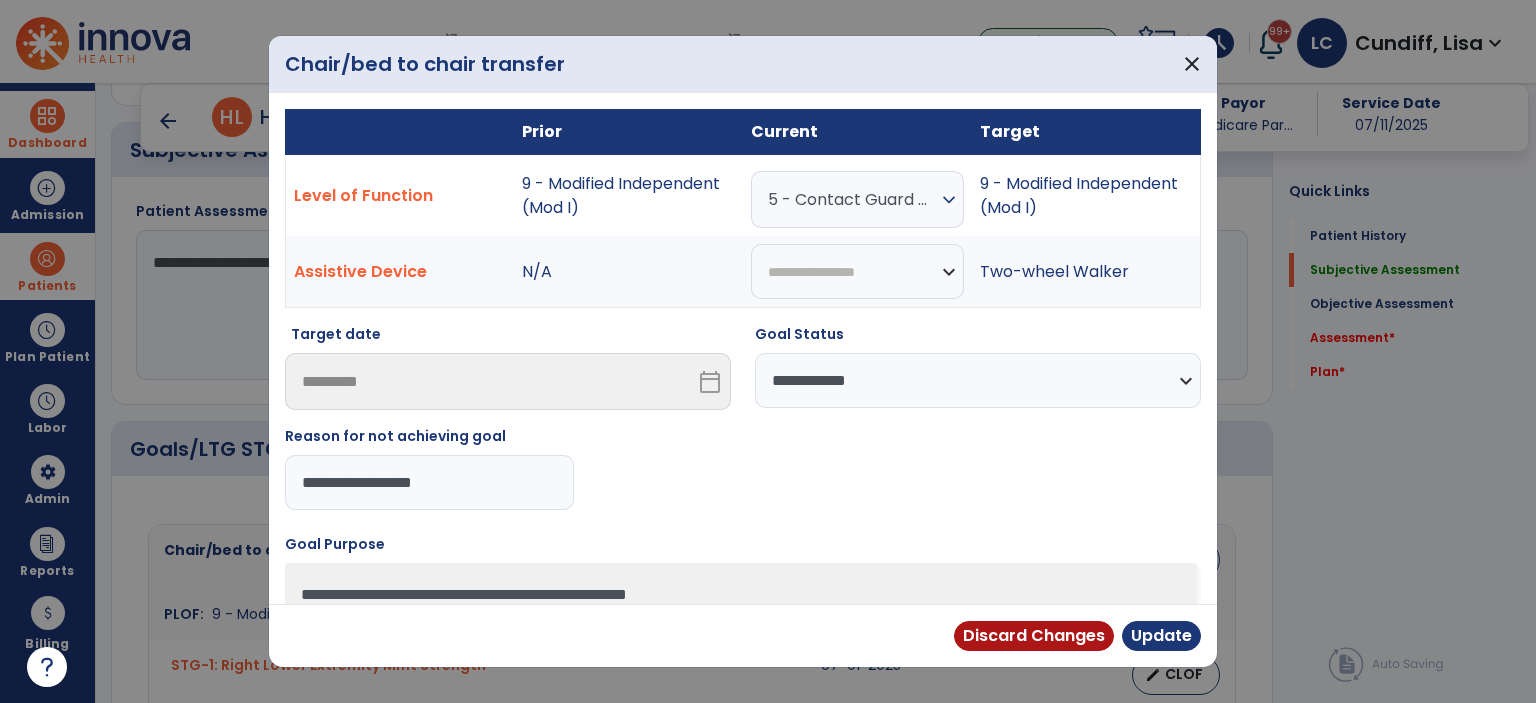 drag, startPoint x: 494, startPoint y: 484, endPoint x: 142, endPoint y: 487, distance: 352.0128 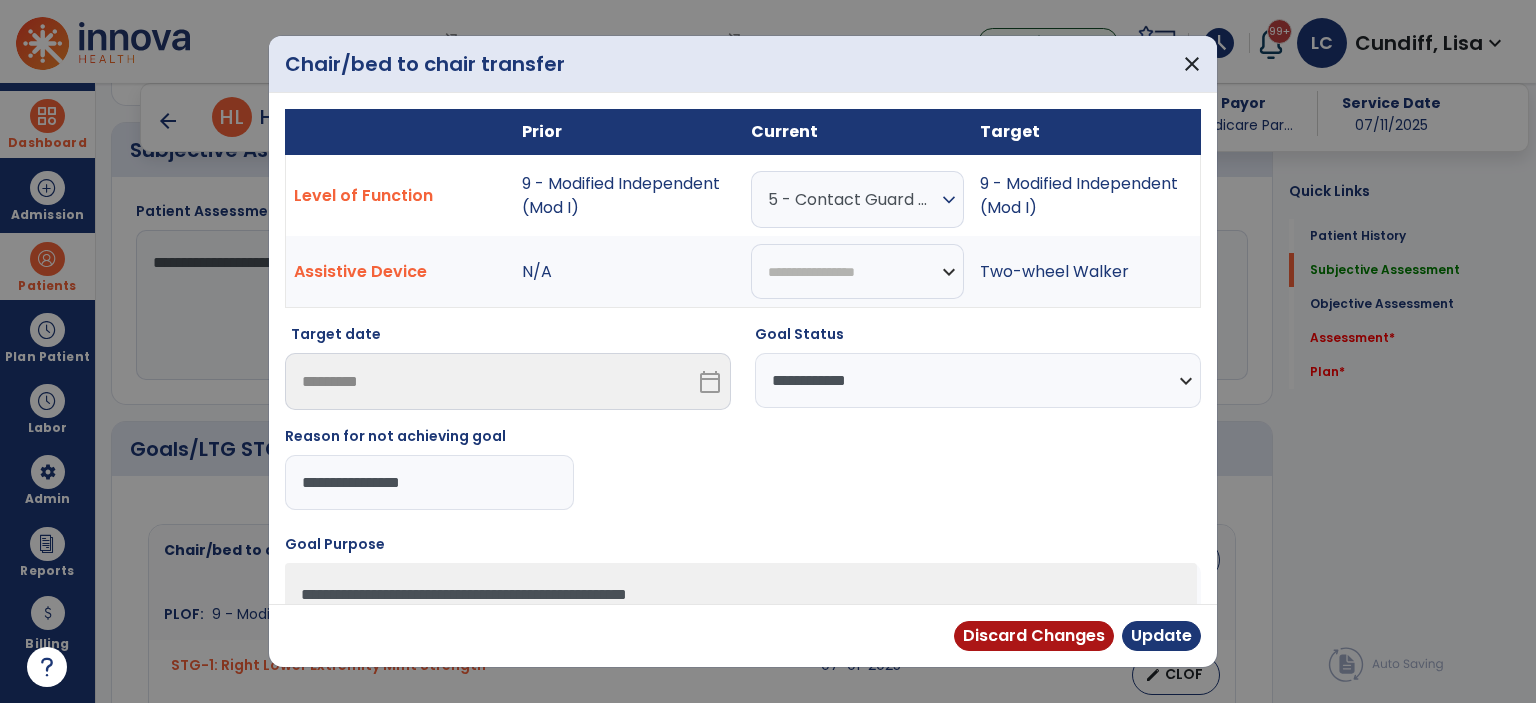 drag, startPoint x: 516, startPoint y: 489, endPoint x: 252, endPoint y: 488, distance: 264.0019 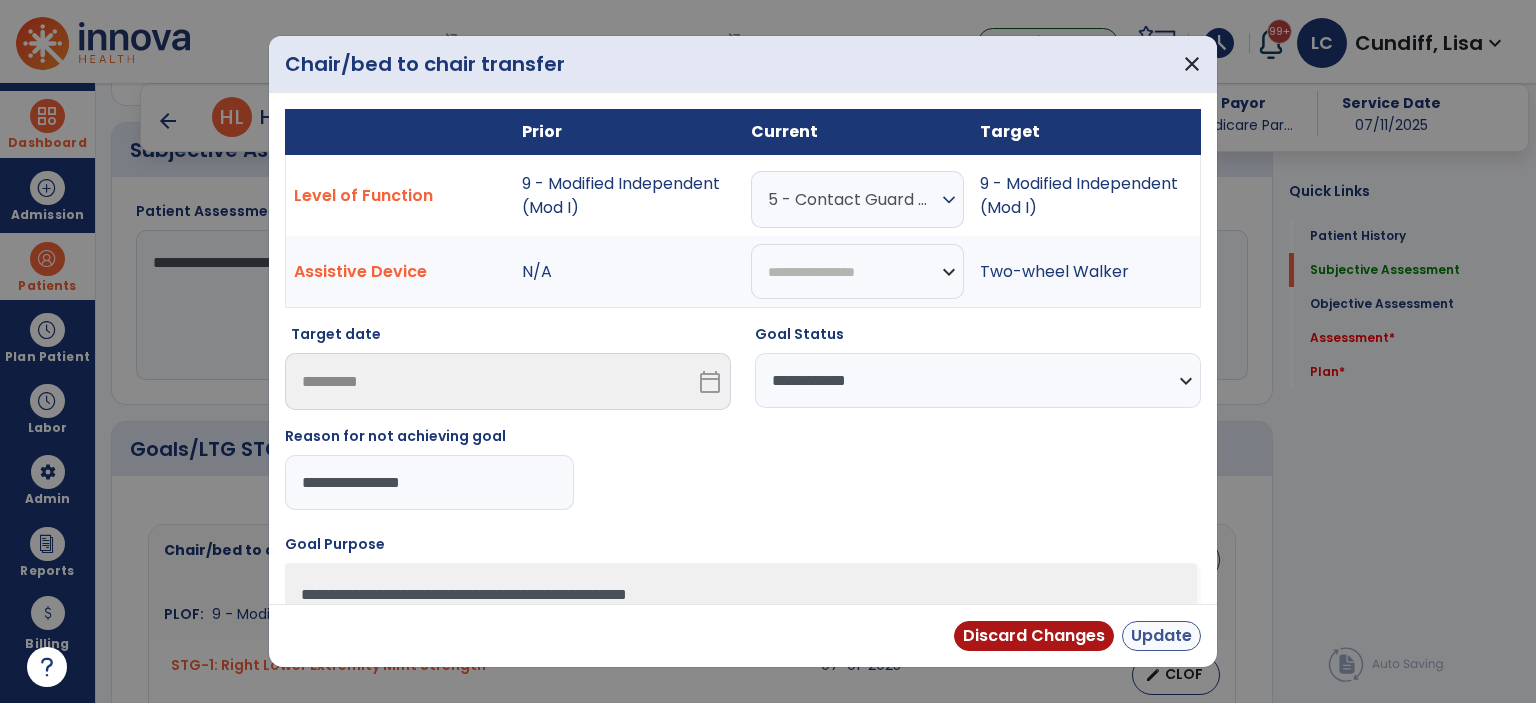 click on "Discard Changes  Update" at bounding box center (743, 635) 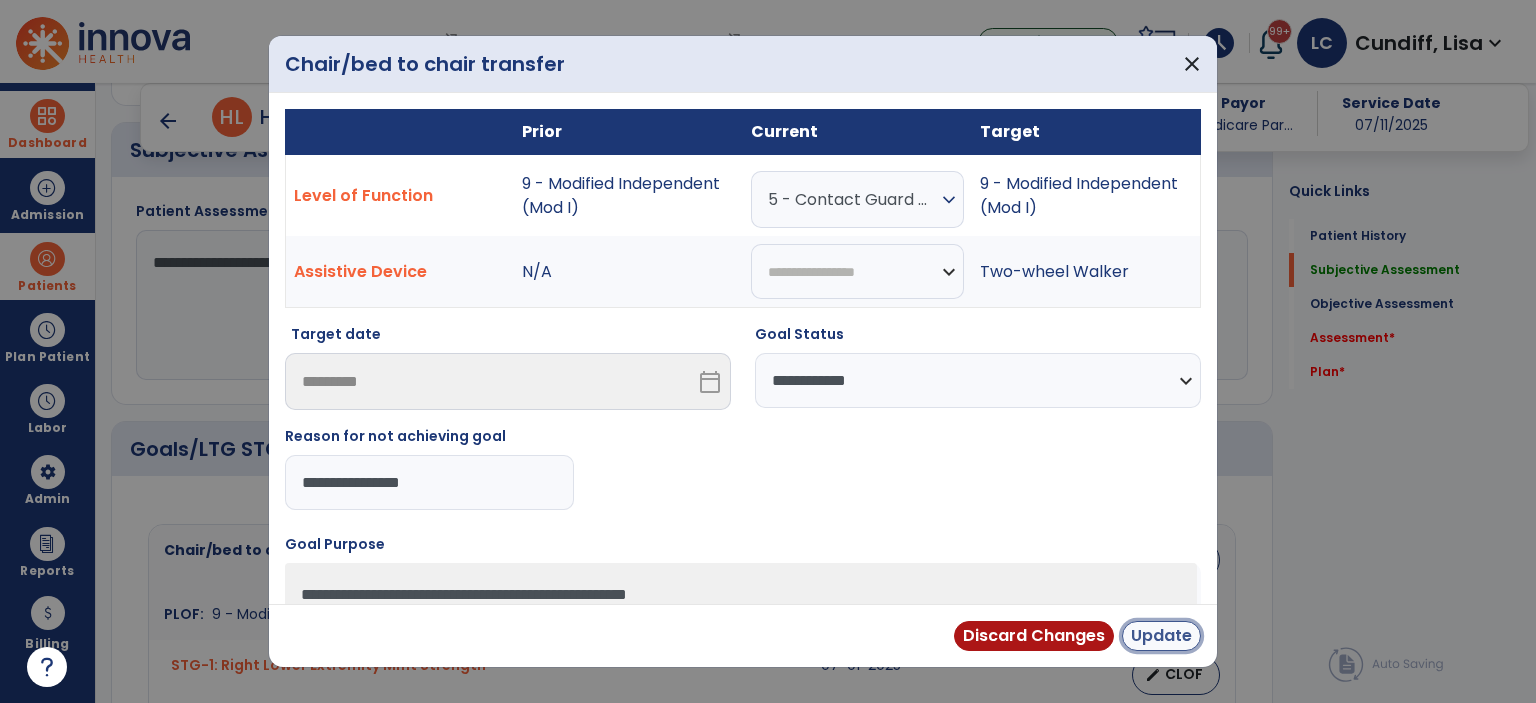 click on "Update" at bounding box center (1161, 636) 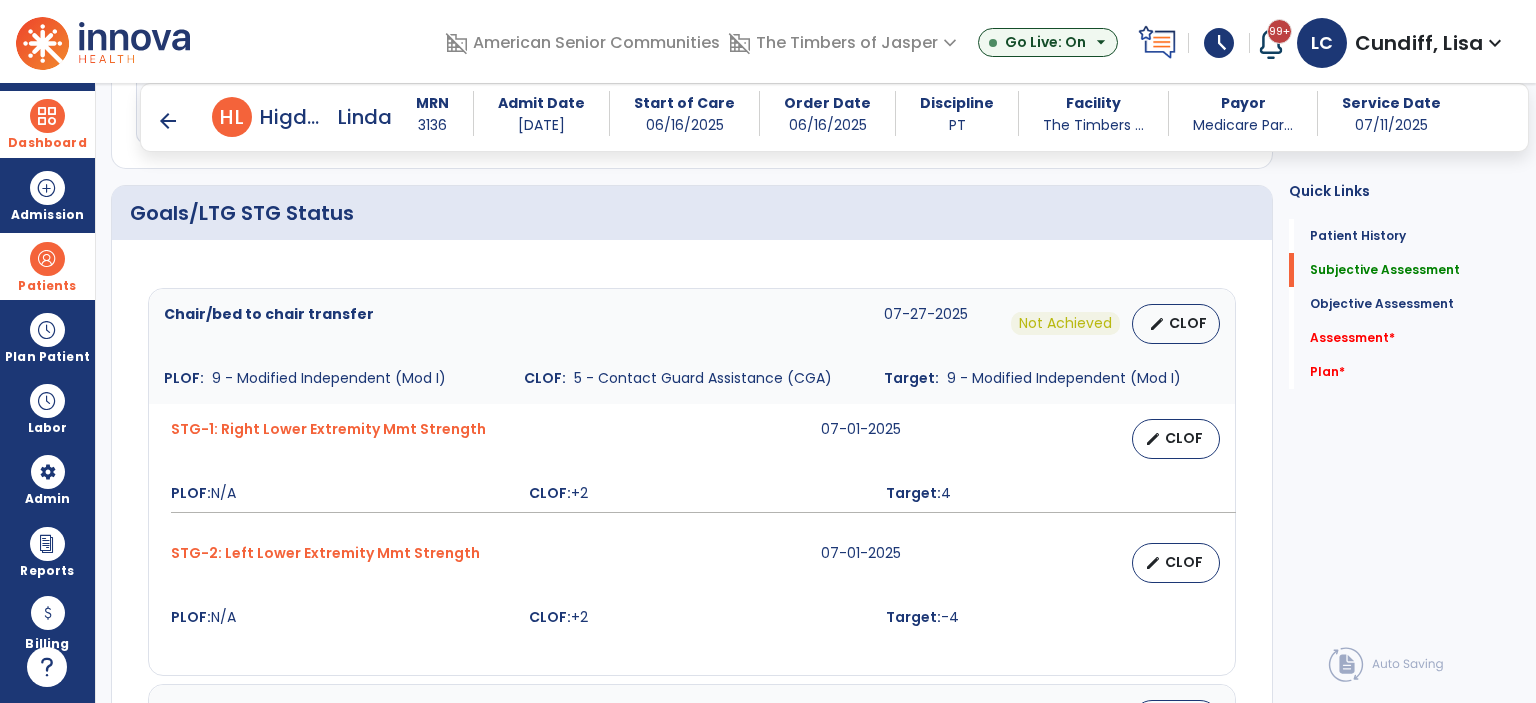 scroll, scrollTop: 800, scrollLeft: 0, axis: vertical 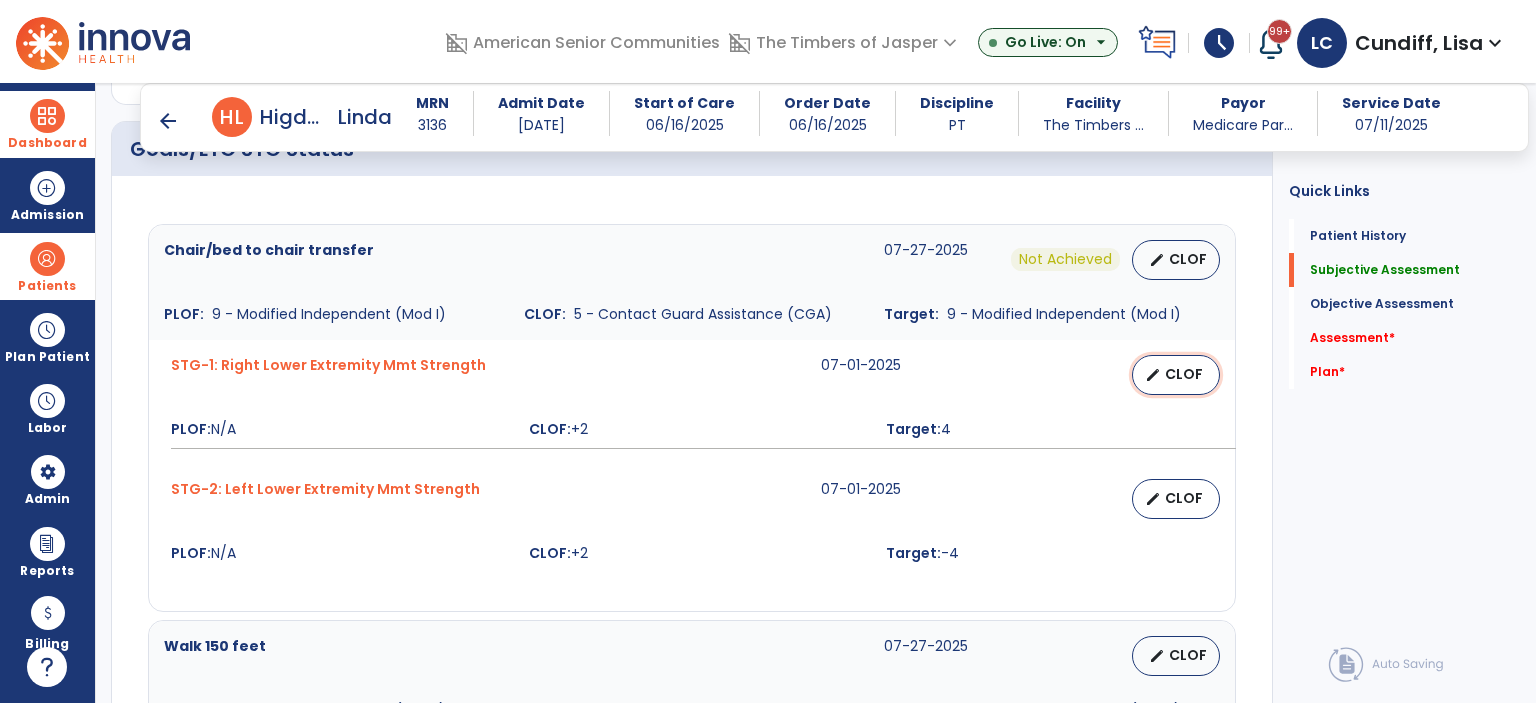 click on "edit" at bounding box center (1153, 375) 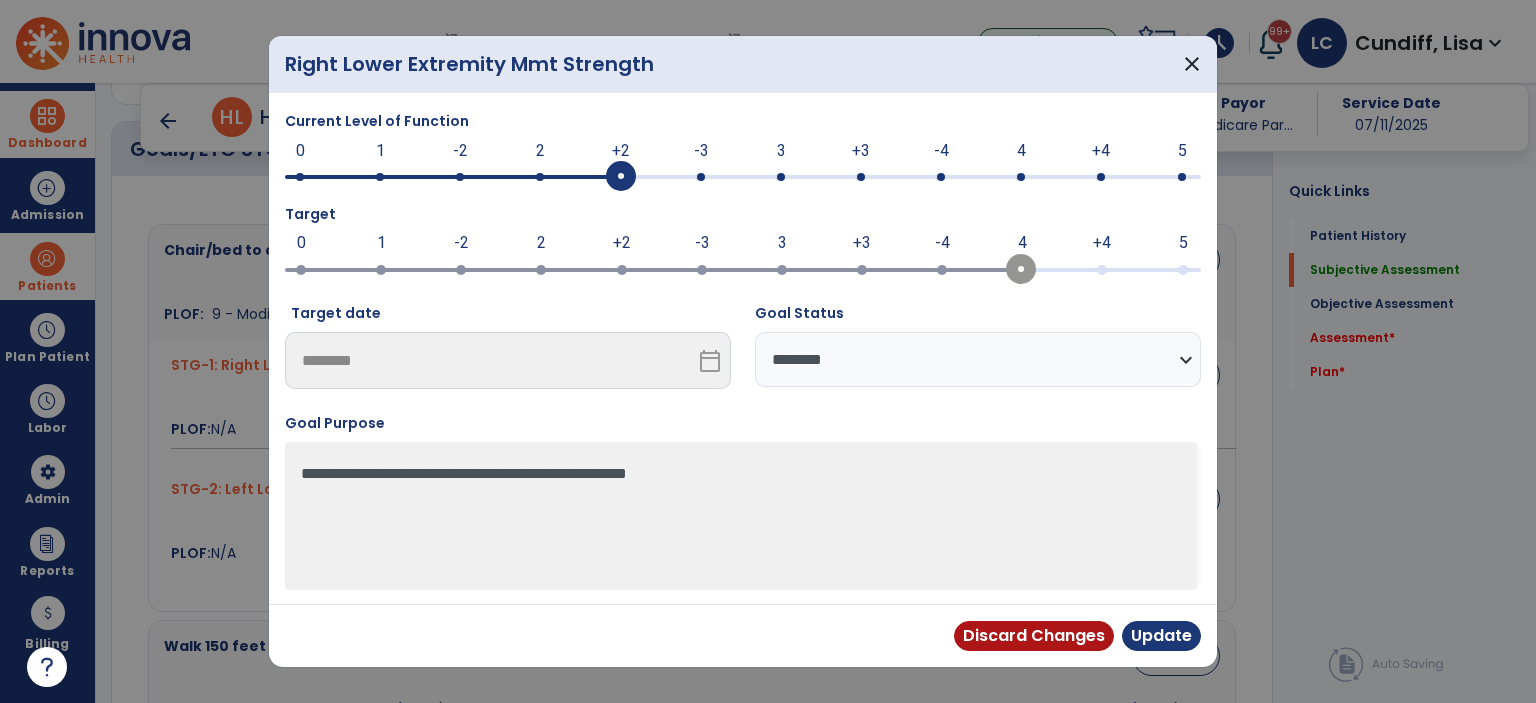 click on "**********" at bounding box center (978, 359) 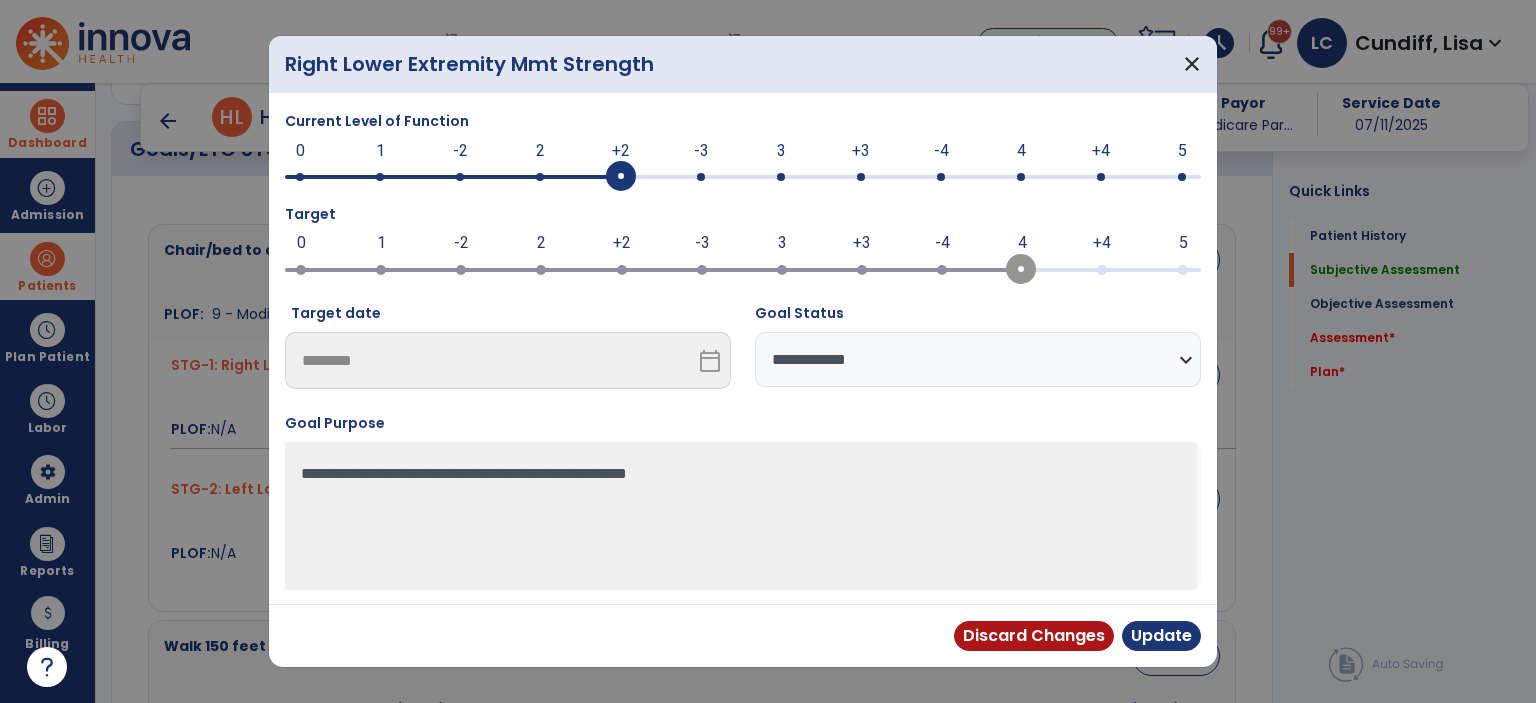 click on "**********" at bounding box center (978, 359) 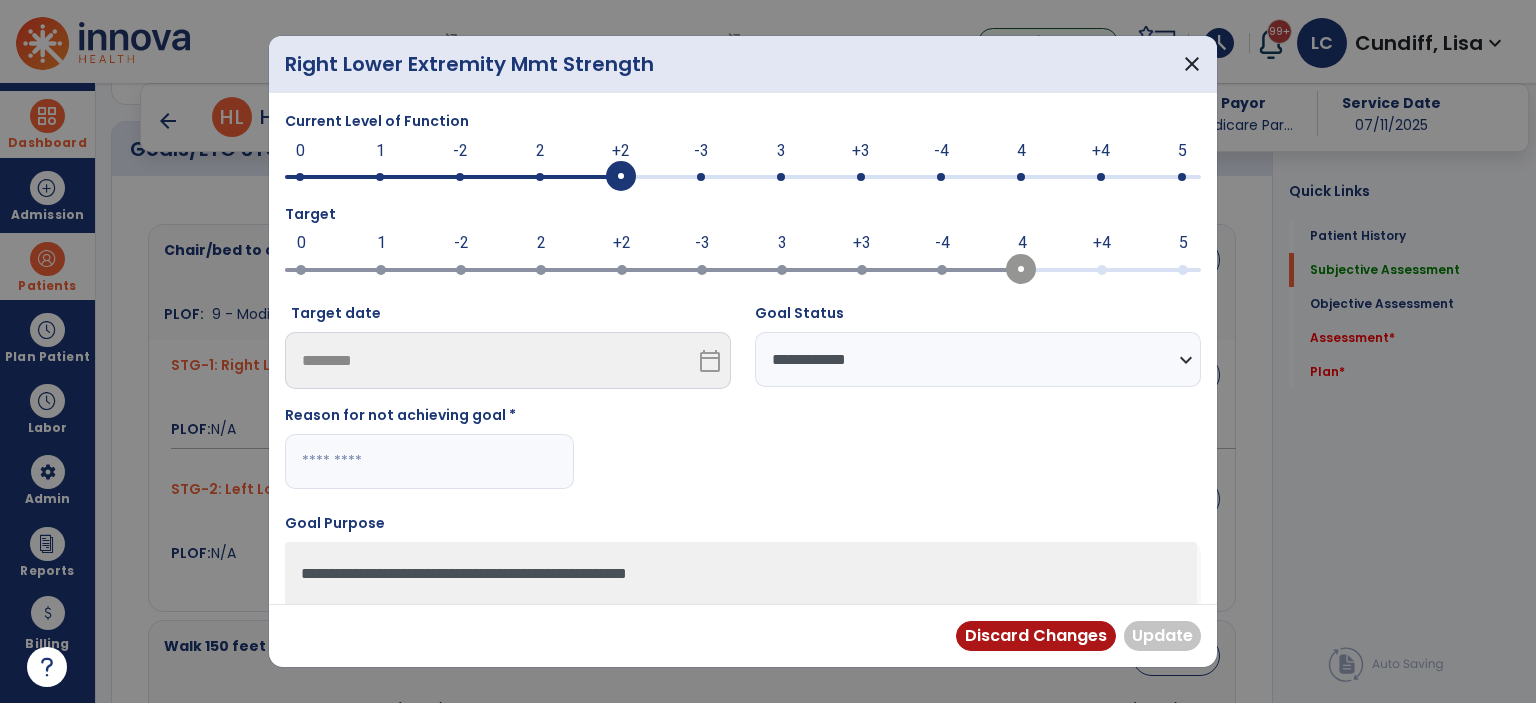 click at bounding box center (429, 461) 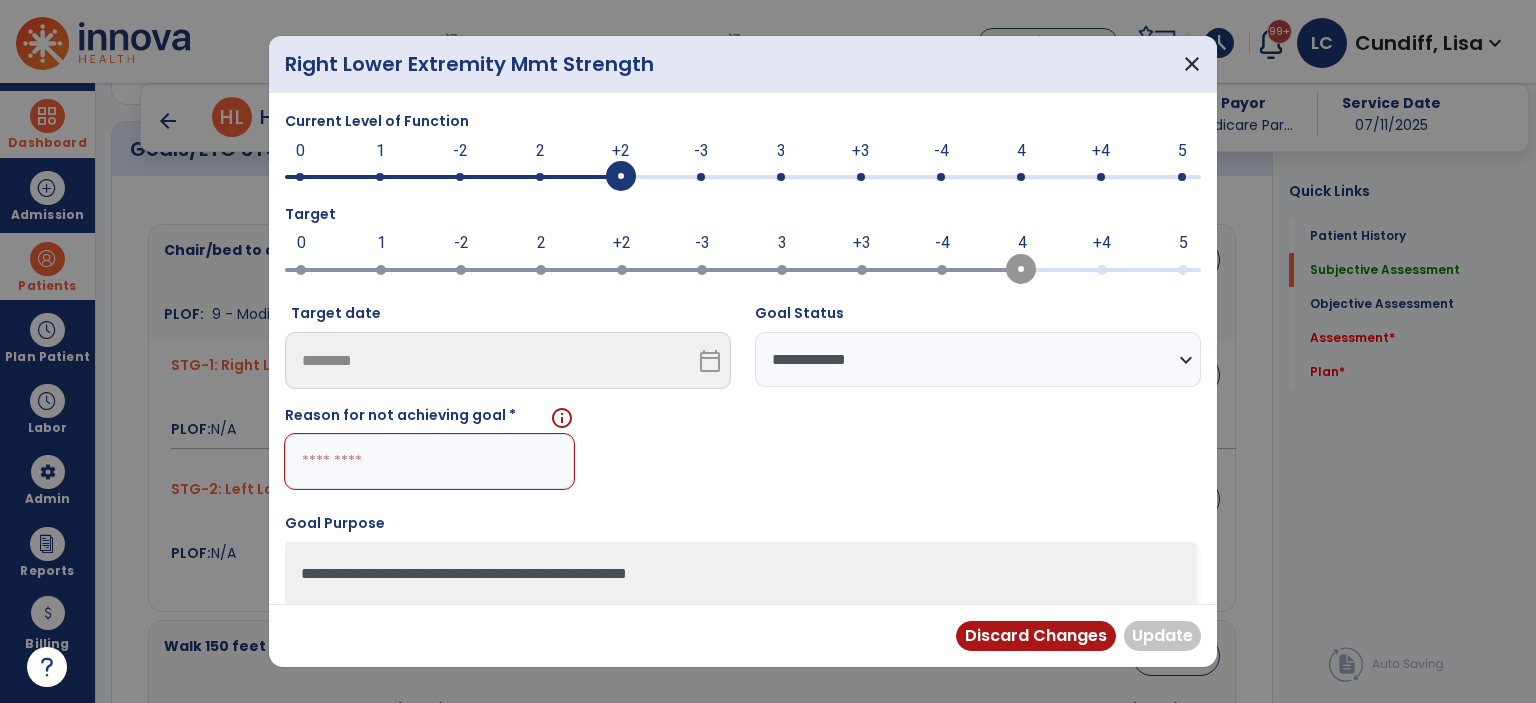 paste on "**********" 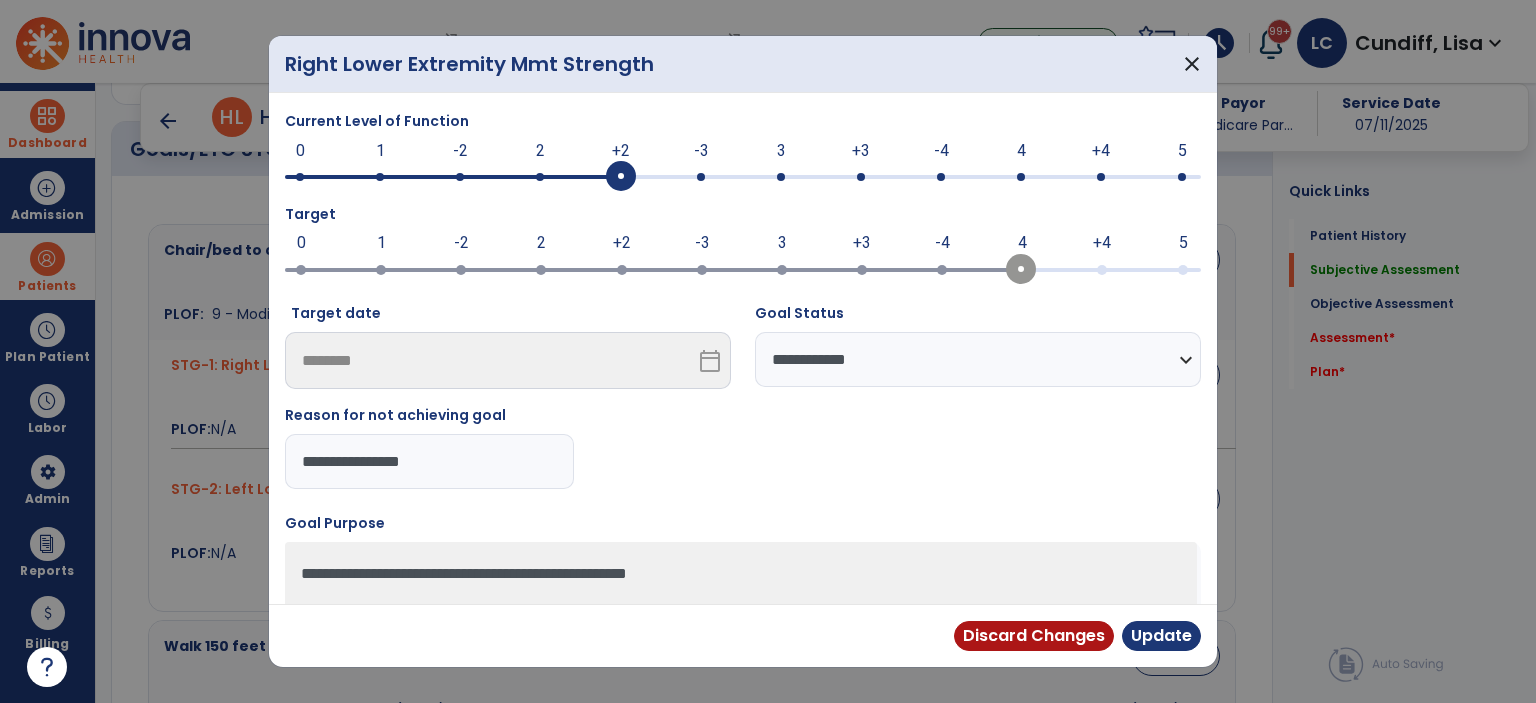 type on "**********" 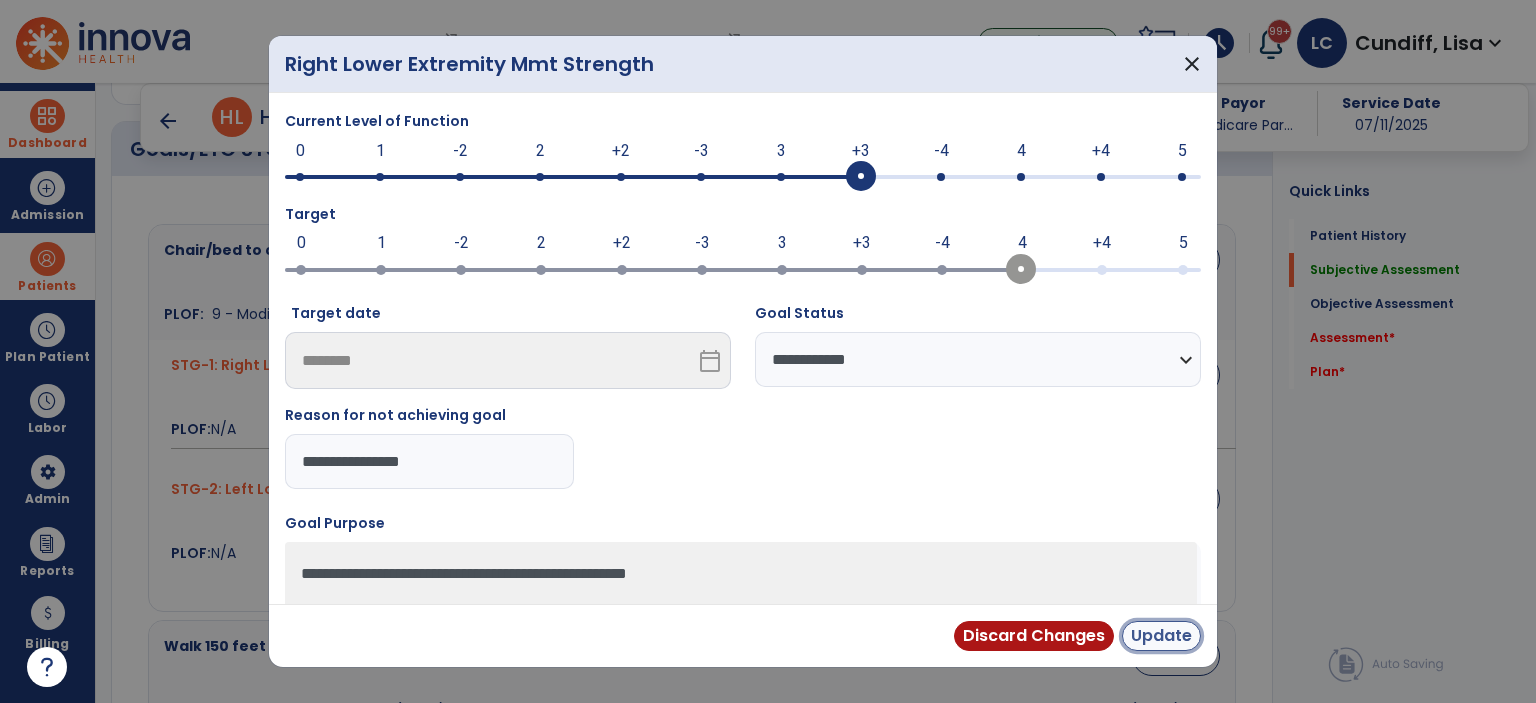 click on "Update" at bounding box center (1161, 636) 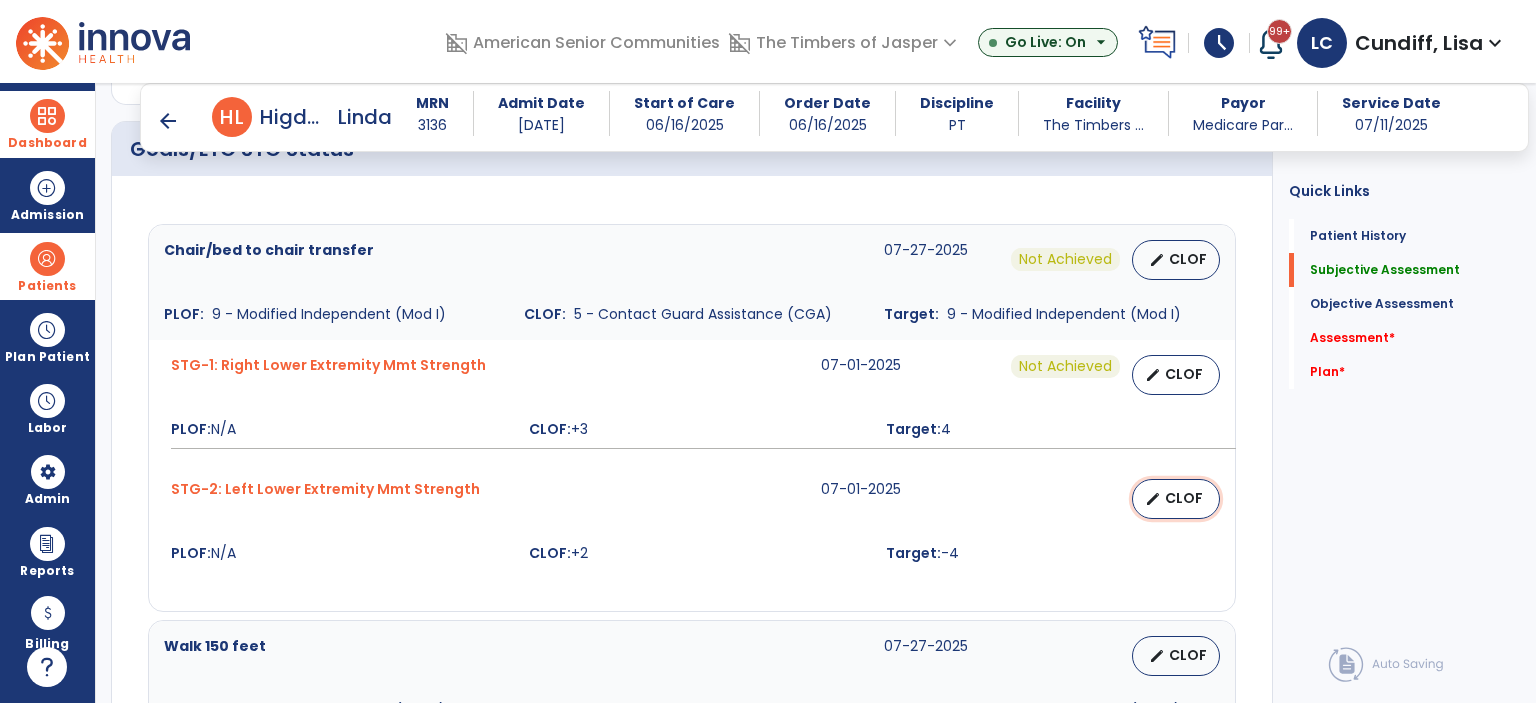 click on "edit   CLOF" at bounding box center [1176, 499] 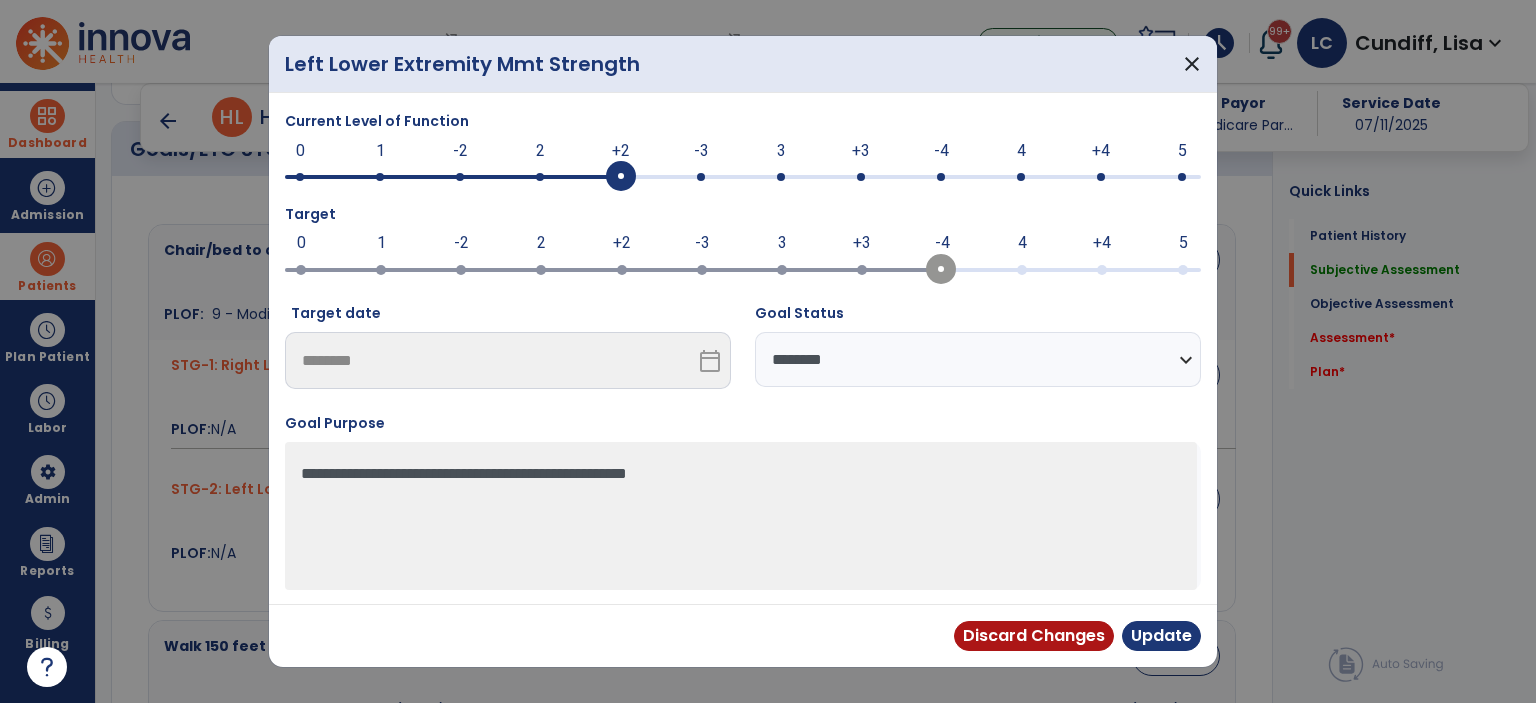click at bounding box center (743, 175) 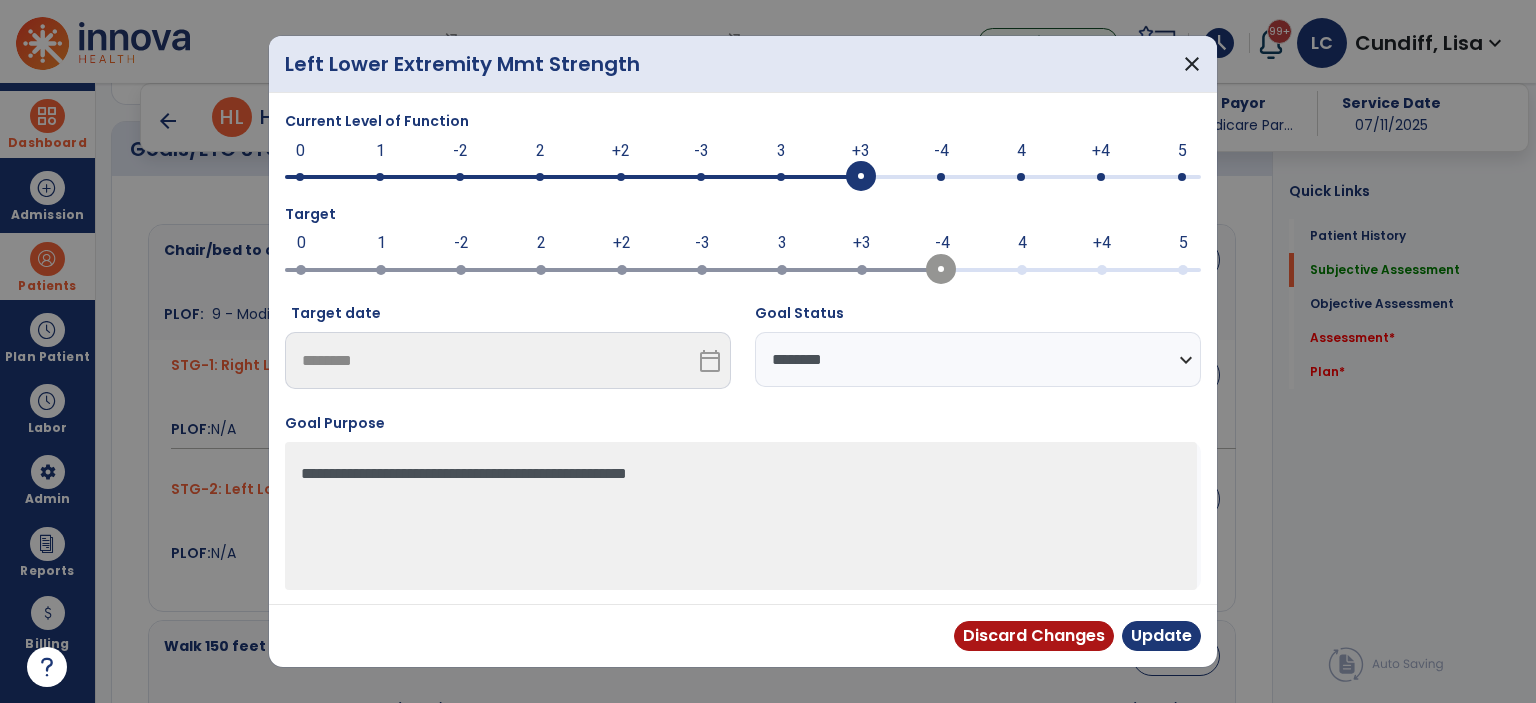 click on "calendar_today" at bounding box center [712, 360] 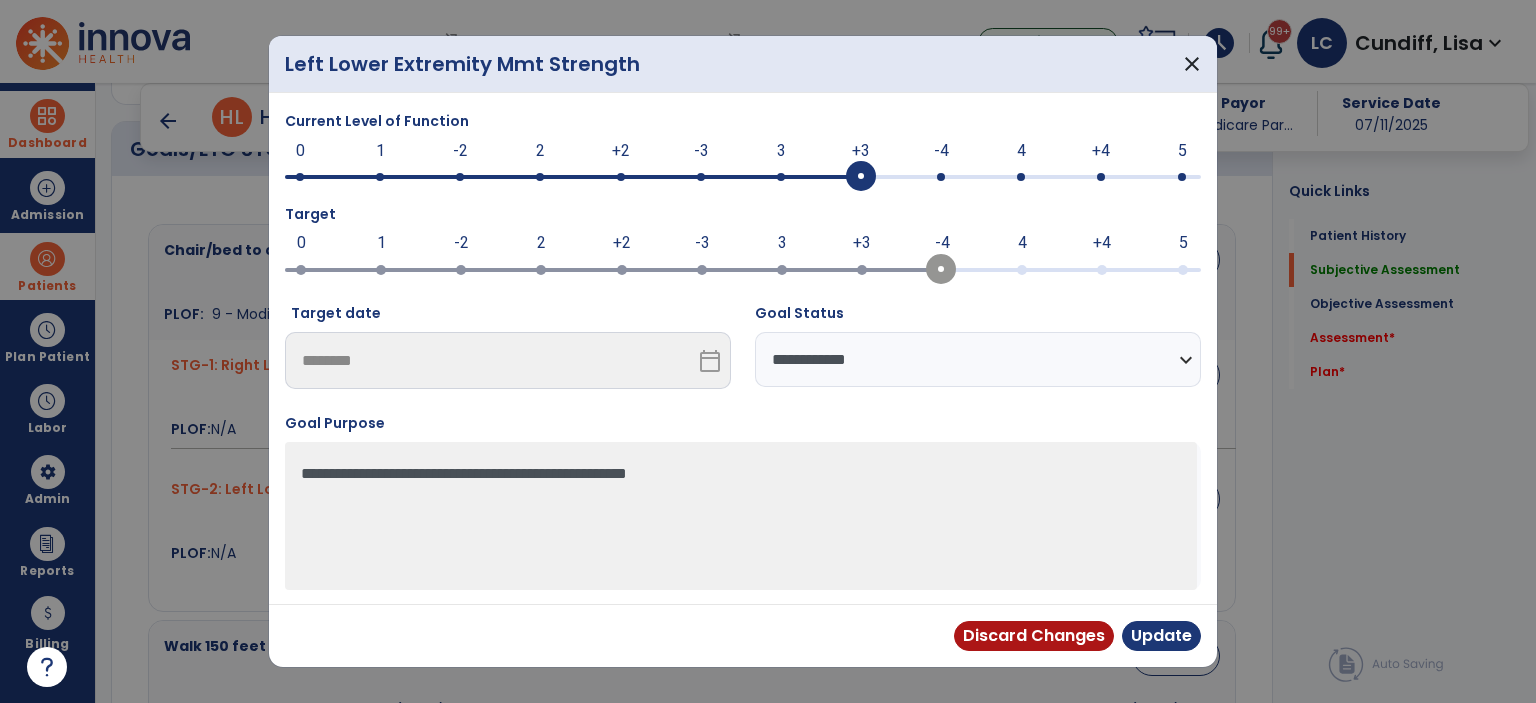 click on "**********" at bounding box center (978, 359) 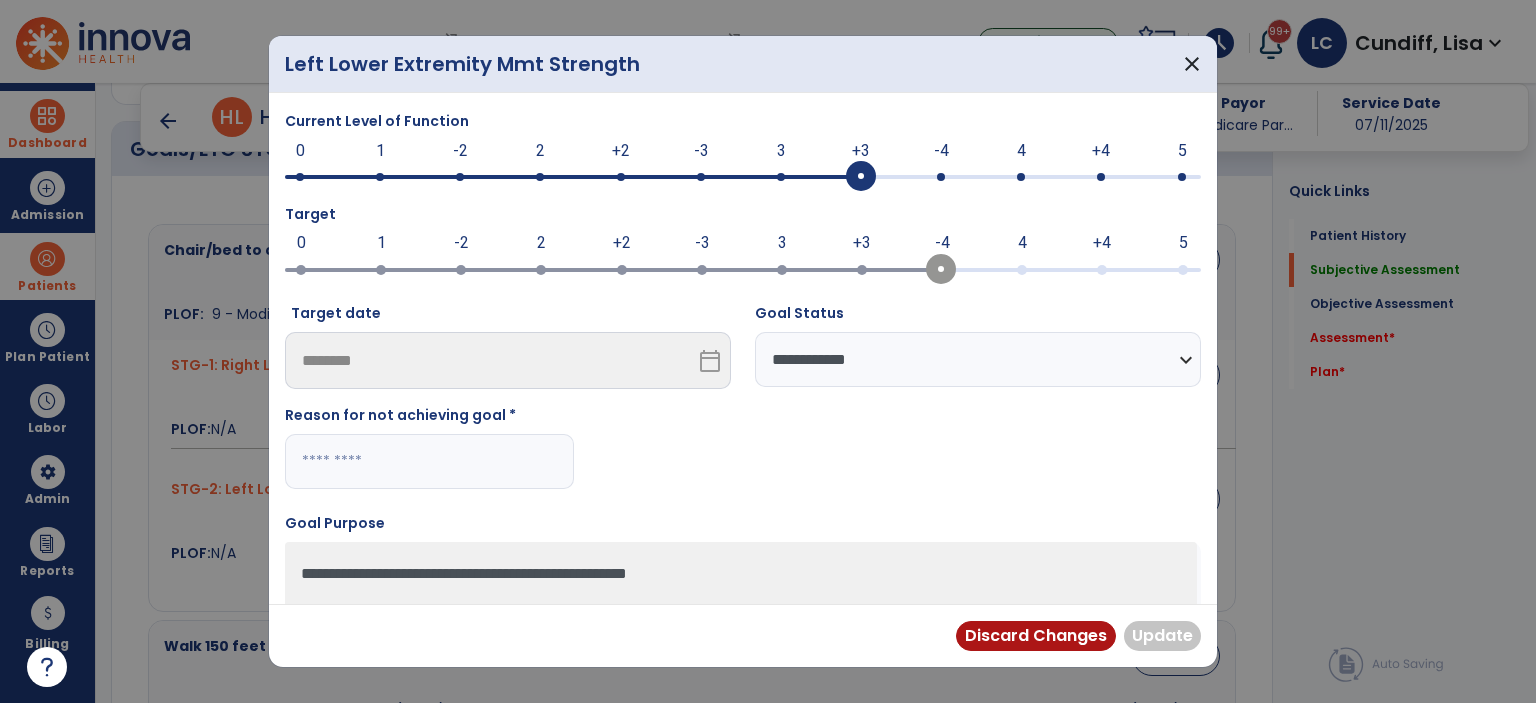 click at bounding box center [429, 461] 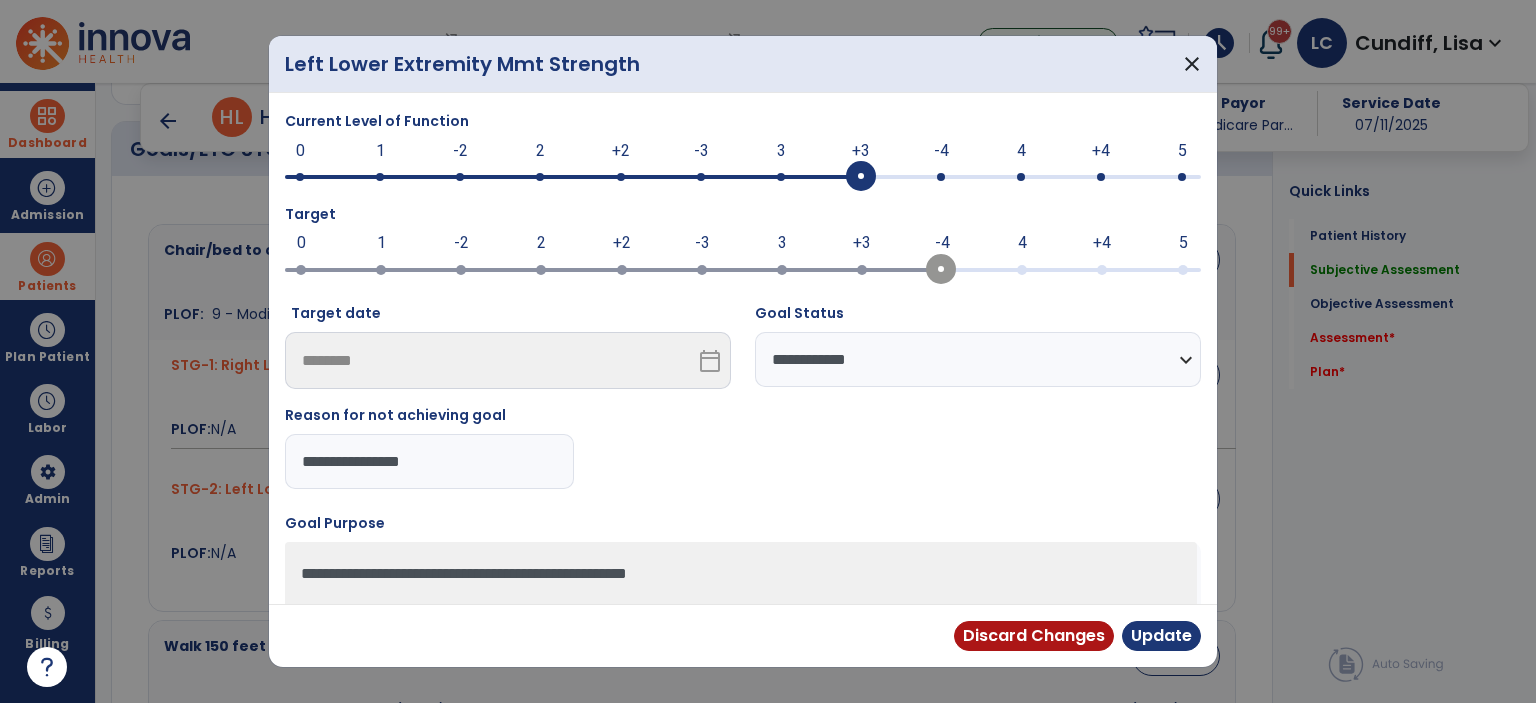 type on "**********" 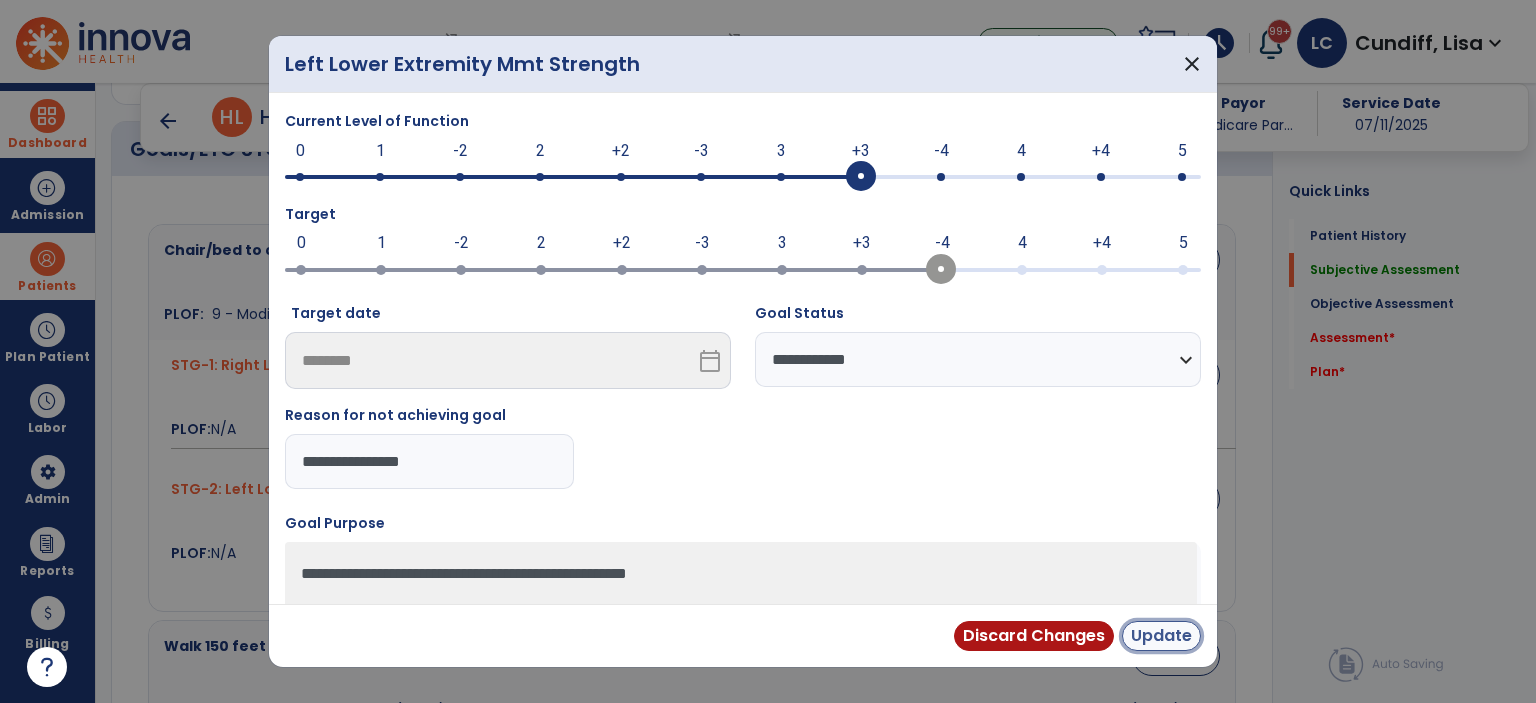 click on "Update" at bounding box center (1161, 636) 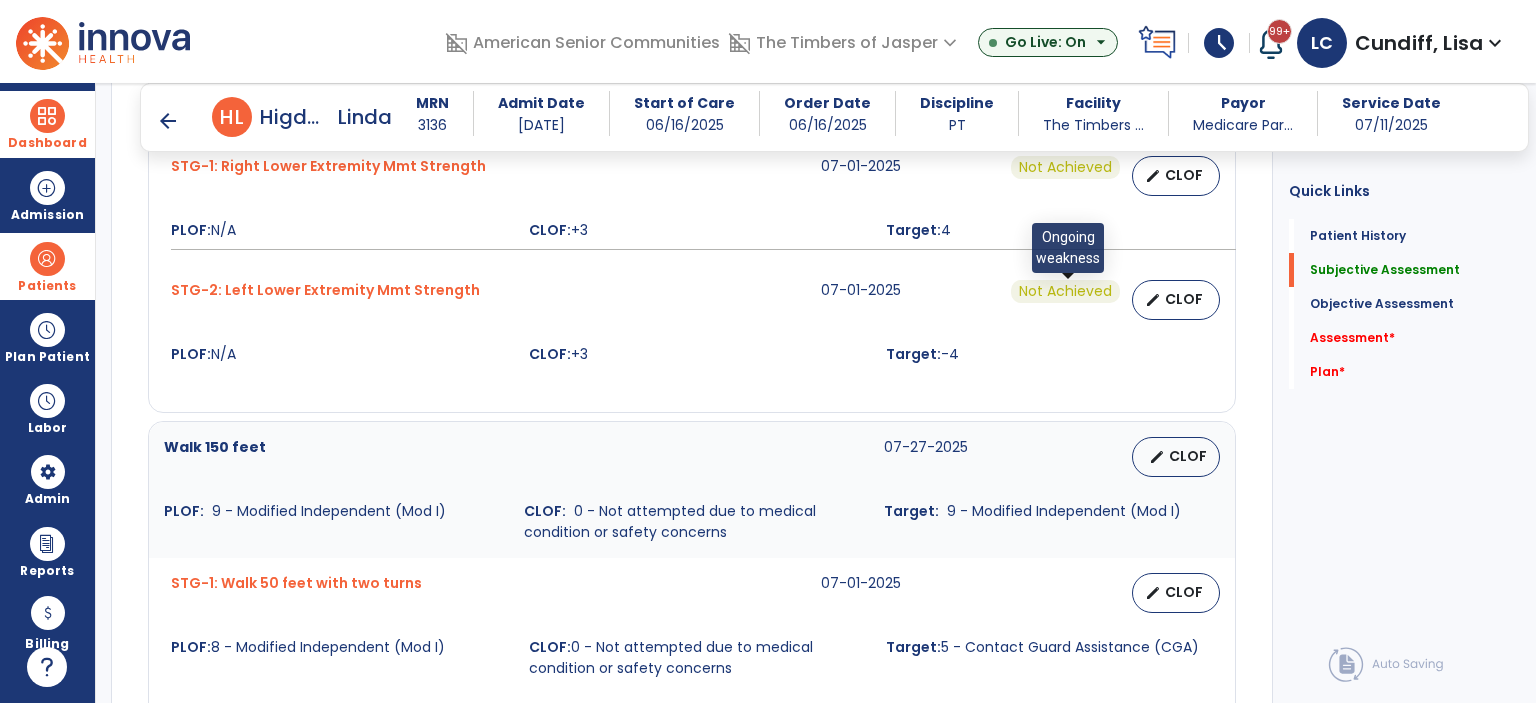 scroll, scrollTop: 1000, scrollLeft: 0, axis: vertical 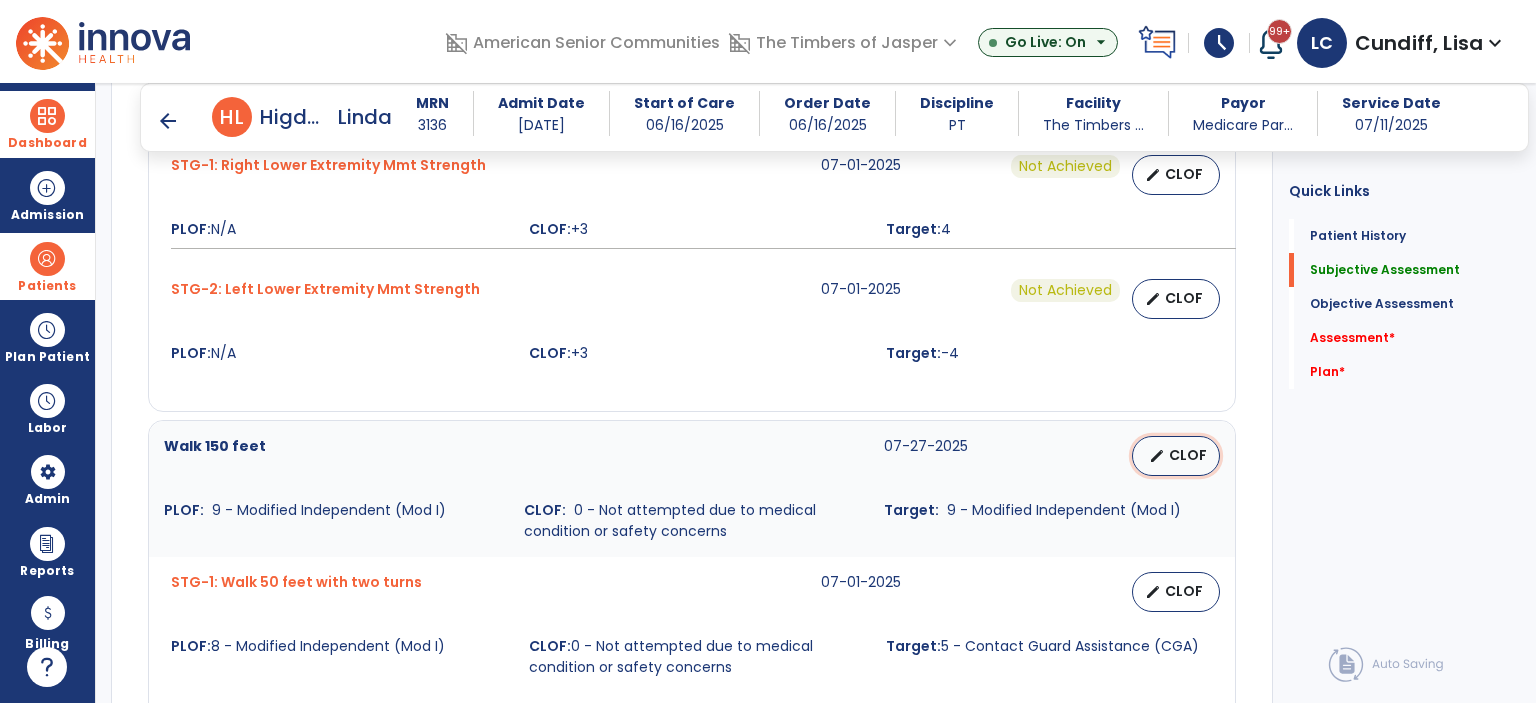 click on "edit" at bounding box center (1157, 456) 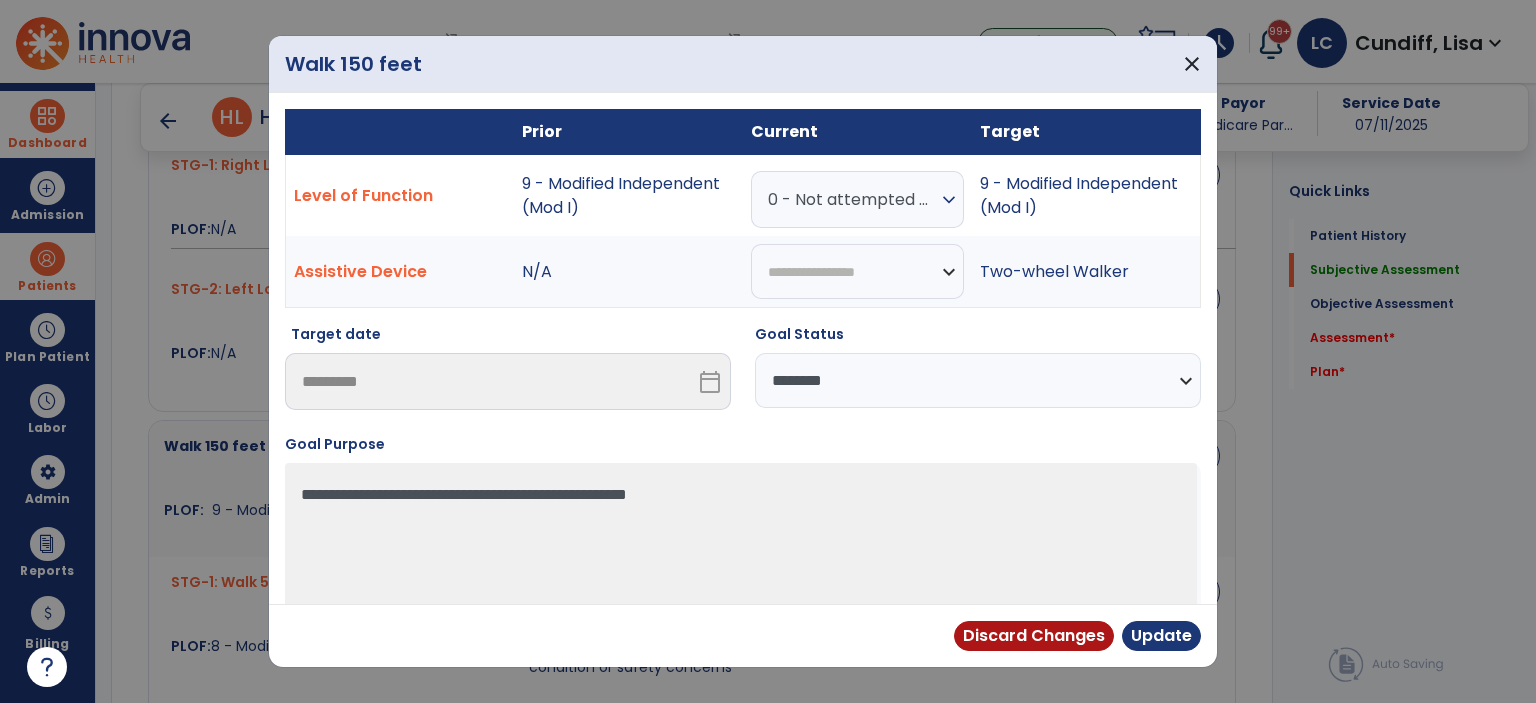 click on "0 - Not attempted due to medical condition or safety concerns" at bounding box center [852, 199] 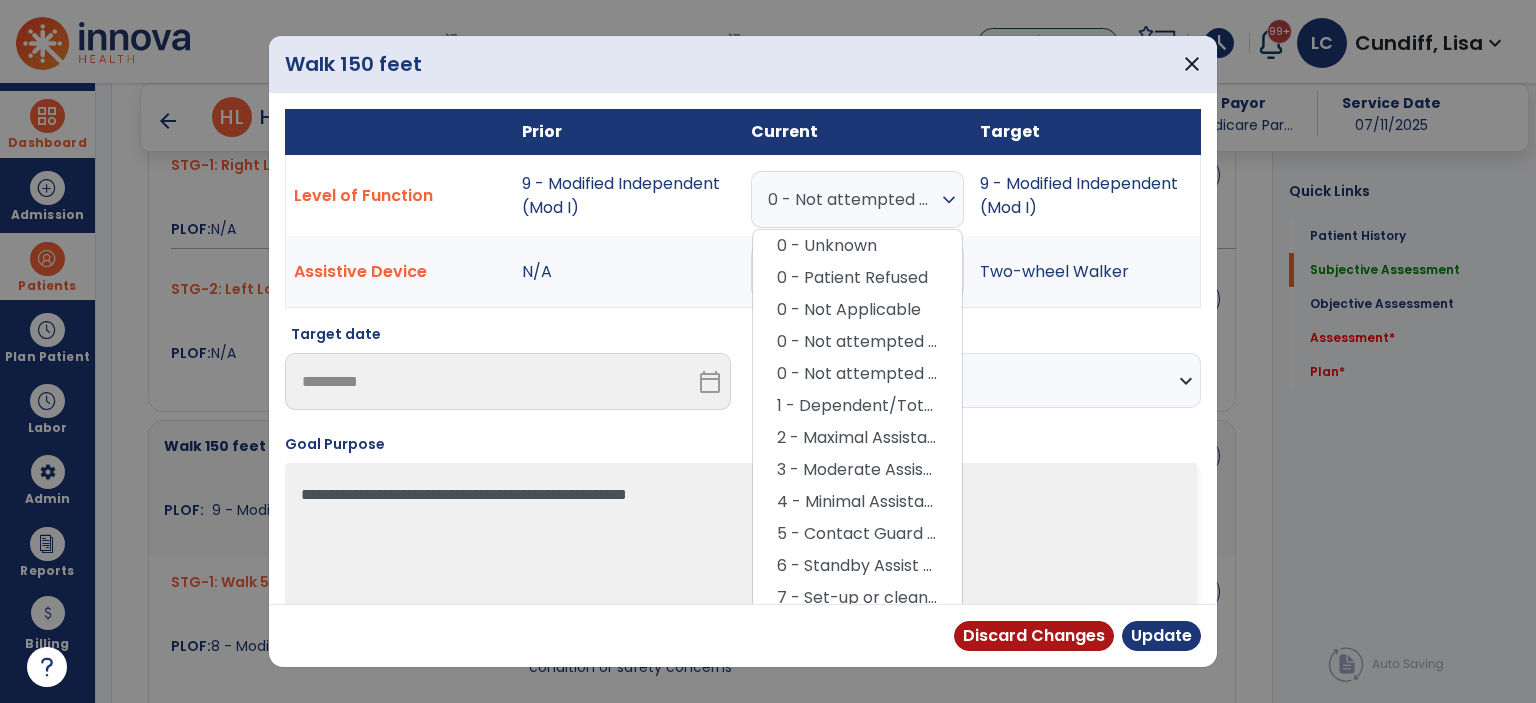 click on "0 - Not attempted due to medical condition or safety concerns" at bounding box center [852, 199] 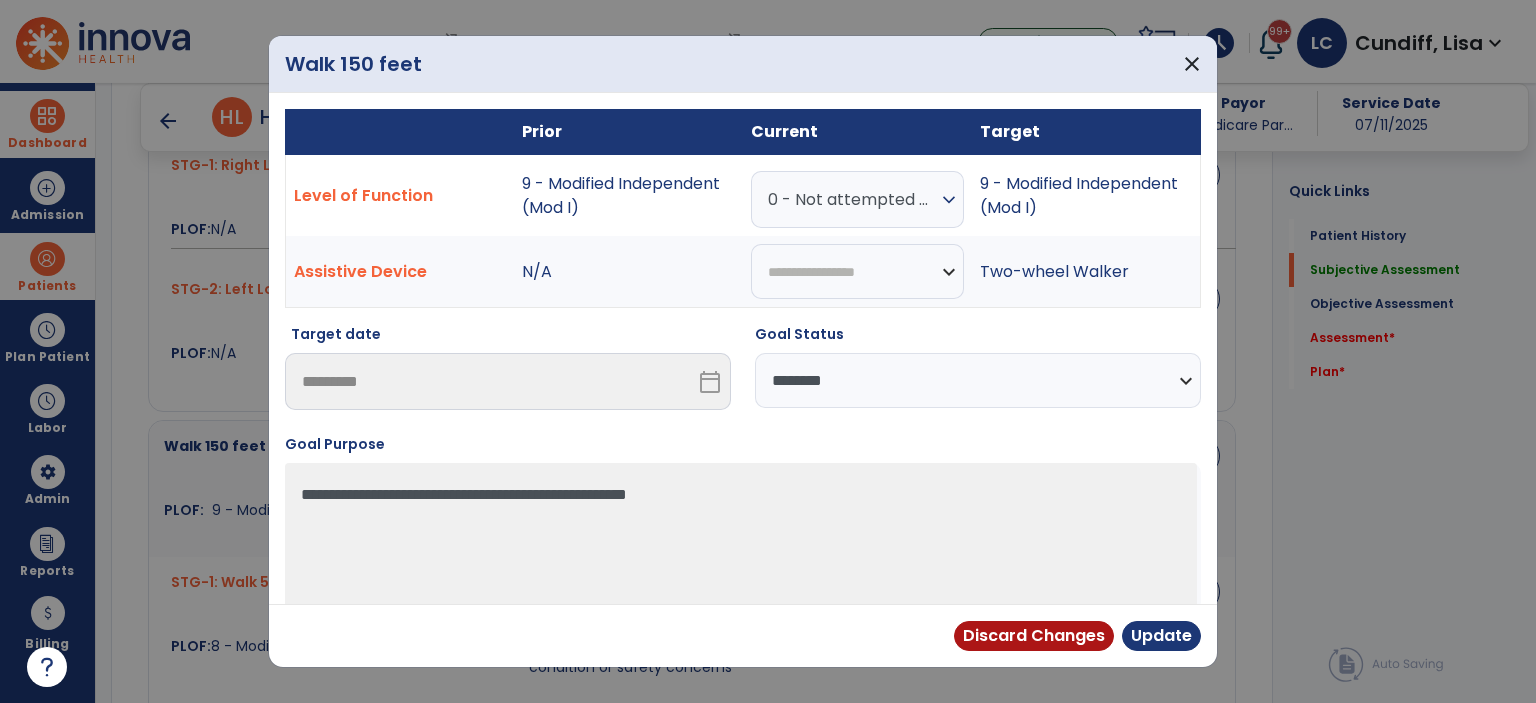 click on "**********" at bounding box center (978, 380) 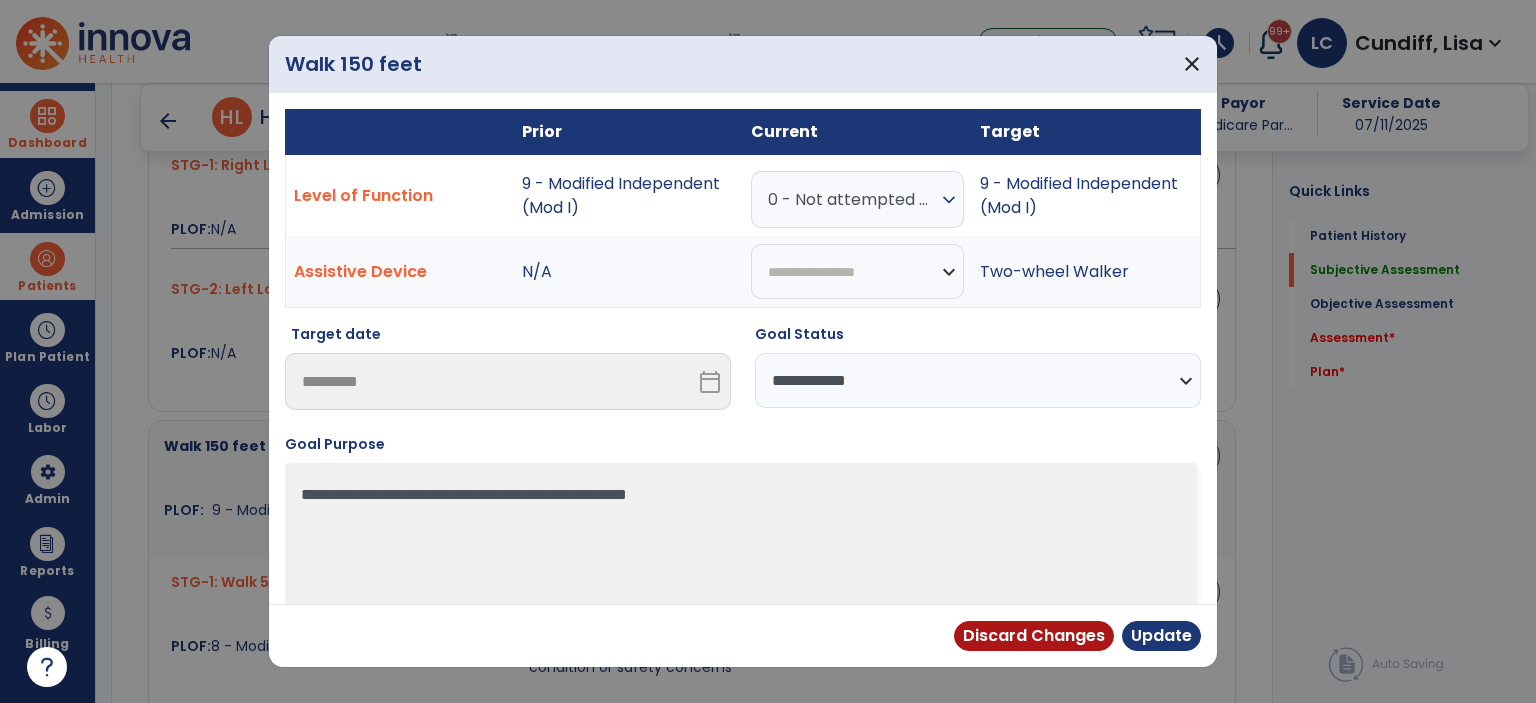 click on "**********" at bounding box center [978, 380] 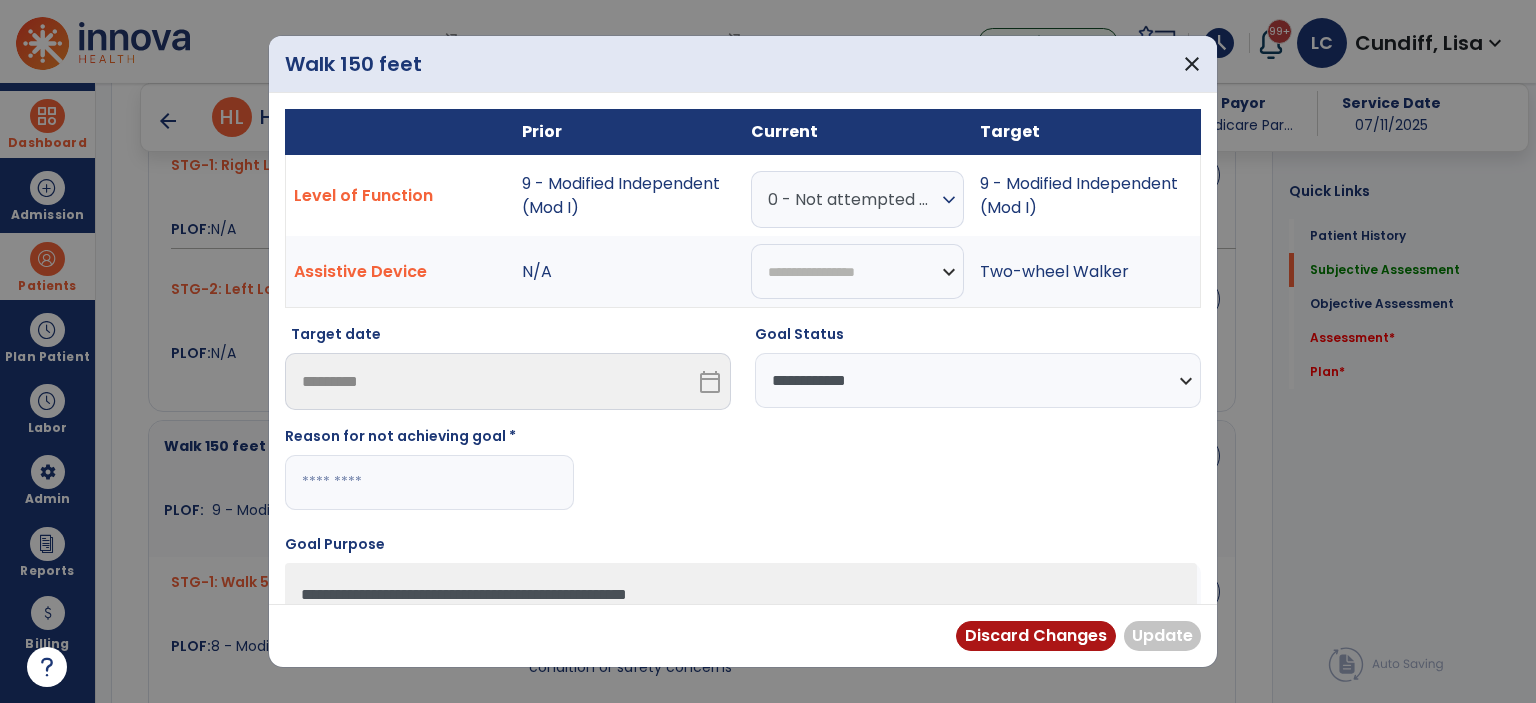 click at bounding box center (429, 482) 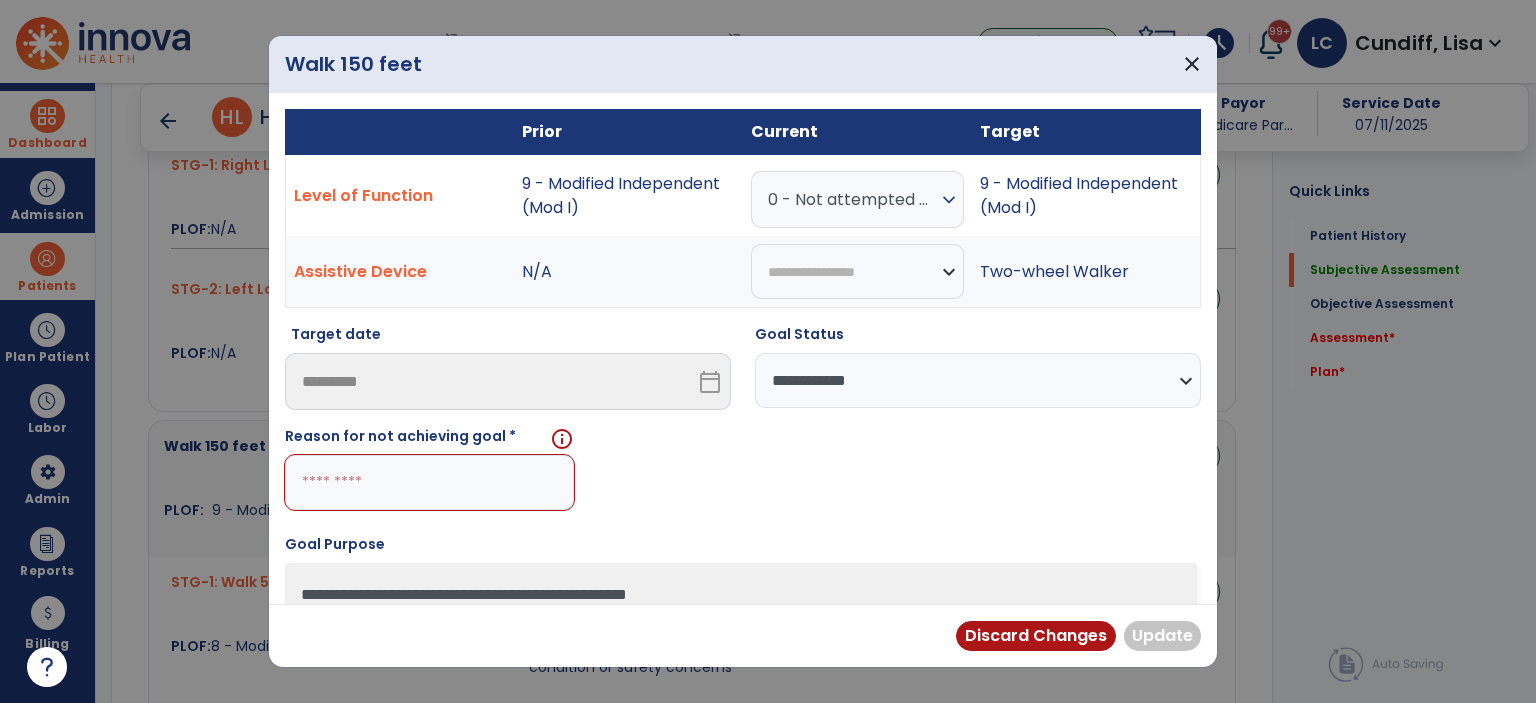 paste on "**********" 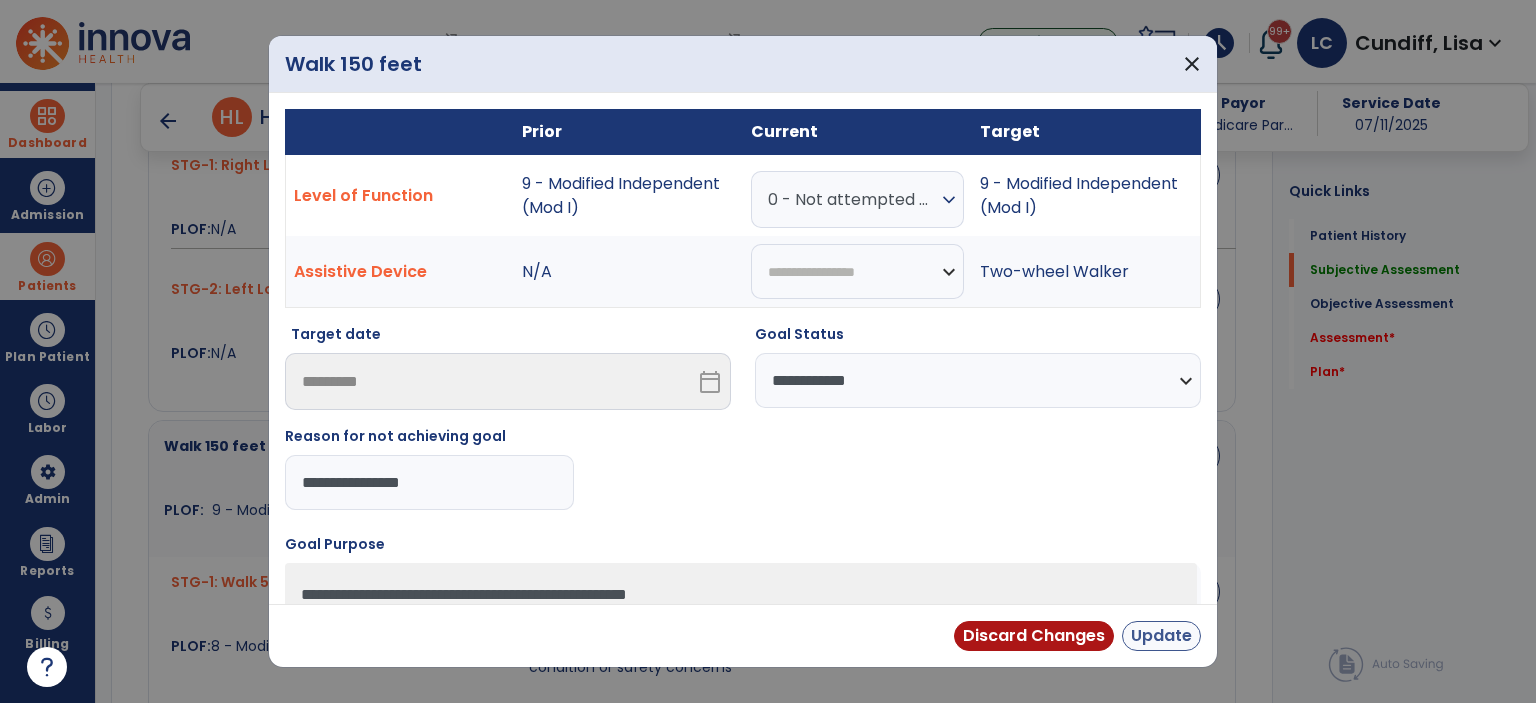 type on "**********" 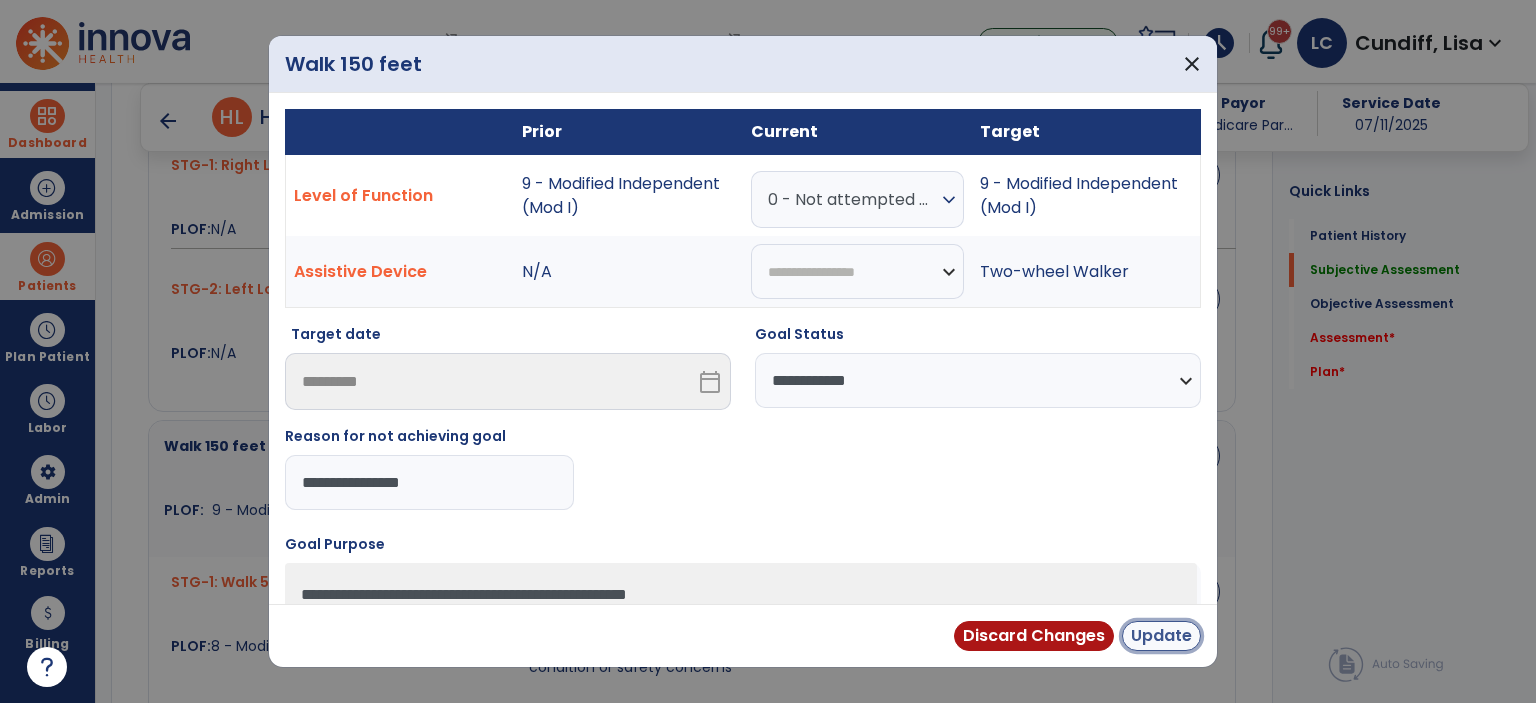 click on "Update" at bounding box center (1161, 636) 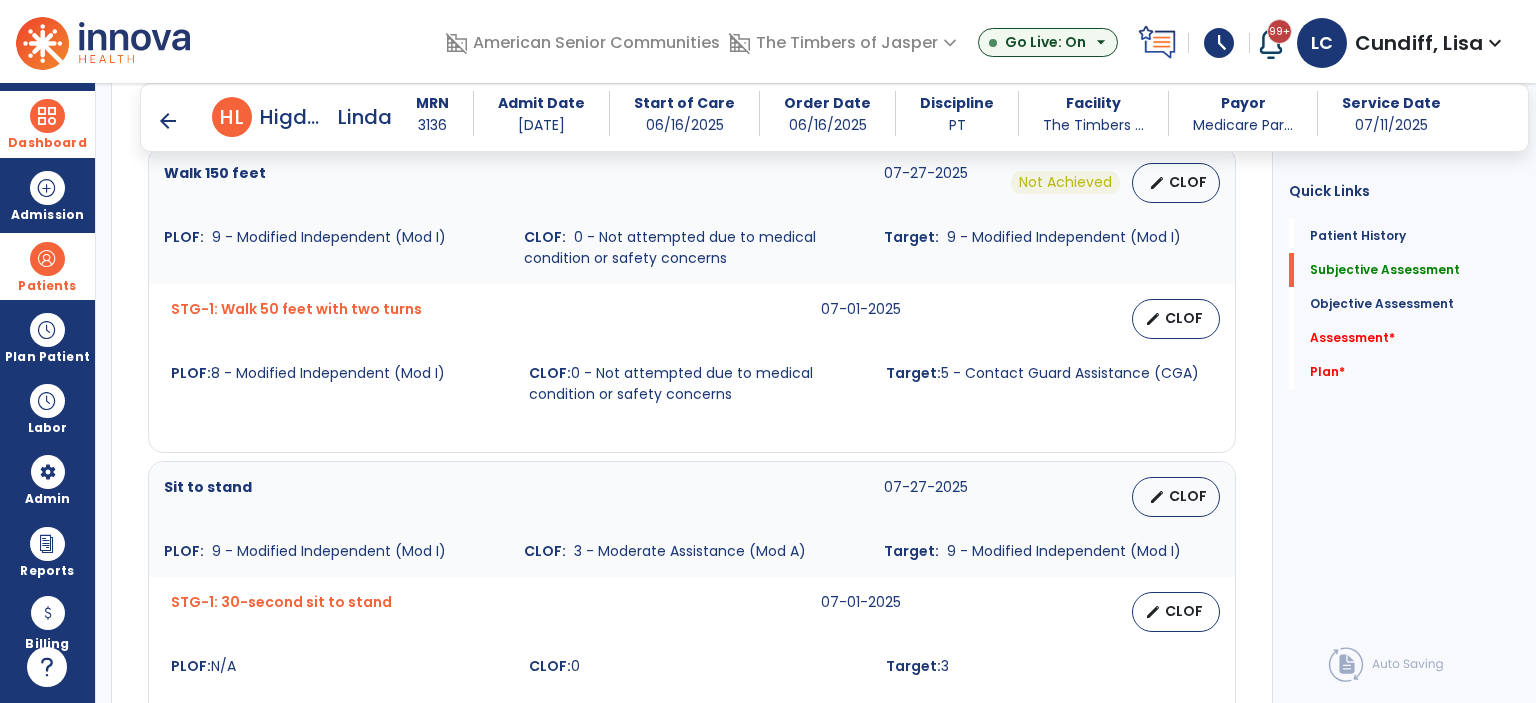 scroll, scrollTop: 1300, scrollLeft: 0, axis: vertical 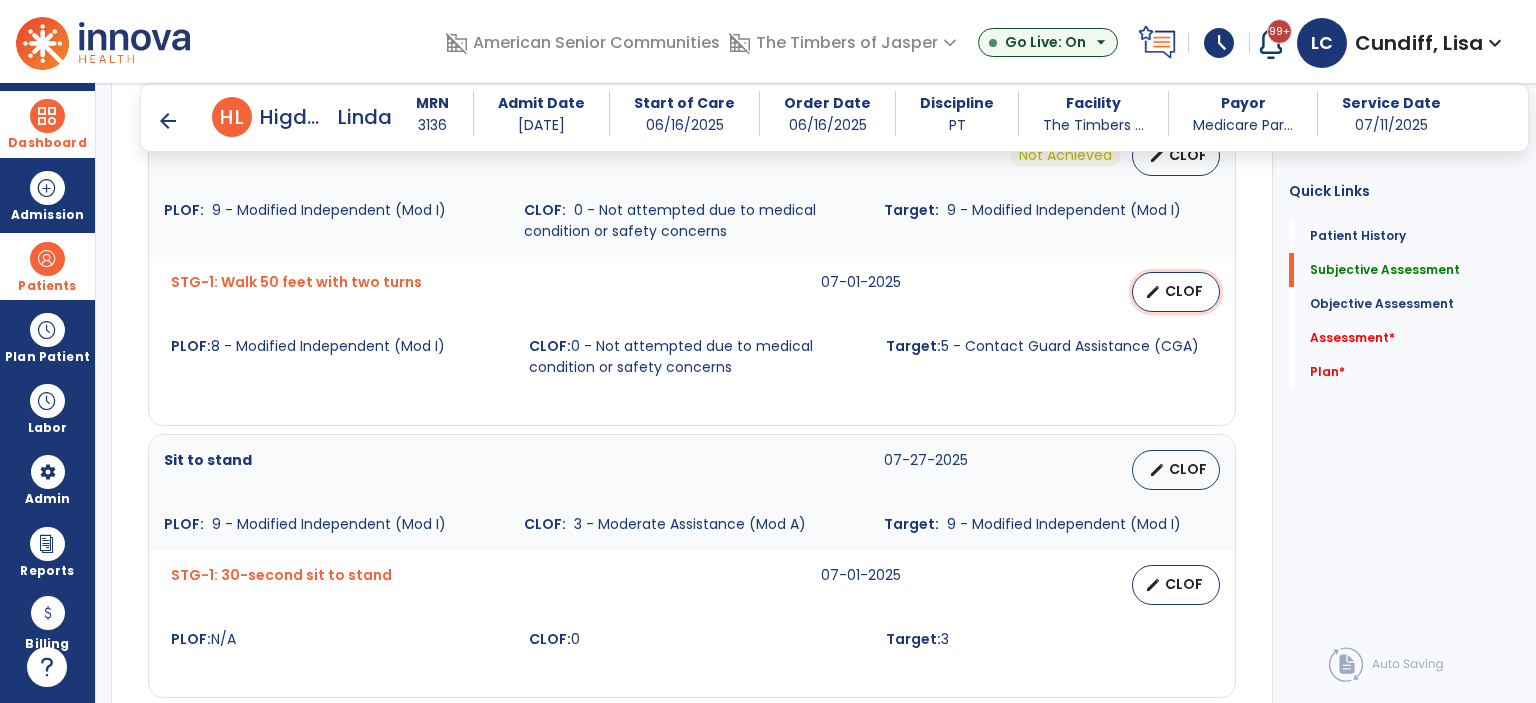click on "edit" at bounding box center (1153, 292) 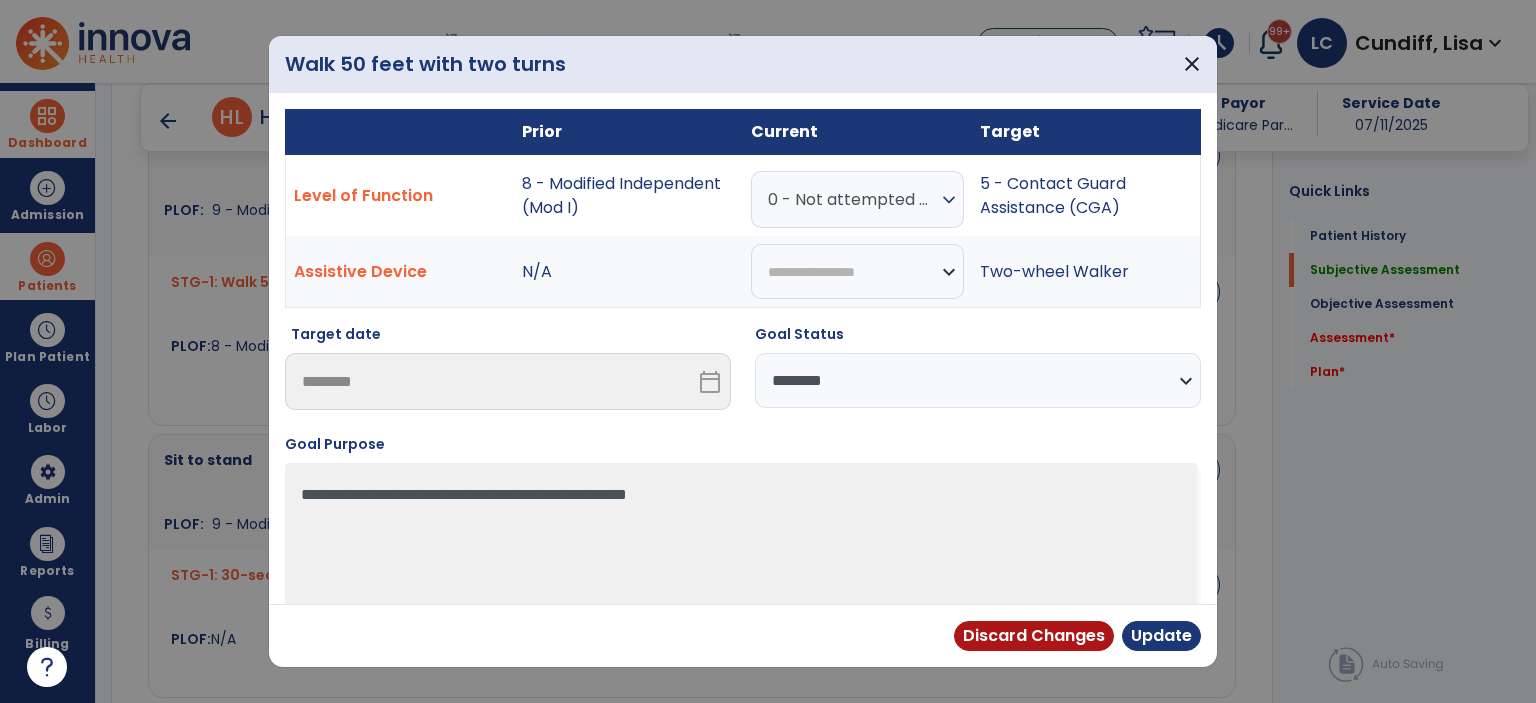 click on "0 - Not attempted due to medical condition or safety concerns" at bounding box center [852, 199] 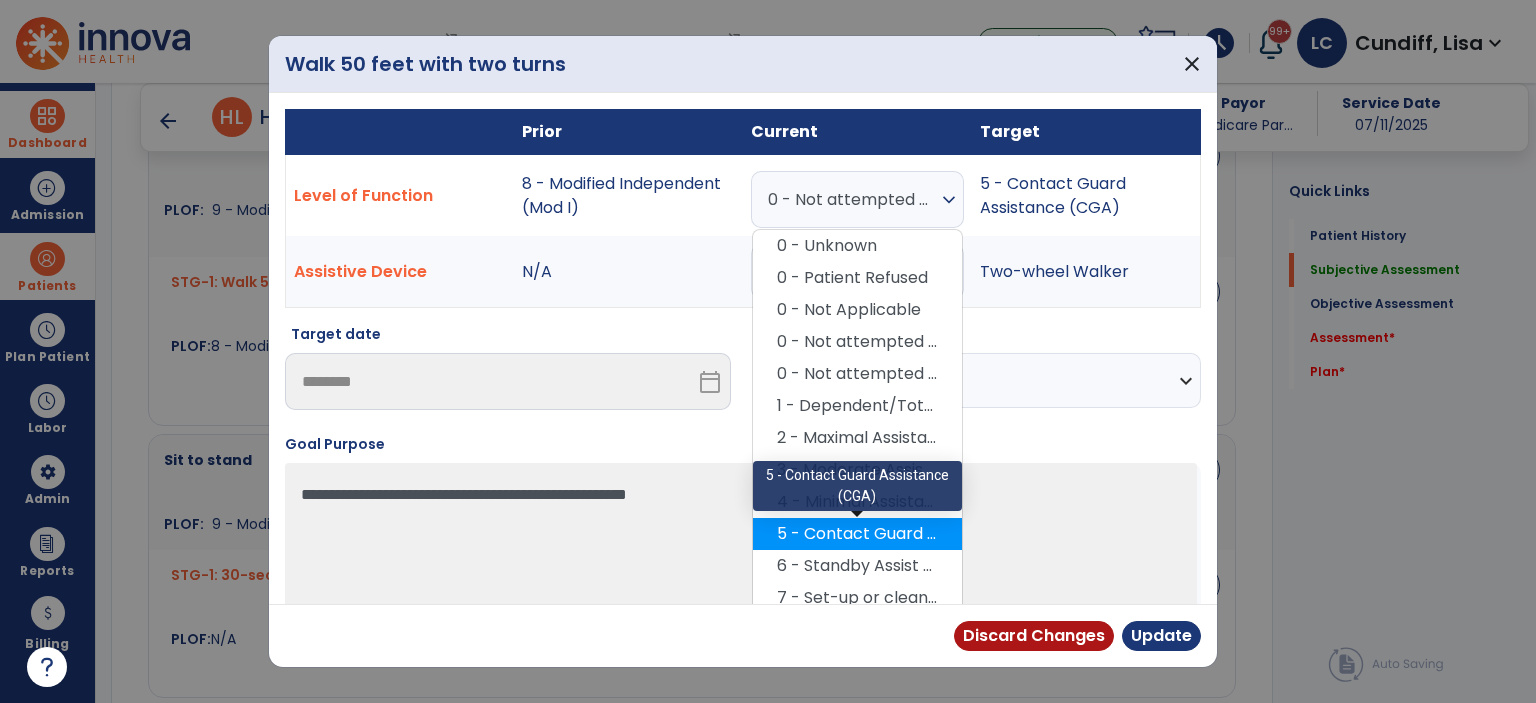 click on "5 - Contact Guard Assistance (CGA)" at bounding box center (857, 534) 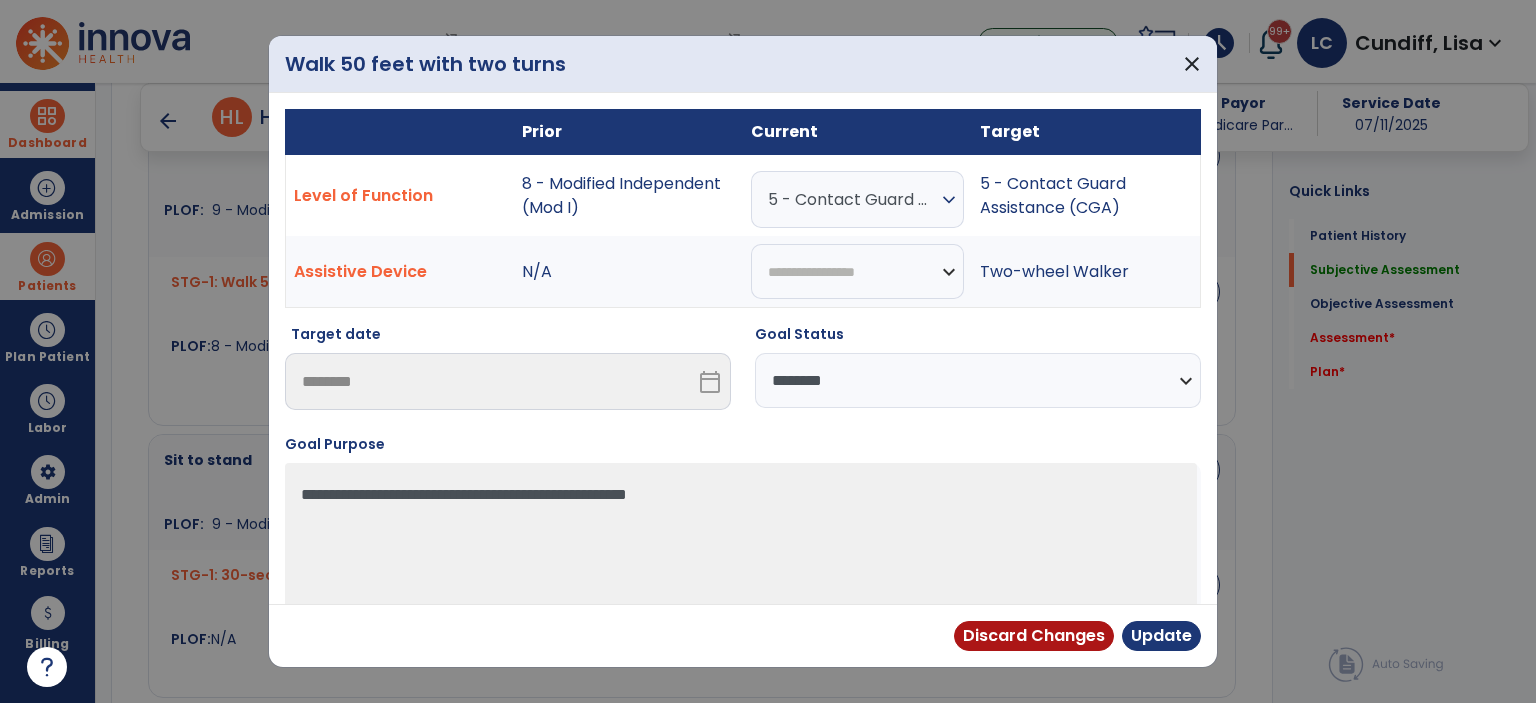 click on "**********" at bounding box center (978, 380) 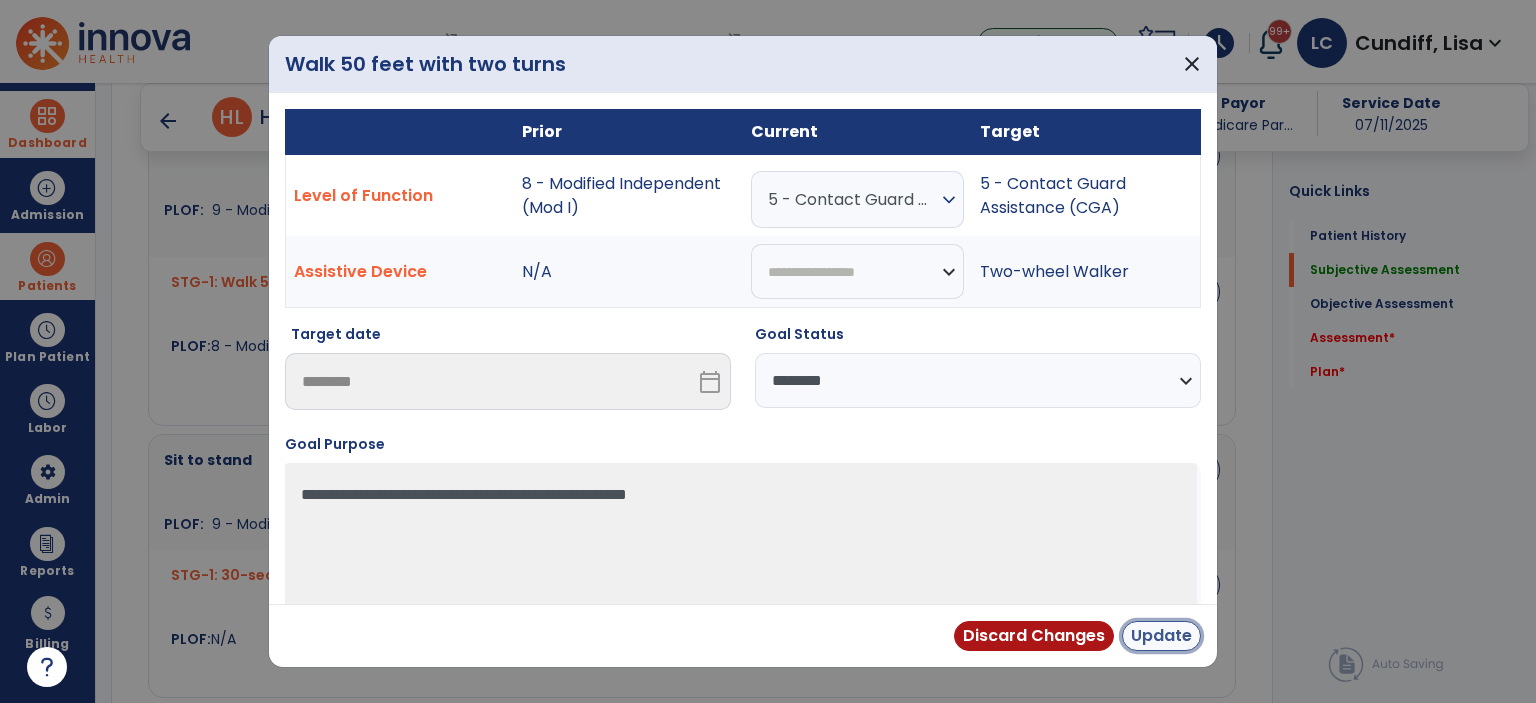 click on "Update" at bounding box center [1161, 636] 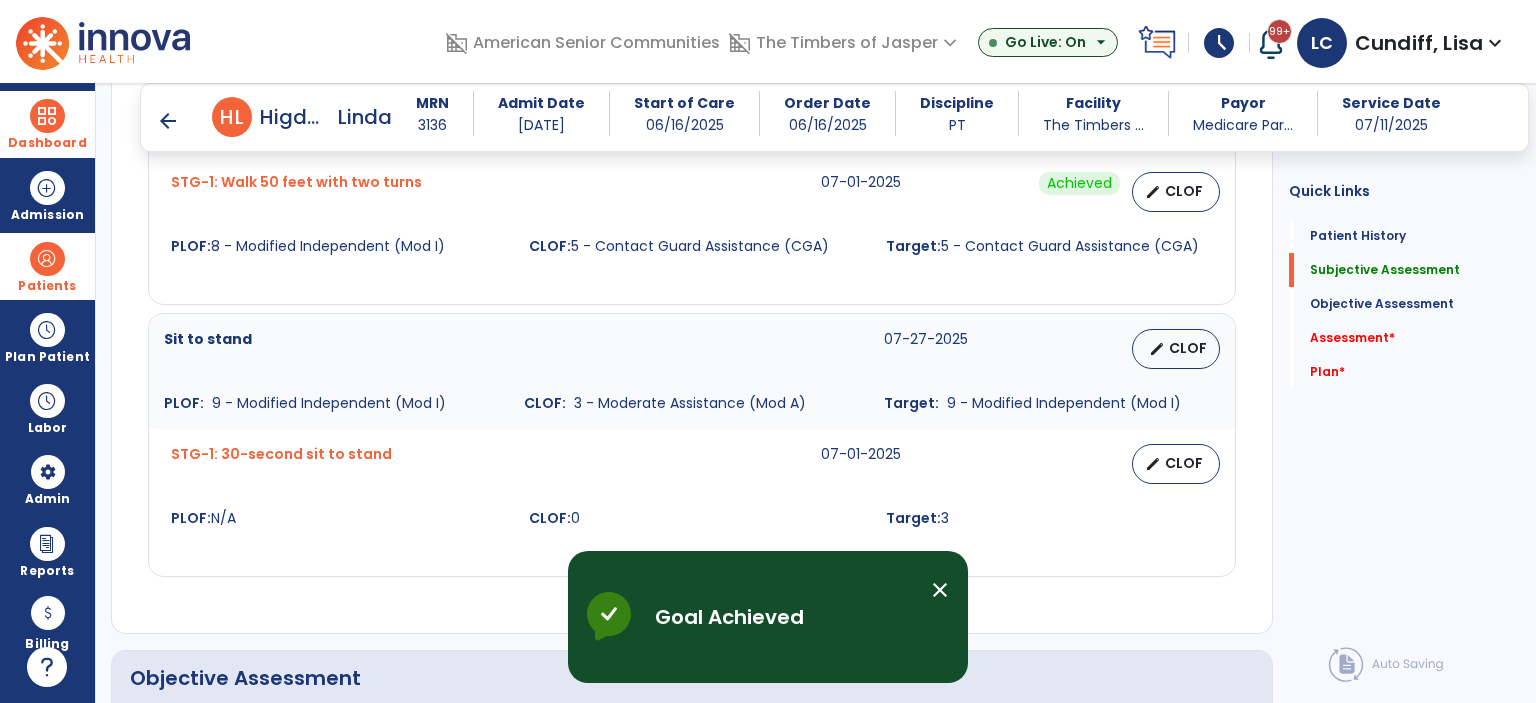 scroll, scrollTop: 1500, scrollLeft: 0, axis: vertical 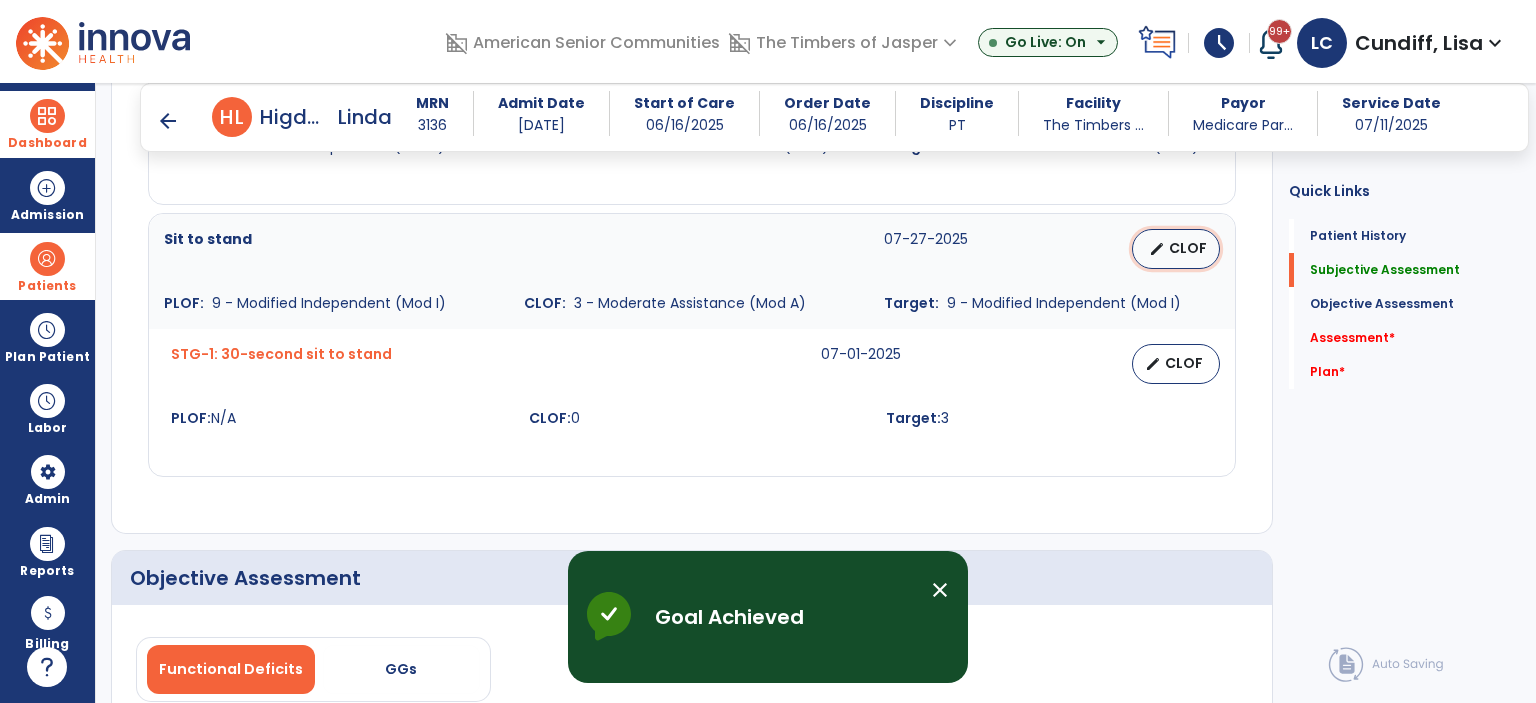 click on "edit" at bounding box center [1157, 249] 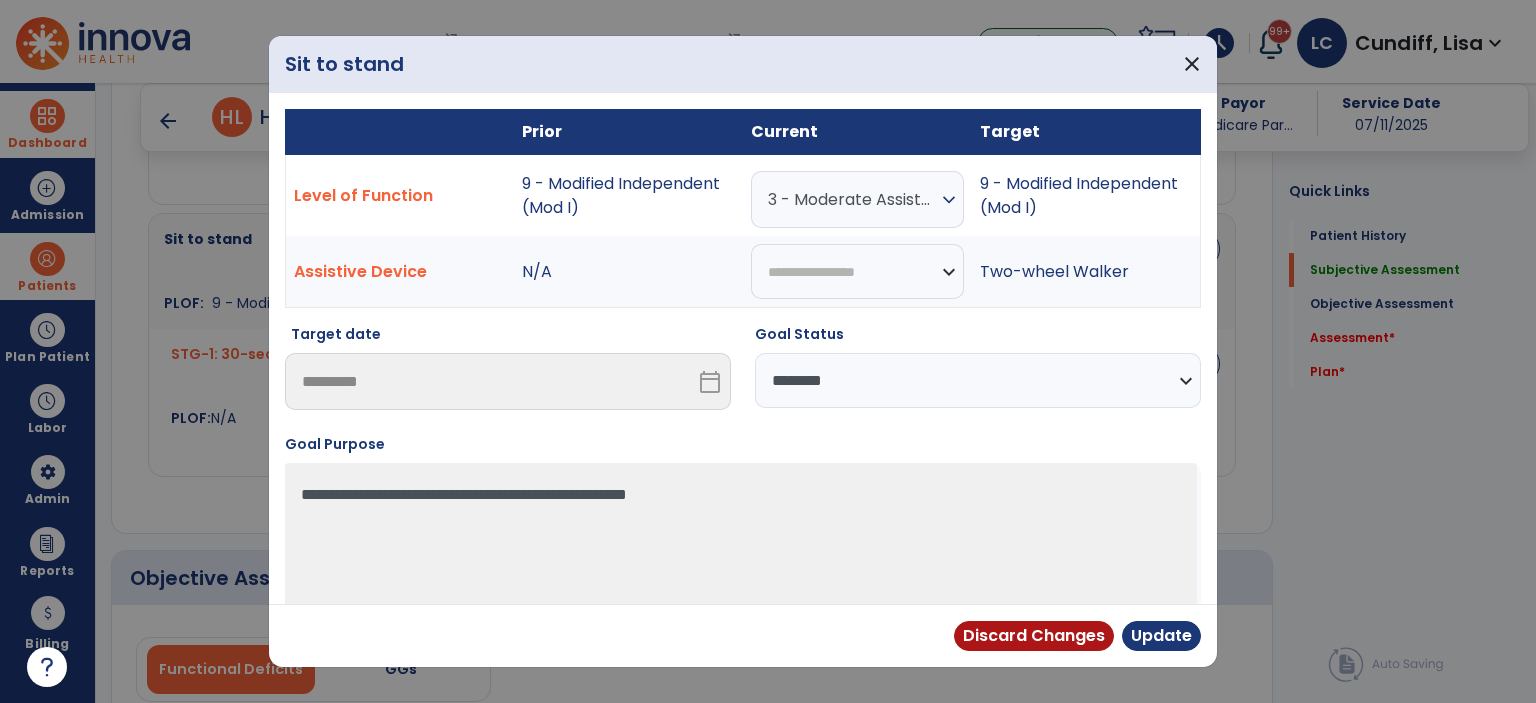 click on "3 - Moderate Assistance (Mod A)" at bounding box center (852, 199) 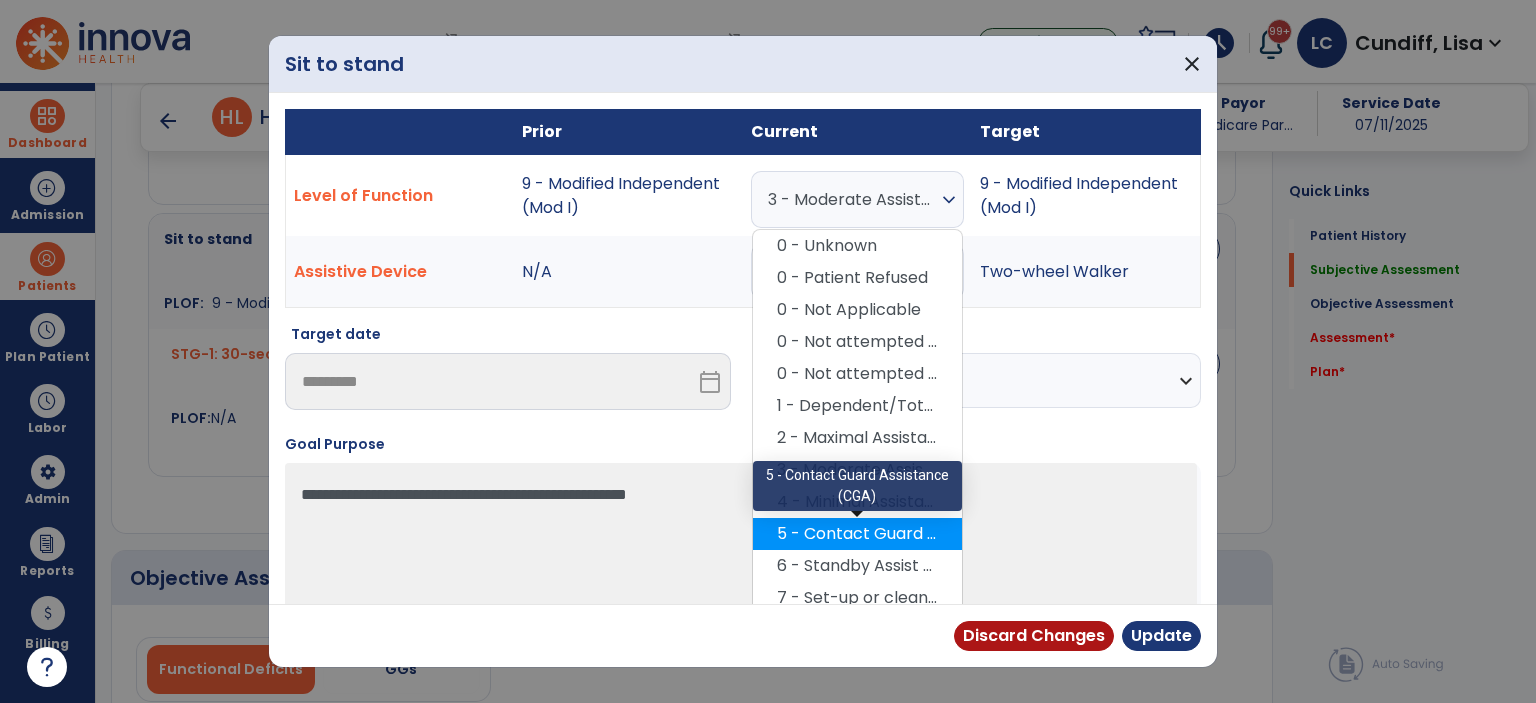 click on "5 - Contact Guard Assistance (CGA)" at bounding box center [857, 534] 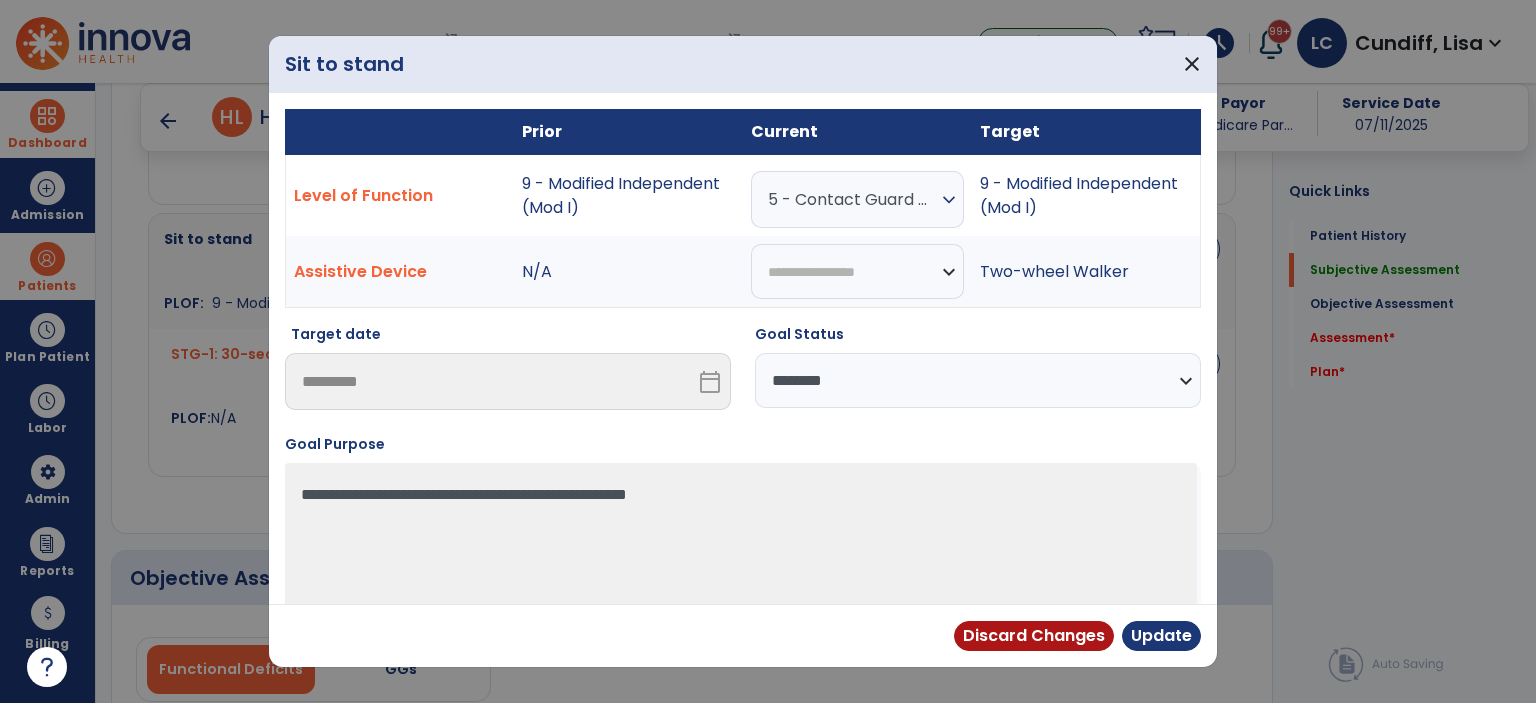 click on "**********" at bounding box center [978, 380] 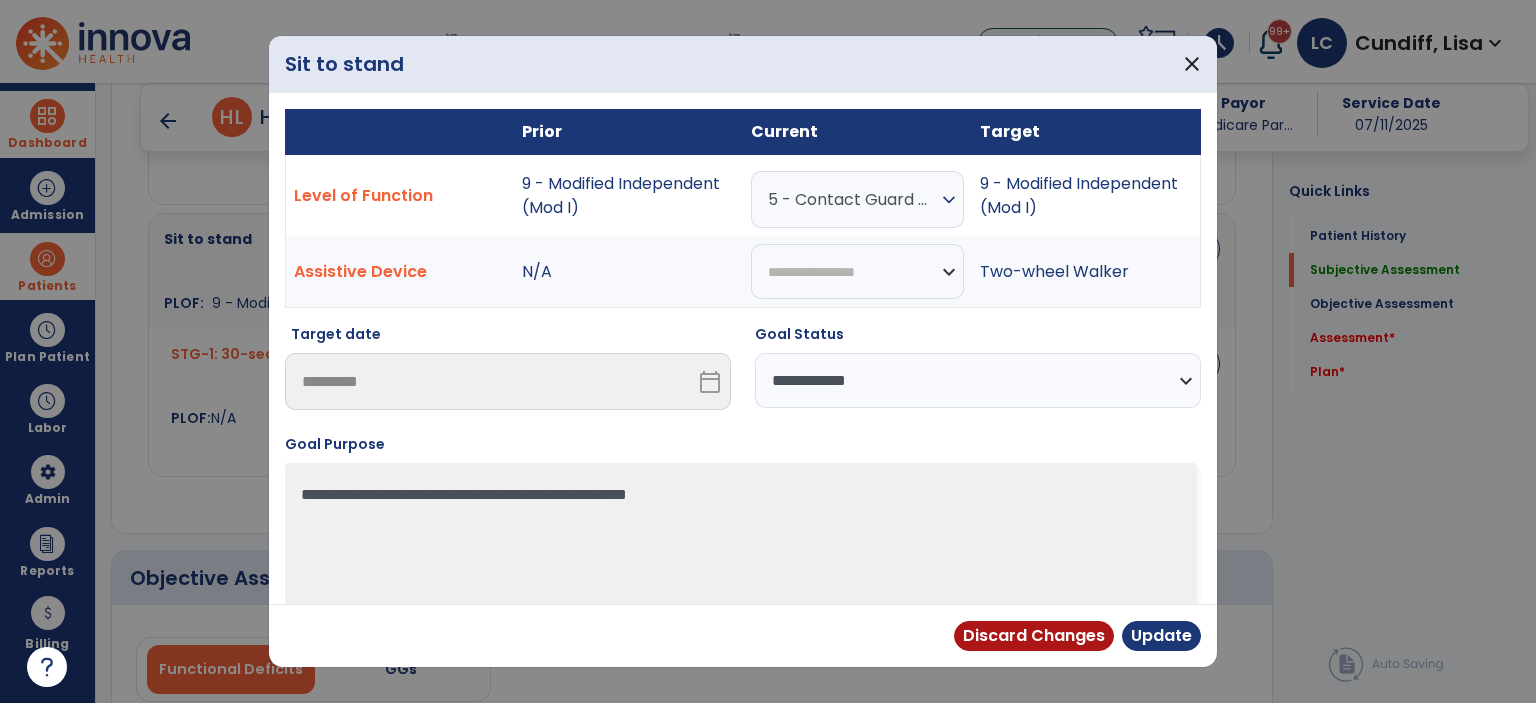 click on "**********" at bounding box center (978, 380) 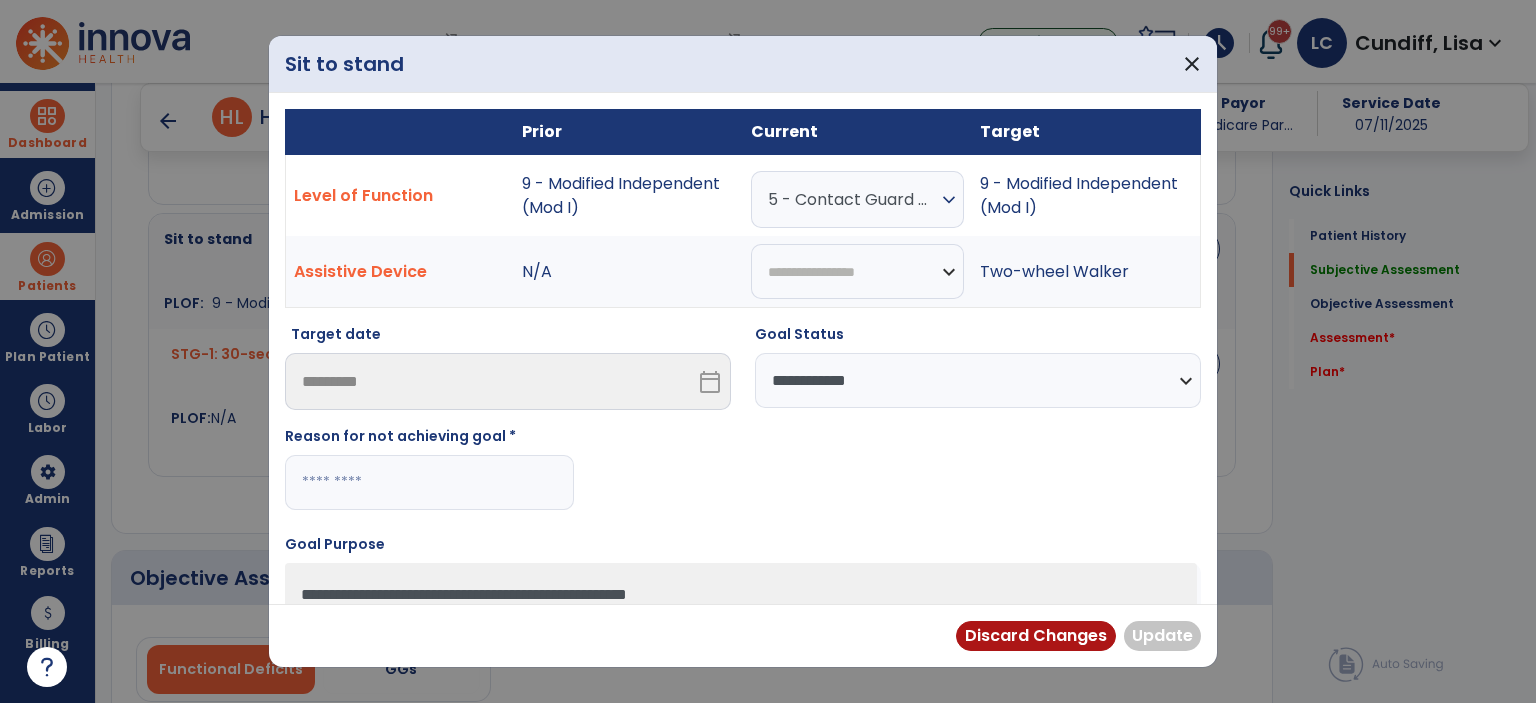 click at bounding box center [429, 482] 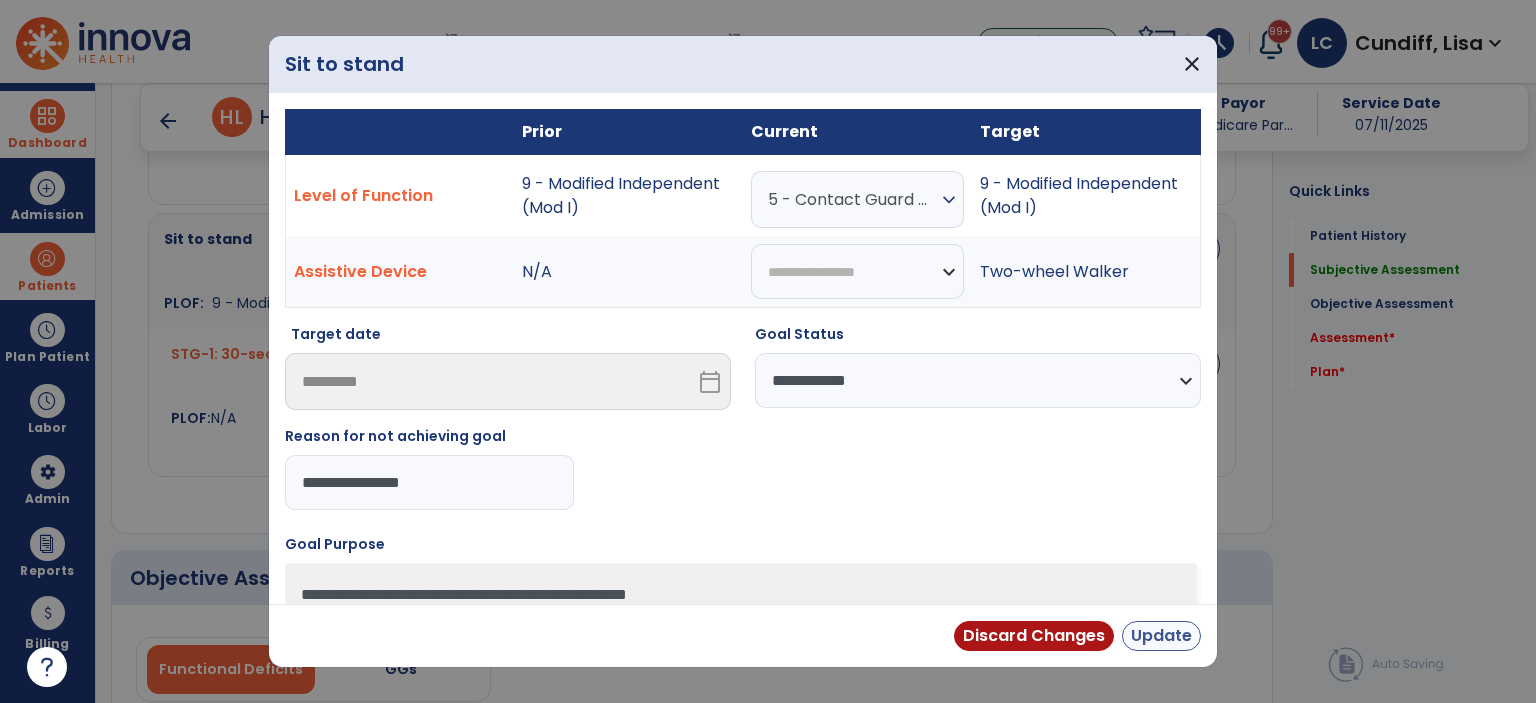 type on "**********" 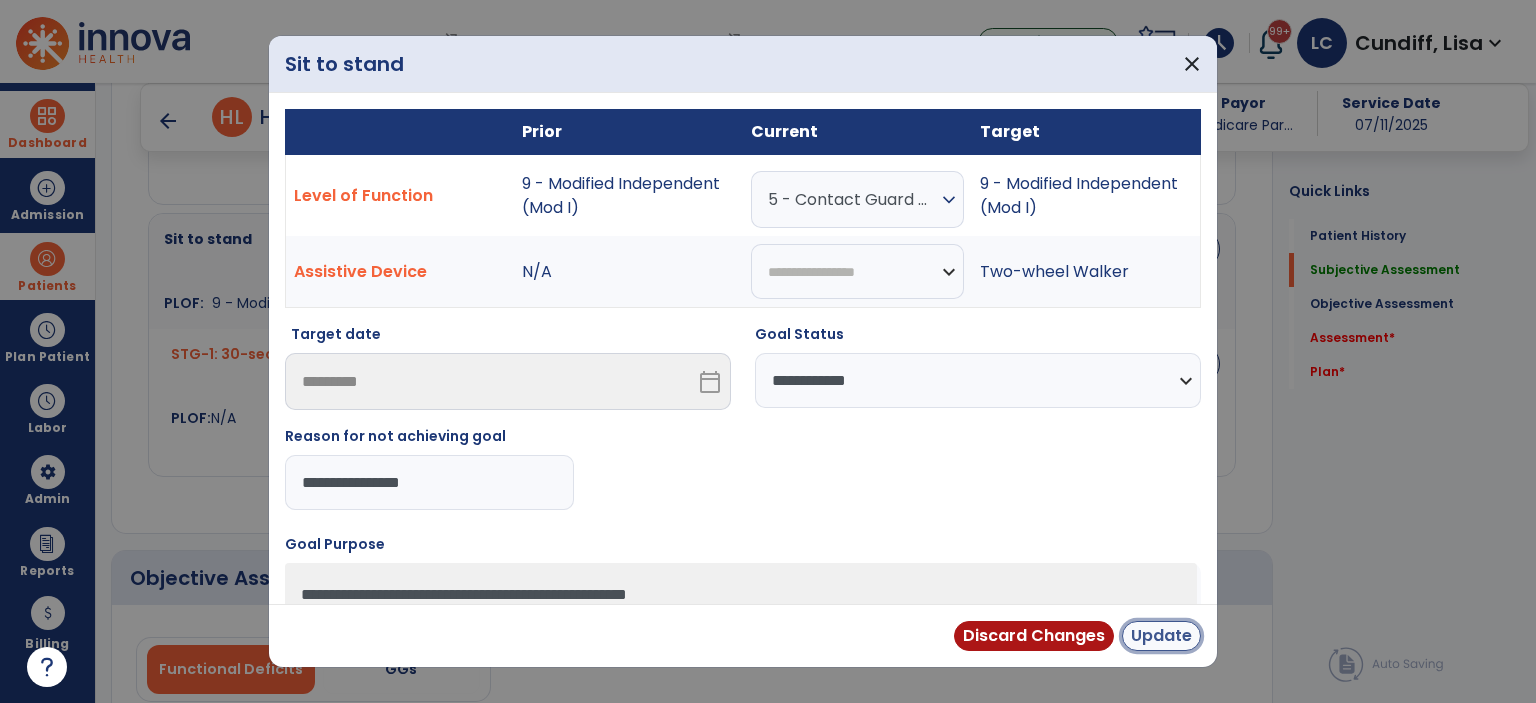 click on "Update" at bounding box center [1161, 636] 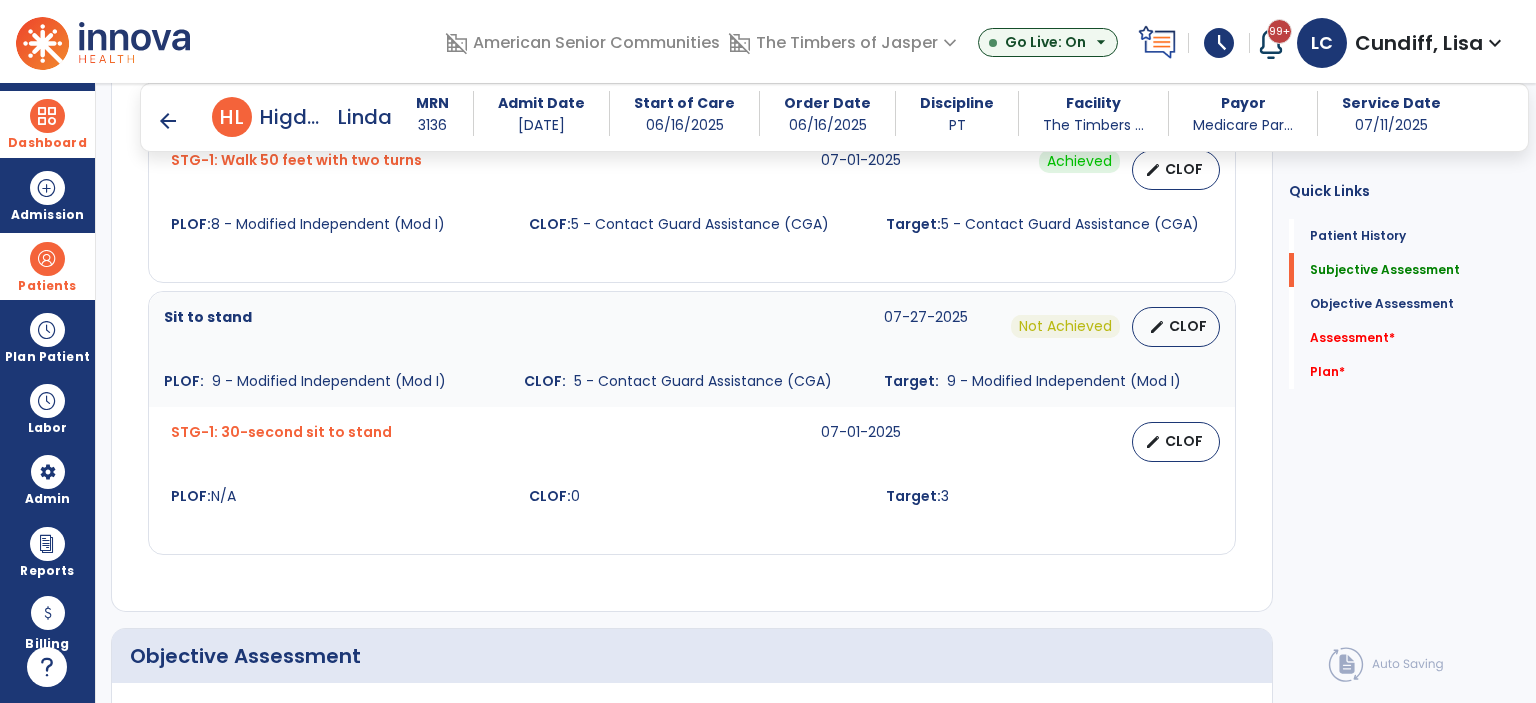 scroll, scrollTop: 1400, scrollLeft: 0, axis: vertical 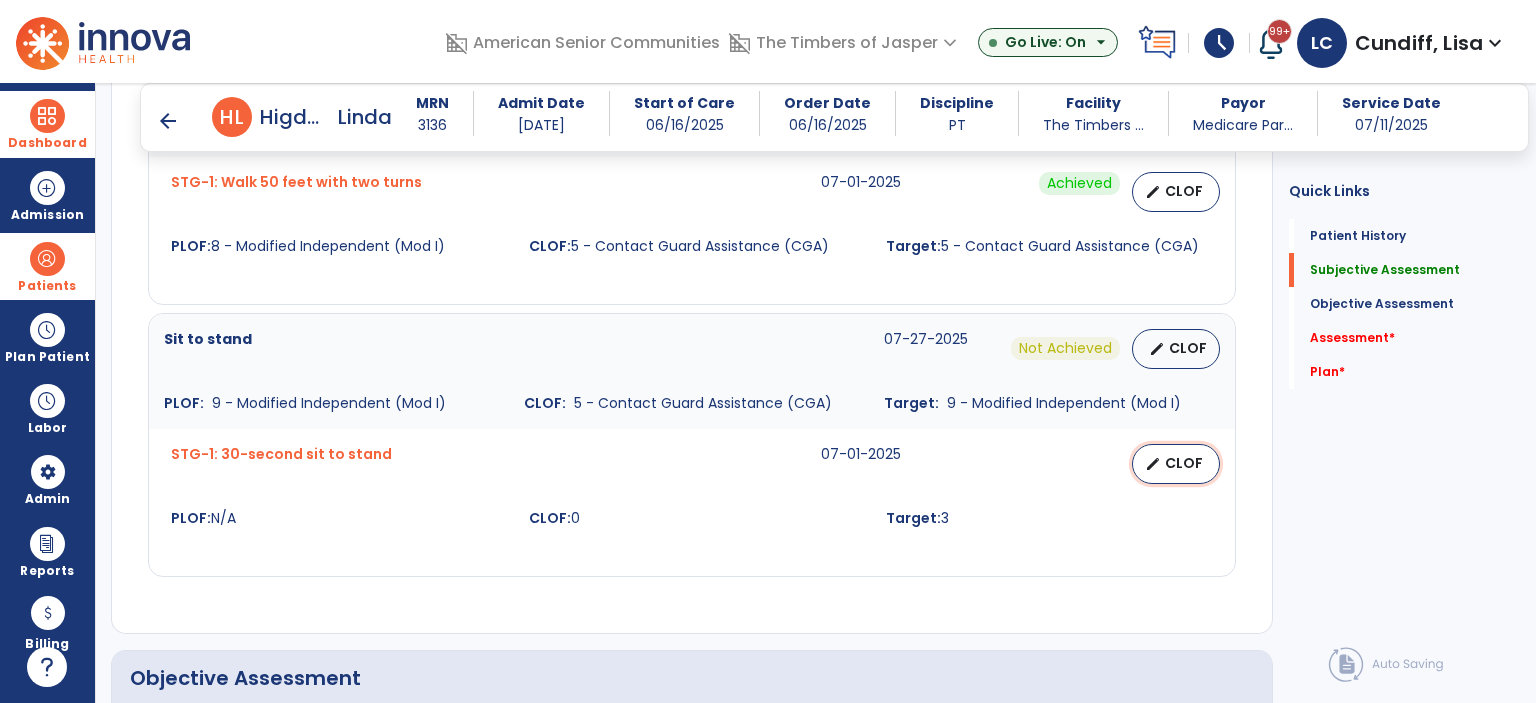 click on "edit" at bounding box center (1153, 464) 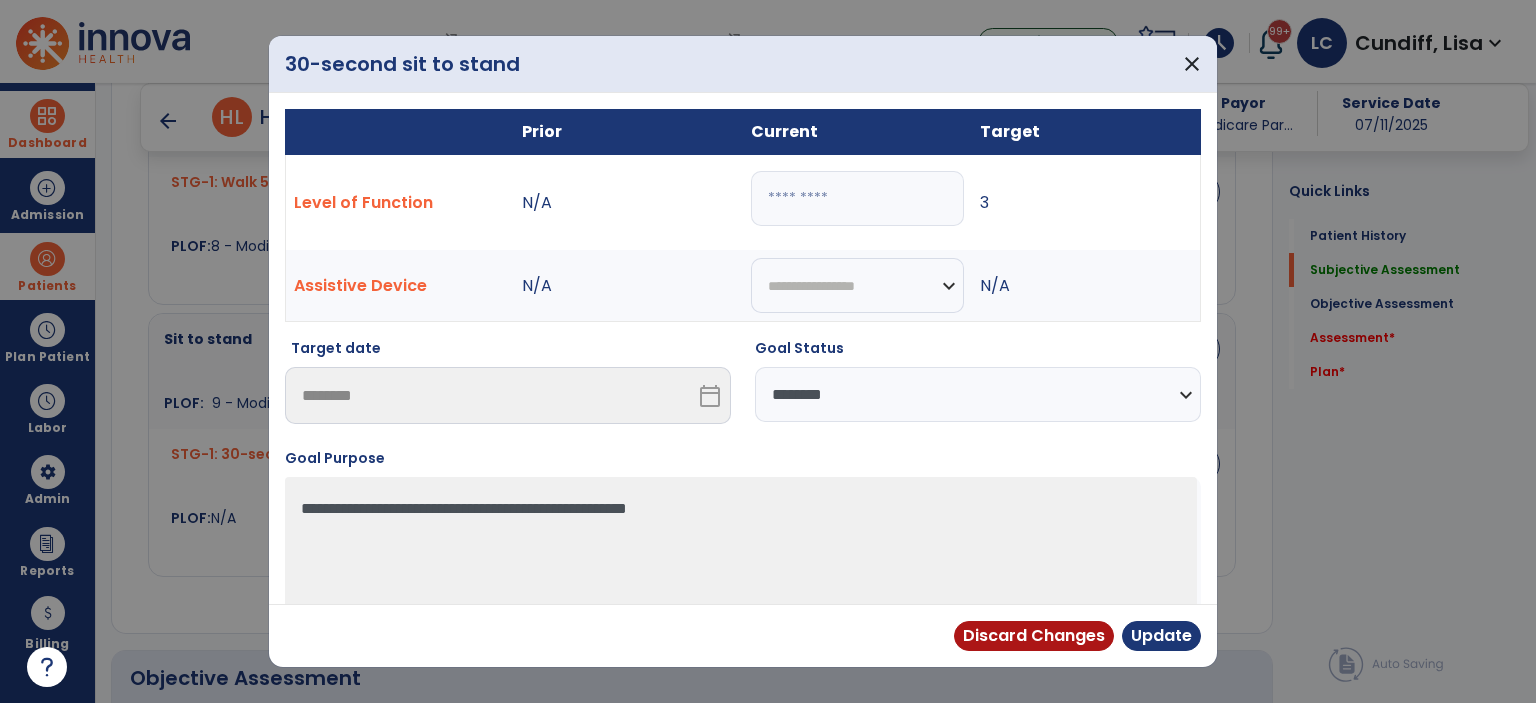 click on "**********" at bounding box center (978, 394) 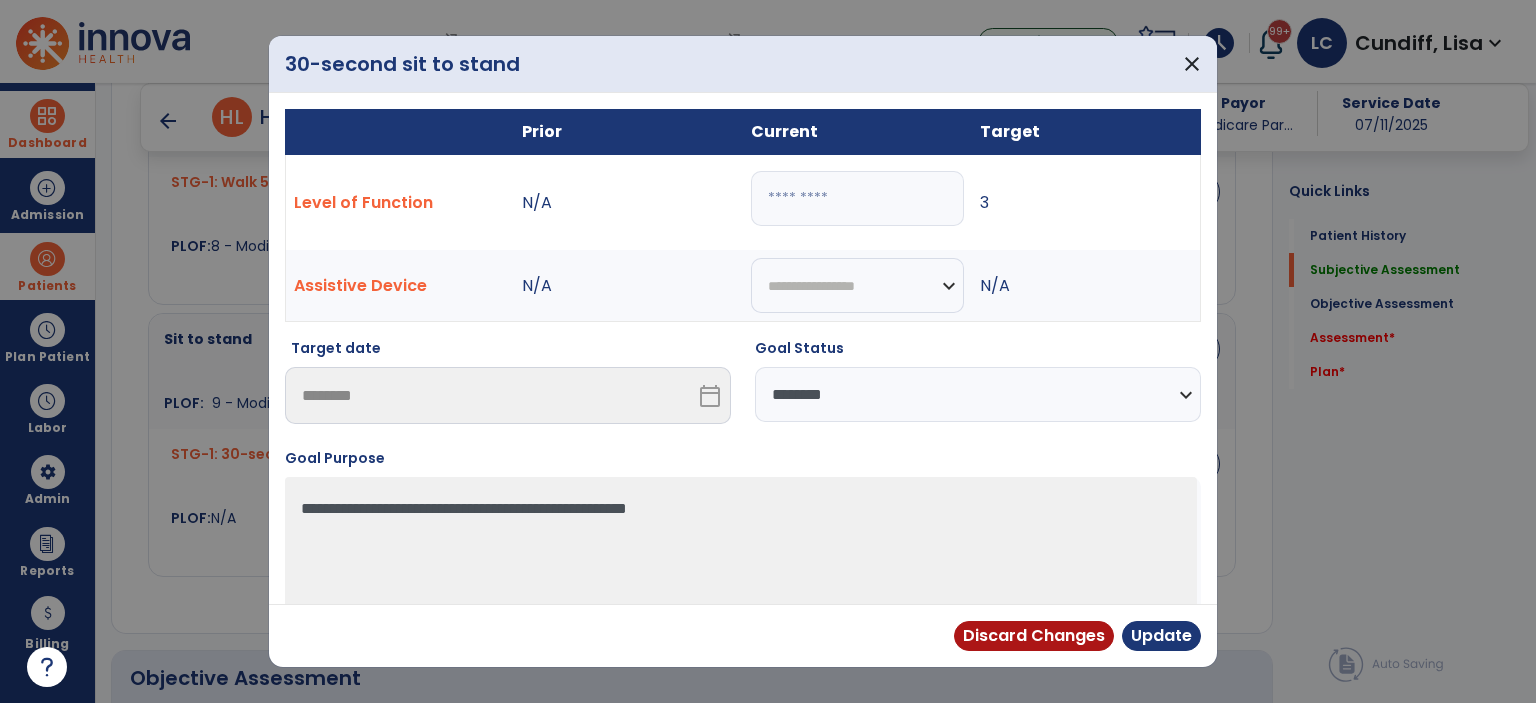select on "**********" 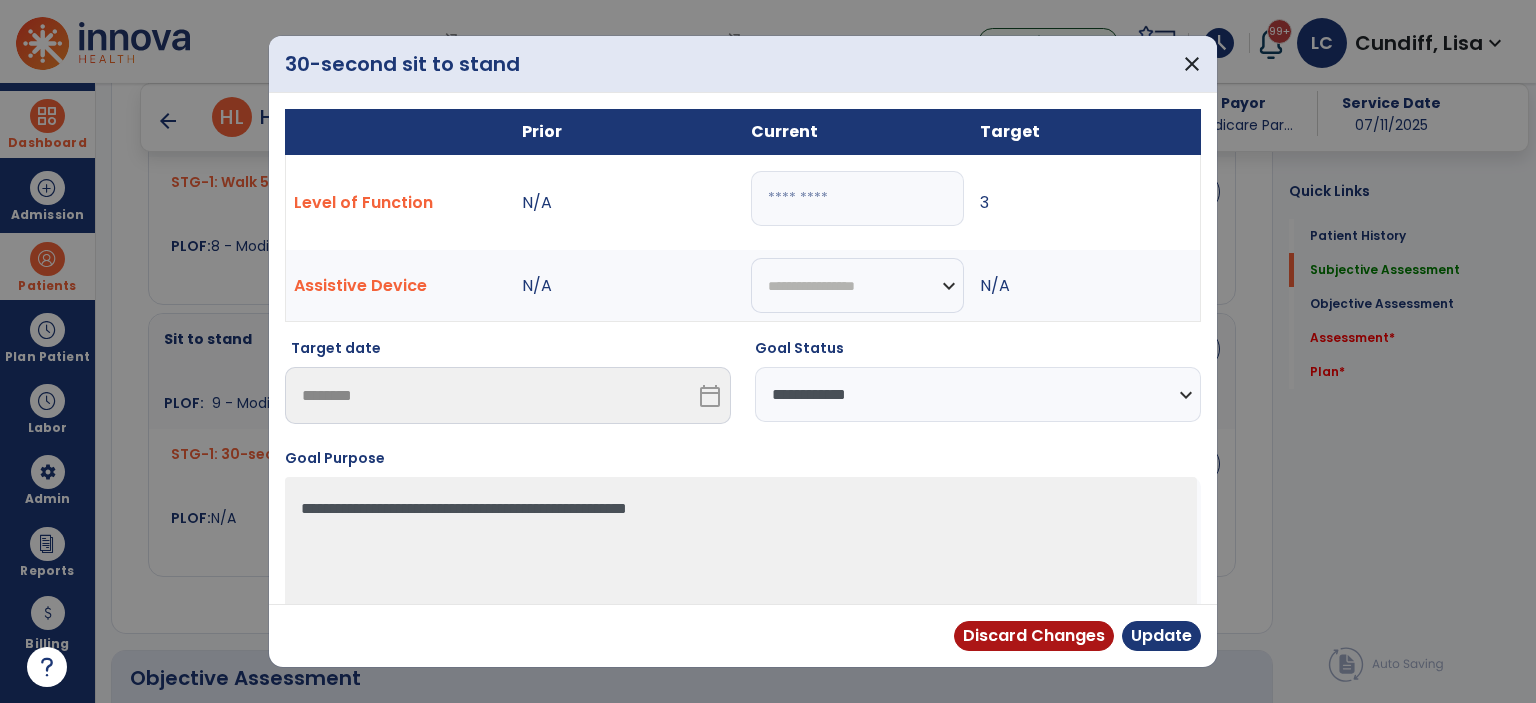 click on "**********" at bounding box center [978, 394] 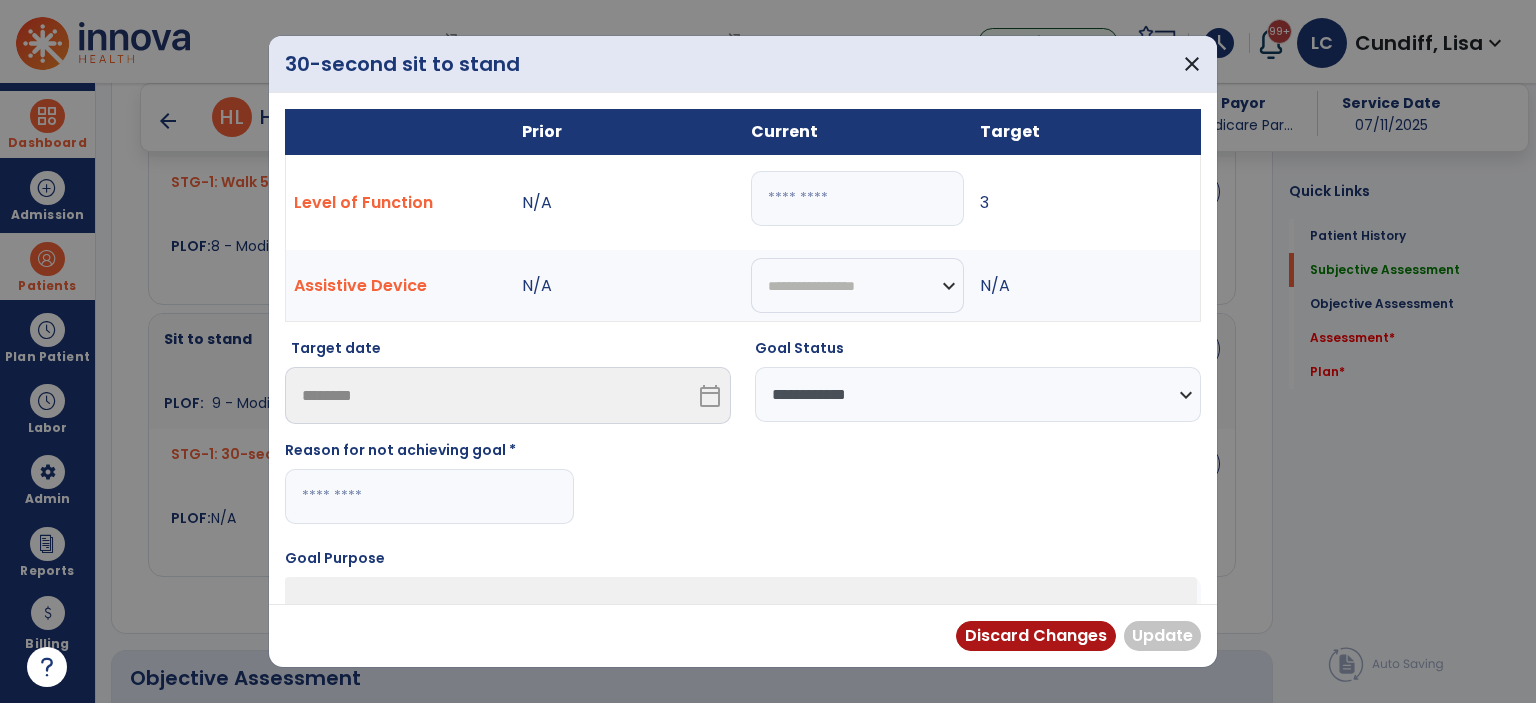 click at bounding box center (429, 496) 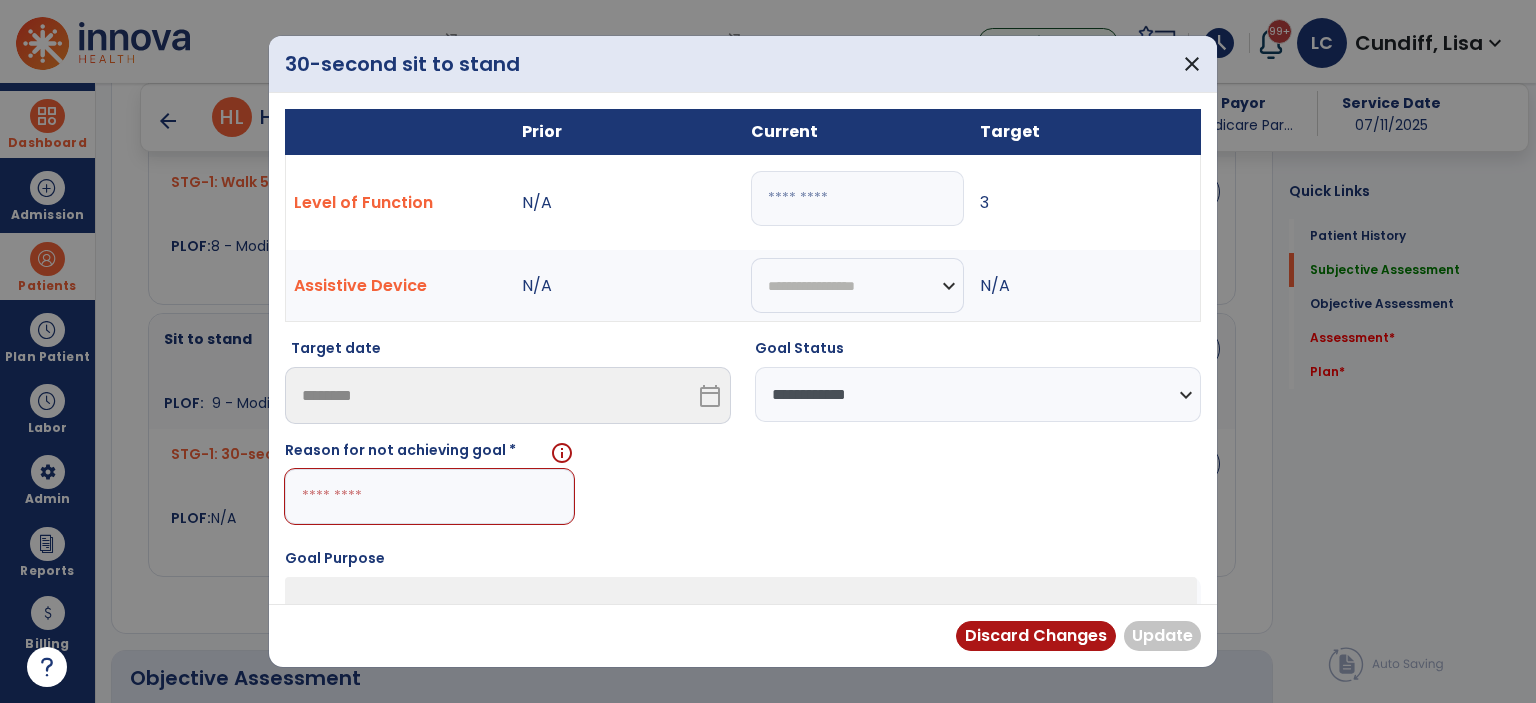 paste on "**********" 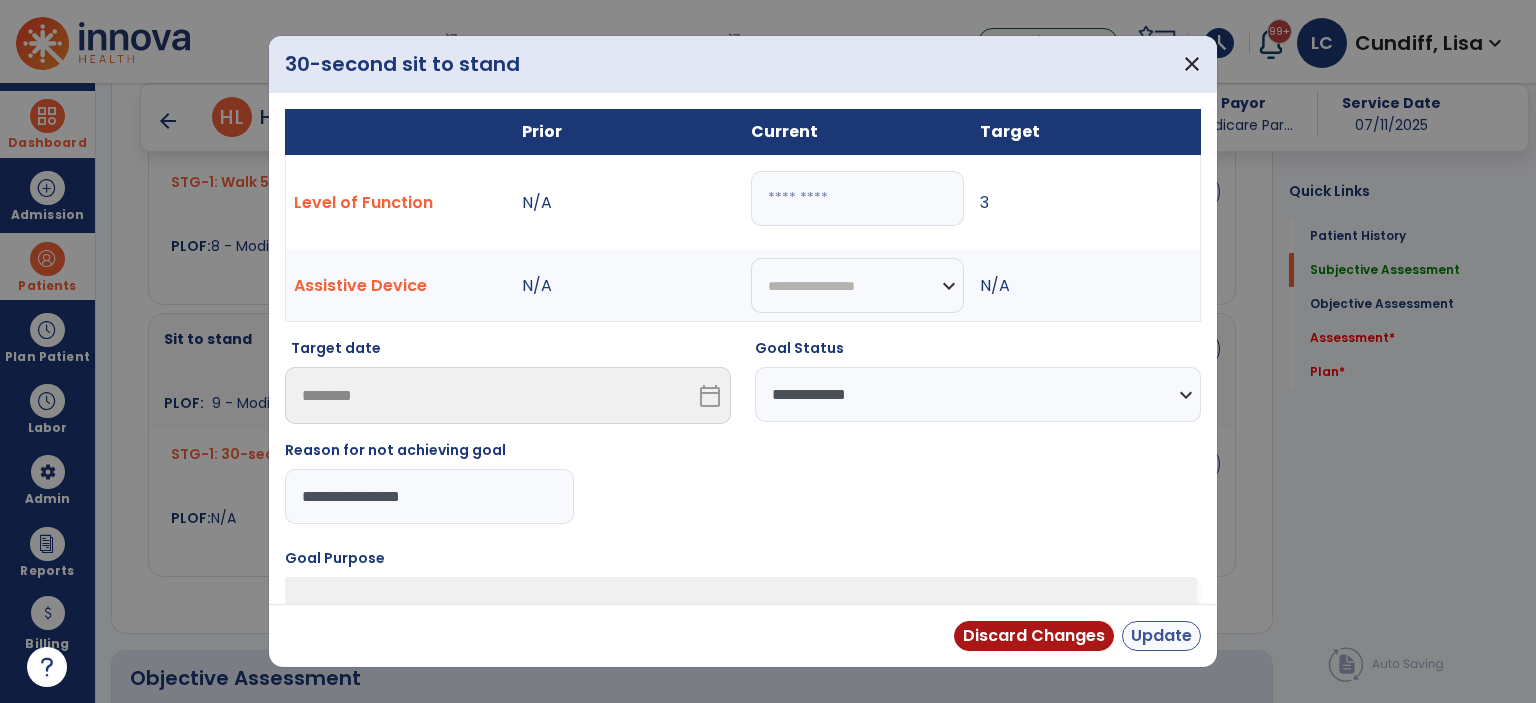 type on "**********" 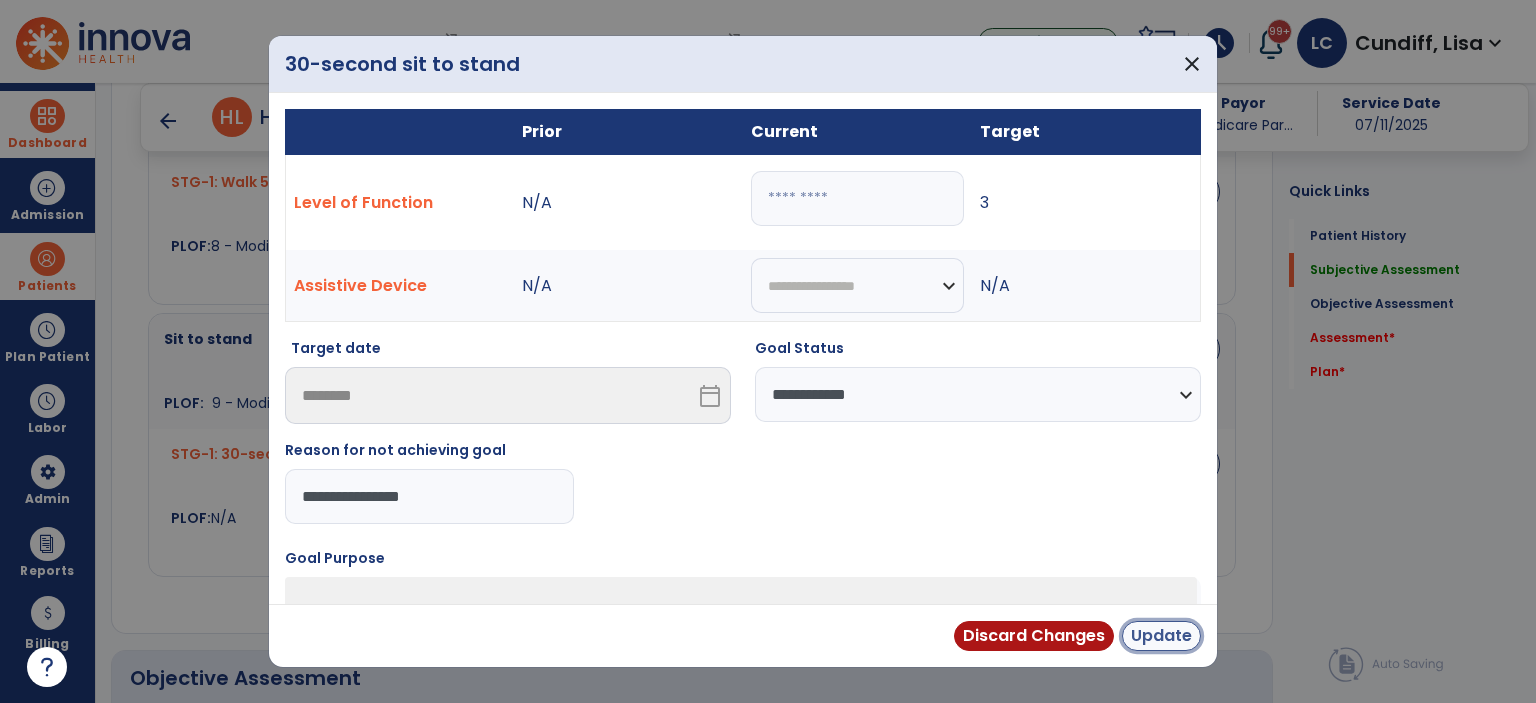 click on "Update" at bounding box center [1161, 636] 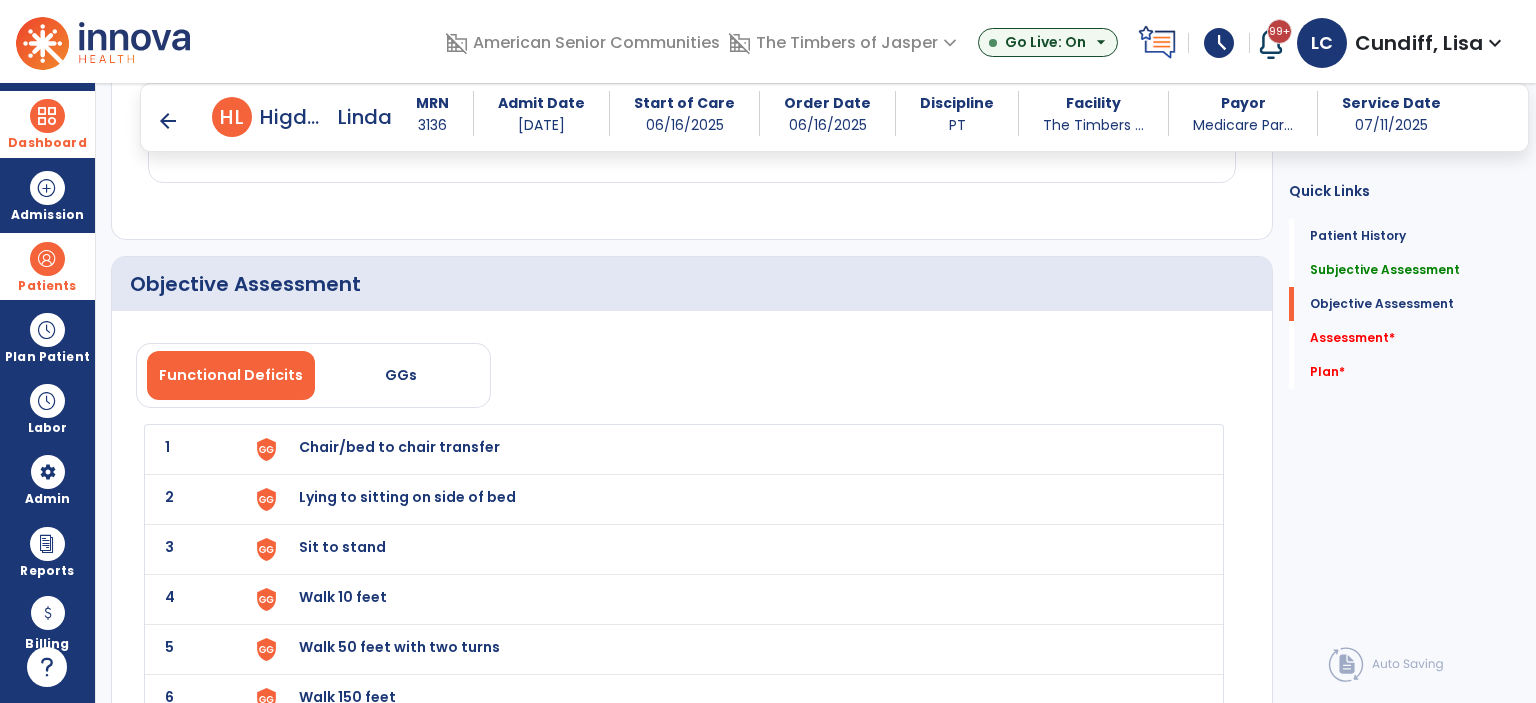 scroll, scrollTop: 1800, scrollLeft: 0, axis: vertical 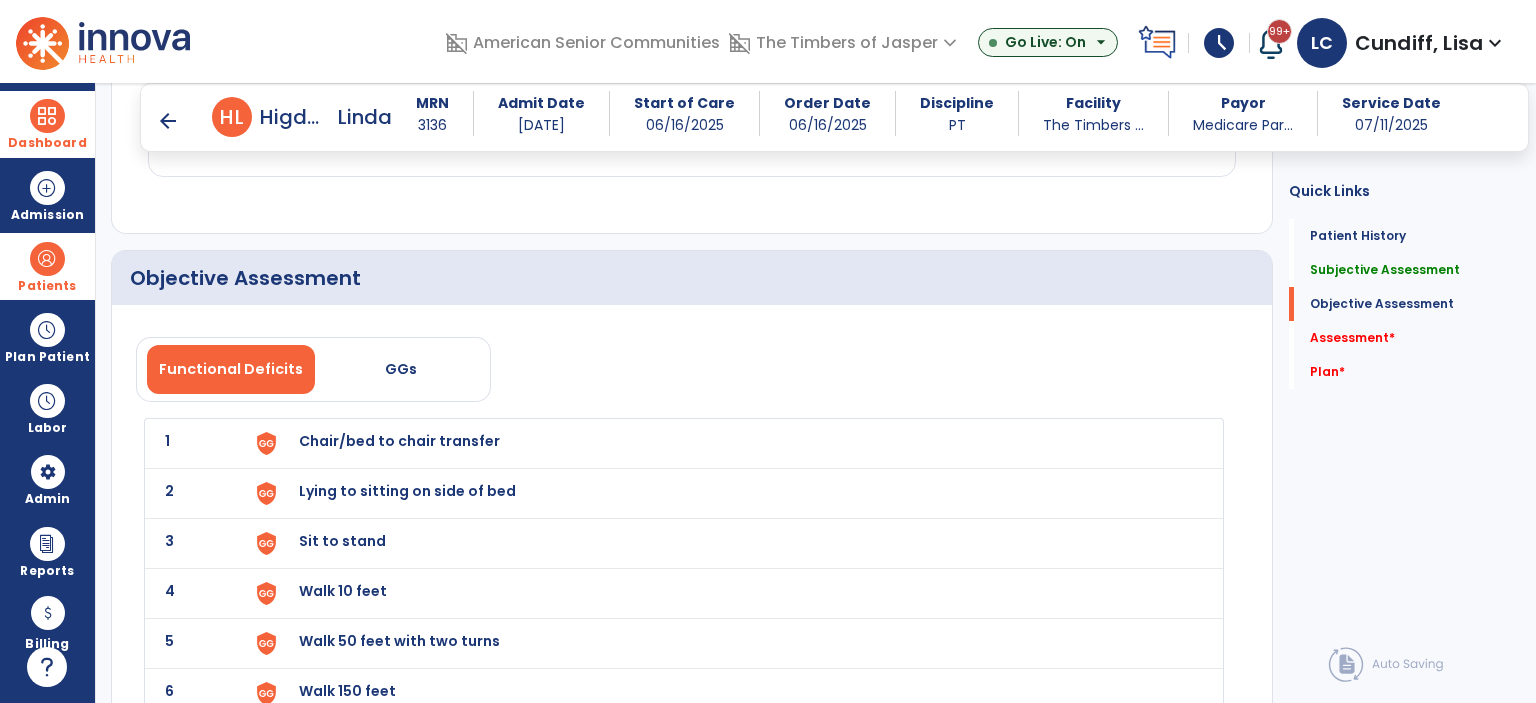 click on "Chair/bed to chair transfer" at bounding box center (399, 441) 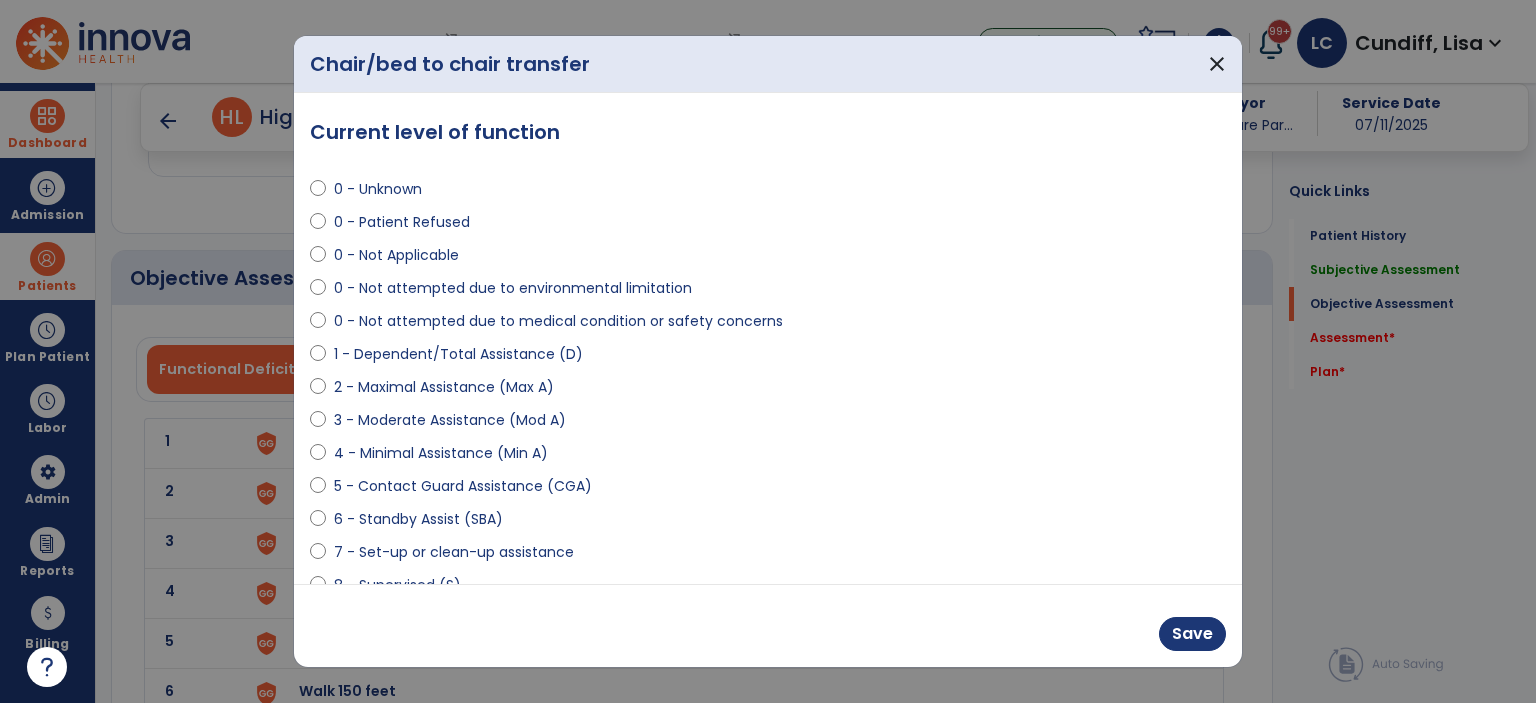 click at bounding box center (318, 490) 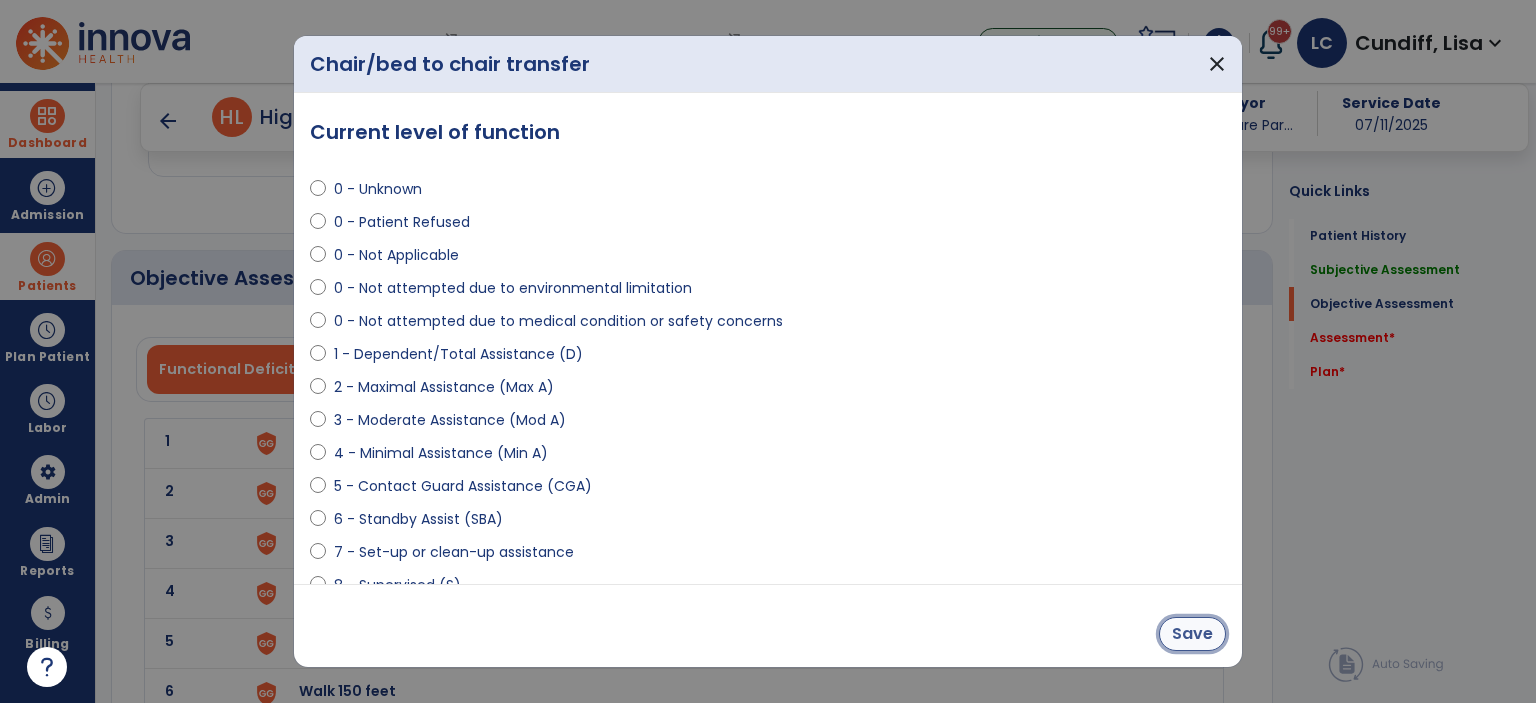 click on "Save" at bounding box center [1192, 634] 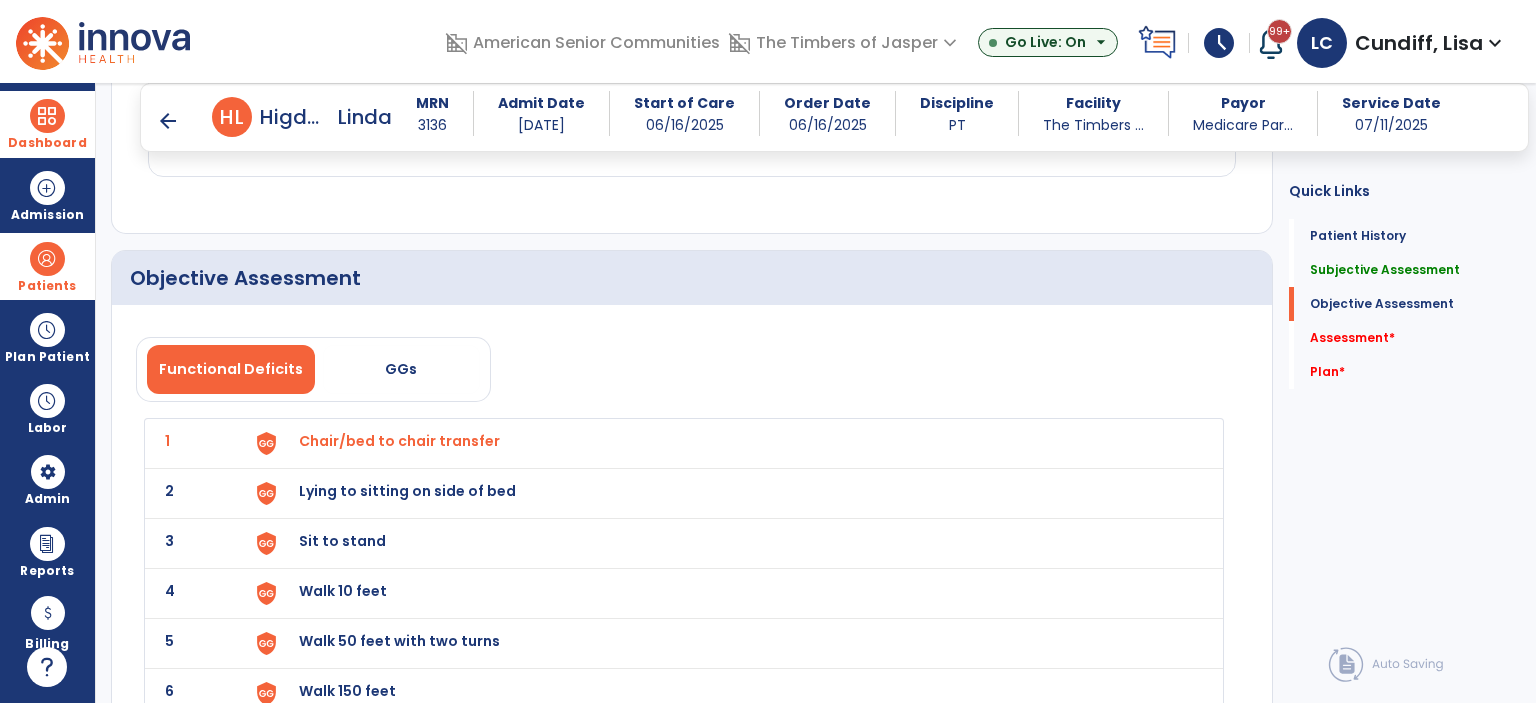click on "Lying to sitting on side of bed" at bounding box center (399, 441) 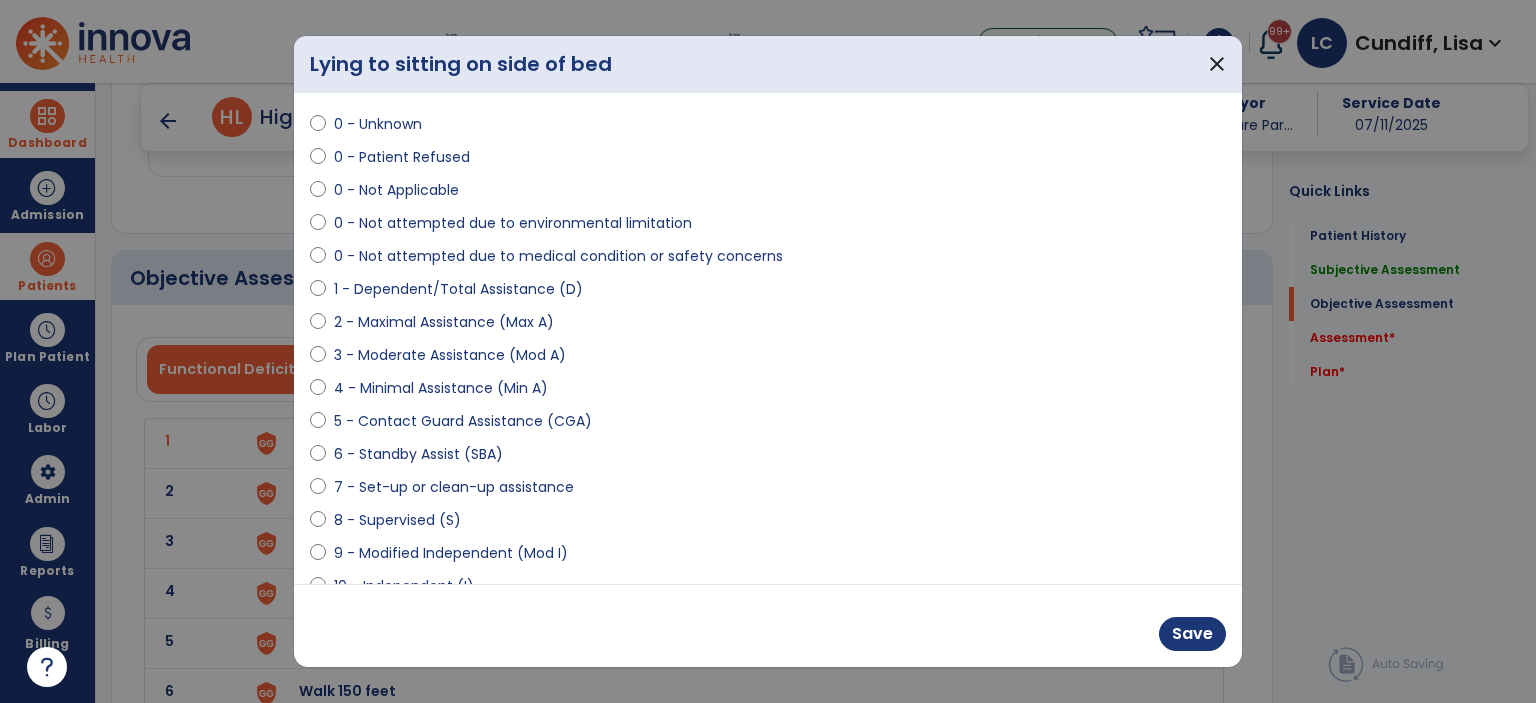 scroll, scrollTop: 100, scrollLeft: 0, axis: vertical 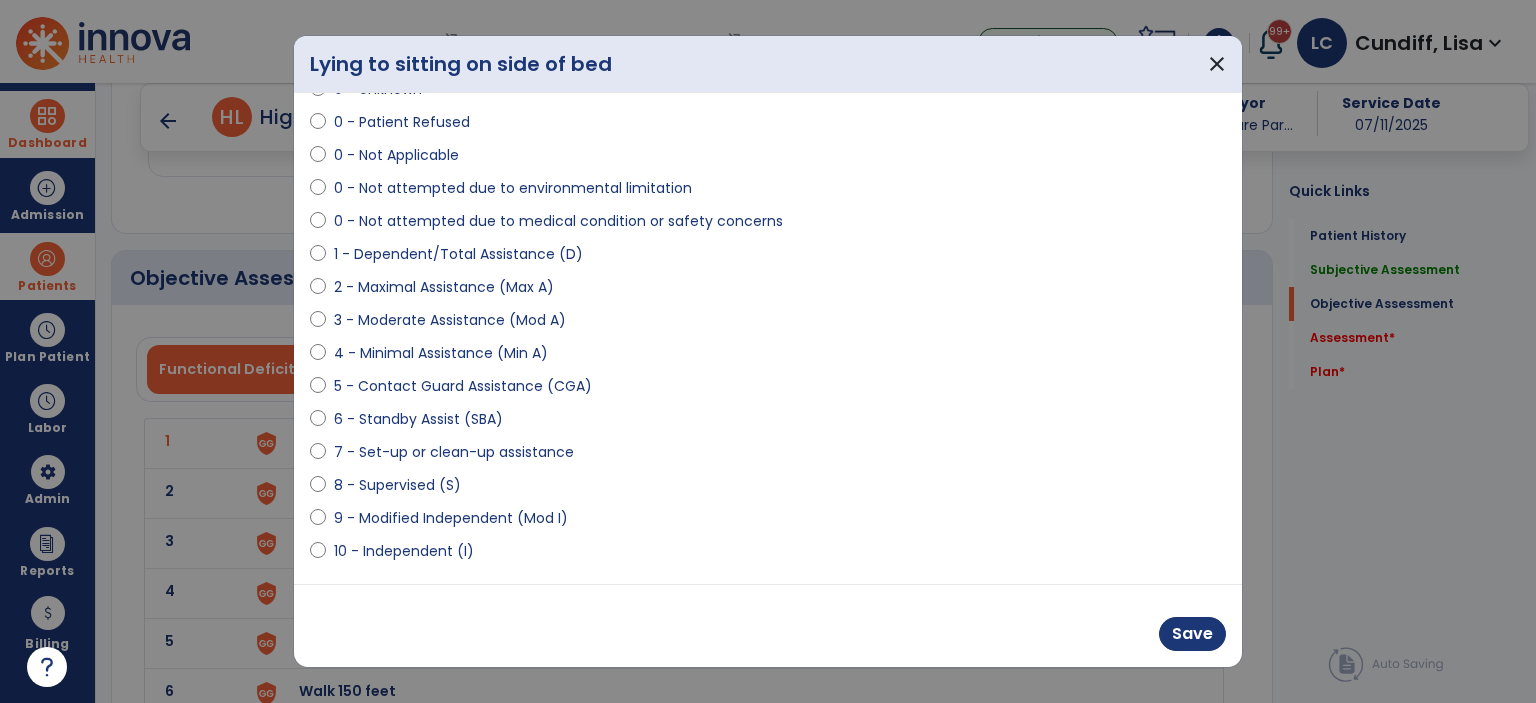 select on "**********" 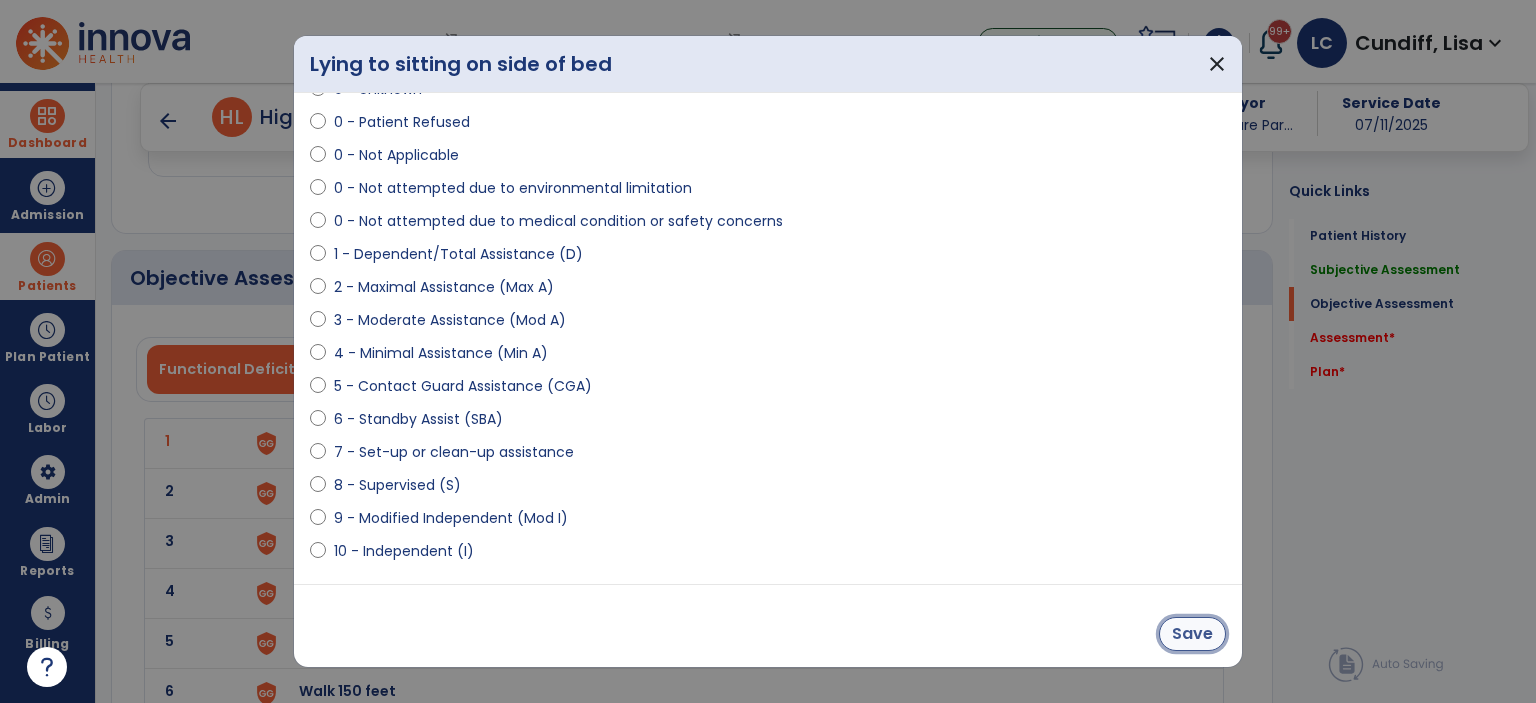 click on "Save" at bounding box center [1192, 634] 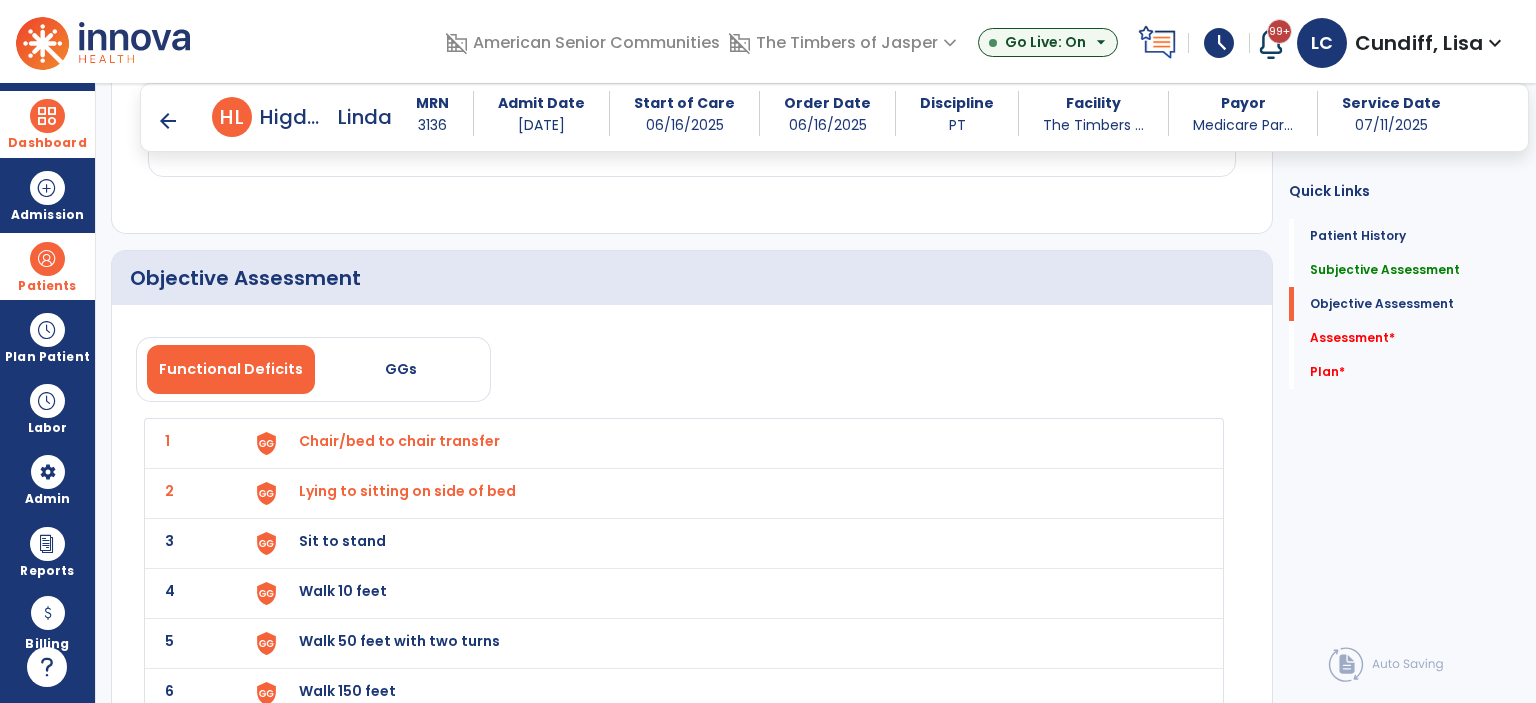 click on "Sit to stand" at bounding box center [399, 441] 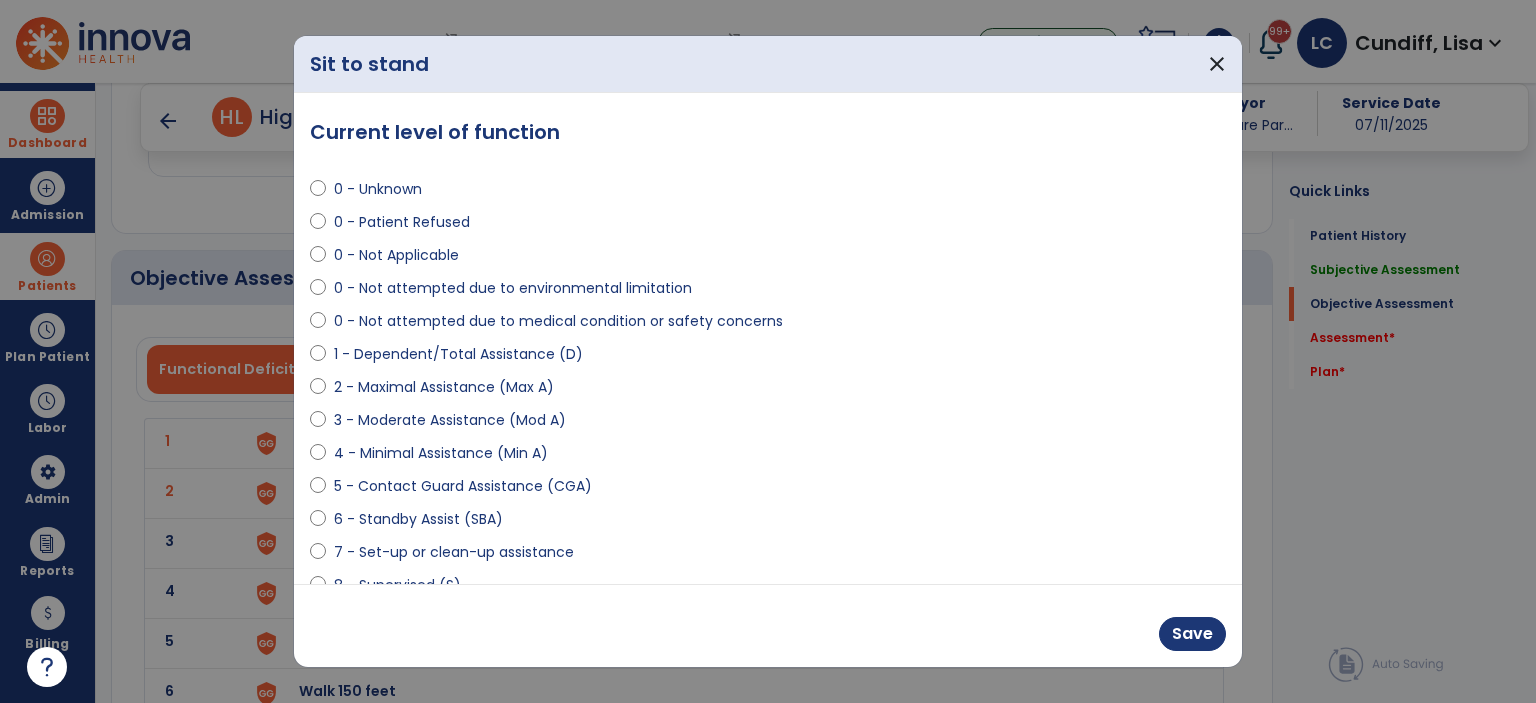 select on "**********" 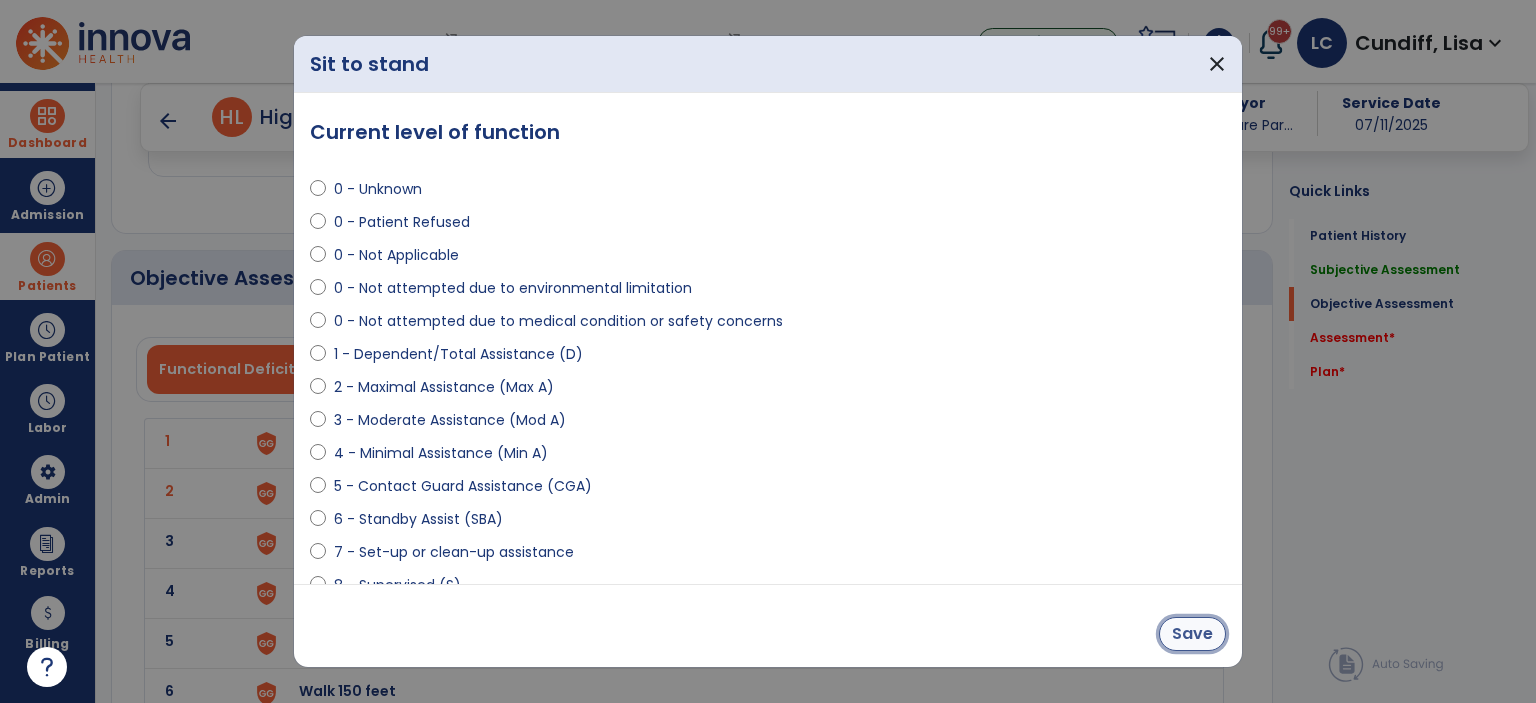 click on "Save" at bounding box center [1192, 634] 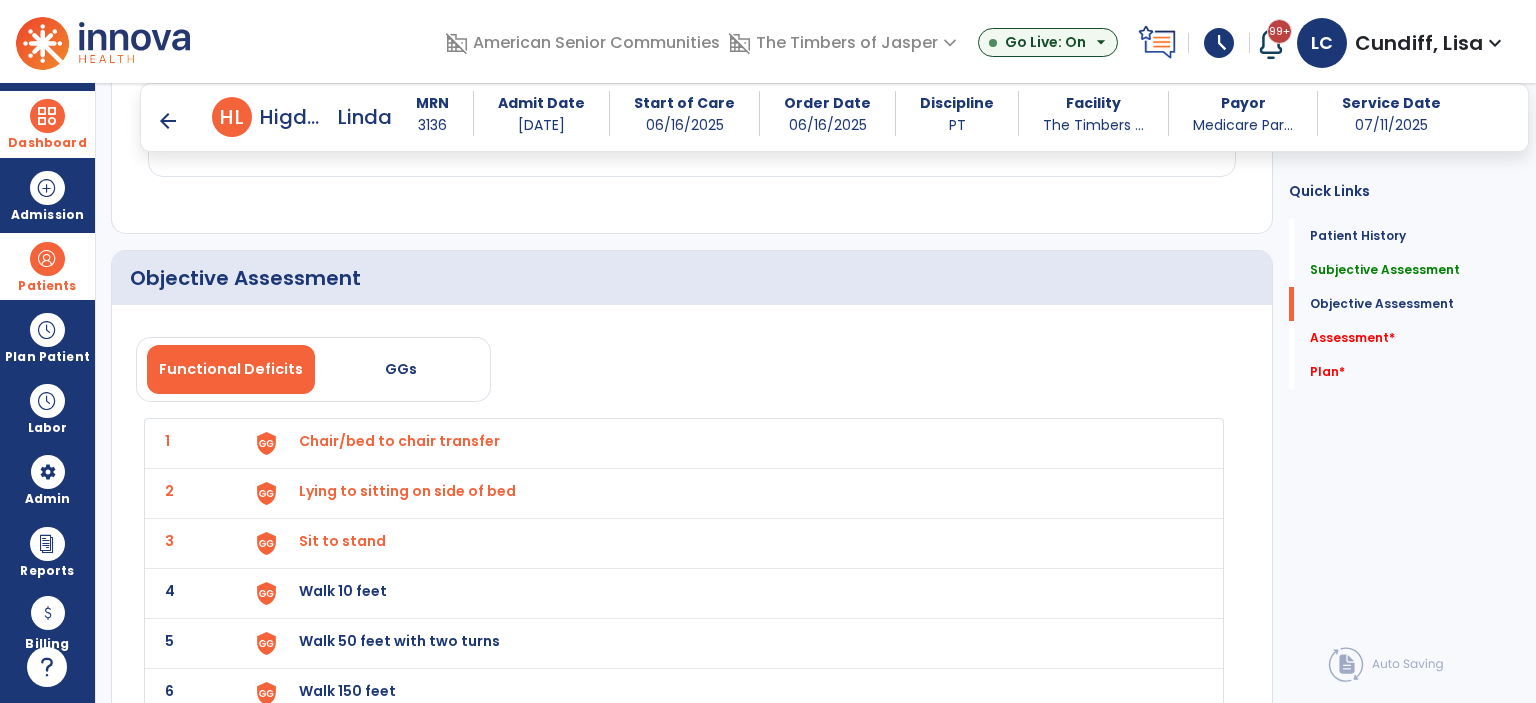 click on "Walk 10 feet" at bounding box center [399, 441] 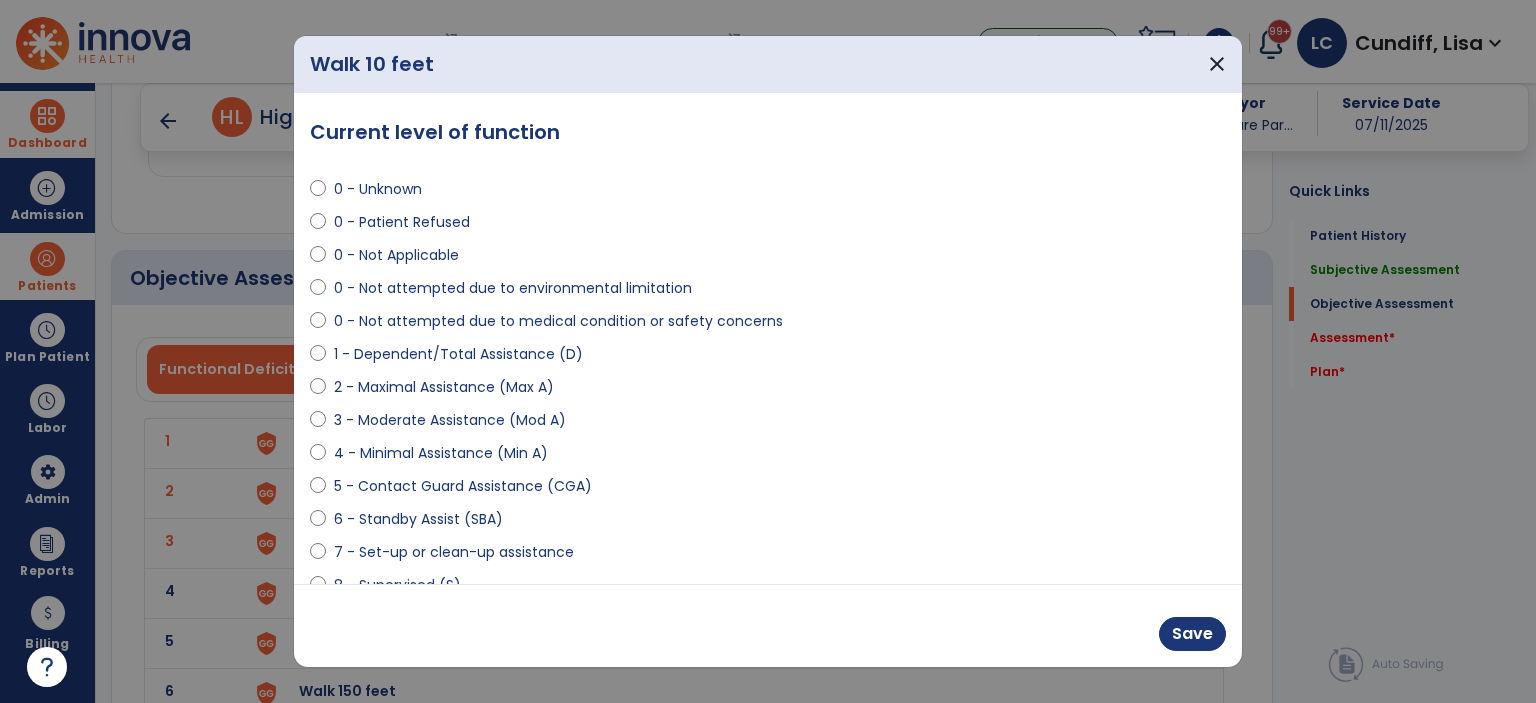 select on "**********" 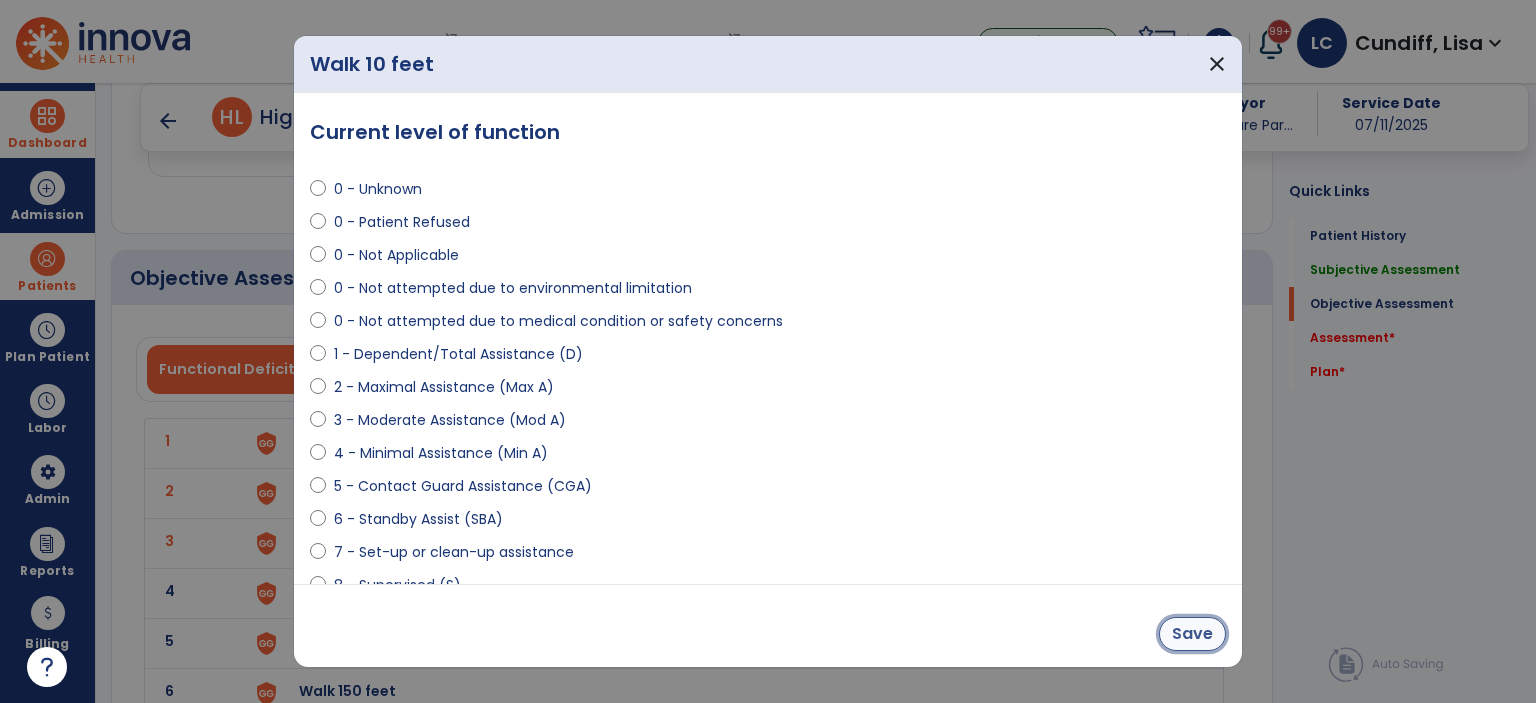 click on "Save" at bounding box center [1192, 634] 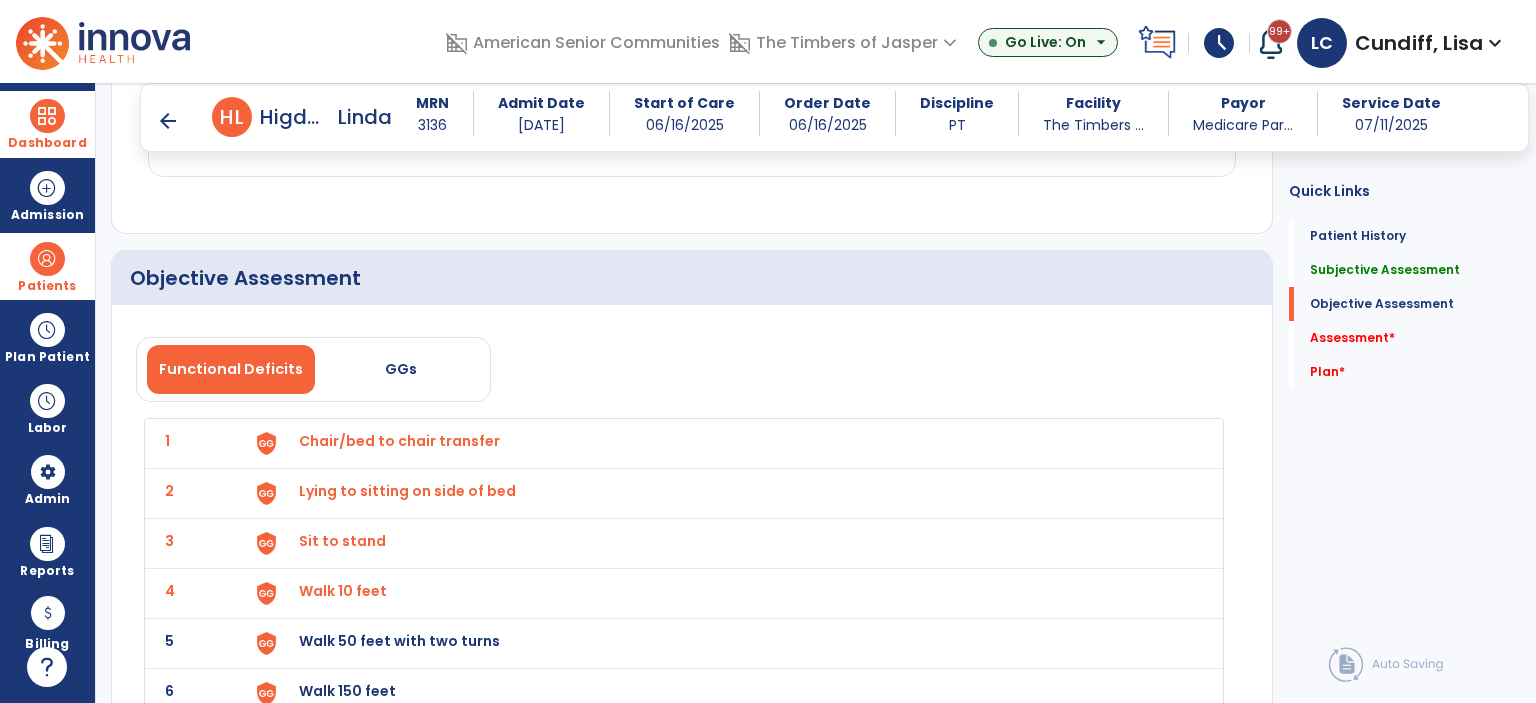 click at bounding box center [266, 443] 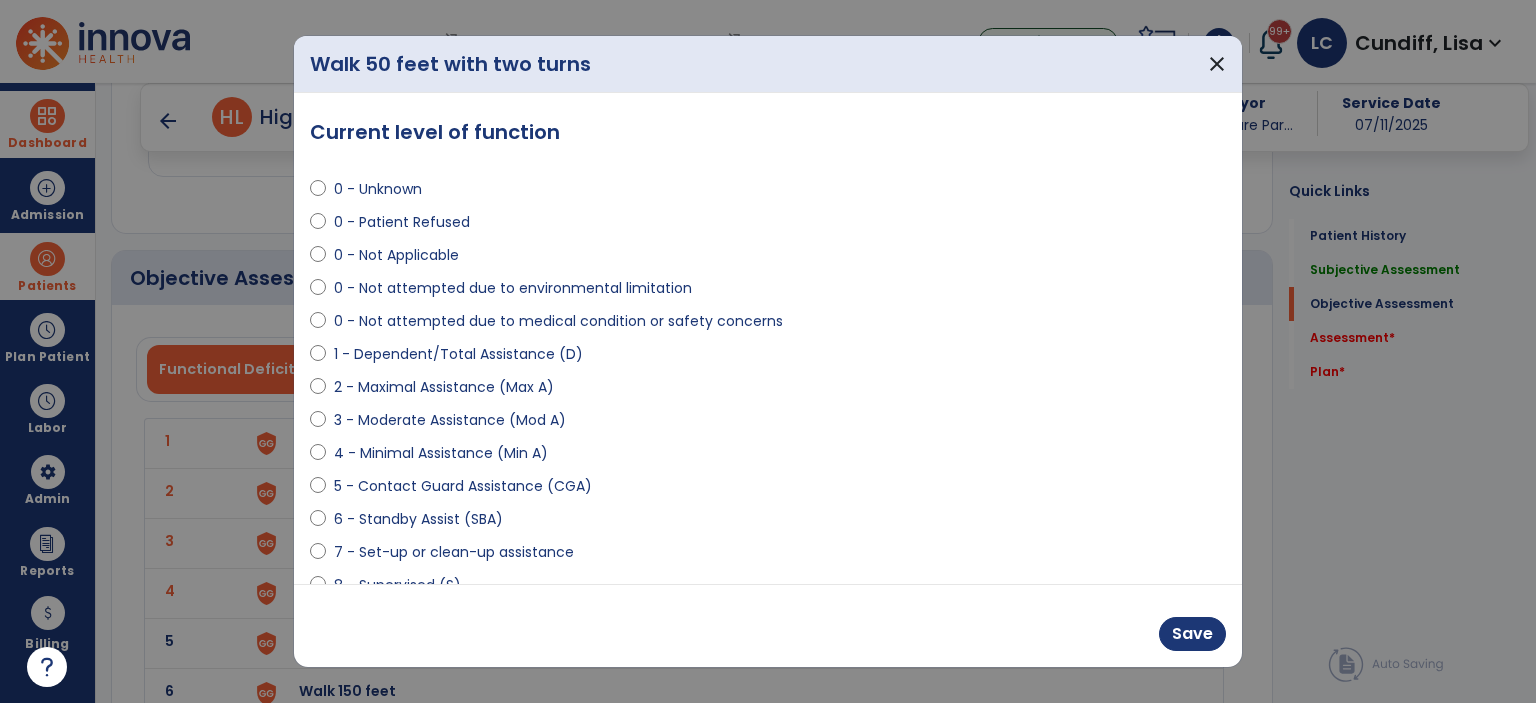 select on "**********" 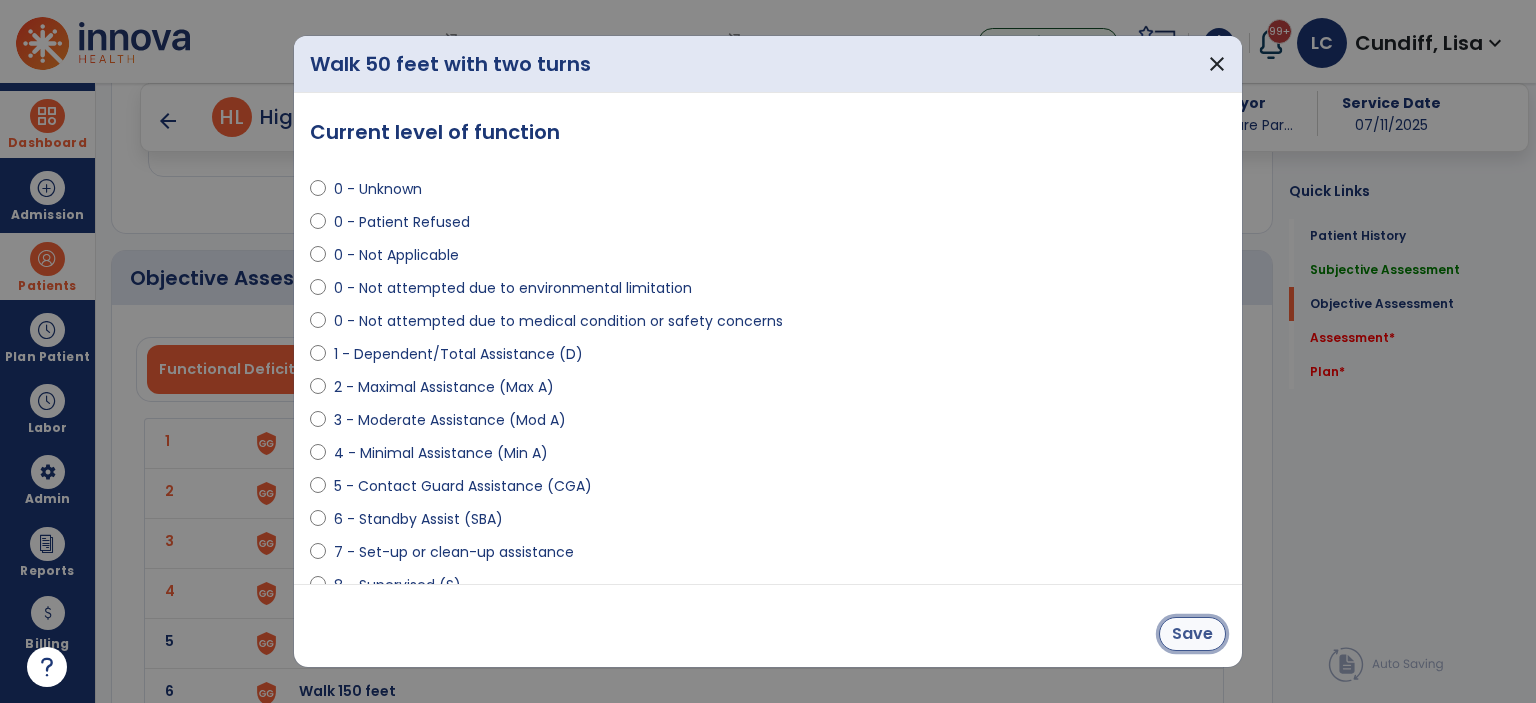 click on "Save" at bounding box center [1192, 634] 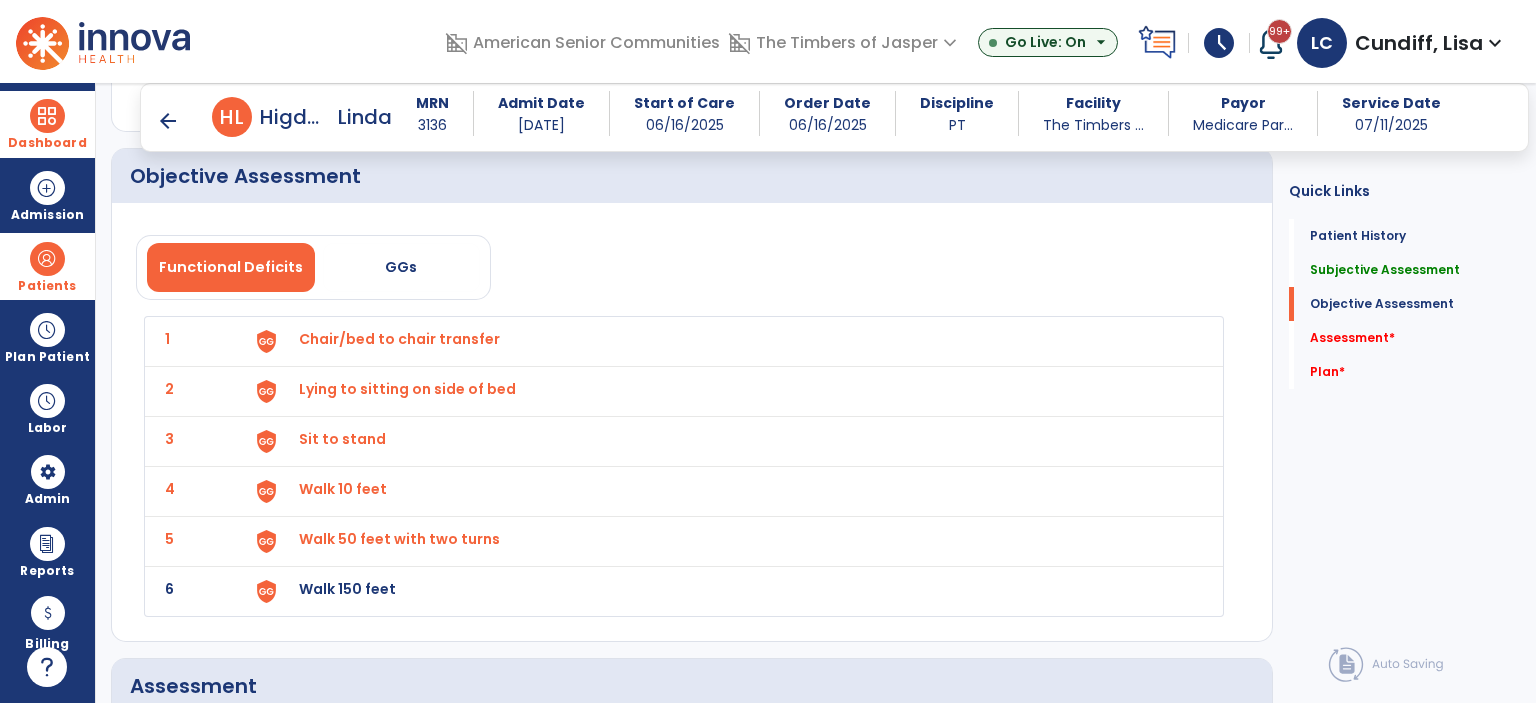 scroll, scrollTop: 2000, scrollLeft: 0, axis: vertical 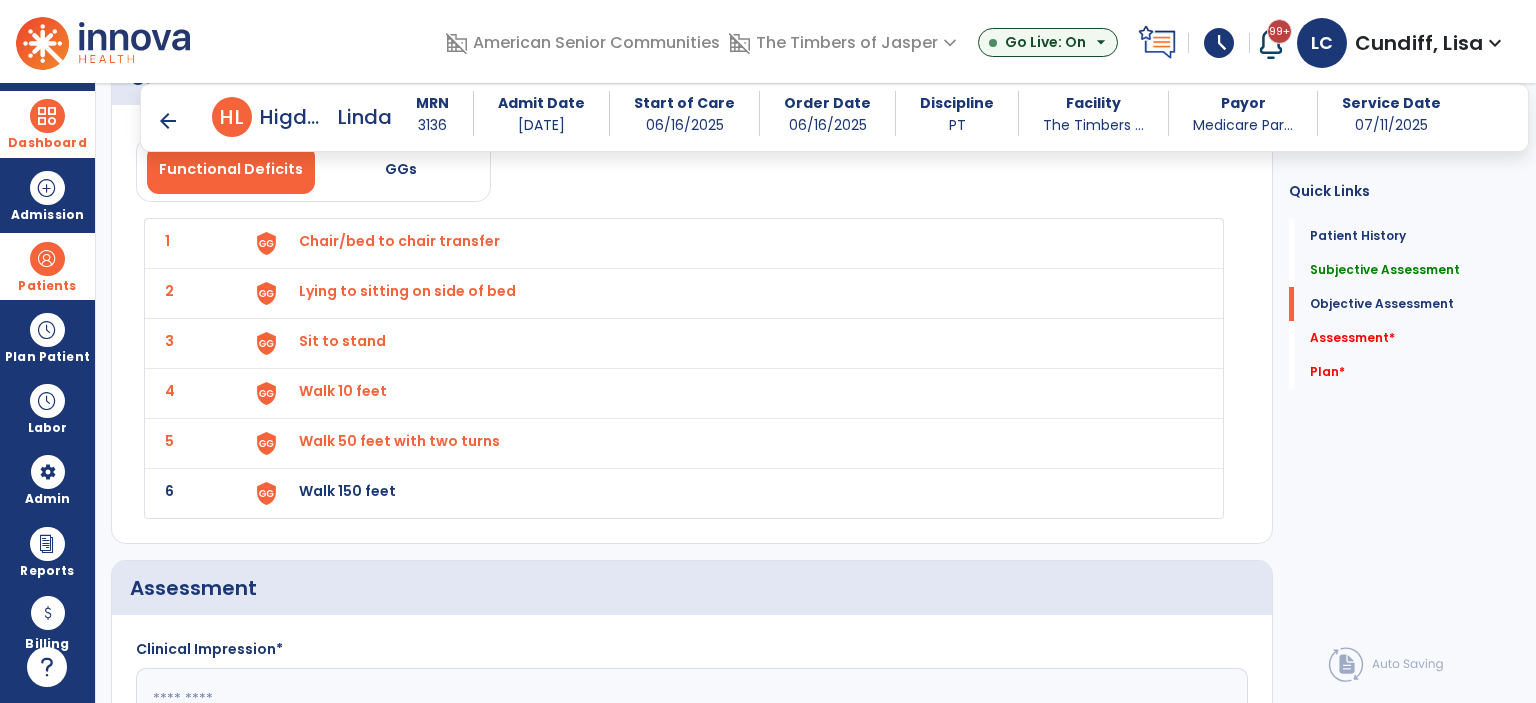 click on "6 Walk 150 feet" 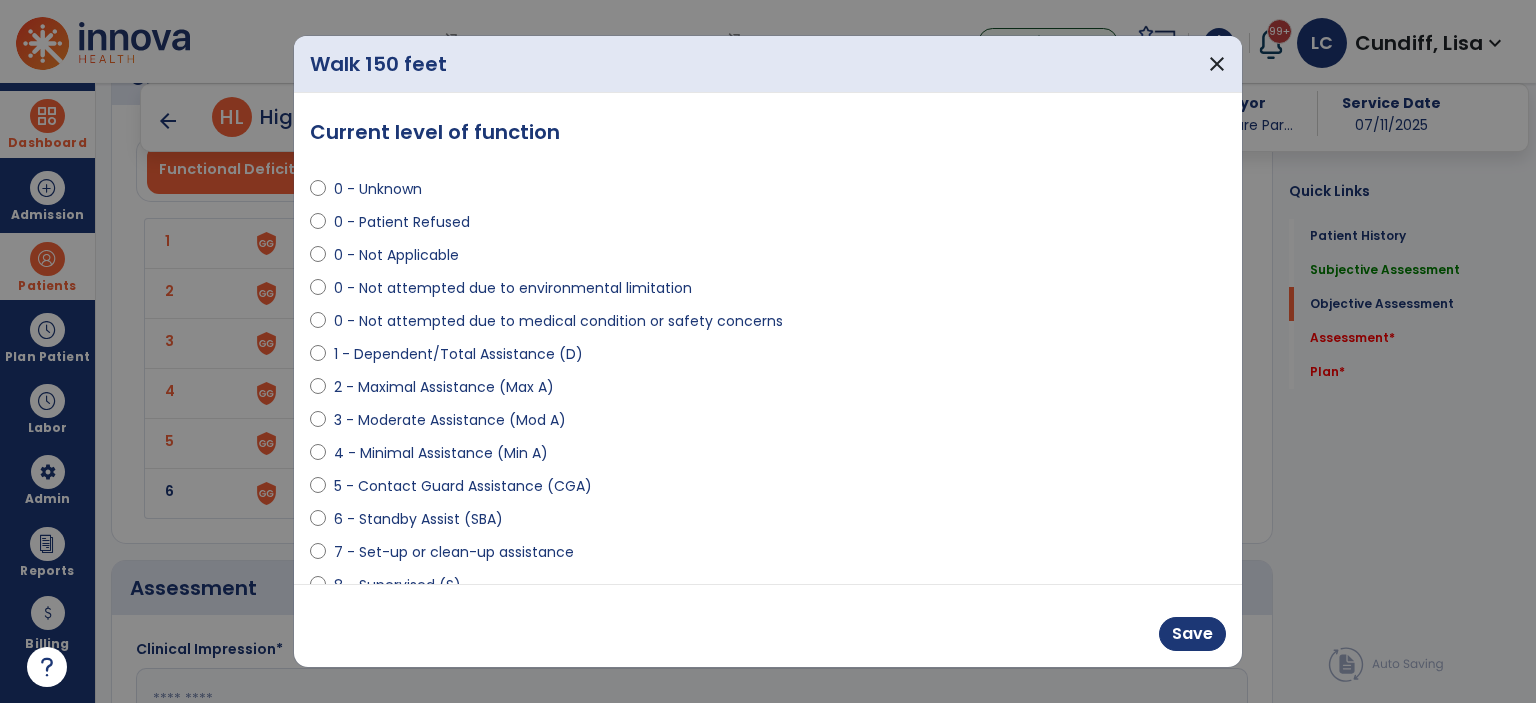 select on "**********" 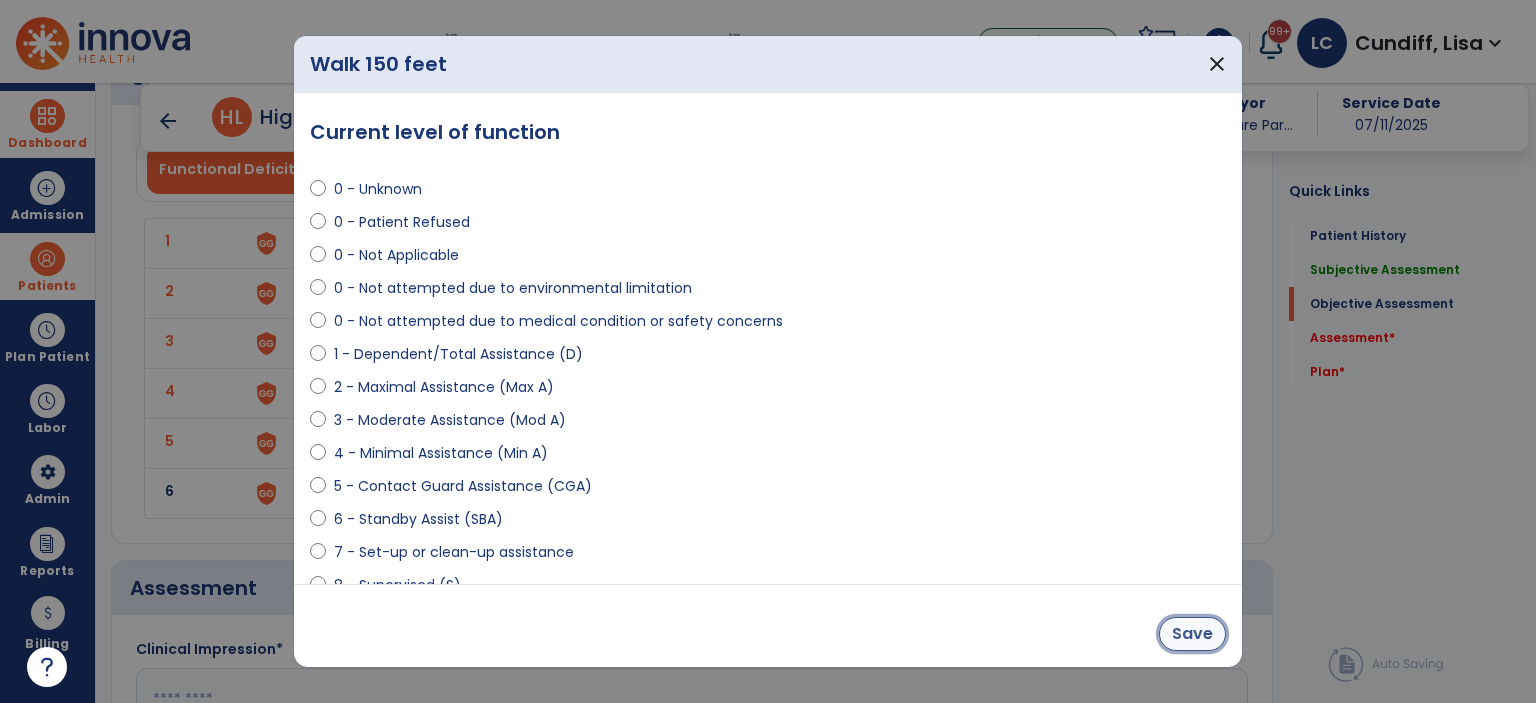 click on "Save" at bounding box center [1192, 634] 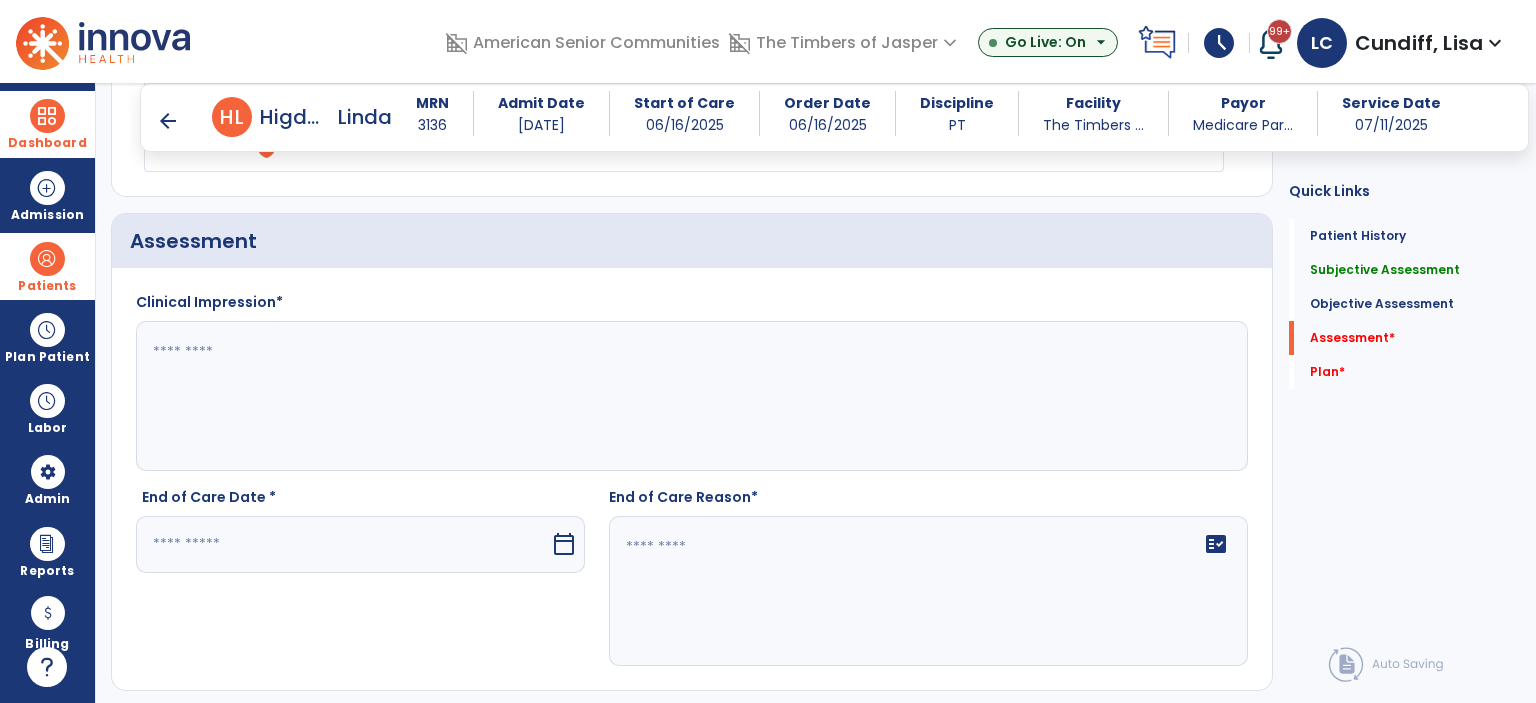 scroll, scrollTop: 2300, scrollLeft: 0, axis: vertical 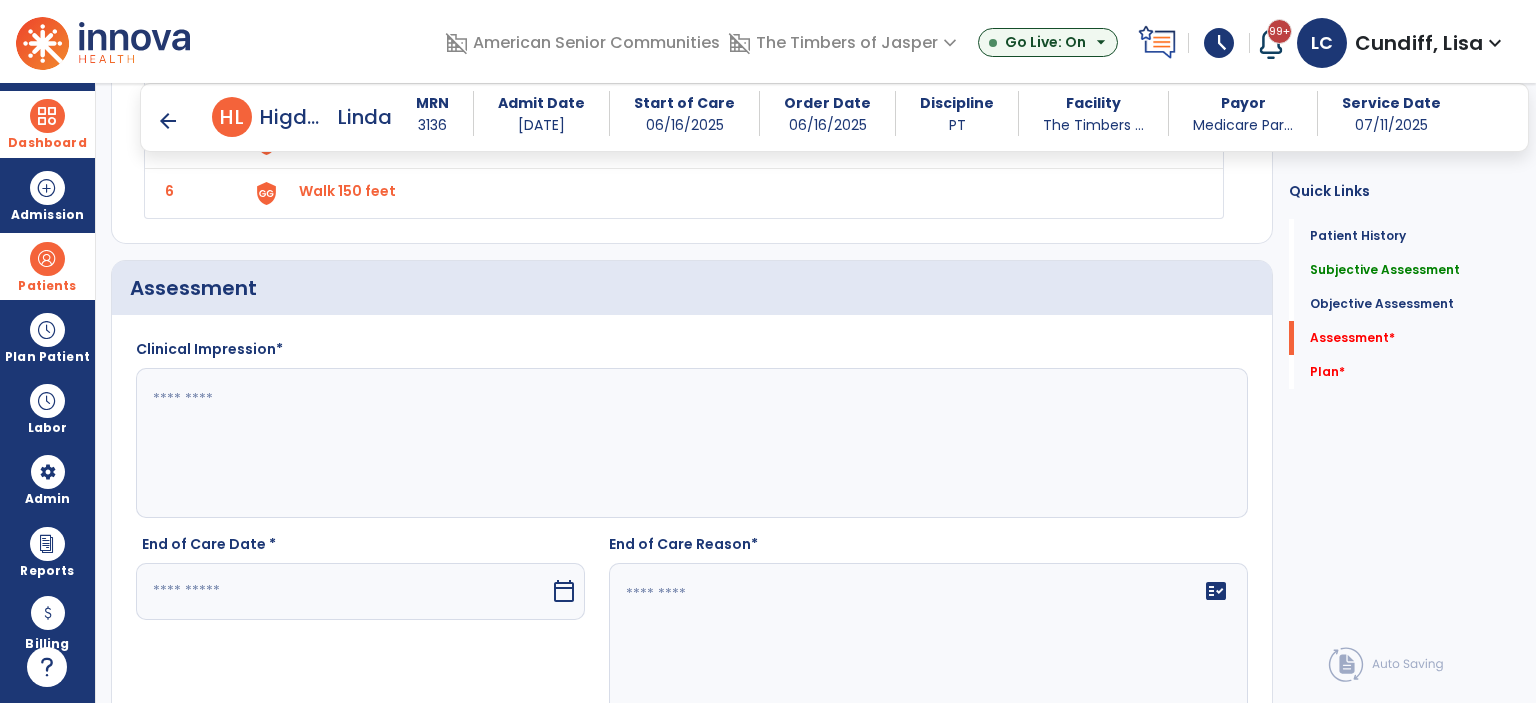 click 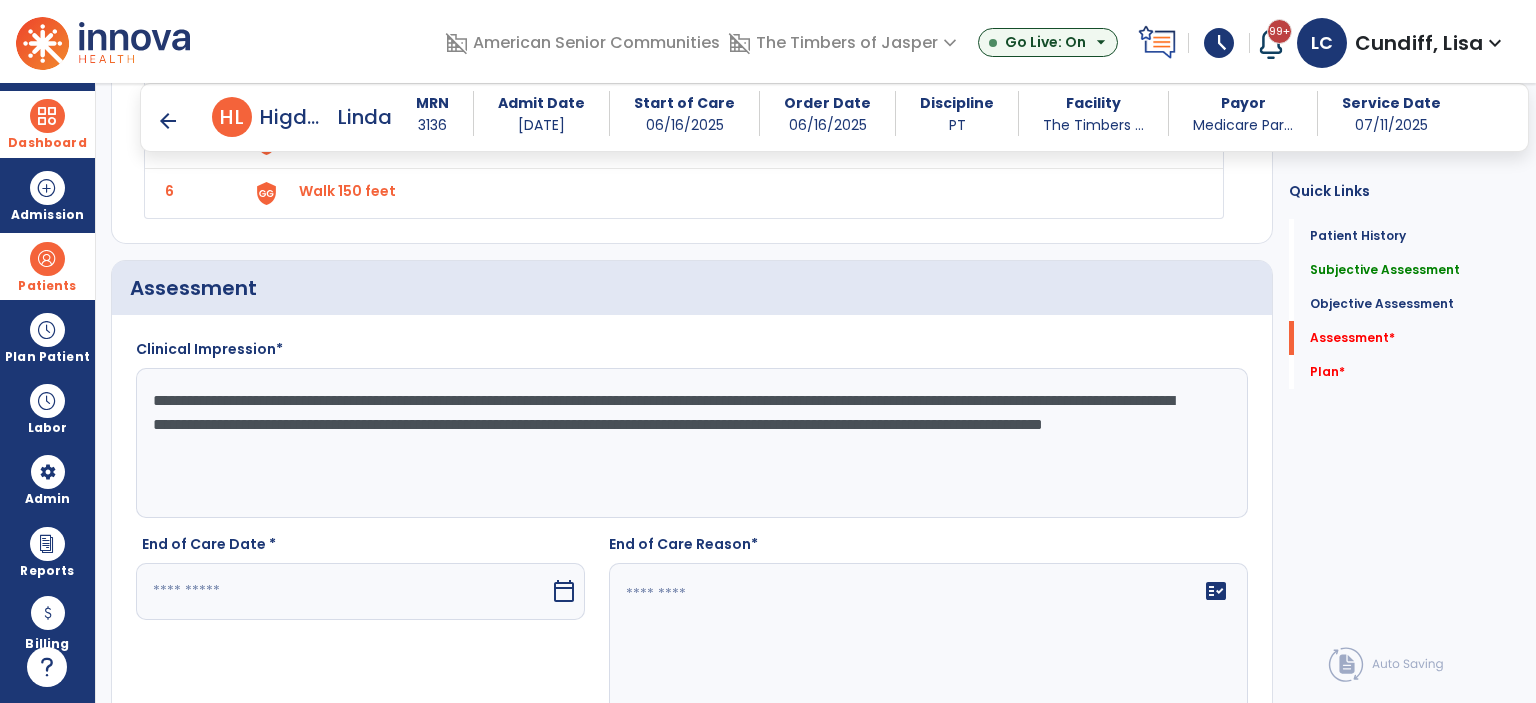 type on "**********" 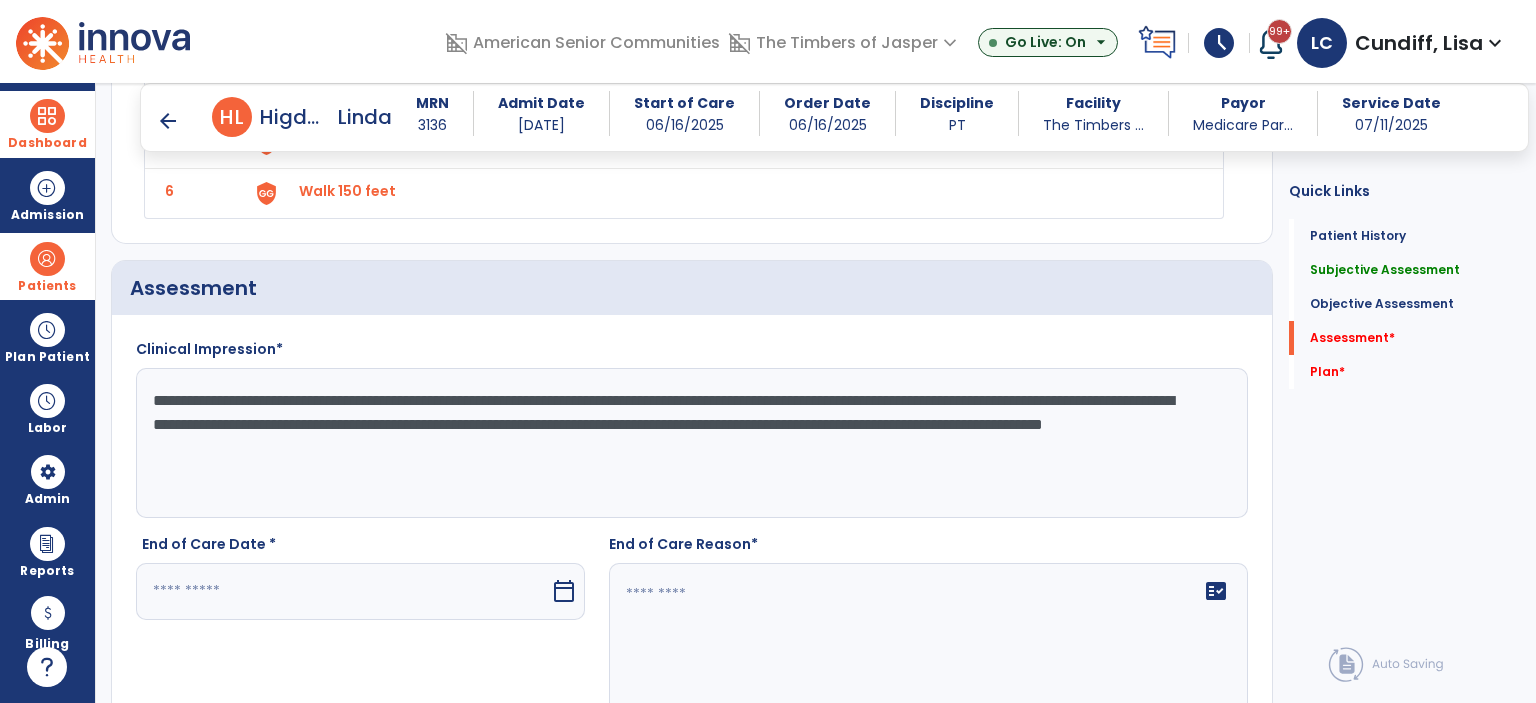 click at bounding box center [343, 591] 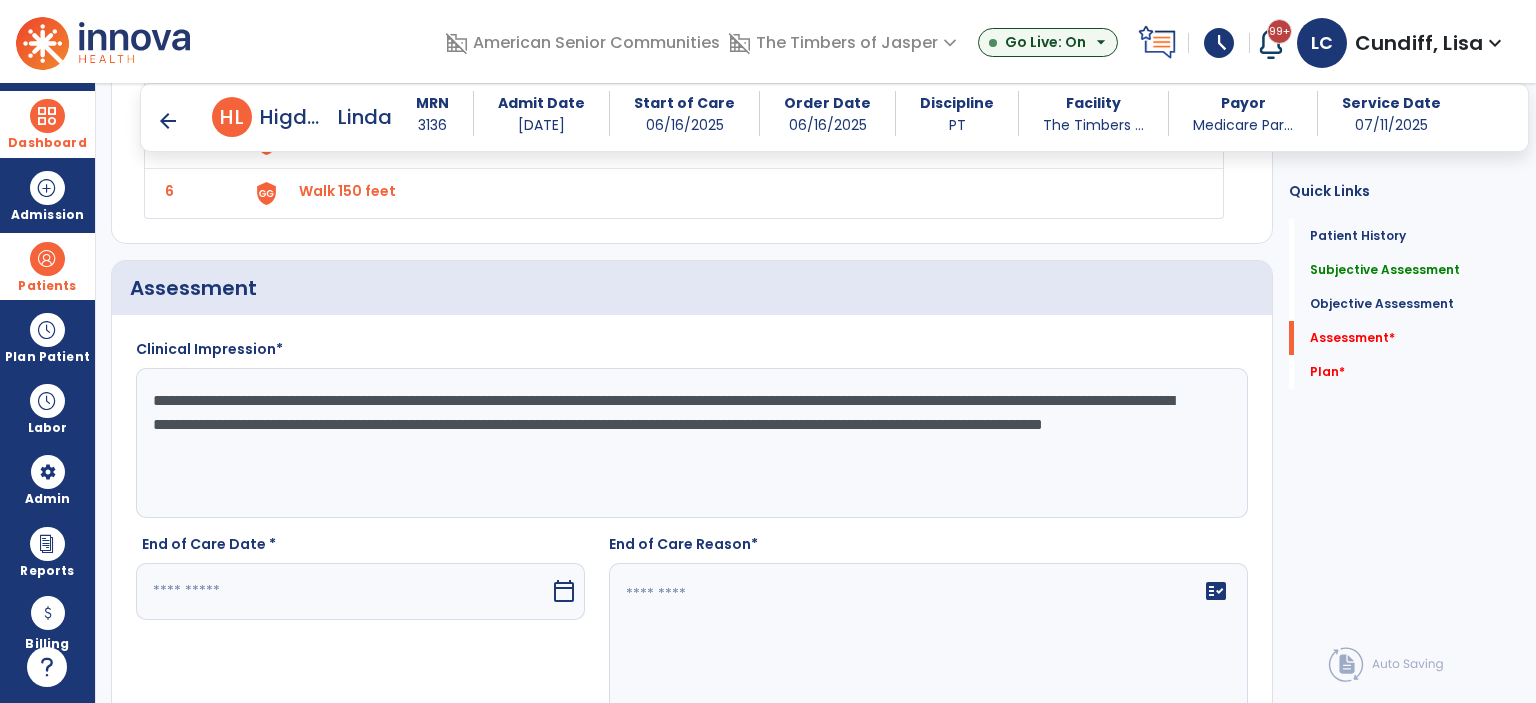 scroll, scrollTop: 2658, scrollLeft: 0, axis: vertical 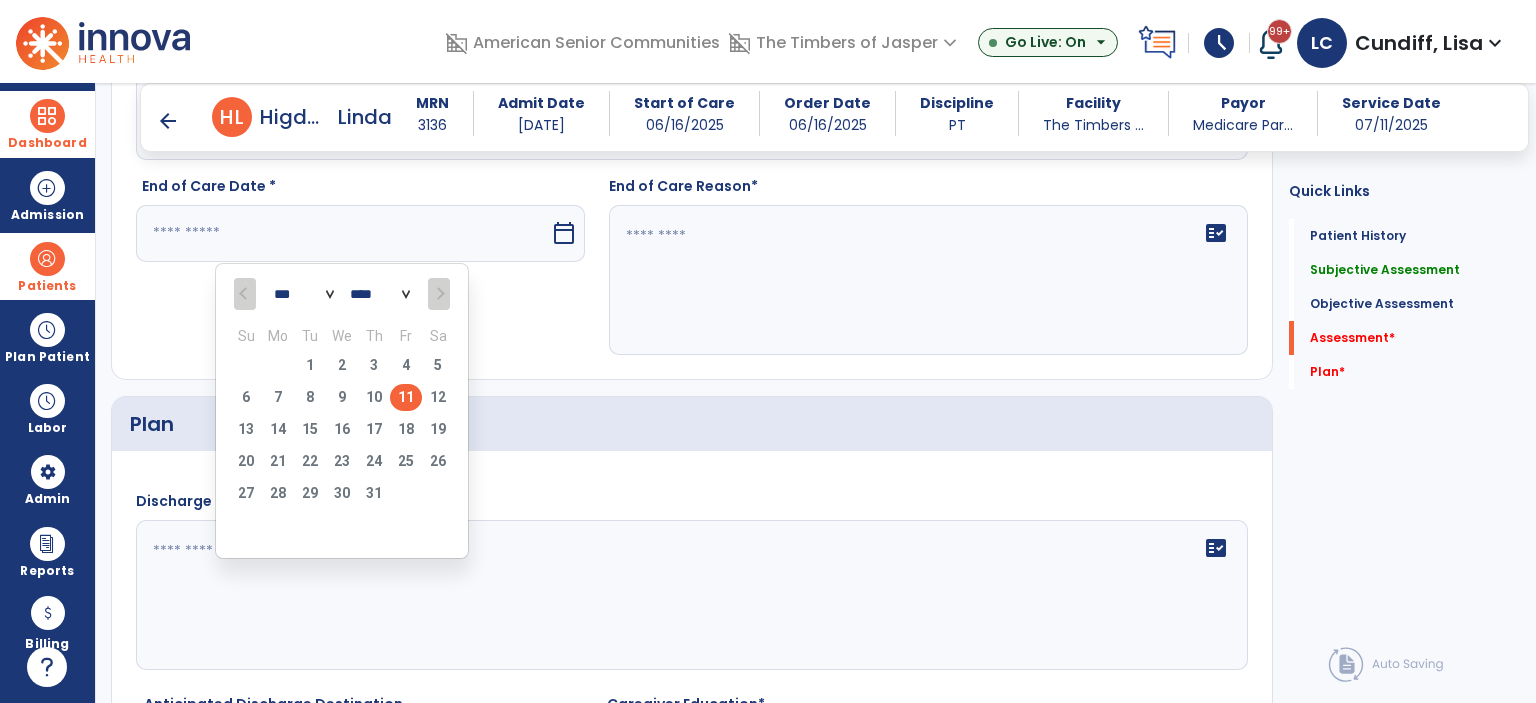 click on "11" at bounding box center [406, 397] 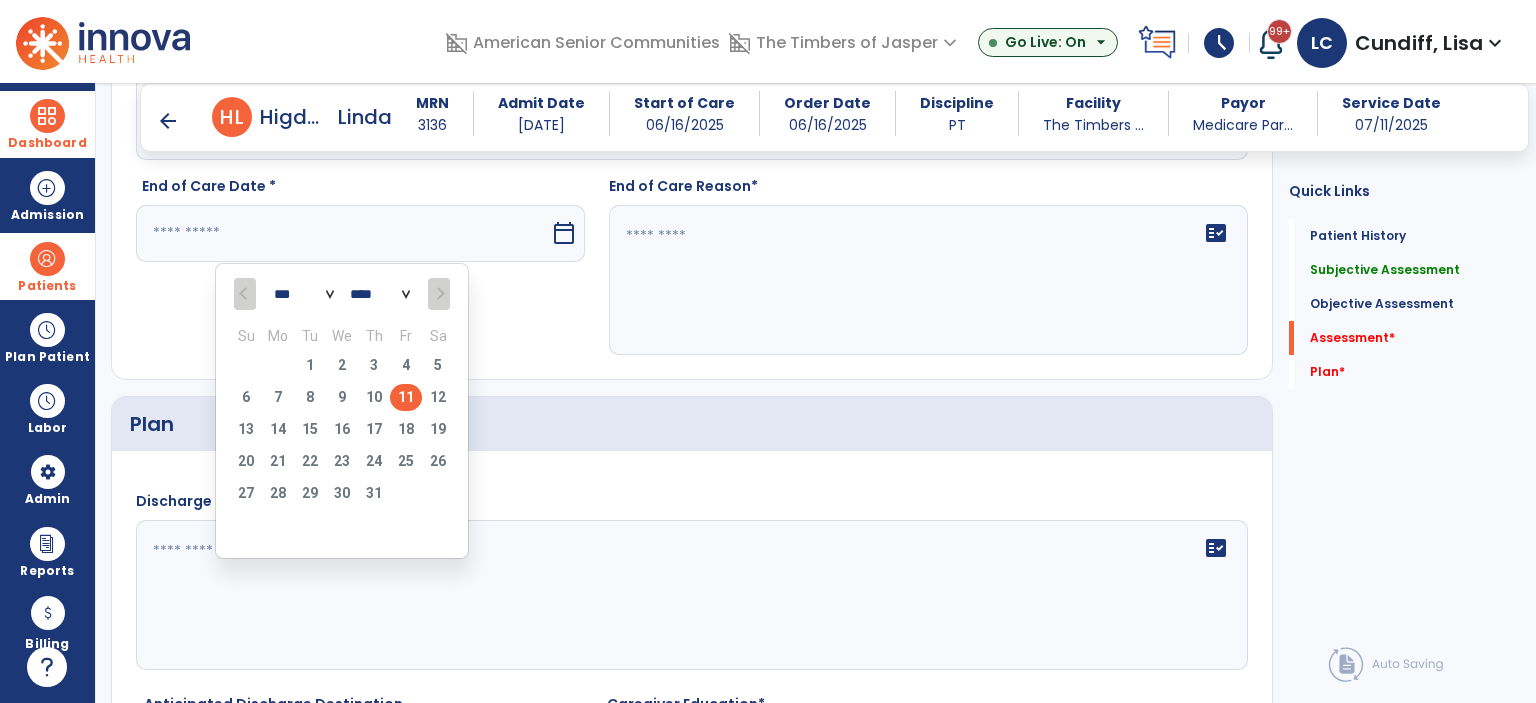 type on "*********" 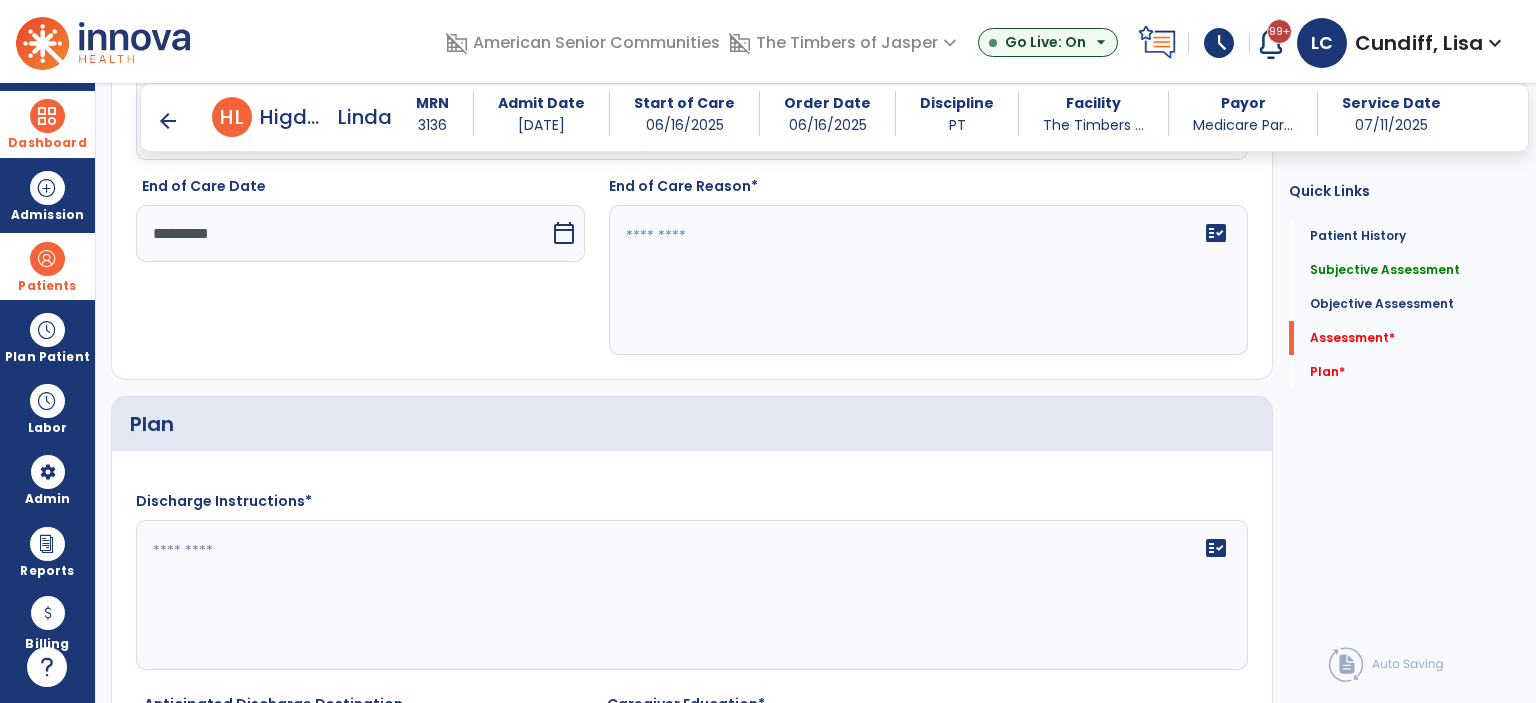 click 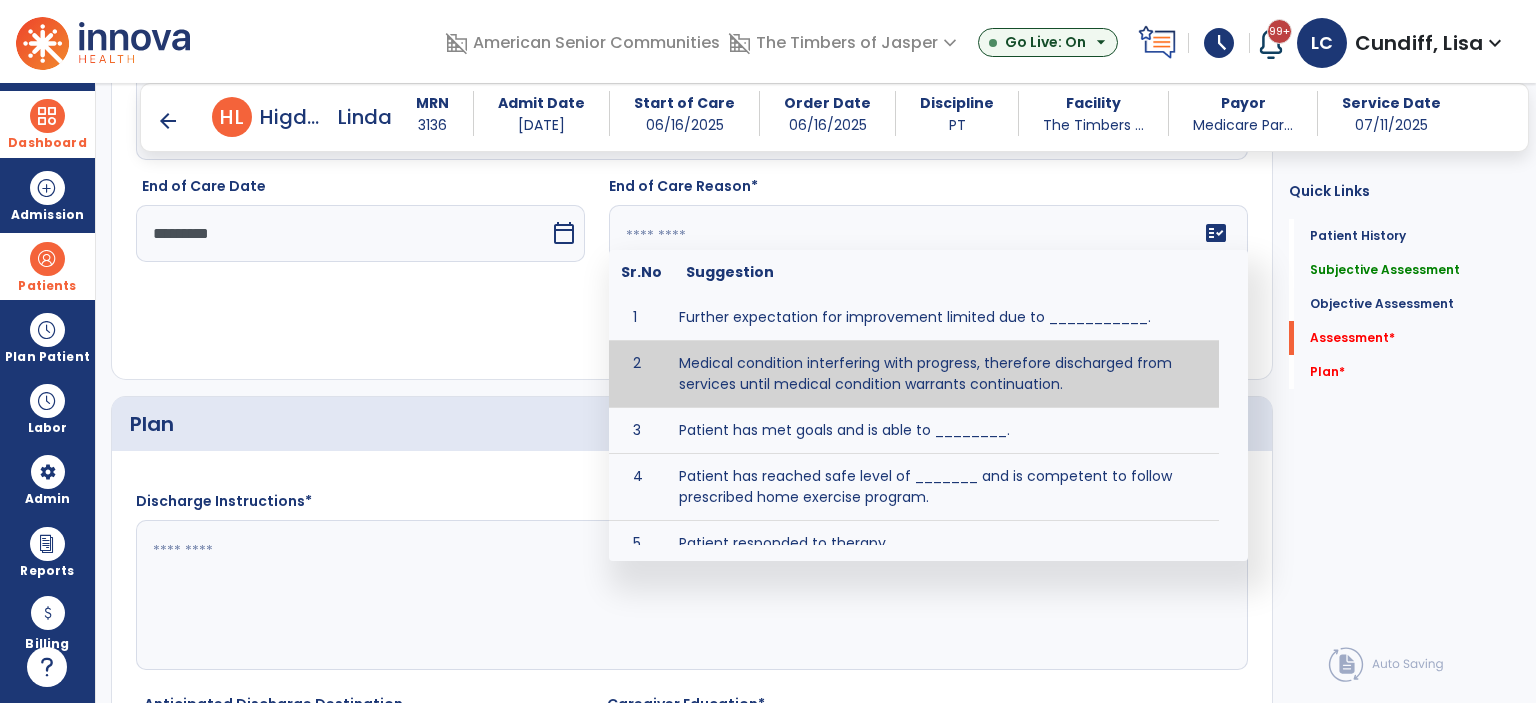 type on "**********" 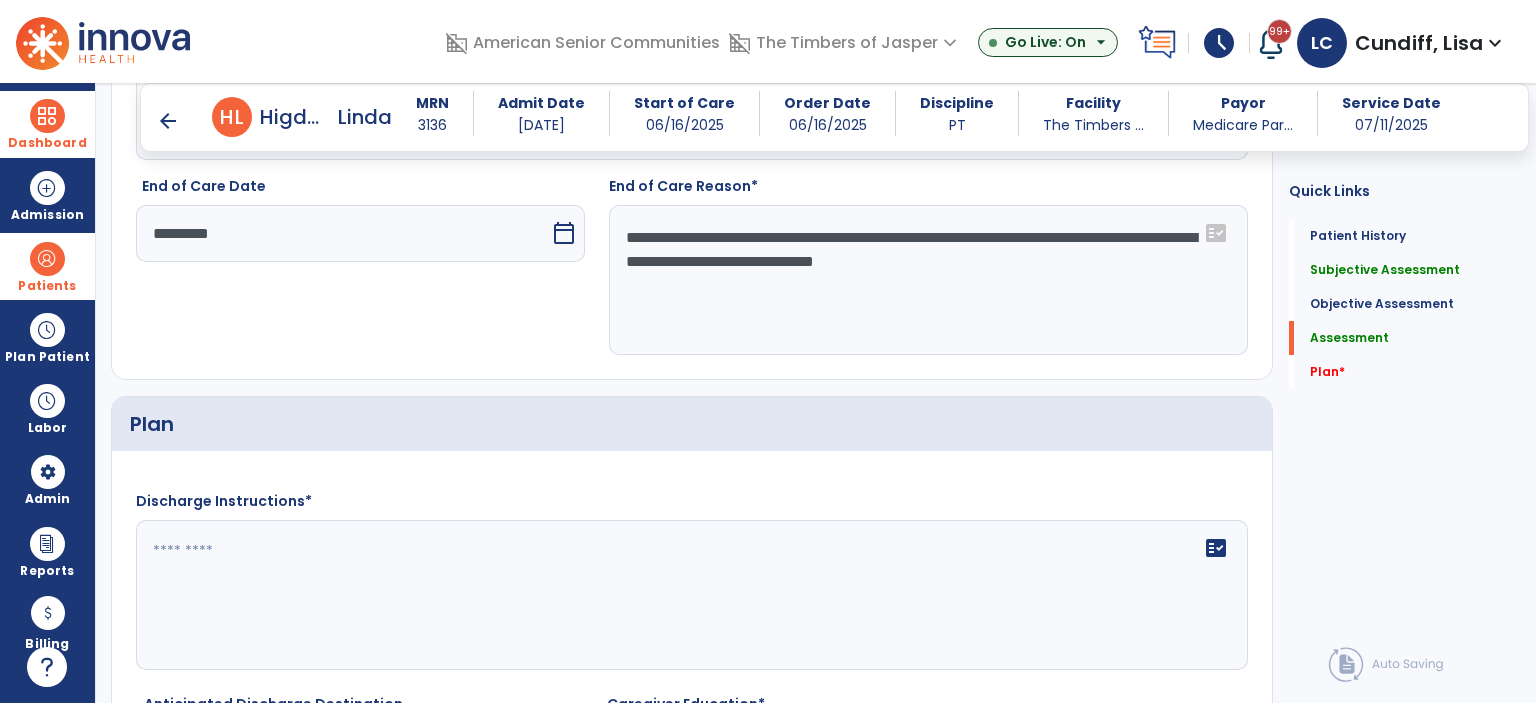 click on "fact_check" 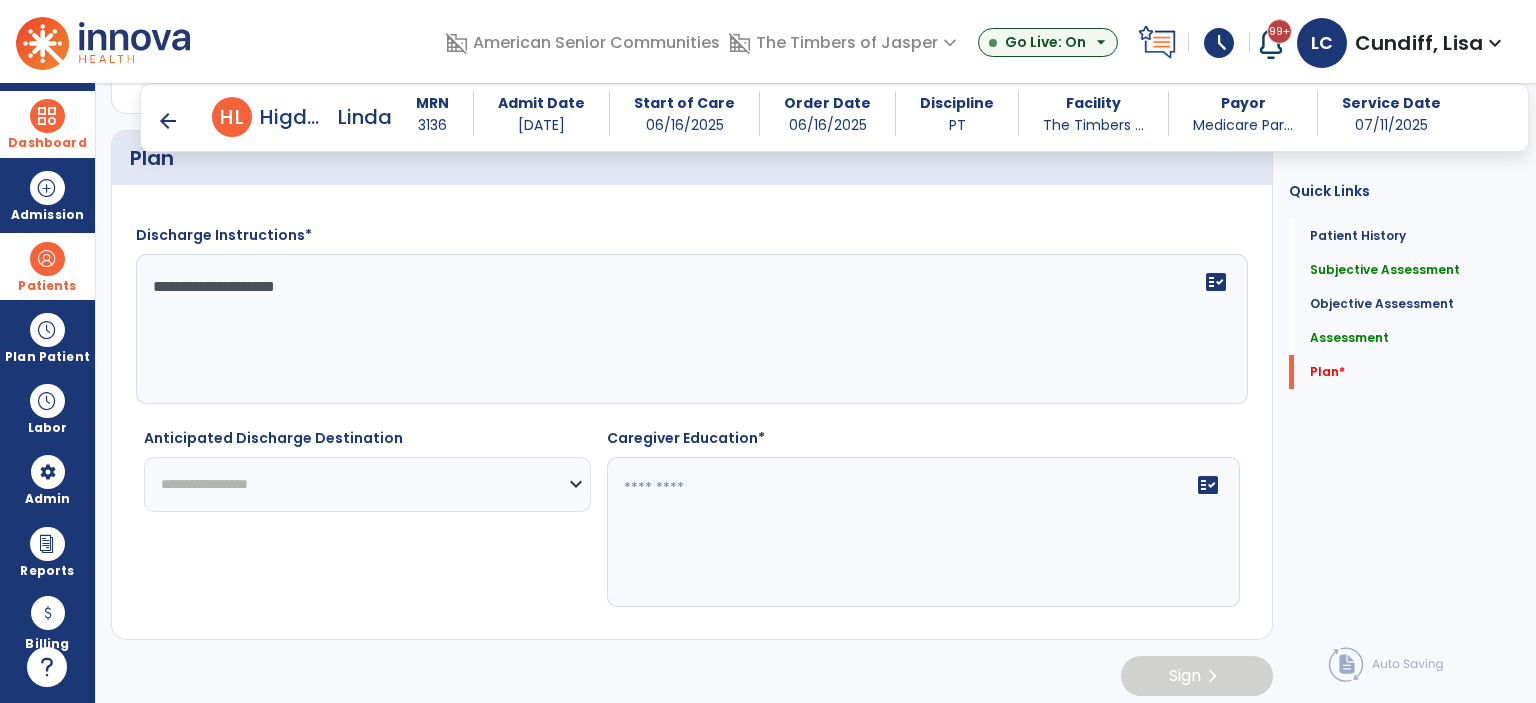 scroll, scrollTop: 2924, scrollLeft: 0, axis: vertical 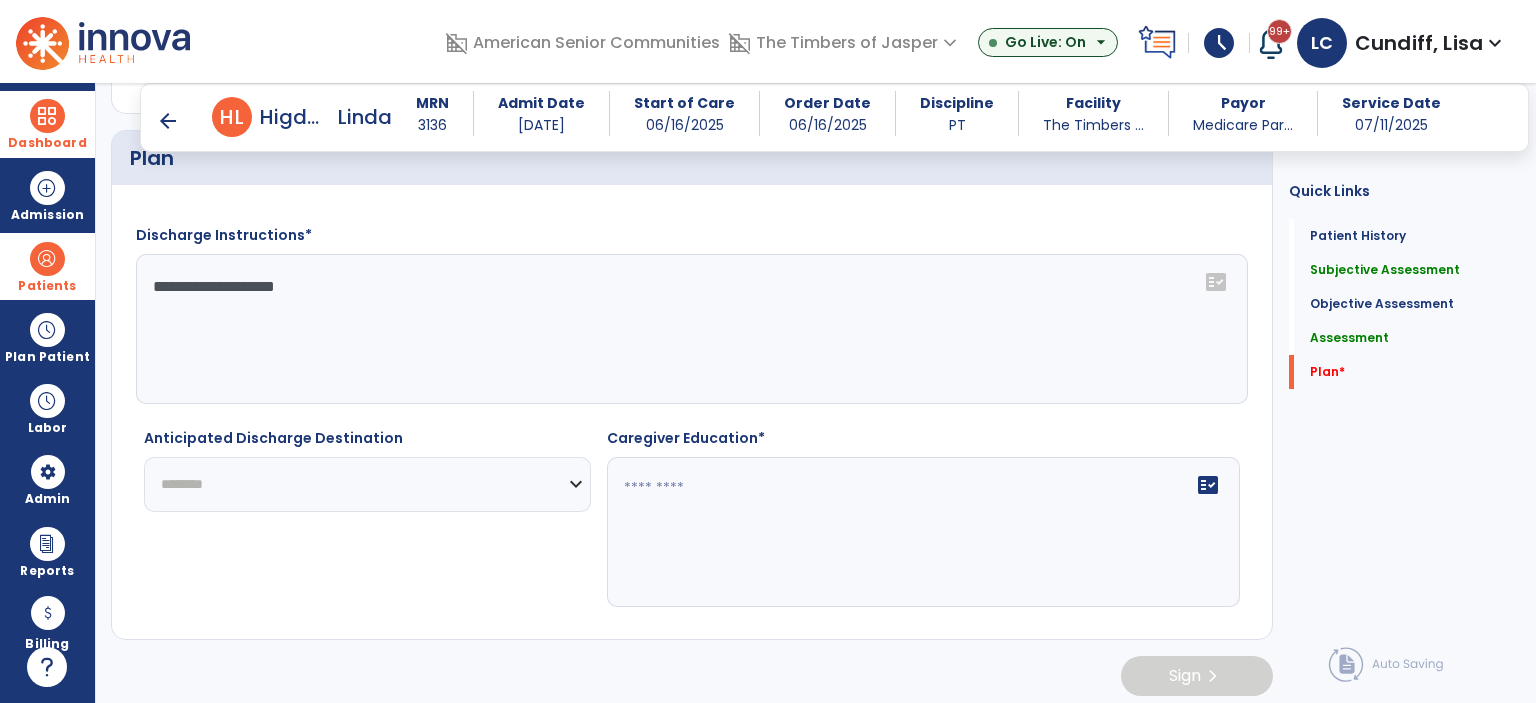 click on "**********" 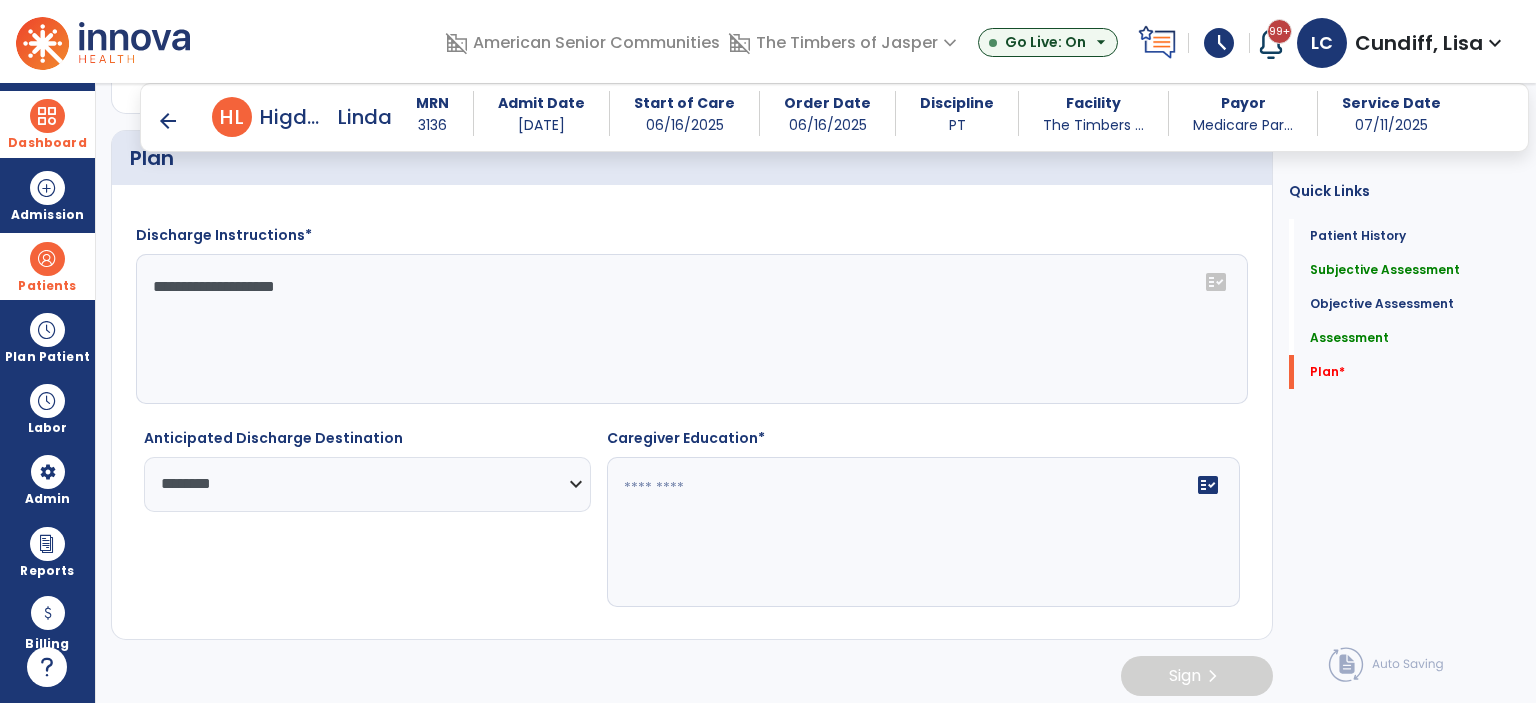 click on "**********" 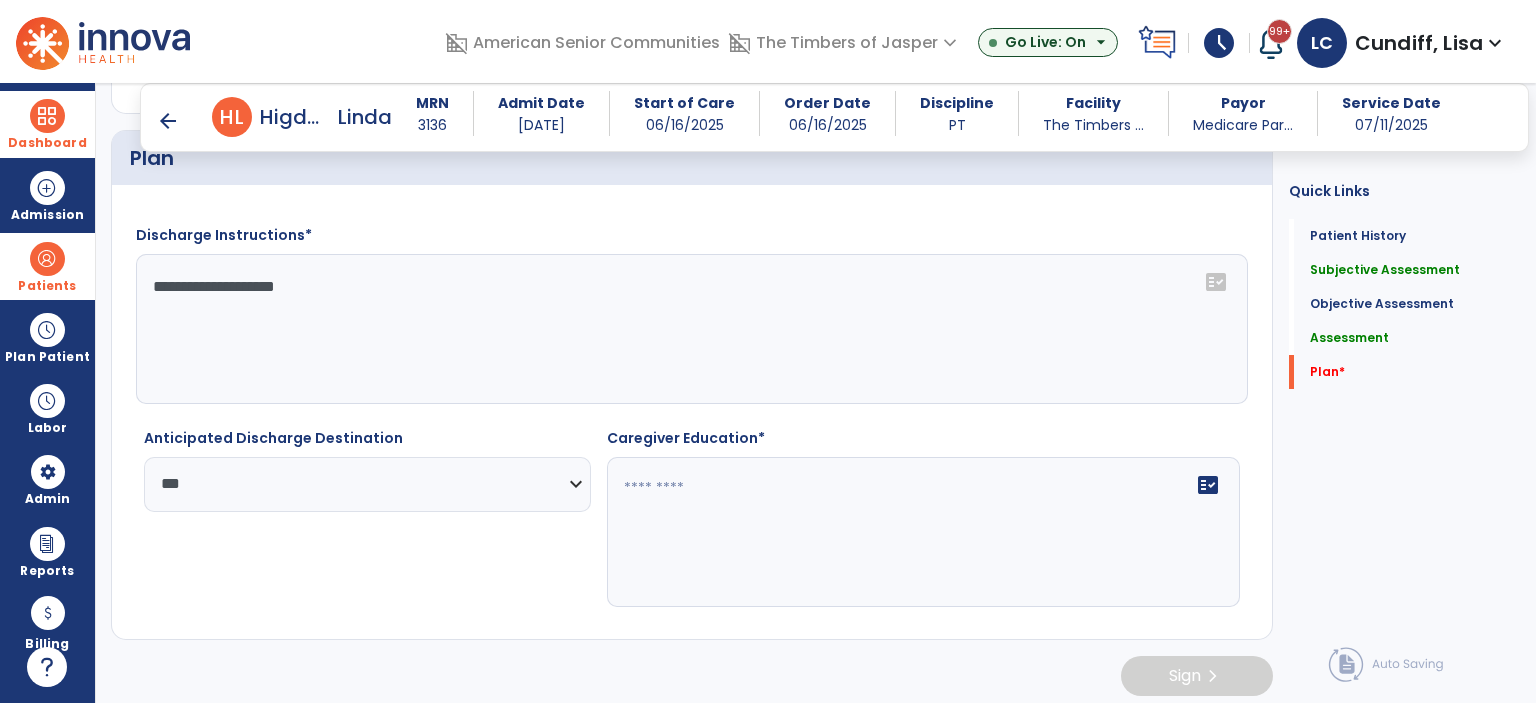 click on "**********" 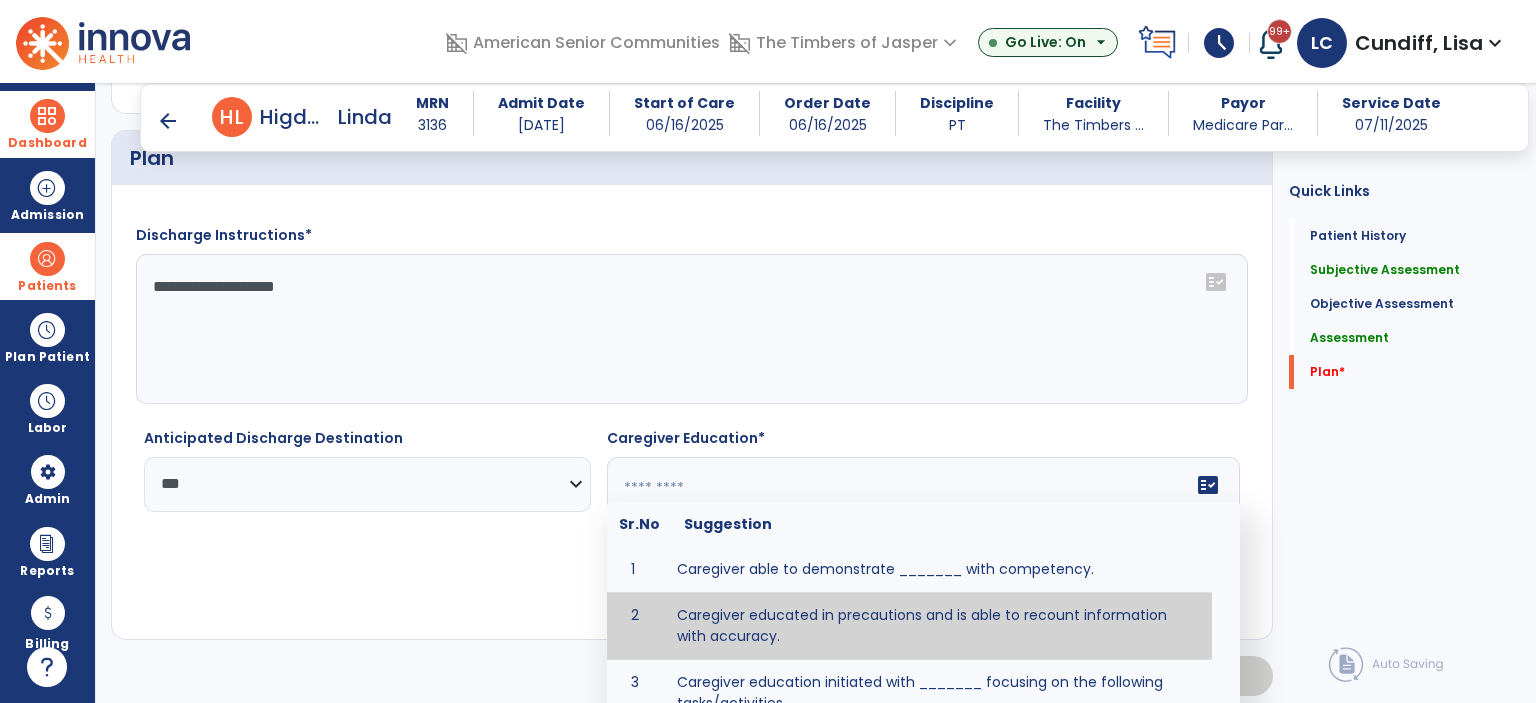 type on "**********" 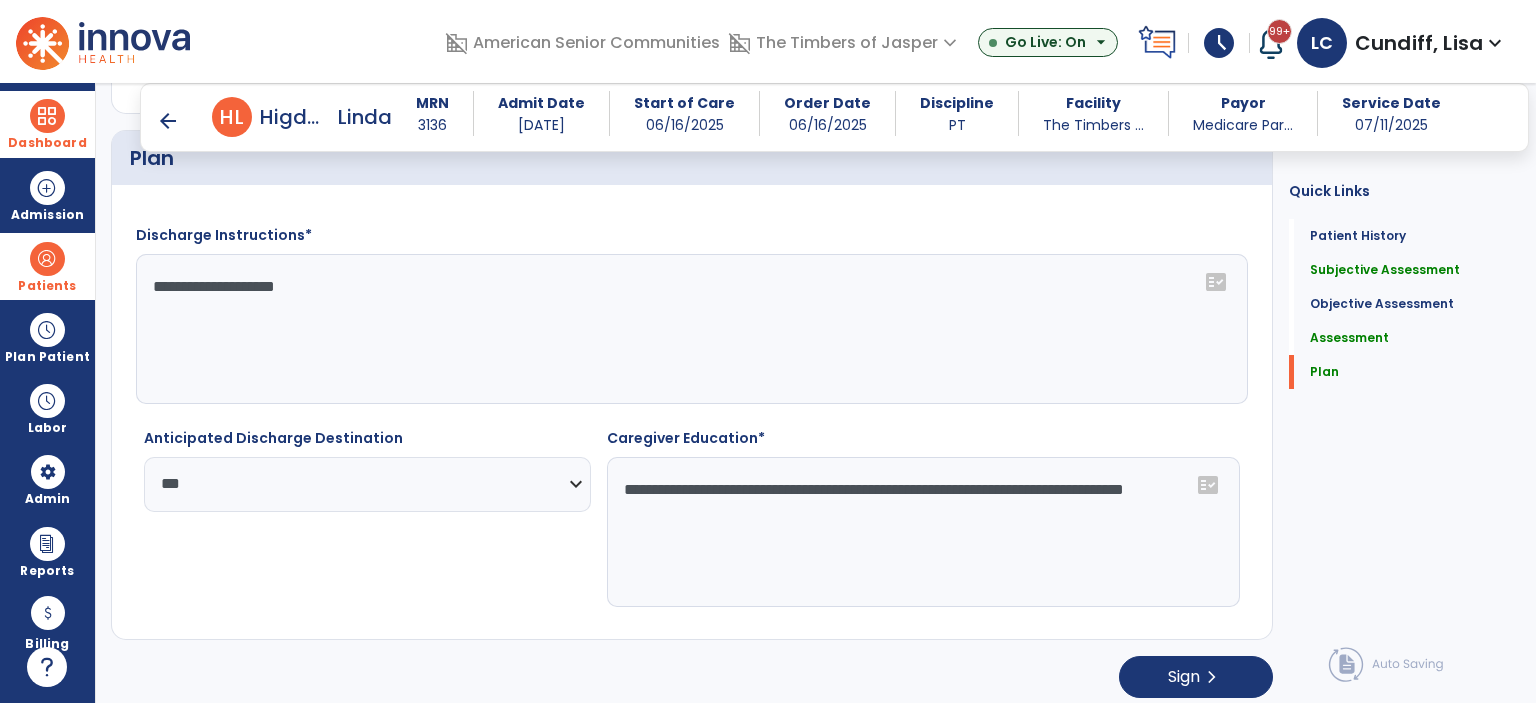 scroll, scrollTop: 2926, scrollLeft: 0, axis: vertical 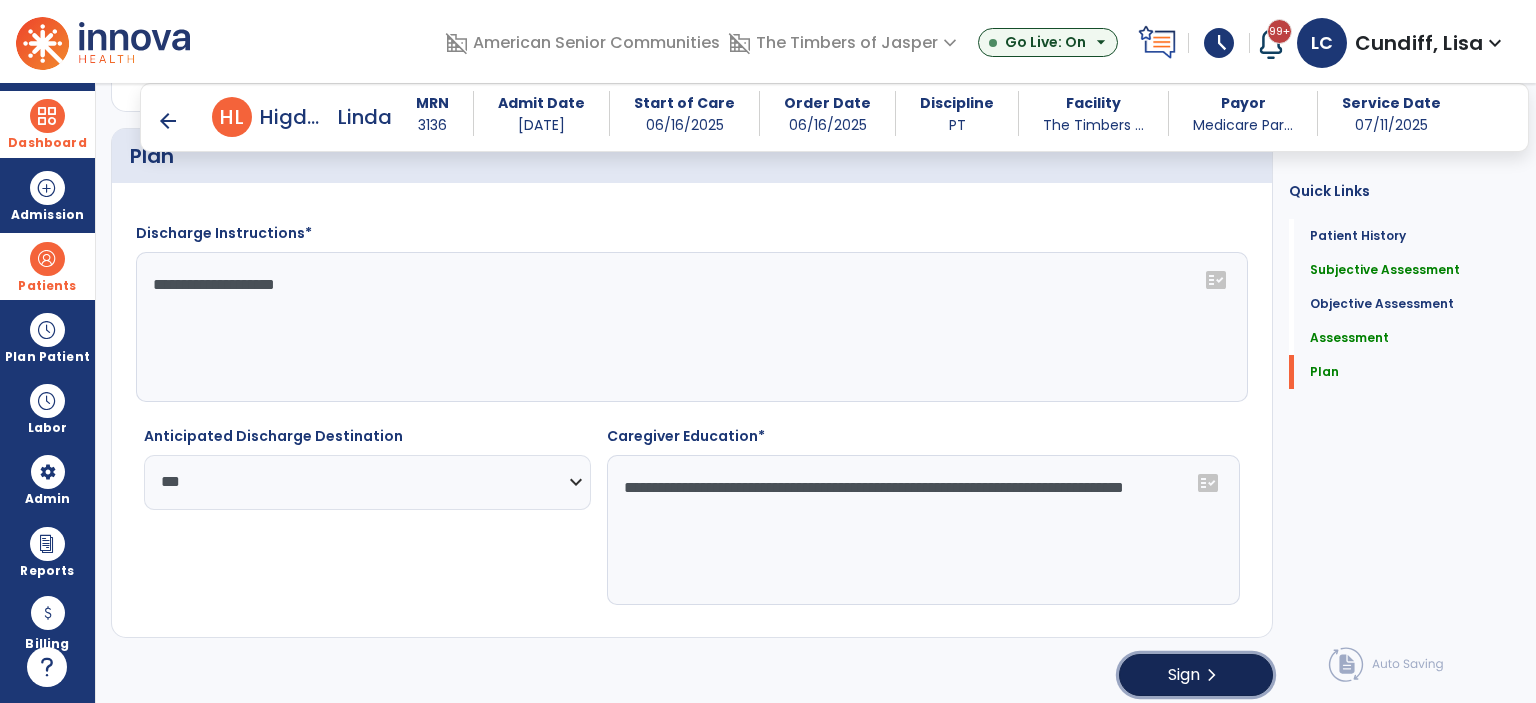 click on "Sign" 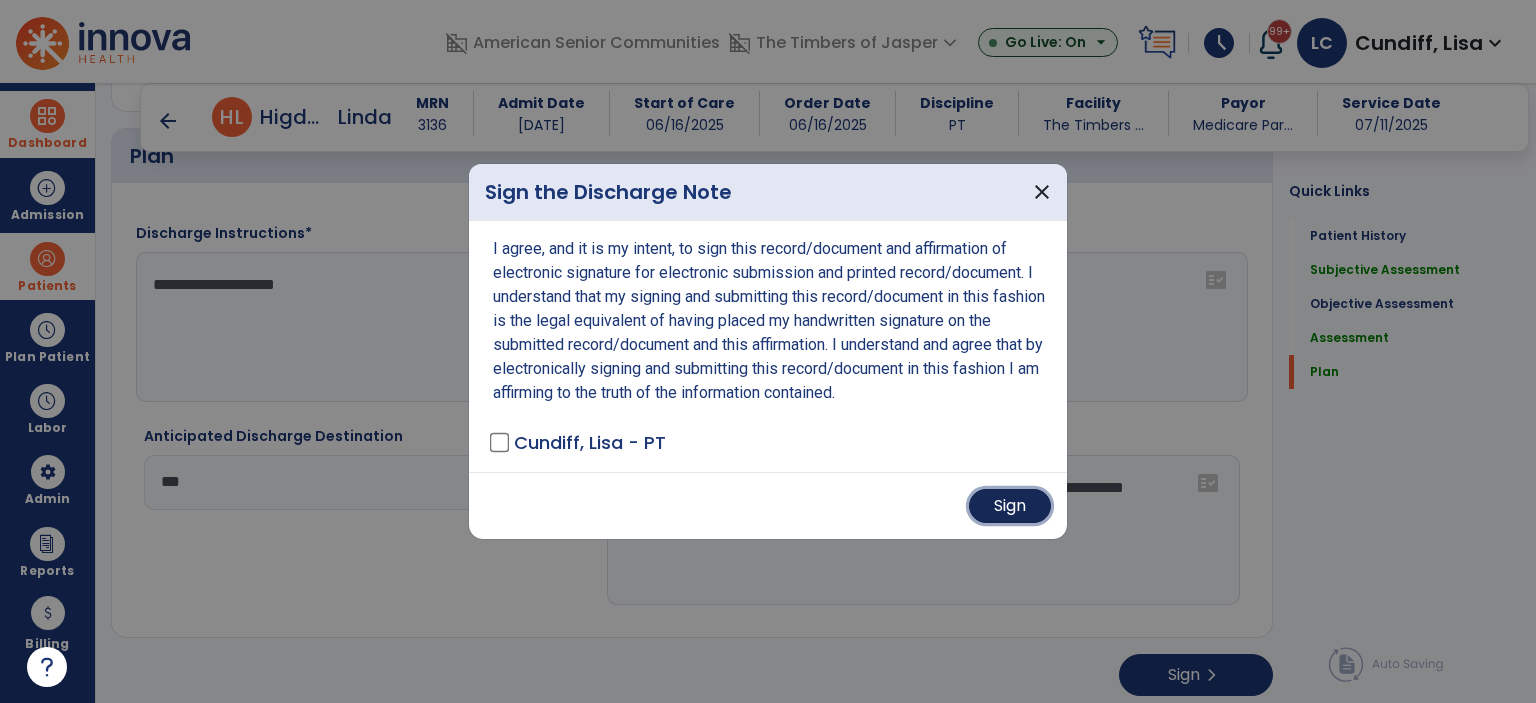 click on "Sign" at bounding box center [1010, 506] 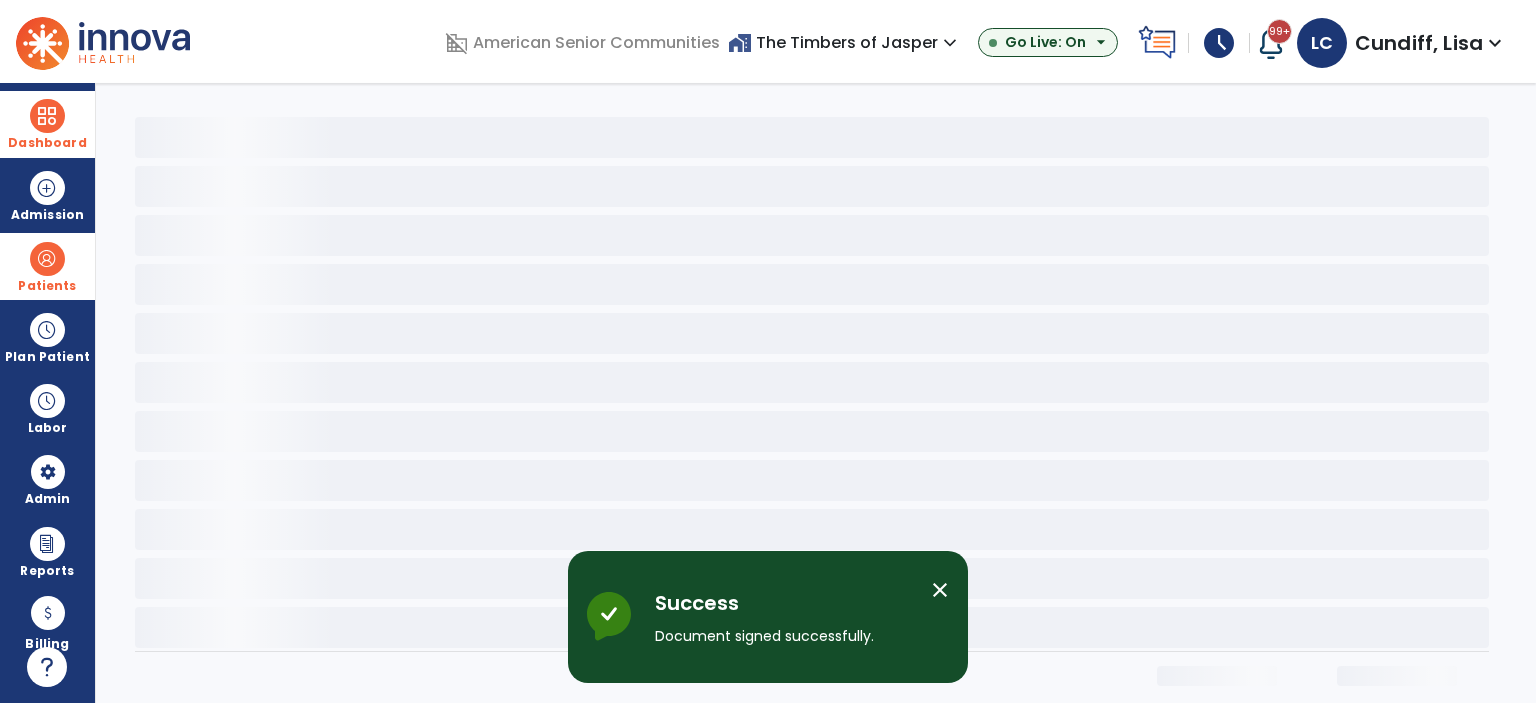 scroll, scrollTop: 0, scrollLeft: 0, axis: both 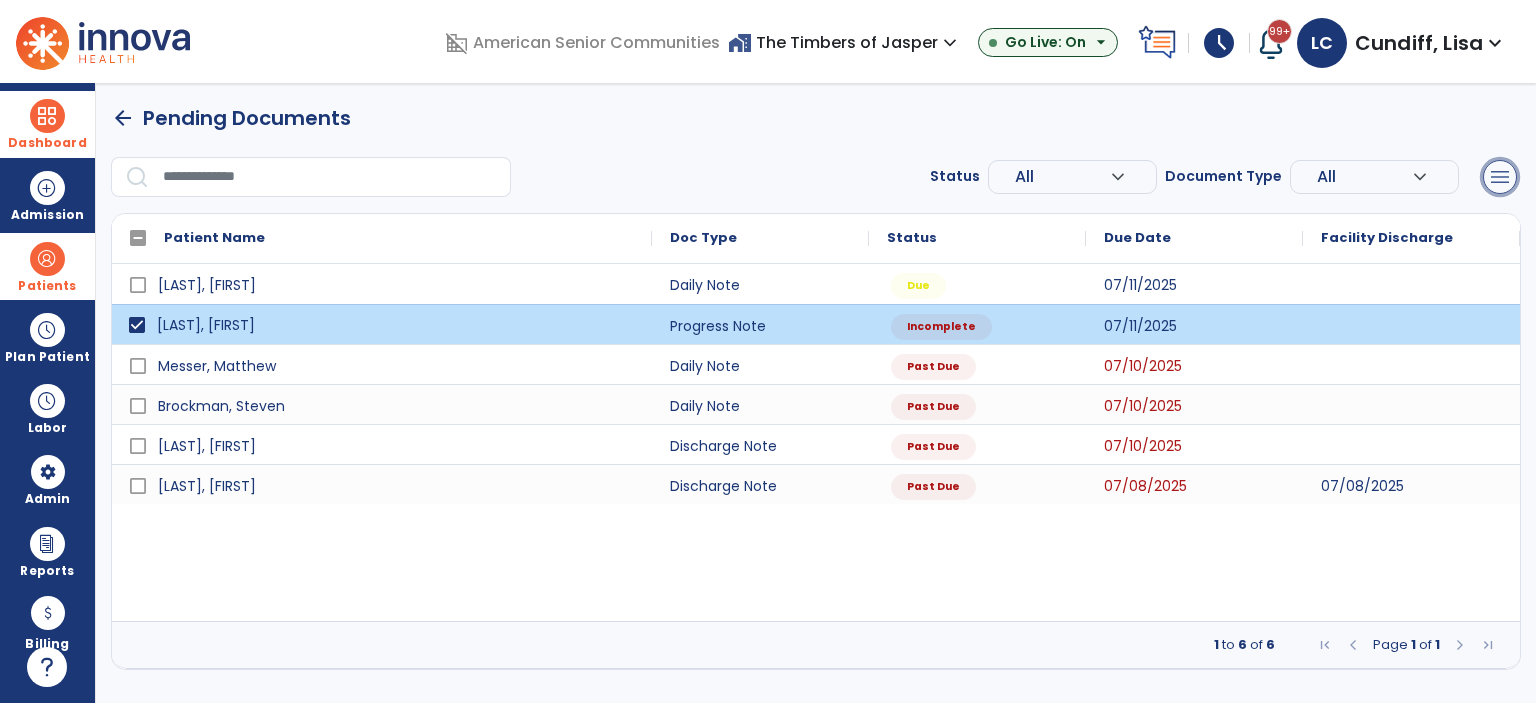 click on "menu" at bounding box center [1500, 177] 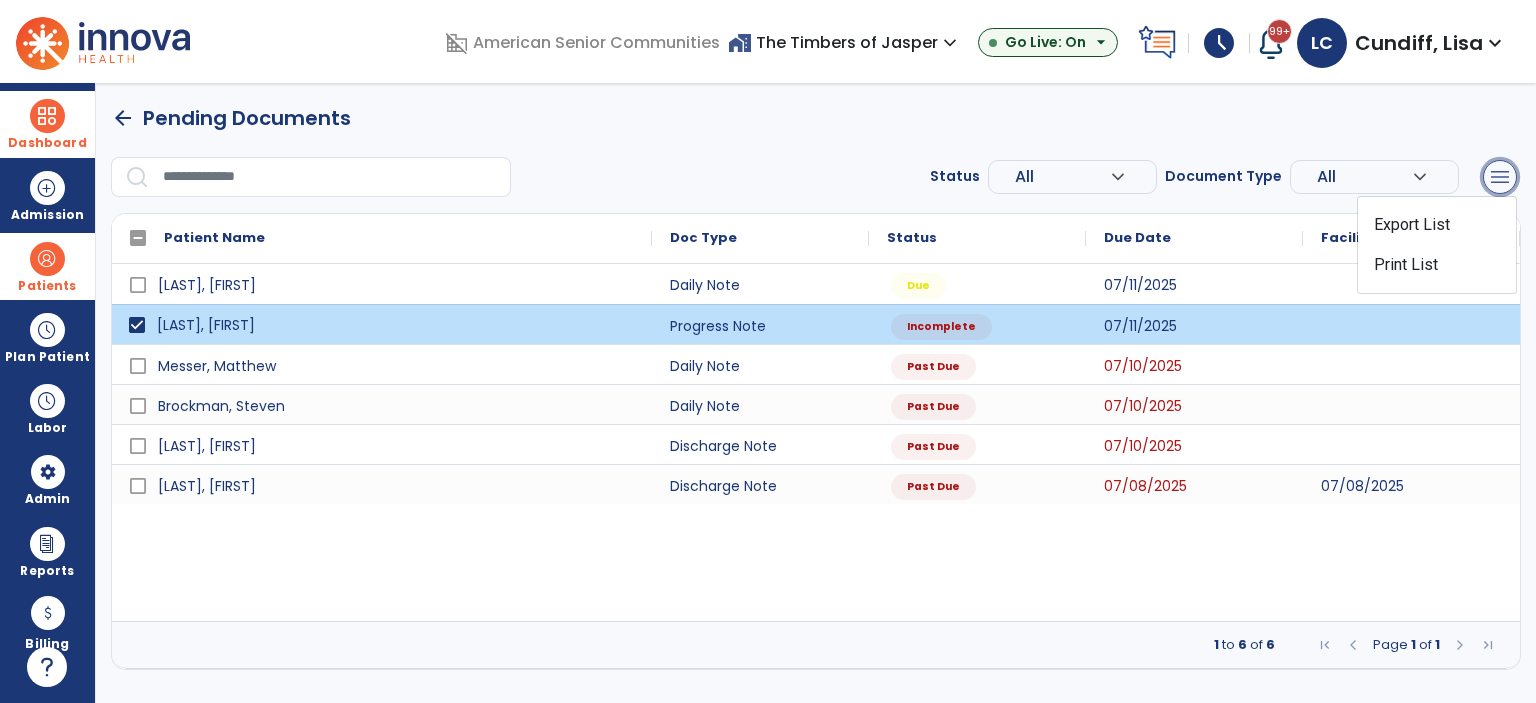 click on "menu" at bounding box center (1500, 177) 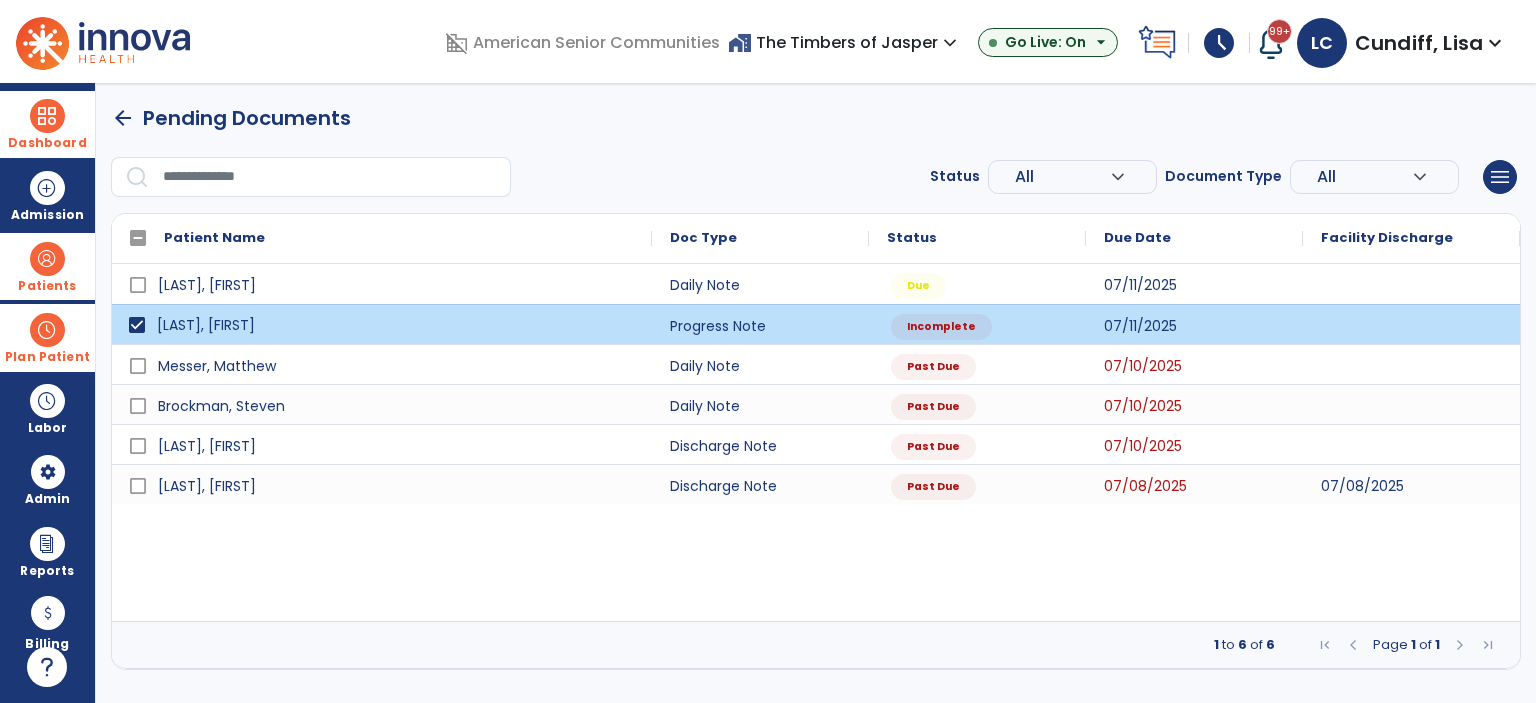 click at bounding box center (47, 330) 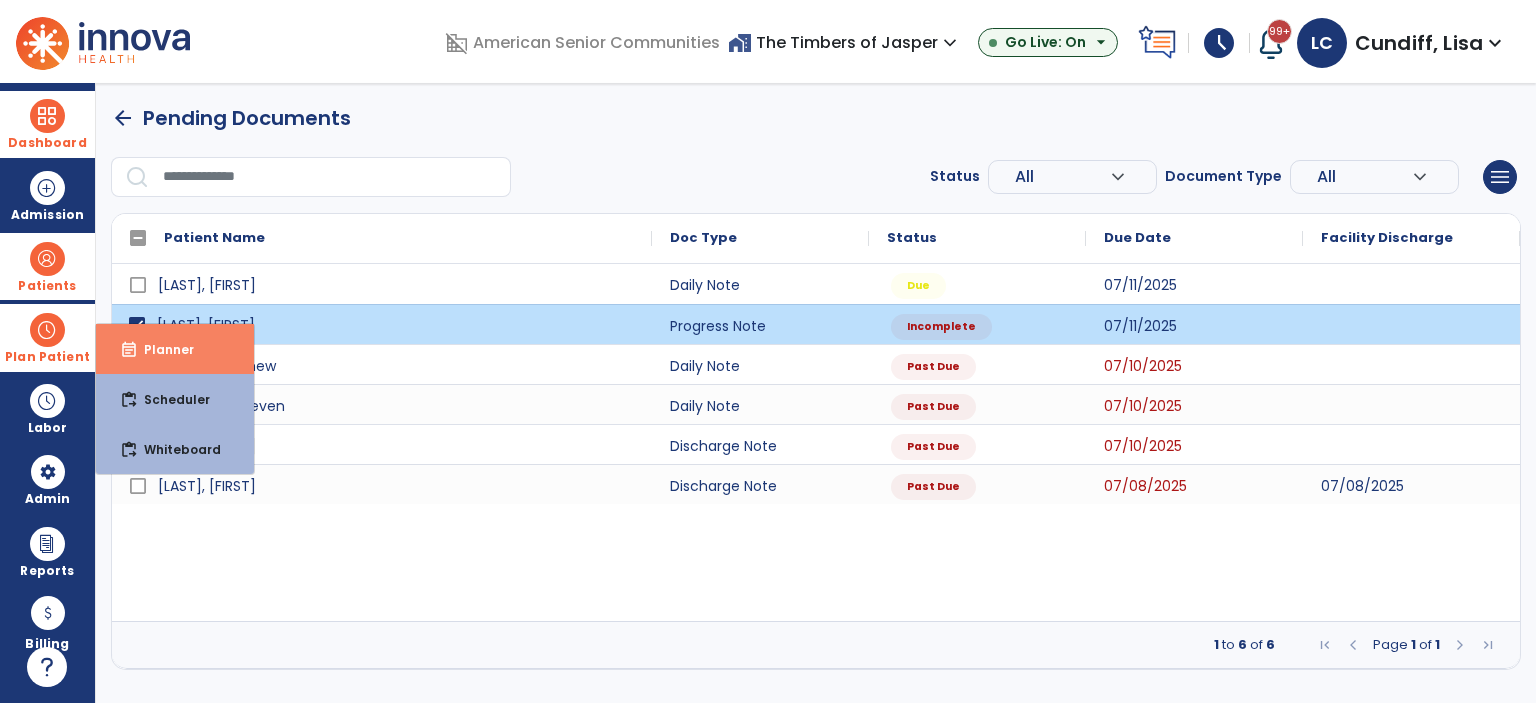 click on "event_note  Planner" at bounding box center (175, 349) 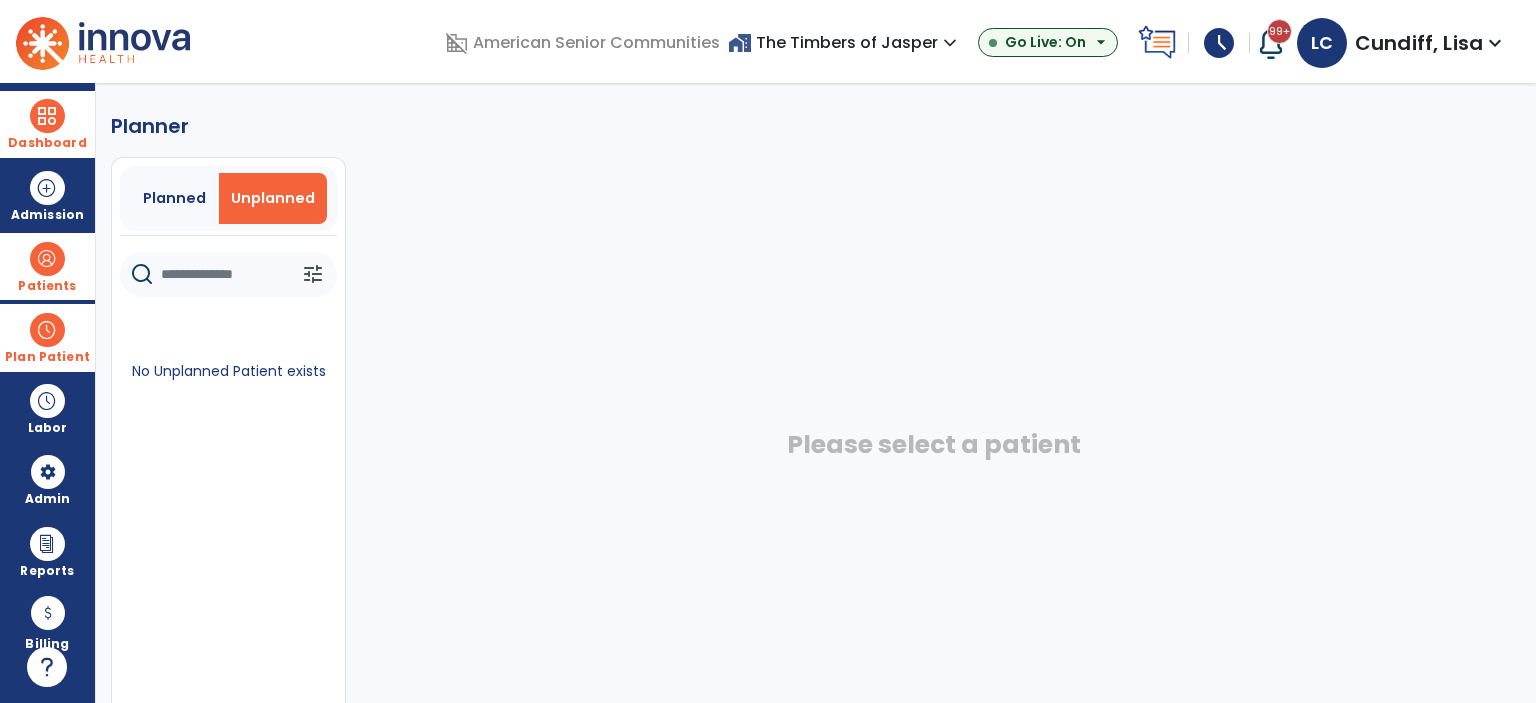 click at bounding box center [47, 116] 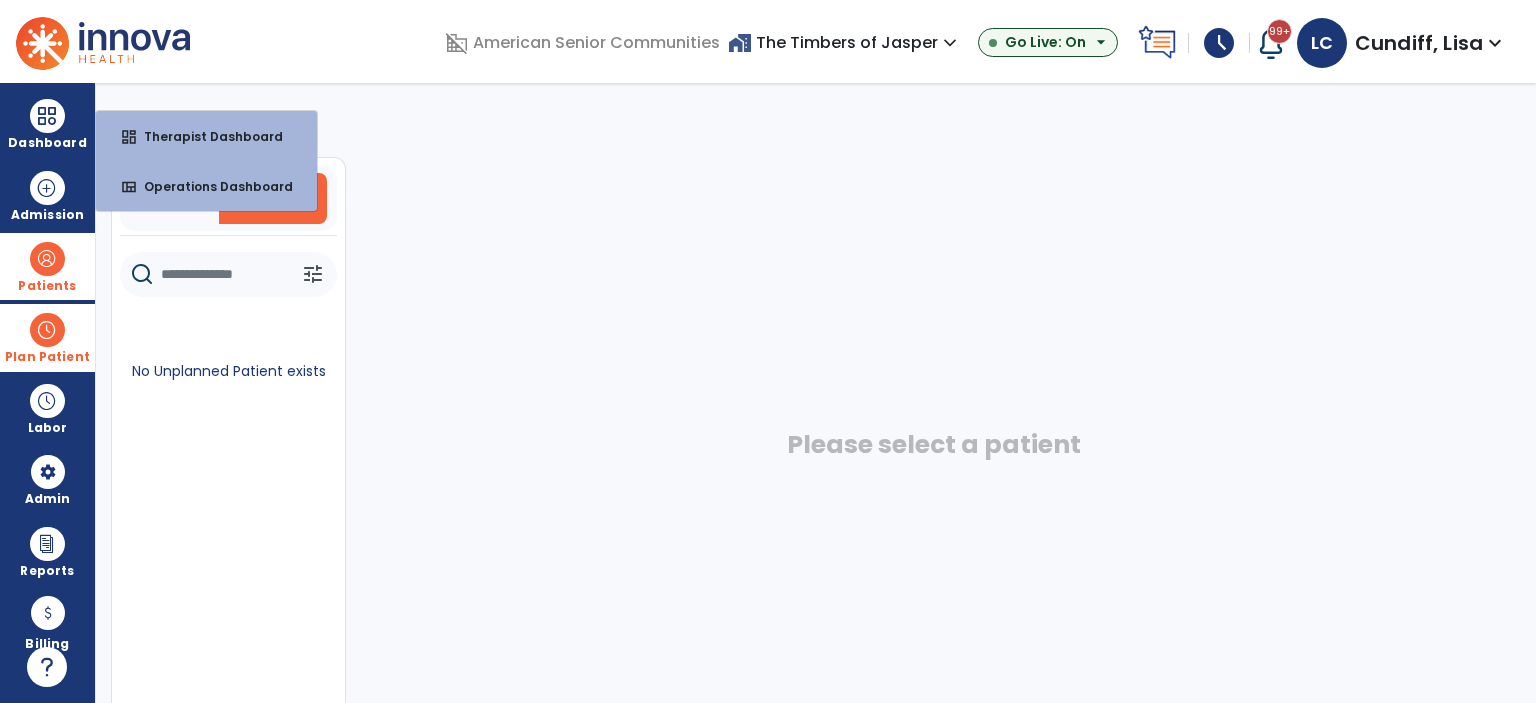 click on "Patients" at bounding box center [47, 266] 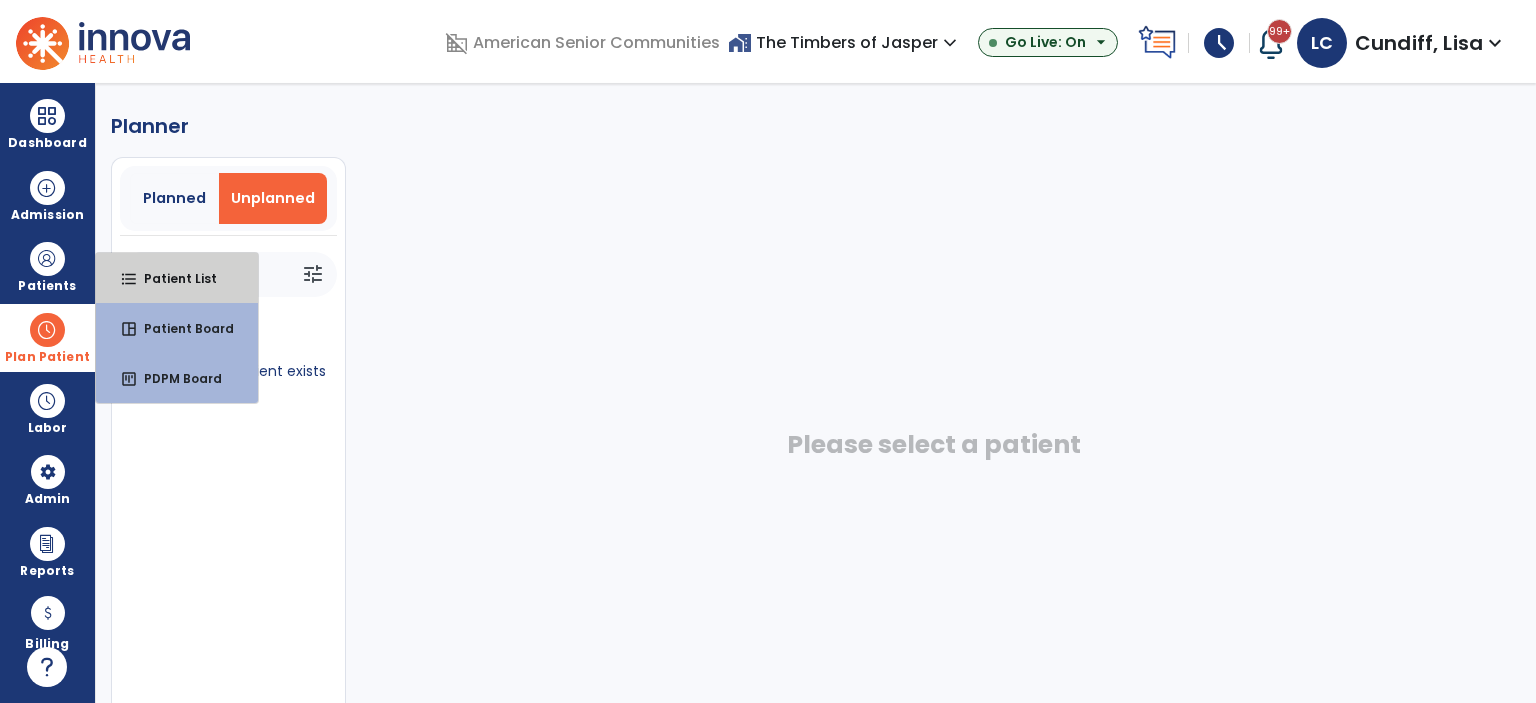 click on "format_list_bulleted  Patient List" at bounding box center (177, 278) 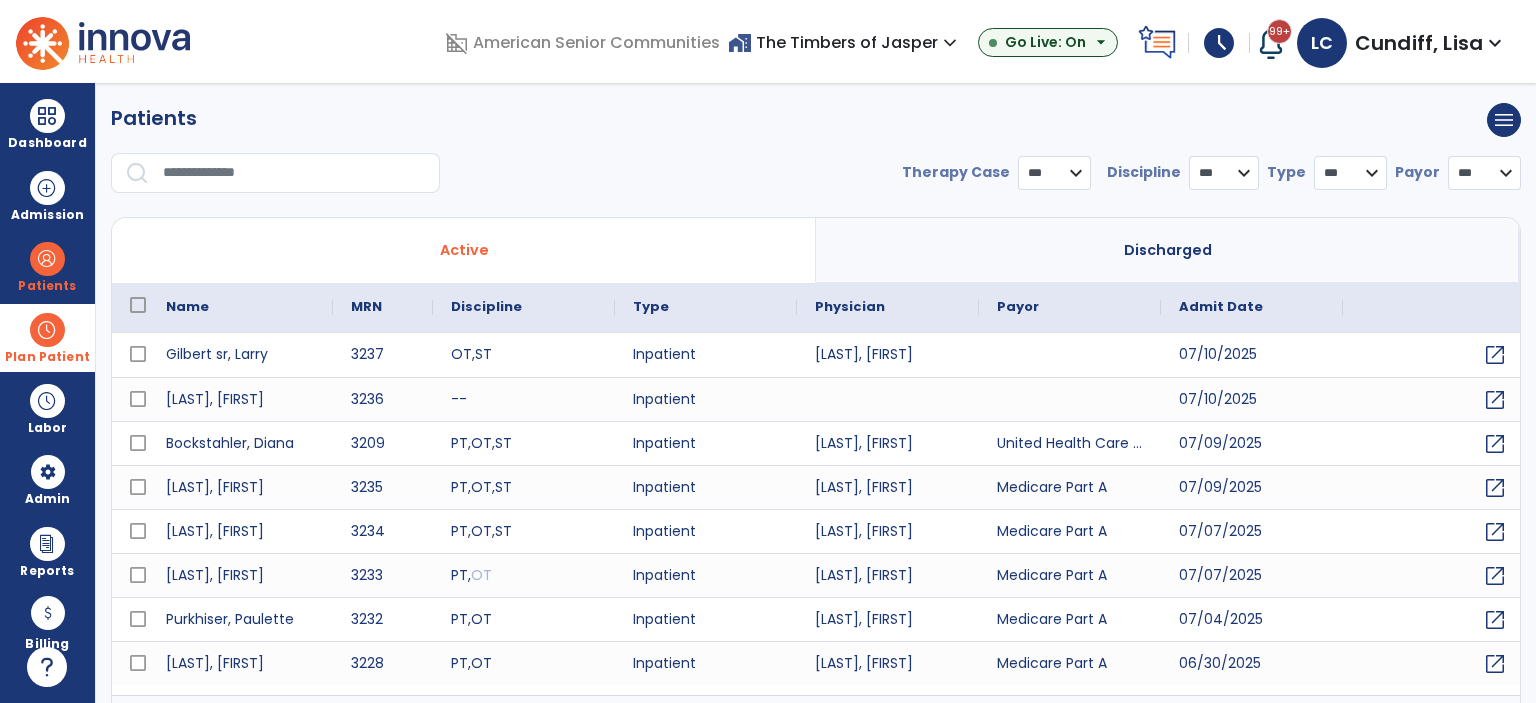 select on "***" 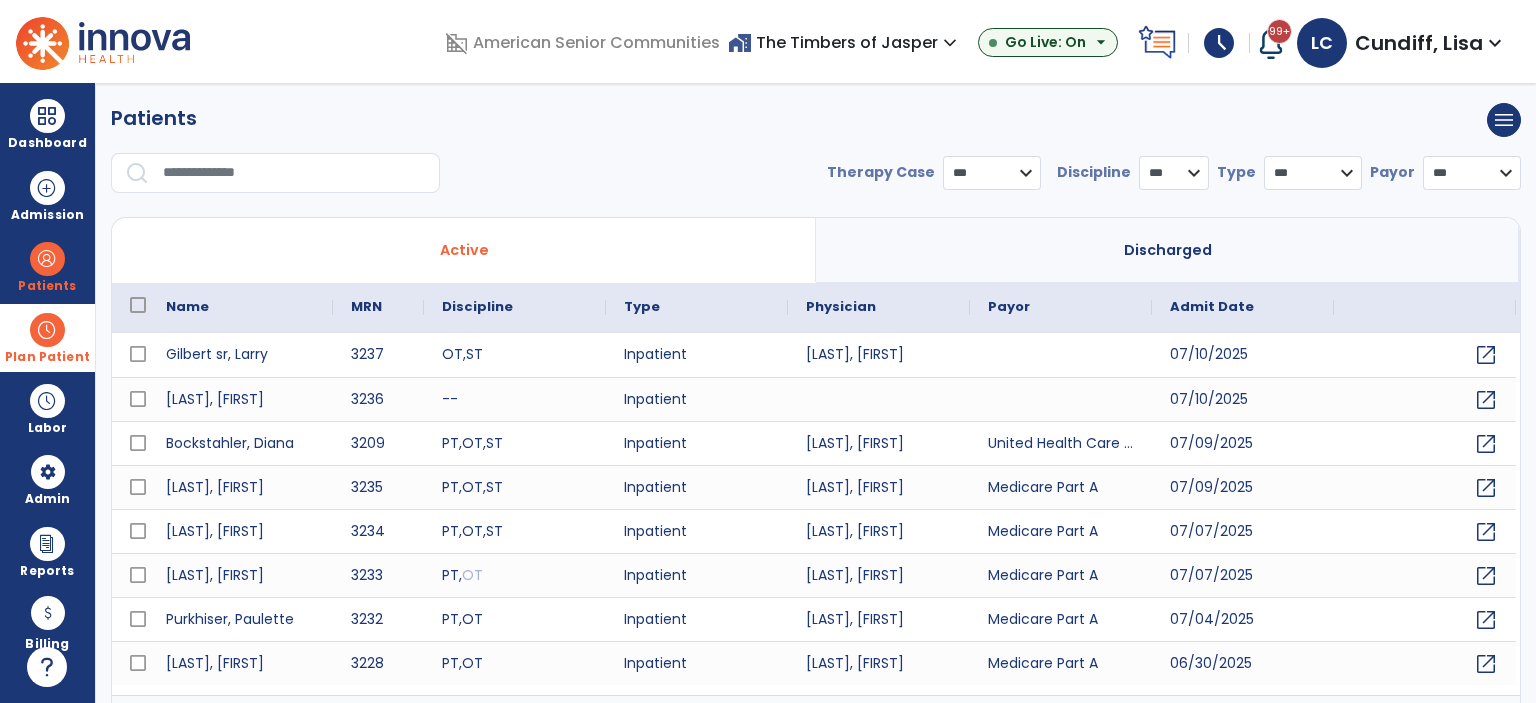 click at bounding box center [294, 173] 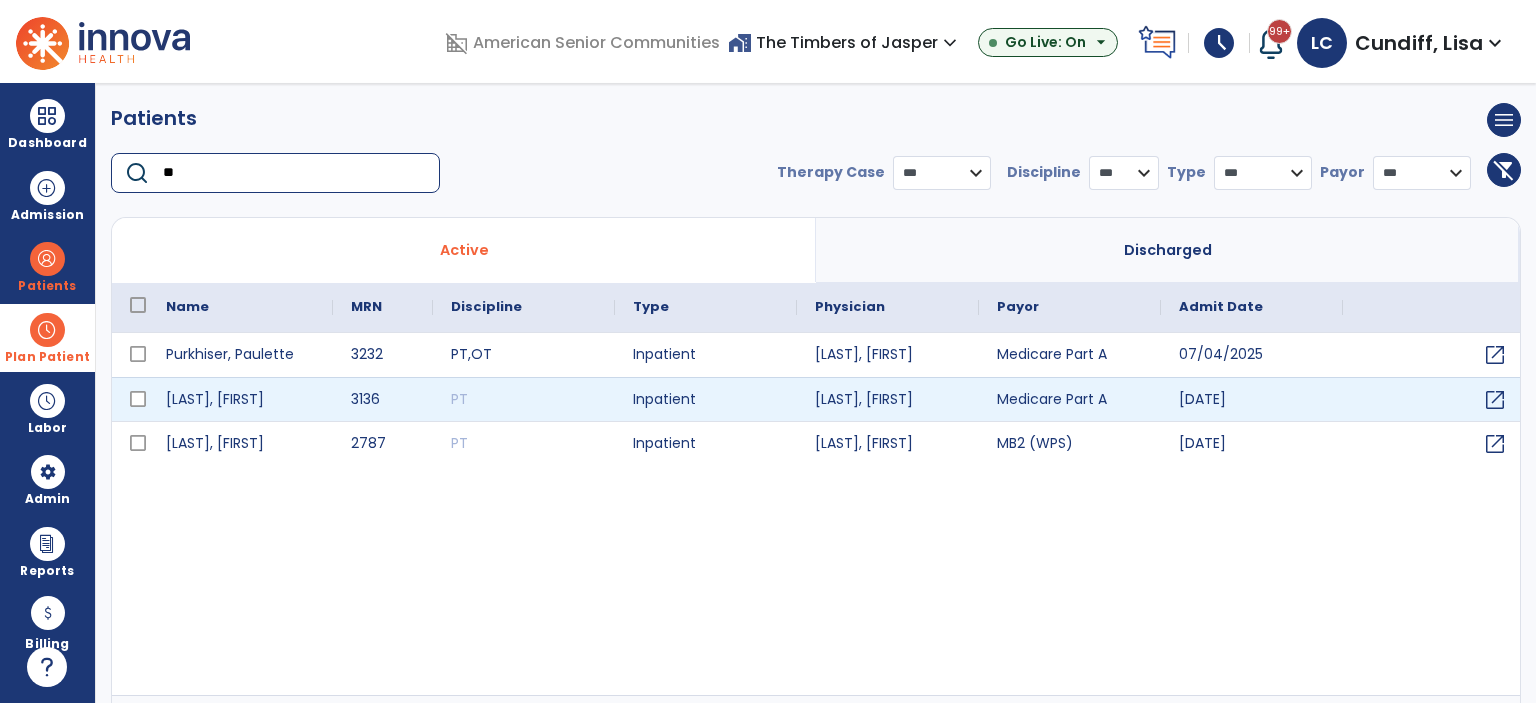 type on "**" 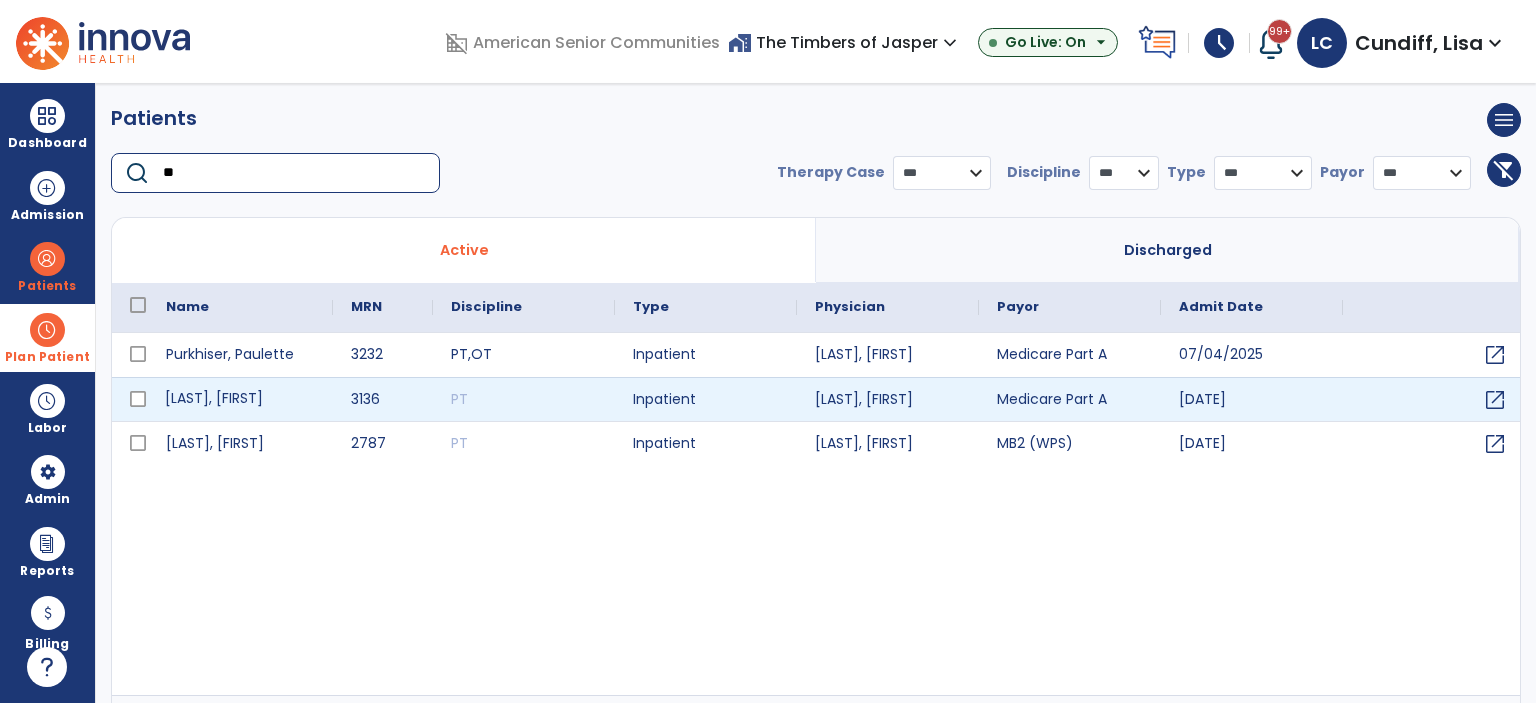 click on "[LAST], [FIRST]" at bounding box center [240, 399] 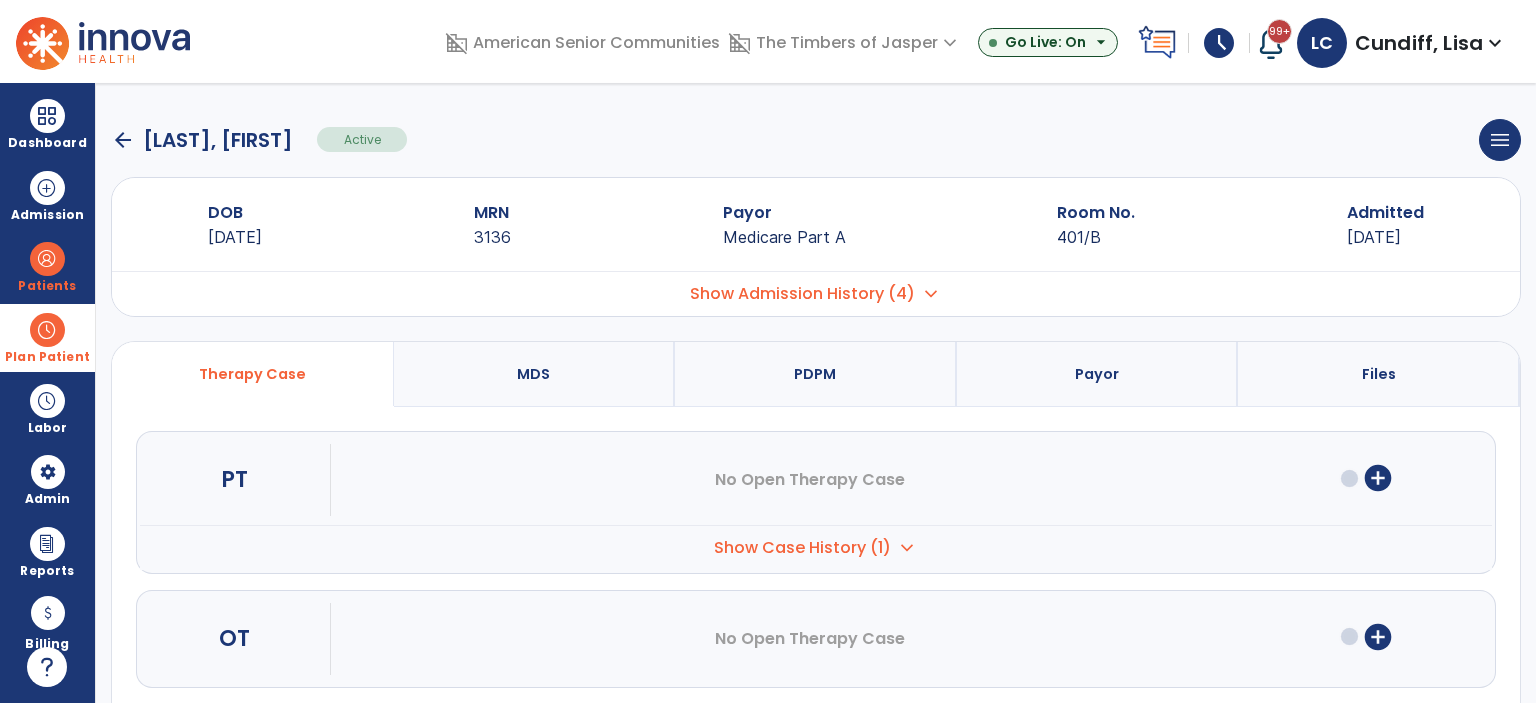 click on "Show Case History (1)     expand_more" at bounding box center [816, 547] 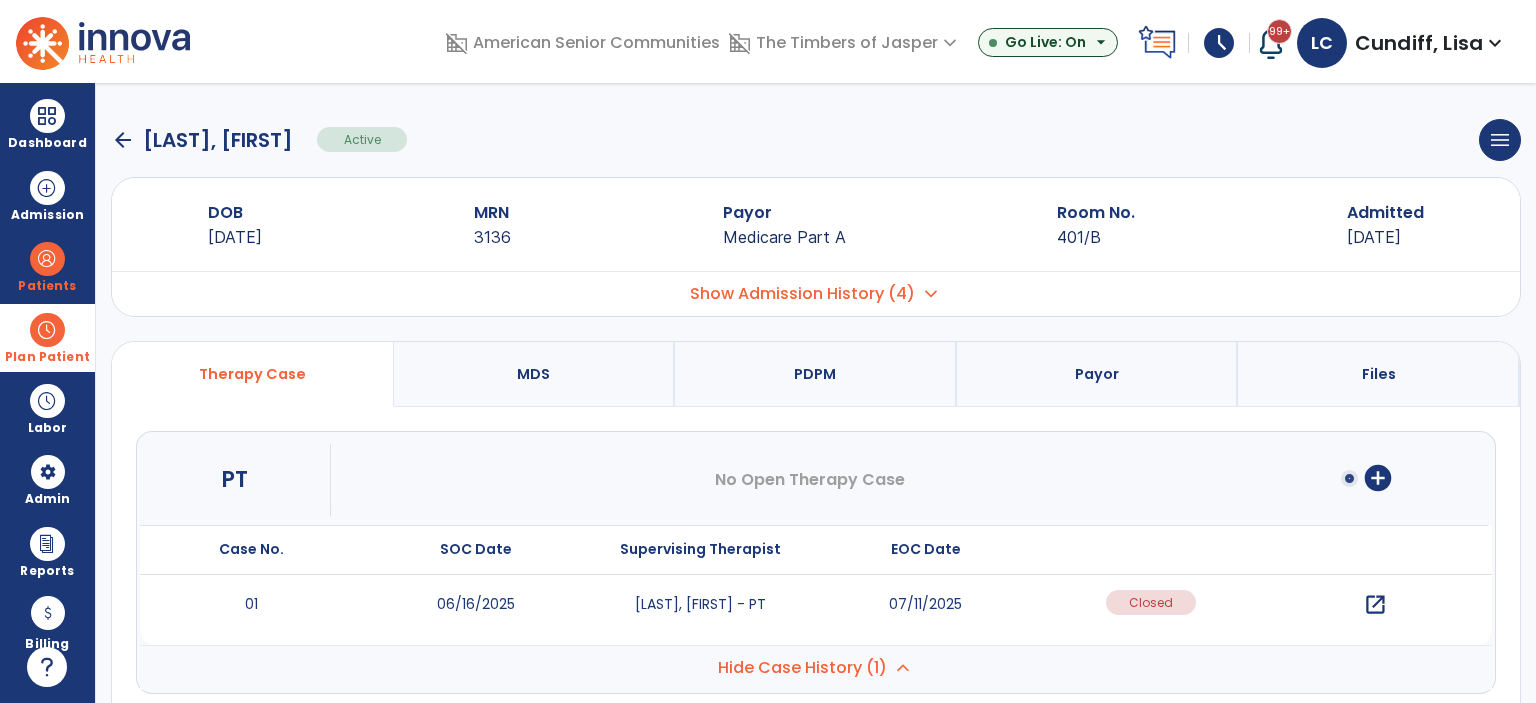 click on "open_in_new" at bounding box center [1375, 605] 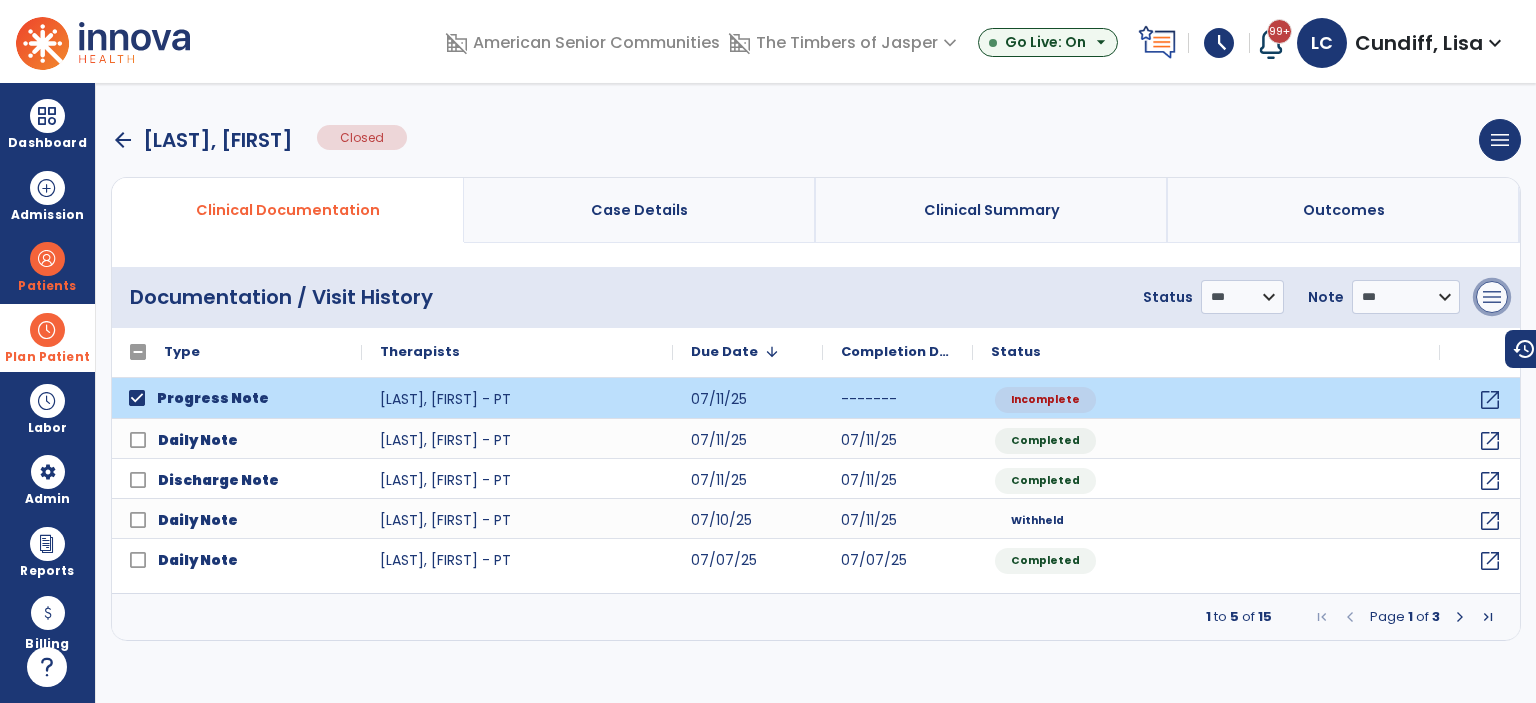 click on "menu" at bounding box center [1492, 297] 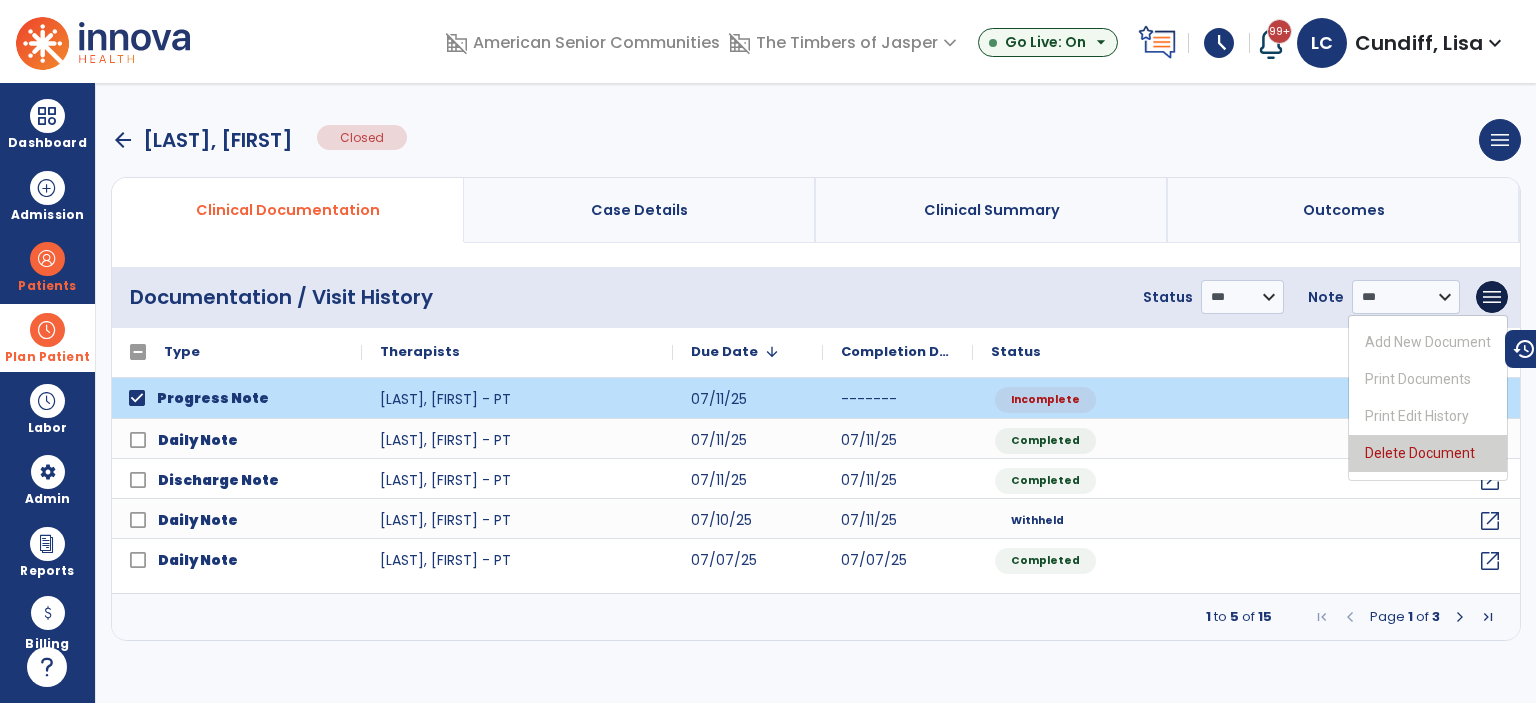 click on "Delete Document" at bounding box center (1428, 453) 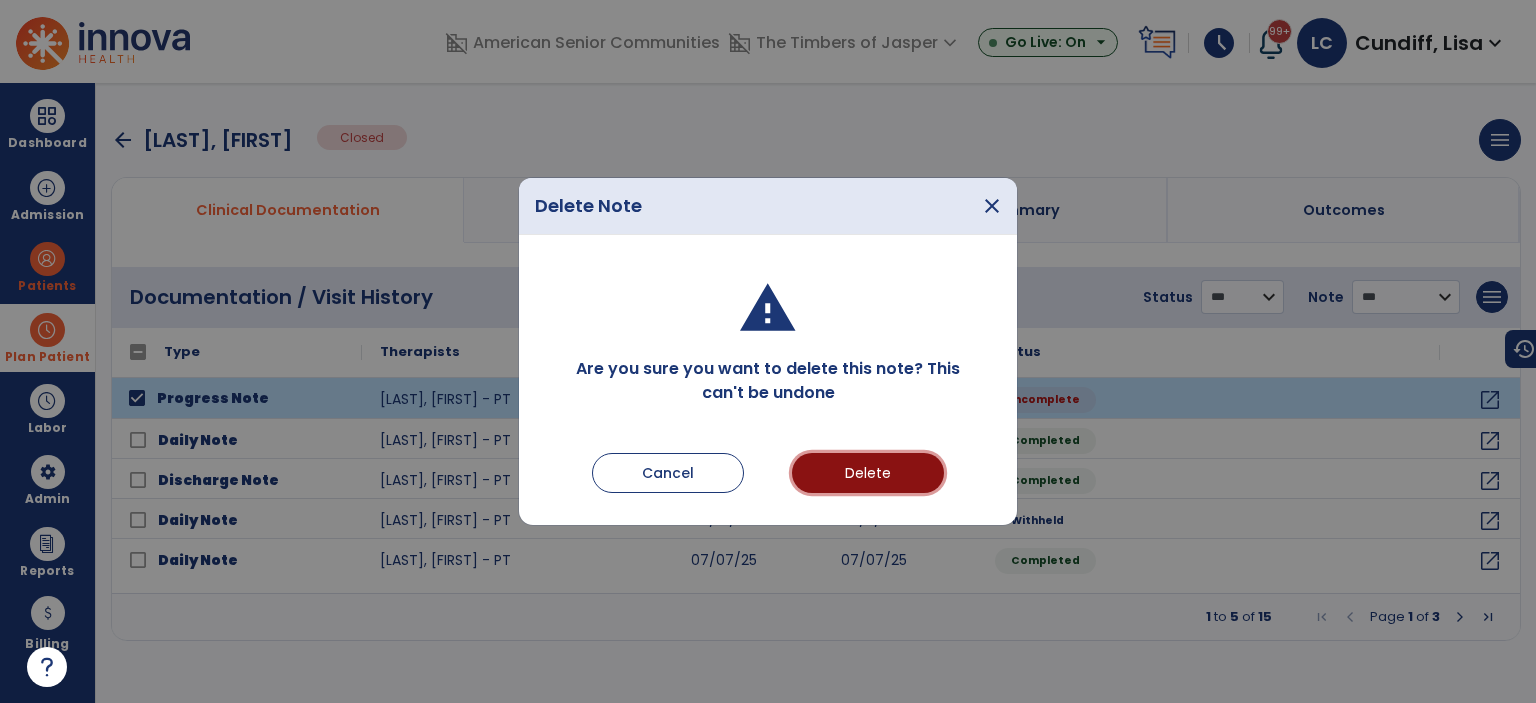 click on "Delete" at bounding box center (868, 473) 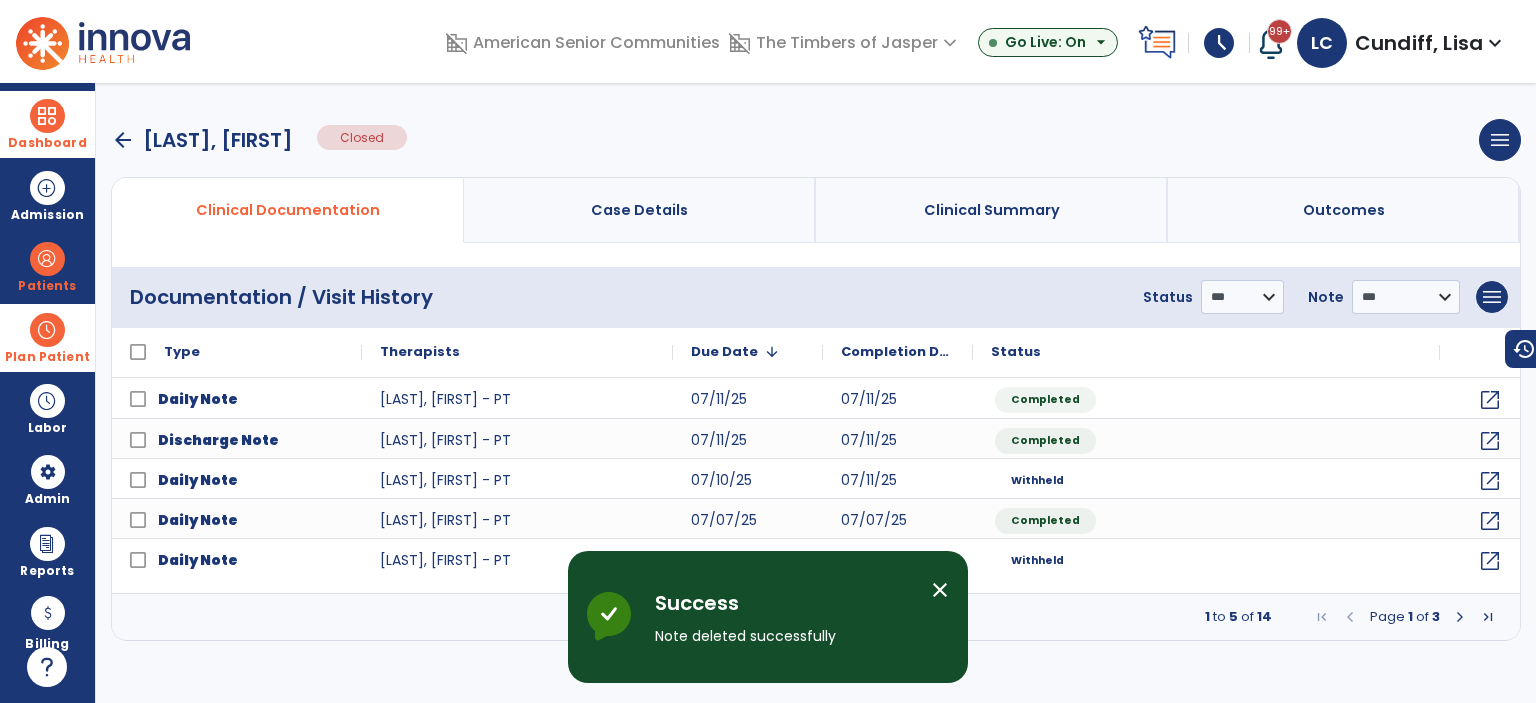 click at bounding box center (47, 116) 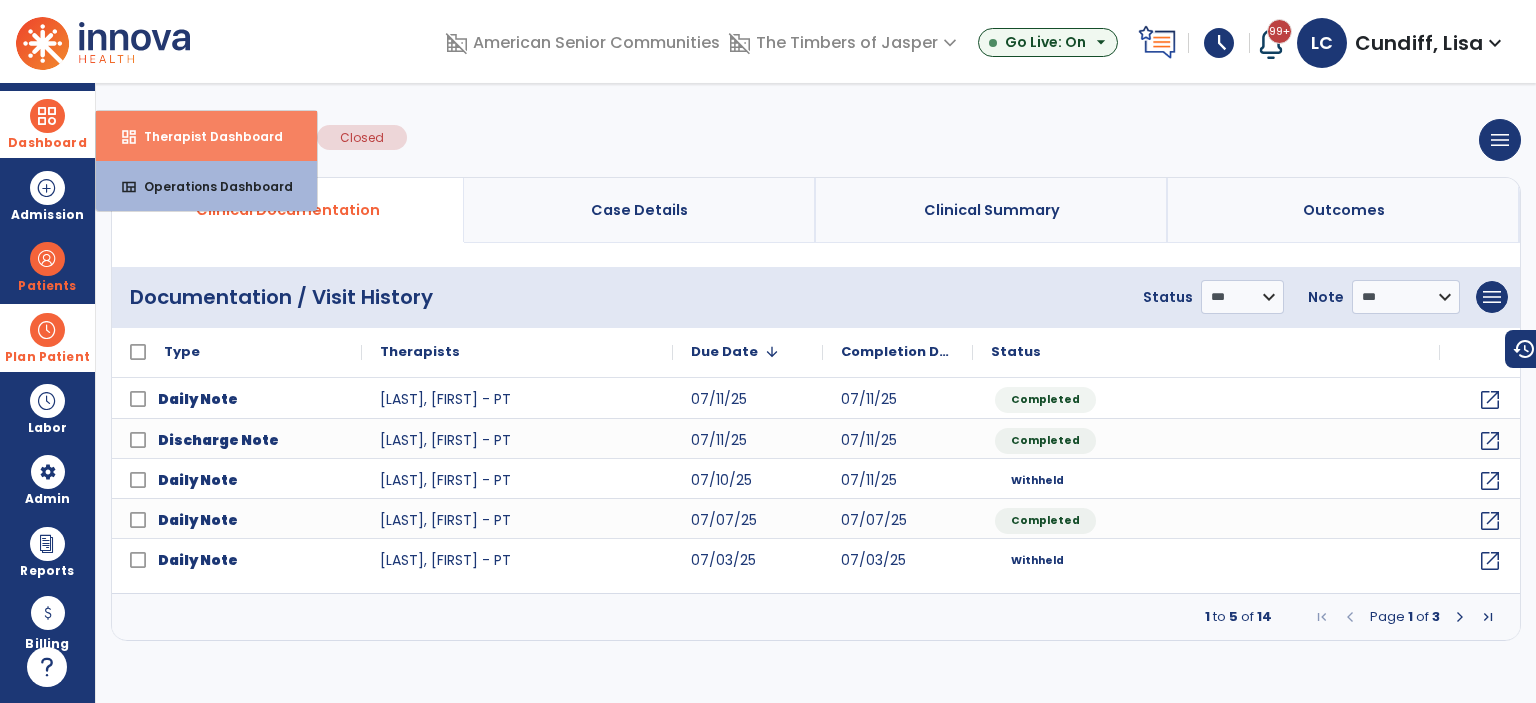 click on "dashboard  Therapist Dashboard" at bounding box center (206, 136) 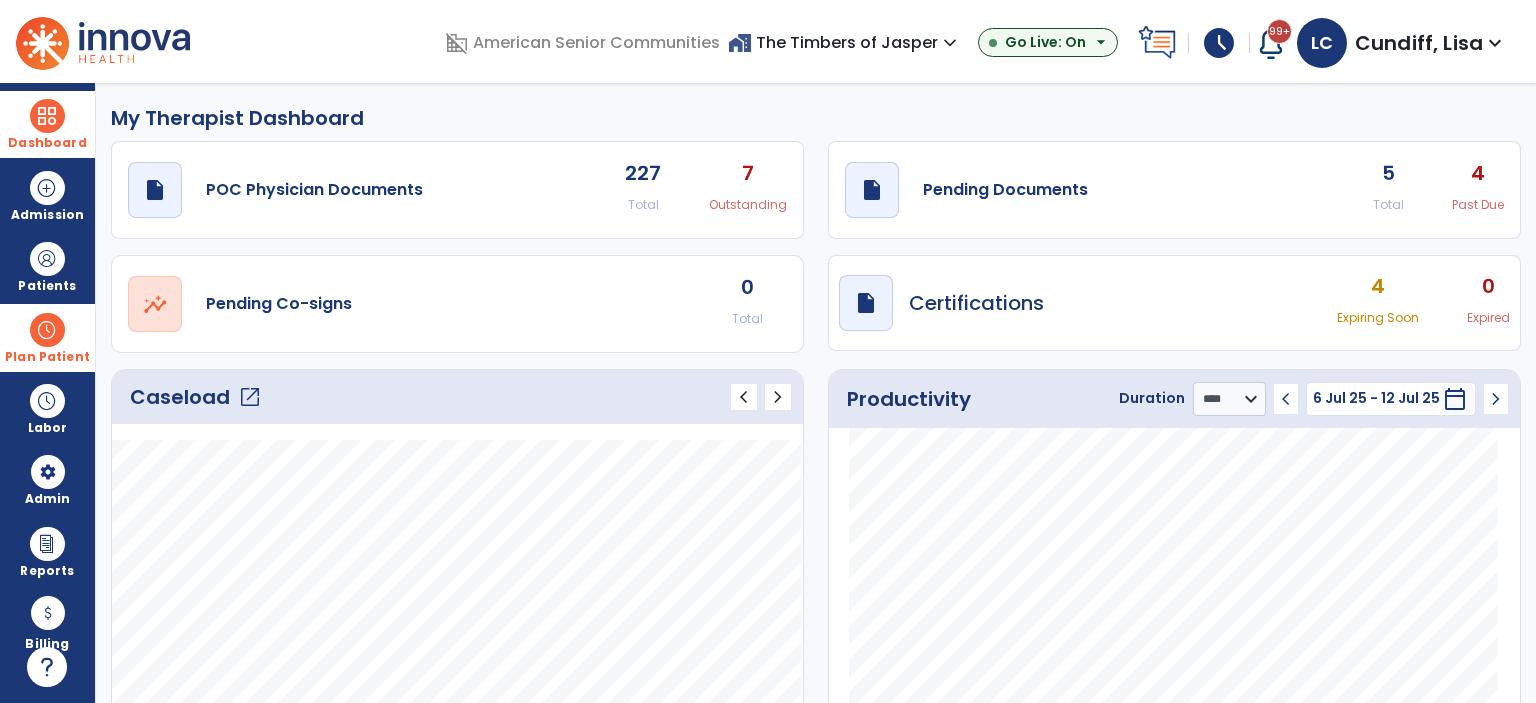 click on "draft open_in_new Pending Documents 5 Total 4 Past Due" 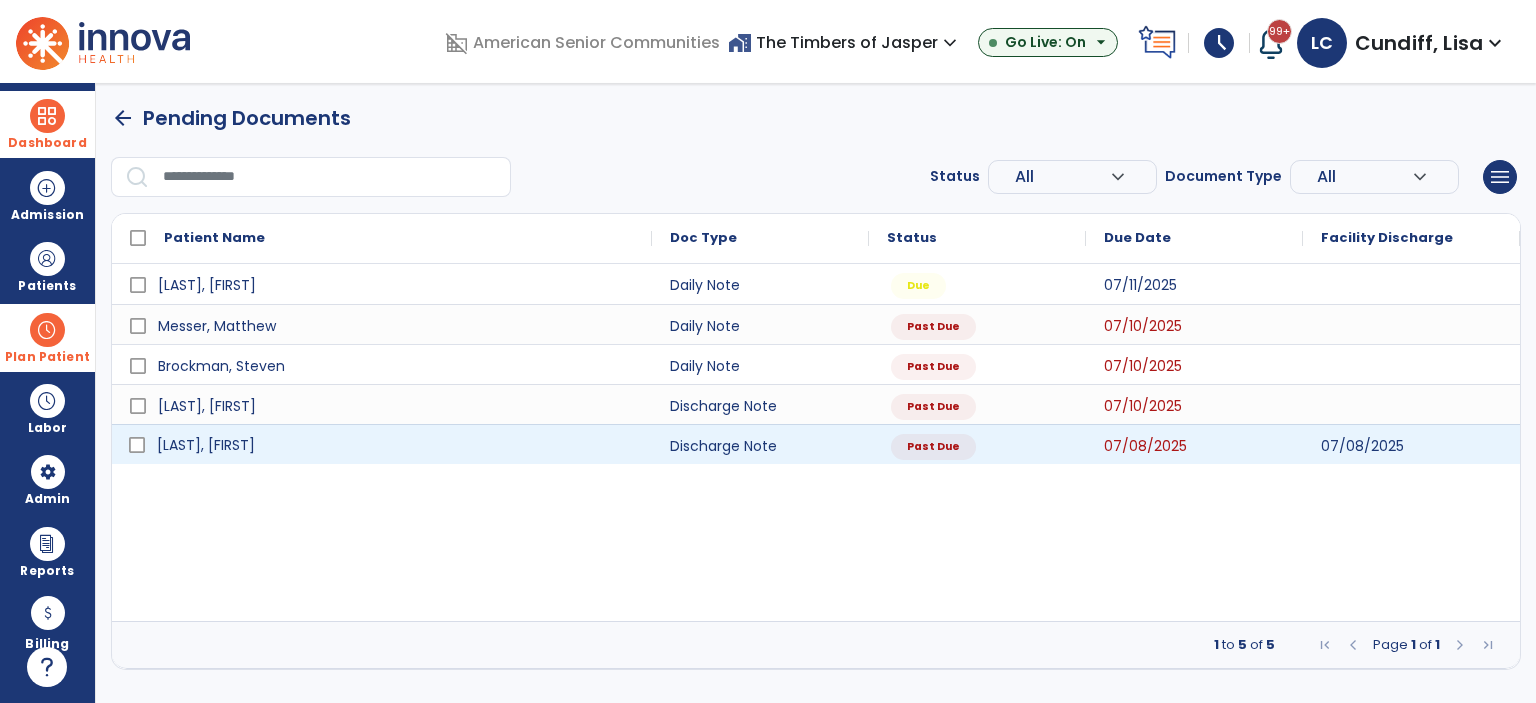 click on "[LAST], [FIRST]" at bounding box center [396, 445] 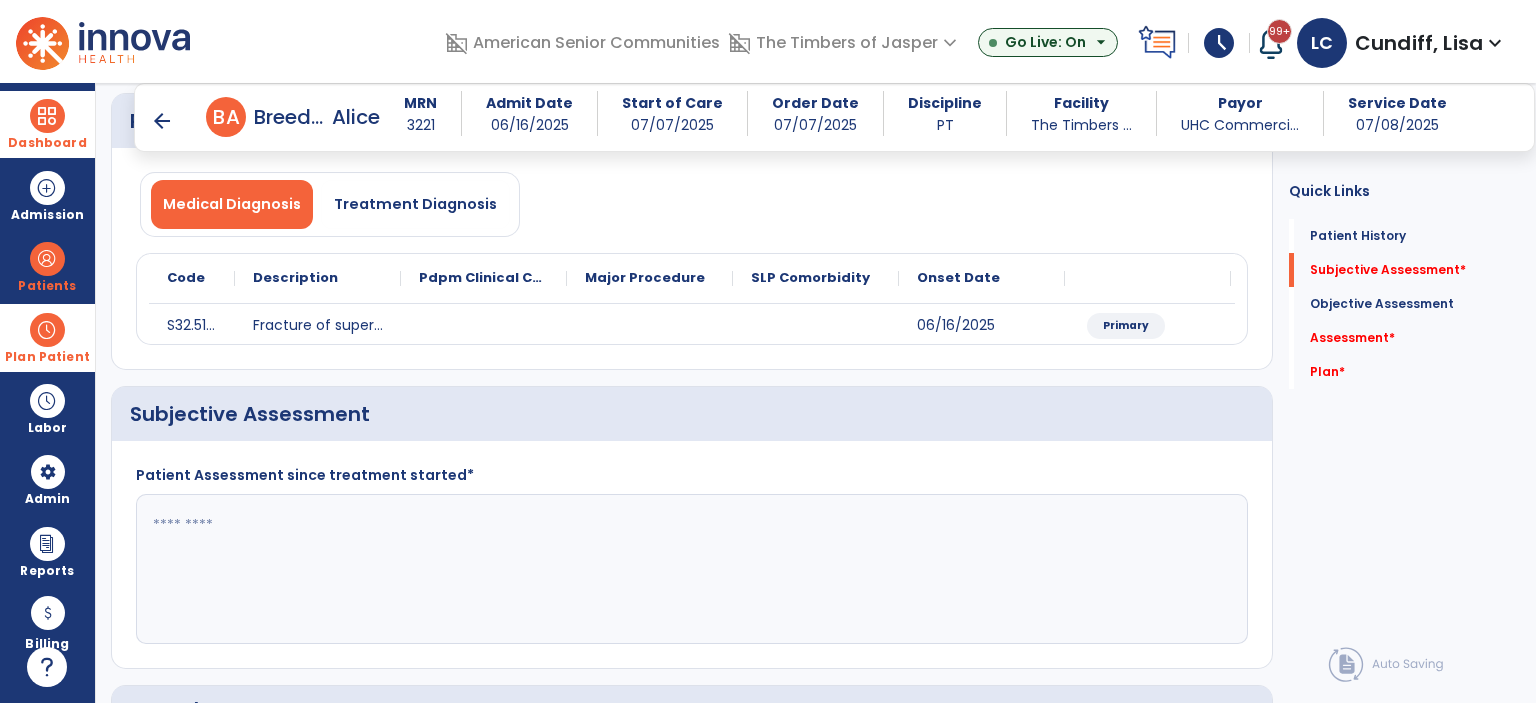 scroll, scrollTop: 300, scrollLeft: 0, axis: vertical 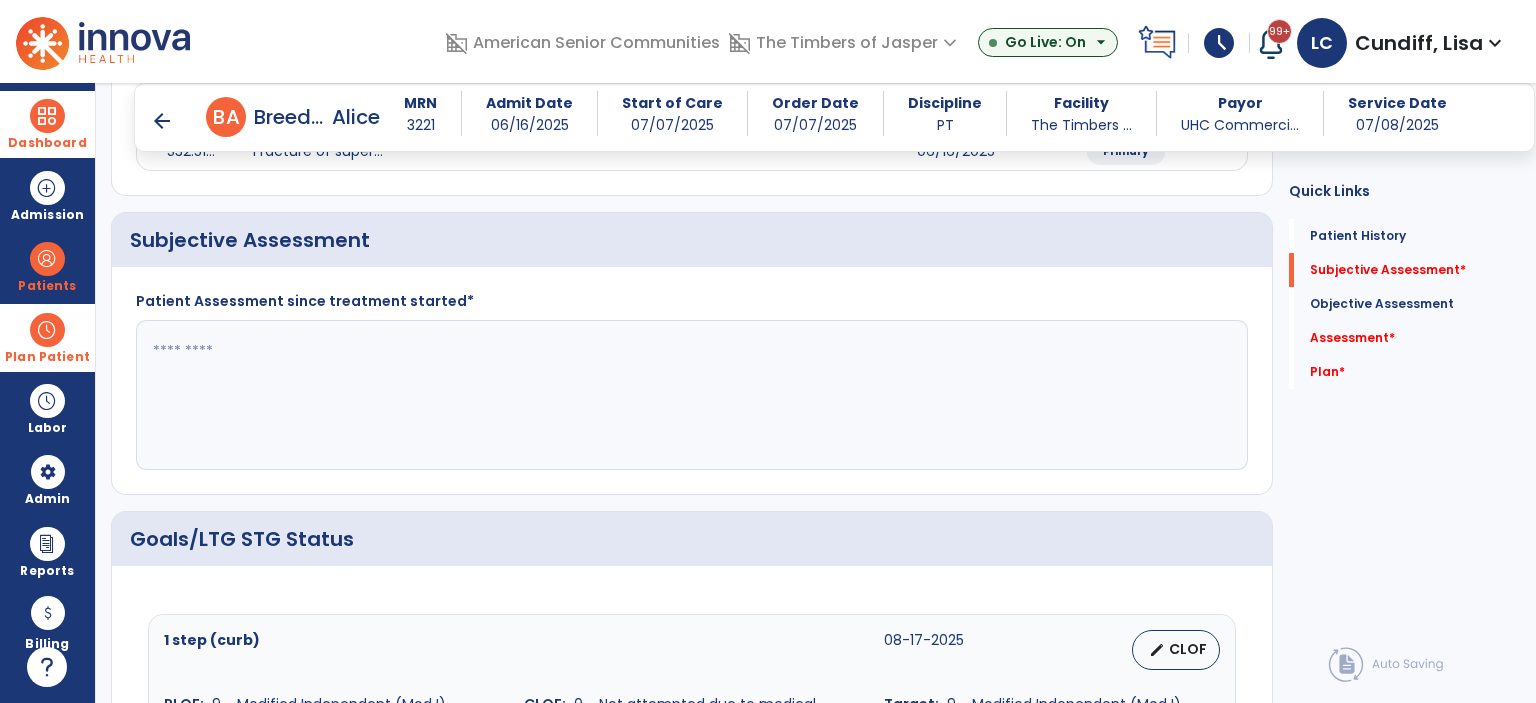 click 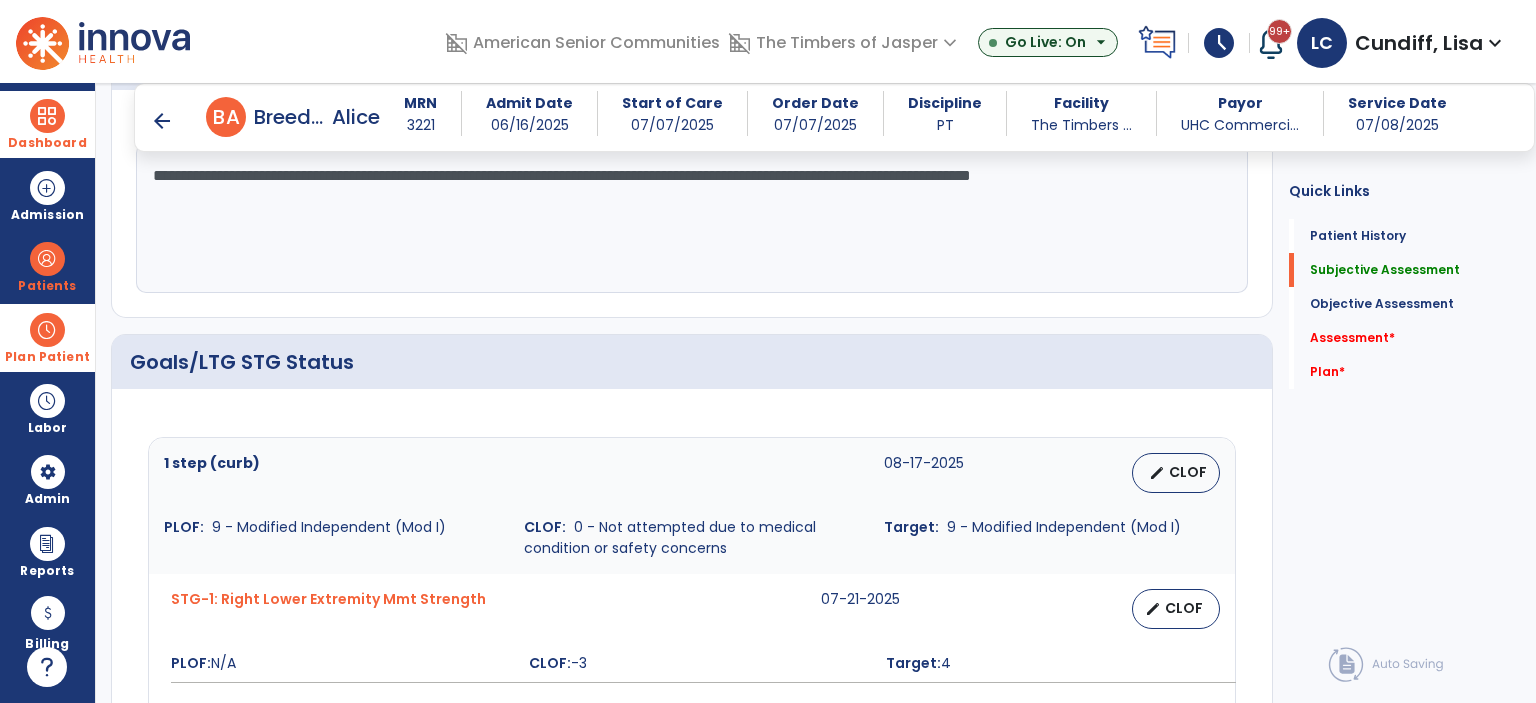 scroll, scrollTop: 500, scrollLeft: 0, axis: vertical 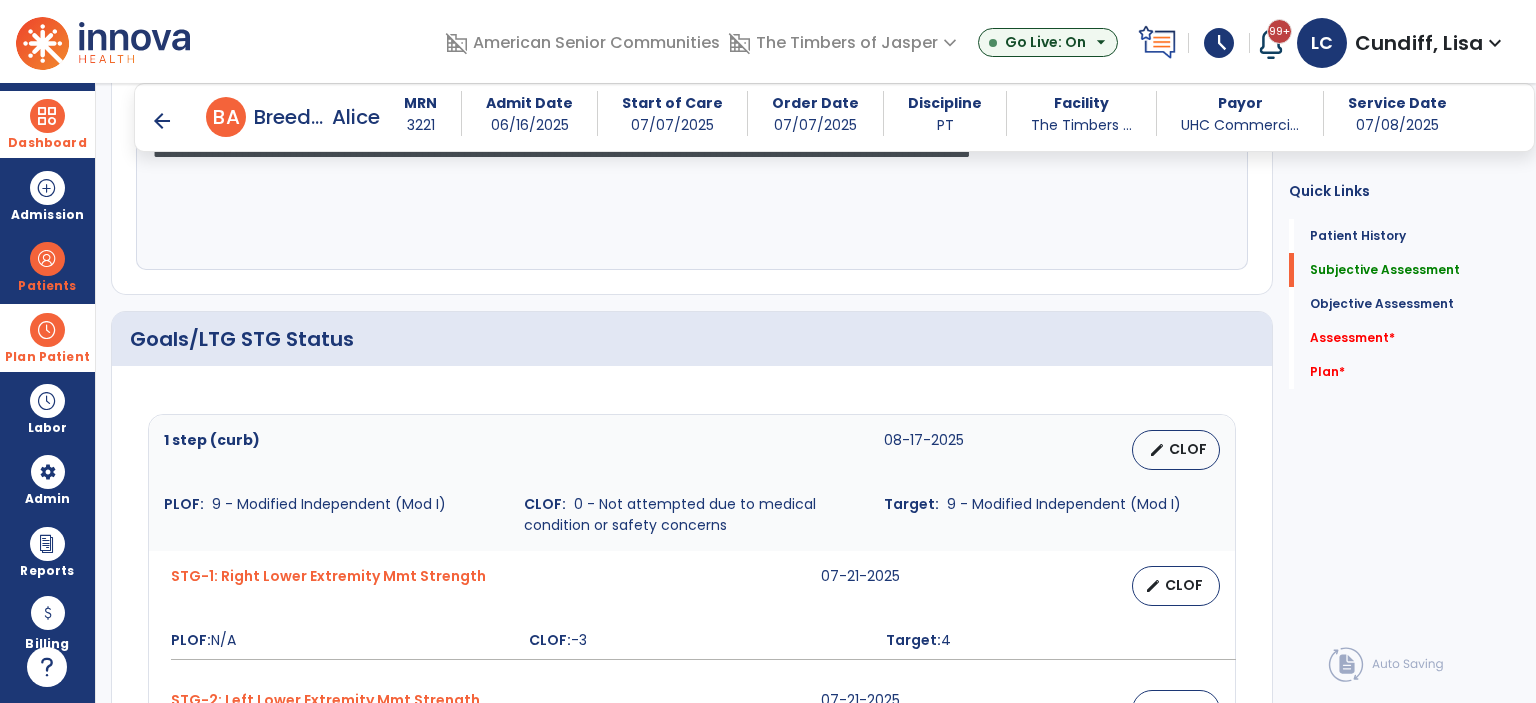 type on "**********" 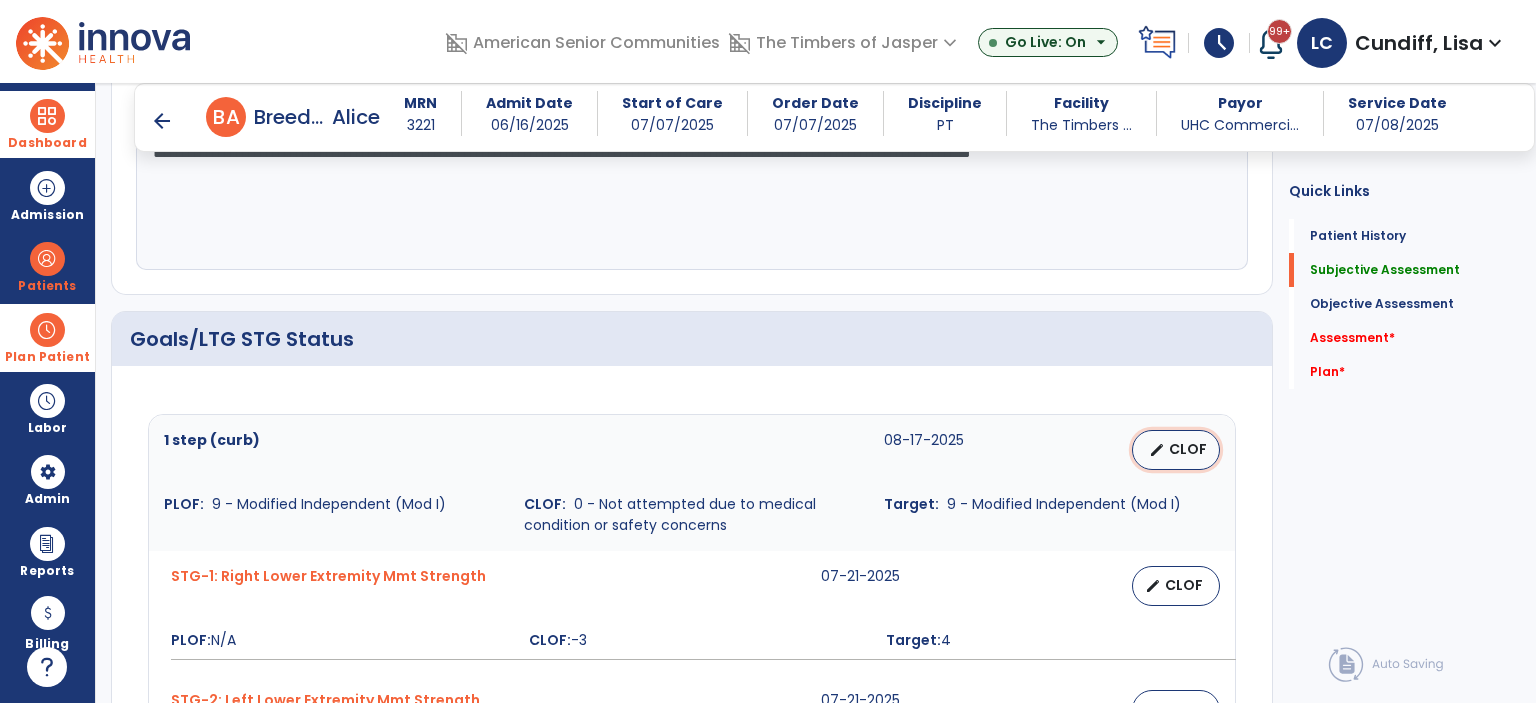 click on "edit   CLOF" at bounding box center [1176, 450] 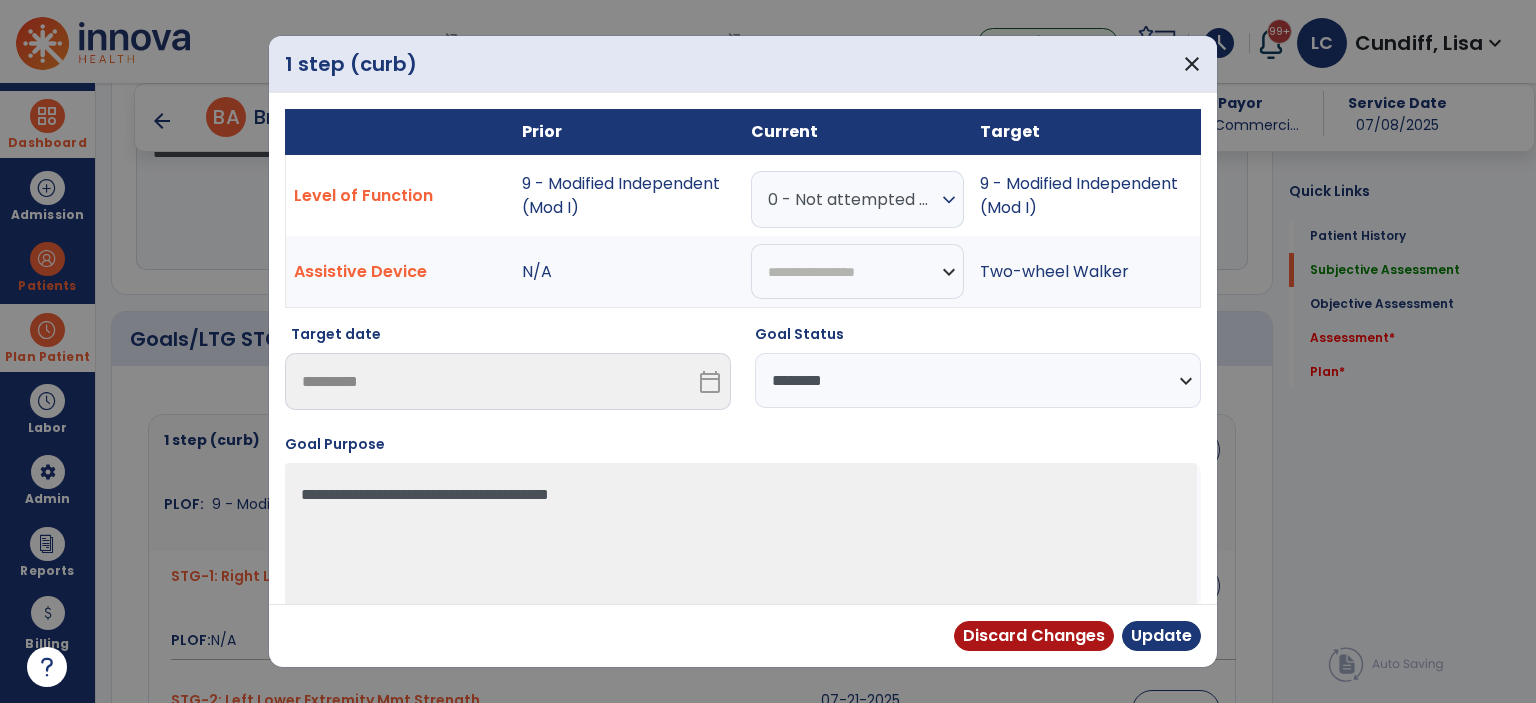 click on "**********" at bounding box center (978, 380) 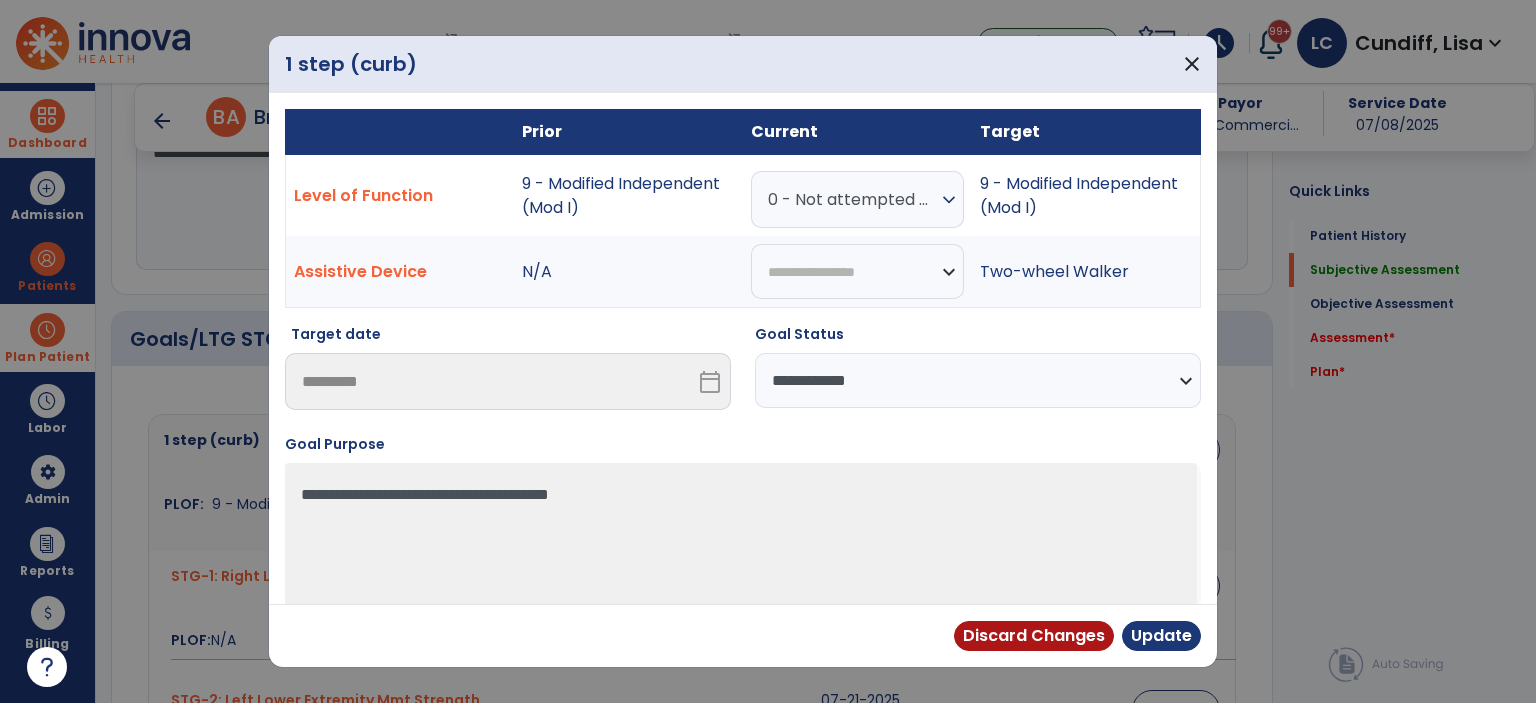 click on "**********" at bounding box center [978, 380] 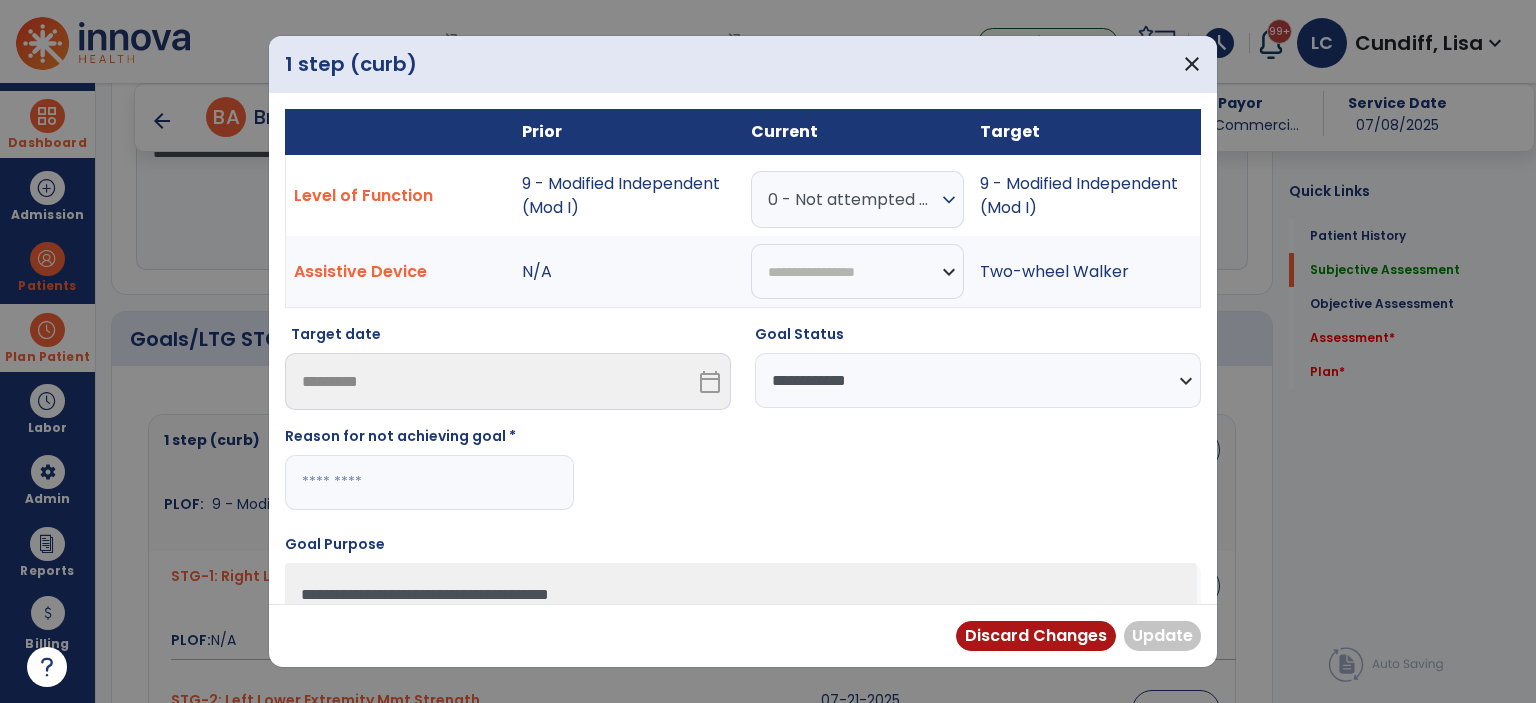 click at bounding box center [429, 482] 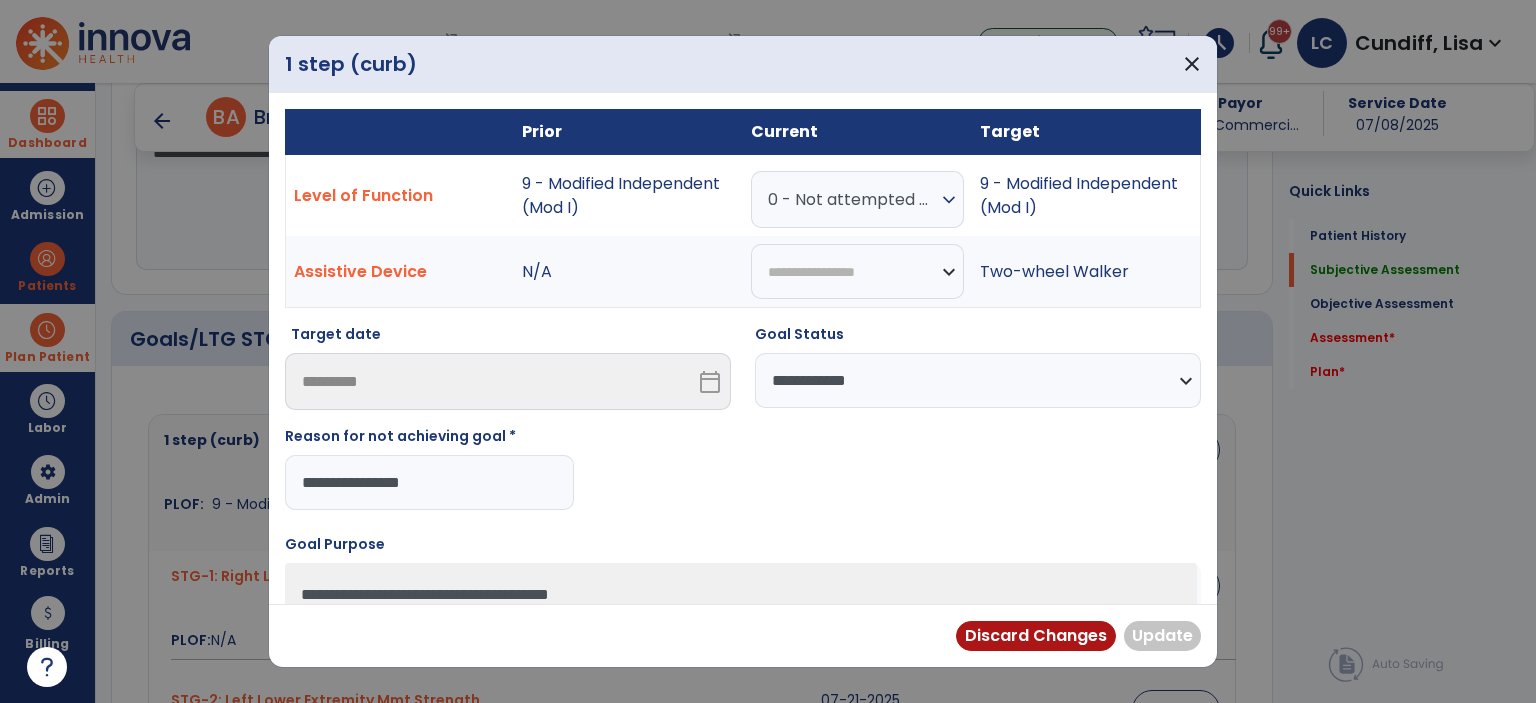 type on "**********" 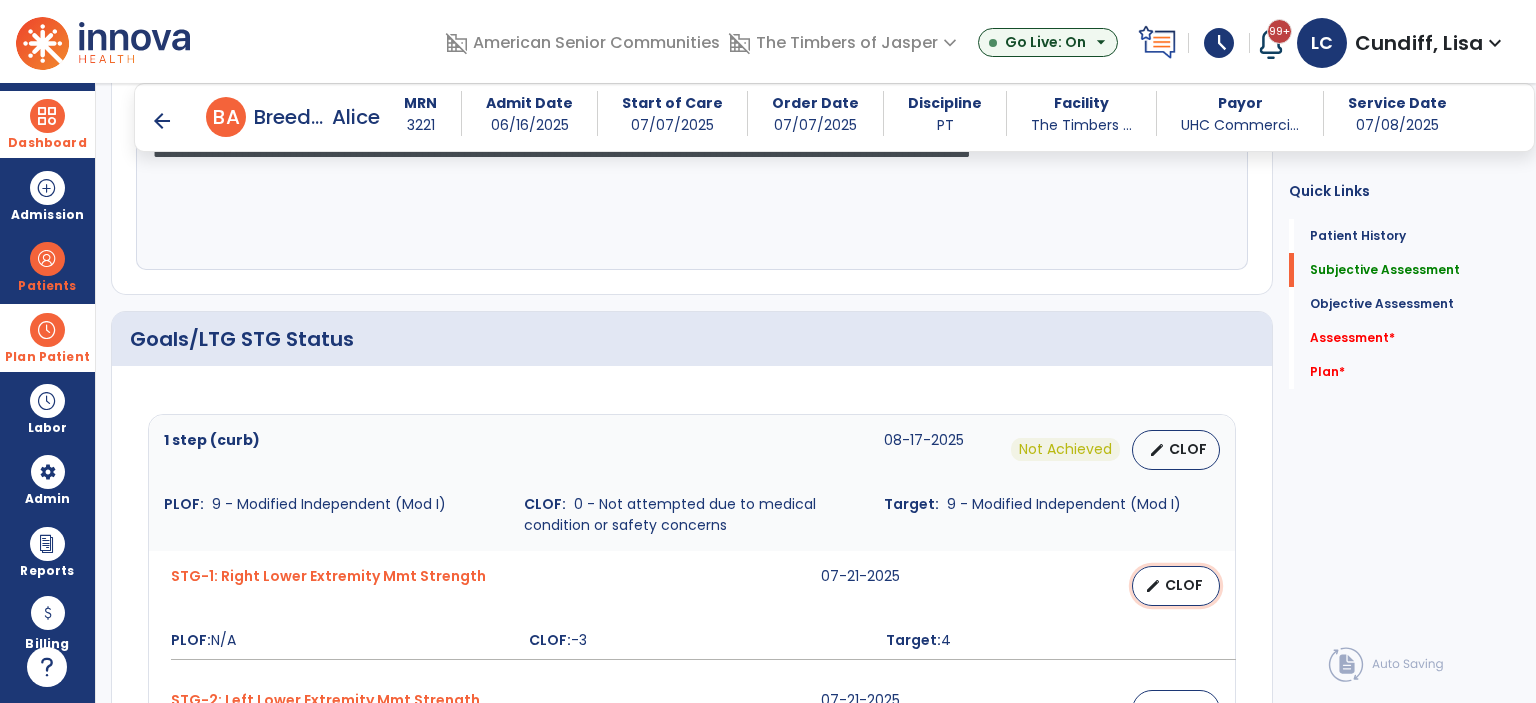 click on "edit" at bounding box center [1153, 586] 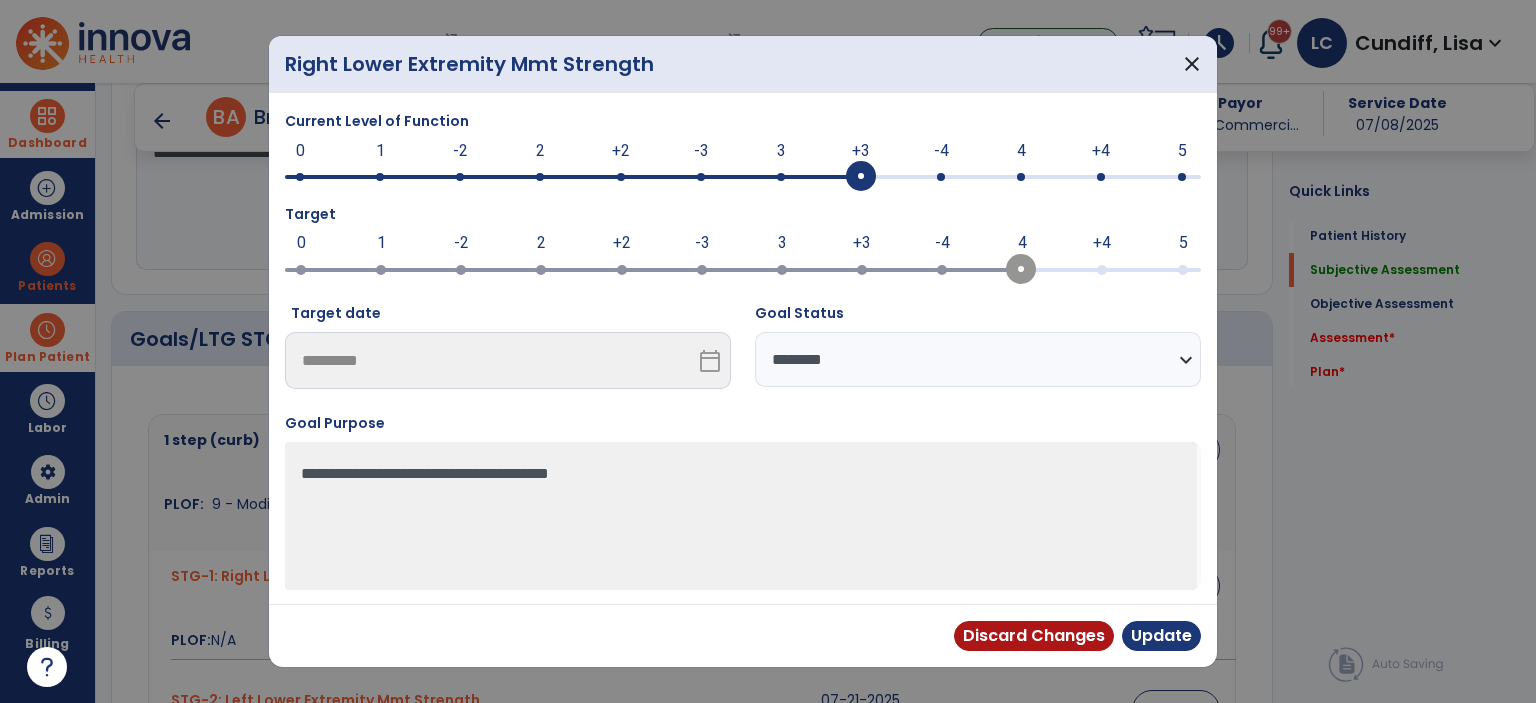 click at bounding box center (861, 177) 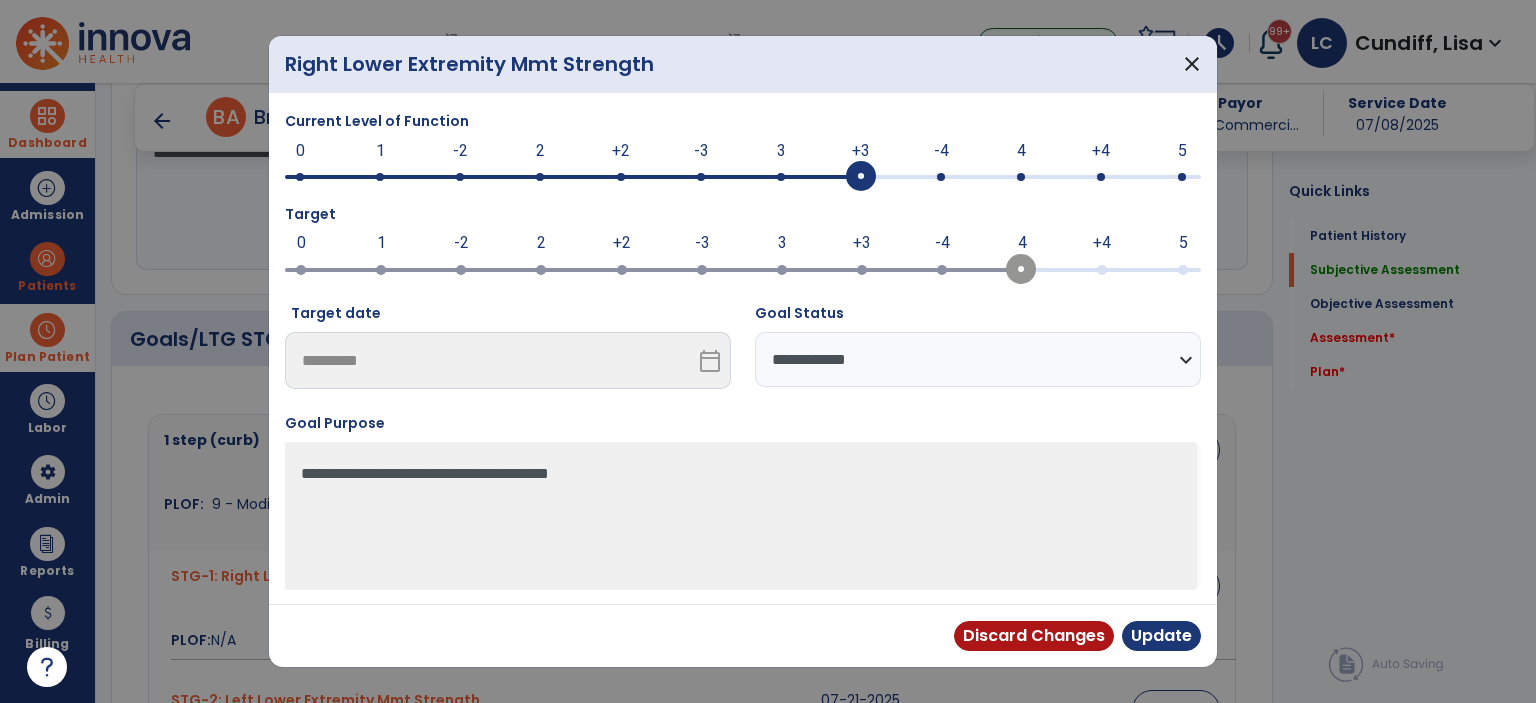 click on "**********" at bounding box center (978, 359) 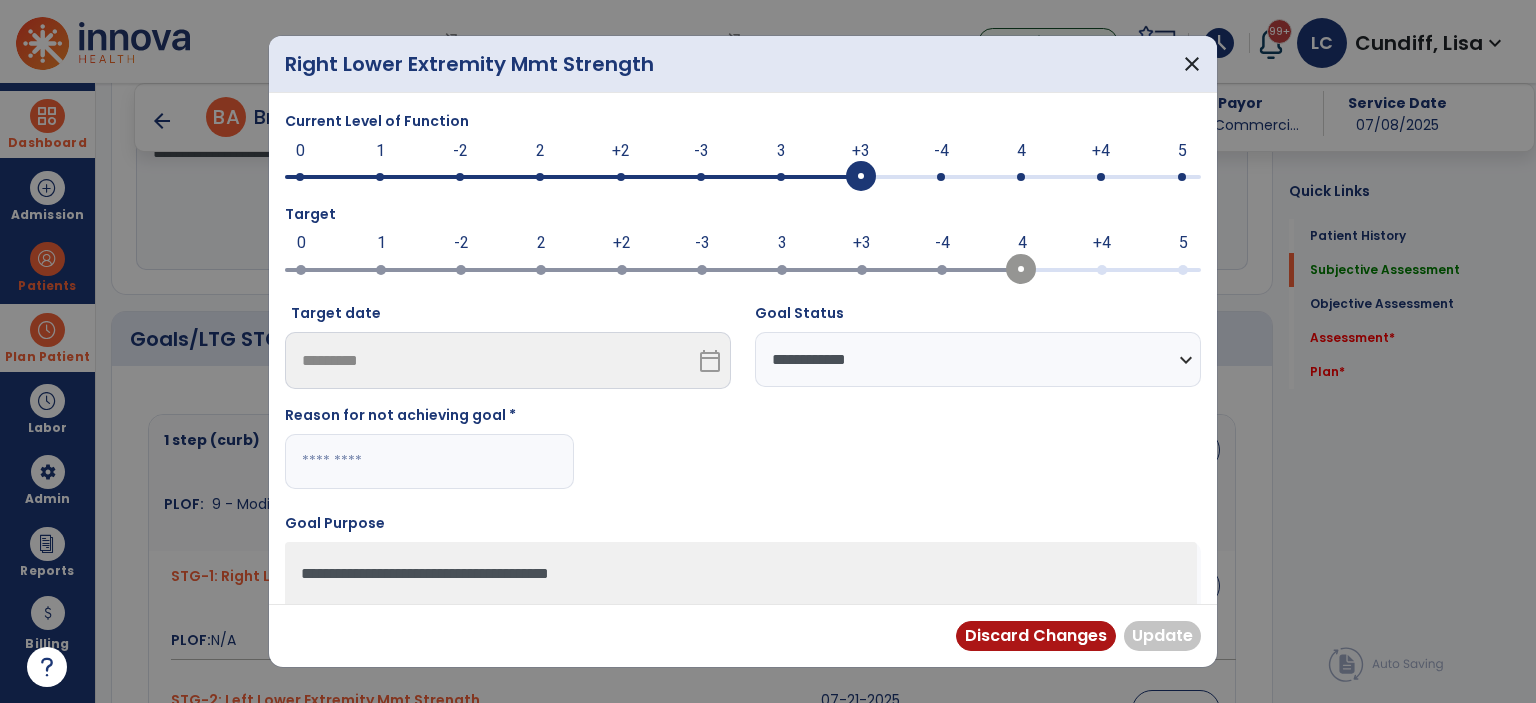 click at bounding box center (429, 461) 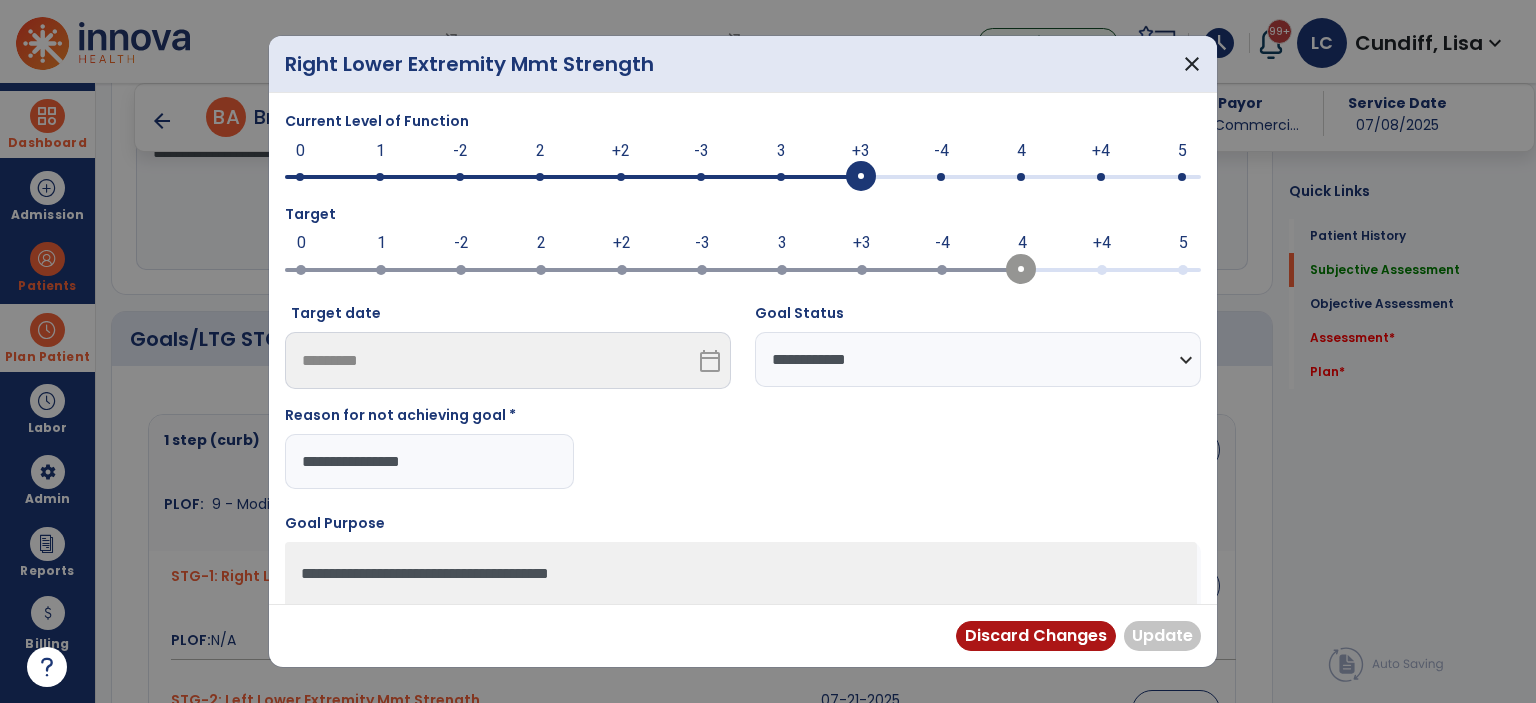 type on "**********" 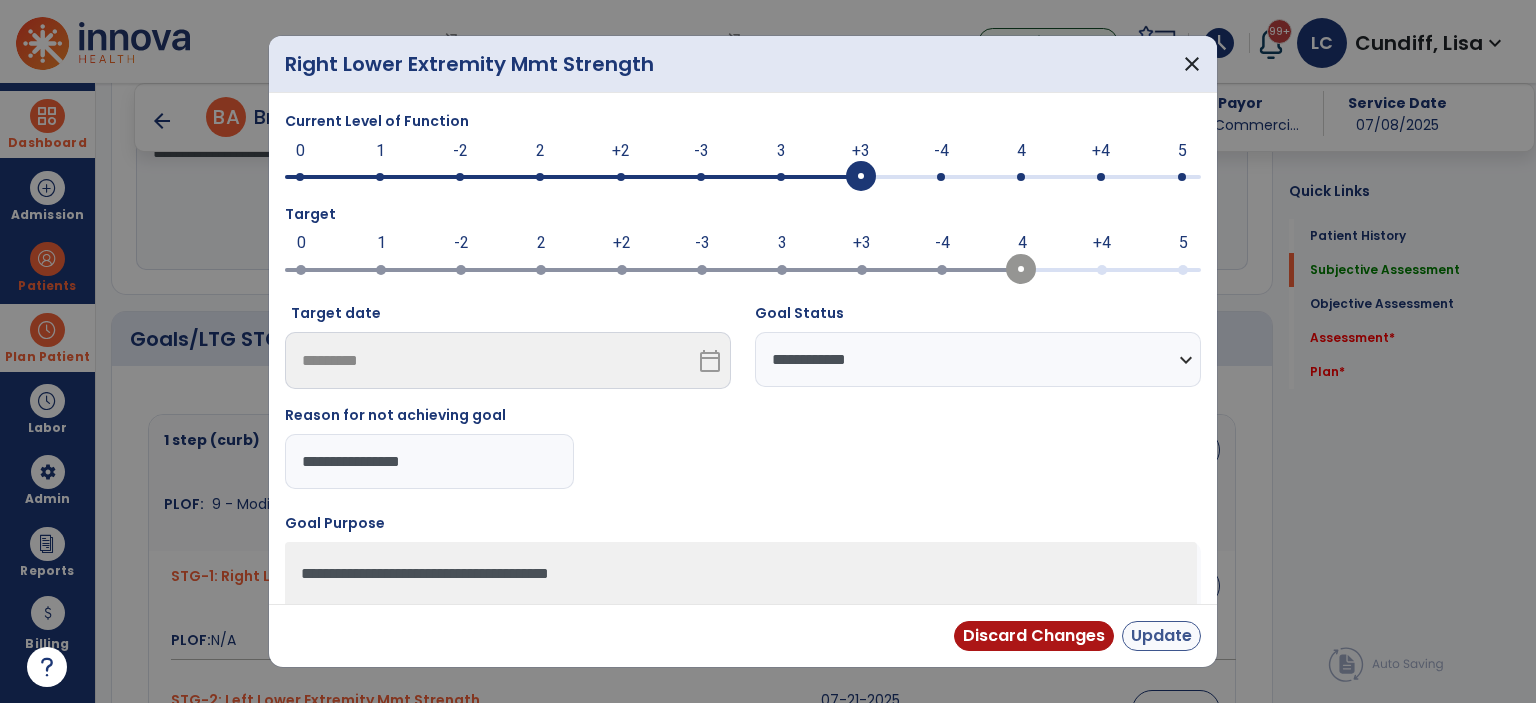 click on "Update" at bounding box center [1161, 636] 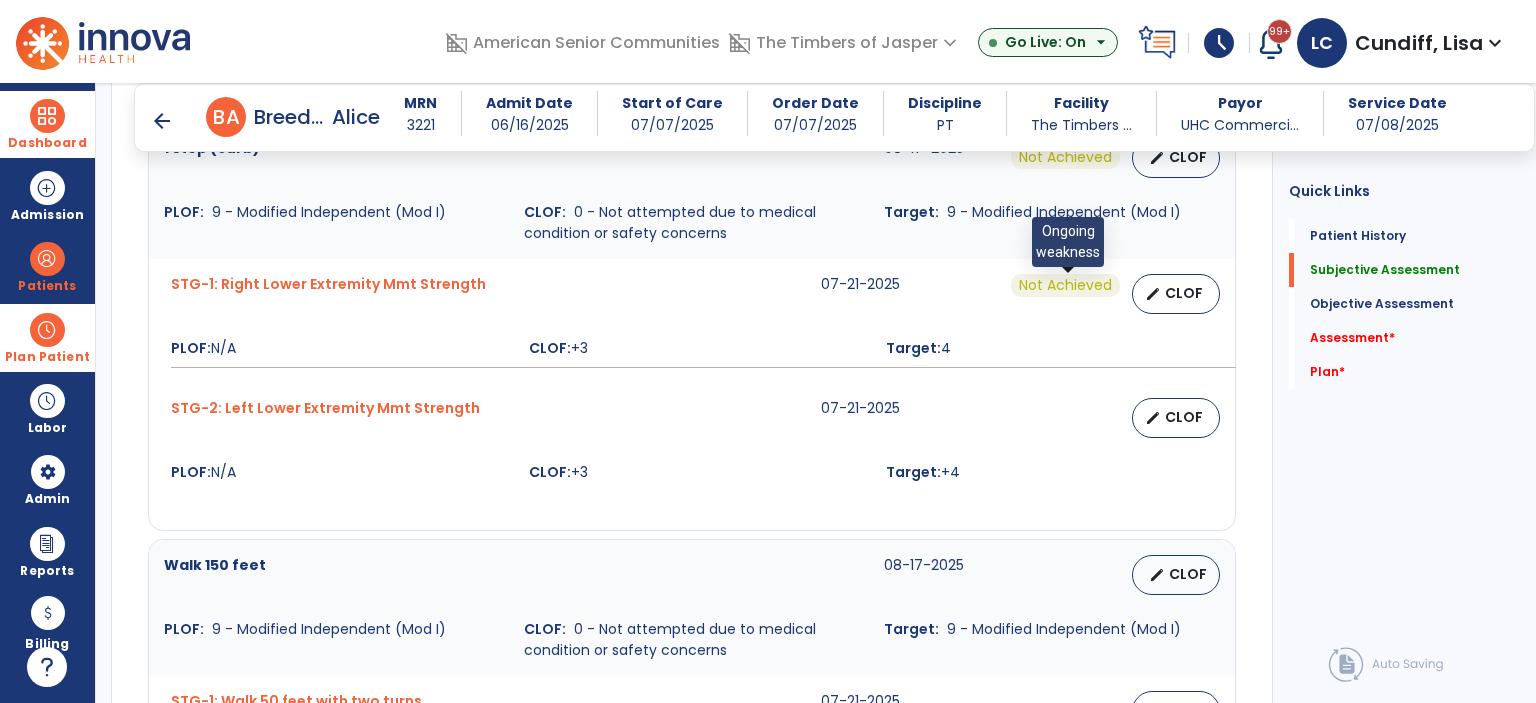 scroll, scrollTop: 800, scrollLeft: 0, axis: vertical 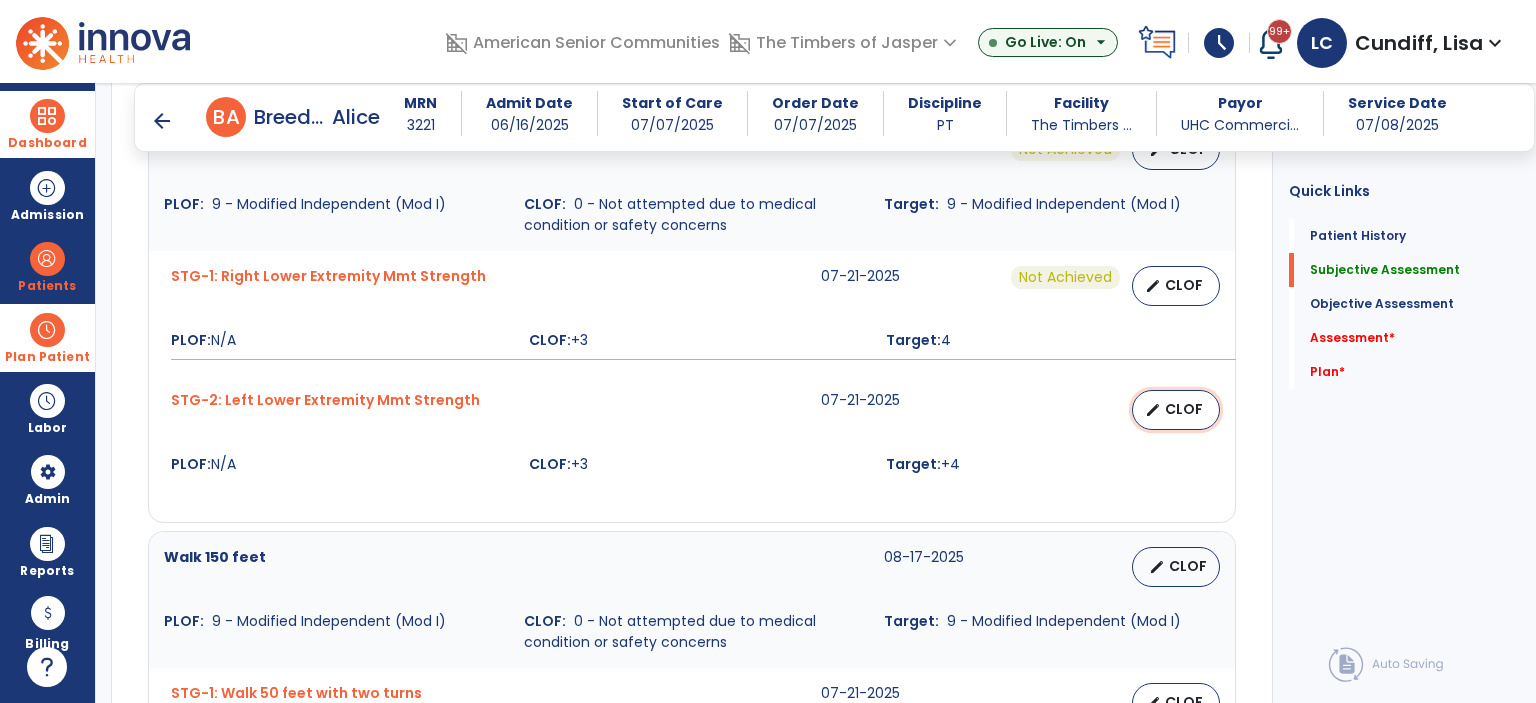 click on "edit" at bounding box center [1153, 410] 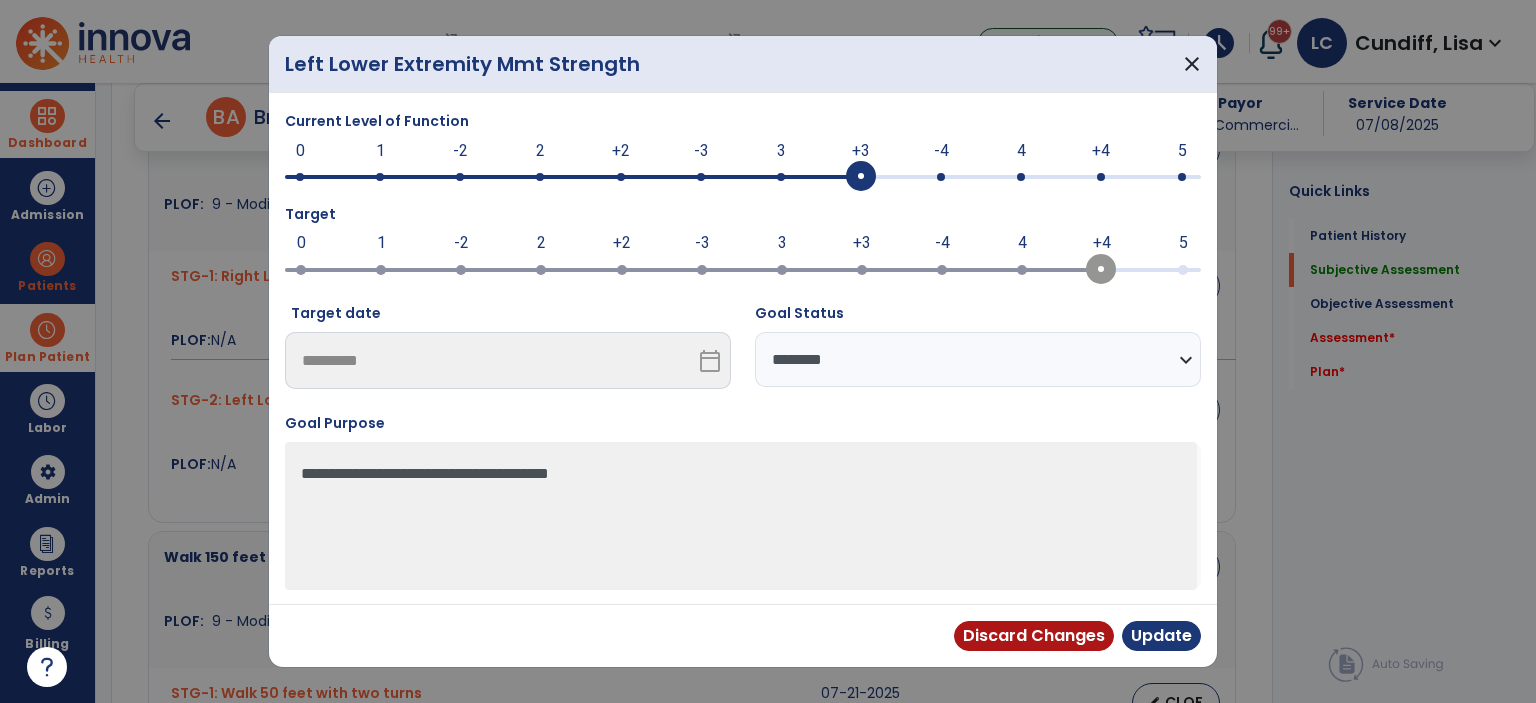 click on "**********" at bounding box center (978, 359) 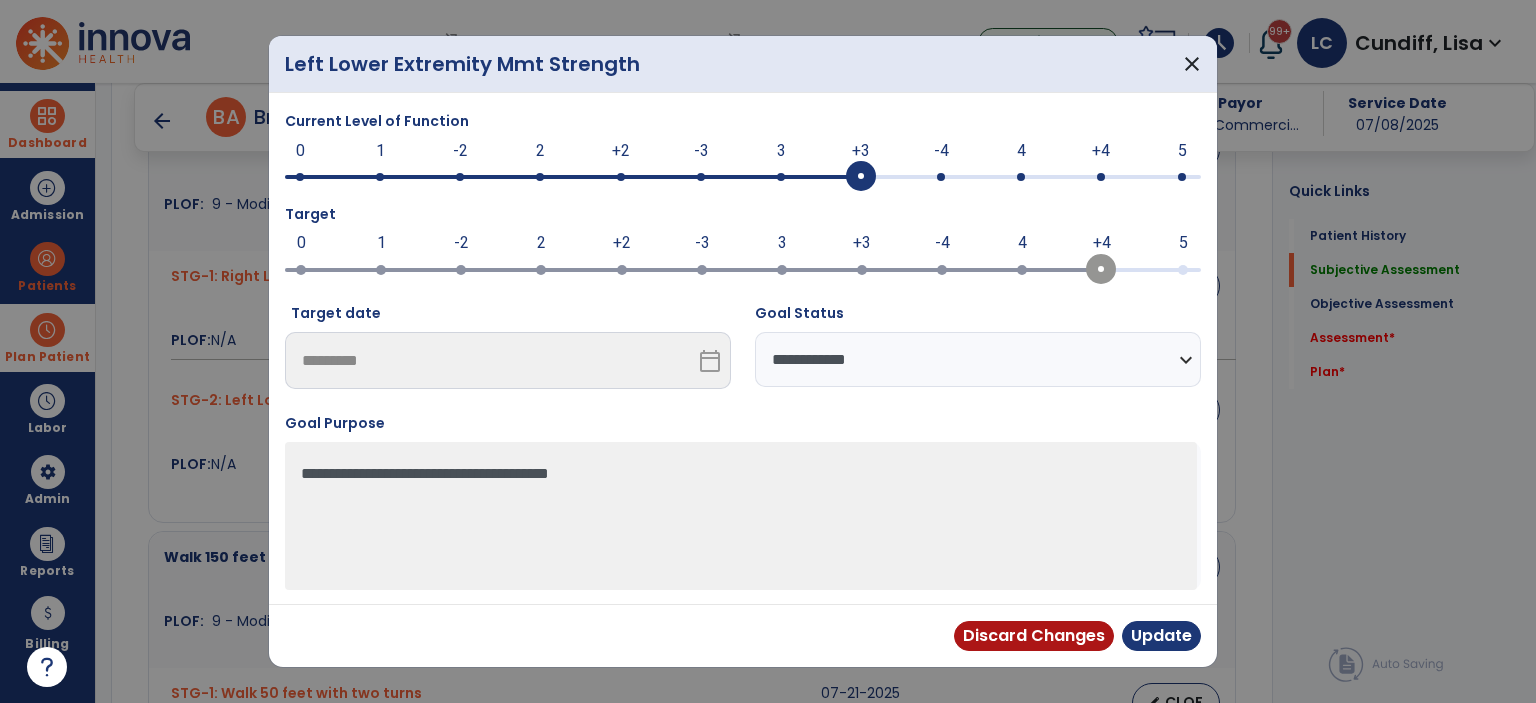 click on "**********" at bounding box center (978, 359) 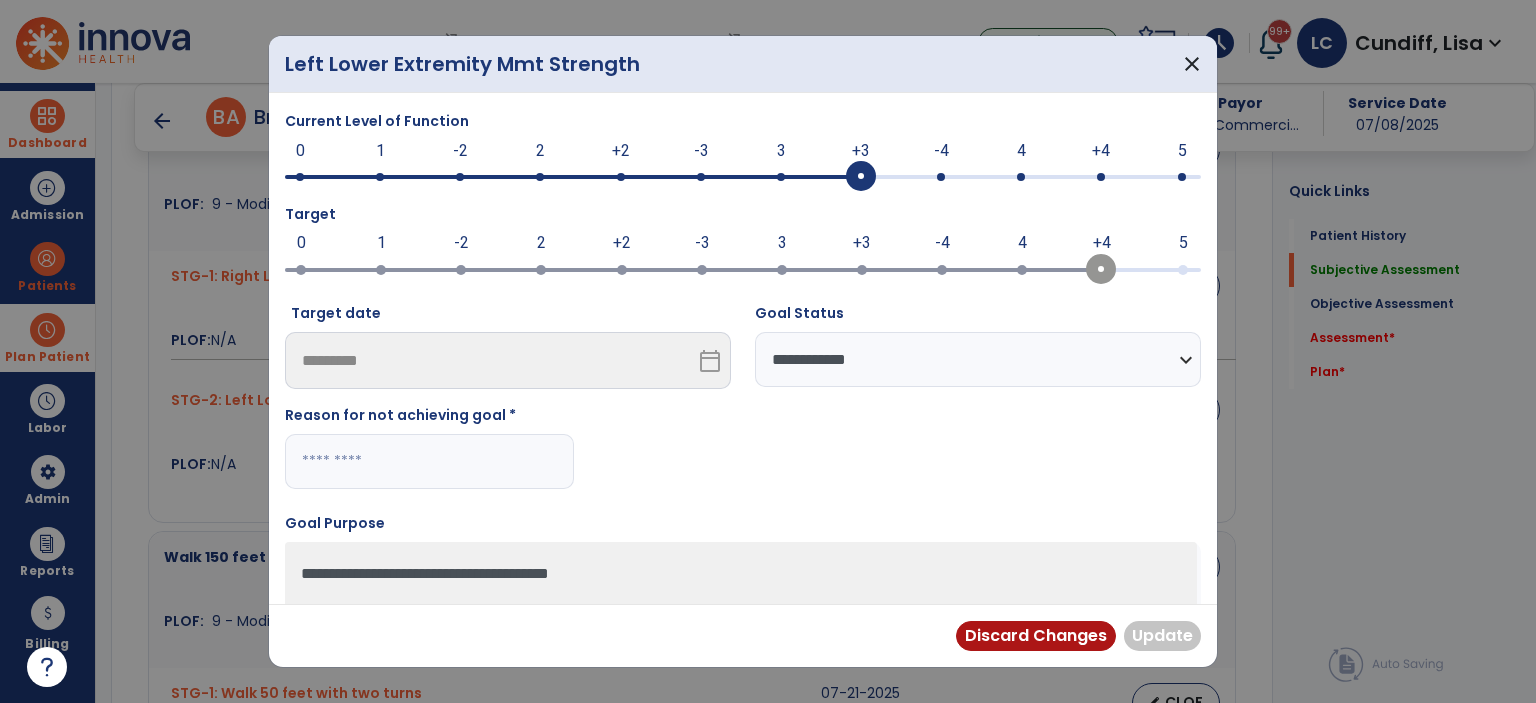 click at bounding box center (429, 461) 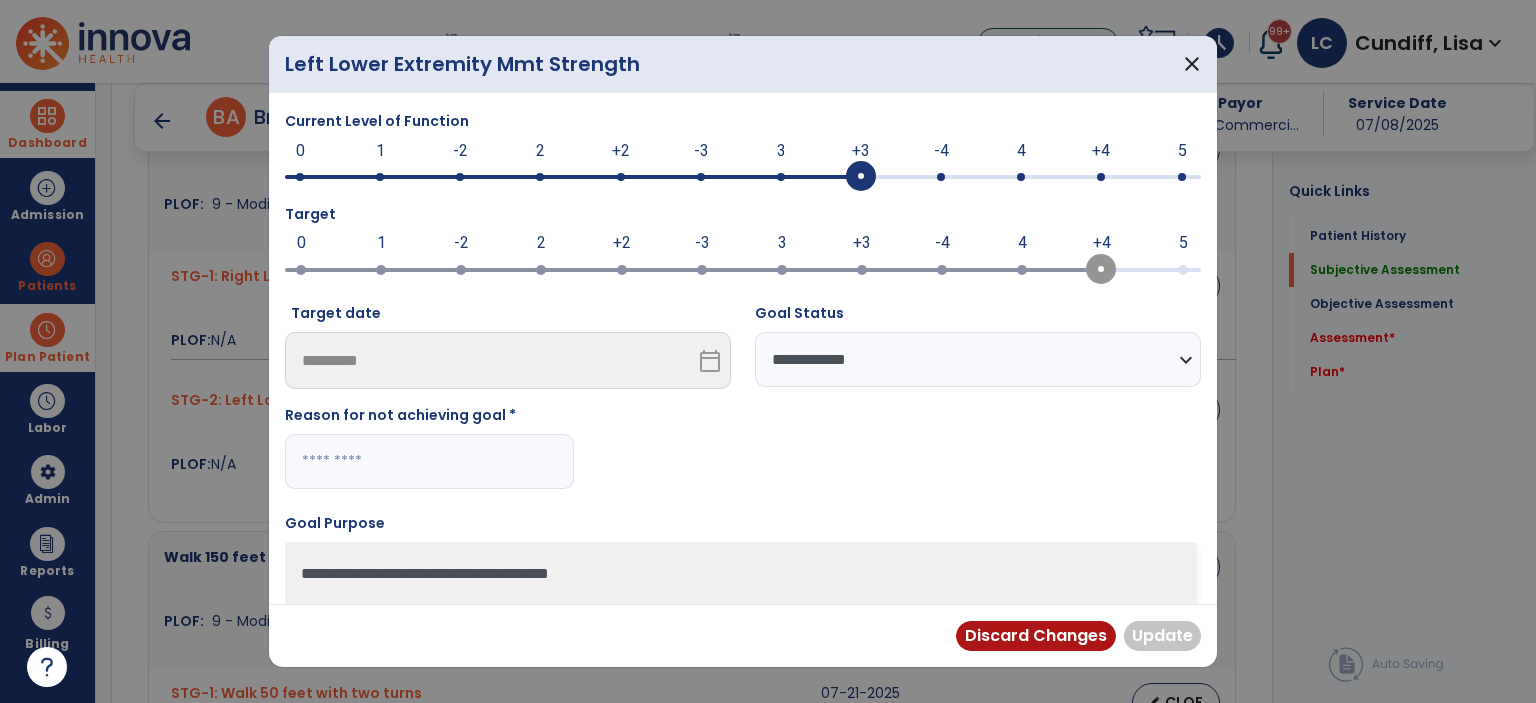 paste on "**********" 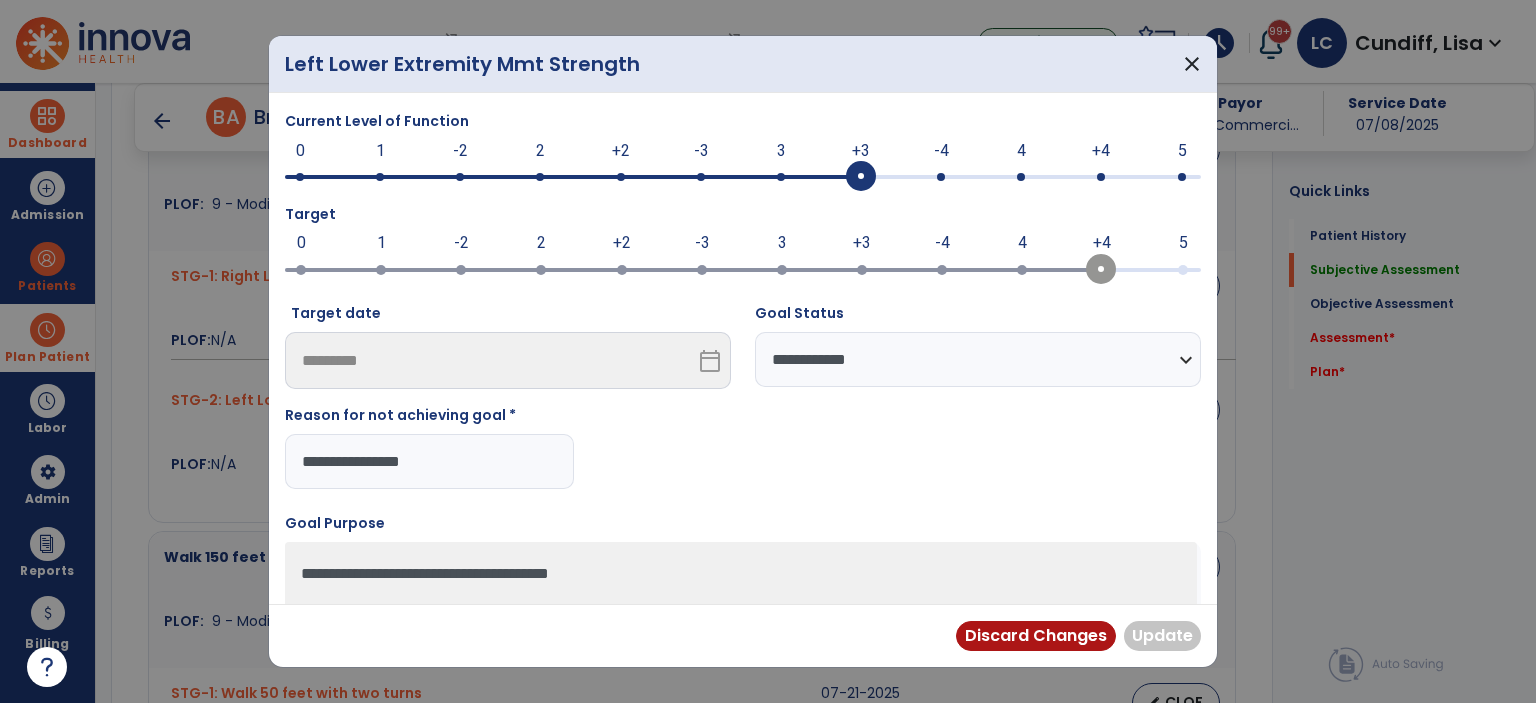 type on "**********" 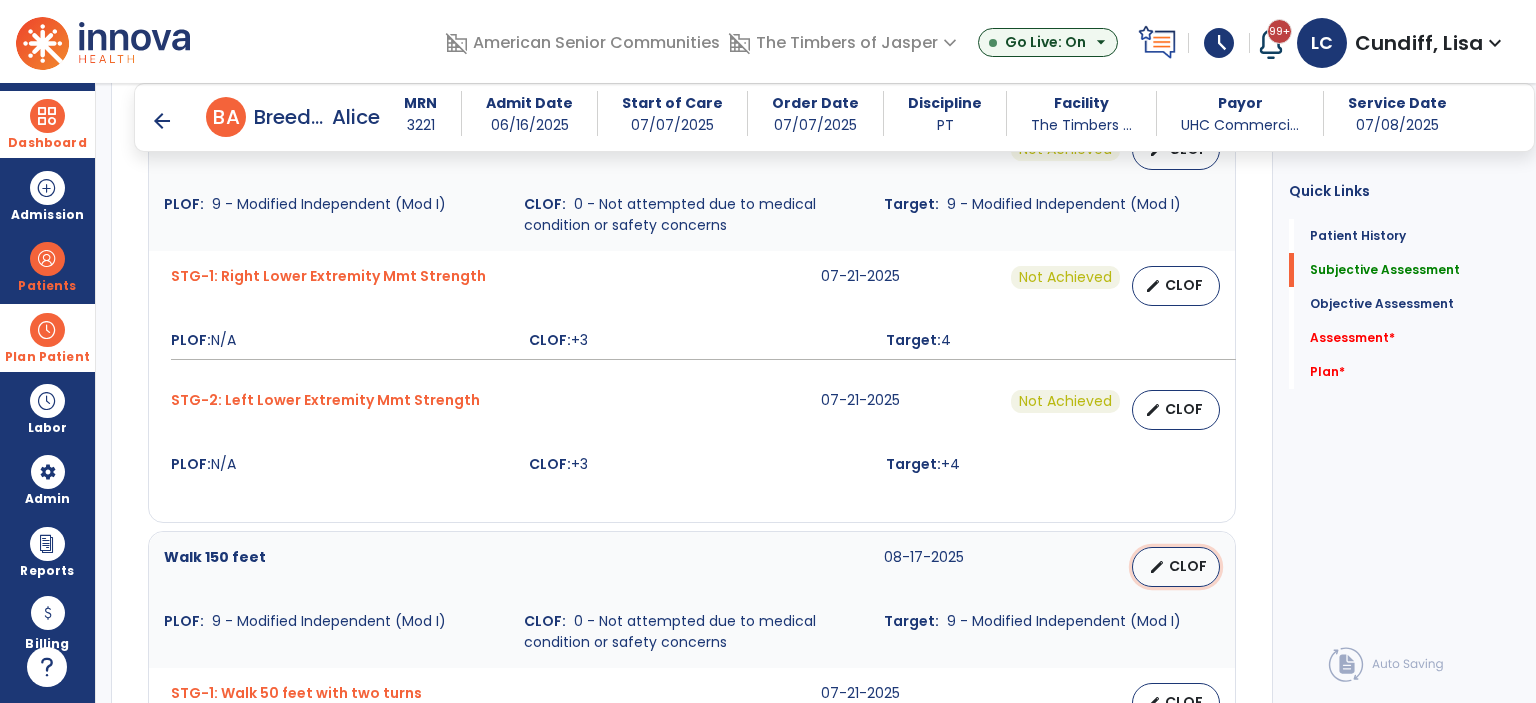 click on "edit" at bounding box center (1157, 567) 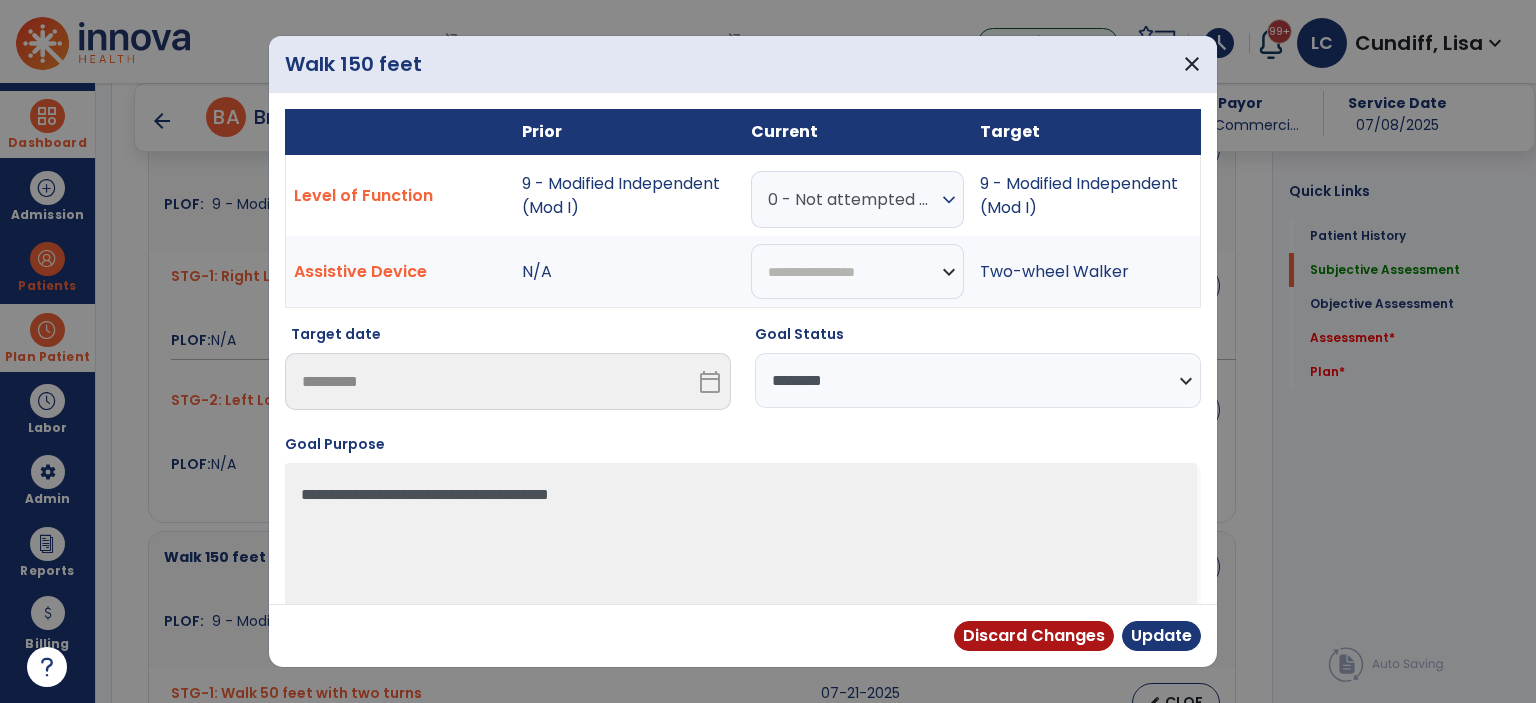 click on "0 - Not attempted due to medical condition or safety concerns" at bounding box center (852, 199) 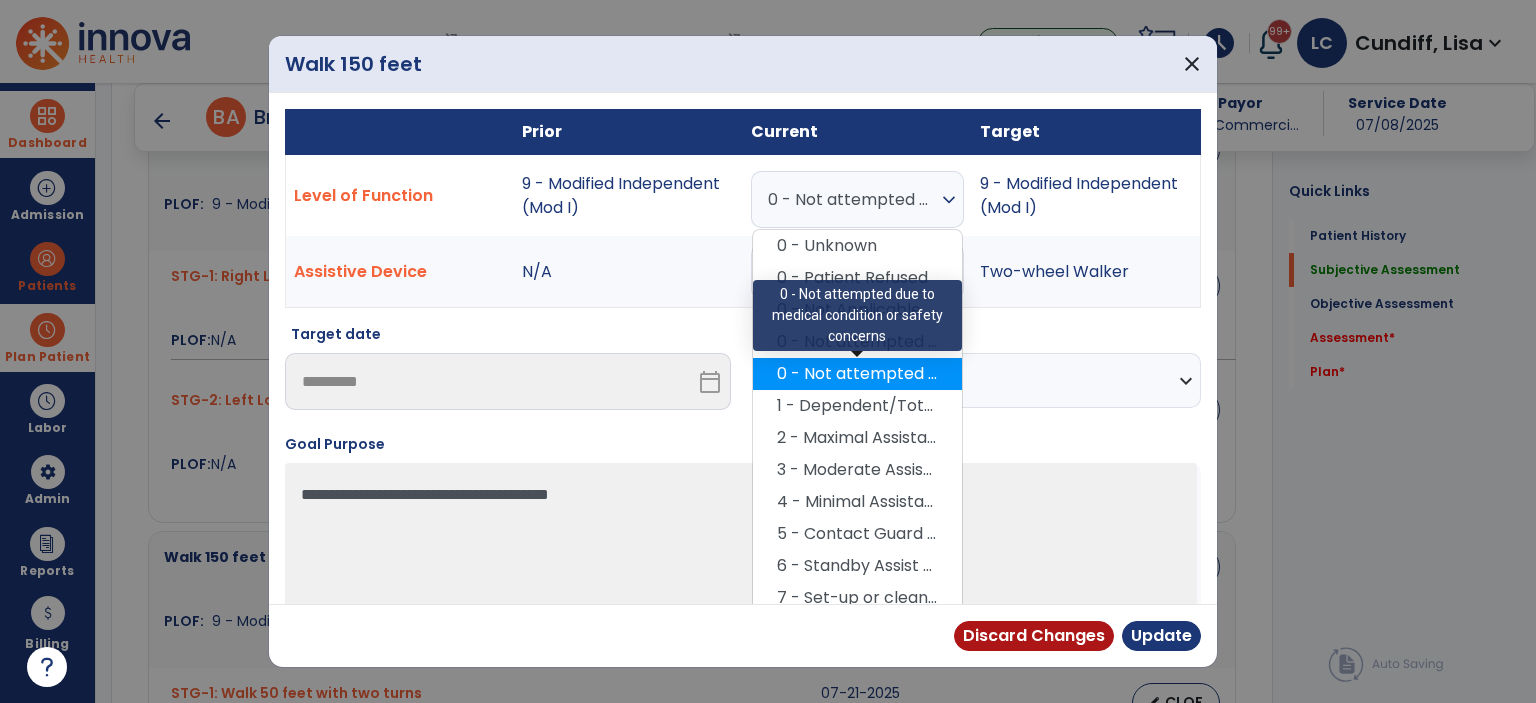 click on "0 - Not attempted due to medical condition or safety concerns" at bounding box center [857, 374] 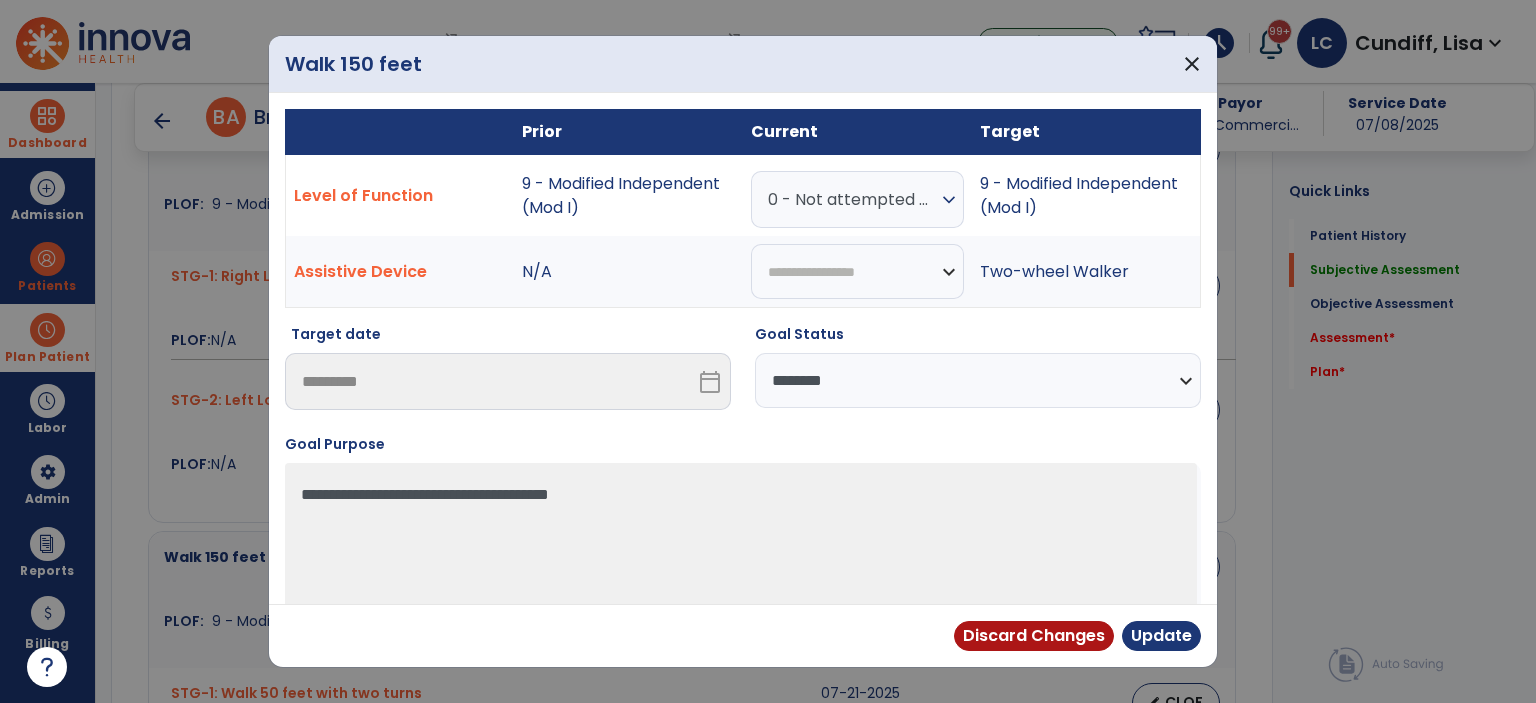 click on "**********" at bounding box center (978, 380) 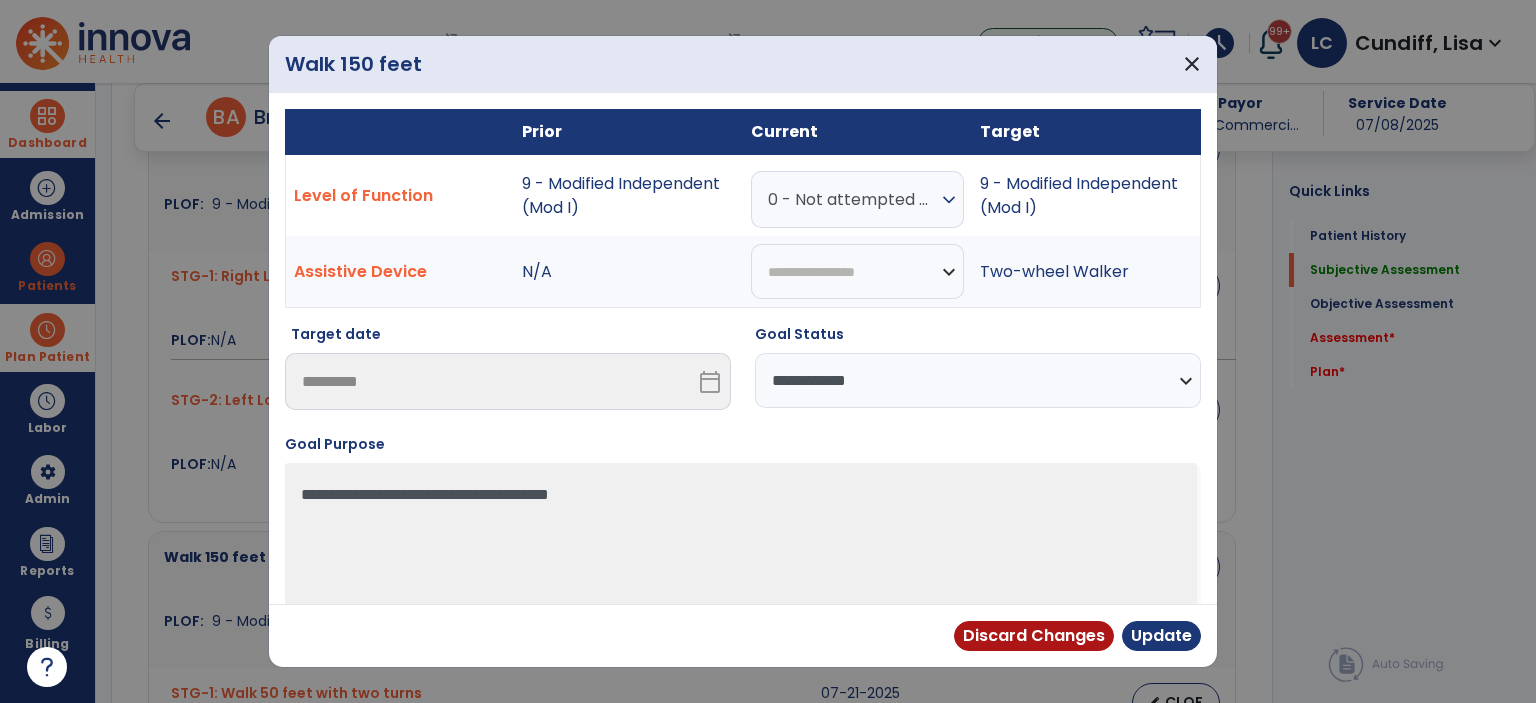 click on "**********" at bounding box center (978, 380) 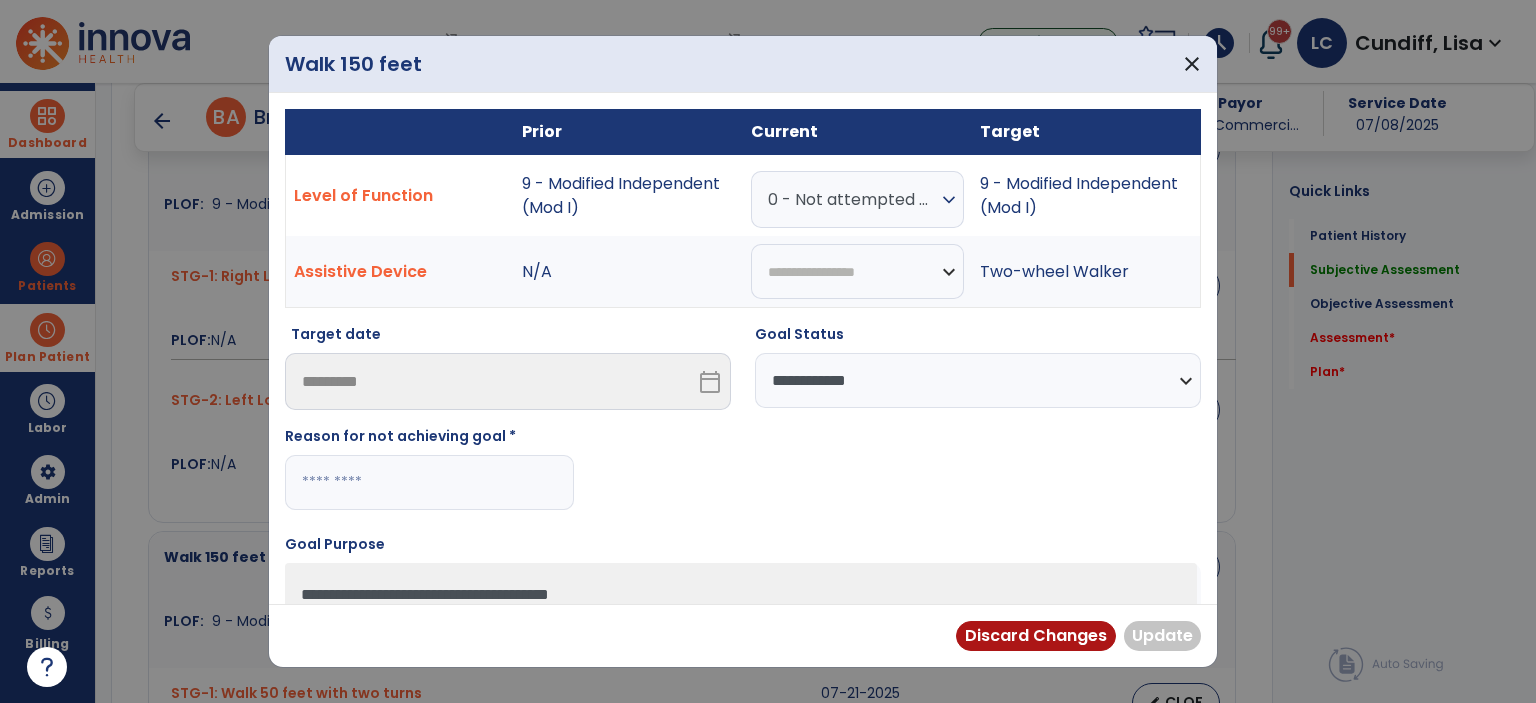 click at bounding box center [429, 482] 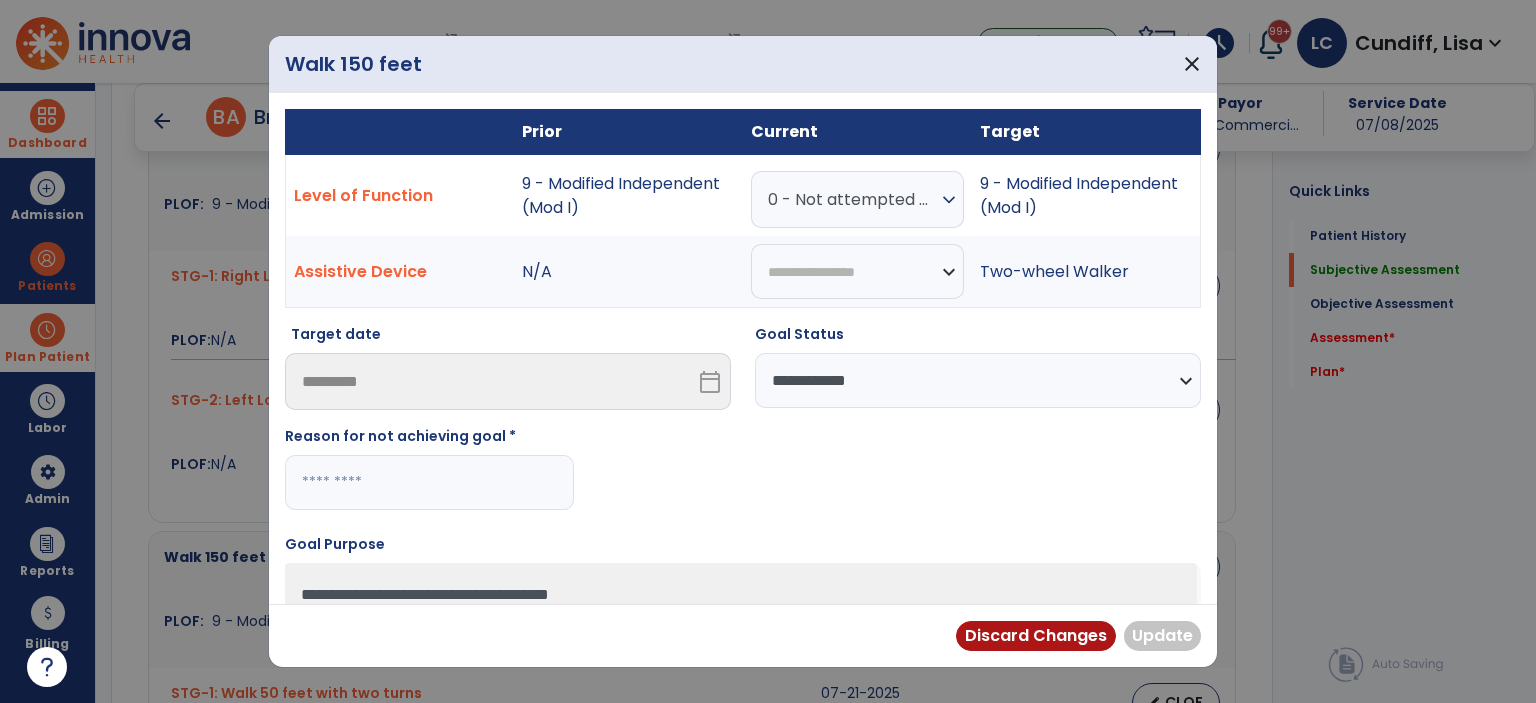 paste on "**********" 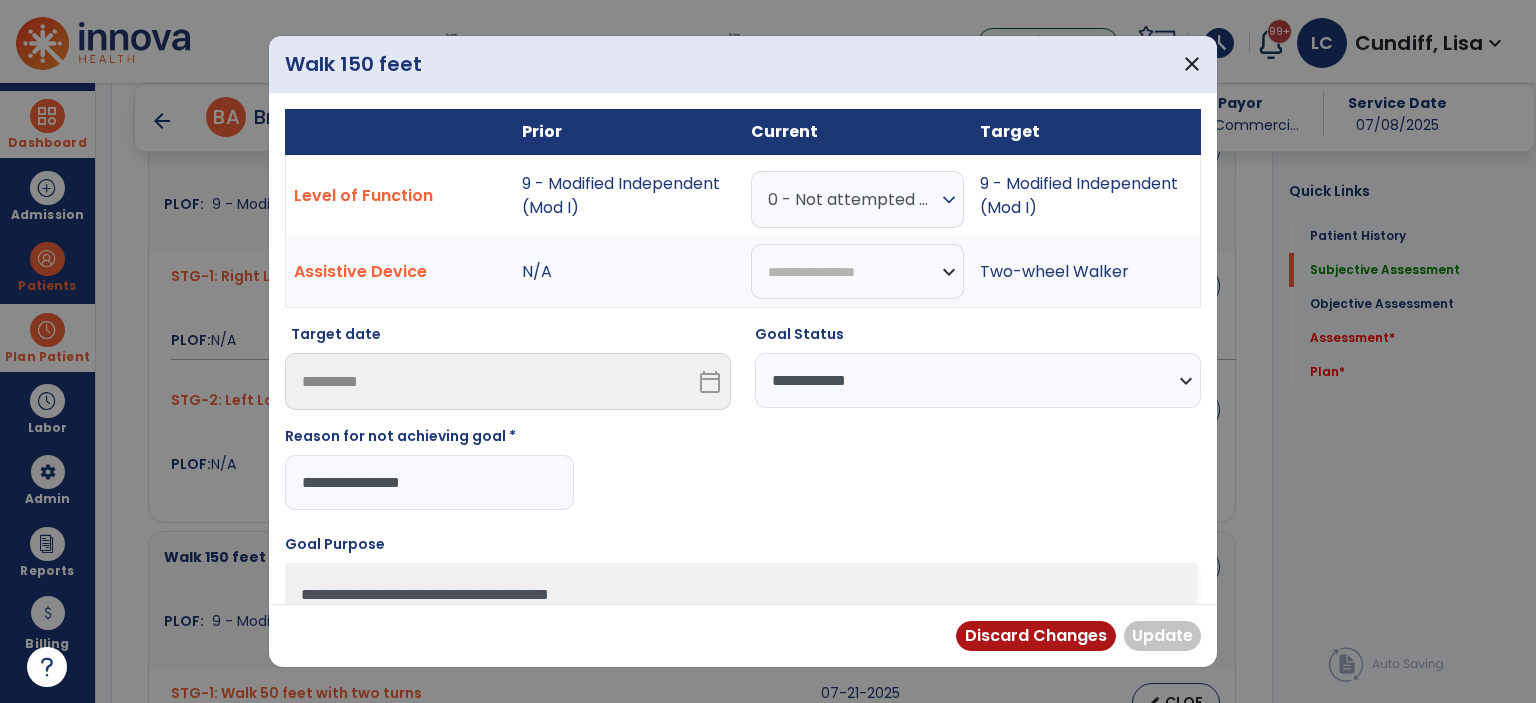 type on "**********" 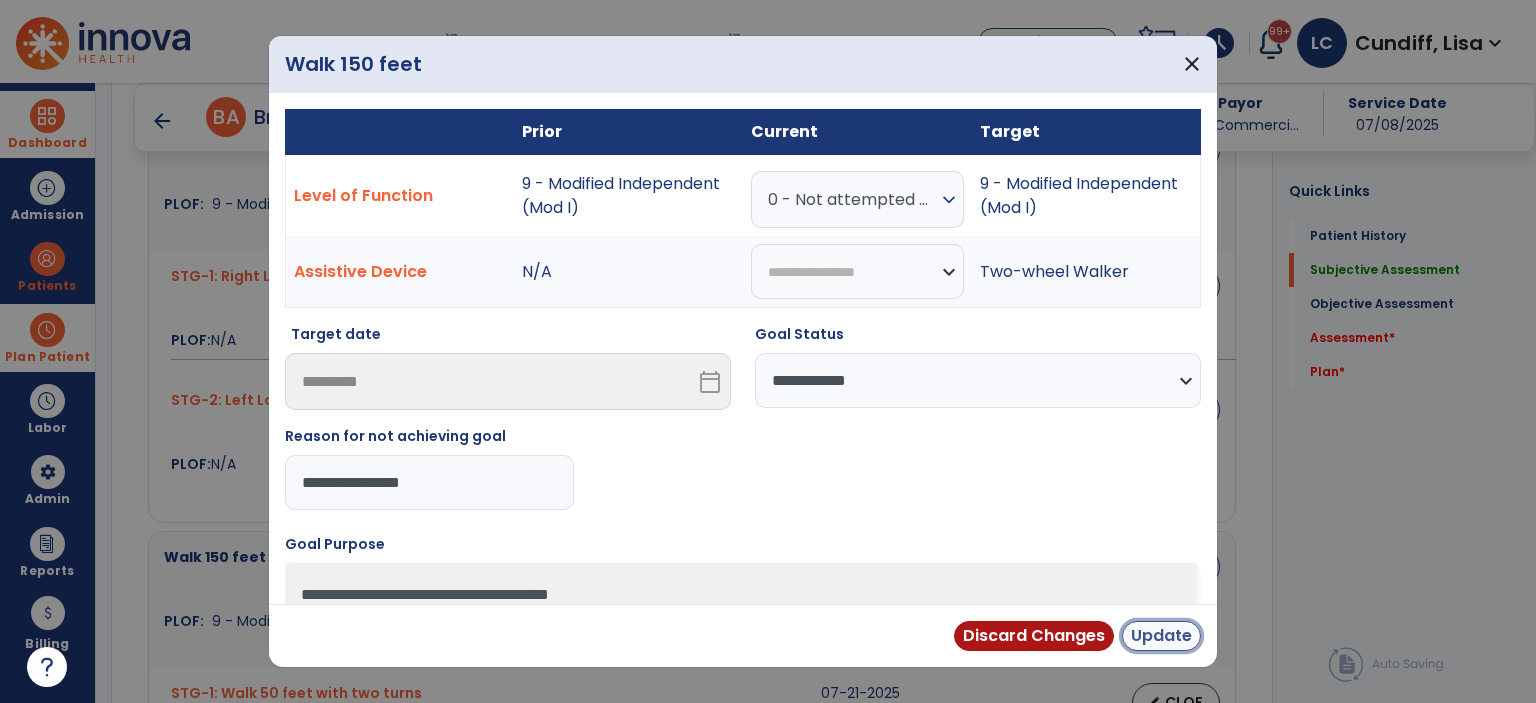 click on "Update" at bounding box center (1161, 636) 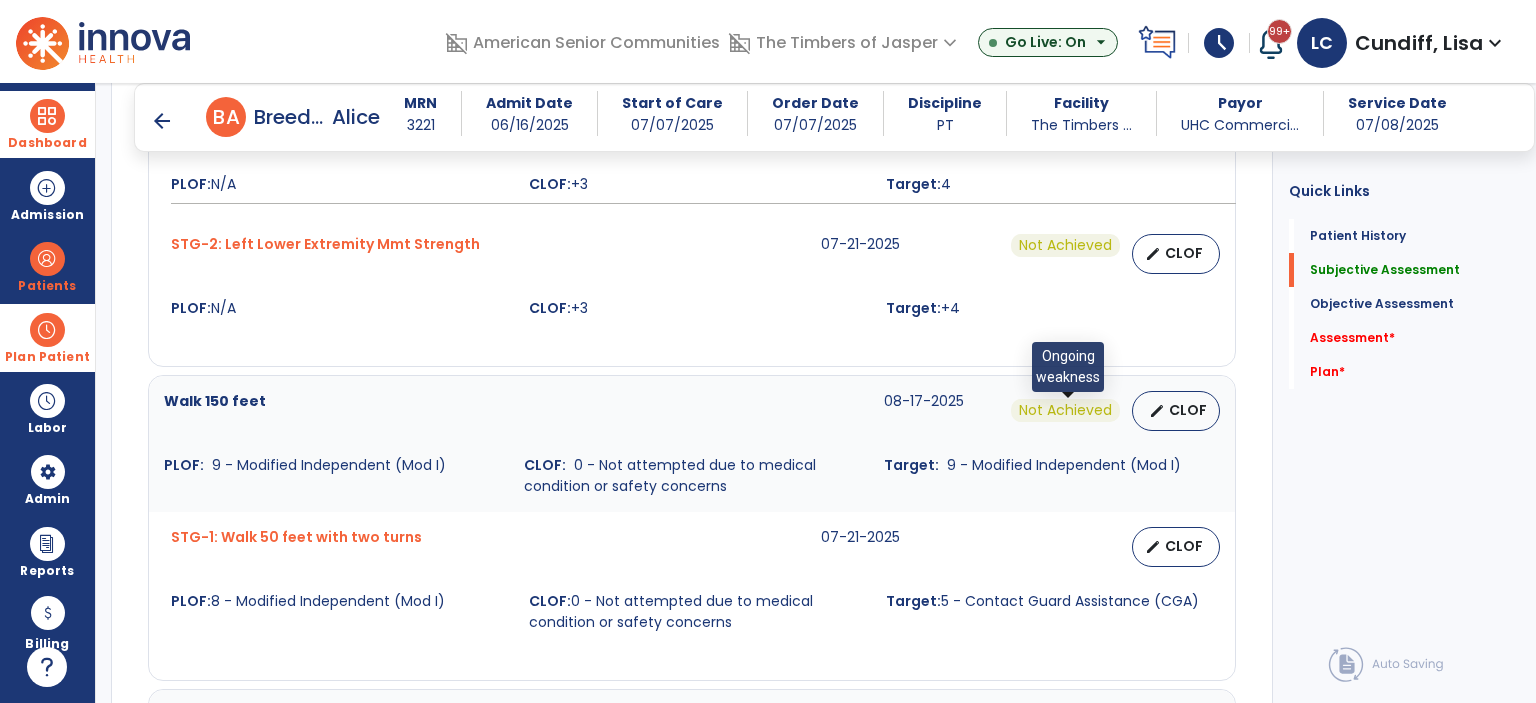 scroll, scrollTop: 1100, scrollLeft: 0, axis: vertical 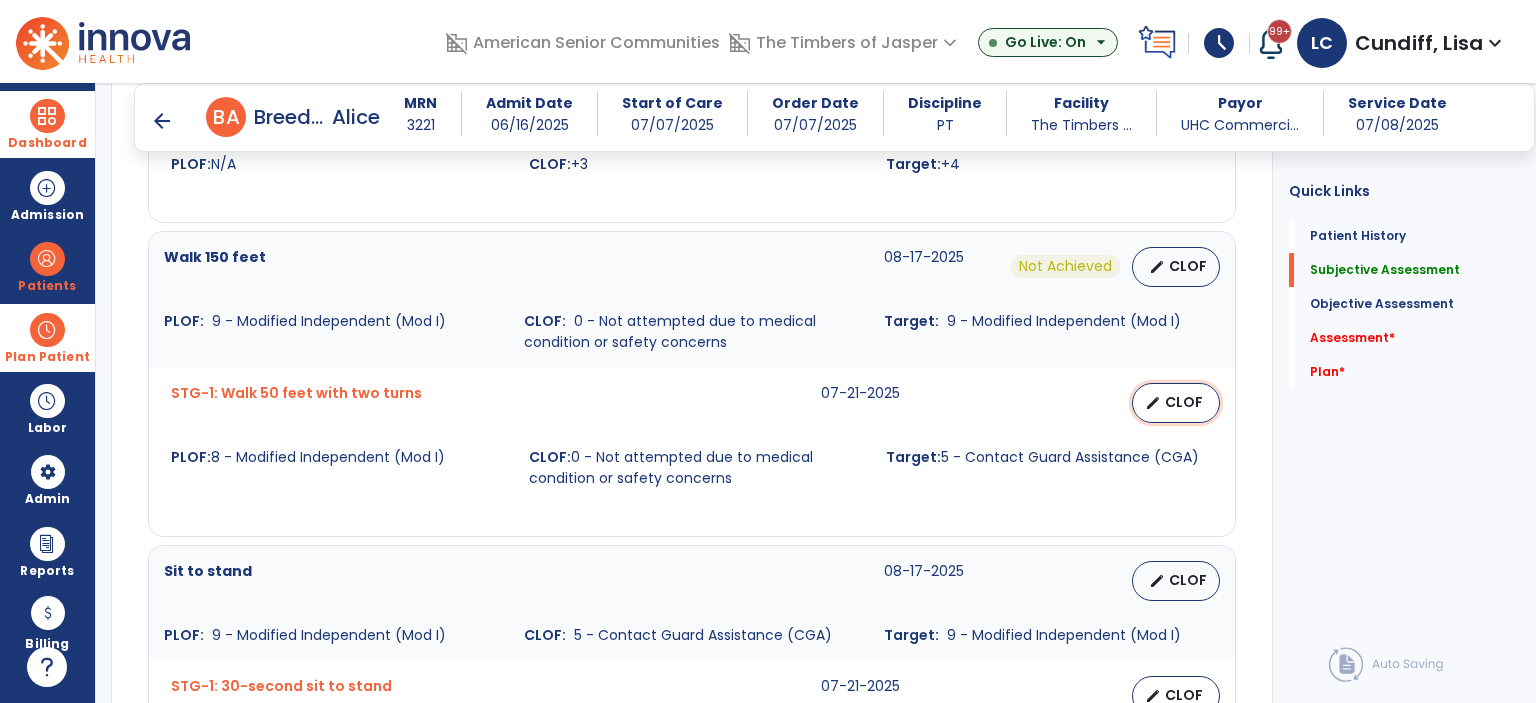 click on "edit" at bounding box center (1153, 403) 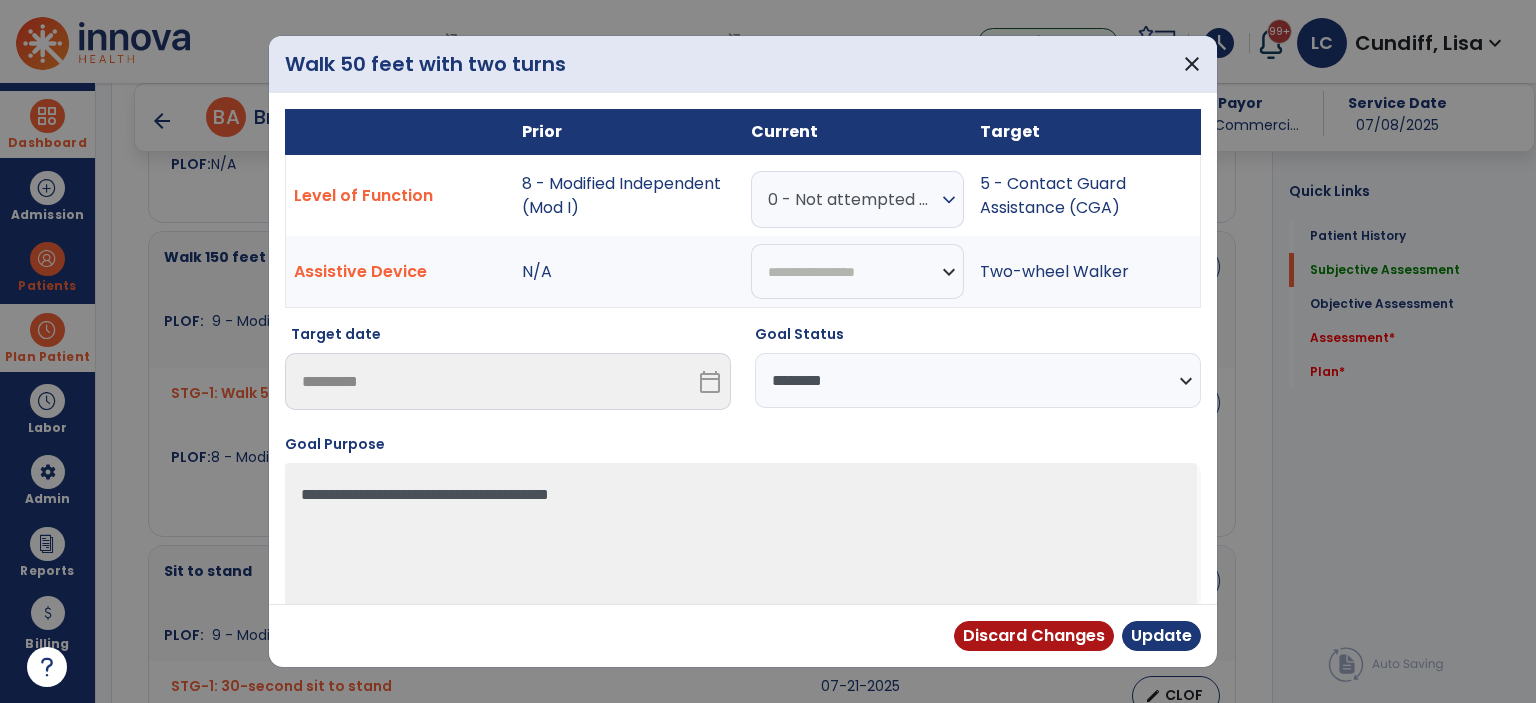 click on "**********" at bounding box center (978, 380) 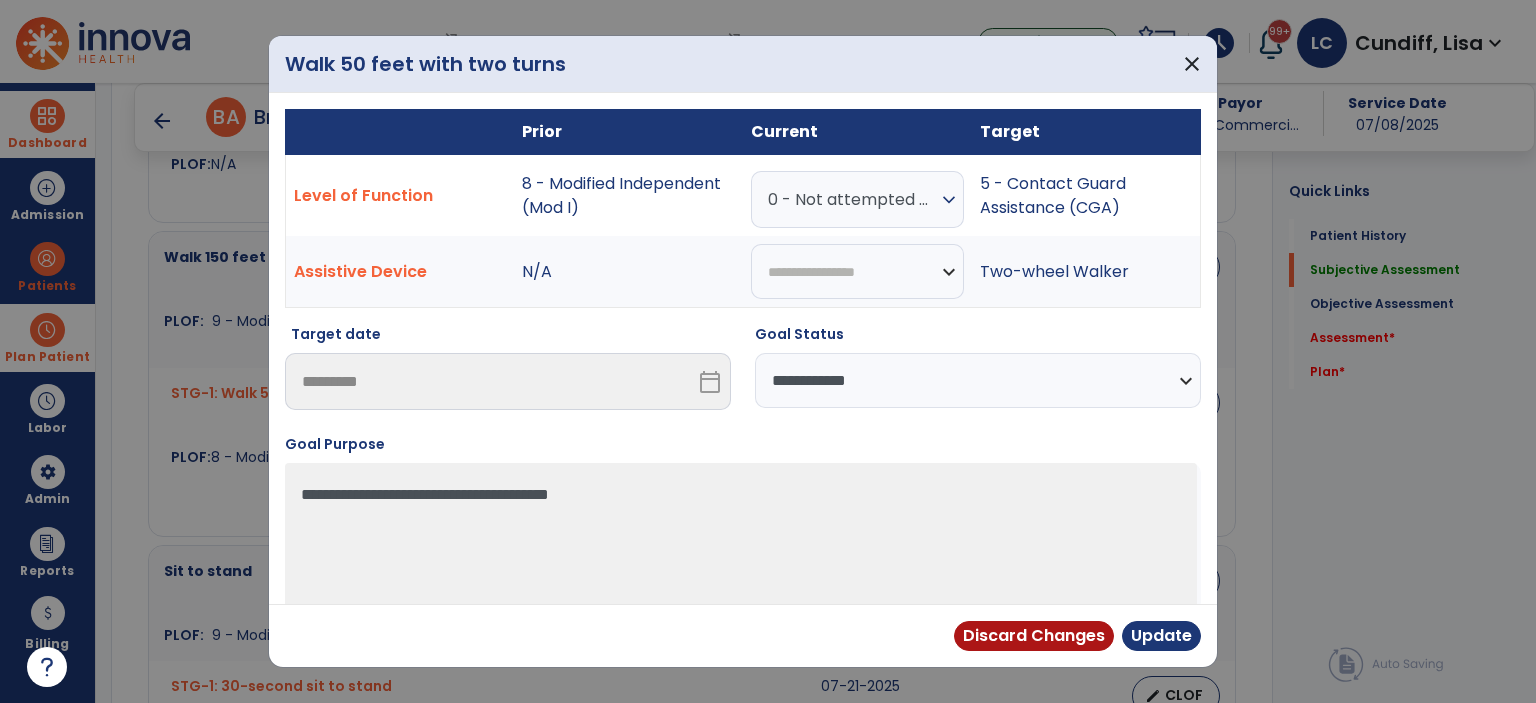 click on "**********" at bounding box center [978, 380] 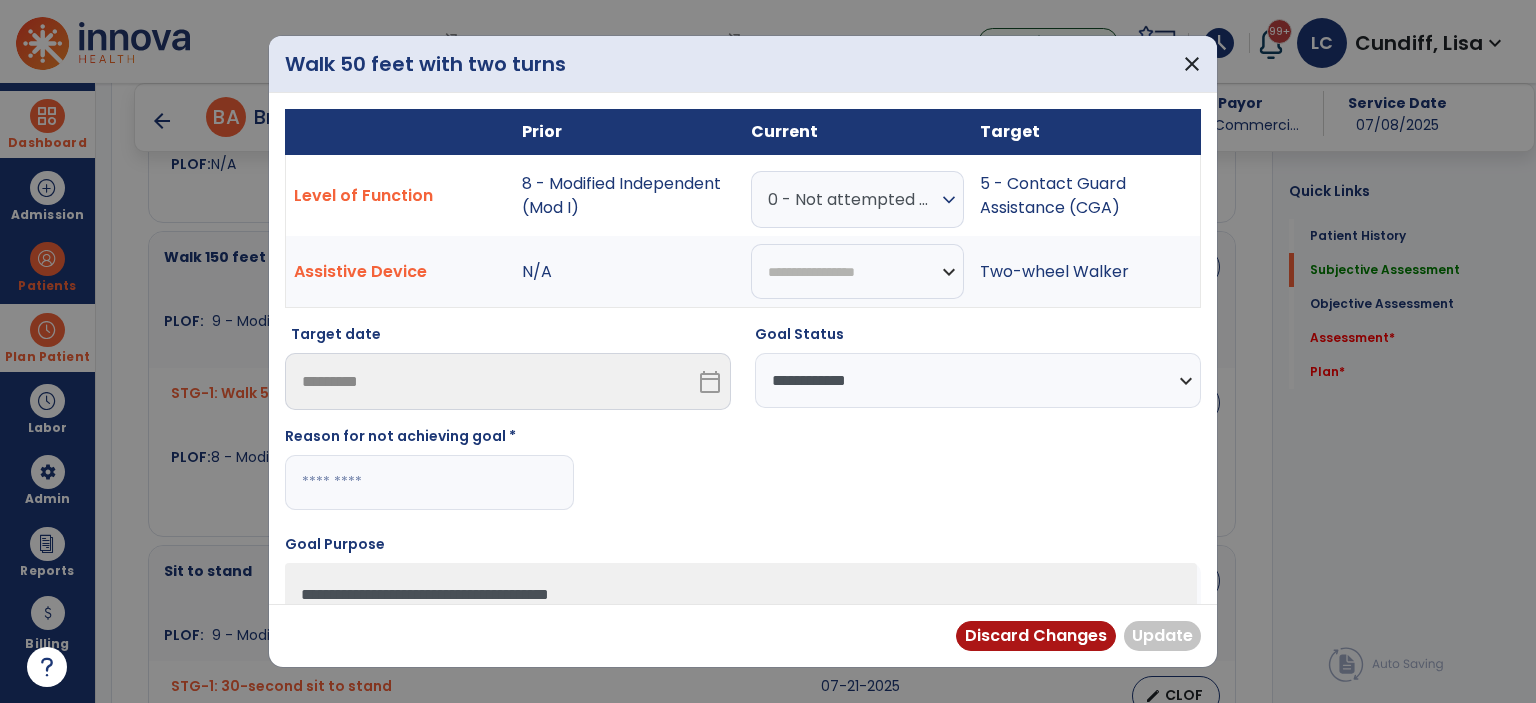 click at bounding box center [429, 482] 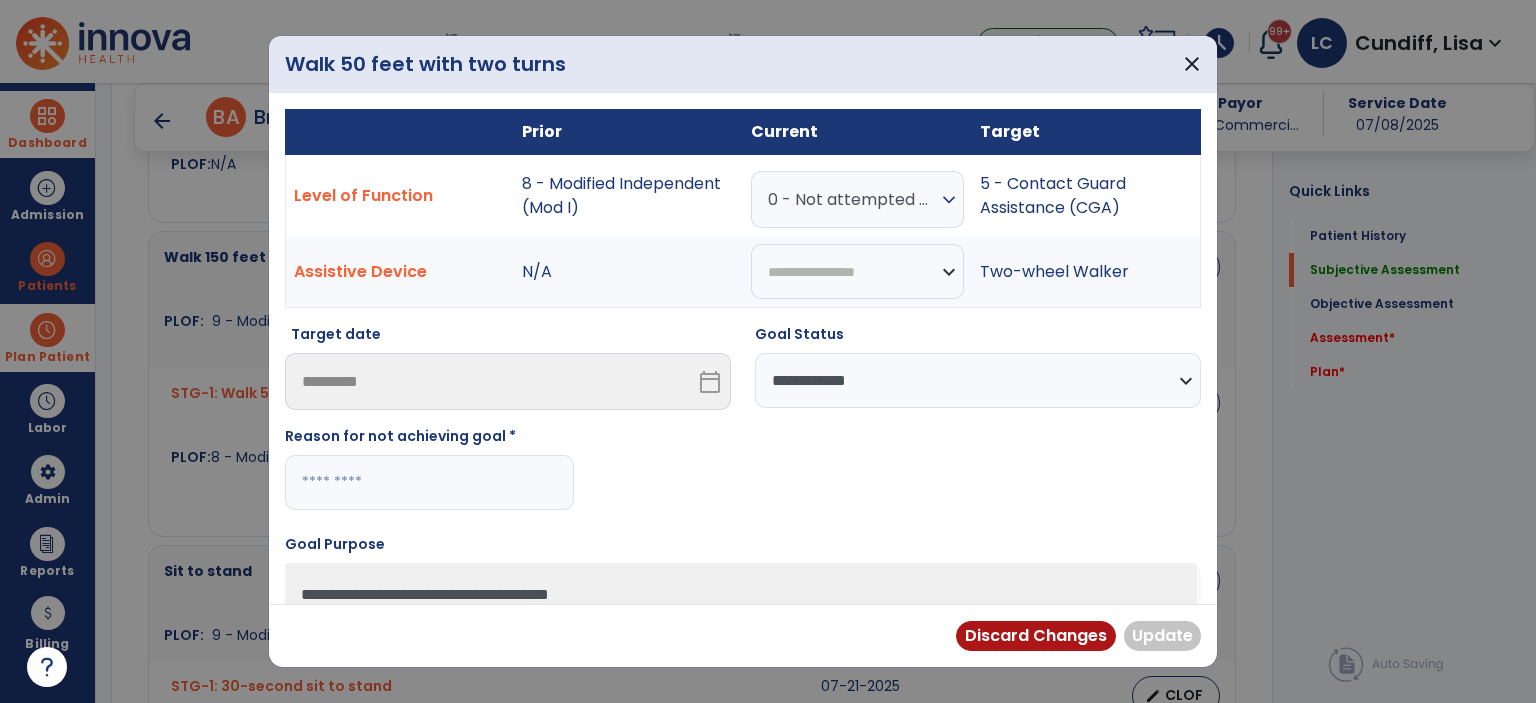 paste on "**********" 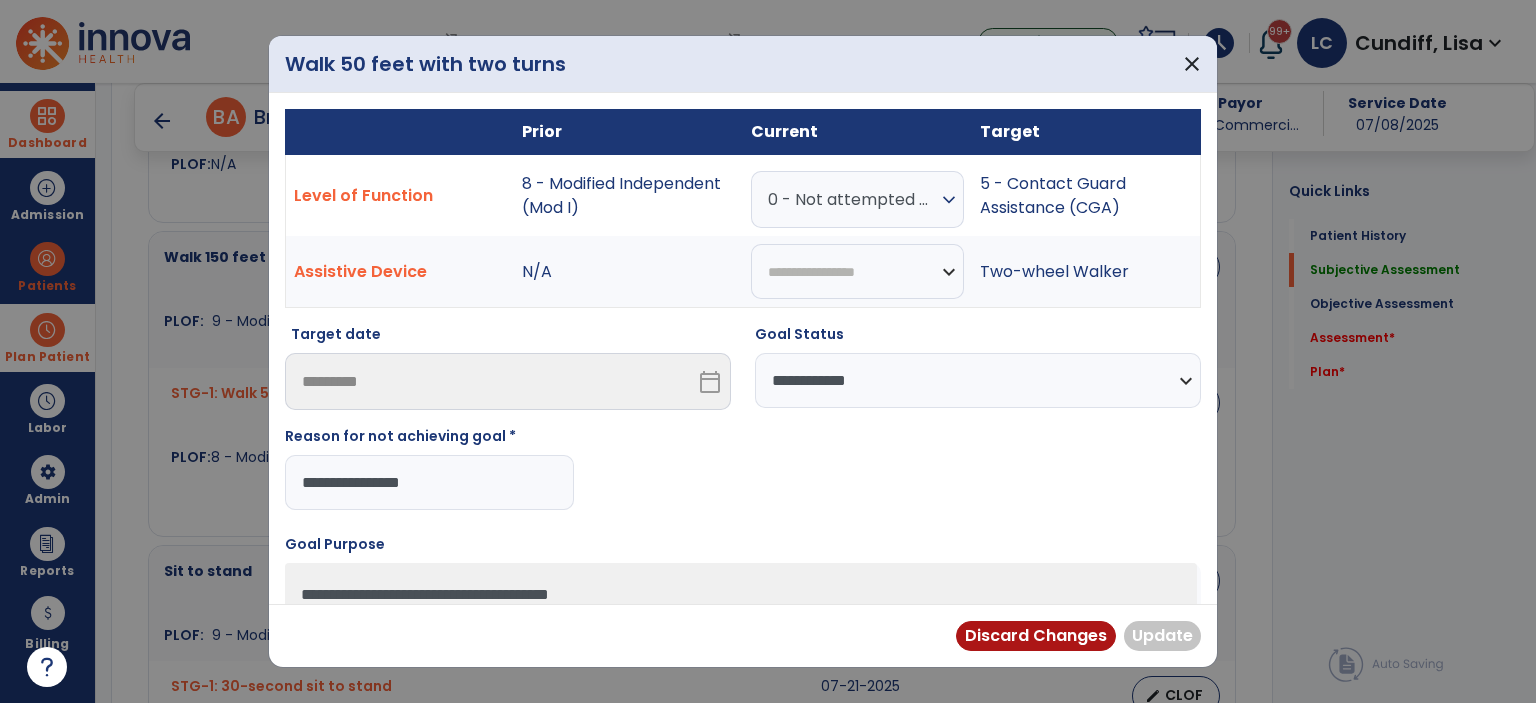 type on "**********" 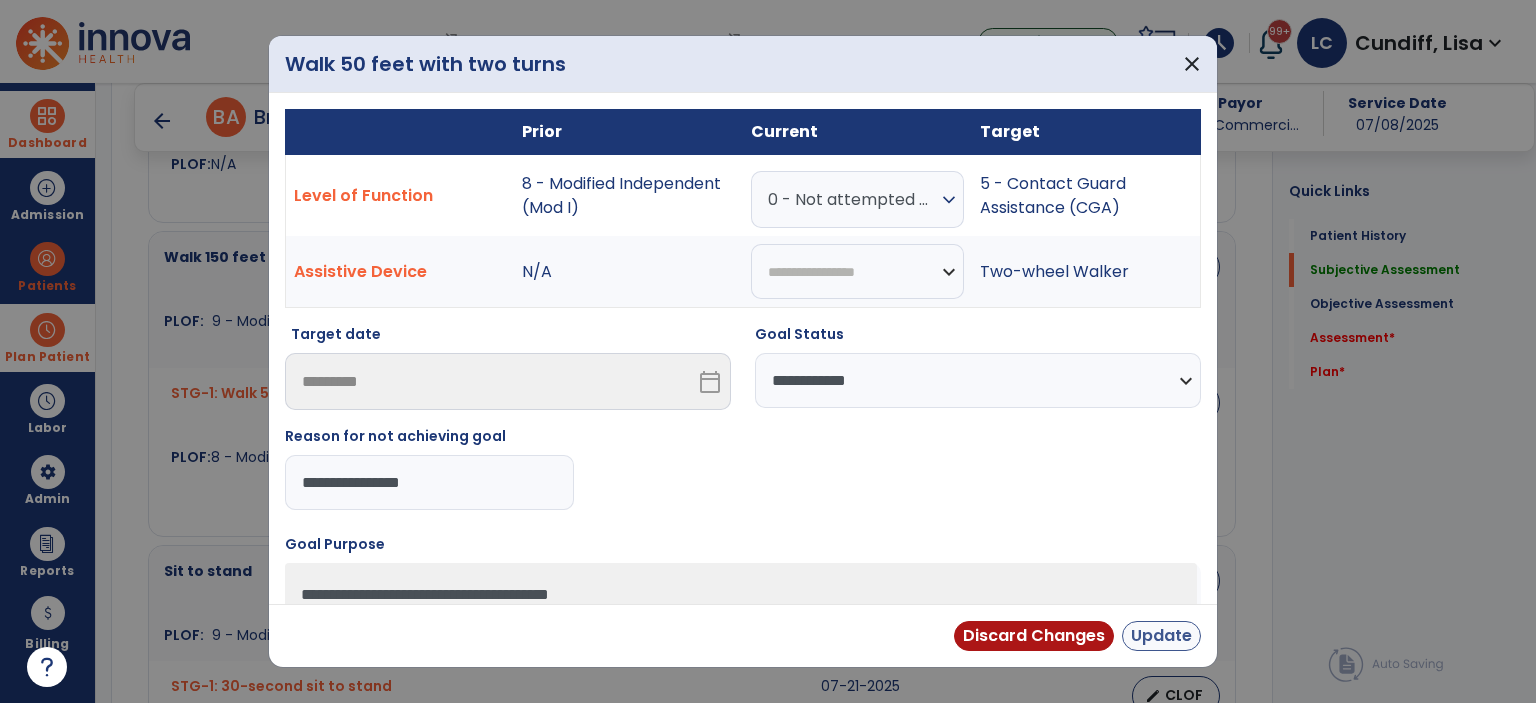 click on "Update" at bounding box center [1161, 636] 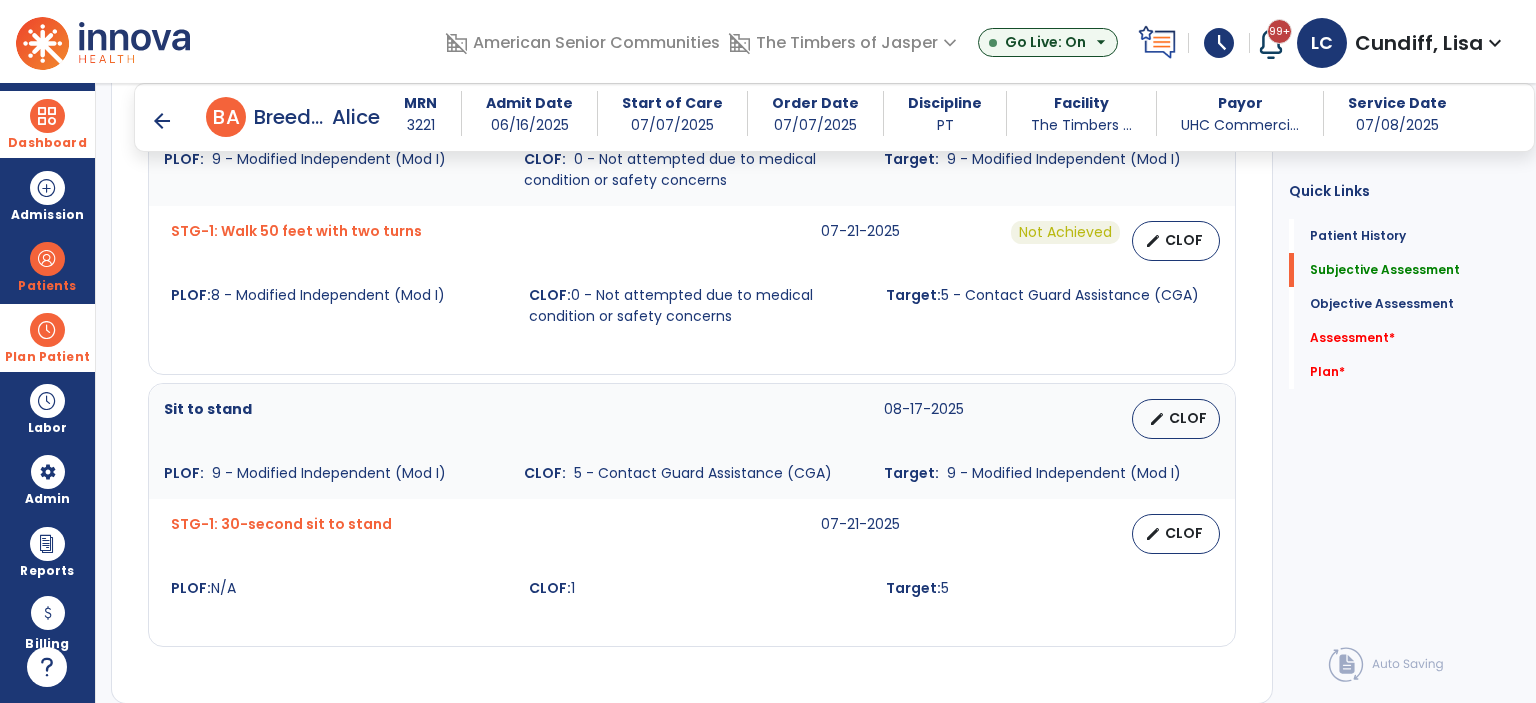scroll, scrollTop: 1300, scrollLeft: 0, axis: vertical 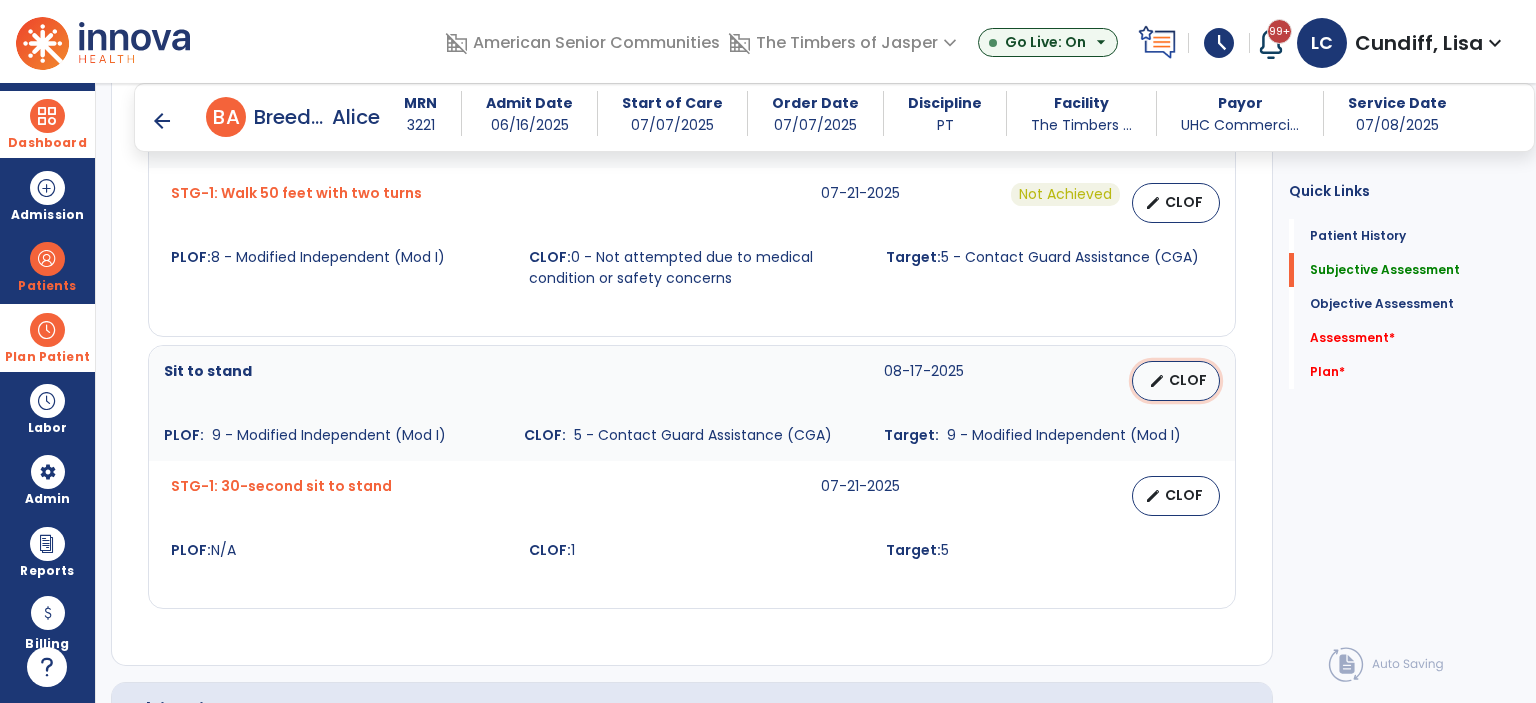 click on "edit   CLOF" at bounding box center (1176, 381) 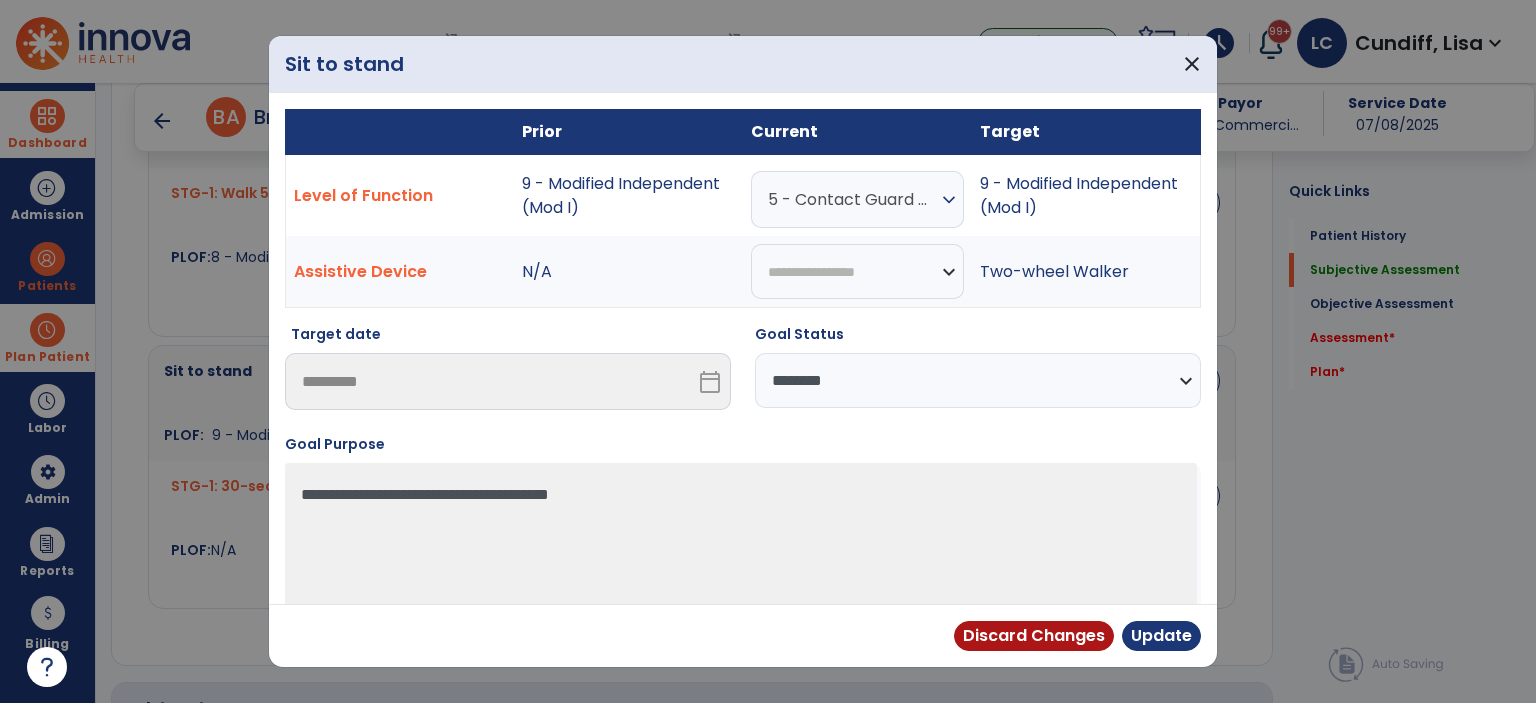 click on "**********" at bounding box center (978, 380) 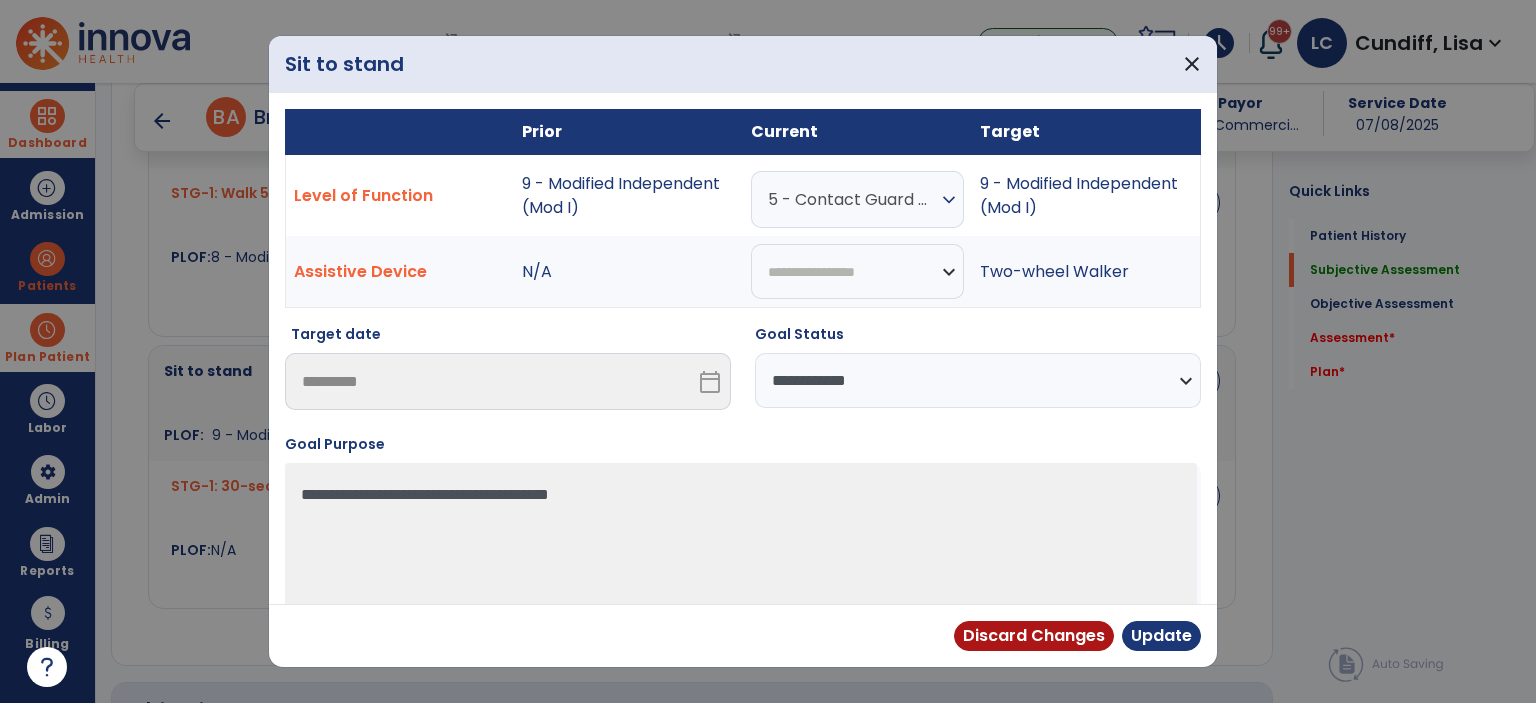click on "**********" at bounding box center (978, 380) 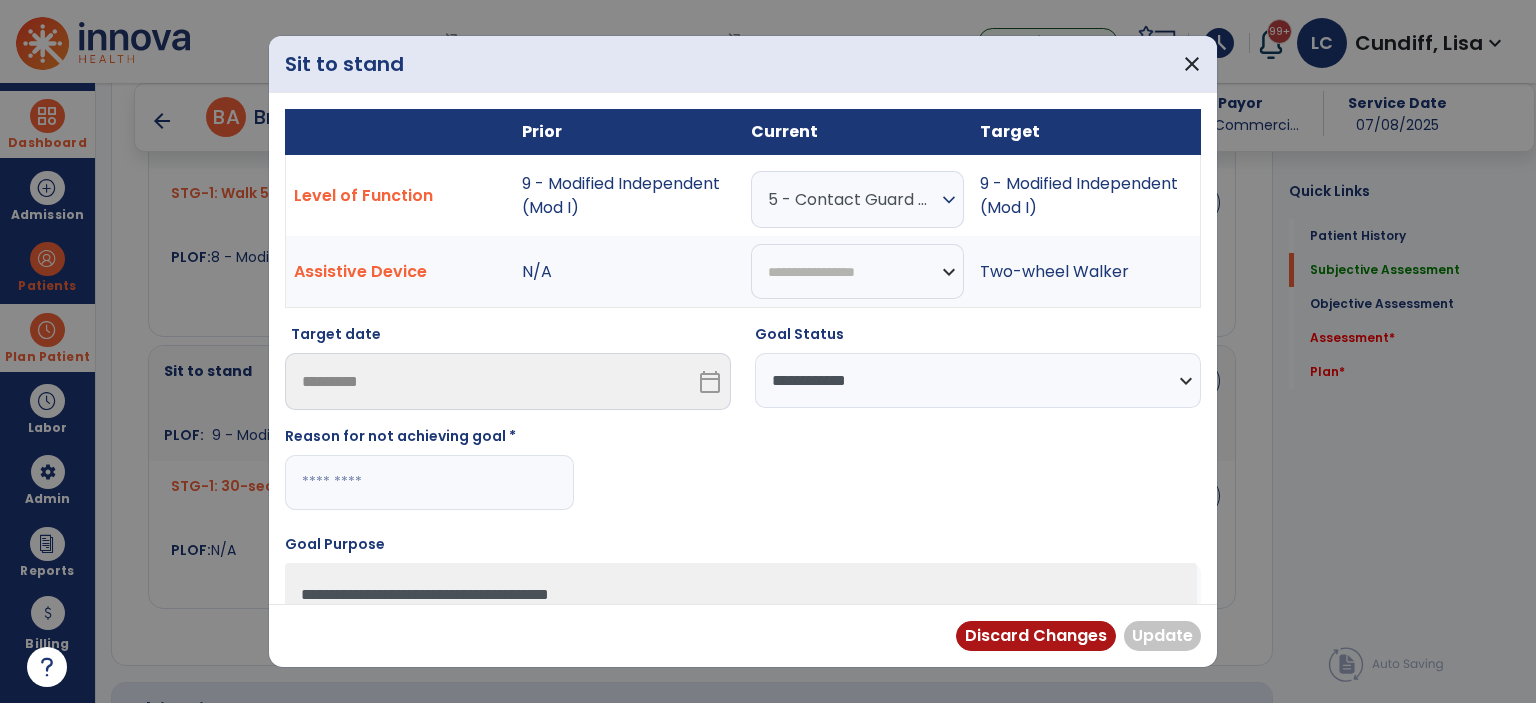 click at bounding box center (429, 482) 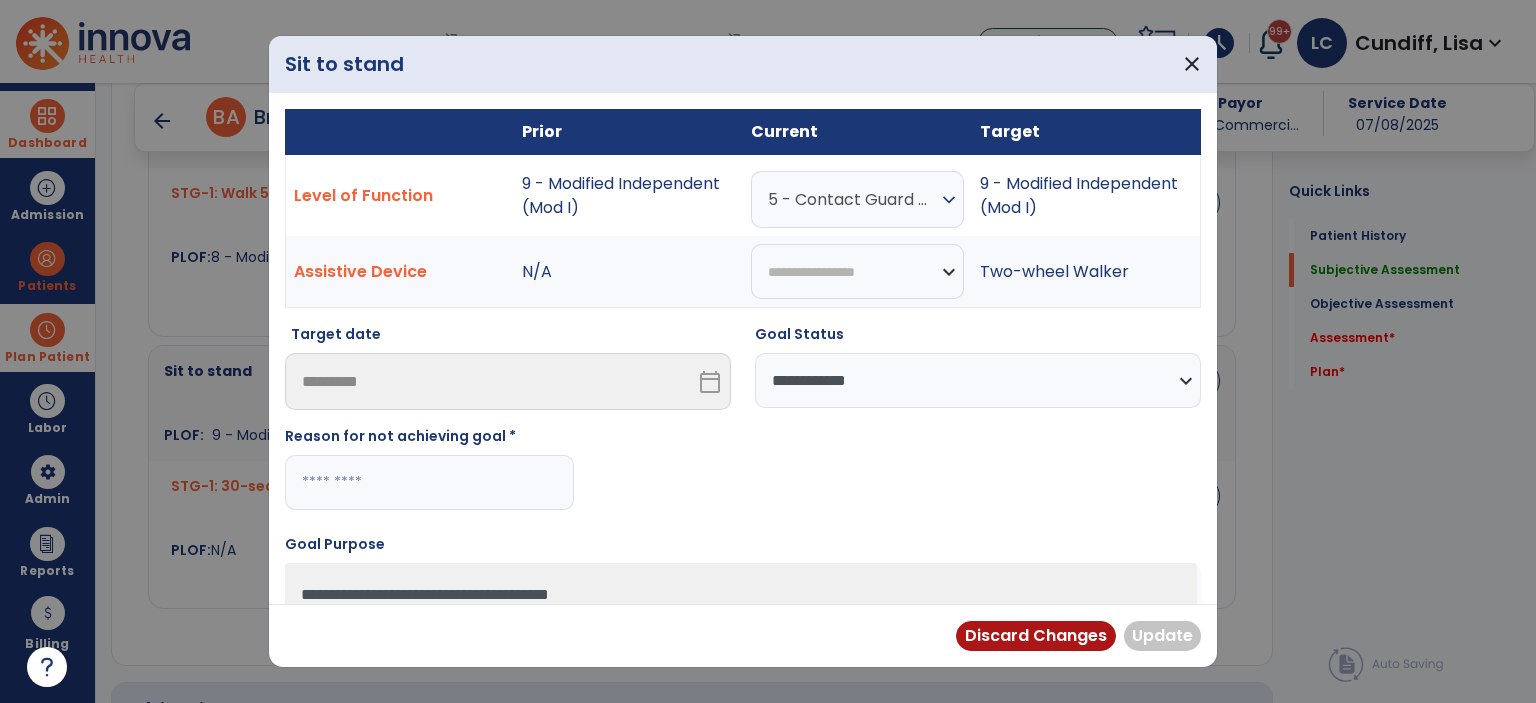 paste on "**********" 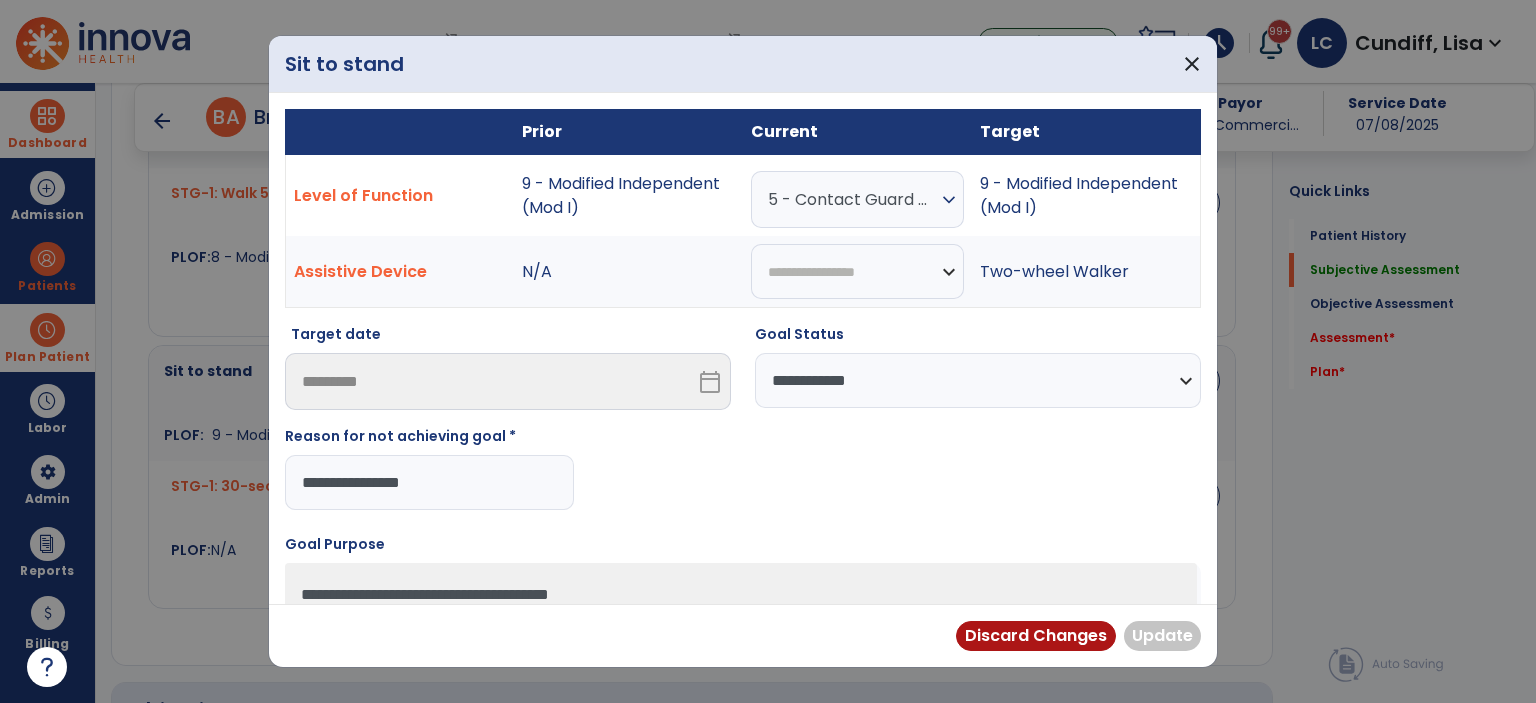 type on "**********" 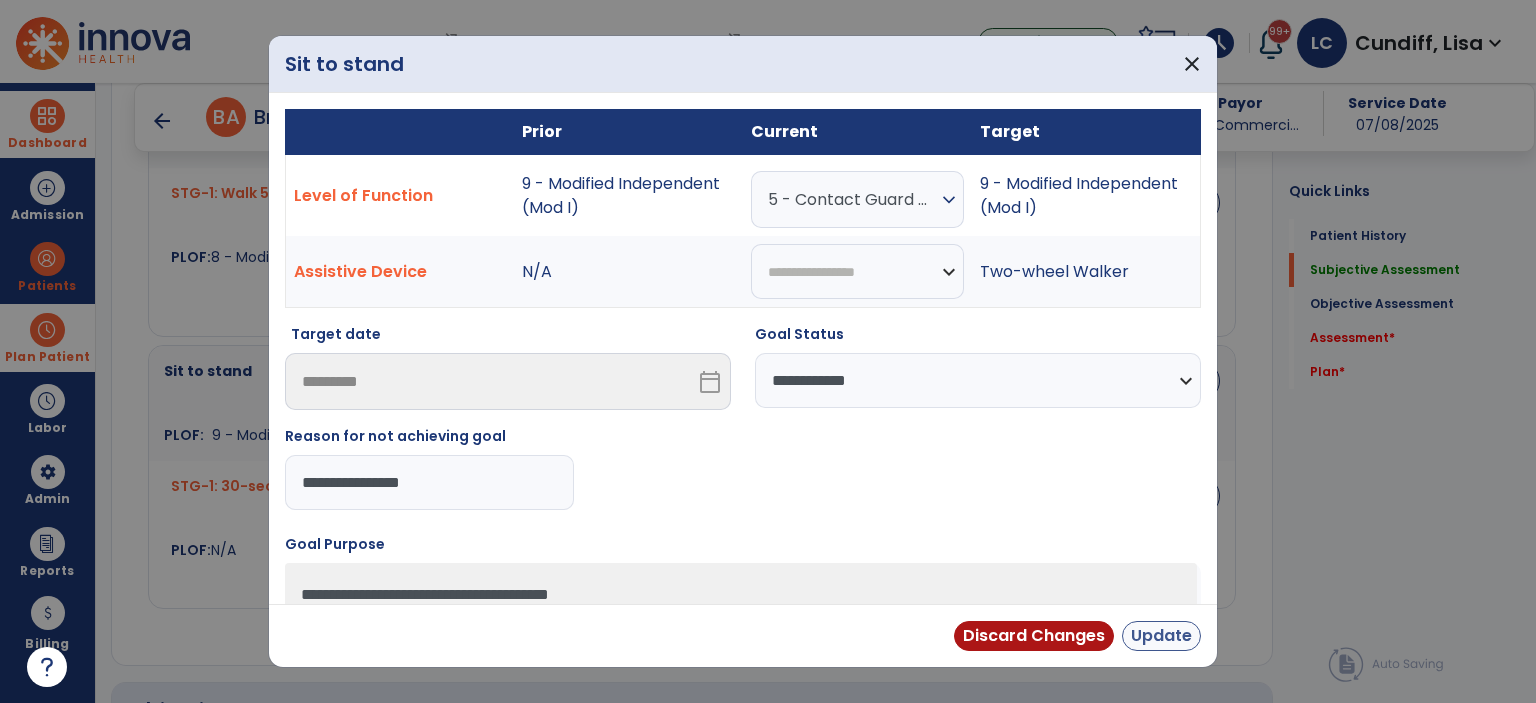 click on "Update" at bounding box center (1161, 636) 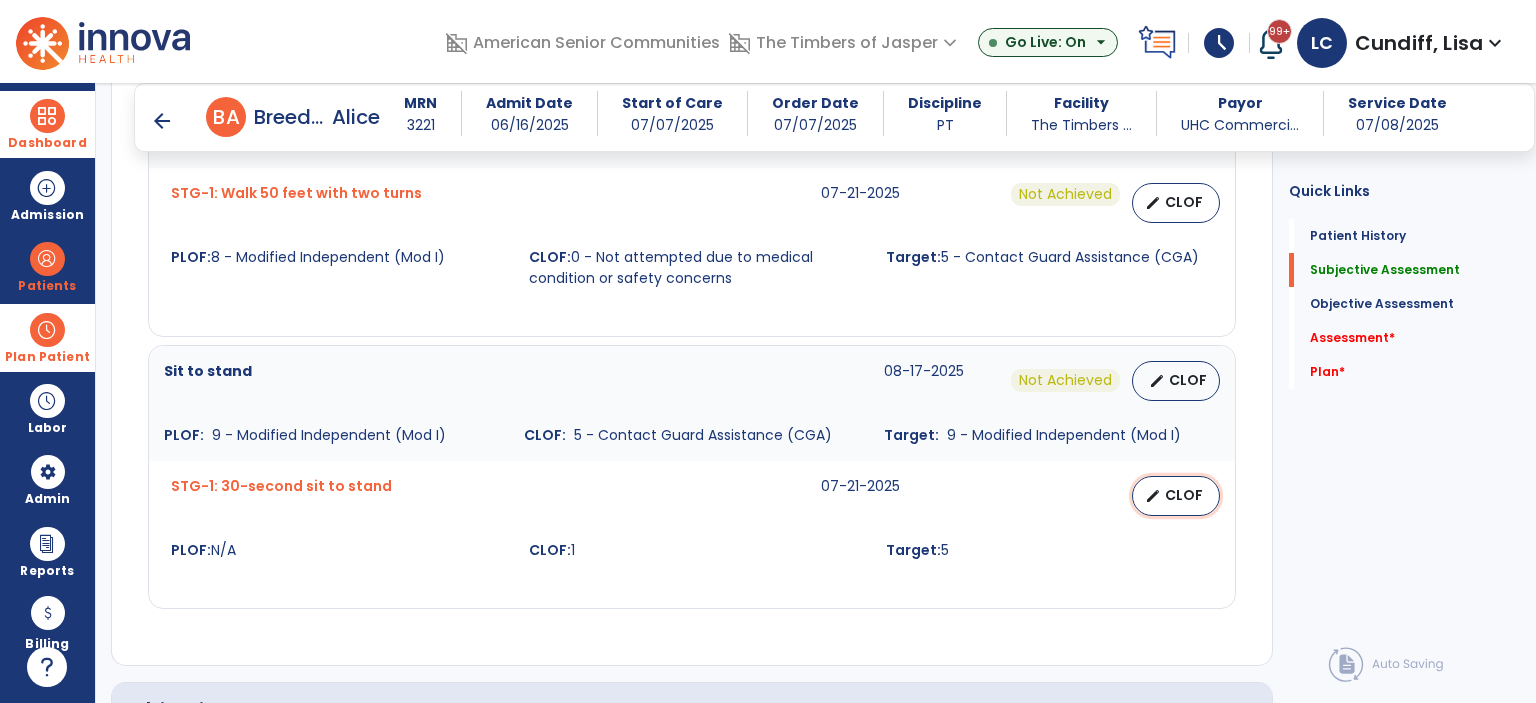 click on "edit" at bounding box center [1153, 496] 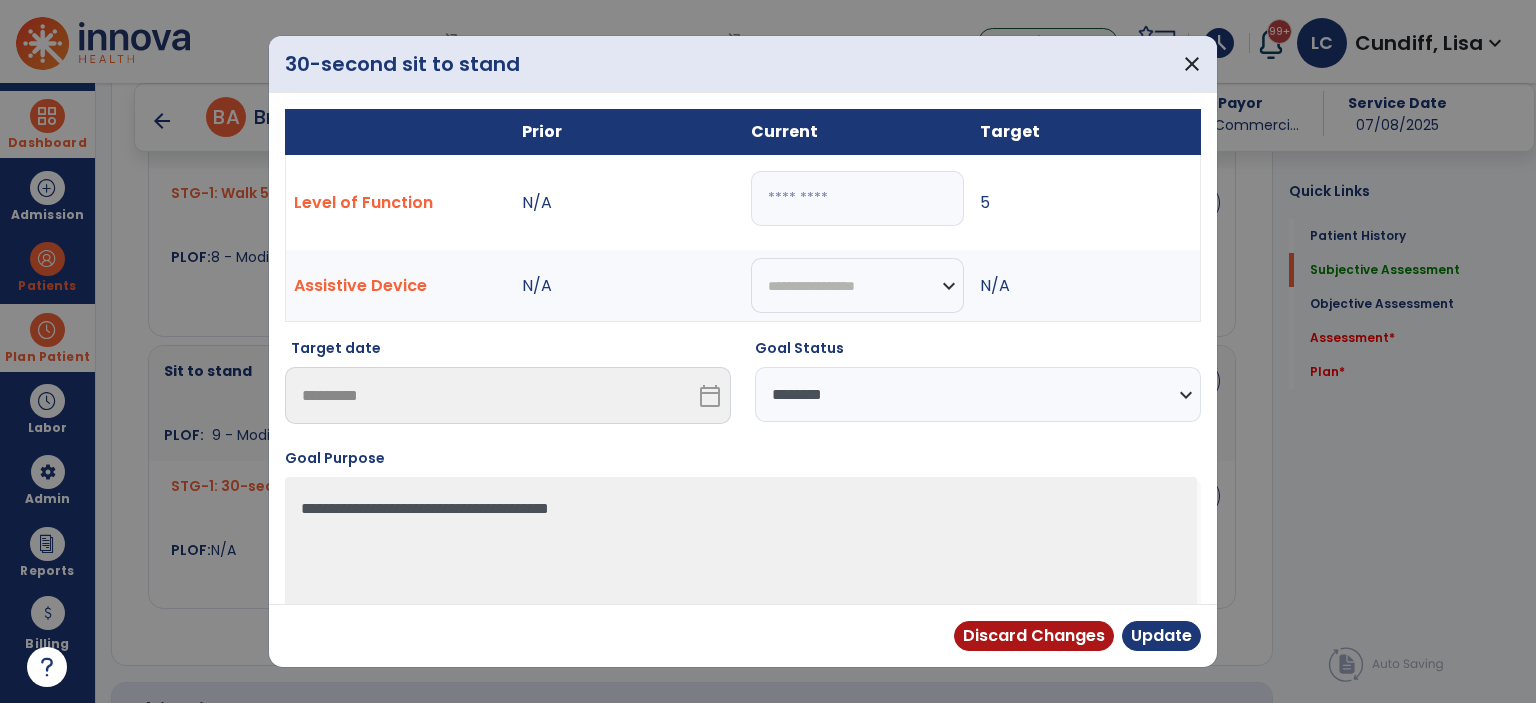 click on "**********" at bounding box center [978, 394] 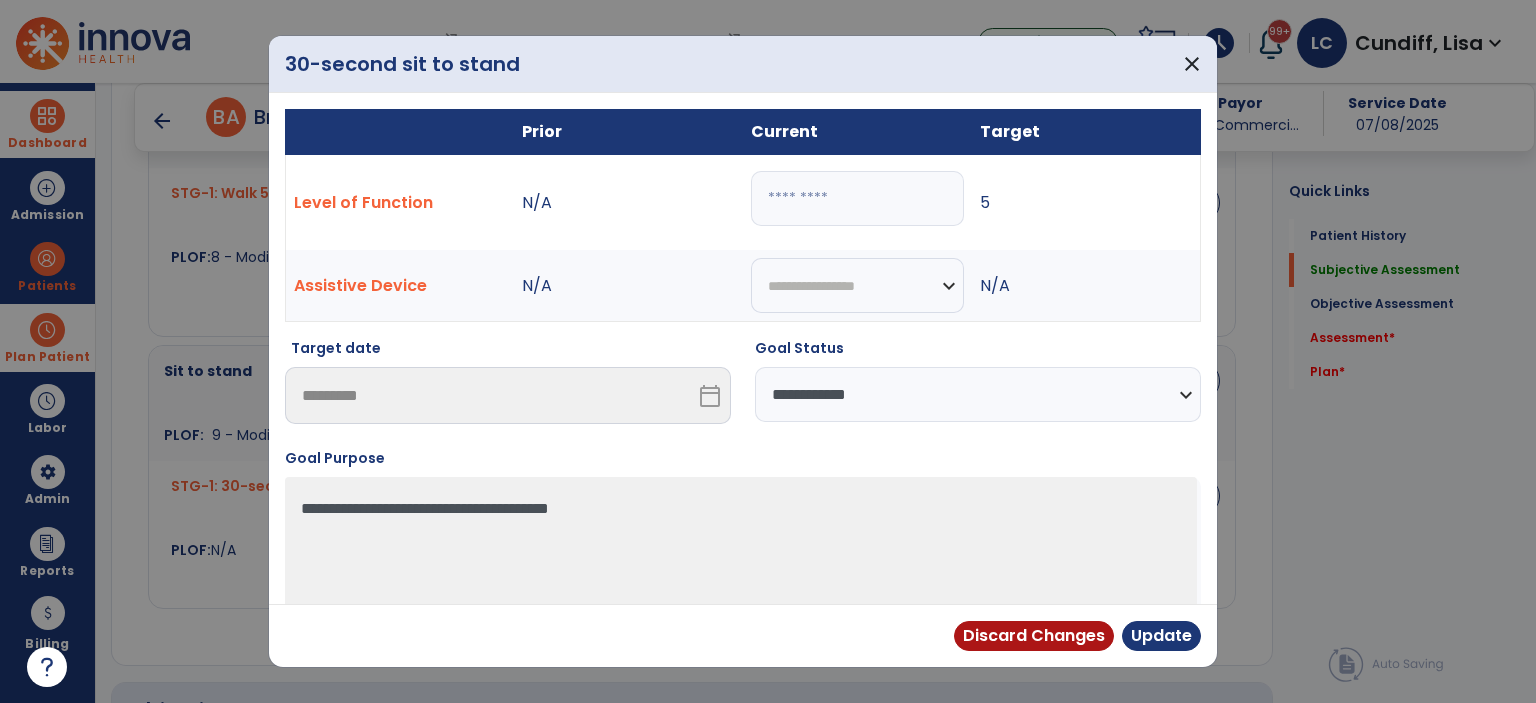 click on "**********" at bounding box center (978, 394) 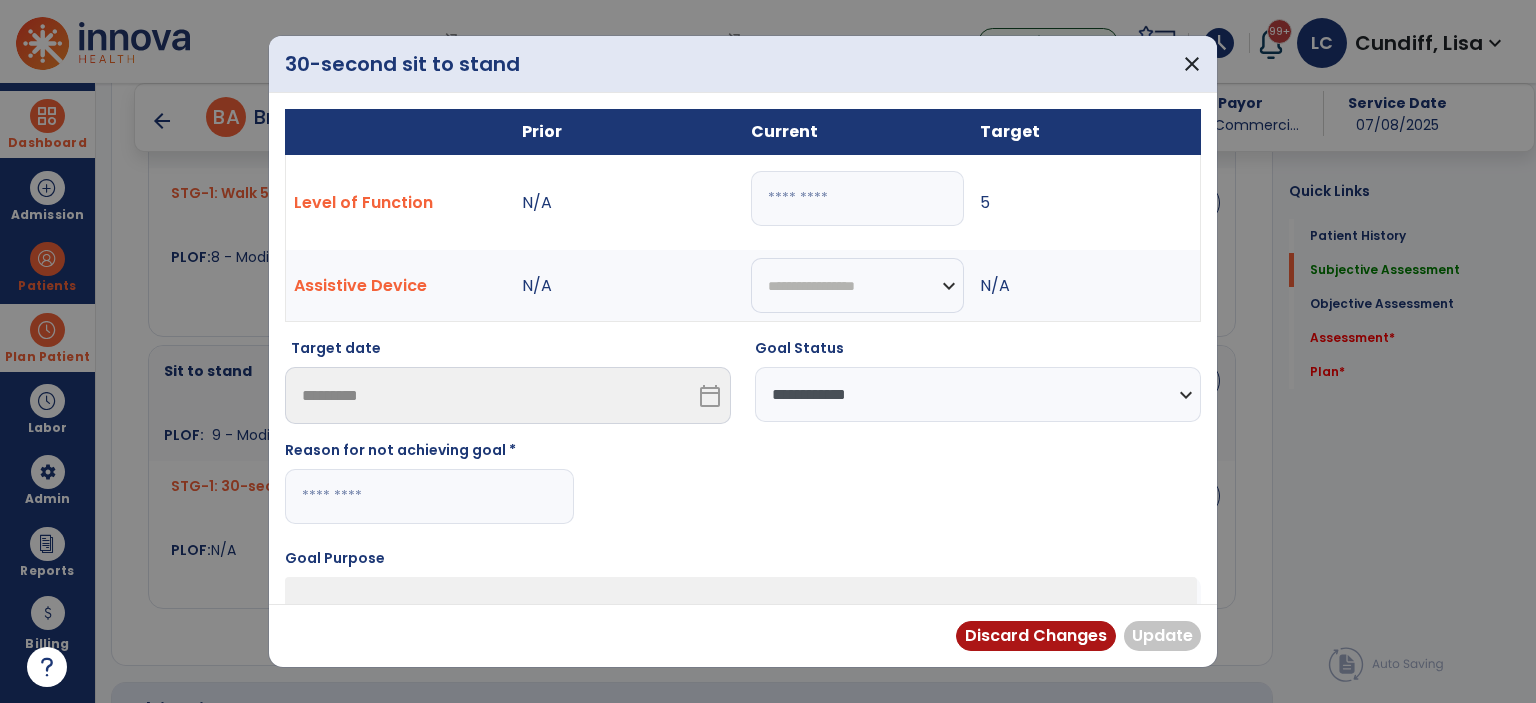 click at bounding box center [429, 496] 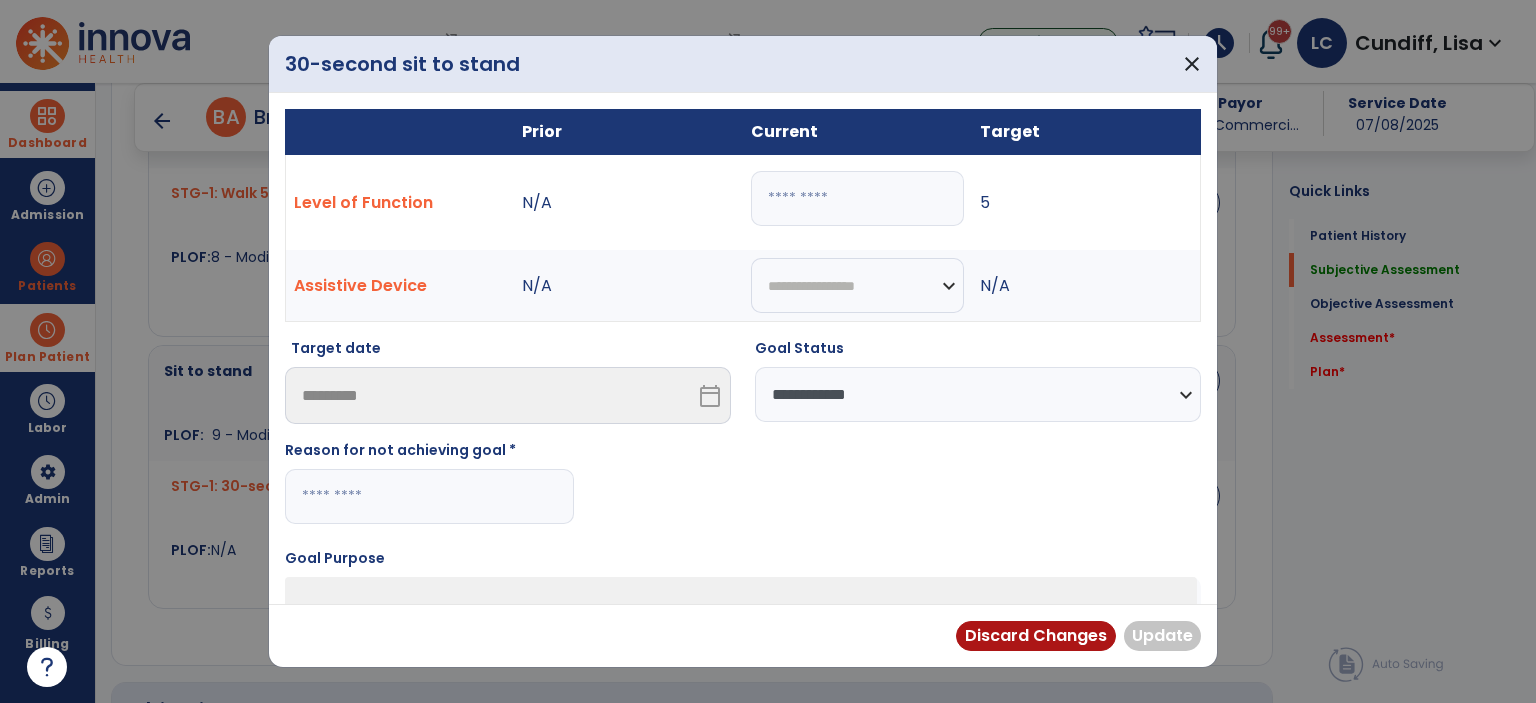 paste on "**********" 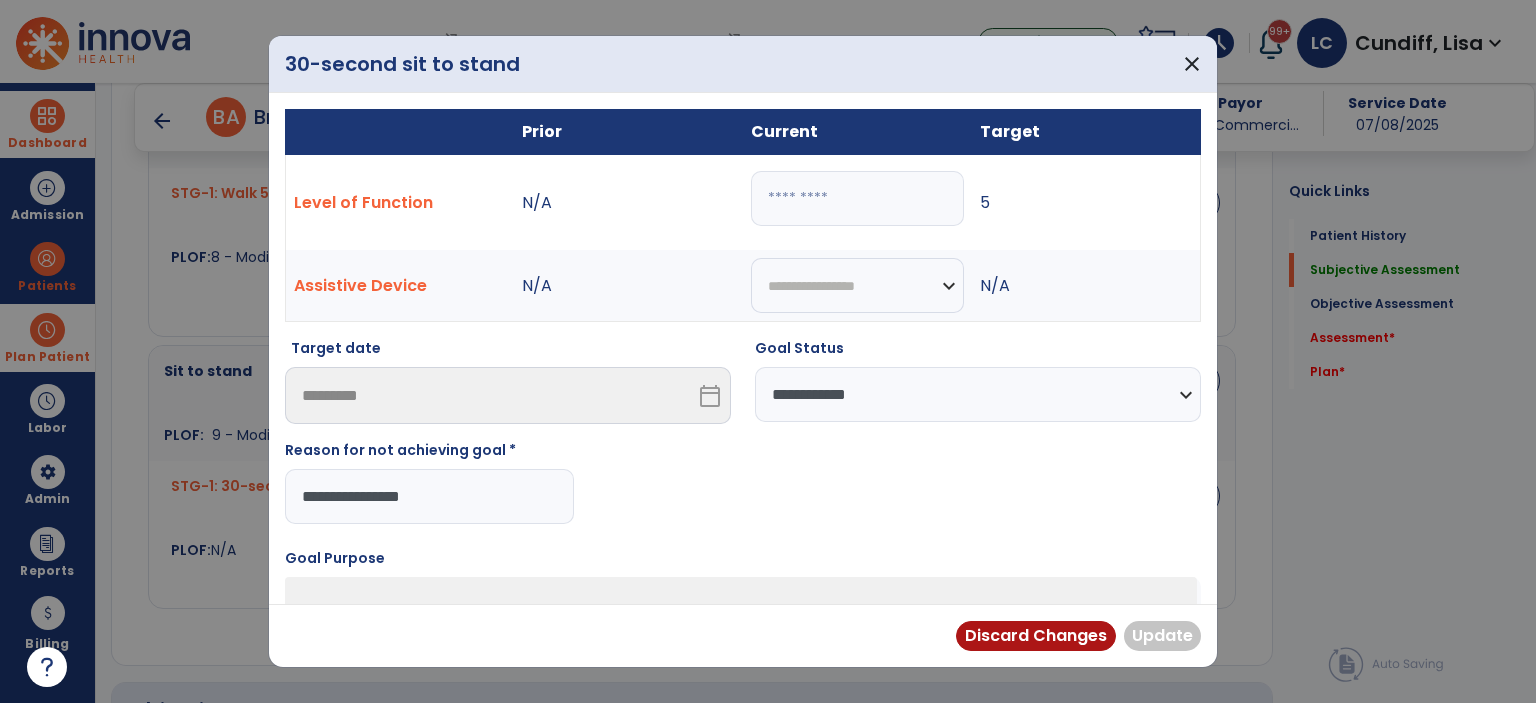 type on "**********" 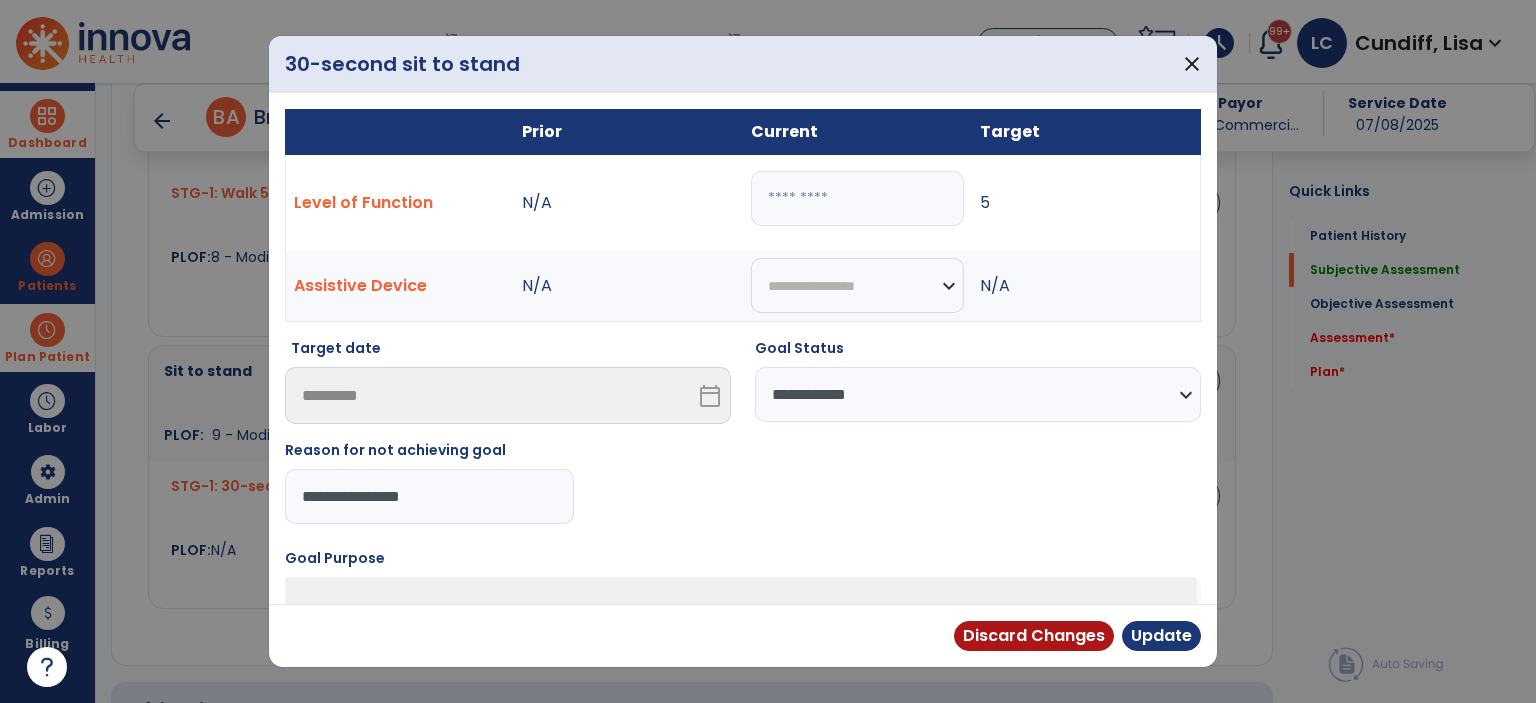 click on "**********" at bounding box center [743, 439] 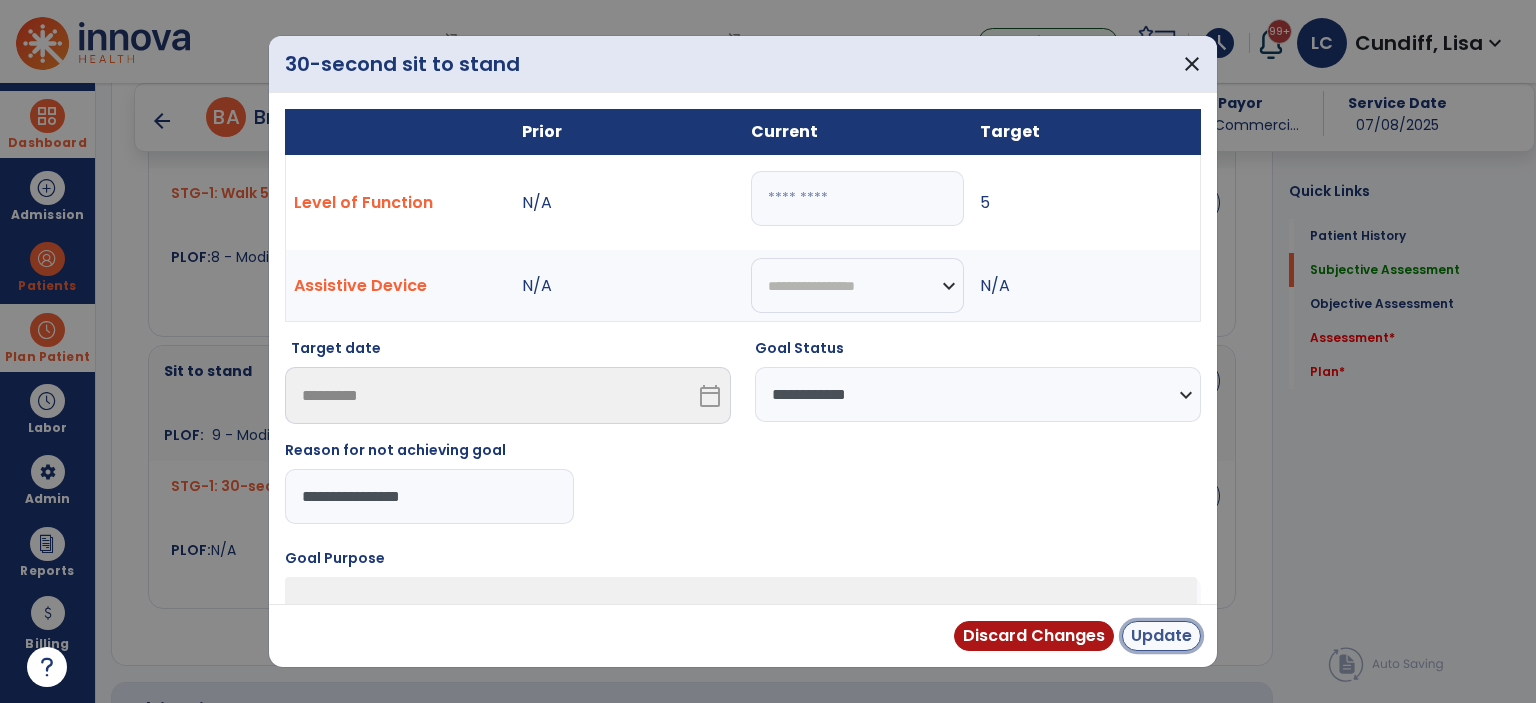 click on "Update" at bounding box center (1161, 636) 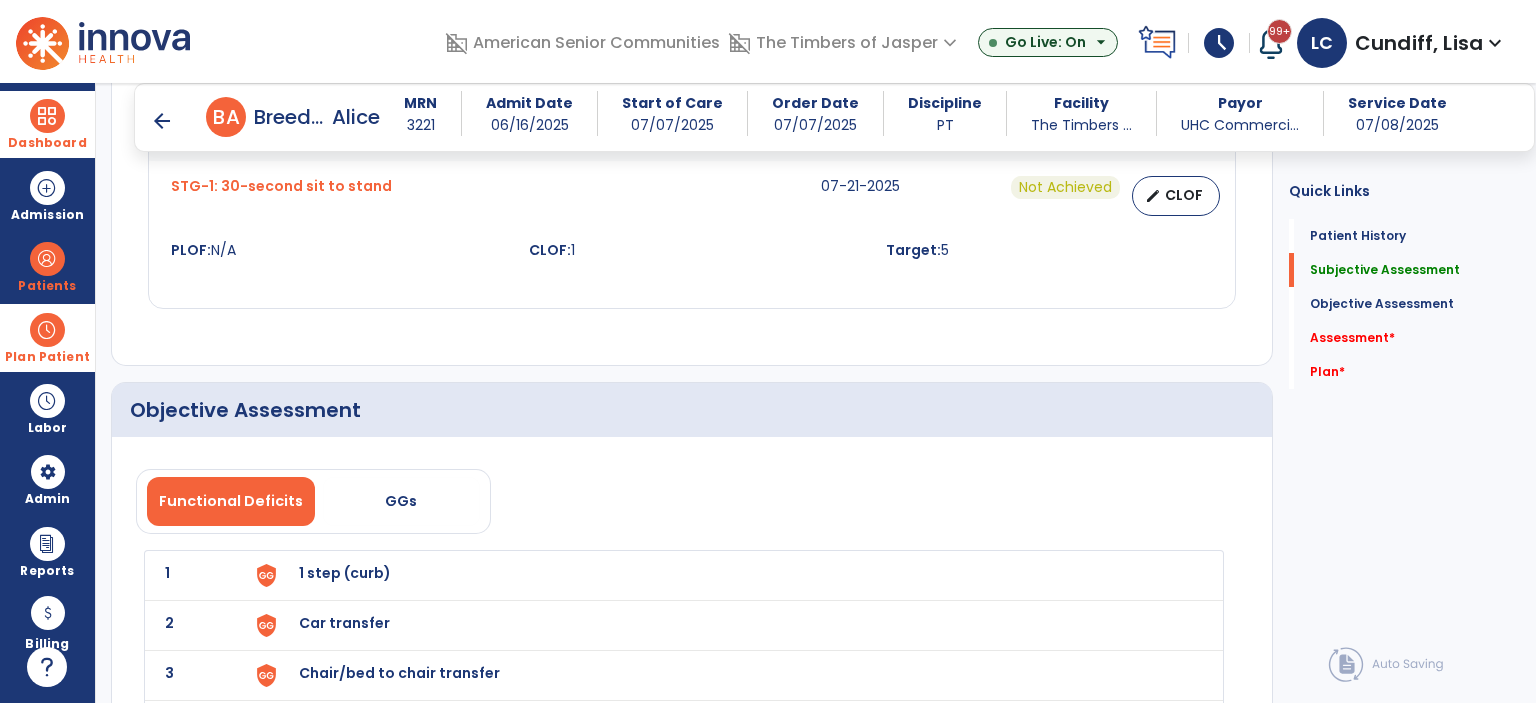scroll, scrollTop: 1800, scrollLeft: 0, axis: vertical 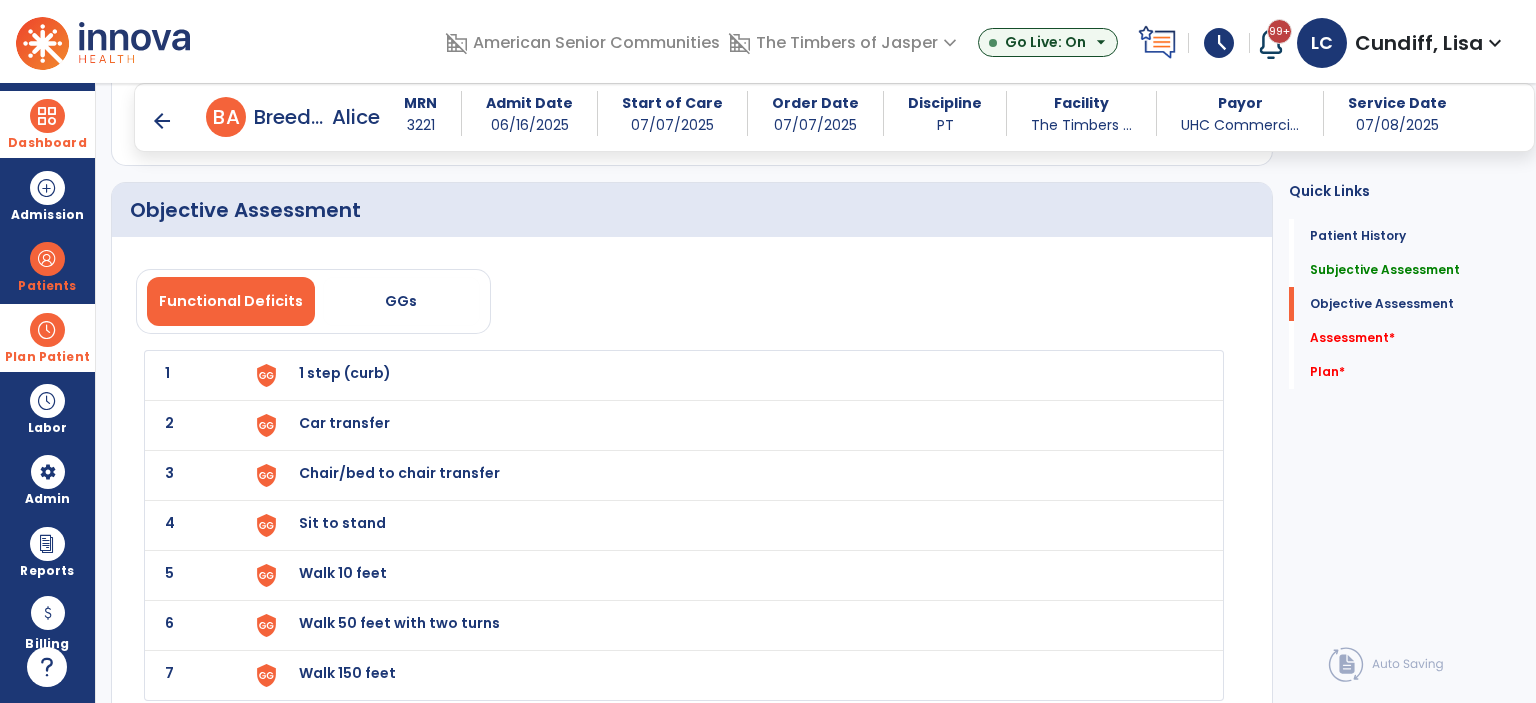 click on "1 step (curb)" at bounding box center (345, 373) 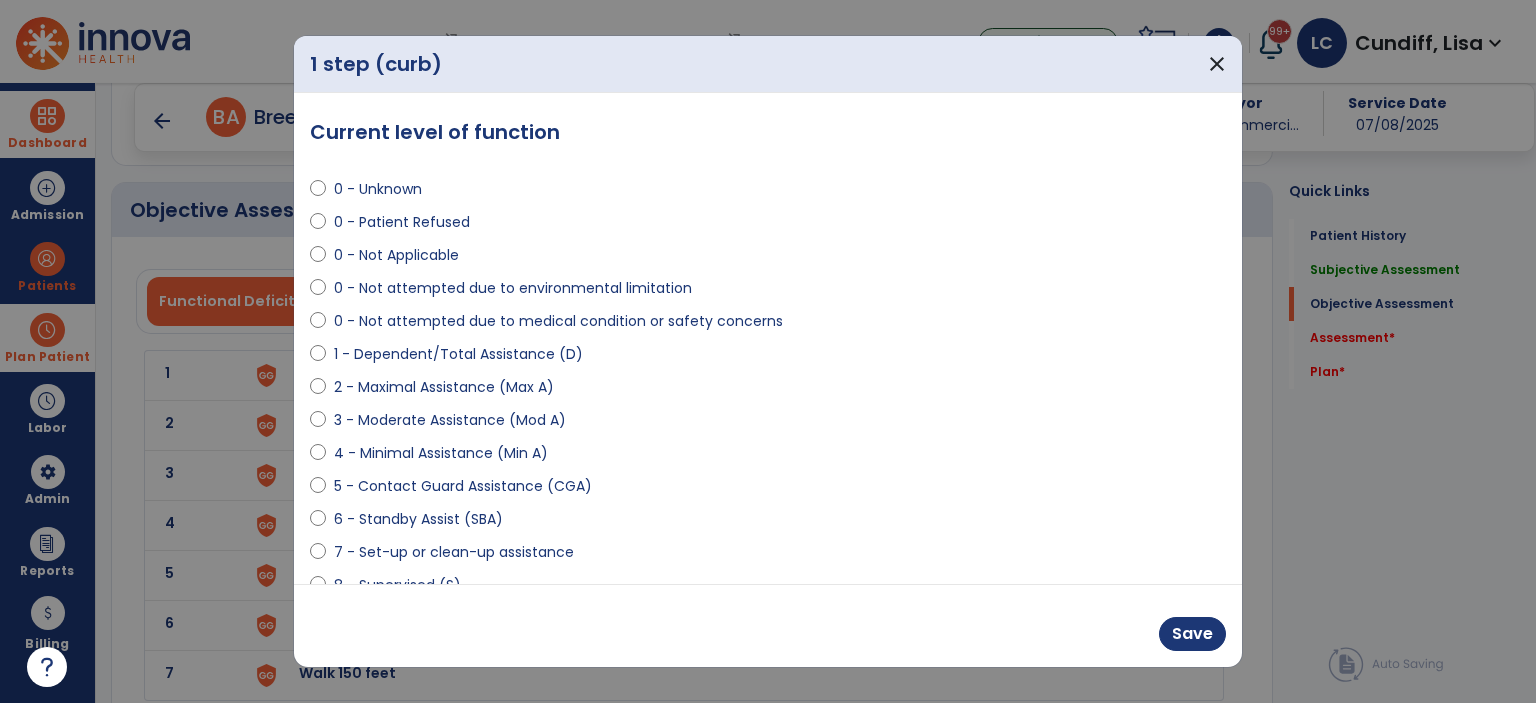 select on "**********" 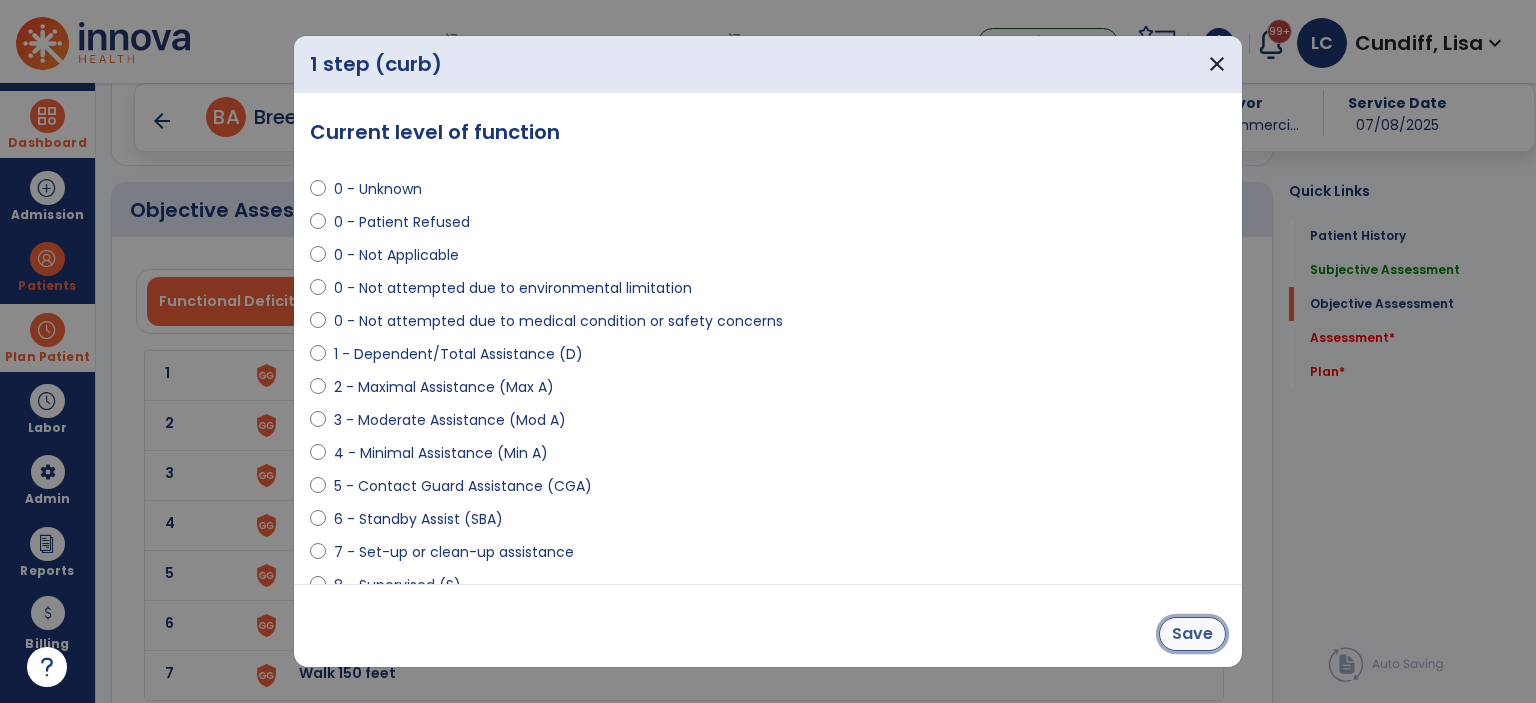 click on "Save" at bounding box center (1192, 634) 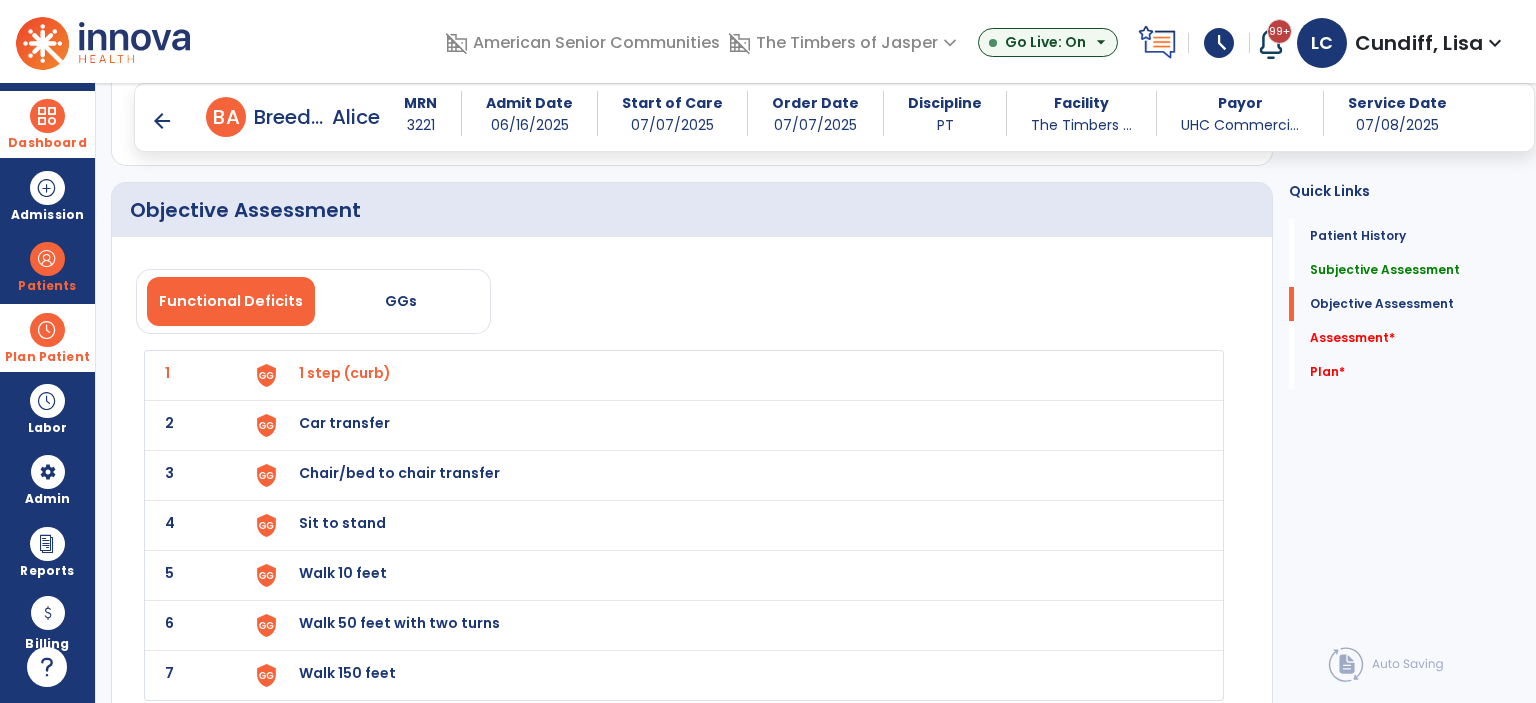 click on "Car transfer" at bounding box center (345, 373) 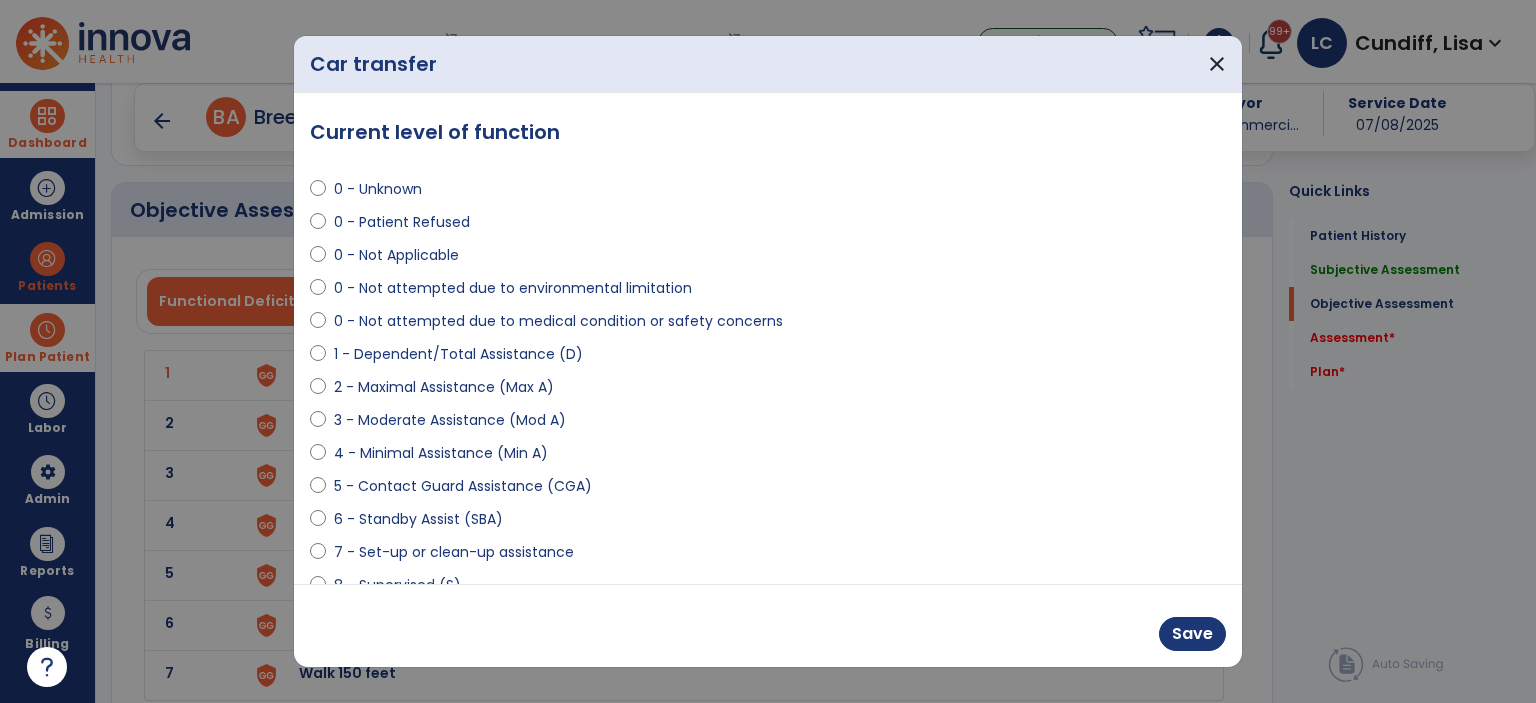 select on "**********" 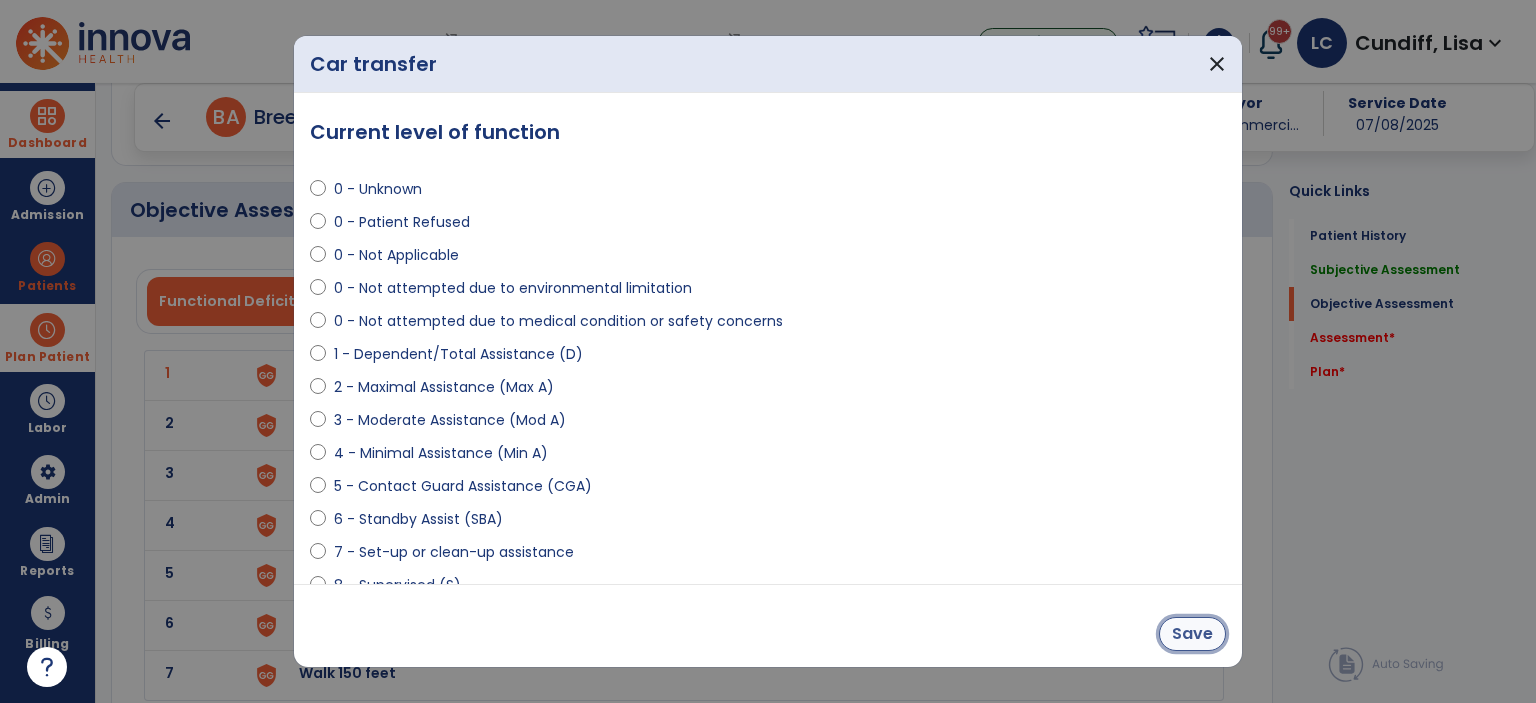 click on "Save" at bounding box center (1192, 634) 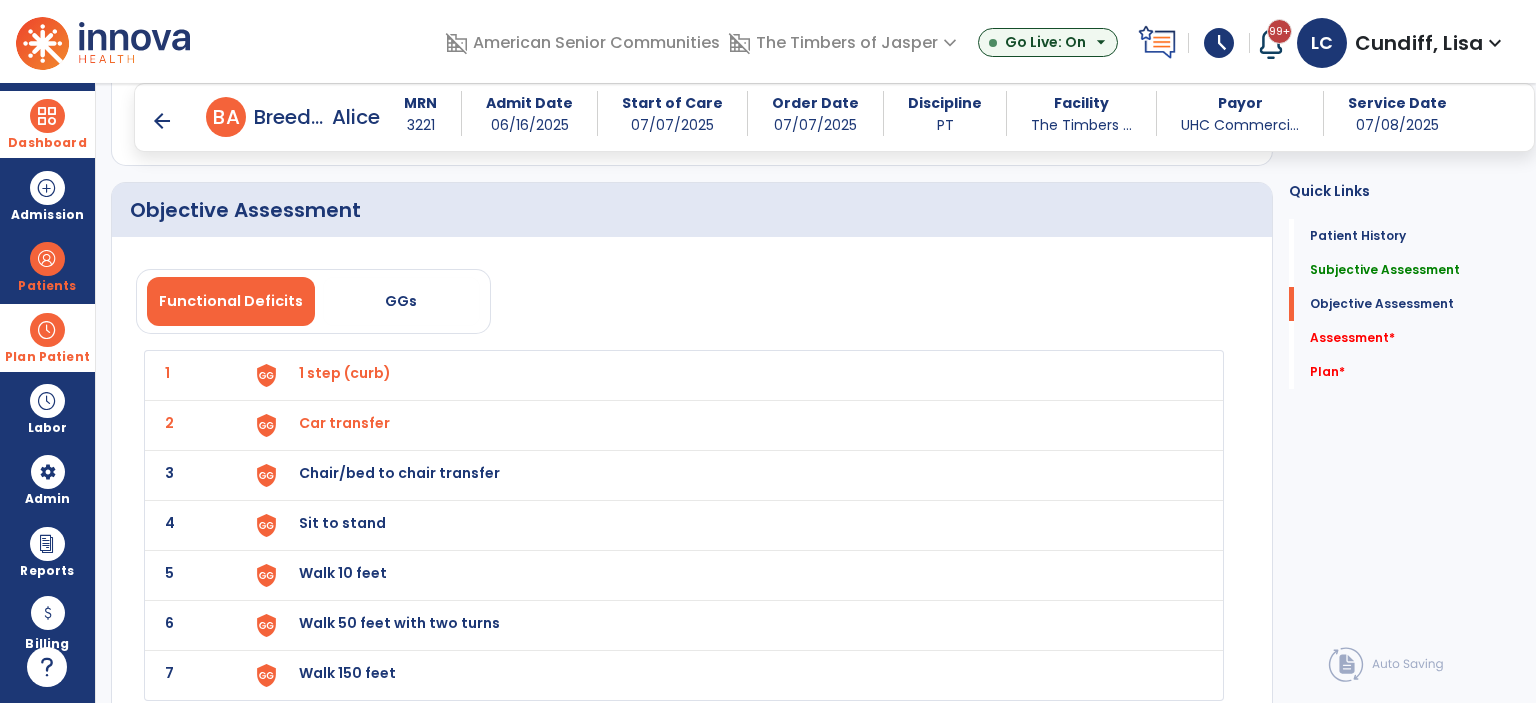 click on "Chair/bed to chair transfer" at bounding box center (345, 373) 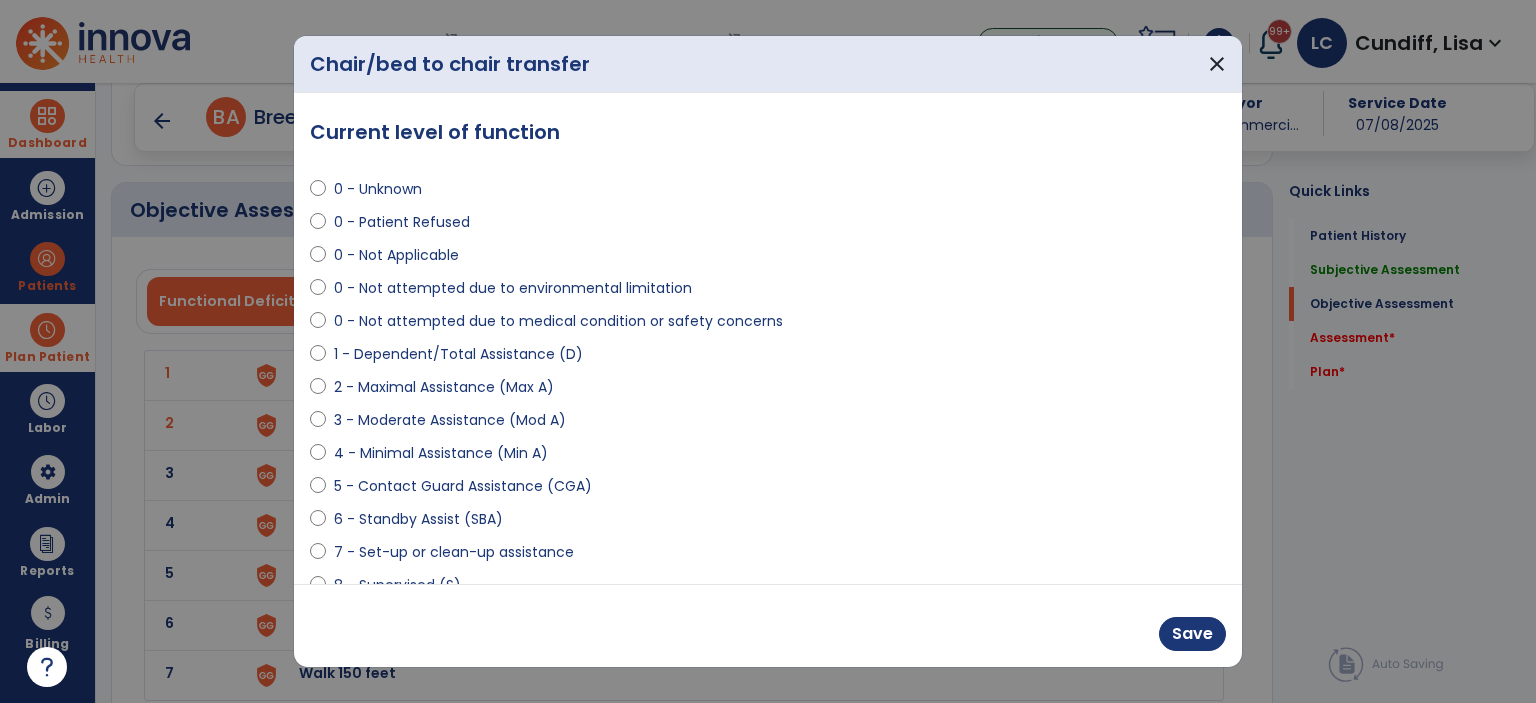select on "**********" 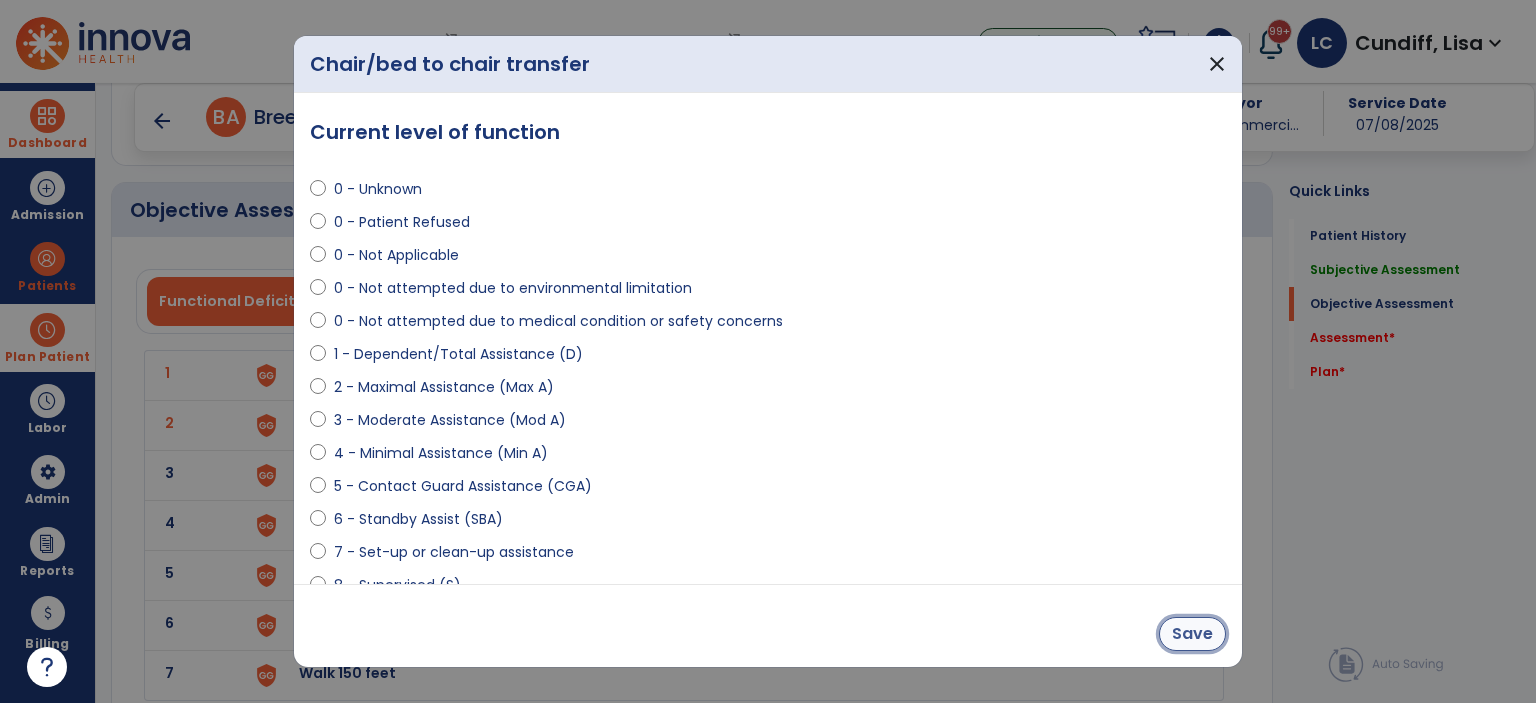 click on "Save" at bounding box center [1192, 634] 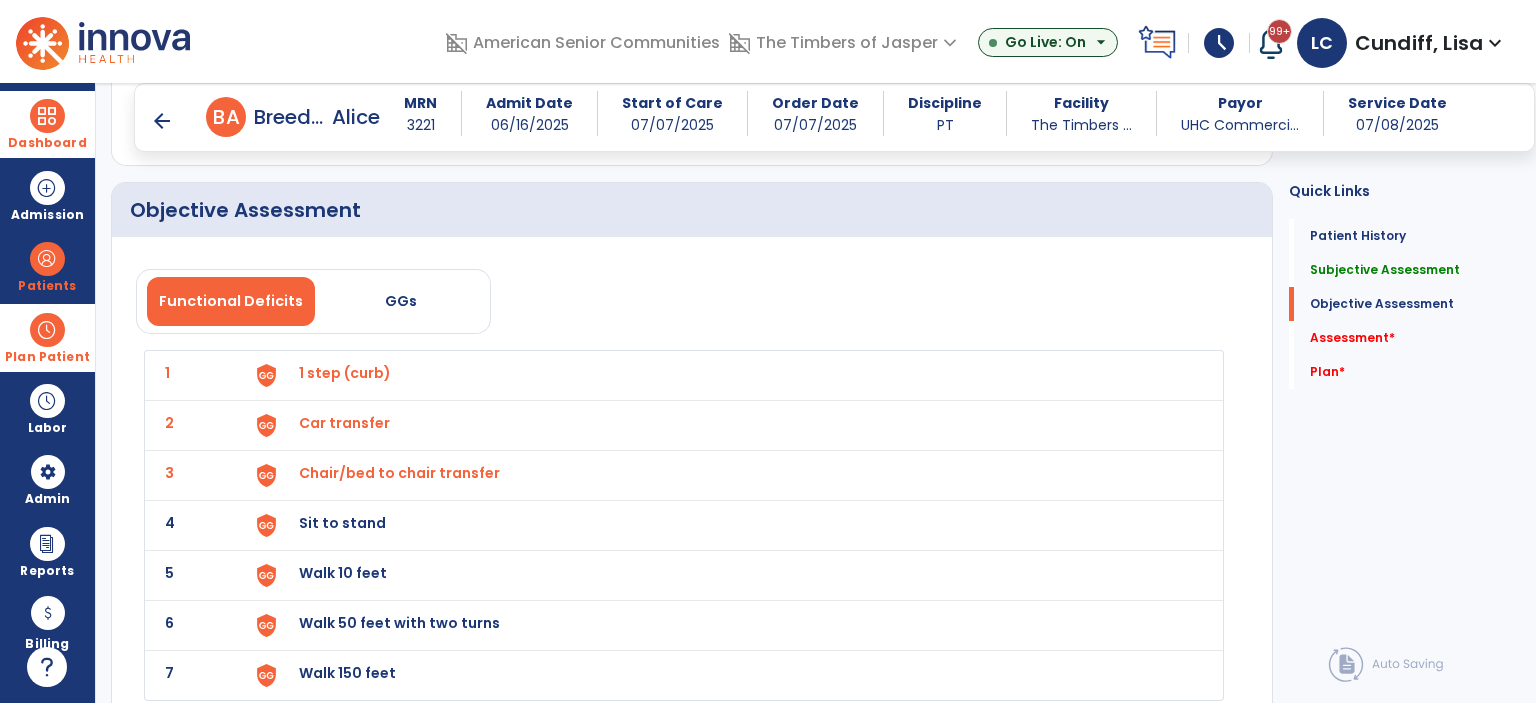 click on "Walk 10 feet" at bounding box center (345, 373) 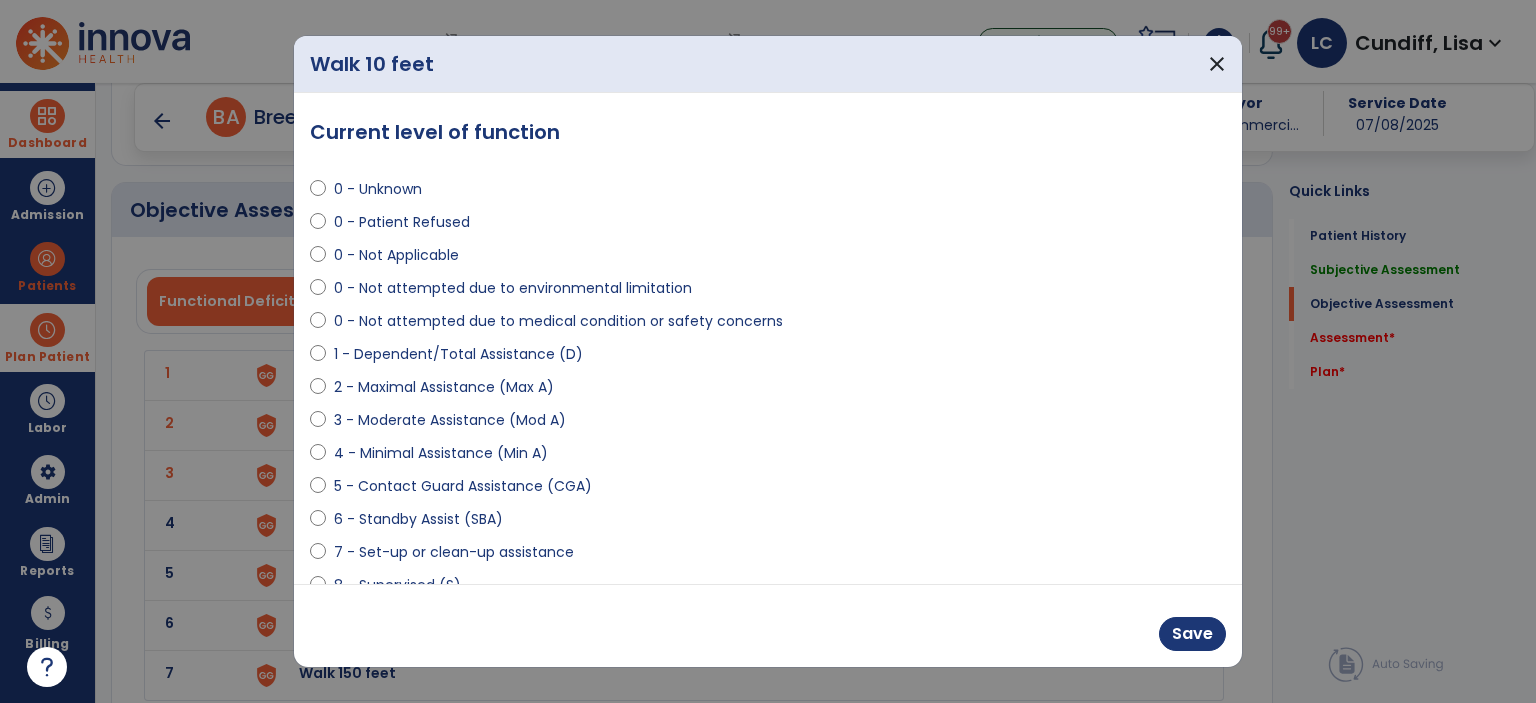 select on "**********" 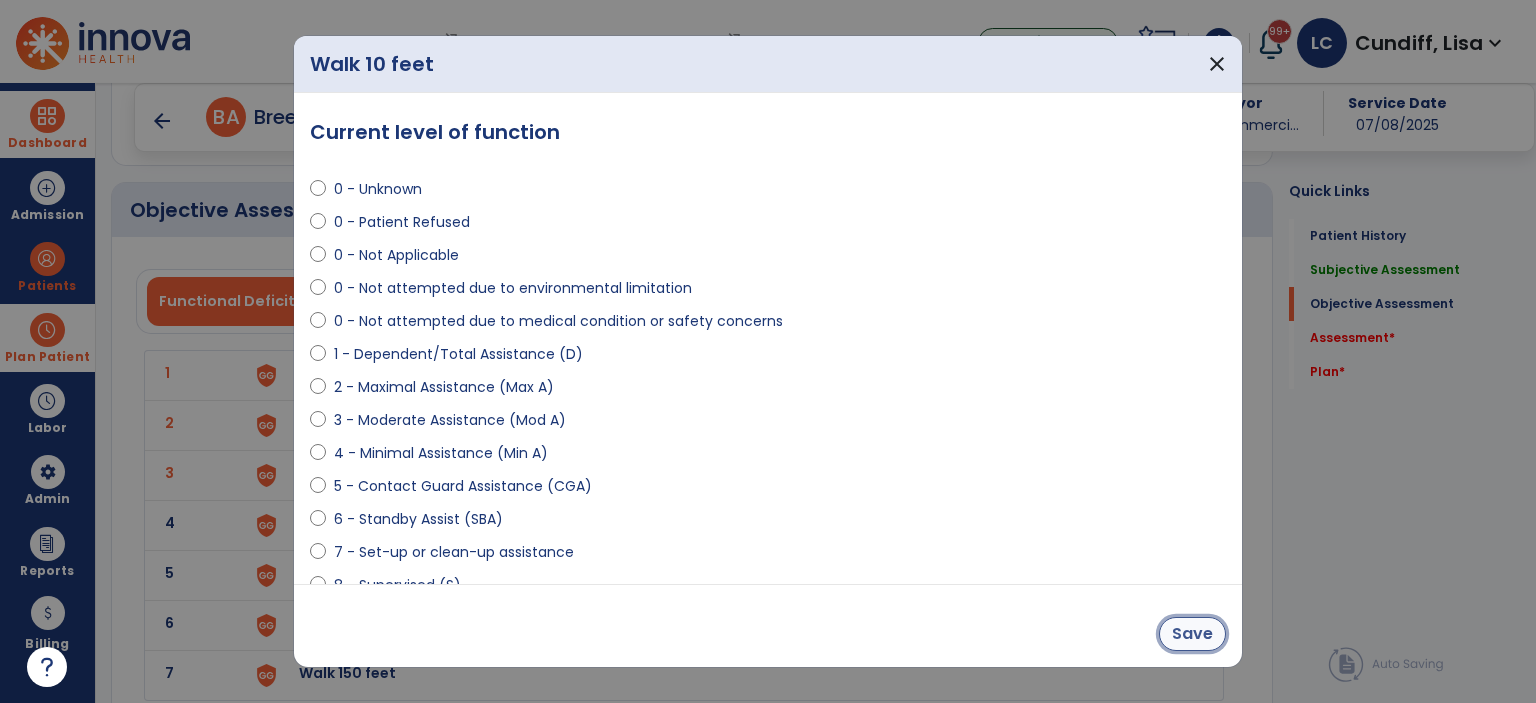 click on "Save" at bounding box center [1192, 634] 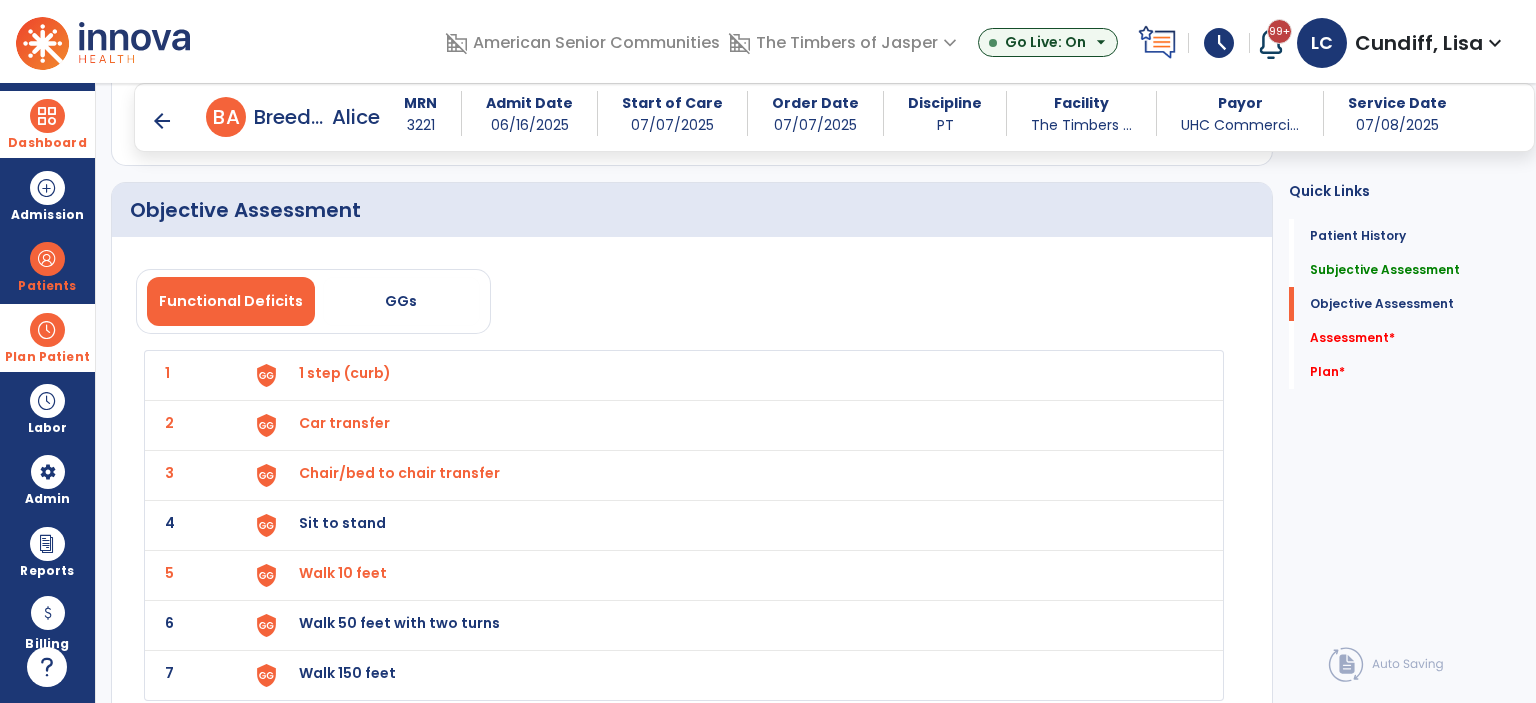 click on "Sit to stand" at bounding box center (345, 373) 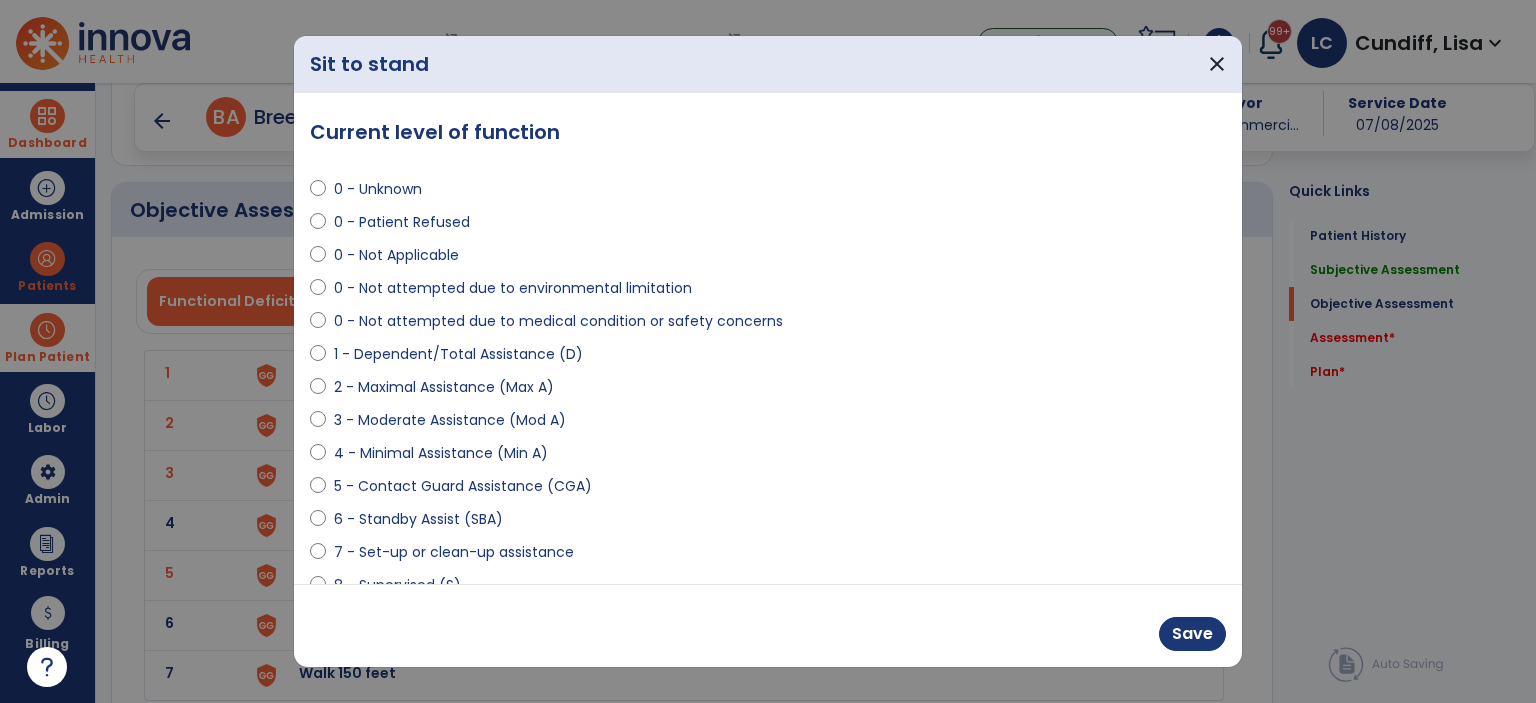 select on "**********" 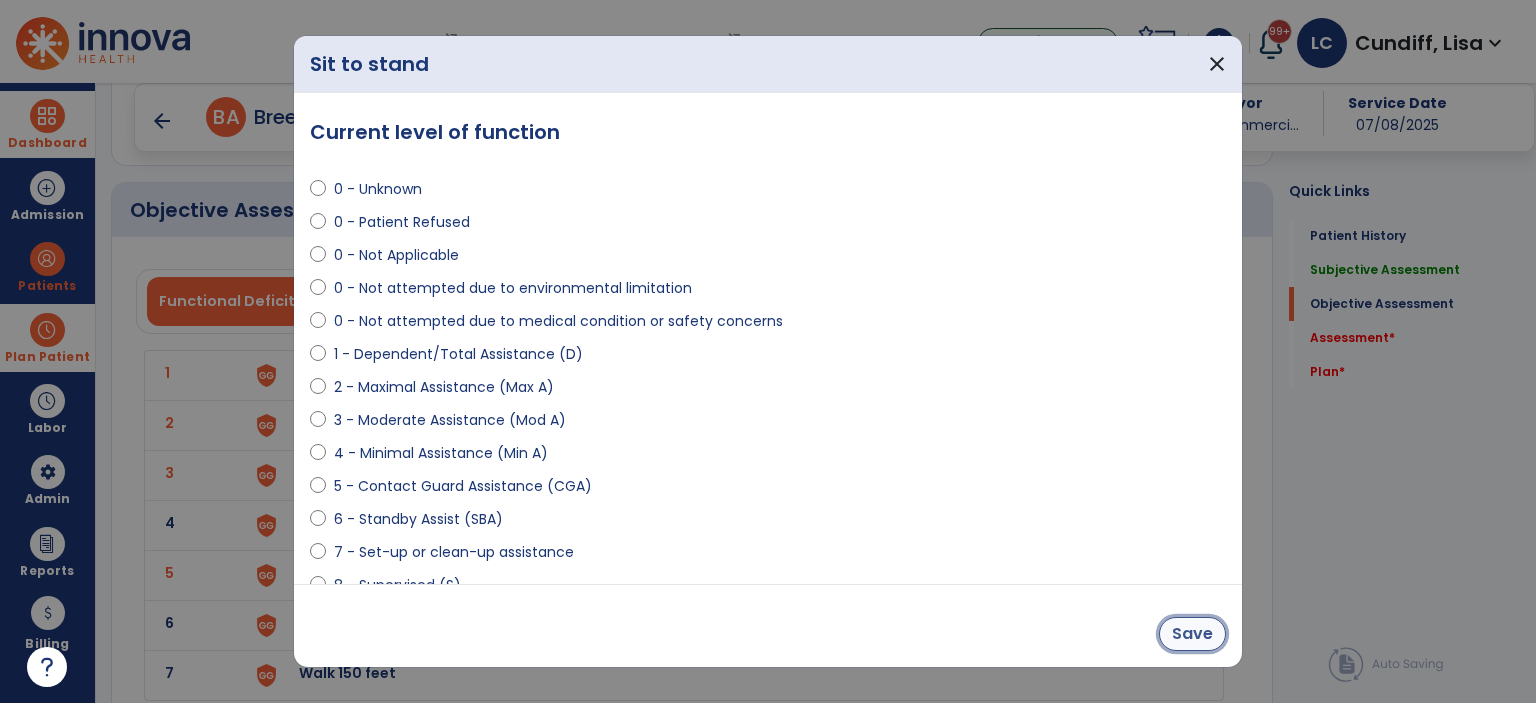 click on "Save" at bounding box center [1192, 634] 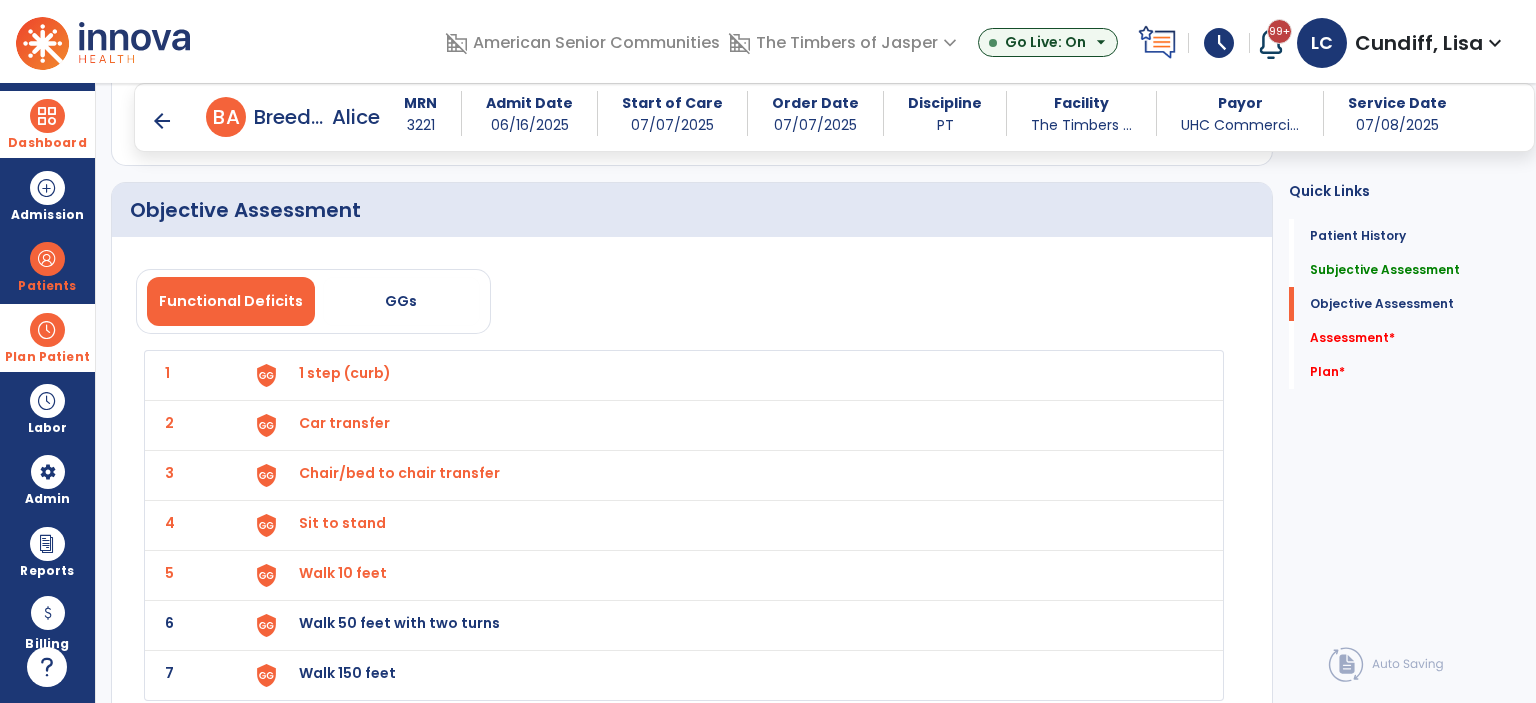 click on "Chair/bed to chair transfer" at bounding box center (345, 373) 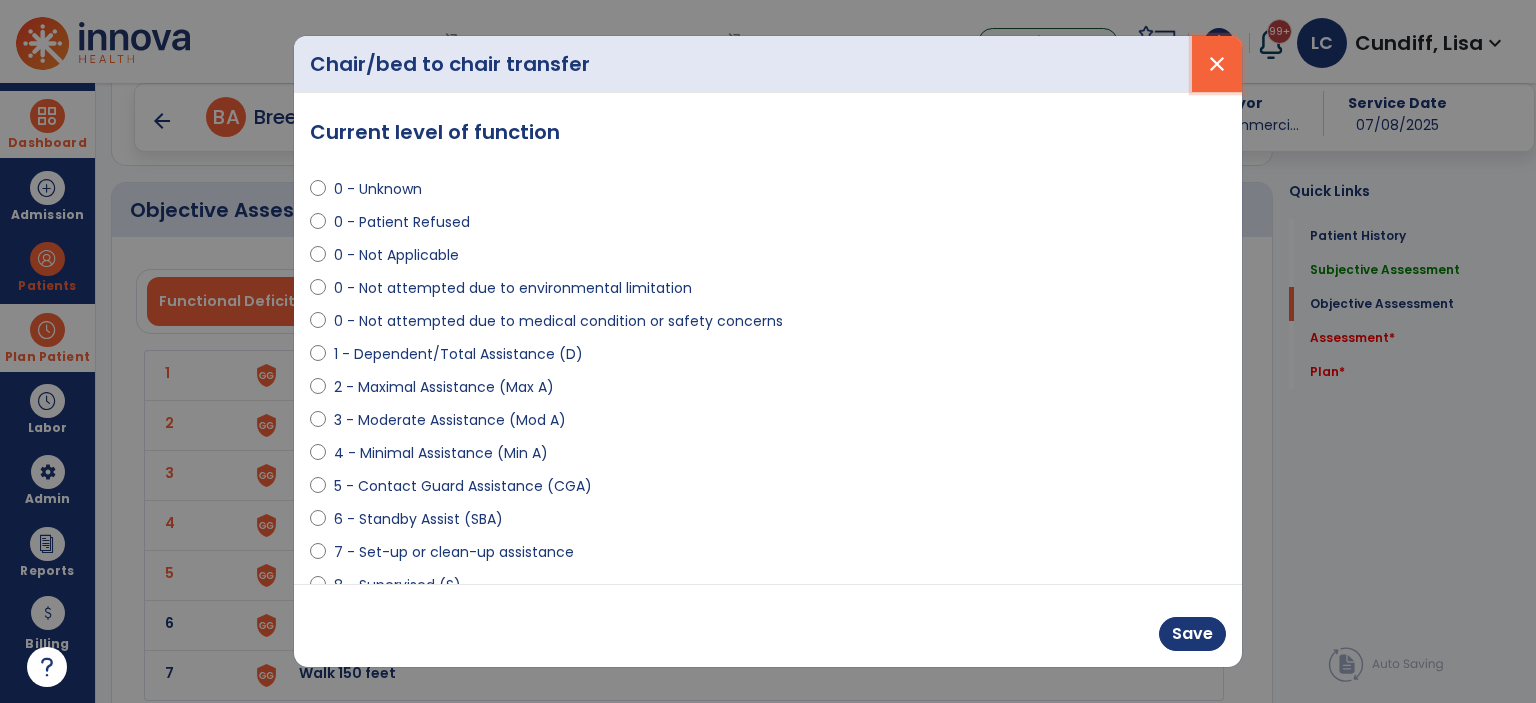 click on "close" at bounding box center (1217, 64) 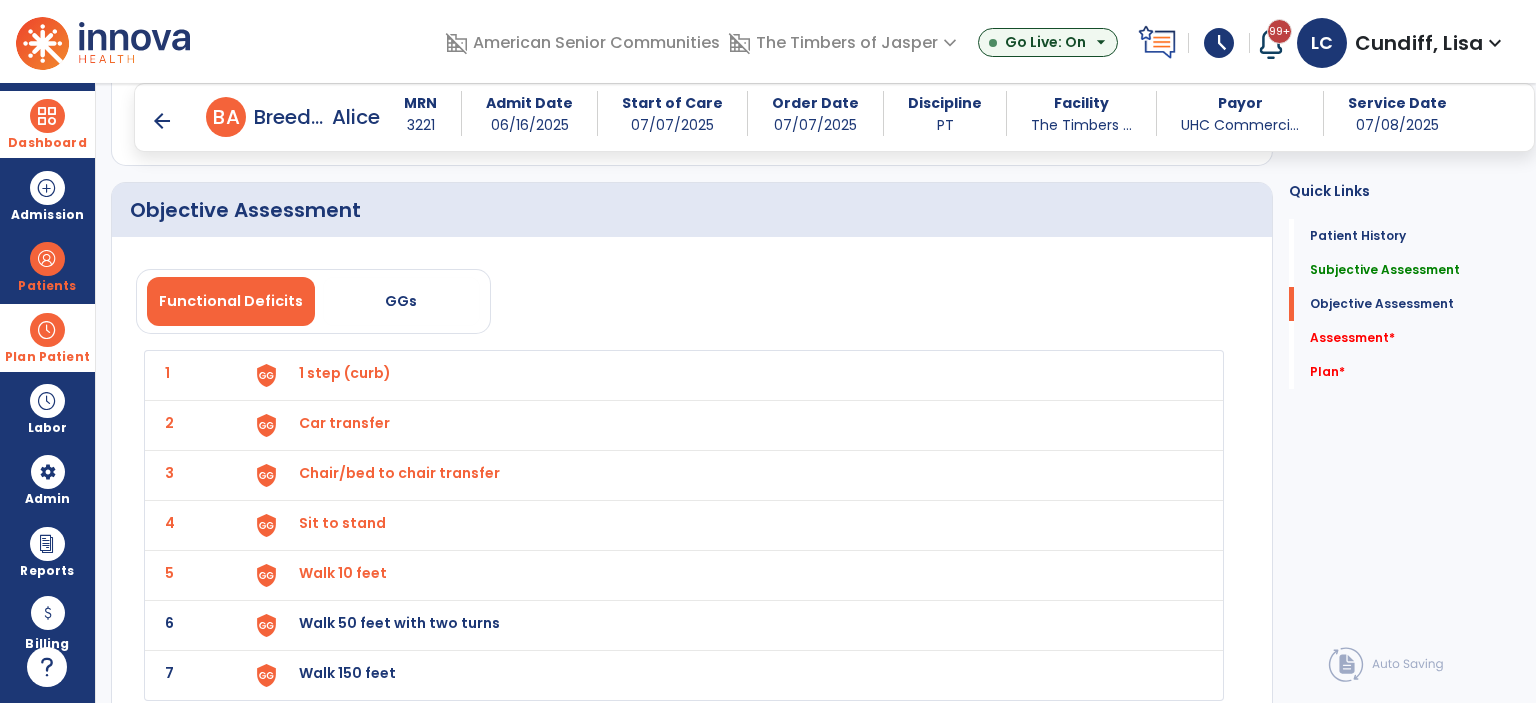 click on "Walk 50 feet with two turns" at bounding box center (345, 373) 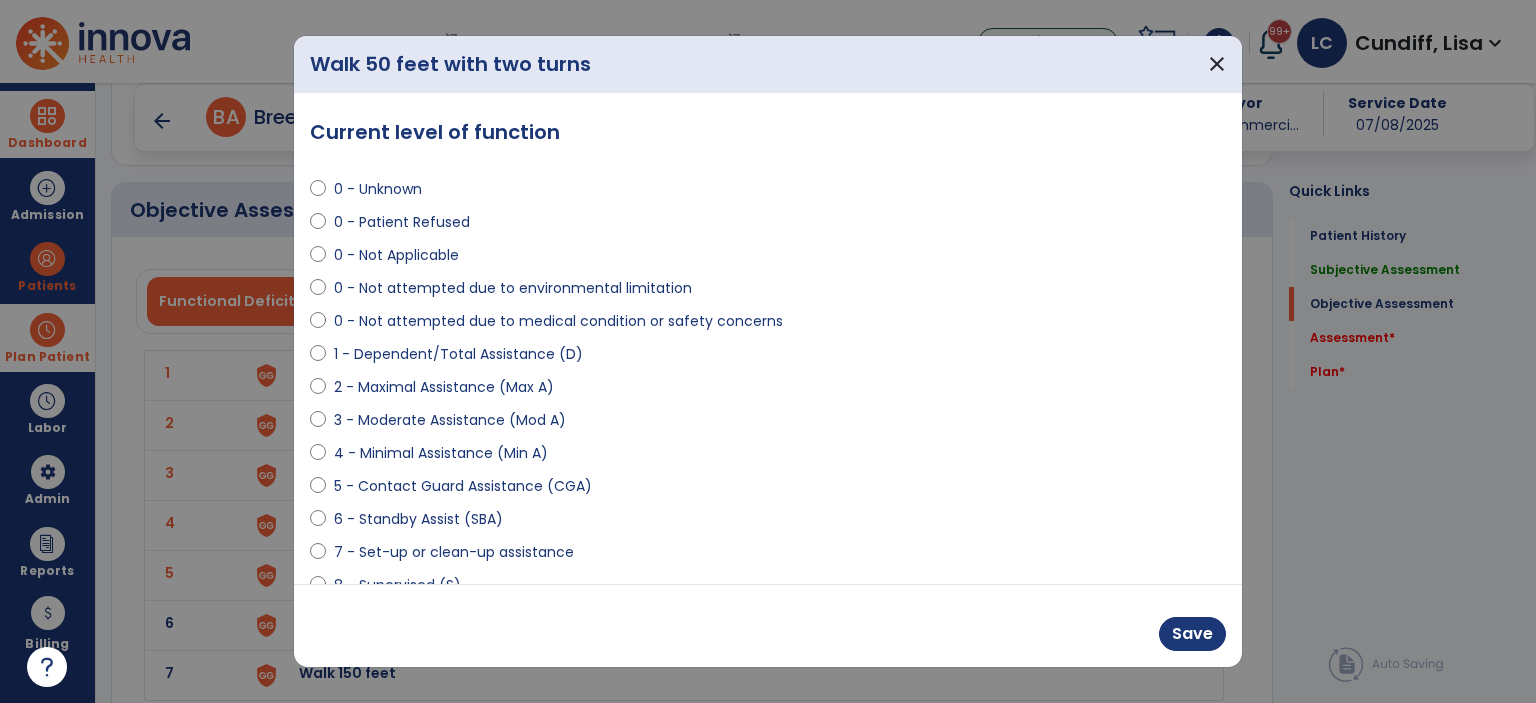 select on "**********" 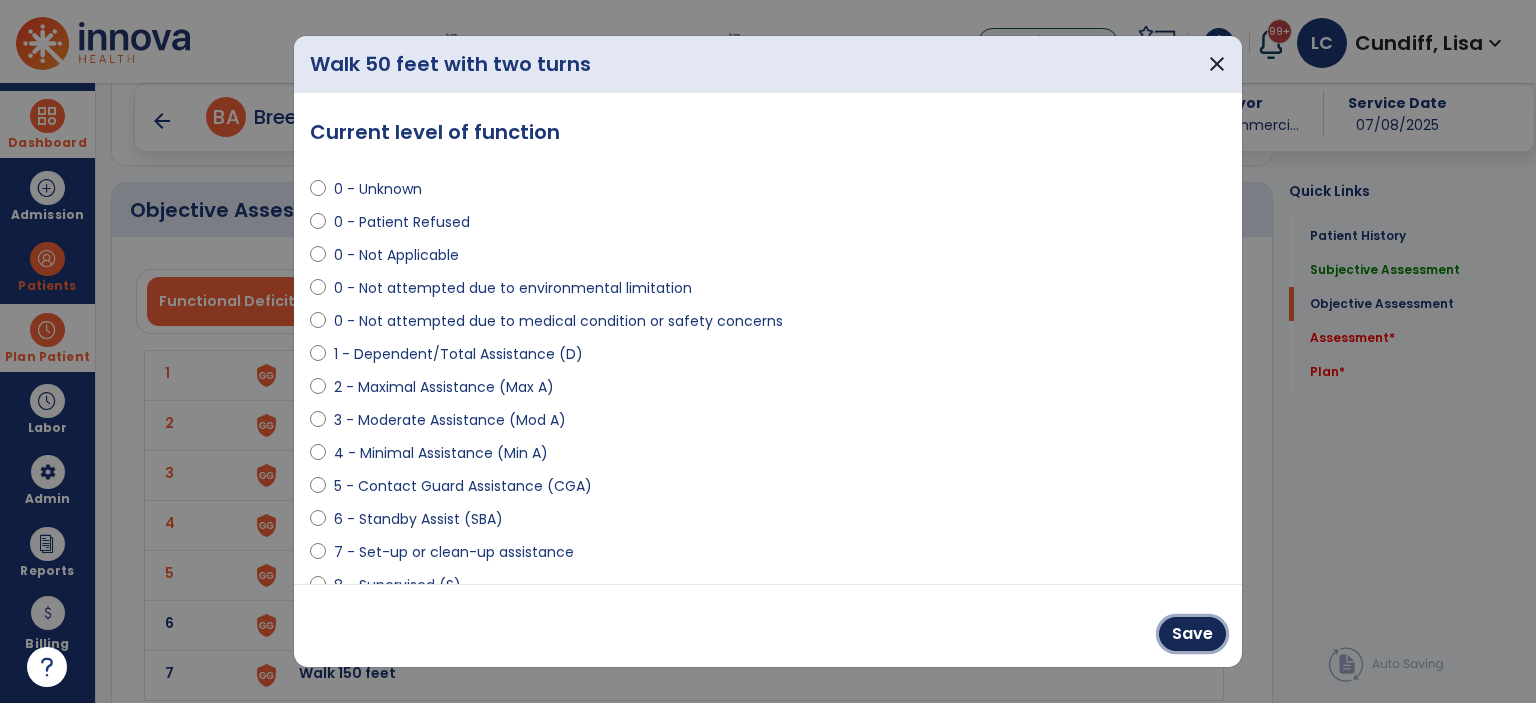 click on "Save" at bounding box center (1192, 634) 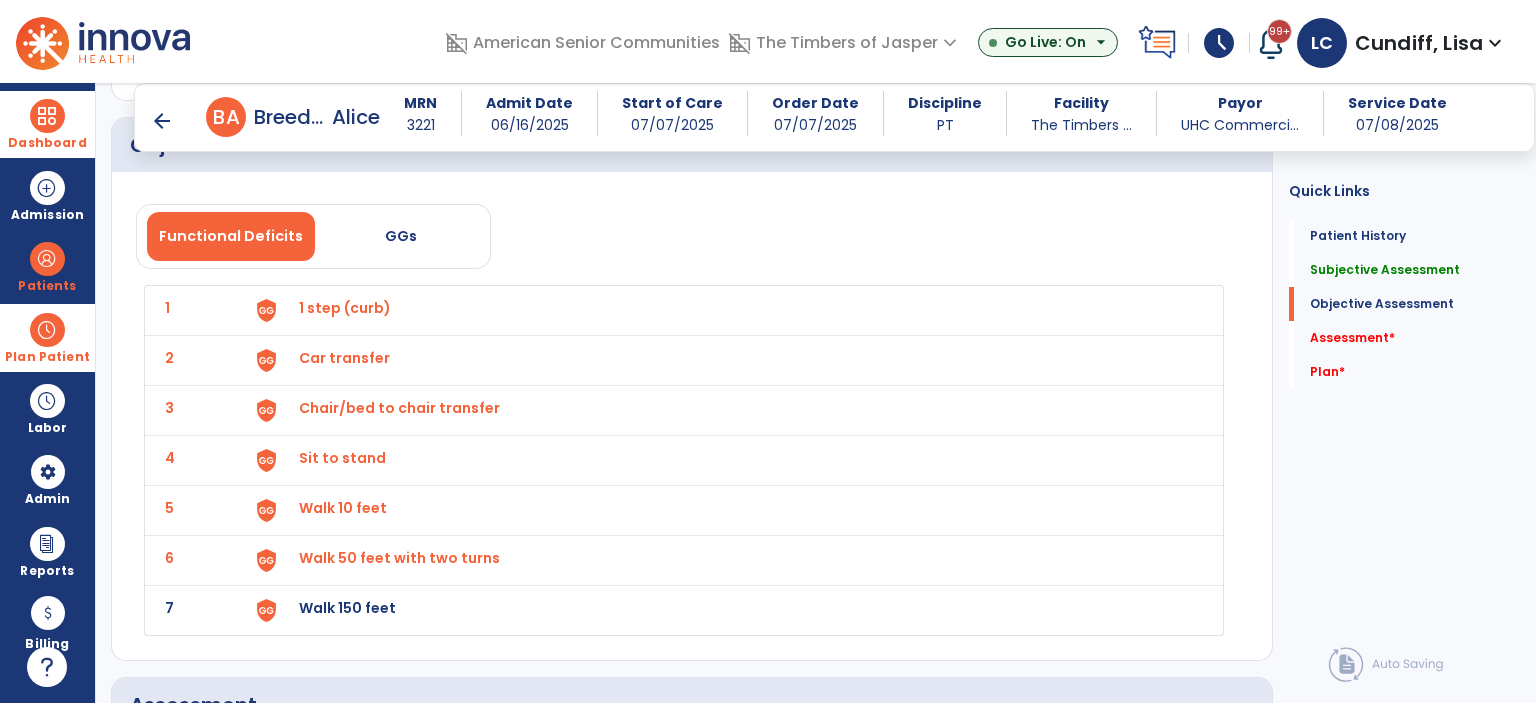 scroll, scrollTop: 1900, scrollLeft: 0, axis: vertical 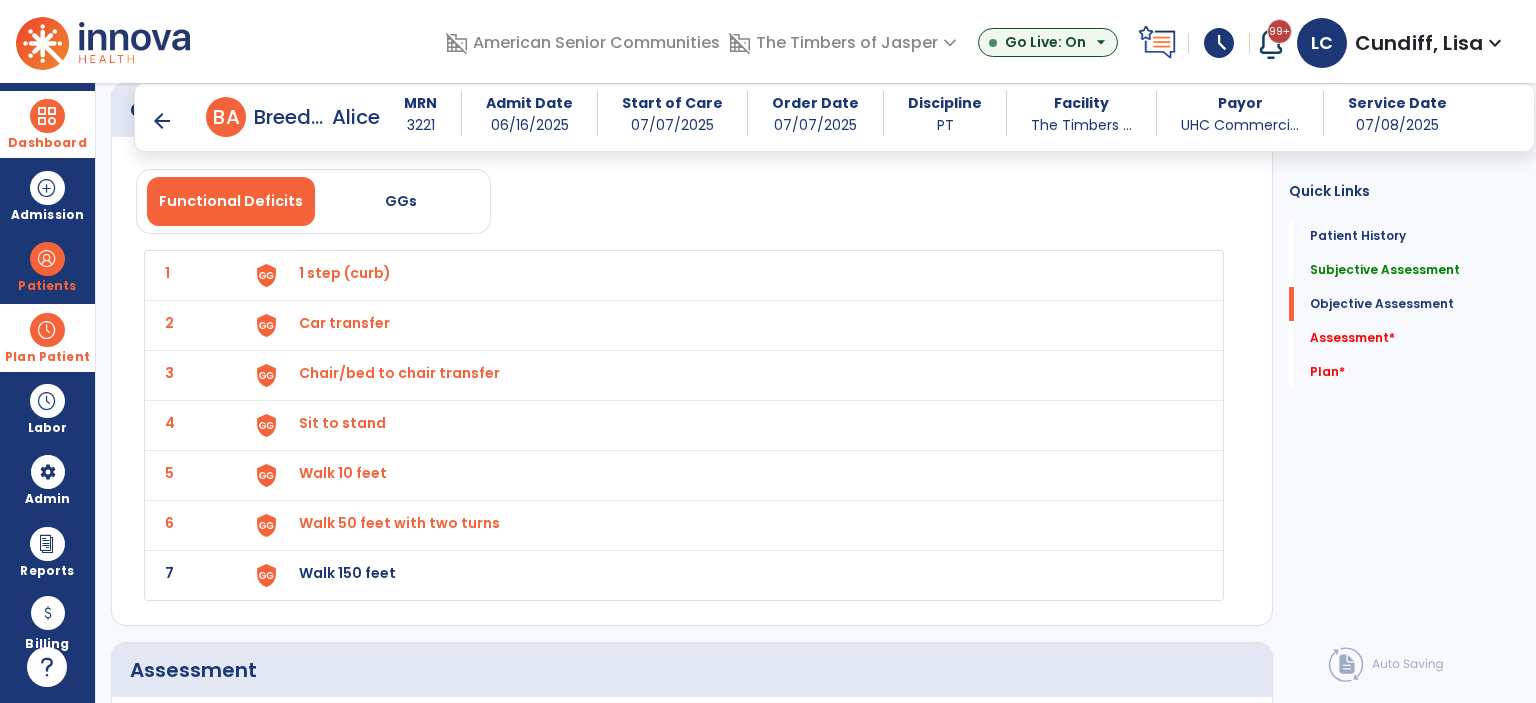click on "Walk 150 feet" at bounding box center [345, 273] 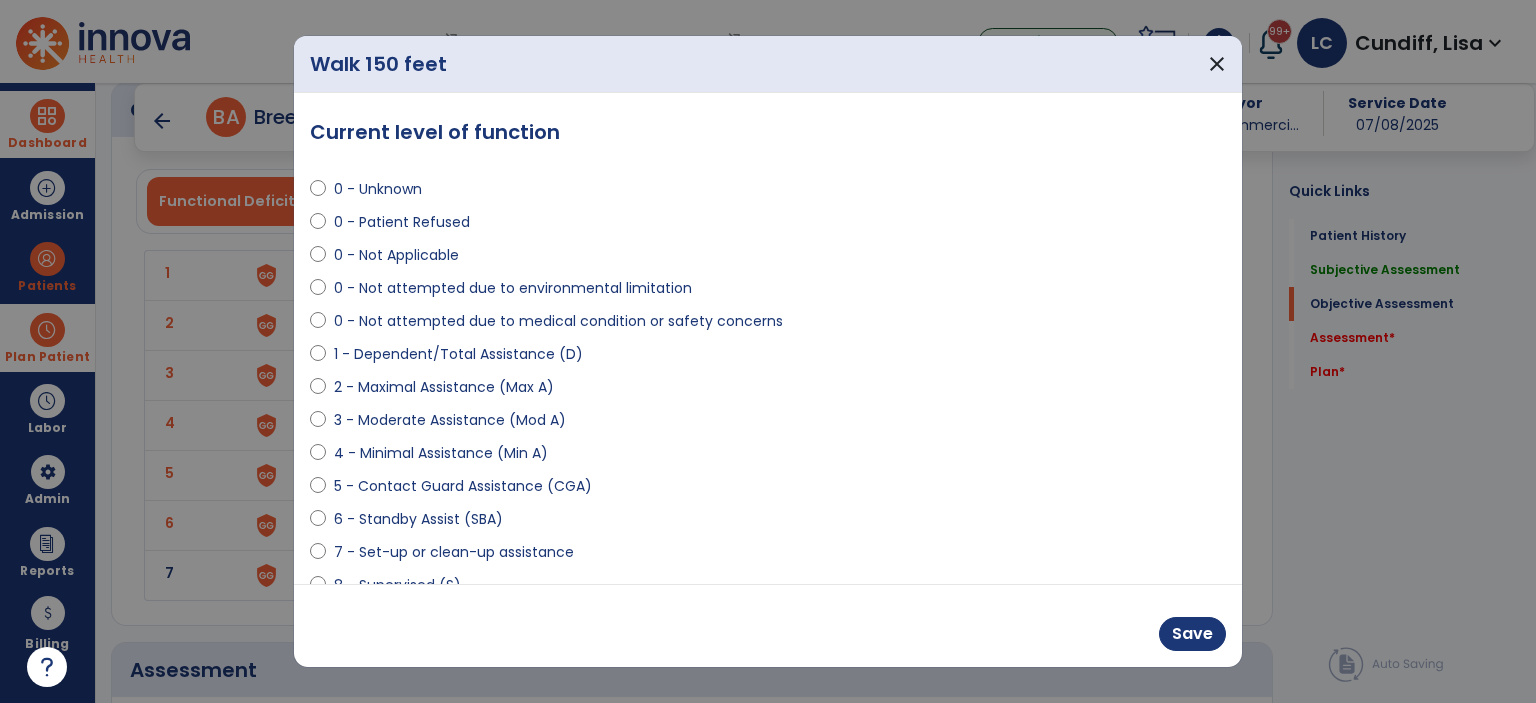 select on "**********" 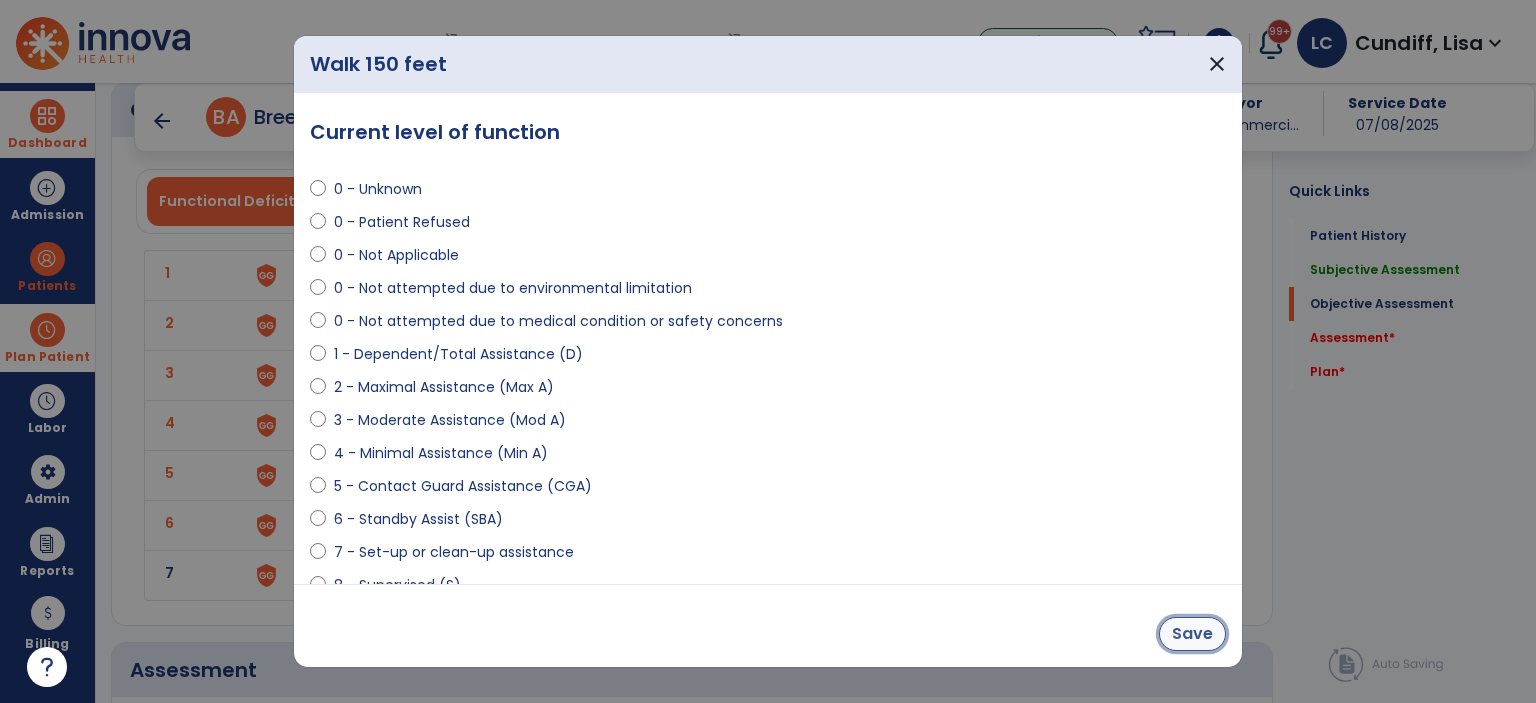 click on "Save" at bounding box center [1192, 634] 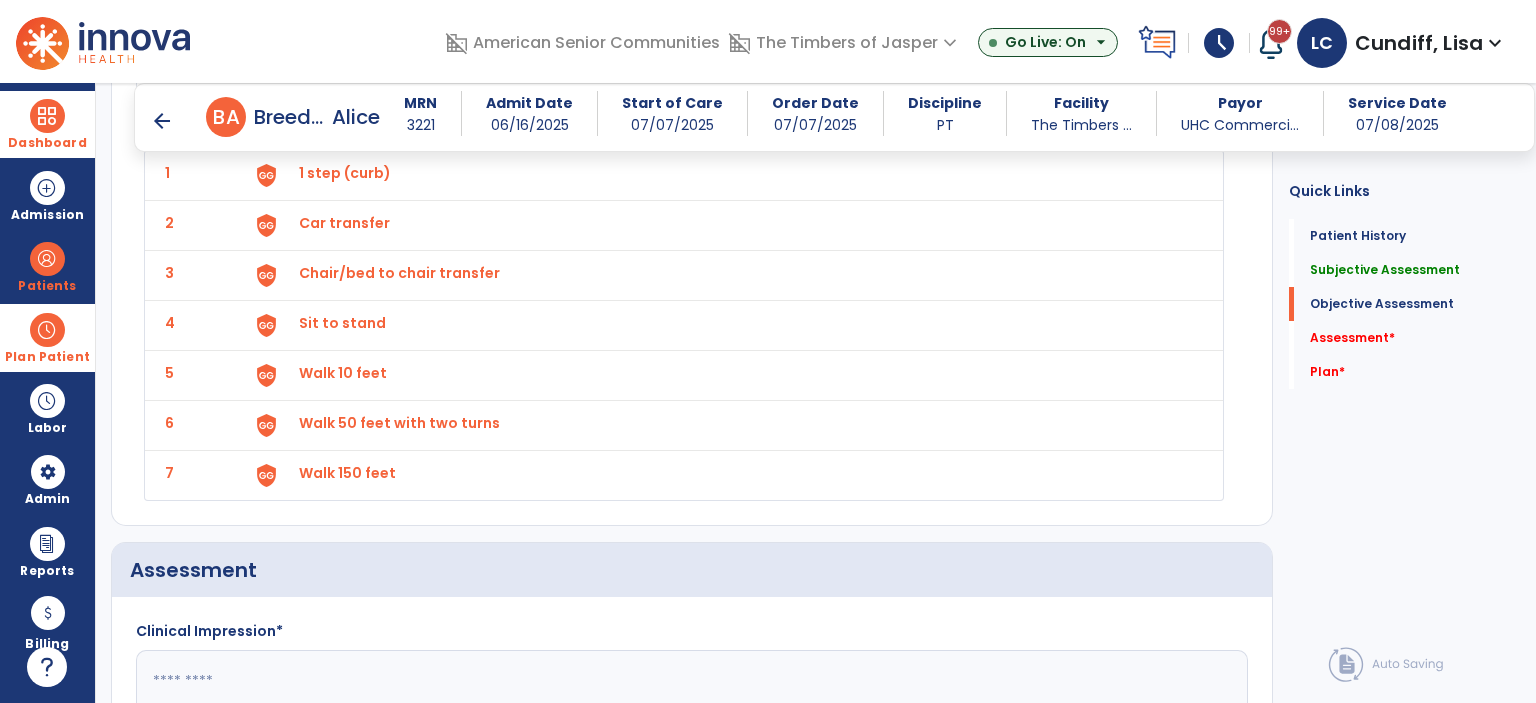 scroll, scrollTop: 2300, scrollLeft: 0, axis: vertical 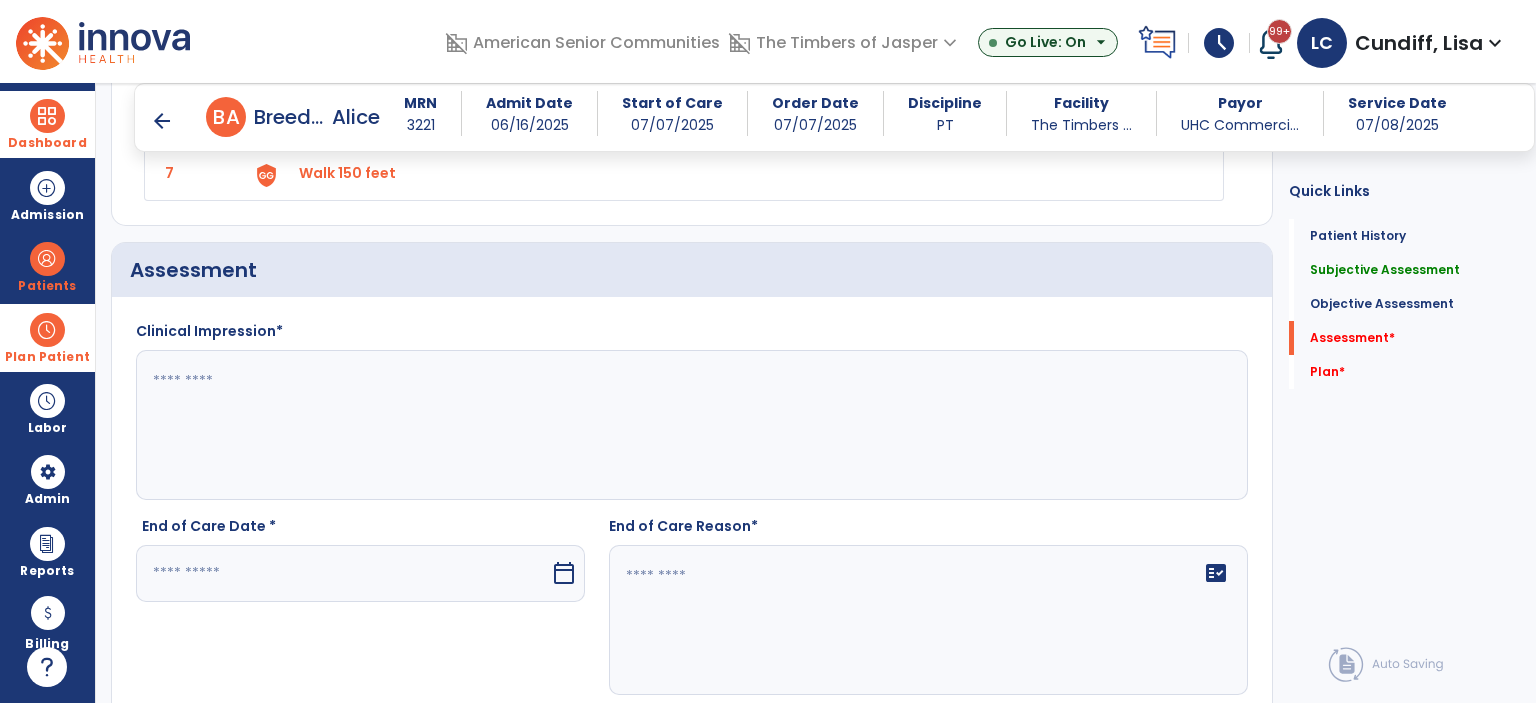 click 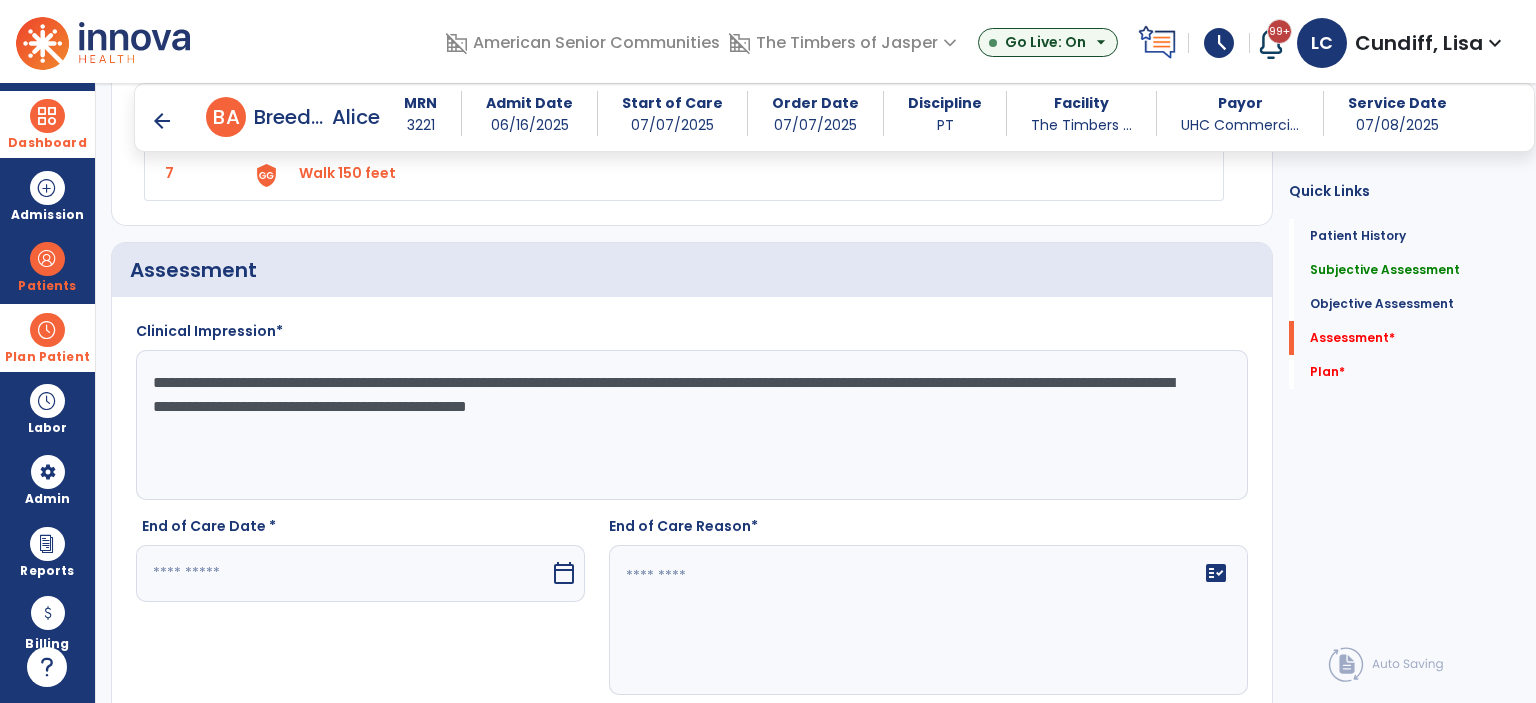 type on "**********" 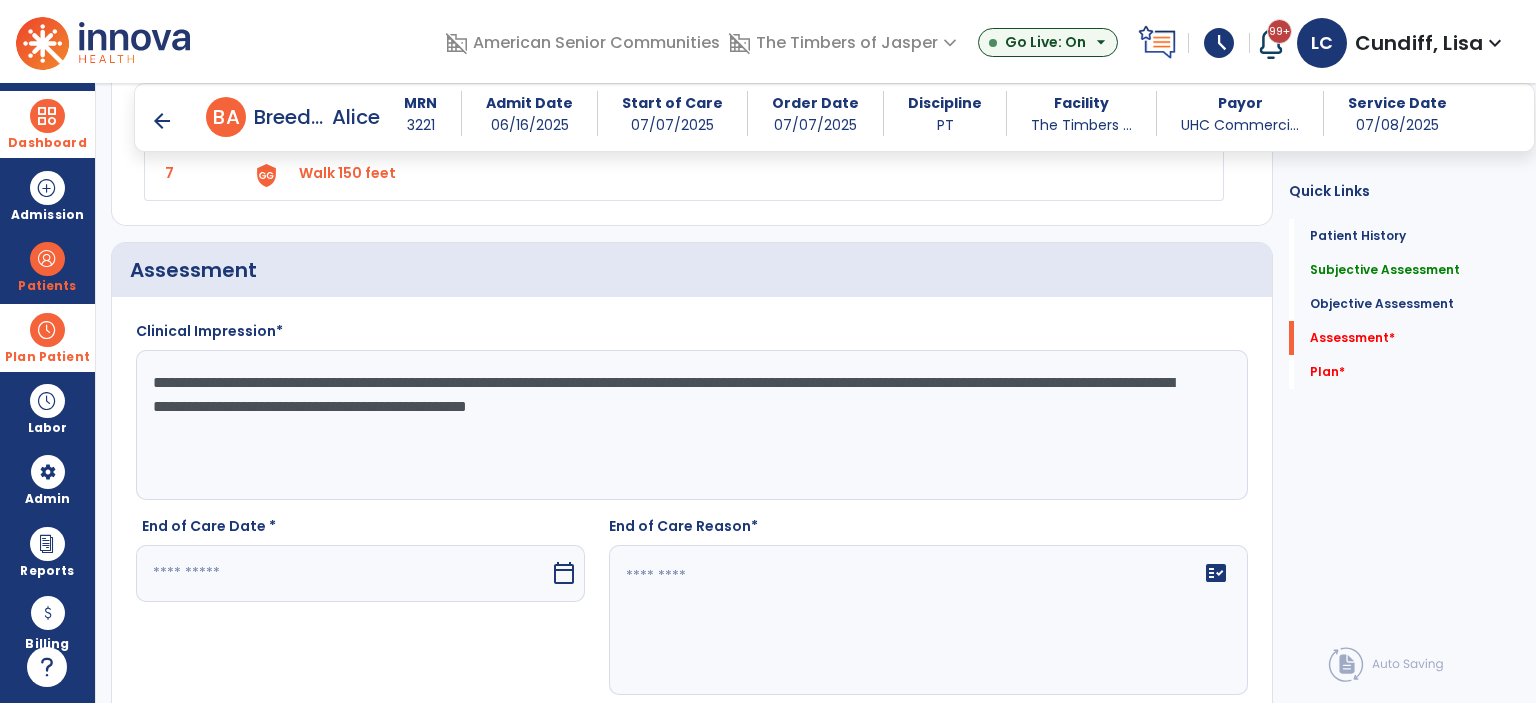 click at bounding box center (343, 573) 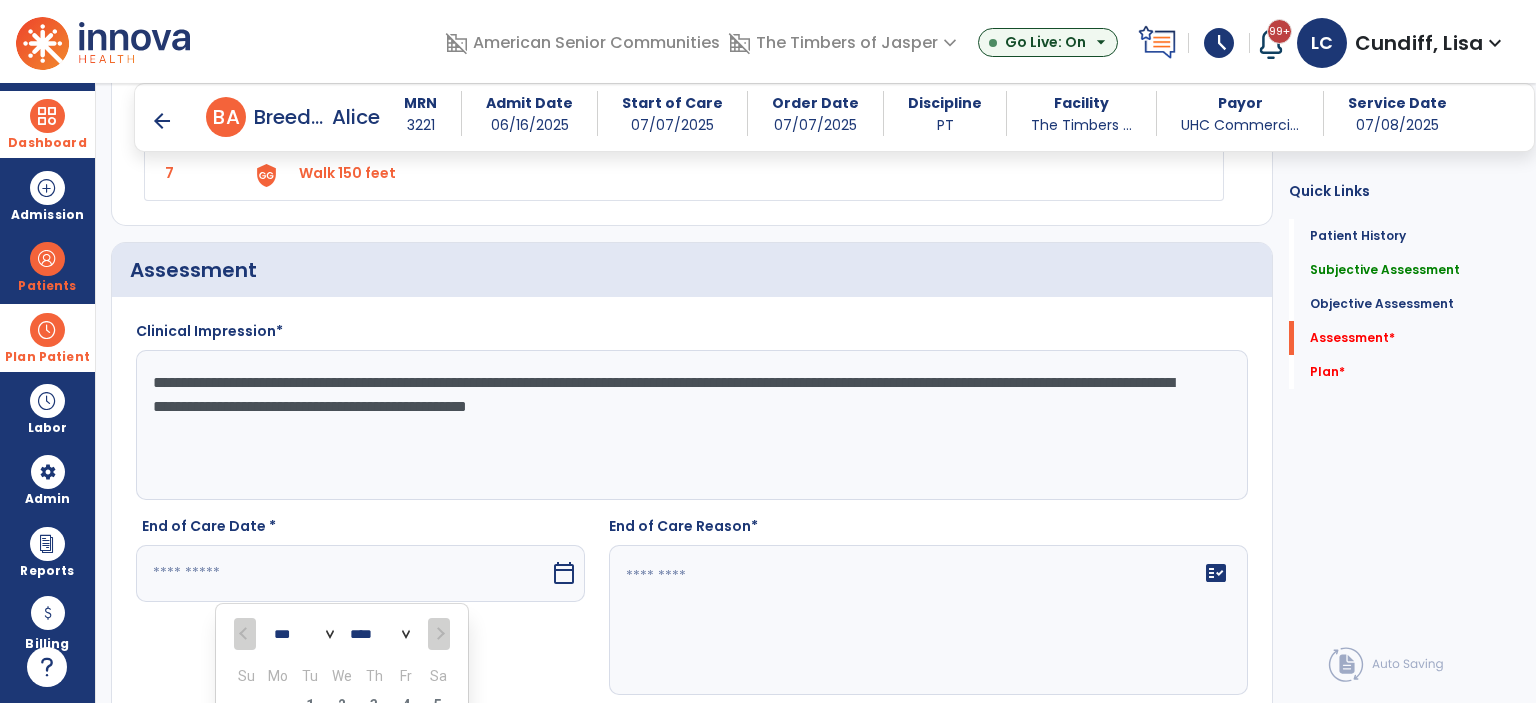 scroll, scrollTop: 2640, scrollLeft: 0, axis: vertical 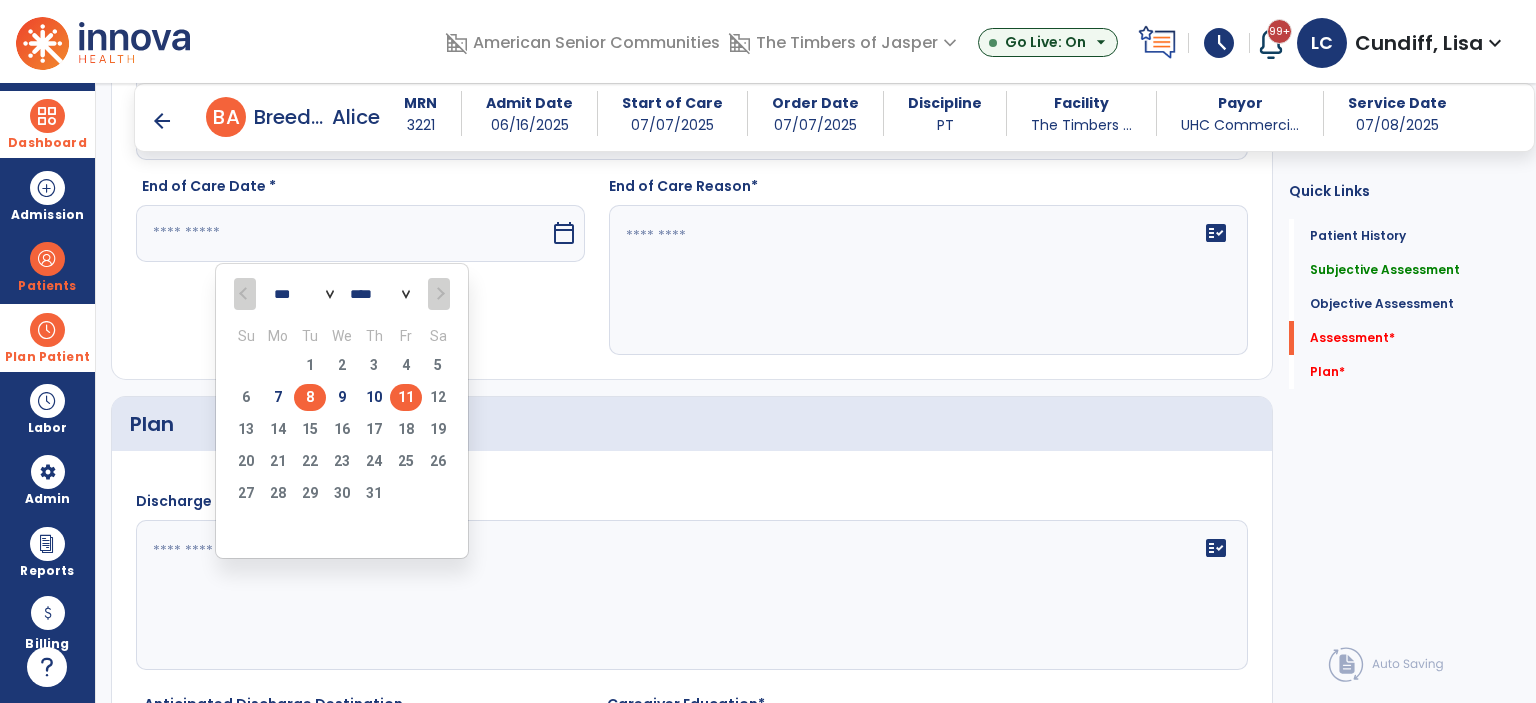 click on "8" at bounding box center (310, 397) 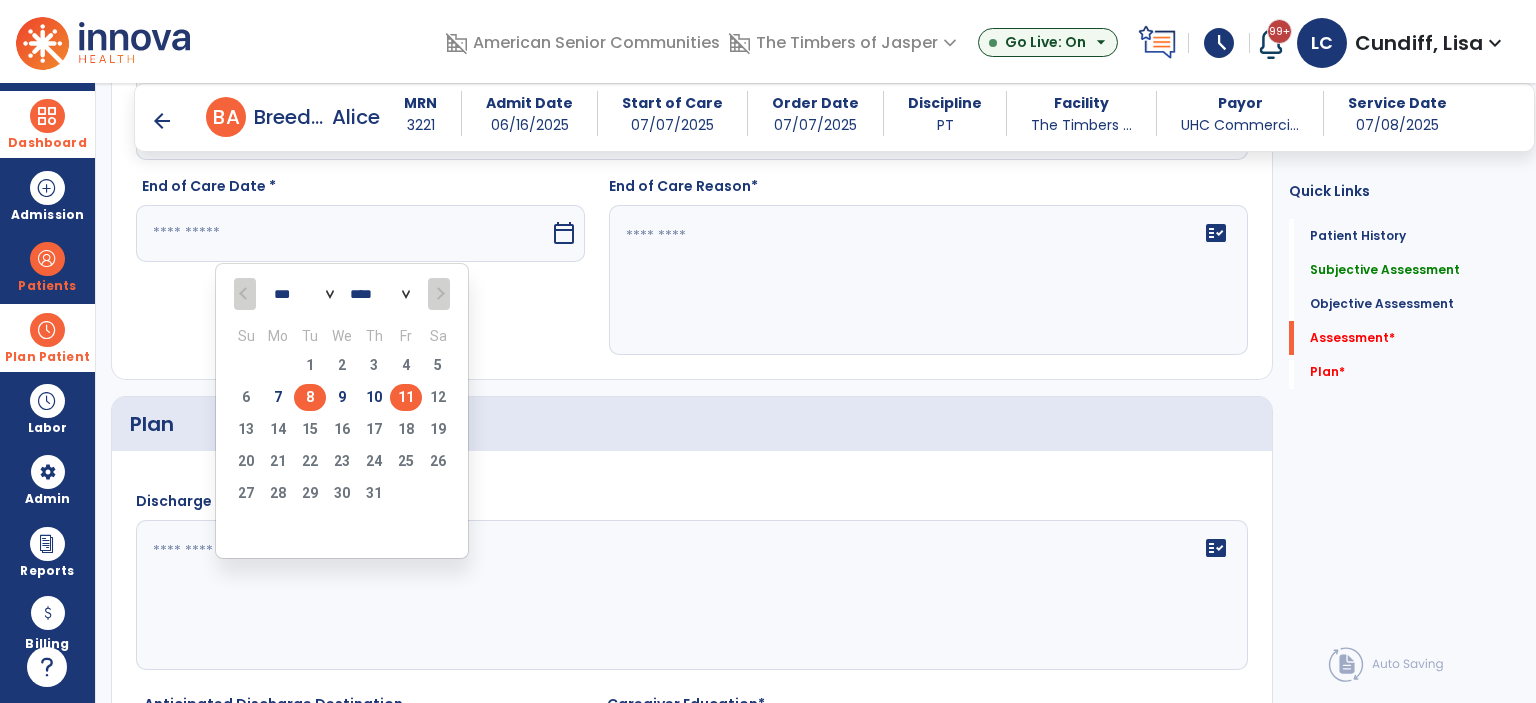 type on "********" 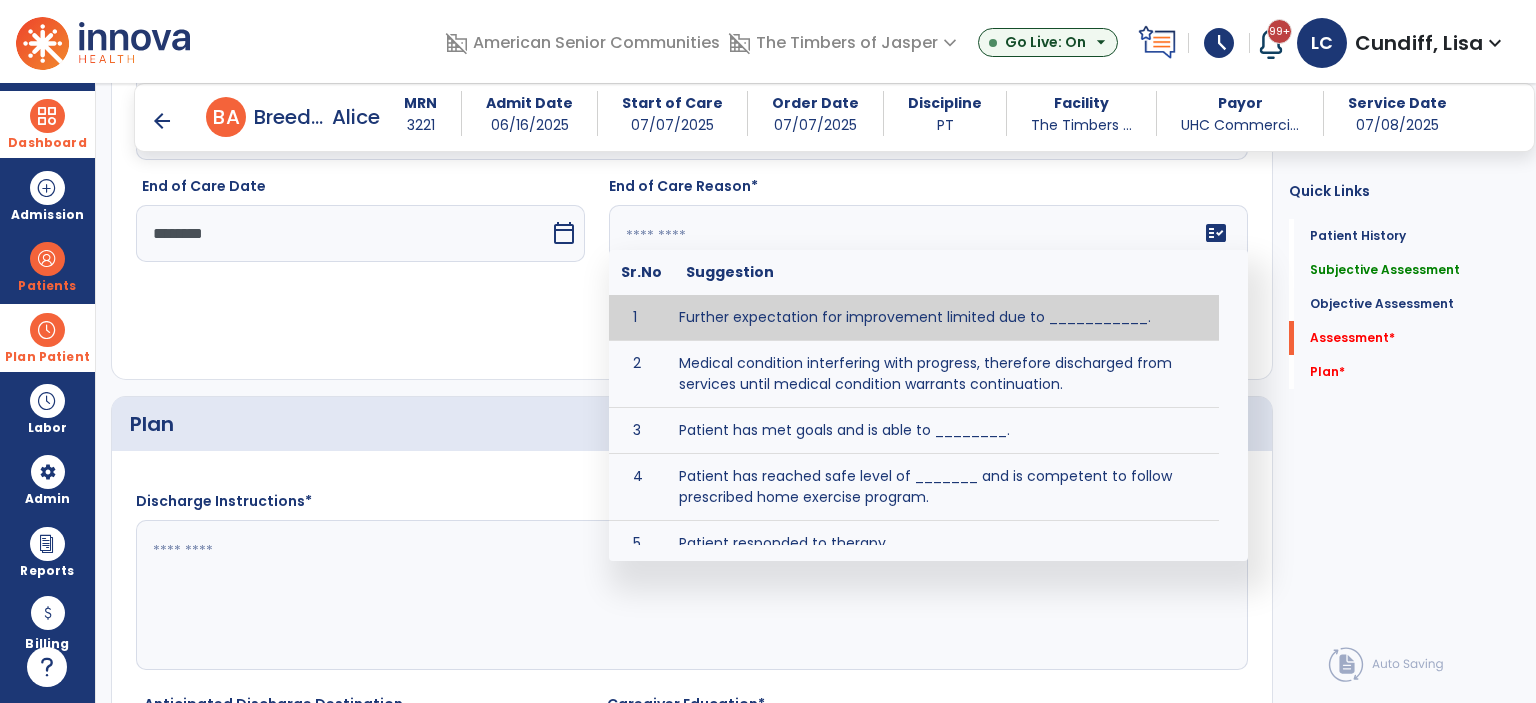 click on "fact_check  Sr.No Suggestion 1 Further expectation for improvement limited due to ___________. 2 Medical condition interfering with progress, therefore discharged from services until medical condition warrants continuation. 3 Patient has met goals and is able to ________. 4 Patient has reached safe level of _______ and is competent to follow prescribed home exercise program. 5 Patient responded to therapy ____________. 6 Unexpected facility discharge - patient continues to warrant further therapy and will be re-screened upon readmission. 7 Unstable medical condition makes continued services inappropriate at this time." 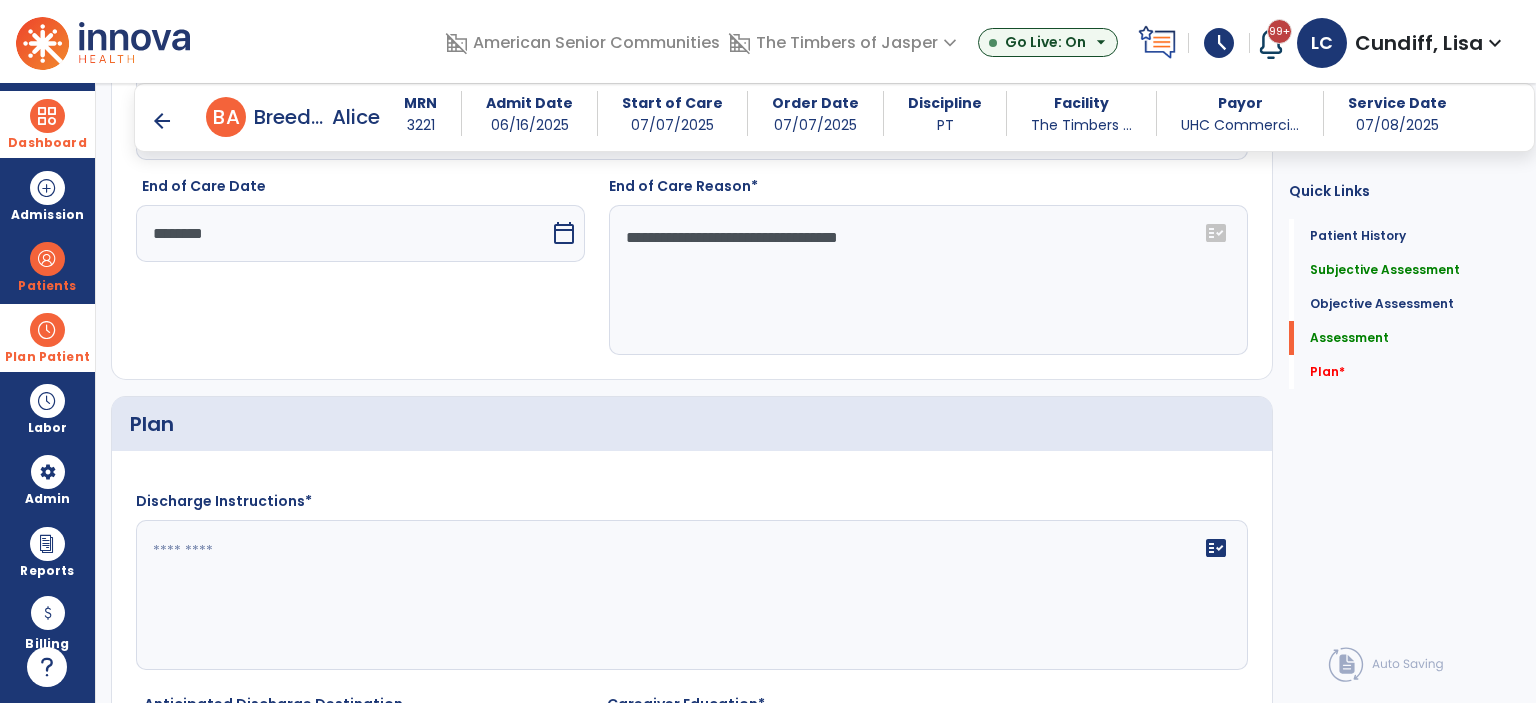 type on "**********" 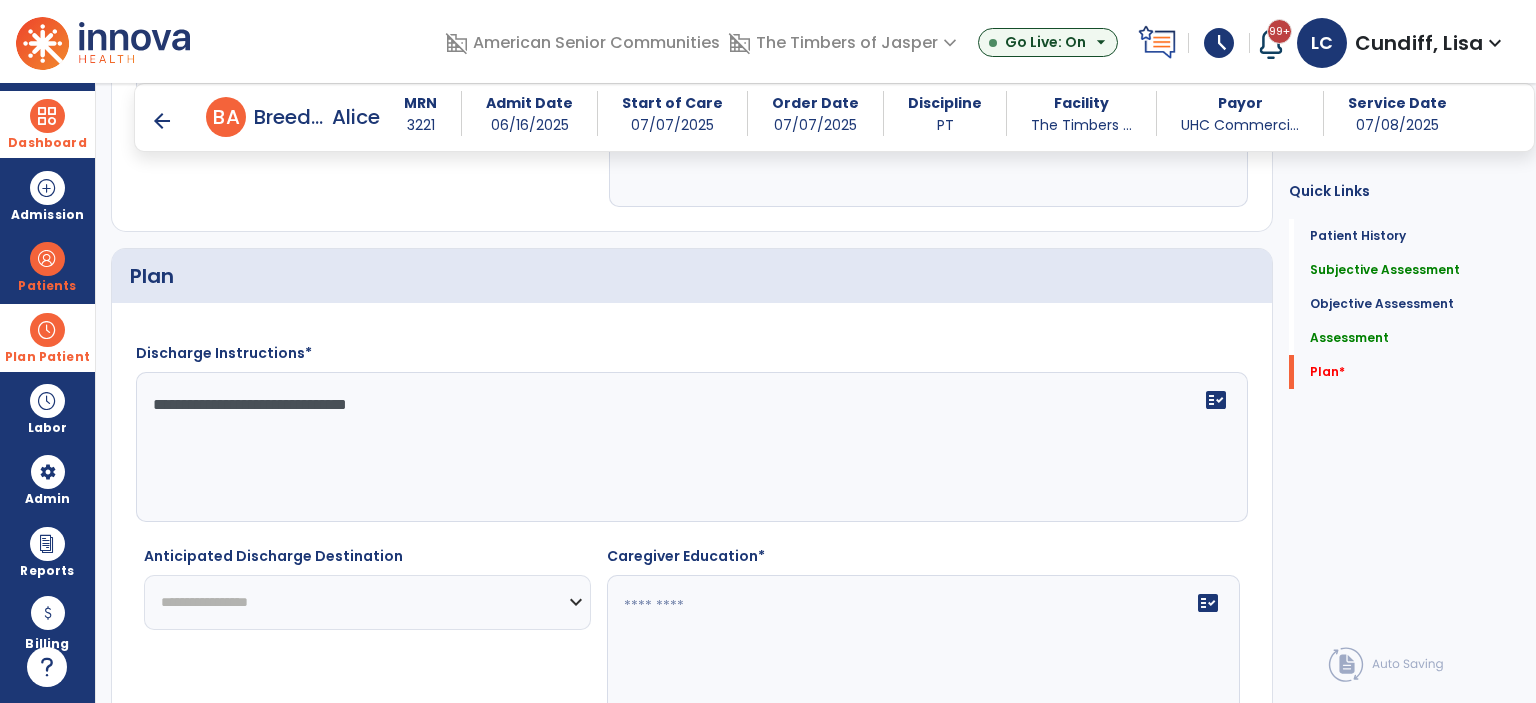 scroll, scrollTop: 2906, scrollLeft: 0, axis: vertical 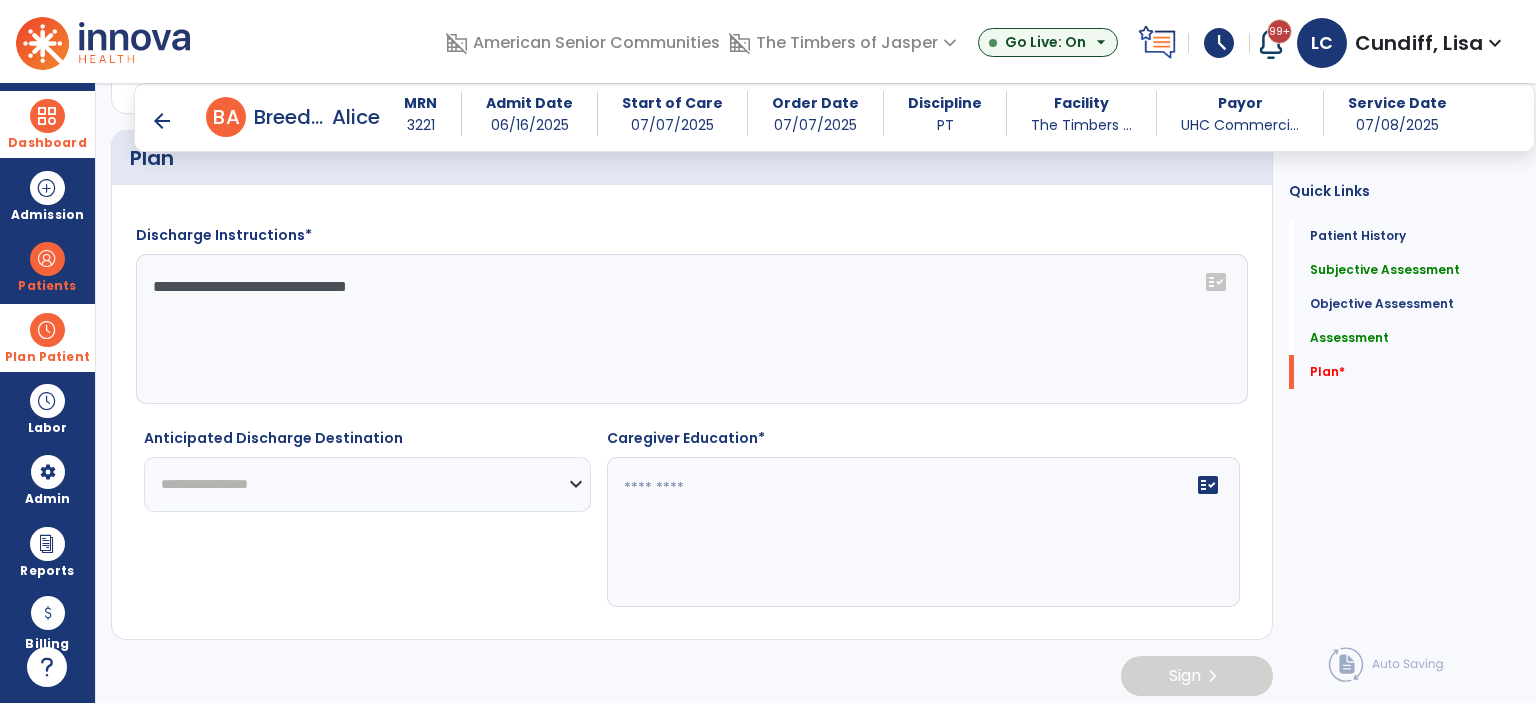 type on "**********" 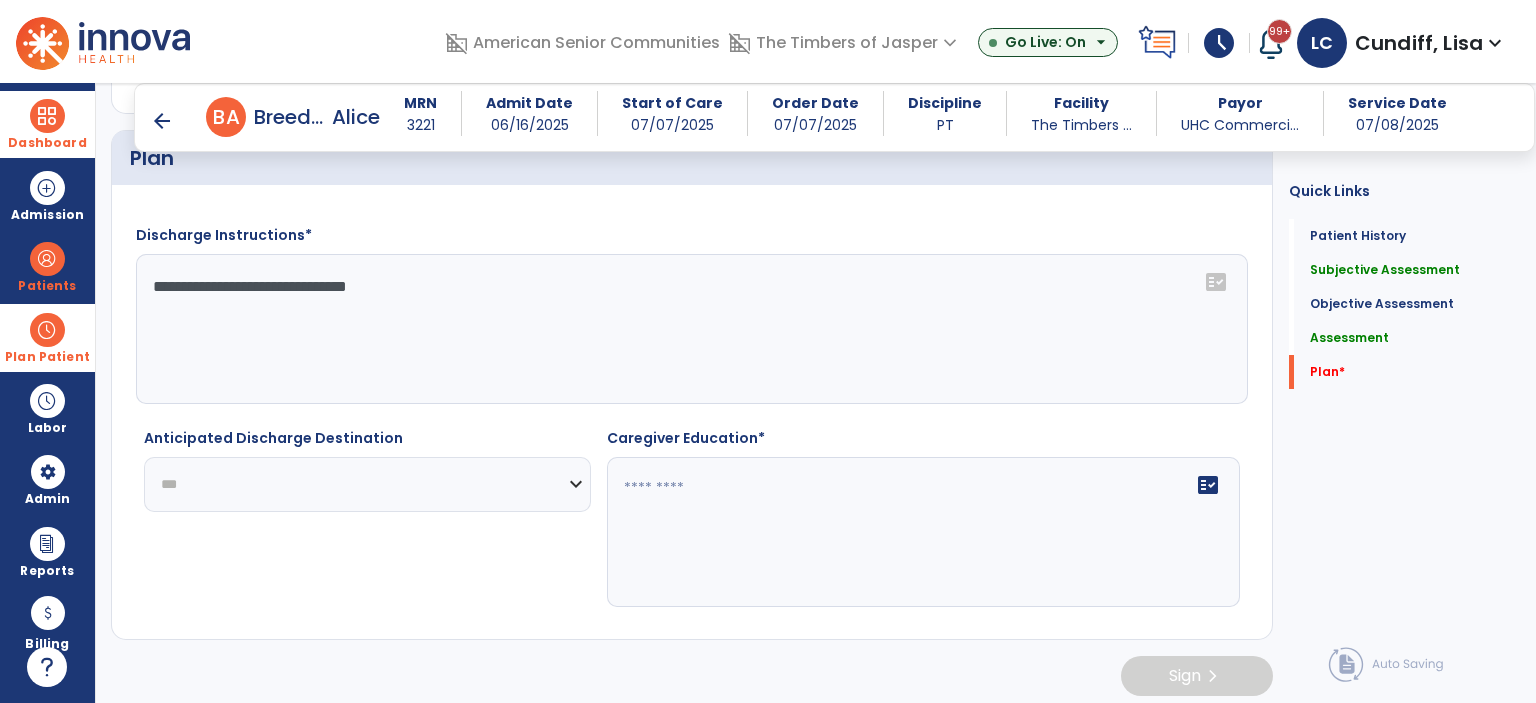 click on "**********" 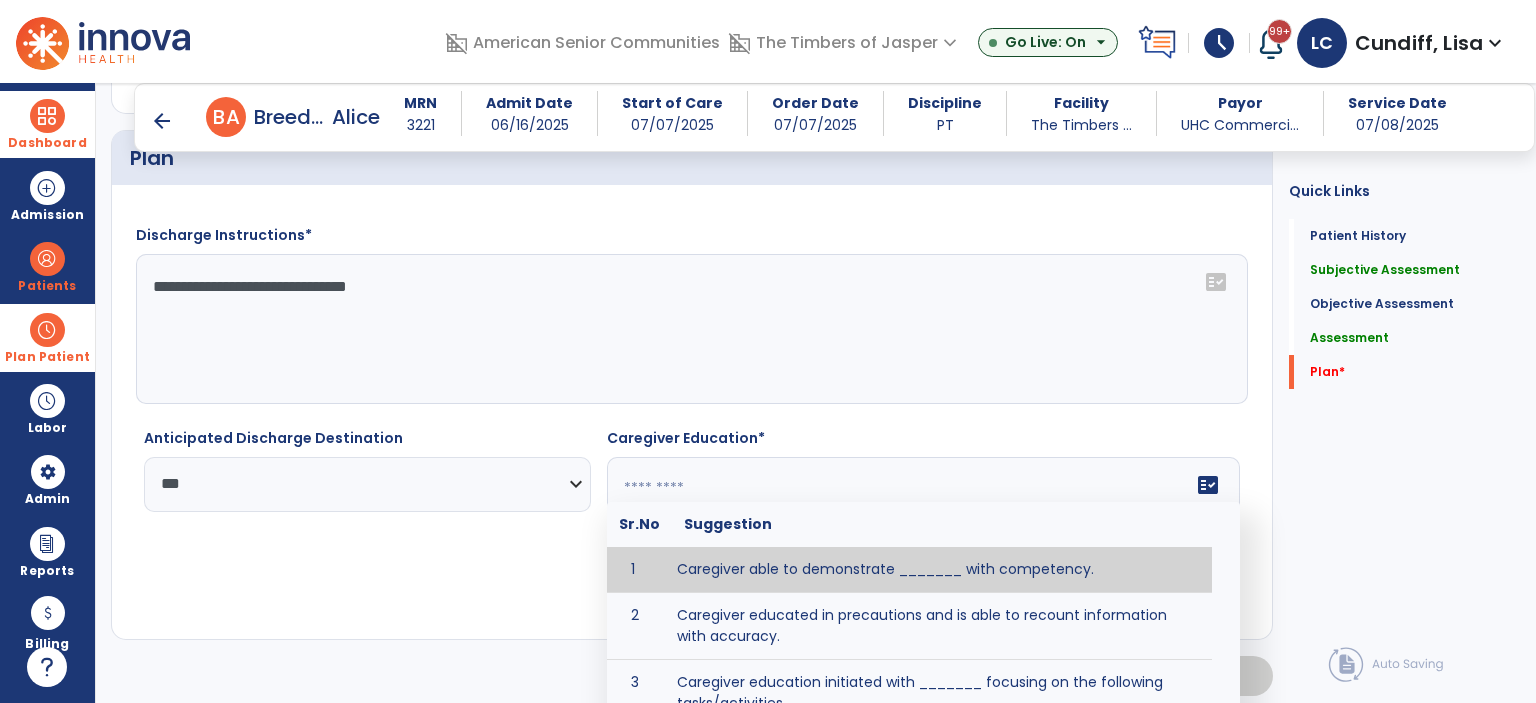 click 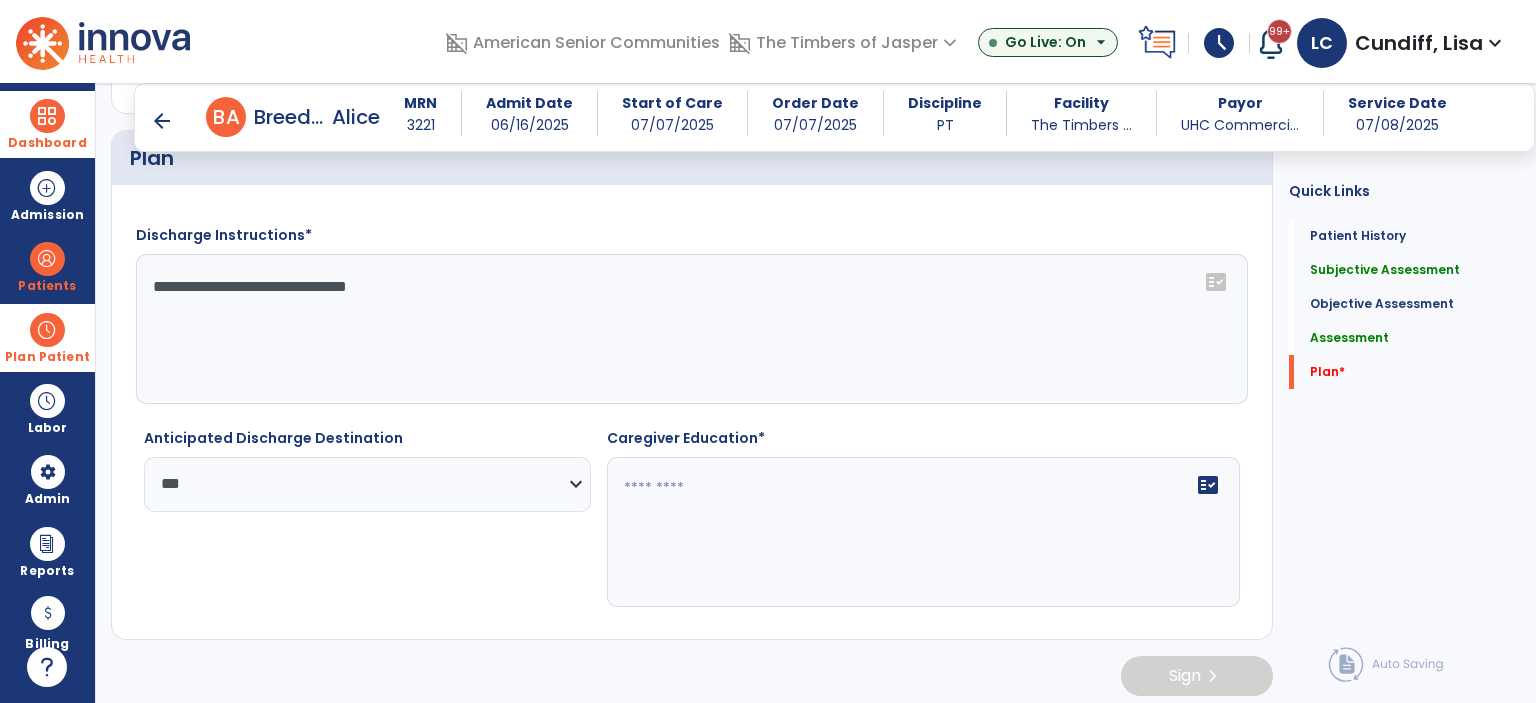 click on "Anticipated Discharge Destination" 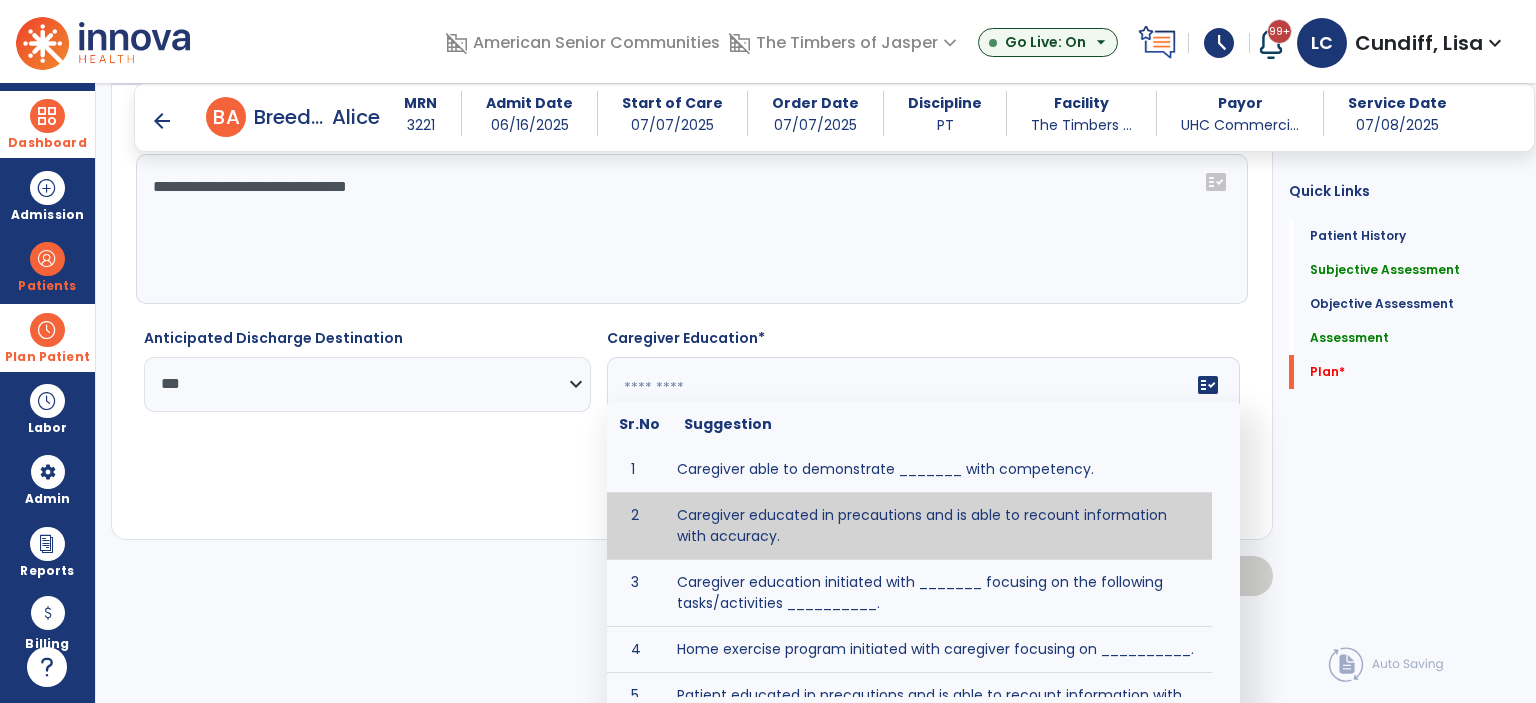 type on "**********" 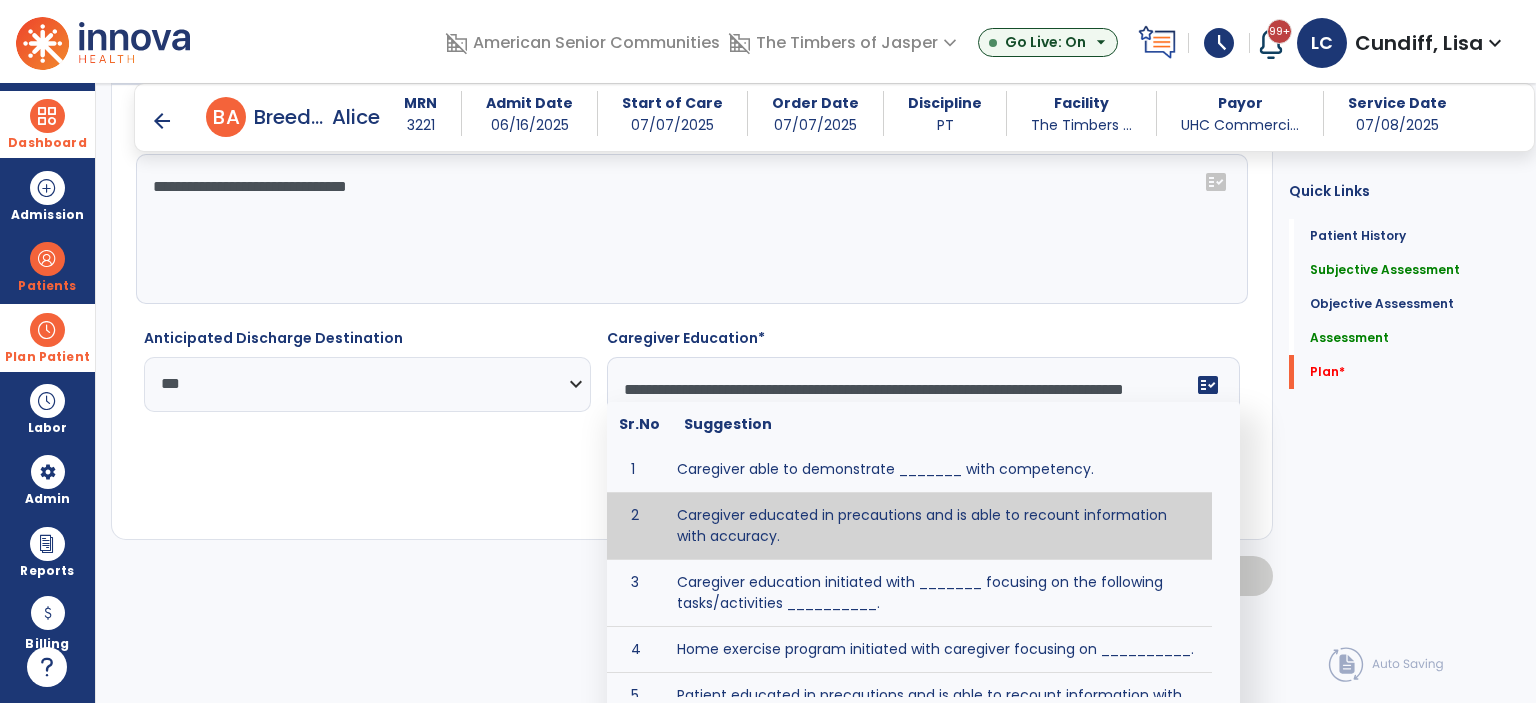 scroll, scrollTop: 2908, scrollLeft: 0, axis: vertical 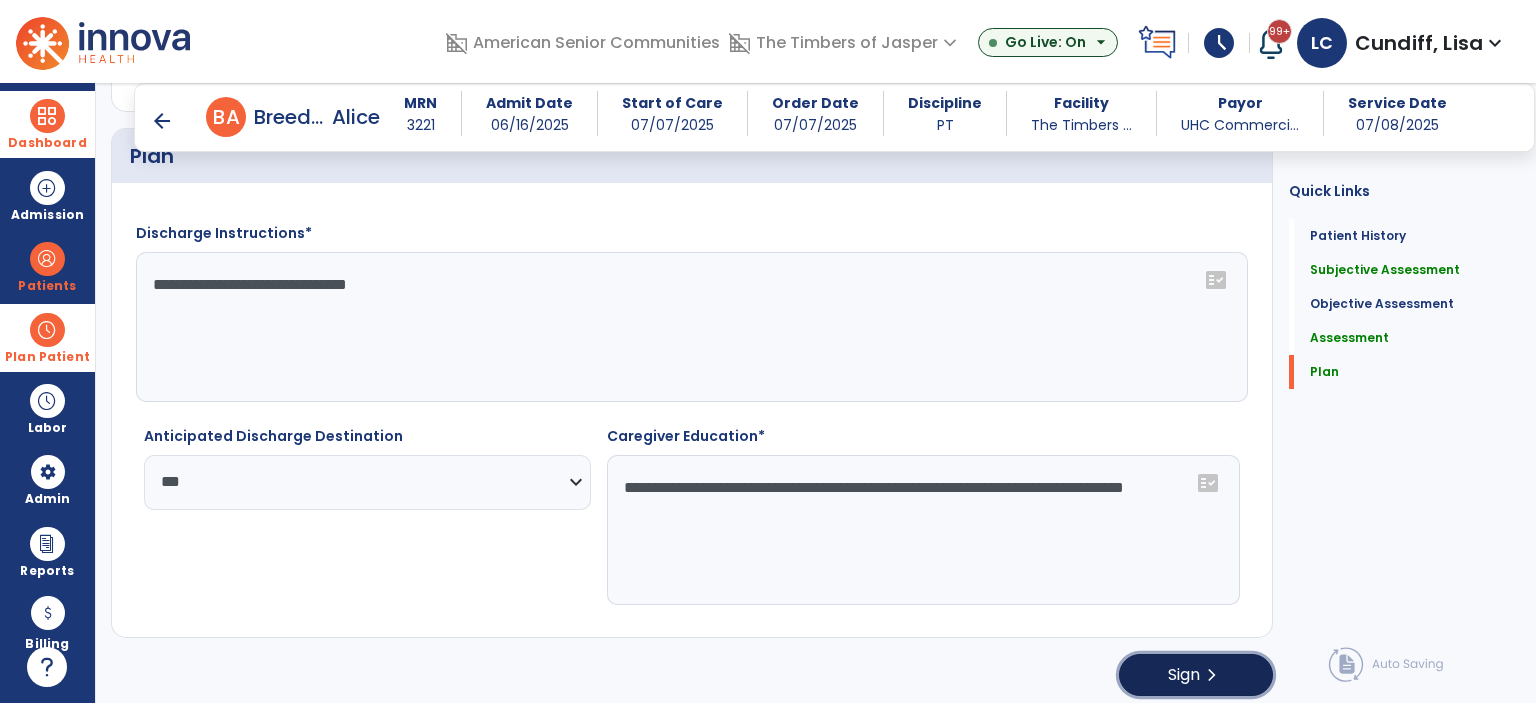 click on "Sign" 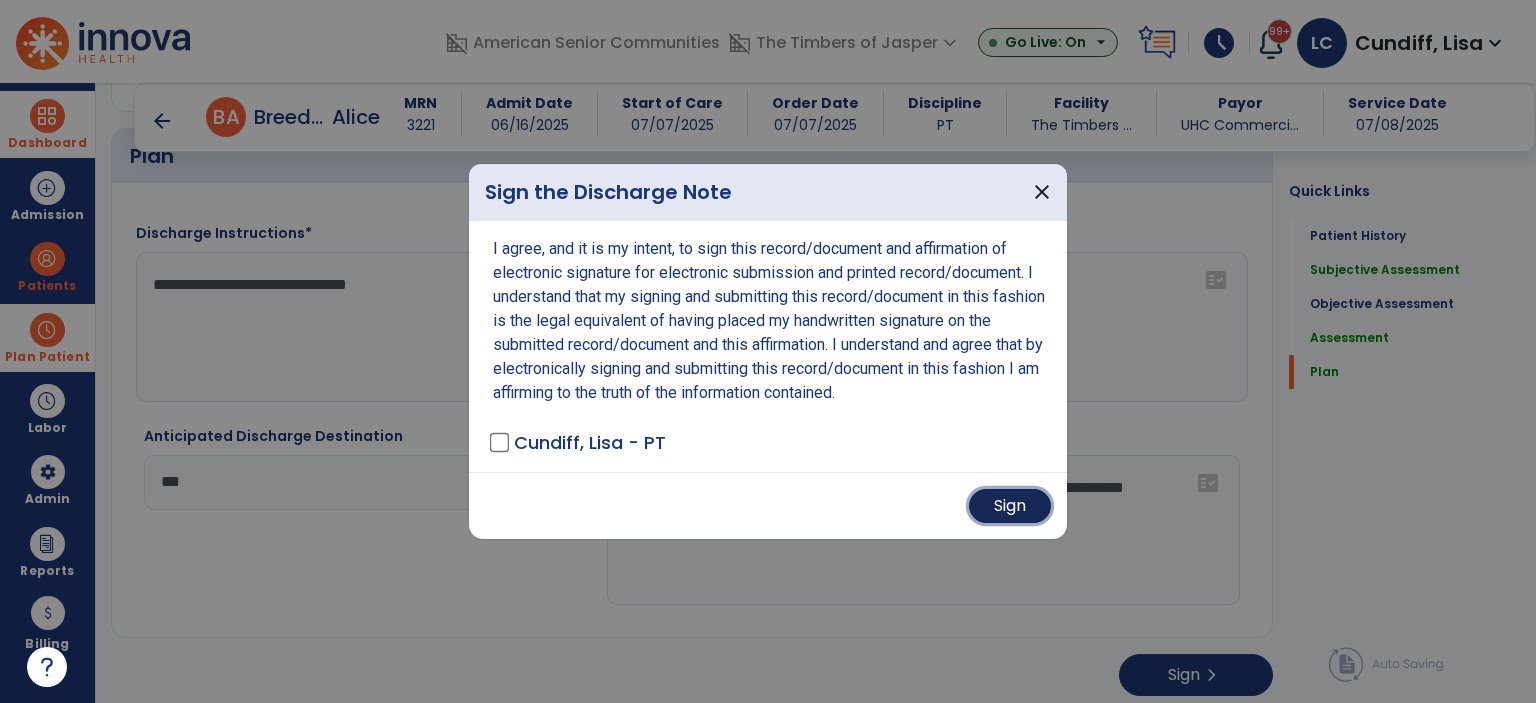 click on "Sign" at bounding box center [1010, 506] 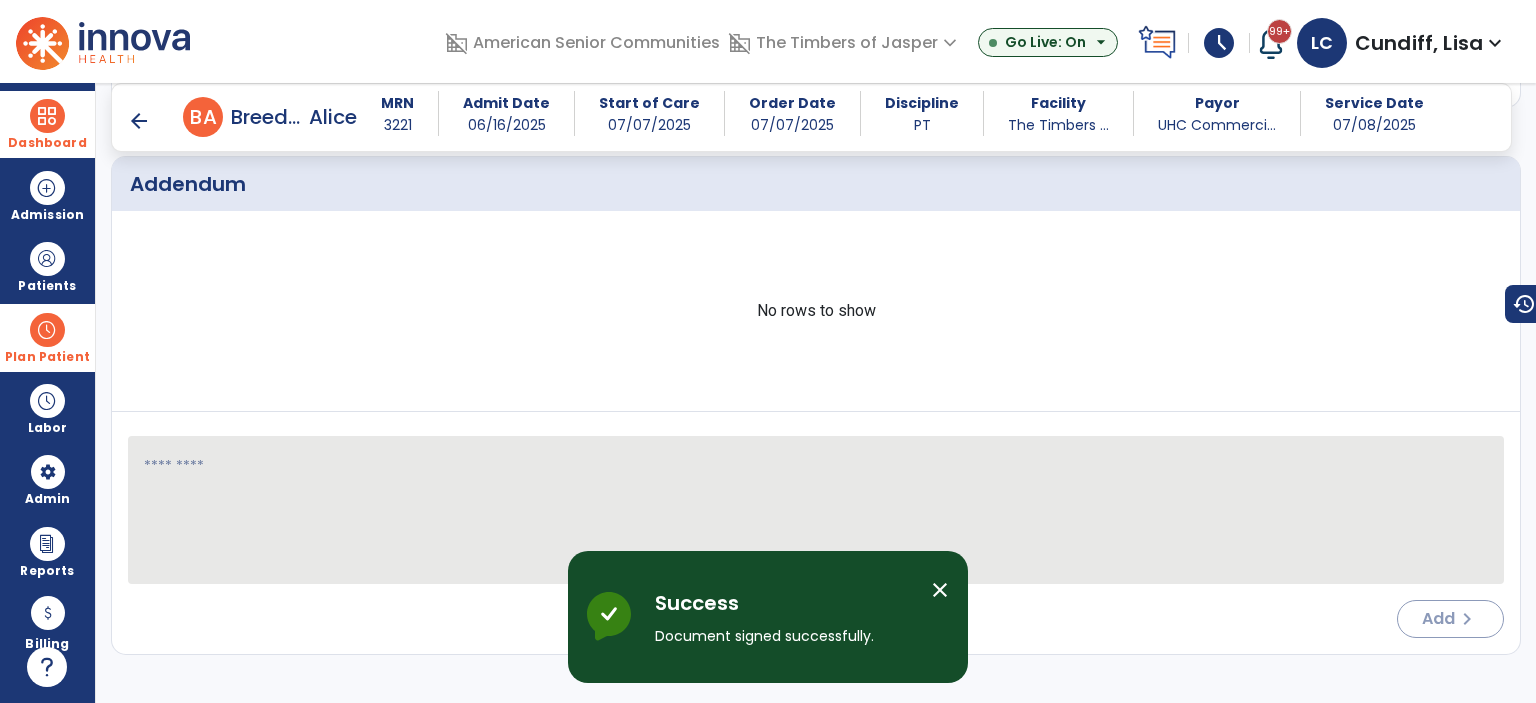 scroll, scrollTop: 0, scrollLeft: 0, axis: both 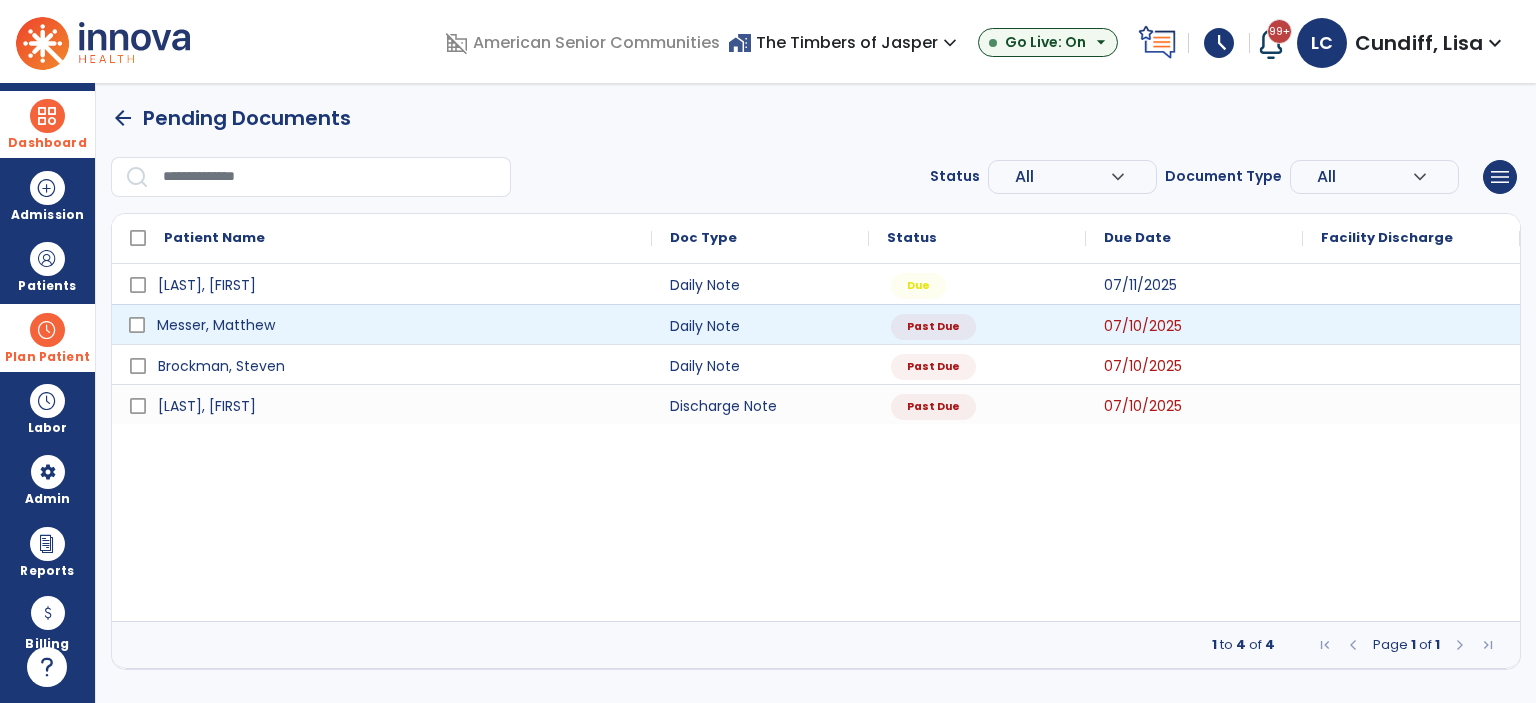 click on "Messer, Matthew" at bounding box center [396, 325] 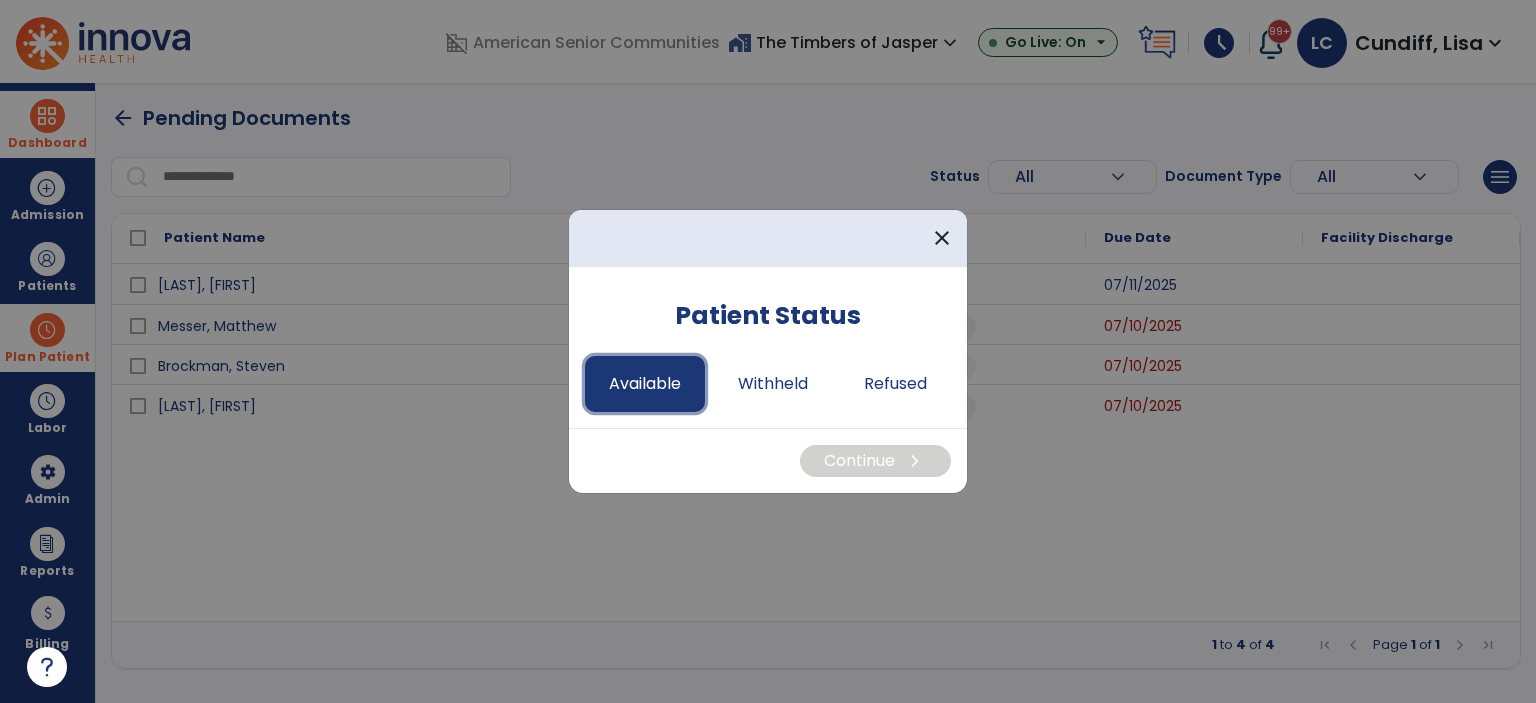 click on "Available" at bounding box center (645, 384) 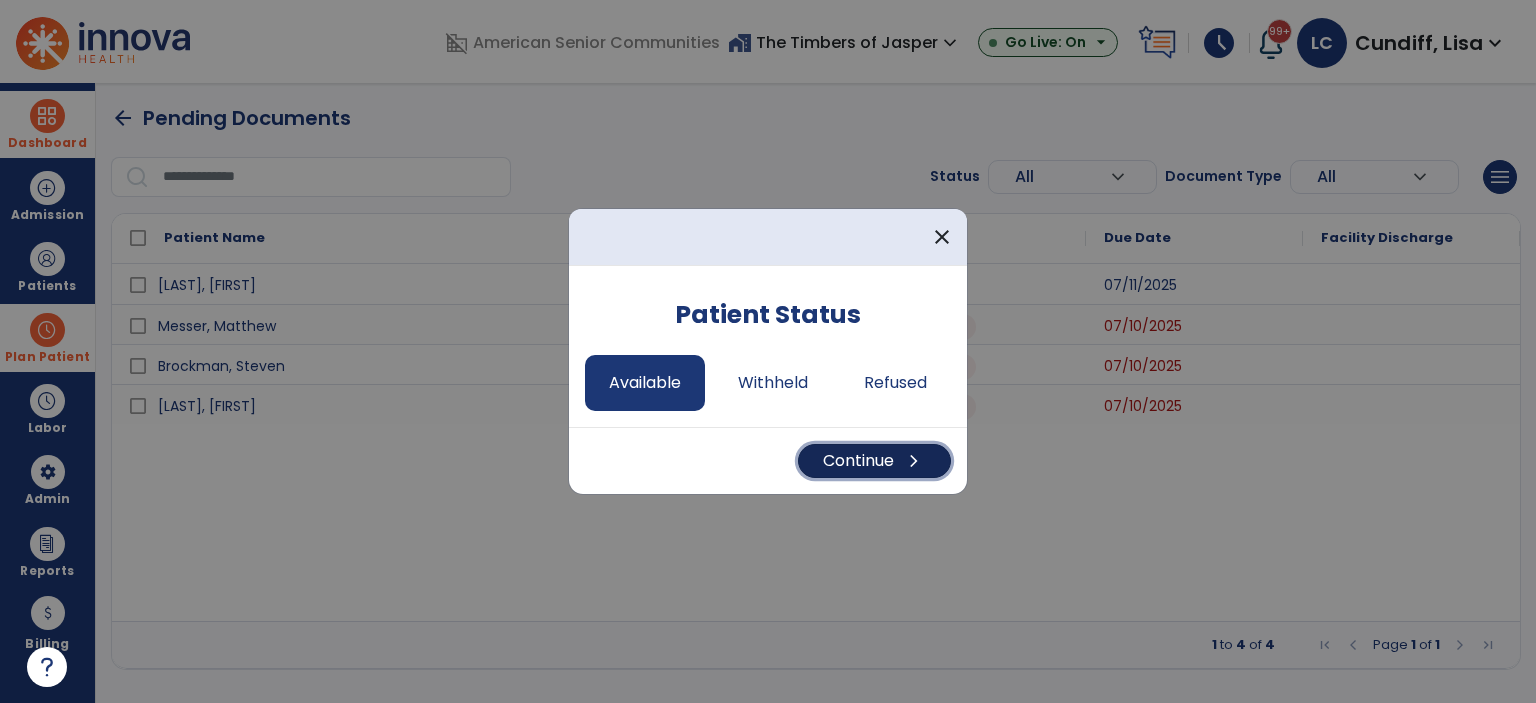 click on "Continue   chevron_right" at bounding box center [874, 461] 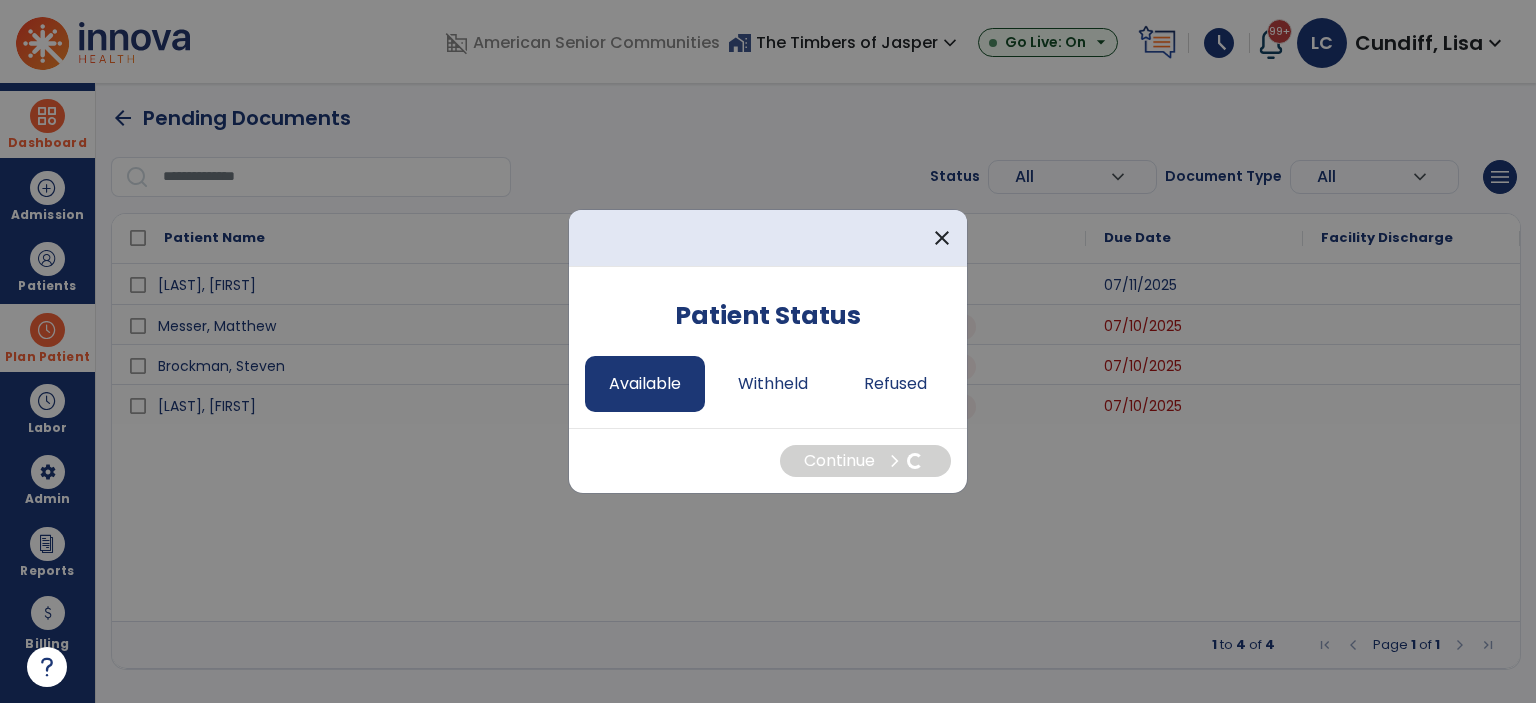 select on "*" 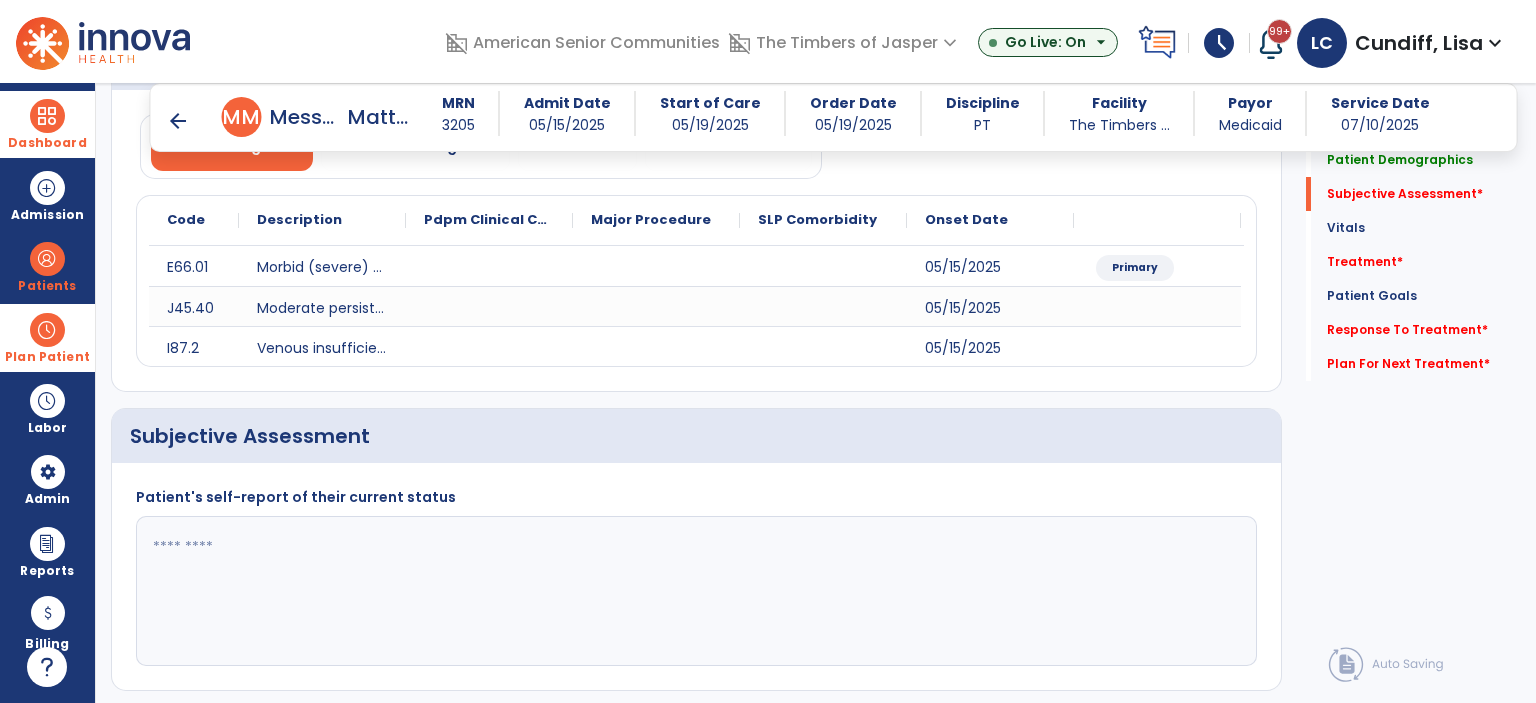 scroll, scrollTop: 300, scrollLeft: 0, axis: vertical 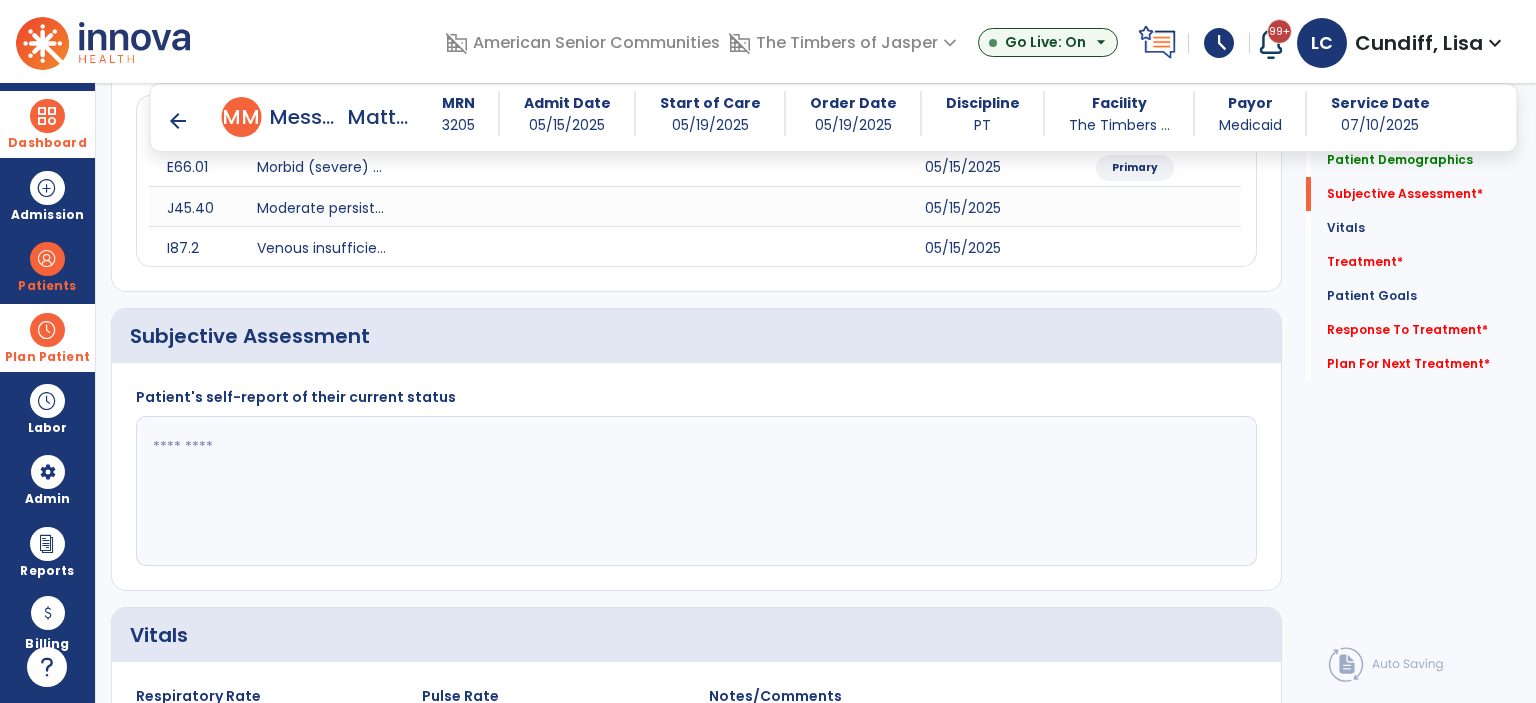 click 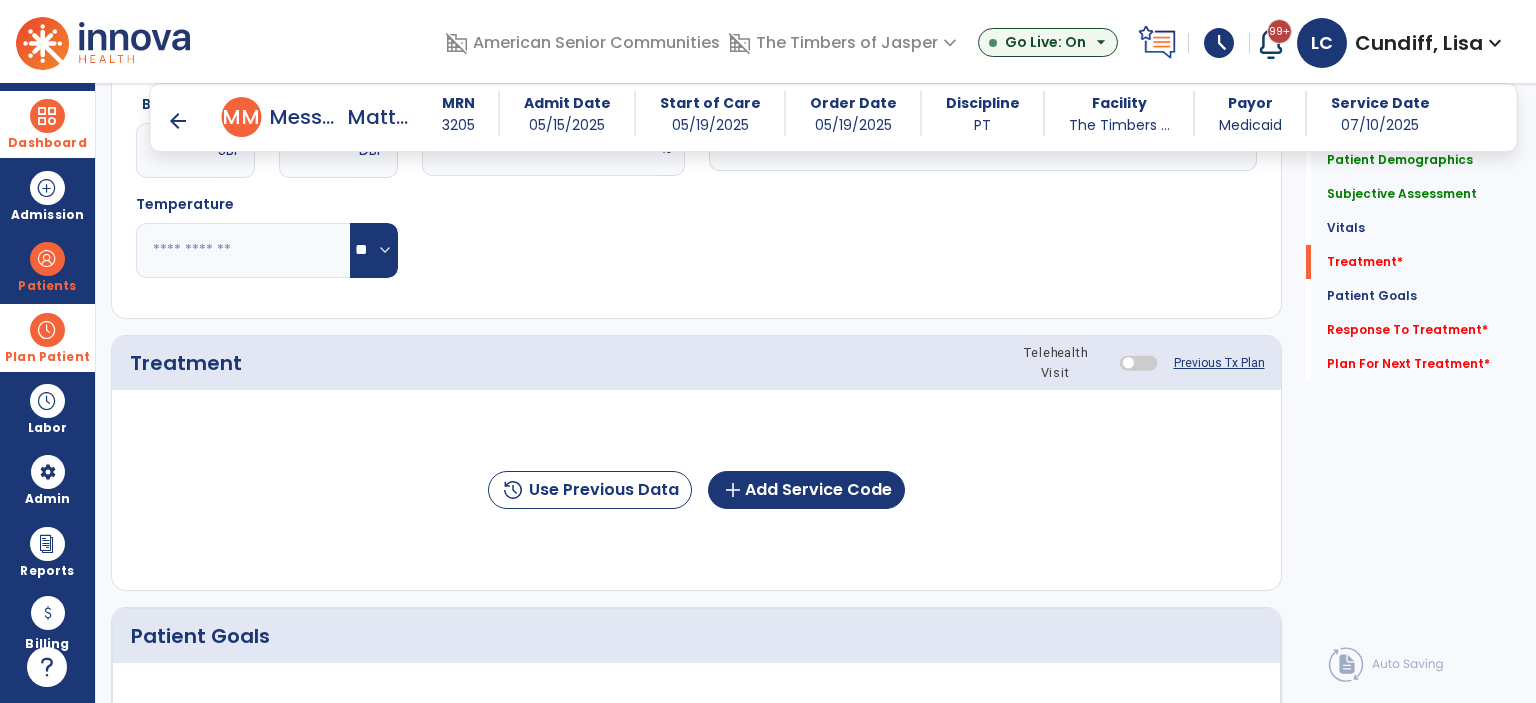 scroll, scrollTop: 1000, scrollLeft: 0, axis: vertical 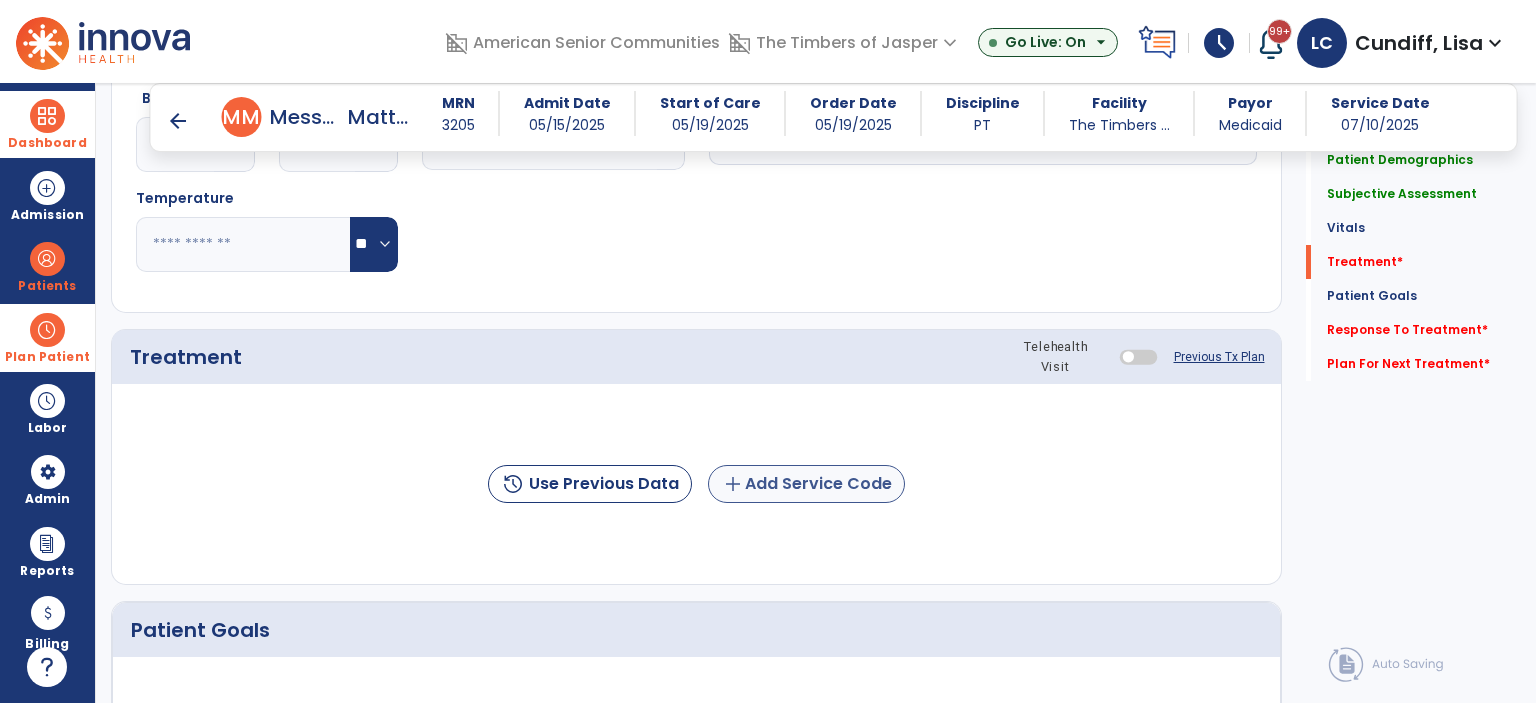 type on "**********" 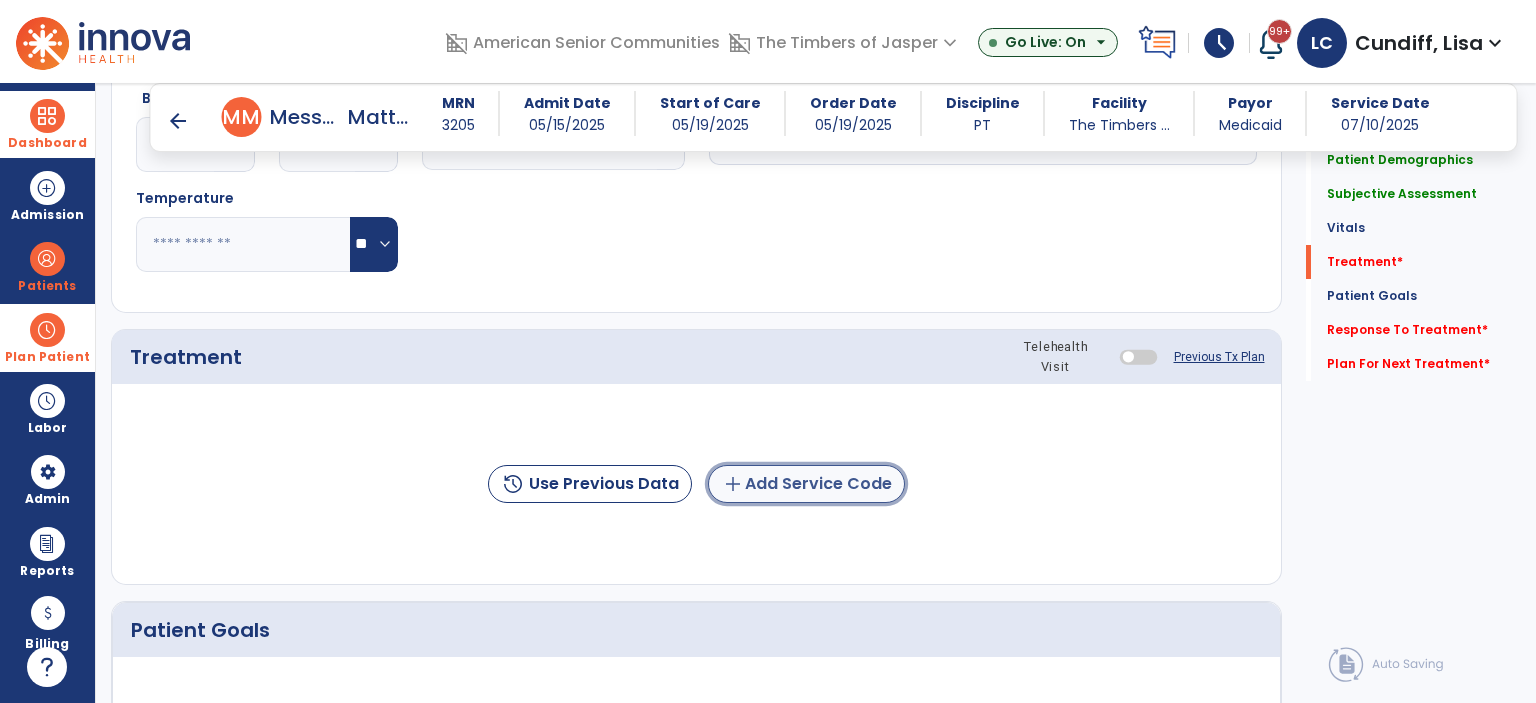 click on "add  Add Service Code" 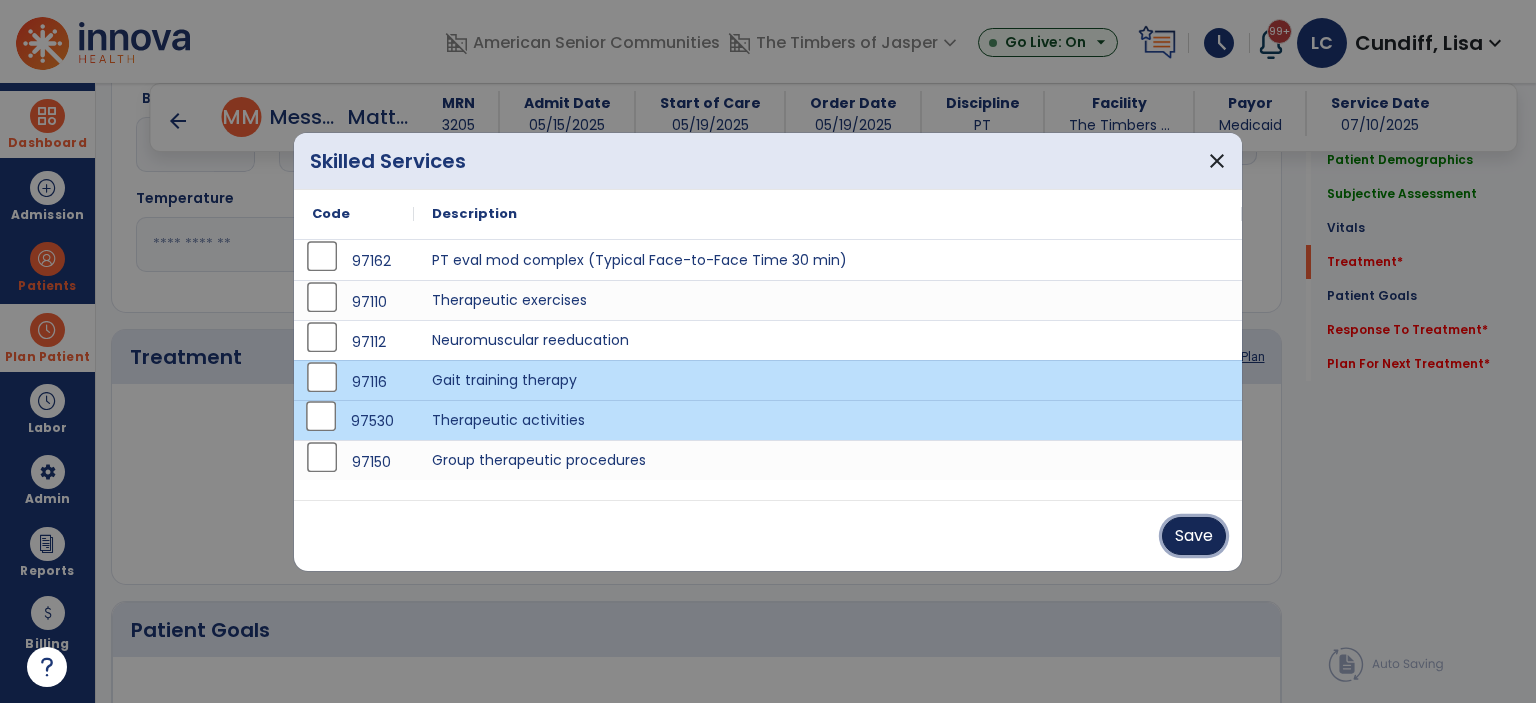click on "Save" at bounding box center (1194, 536) 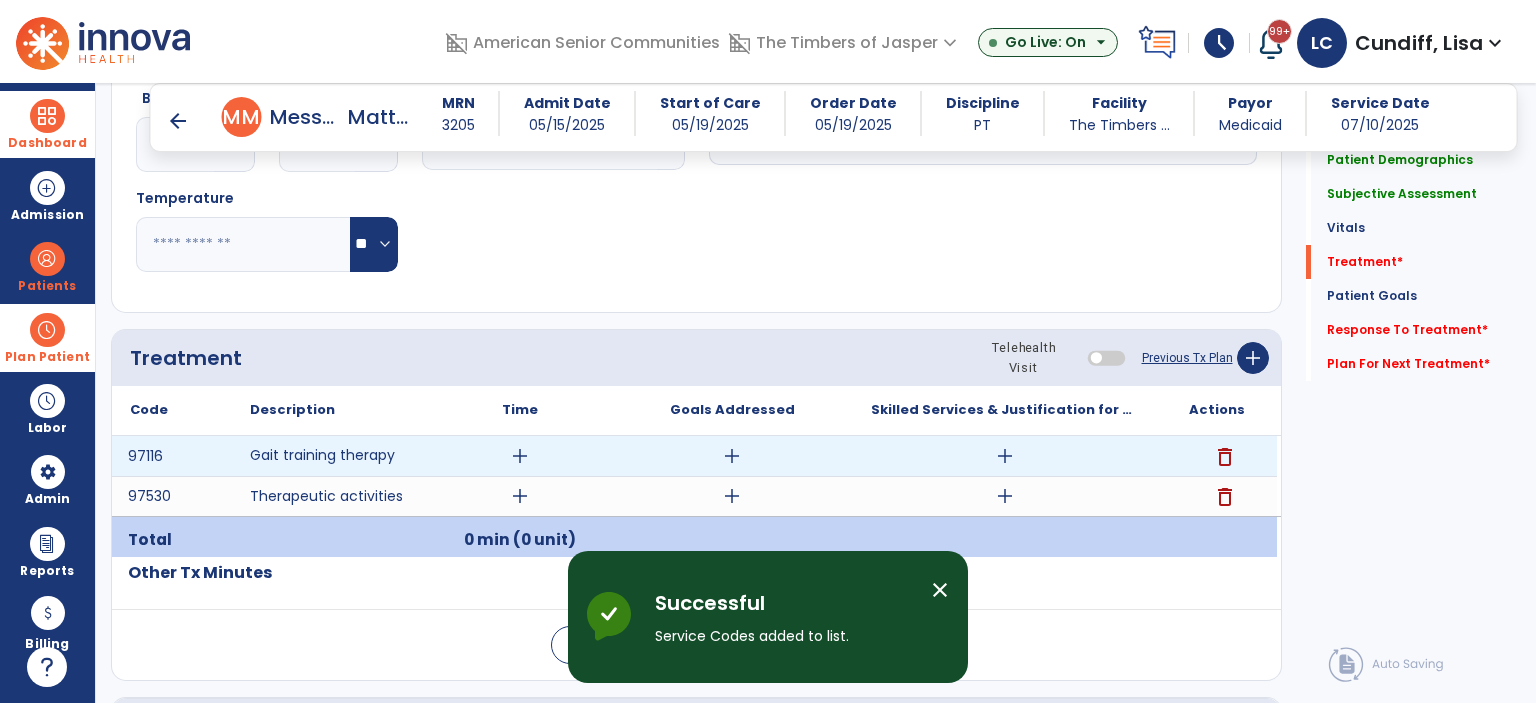click on "add" at bounding box center [520, 456] 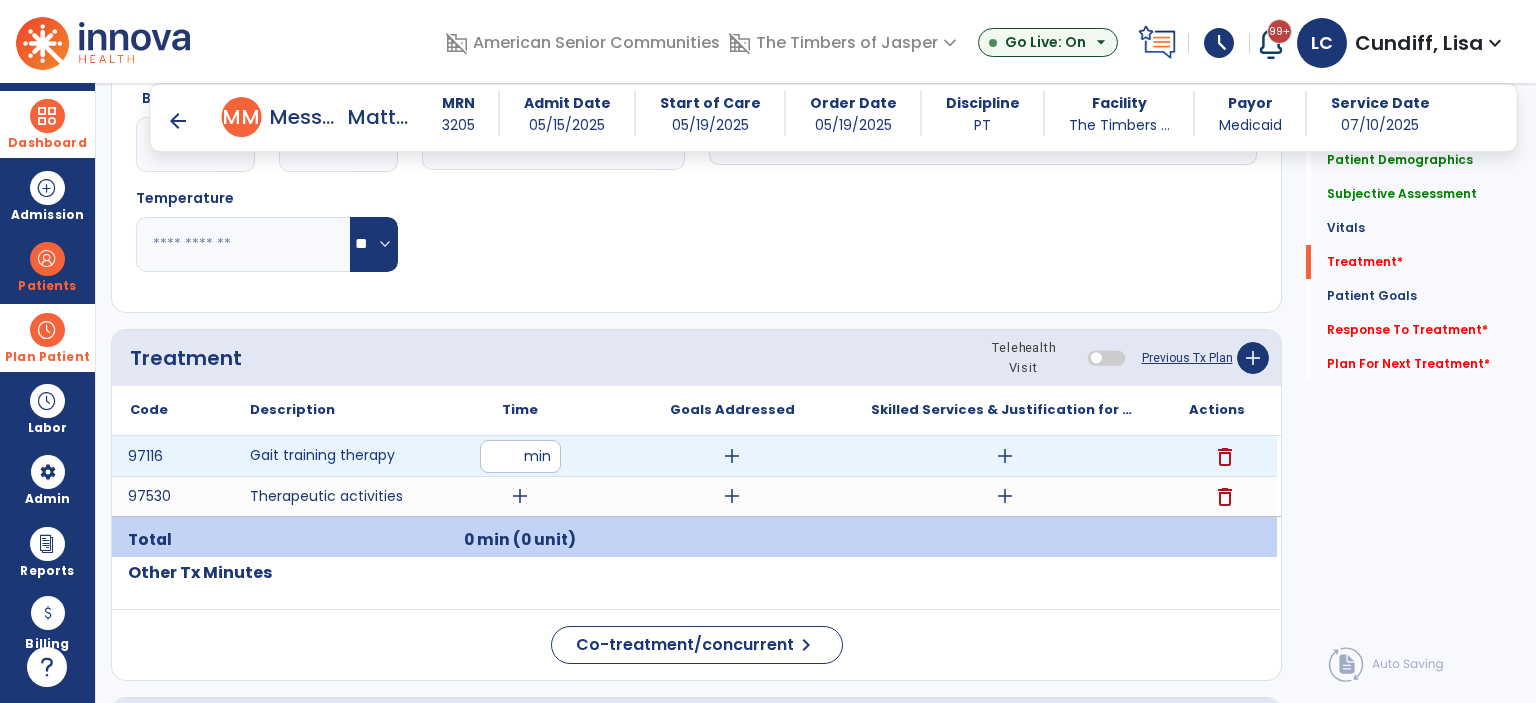 type on "**" 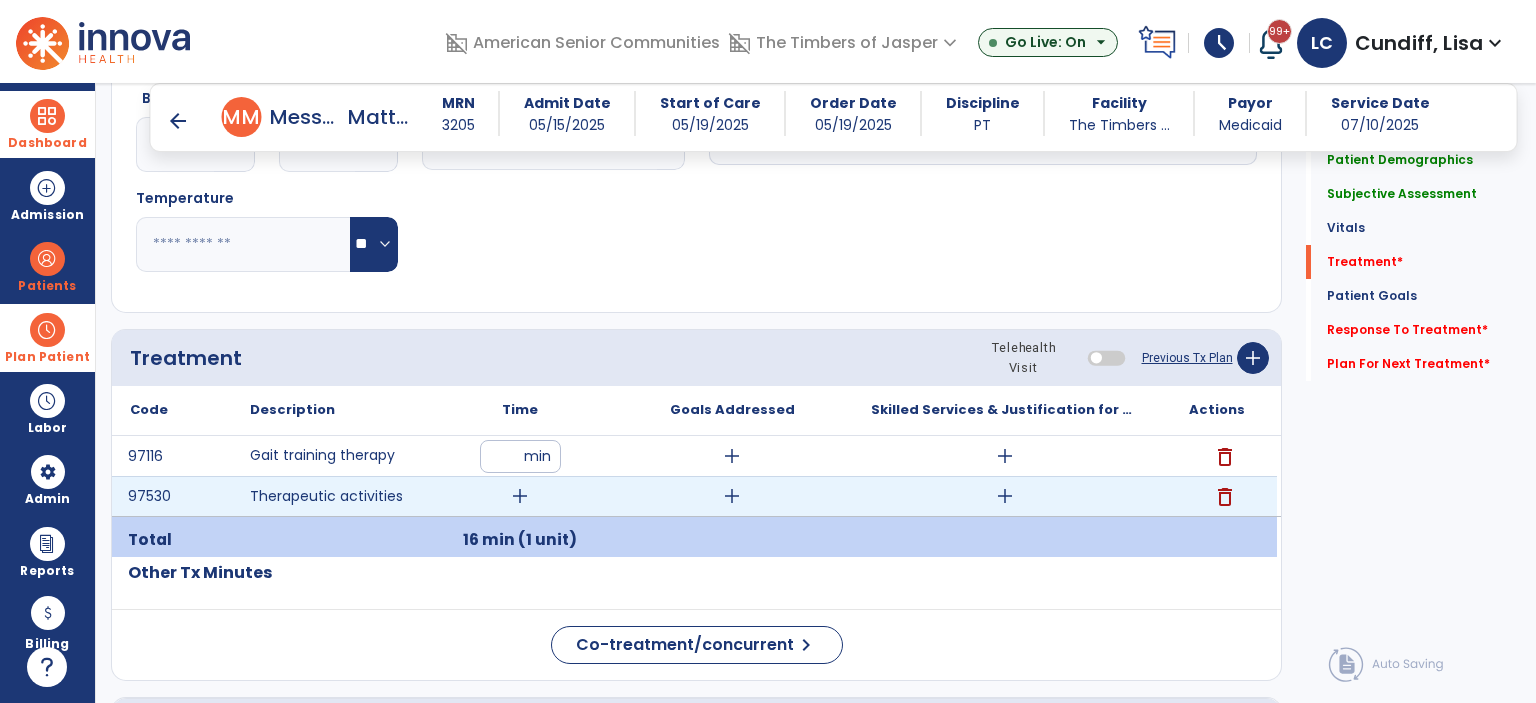 click on "add" at bounding box center (520, 496) 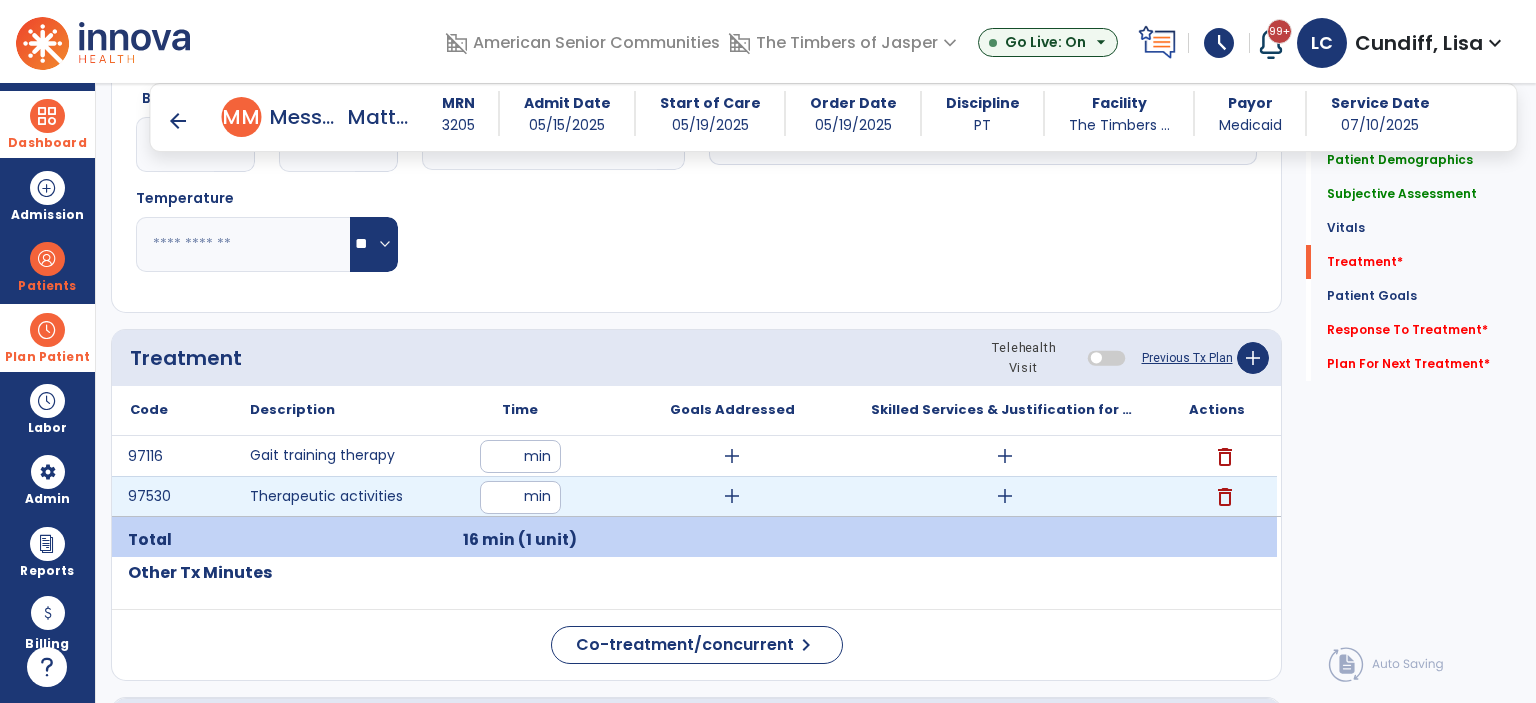 type on "**" 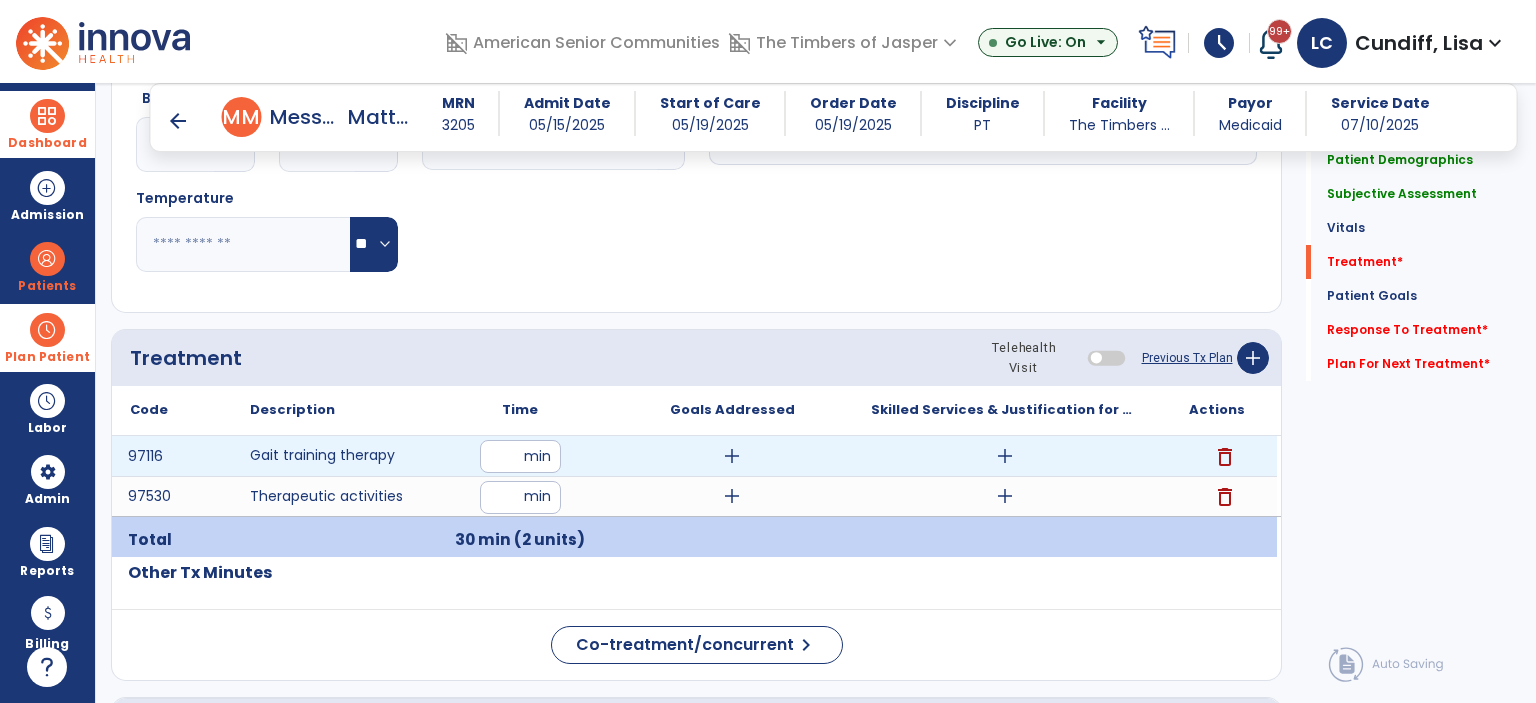 click on "add" at bounding box center [1005, 456] 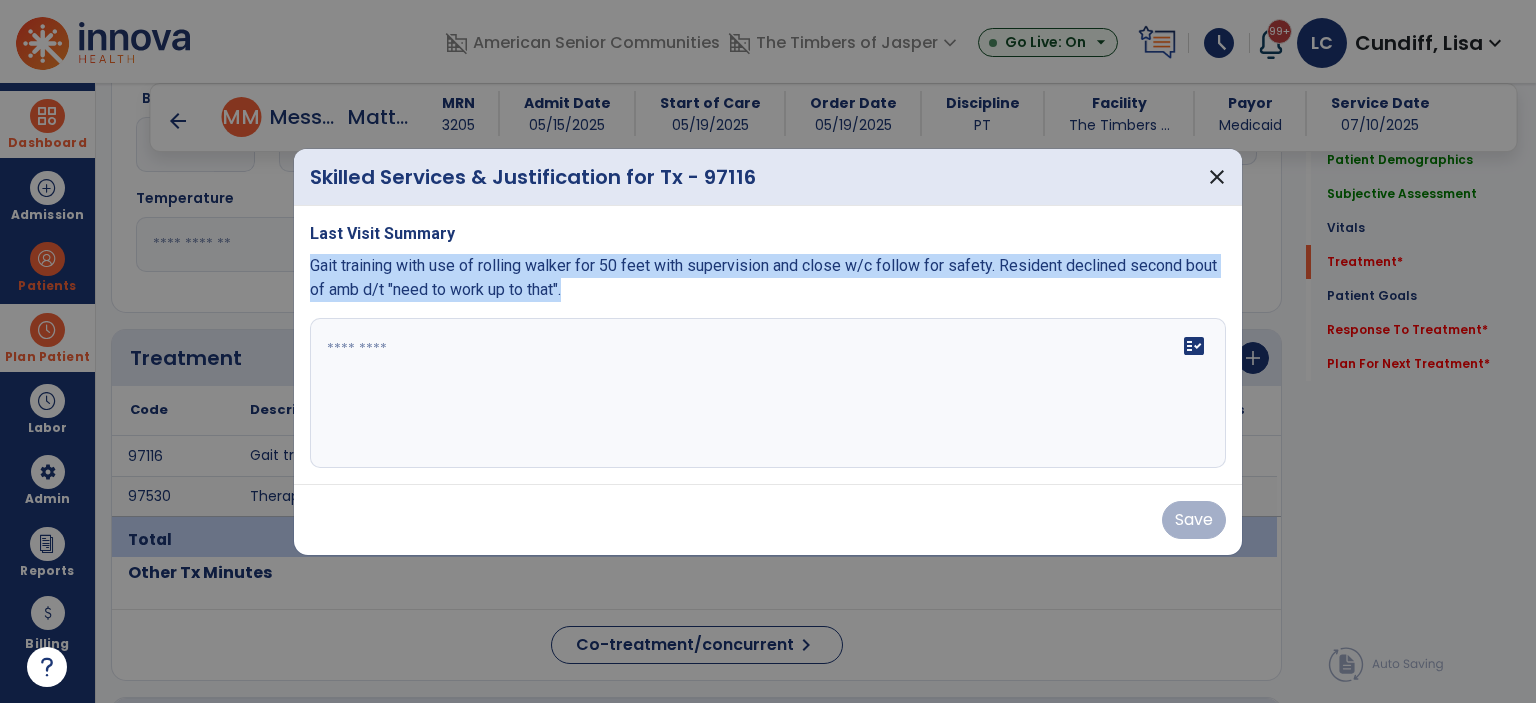 drag, startPoint x: 308, startPoint y: 266, endPoint x: 936, endPoint y: 316, distance: 629.9873 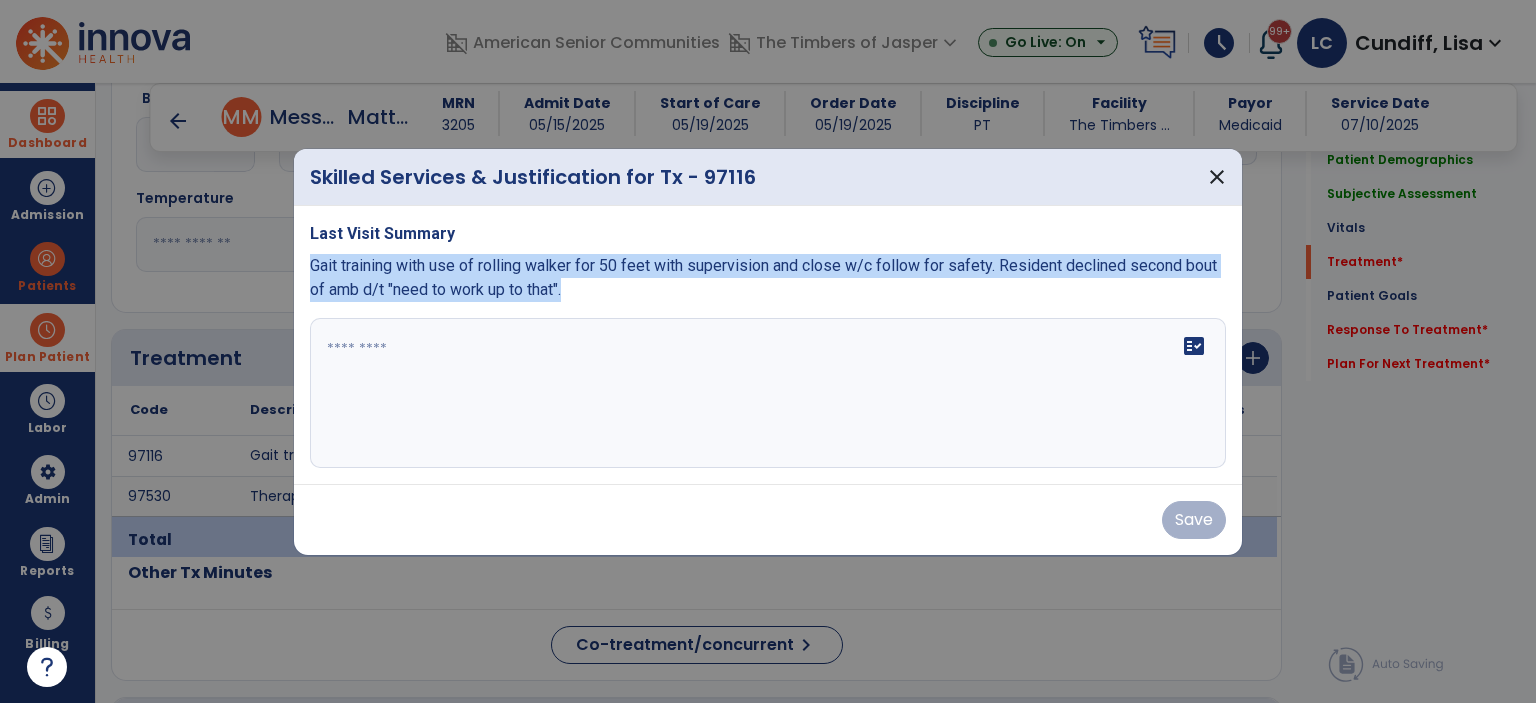 click on "Last Visit Summary Gait training with use of rolling walker for 50 feet with supervision and close w/c follow for safety. Resident declined second bout of amb d/t "need to work up to that". fact_check" at bounding box center [768, 345] 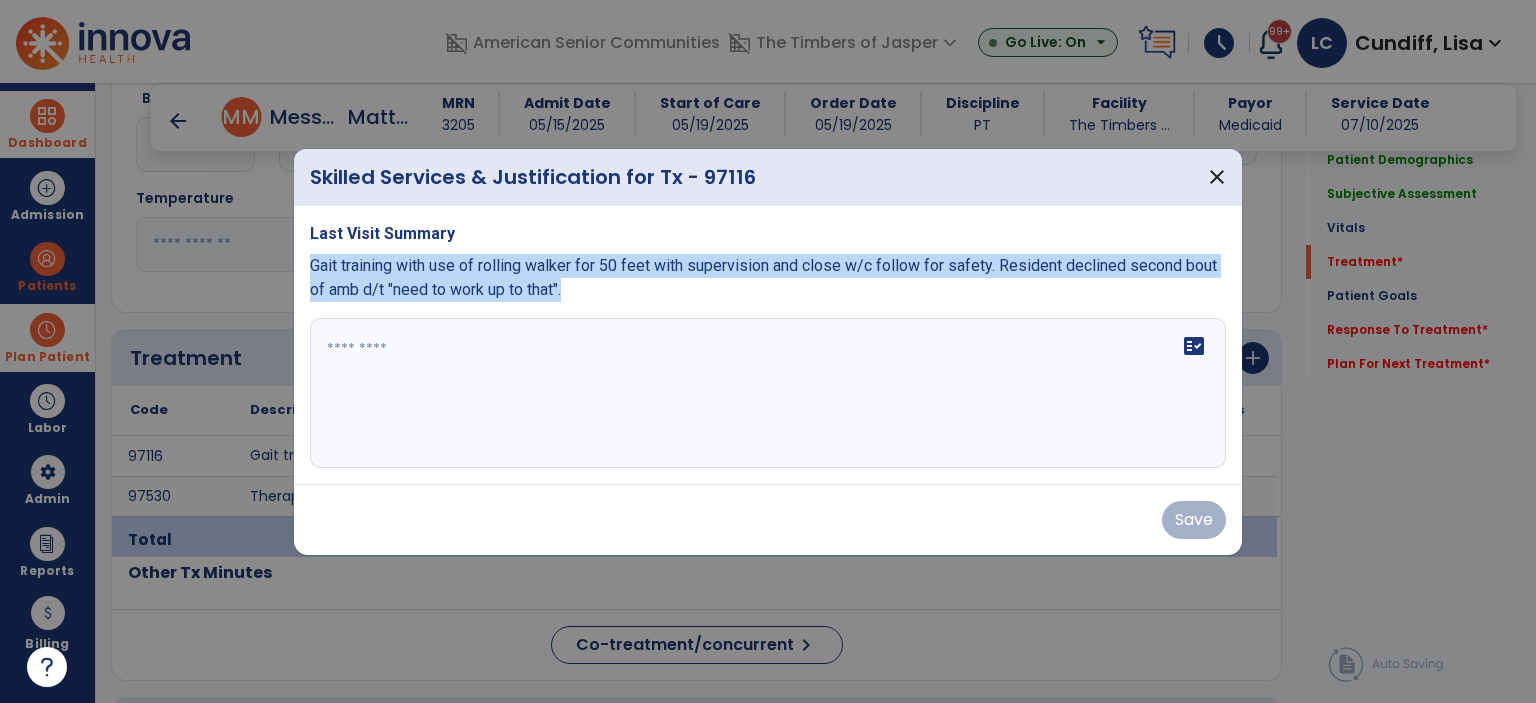 copy on "Gait training with use of rolling walker for 50 feet with supervision and close w/c follow for safety. Resident declined second bout of amb d/t "need to work up to that"." 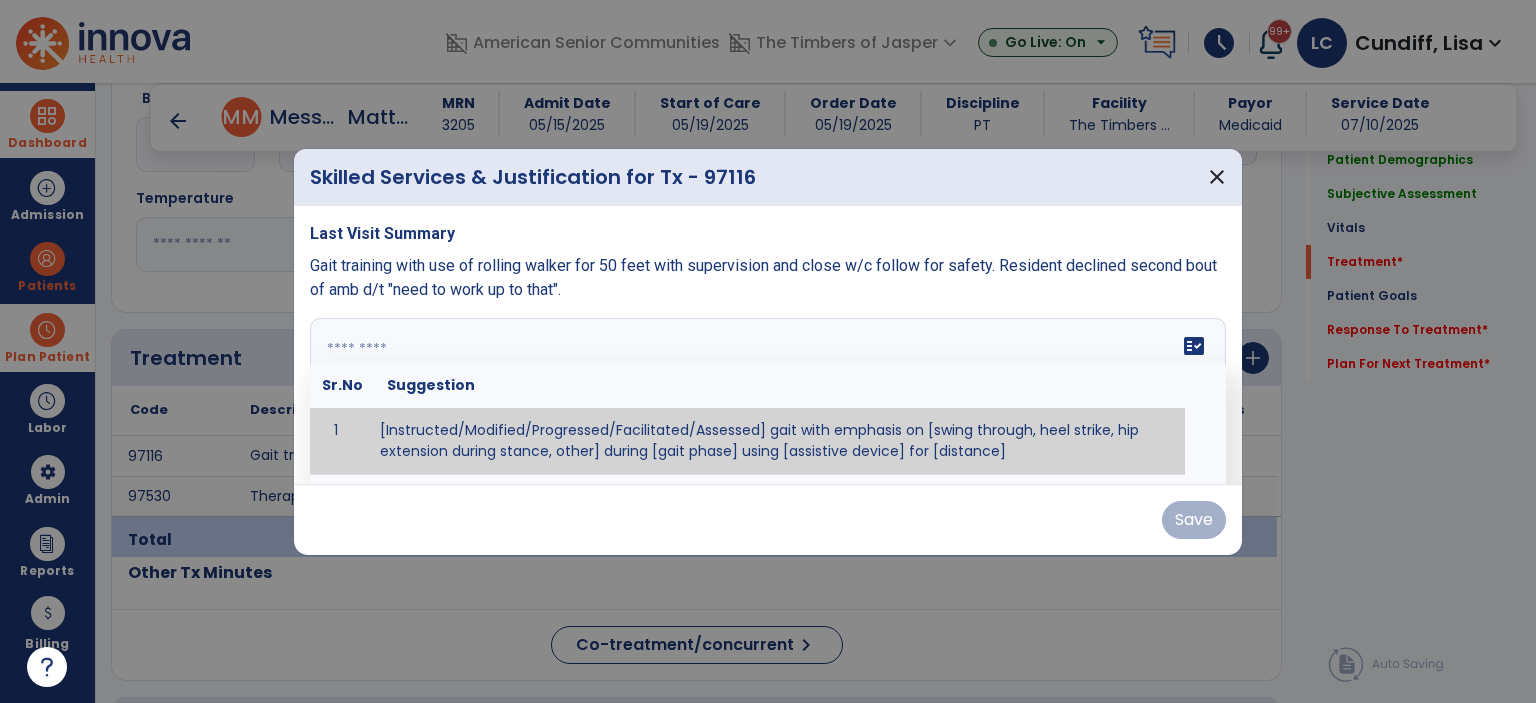 click on "fact_check  Sr.No Suggestion 1 [Instructed/Modified/Progressed/Facilitated/Assessed] gait with emphasis on [swing through, heel strike, hip extension during stance, other] during [gait phase] using [assistive device] for [distance] 2 [Instructed/Modified/Progressed/Facilitated/Assessed] use of [assistive device] and [NWB, PWB, step-to gait pattern, step through gait pattern] 3 [Instructed/Modified/Progressed/Facilitated/Assessed] patient's ability to [ascend/descend # of steps, perform directional changes, walk on even/uneven surfaces, pick-up objects off floor, velocity changes, other] using [assistive device]. 4 [Instructed/Modified/Progressed/Facilitated/Assessed] pre-gait activities including [identify exercise] in order to prepare for gait training. 5" at bounding box center [768, 393] 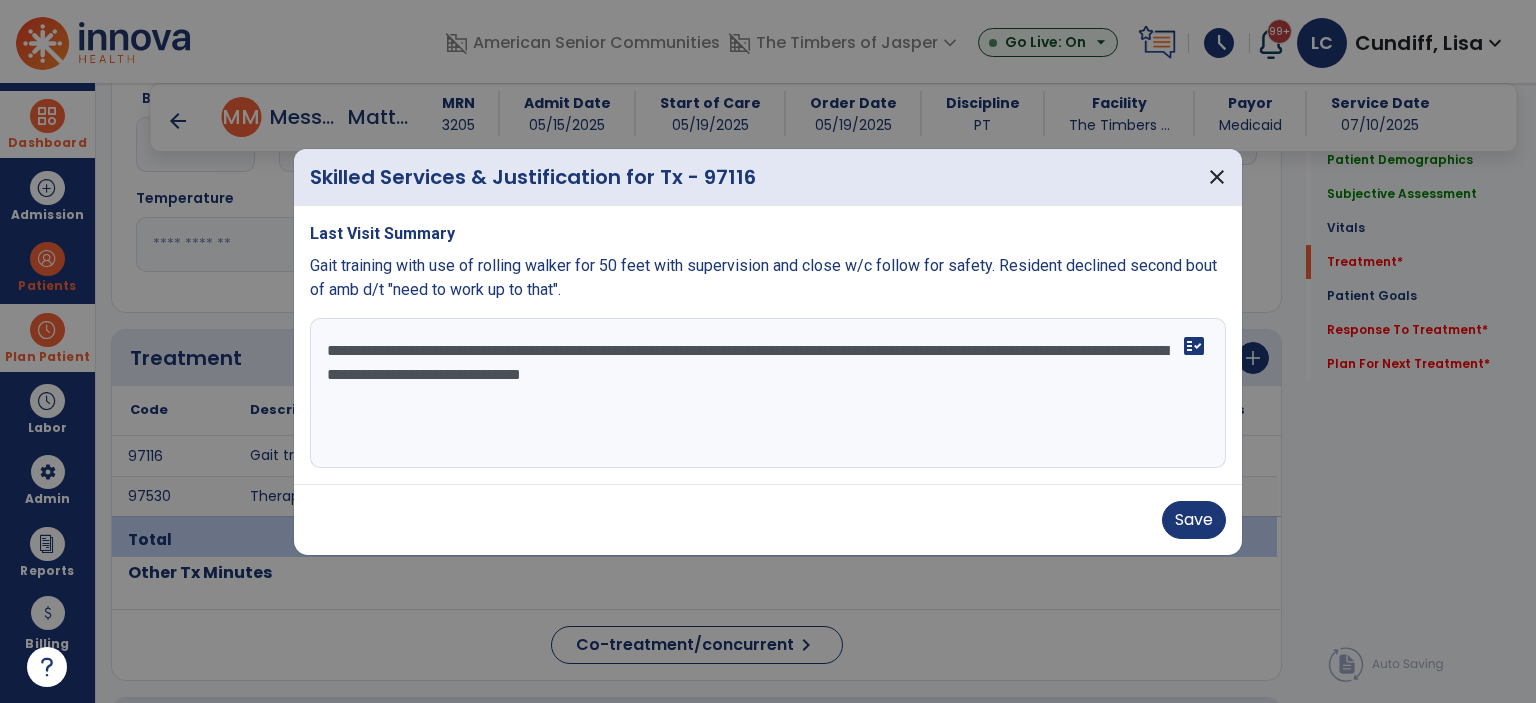click on "**********" at bounding box center [768, 393] 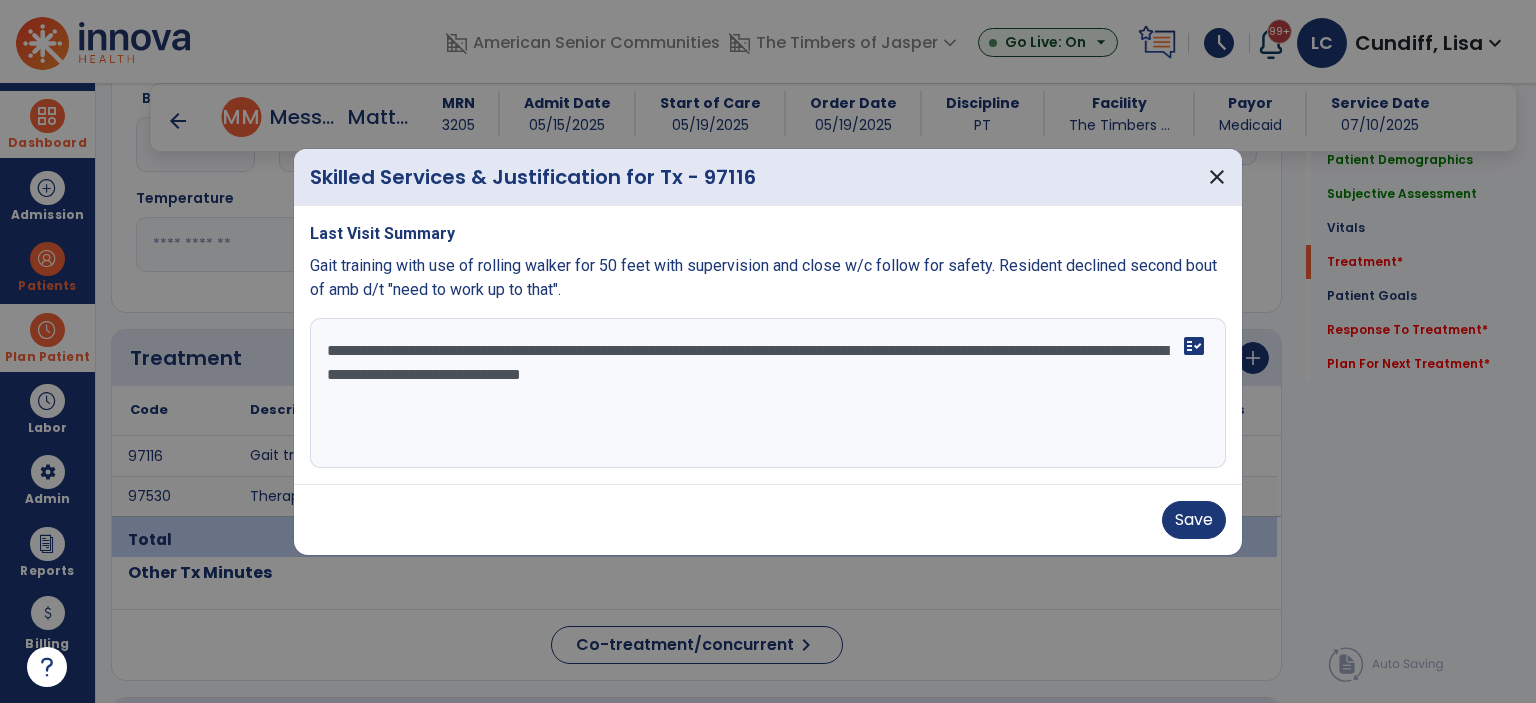 drag, startPoint x: 1099, startPoint y: 355, endPoint x: 1220, endPoint y: 391, distance: 126.24183 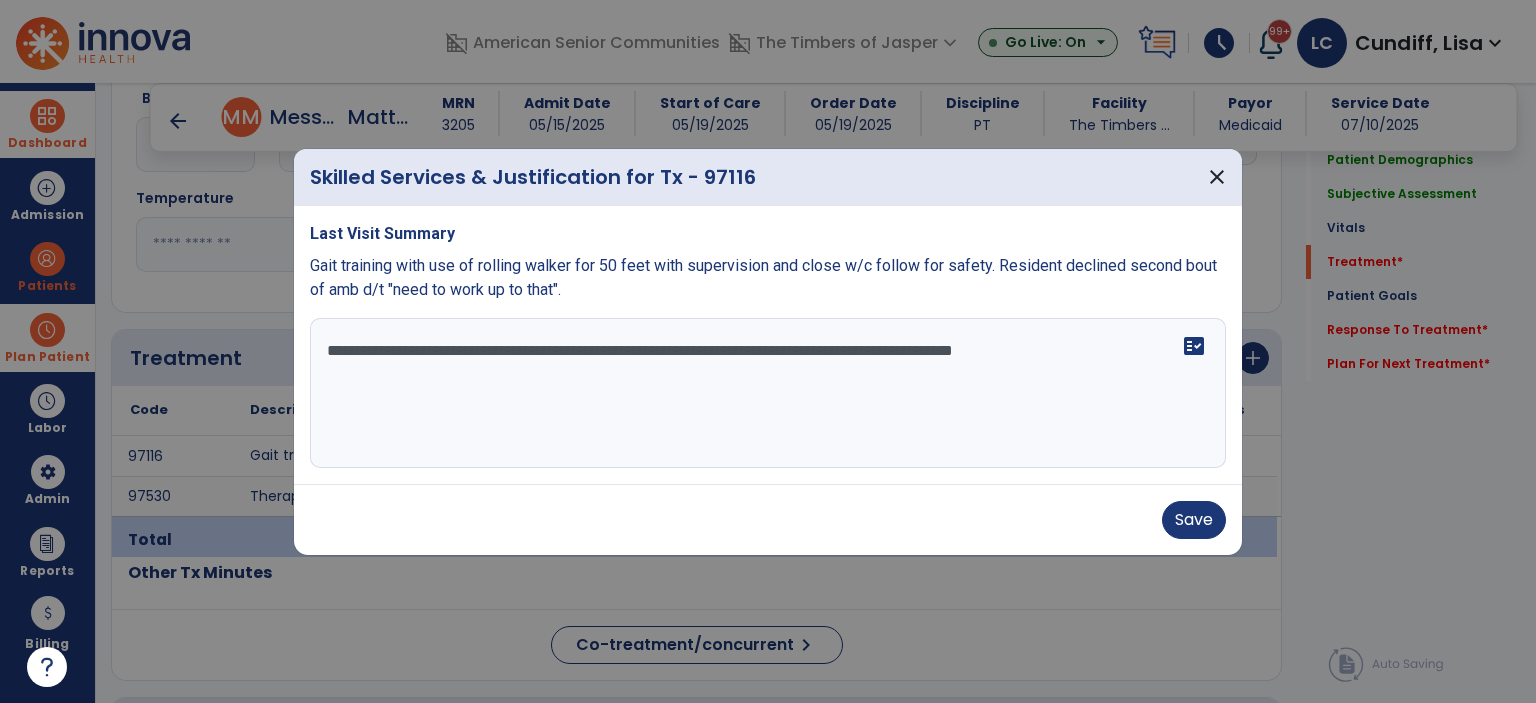 drag, startPoint x: 708, startPoint y: 355, endPoint x: 761, endPoint y: 355, distance: 53 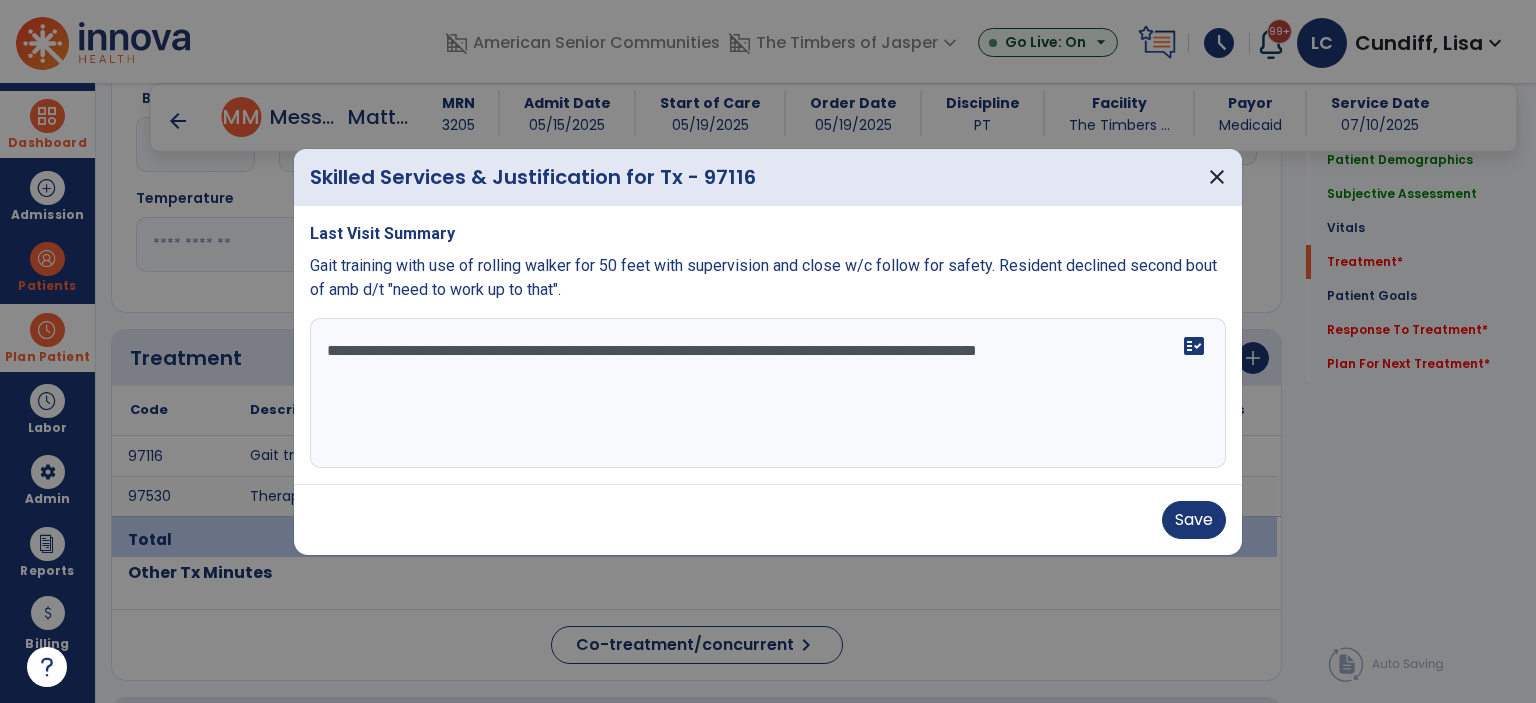 click on "**********" at bounding box center (768, 393) 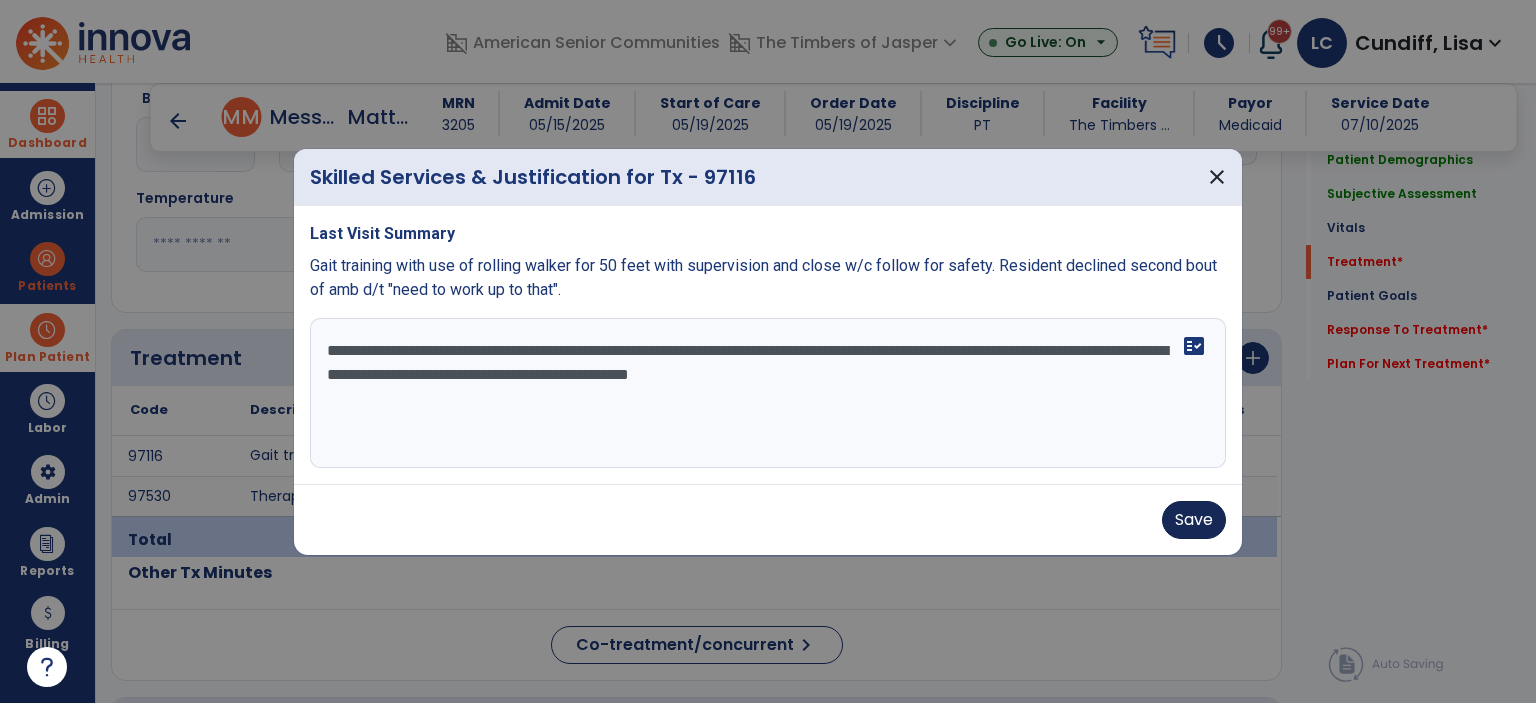 type on "**********" 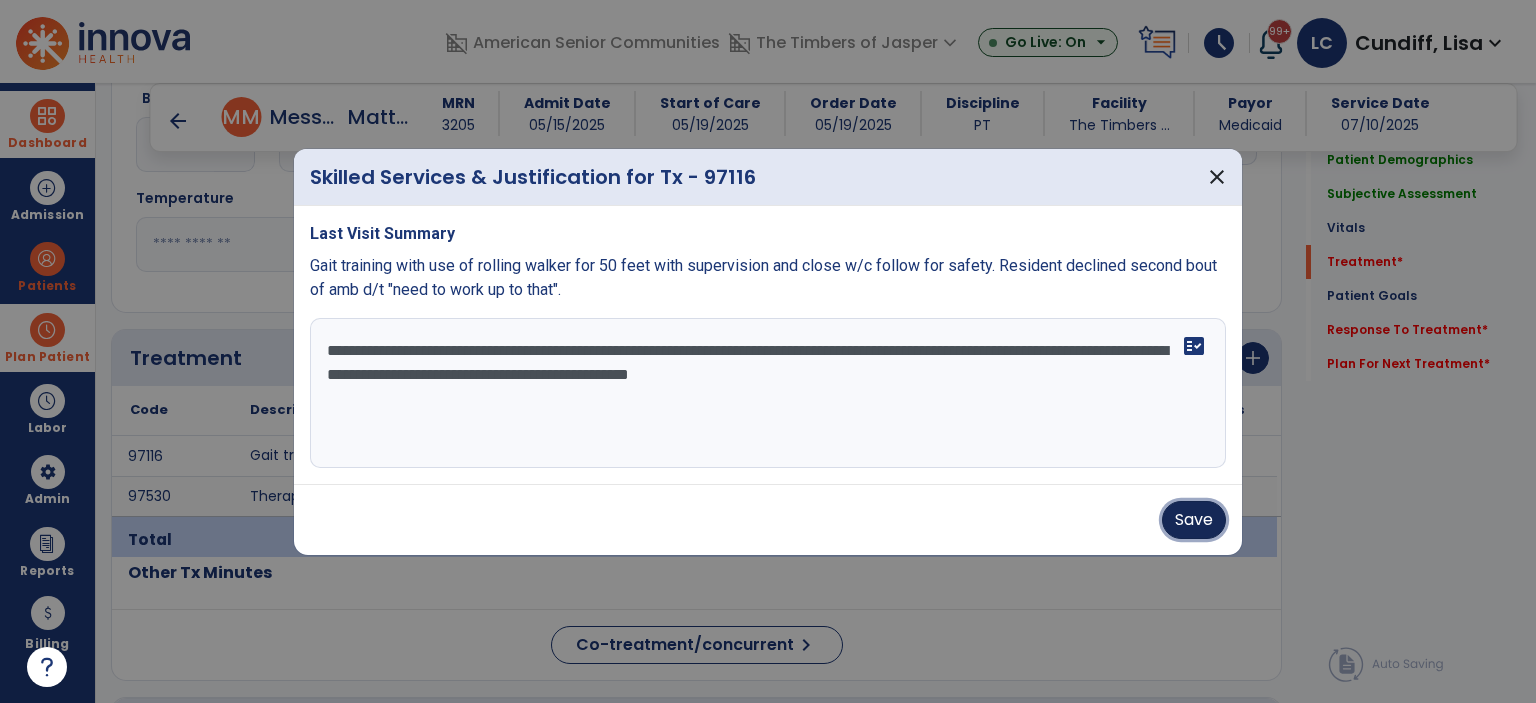 click on "Save" at bounding box center [1194, 520] 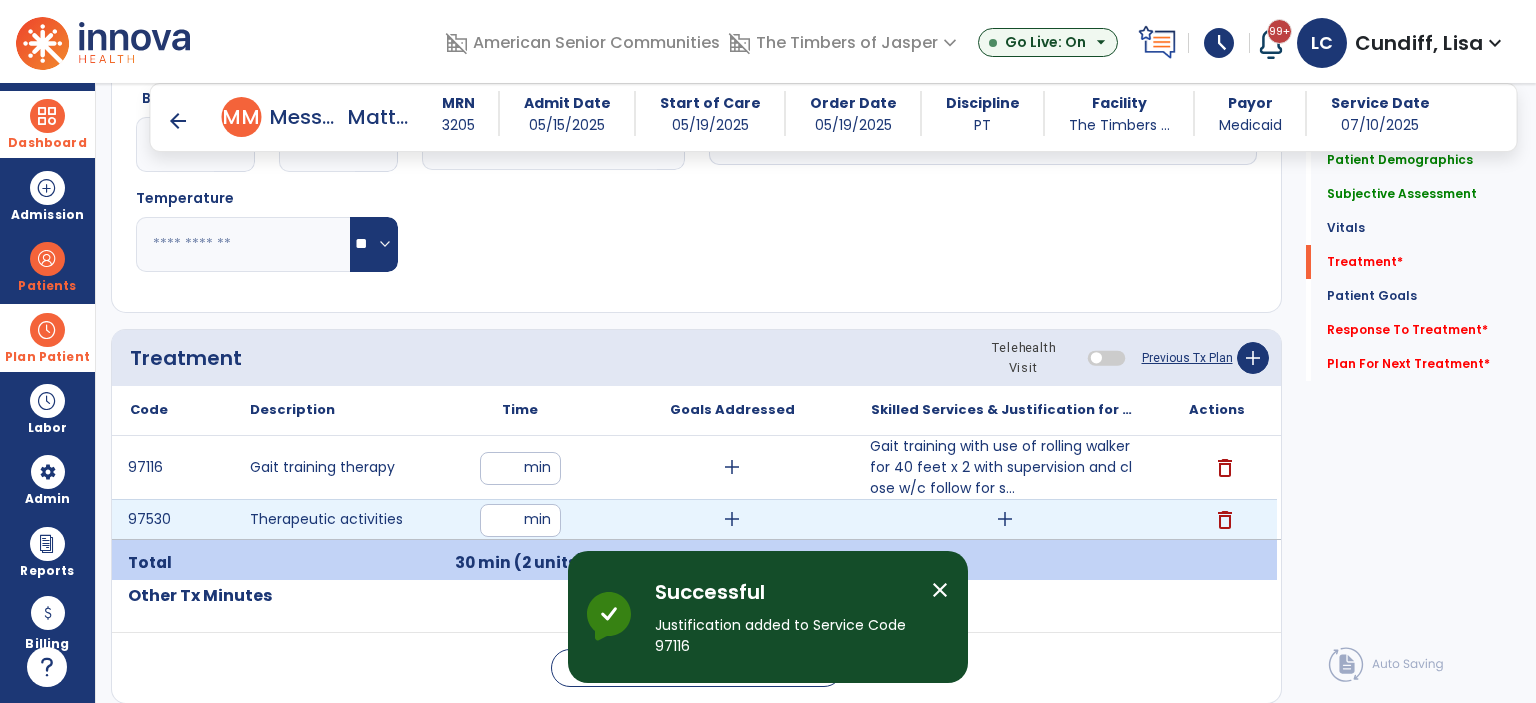 click on "add" at bounding box center [1005, 519] 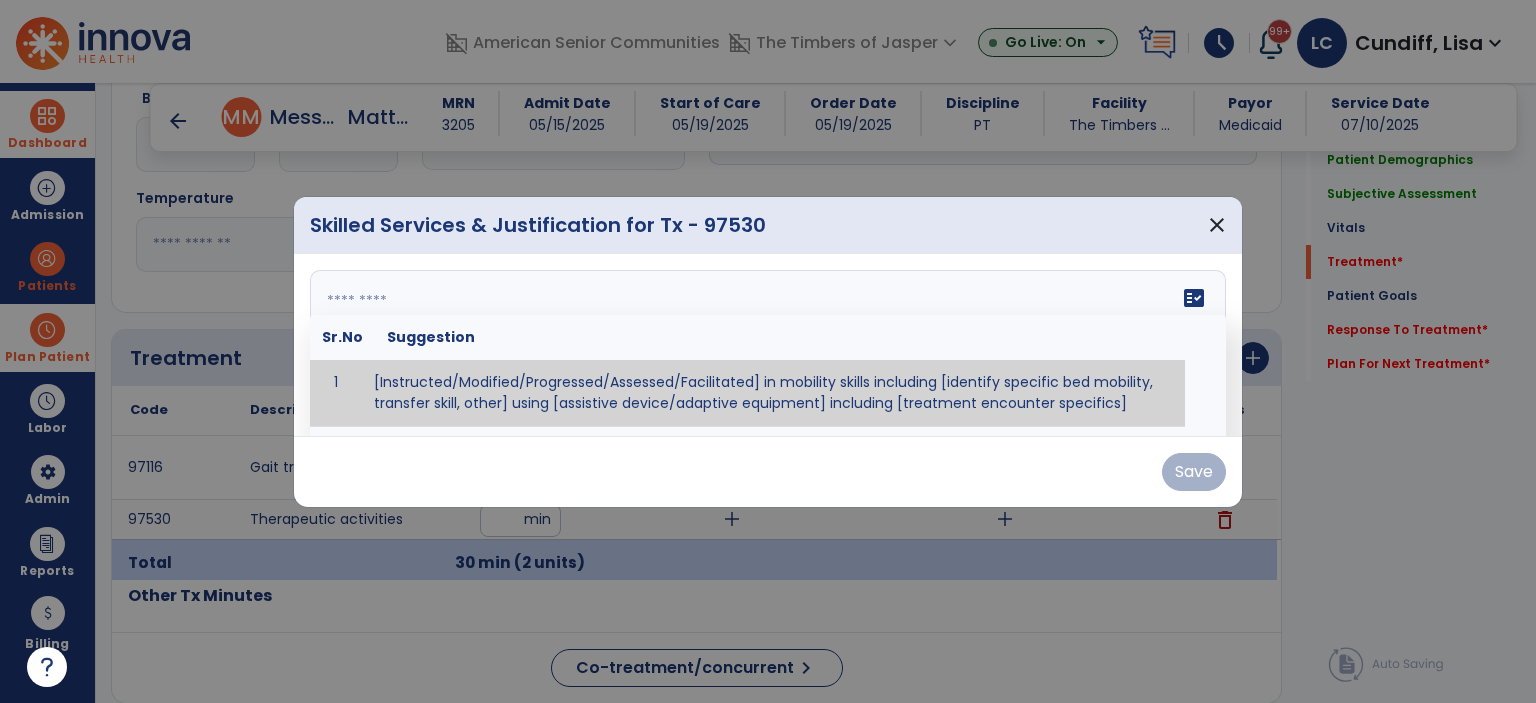 click on "fact_check  Sr.No Suggestion 1 [Instructed/Modified/Progressed/Assessed/Facilitated] in mobility skills including [identify specific bed mobility, transfer skill, other] using [assistive device/adaptive equipment] including [treatment encounter specifics]" at bounding box center (768, 345) 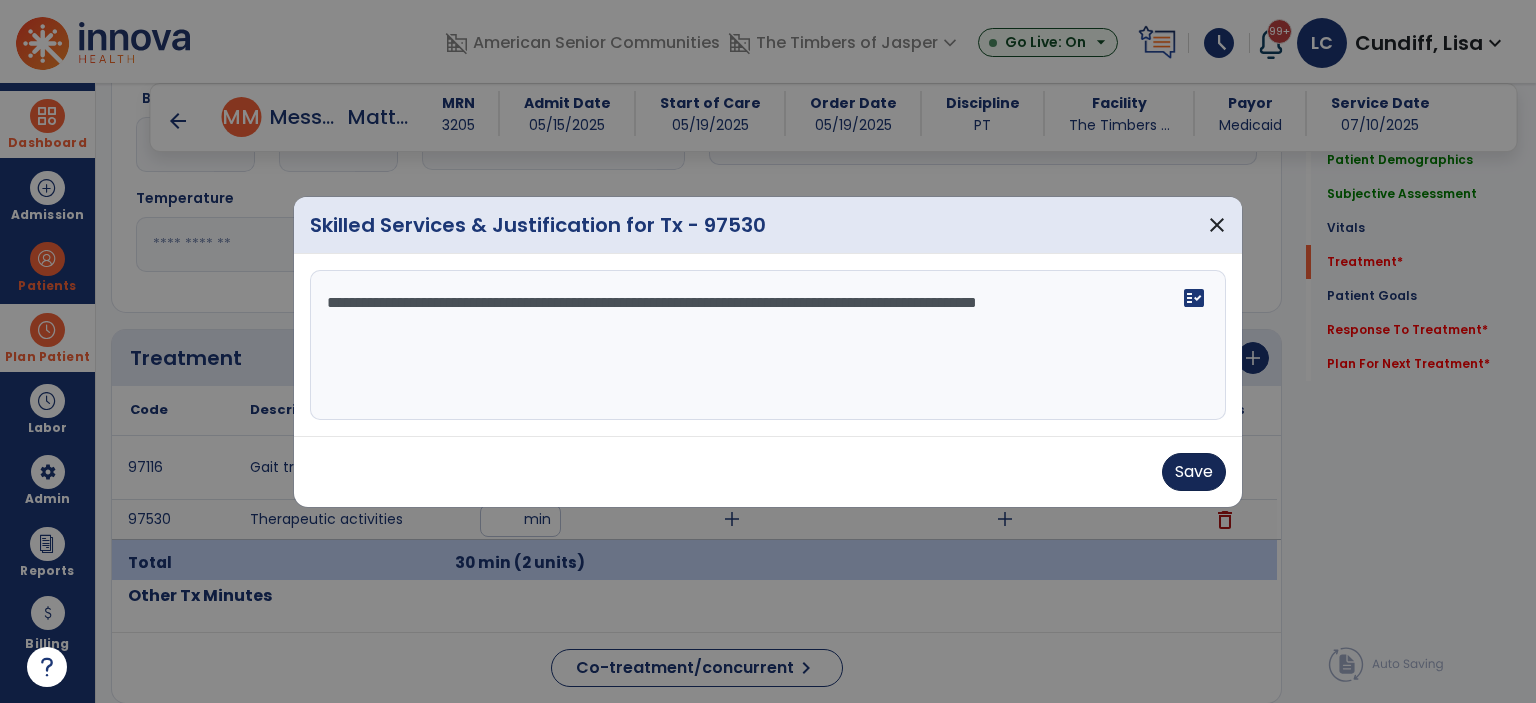 type on "**********" 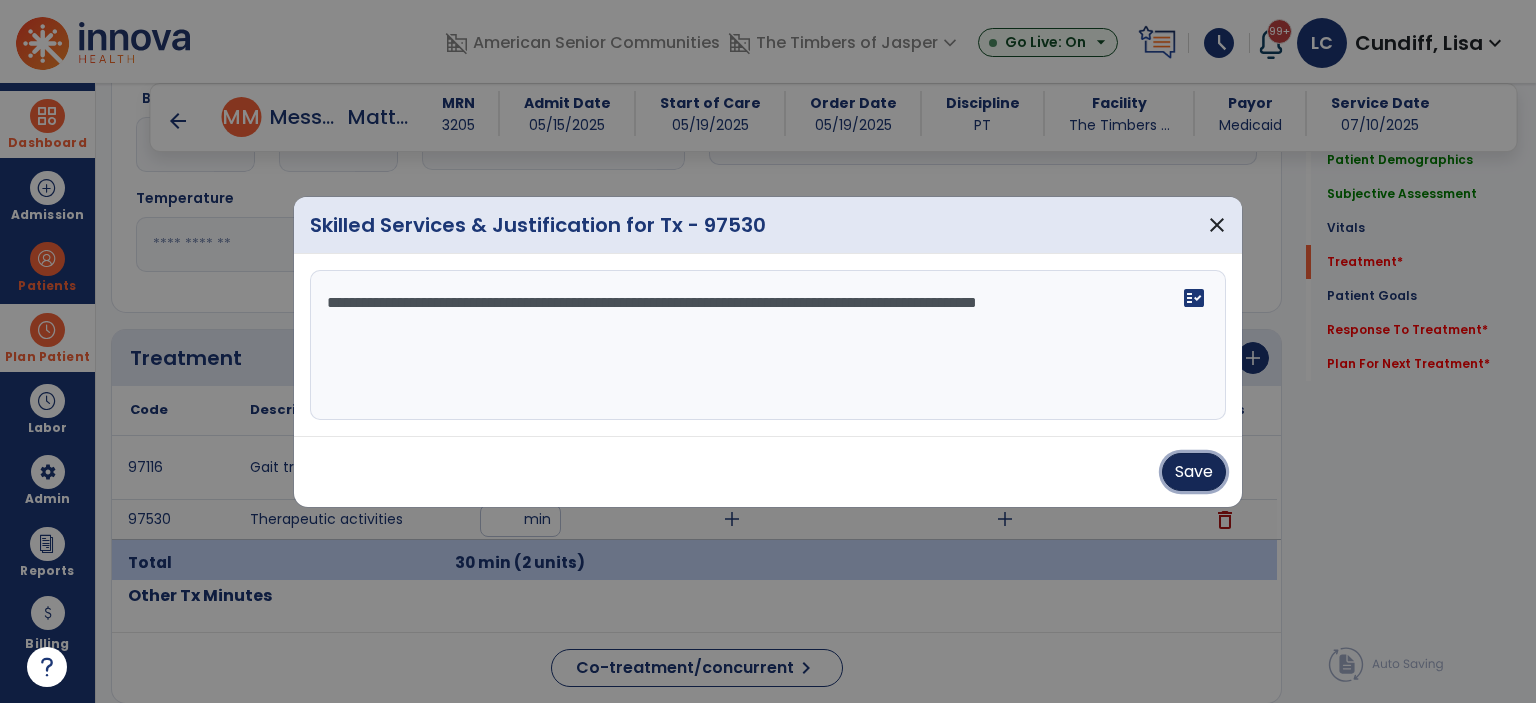 click on "Save" at bounding box center [1194, 472] 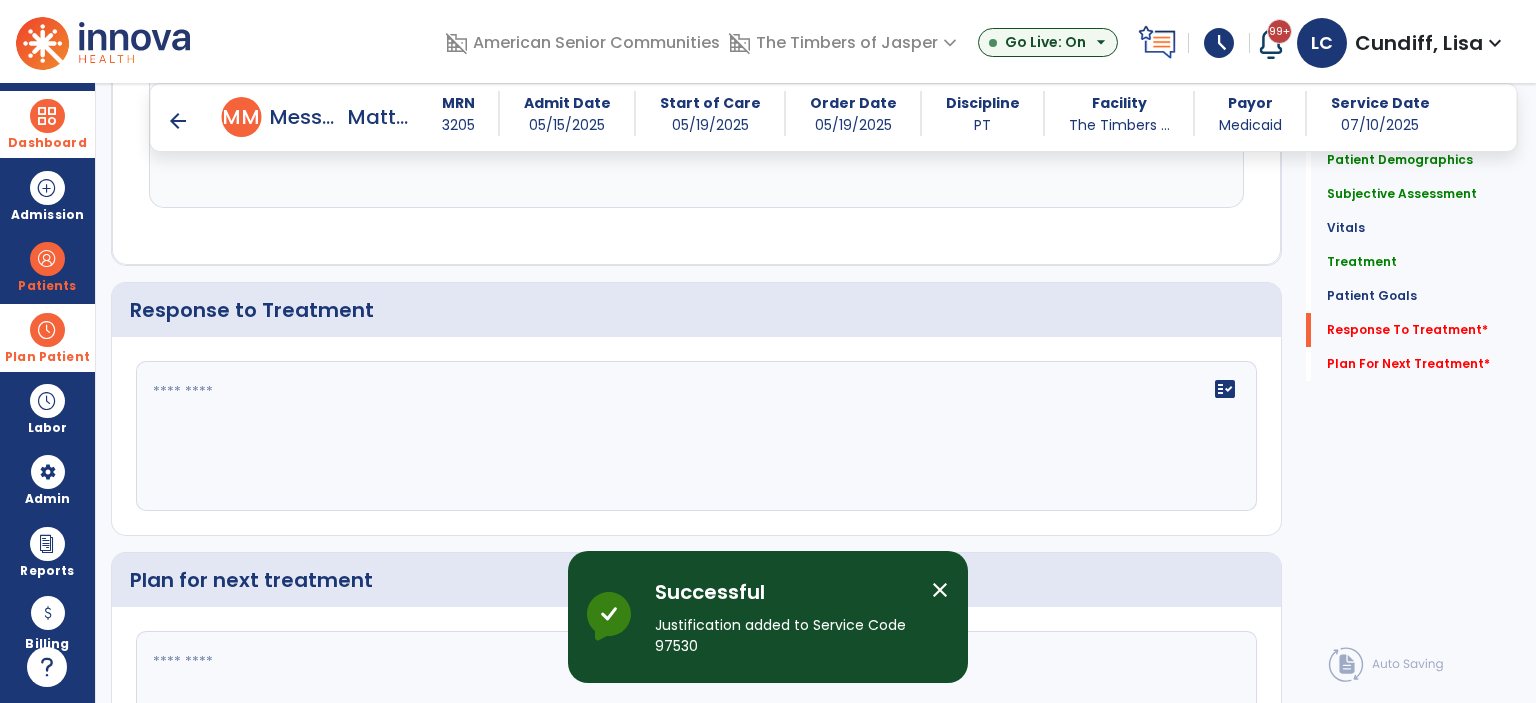 scroll, scrollTop: 2200, scrollLeft: 0, axis: vertical 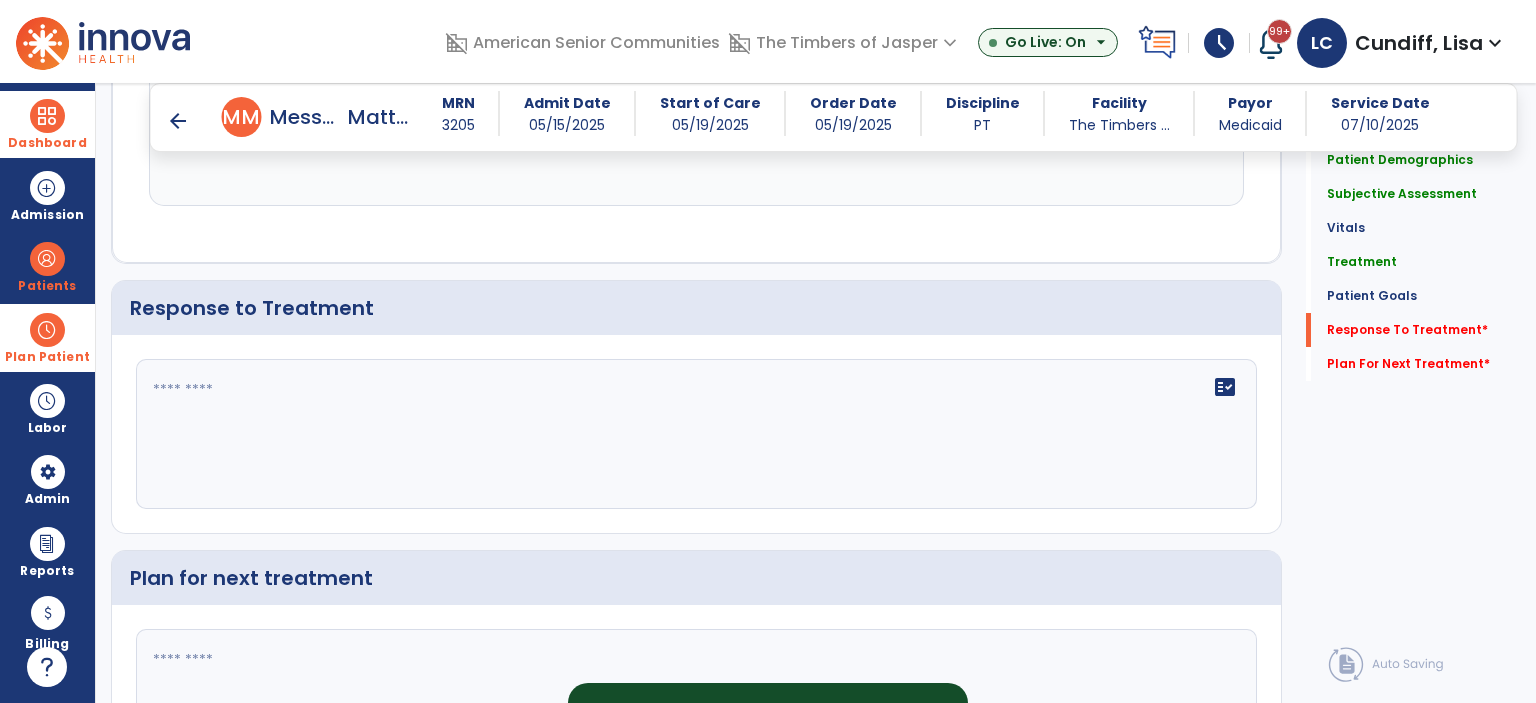 click on "fact_check" 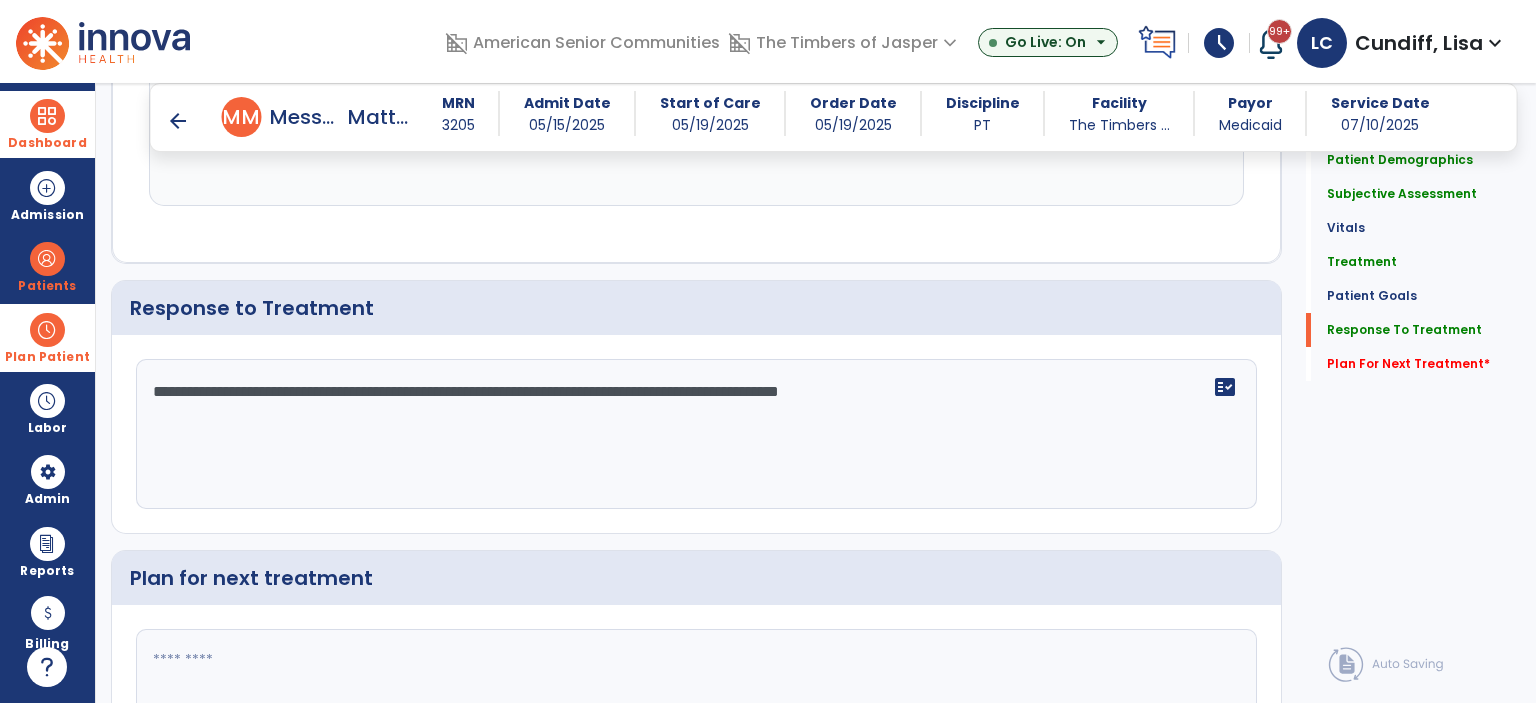 scroll, scrollTop: 2200, scrollLeft: 0, axis: vertical 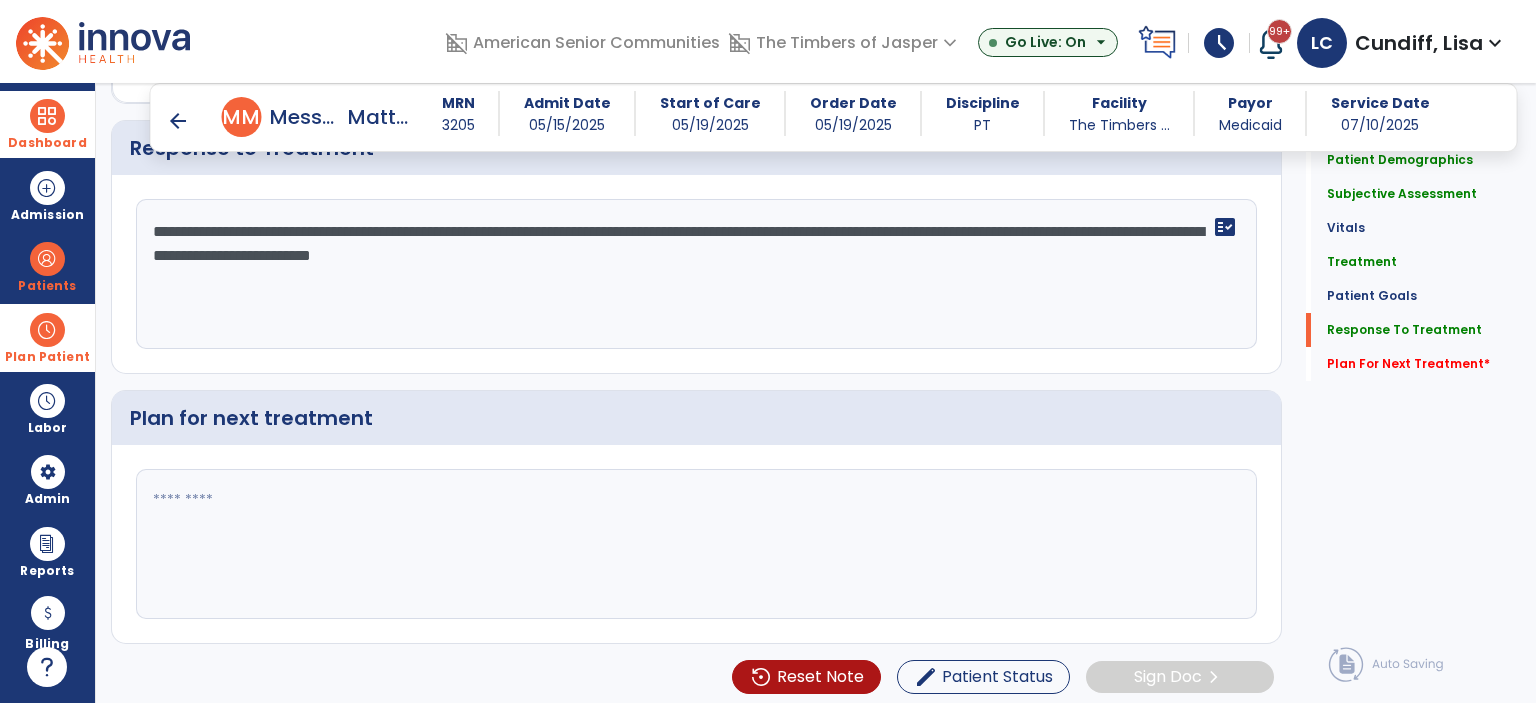 type on "**********" 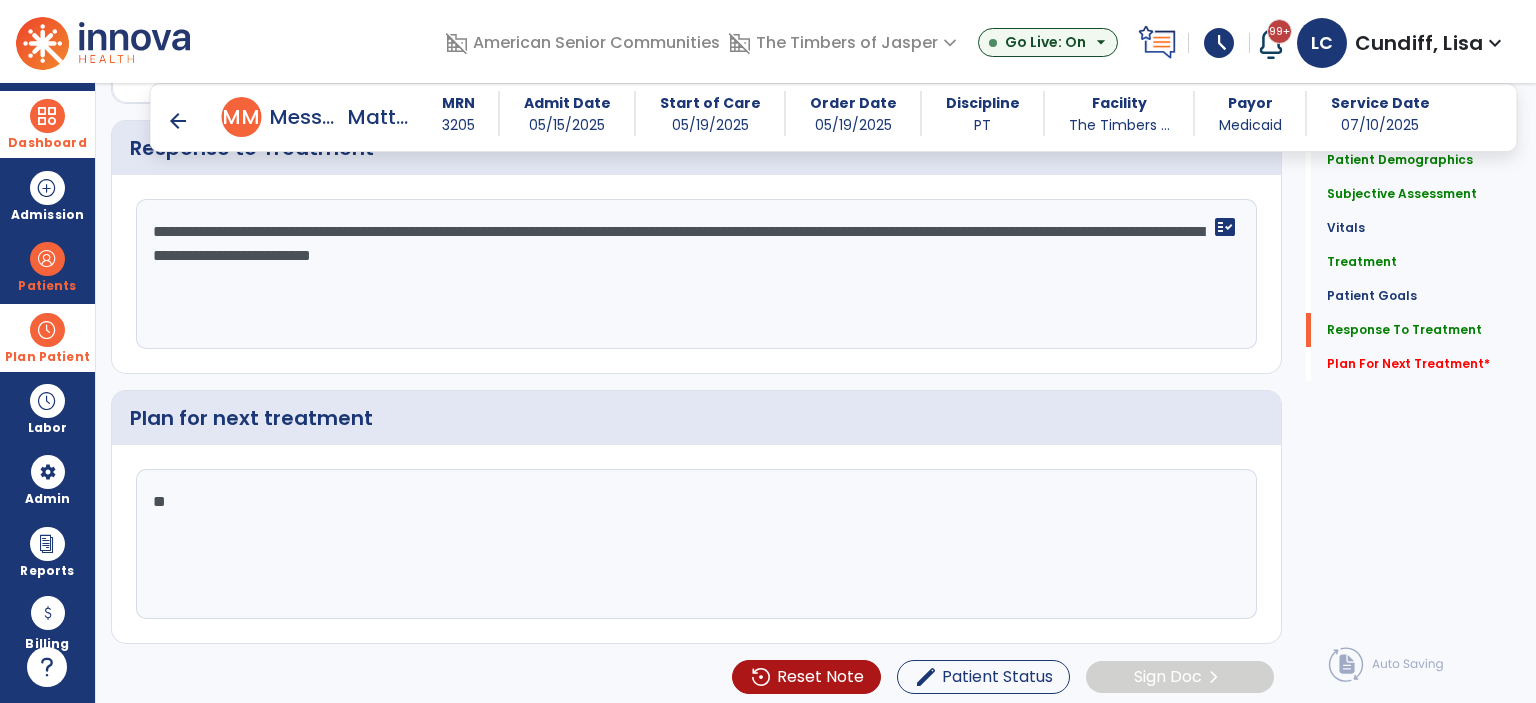 type on "*" 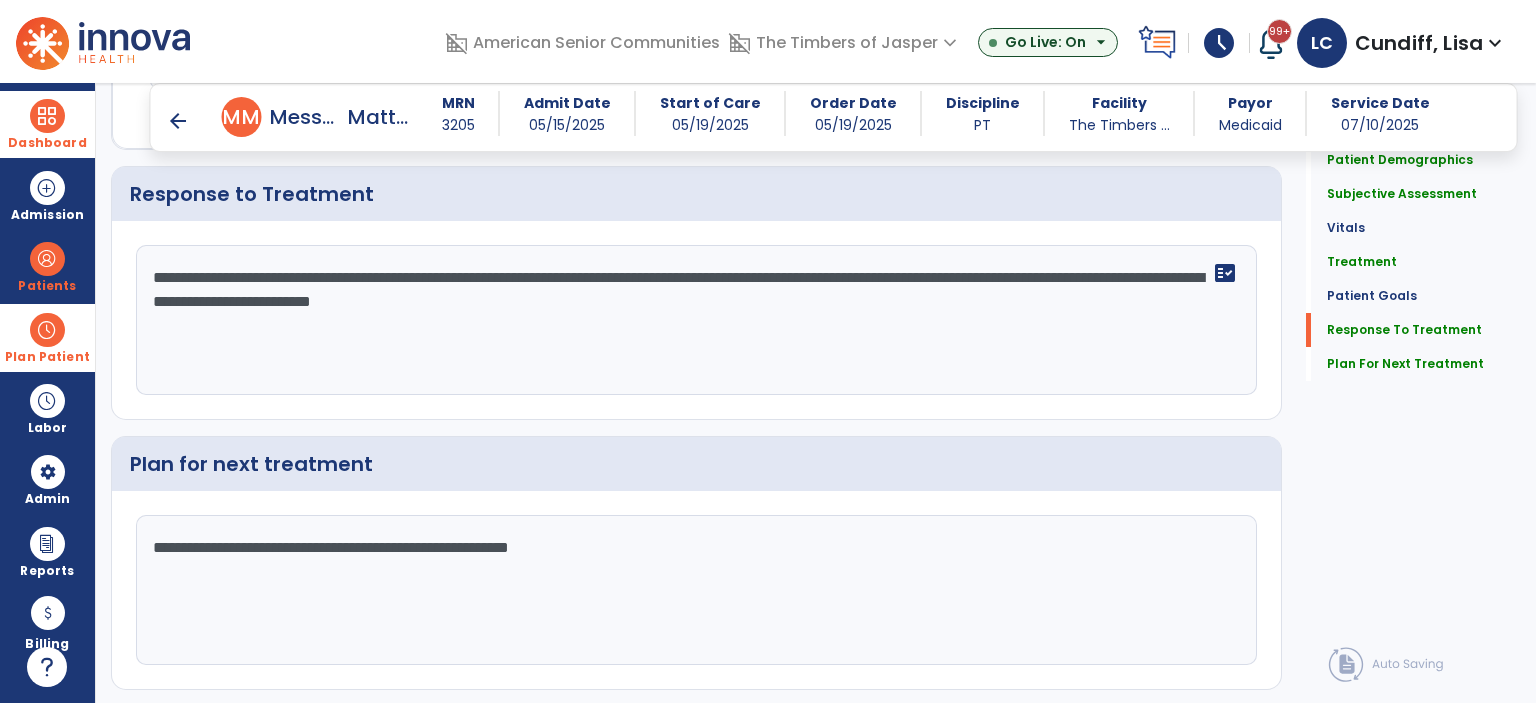 scroll, scrollTop: 2360, scrollLeft: 0, axis: vertical 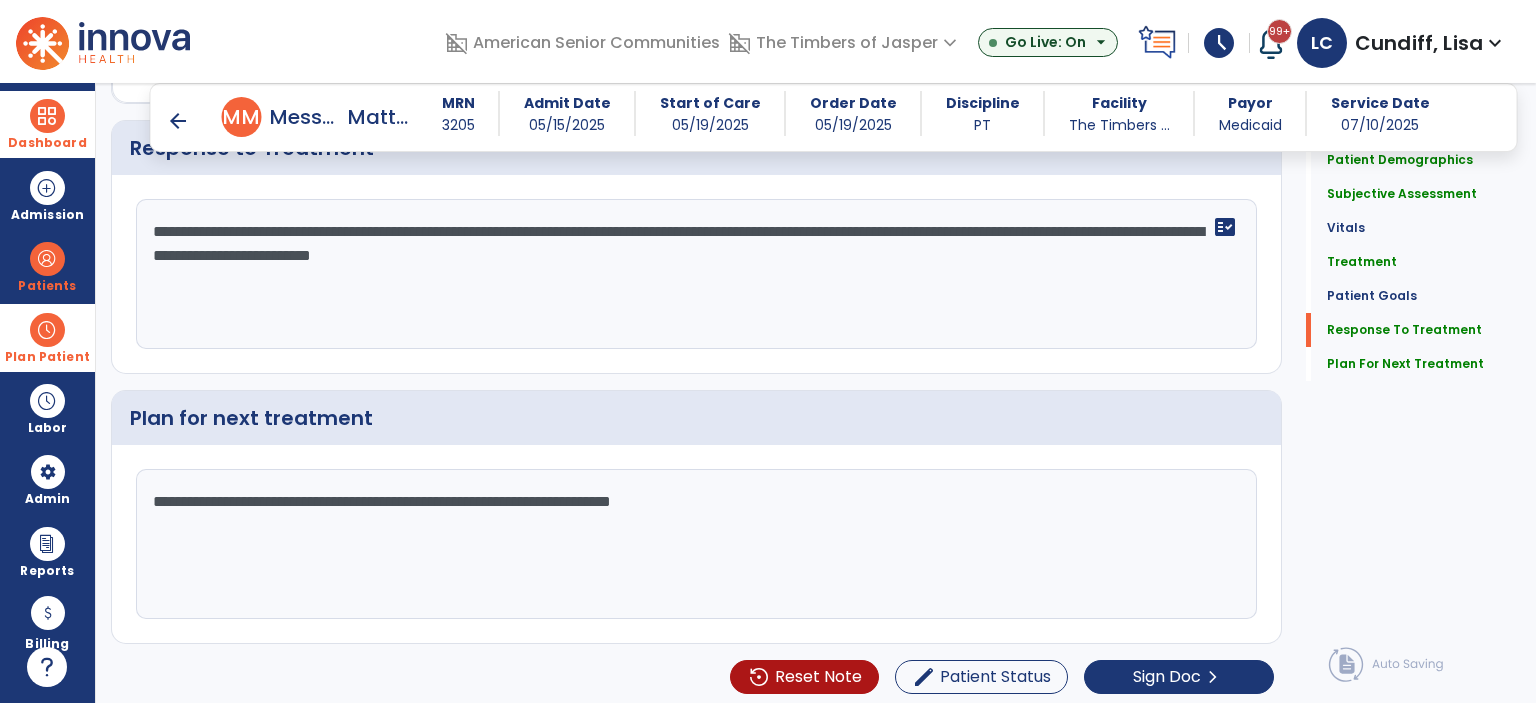 drag, startPoint x: 904, startPoint y: 503, endPoint x: 891, endPoint y: 526, distance: 26.41969 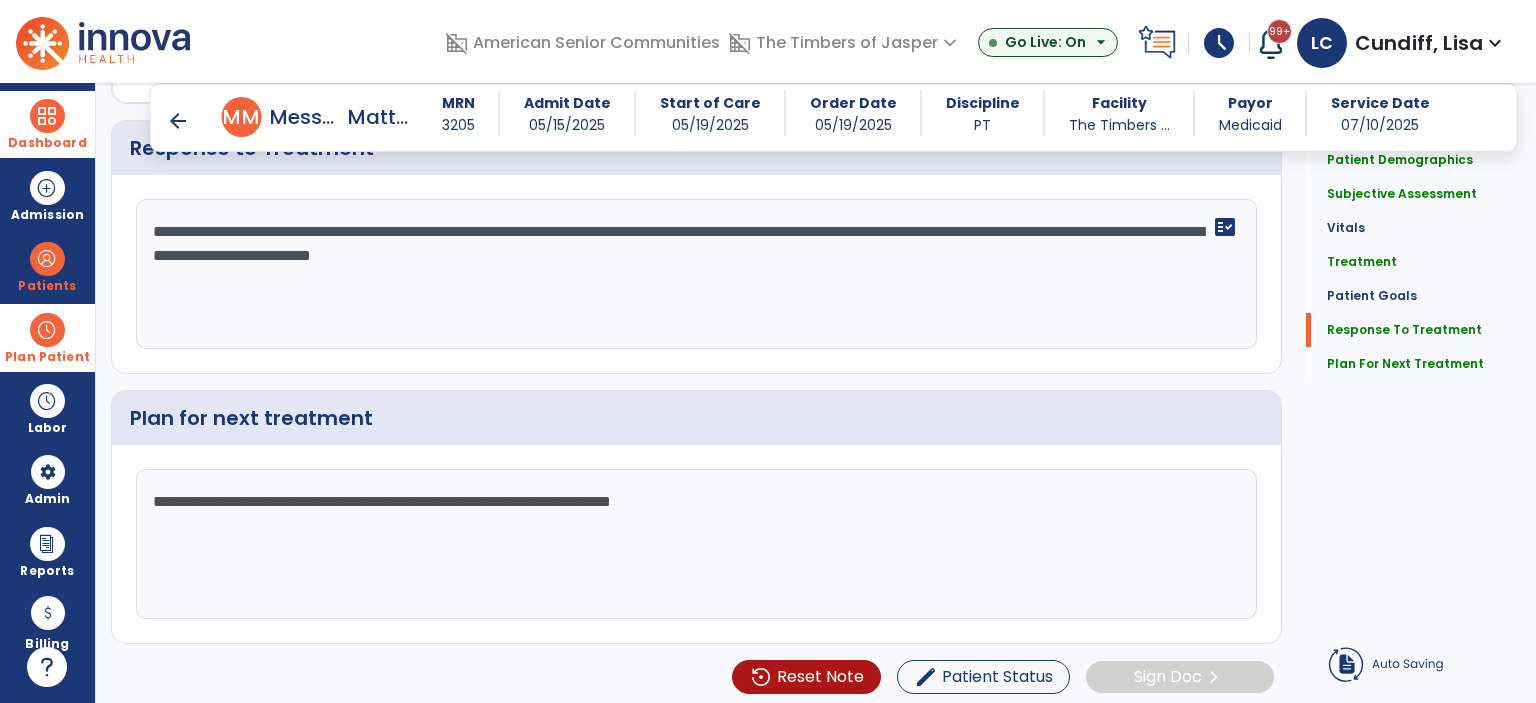 type on "**********" 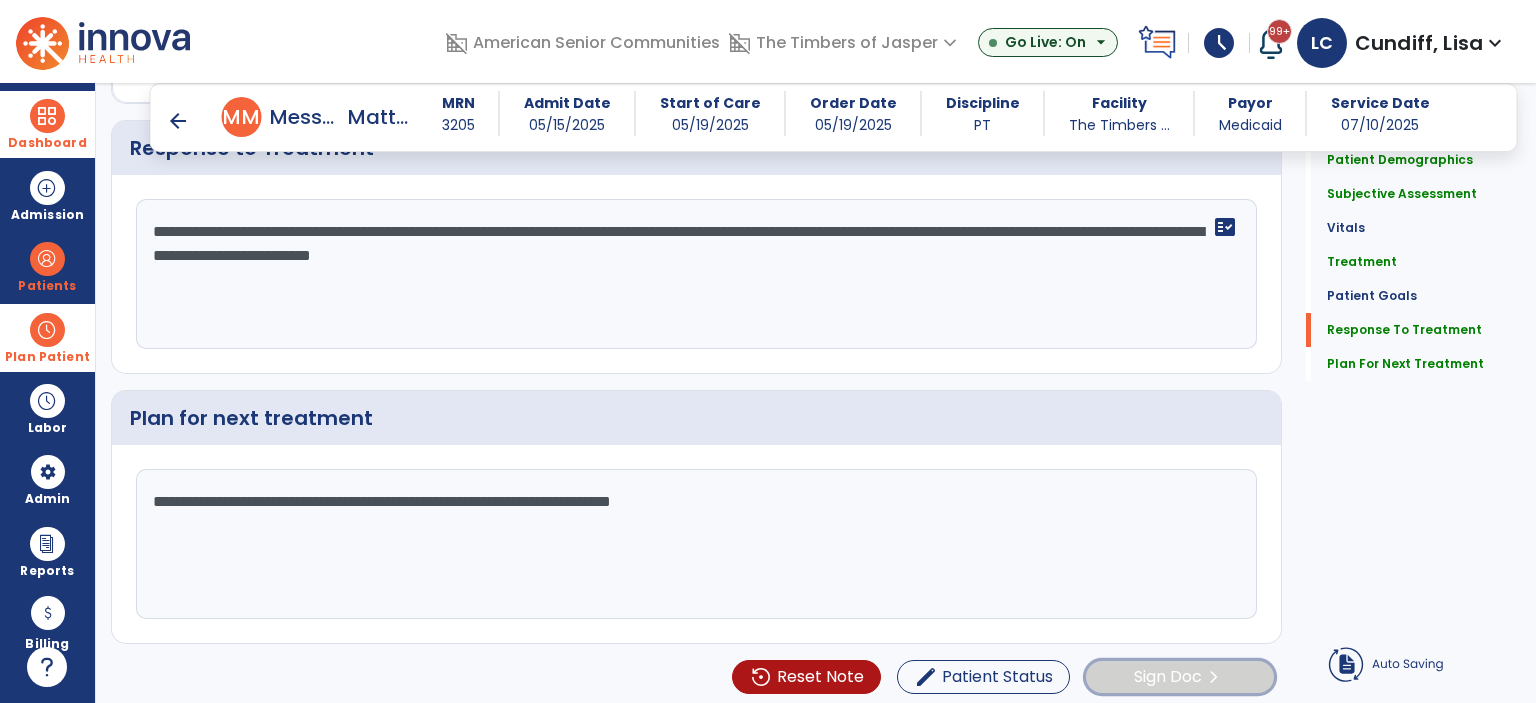 click on "Sign Doc" 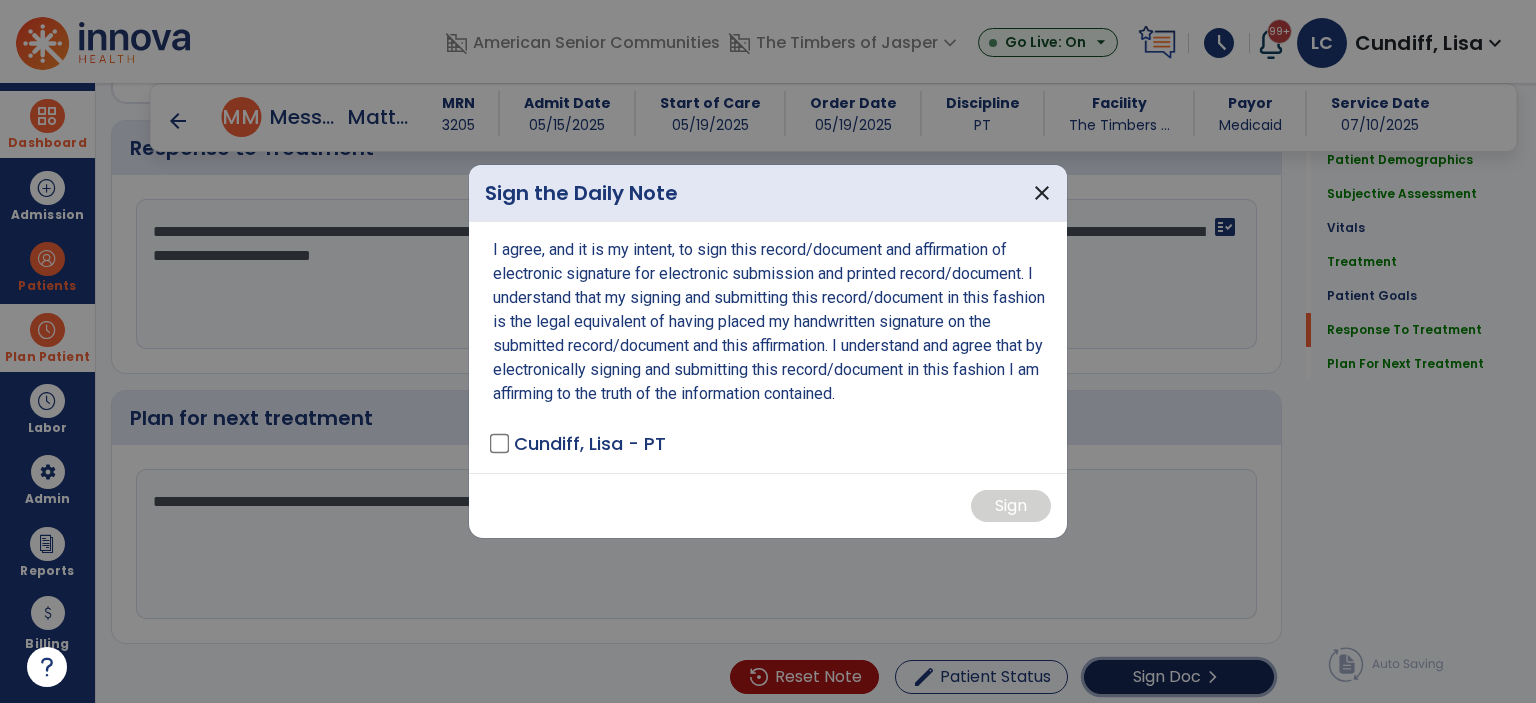 scroll, scrollTop: 2360, scrollLeft: 0, axis: vertical 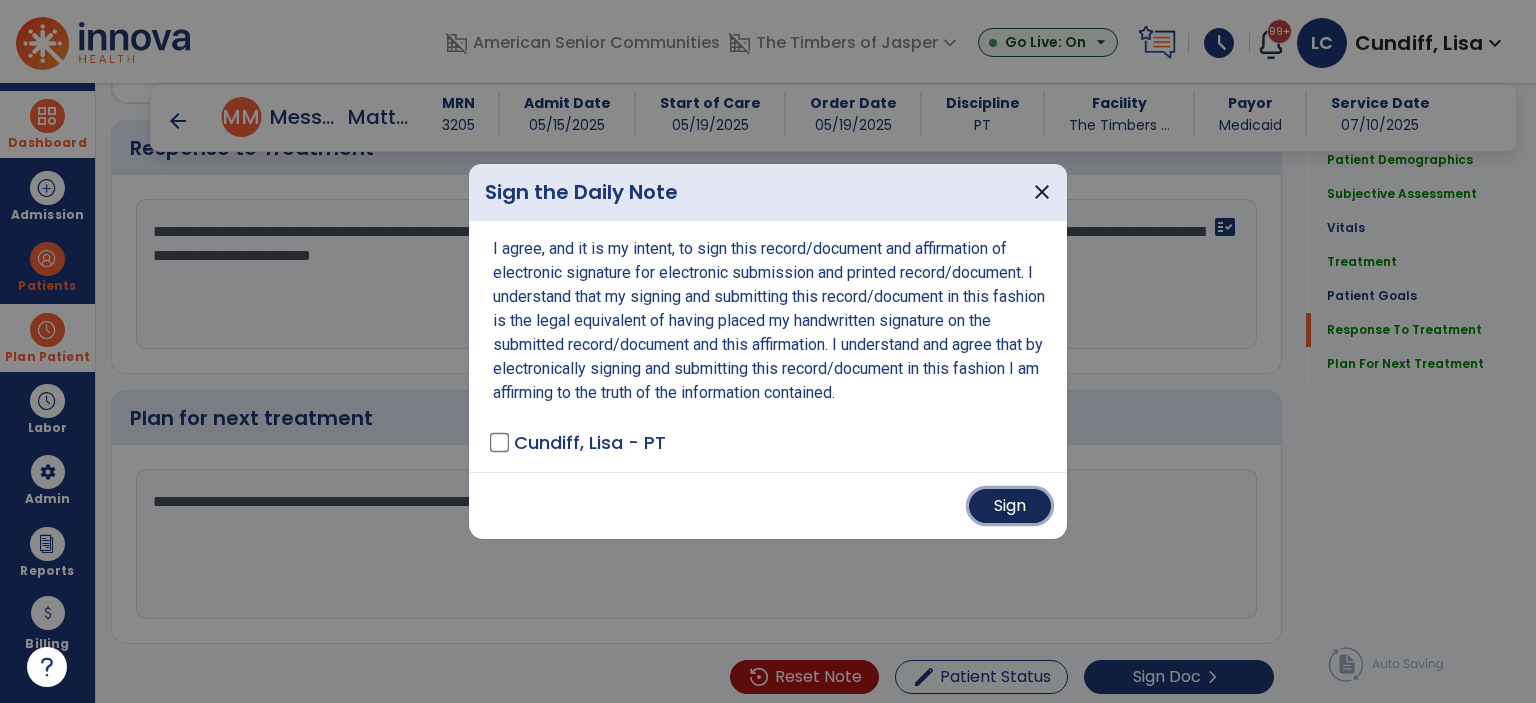 click on "Sign" at bounding box center (1010, 506) 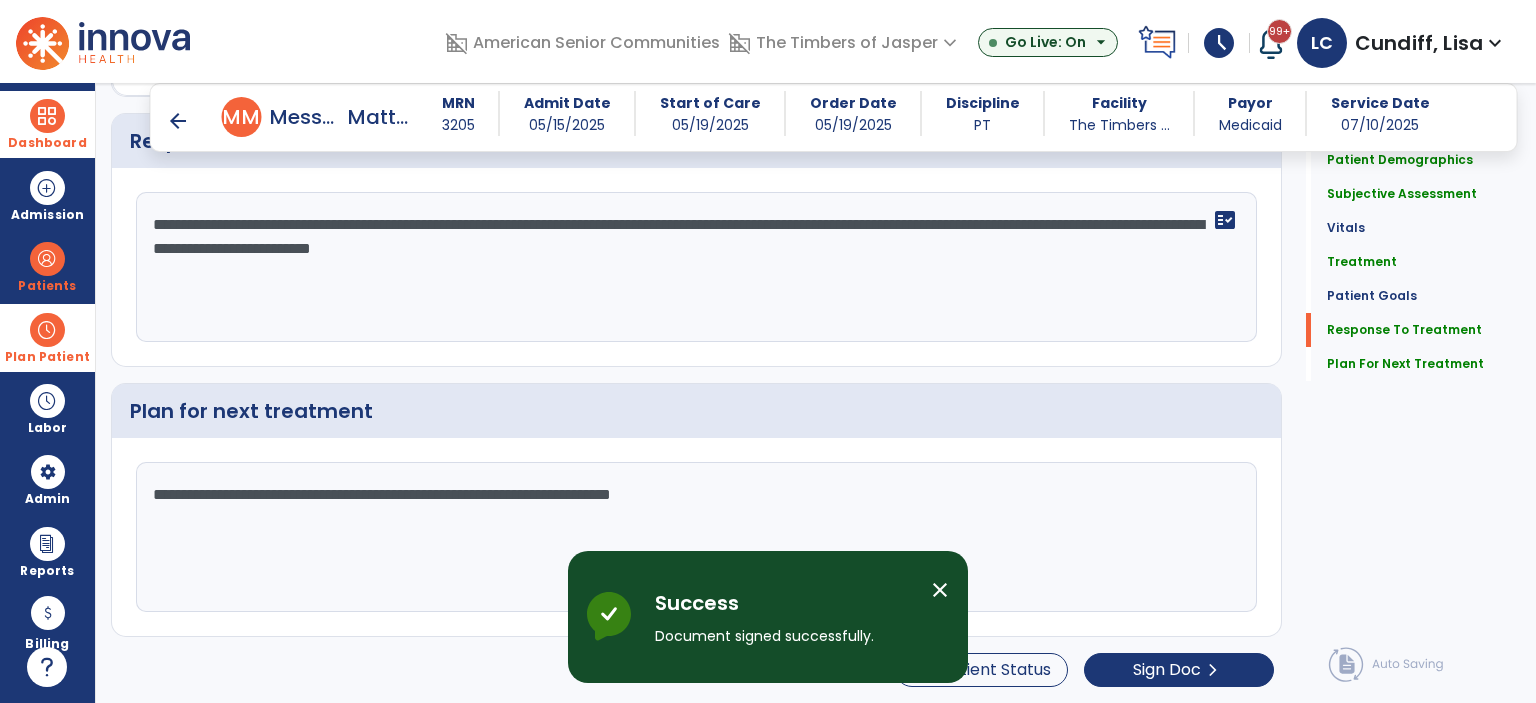 scroll, scrollTop: 0, scrollLeft: 0, axis: both 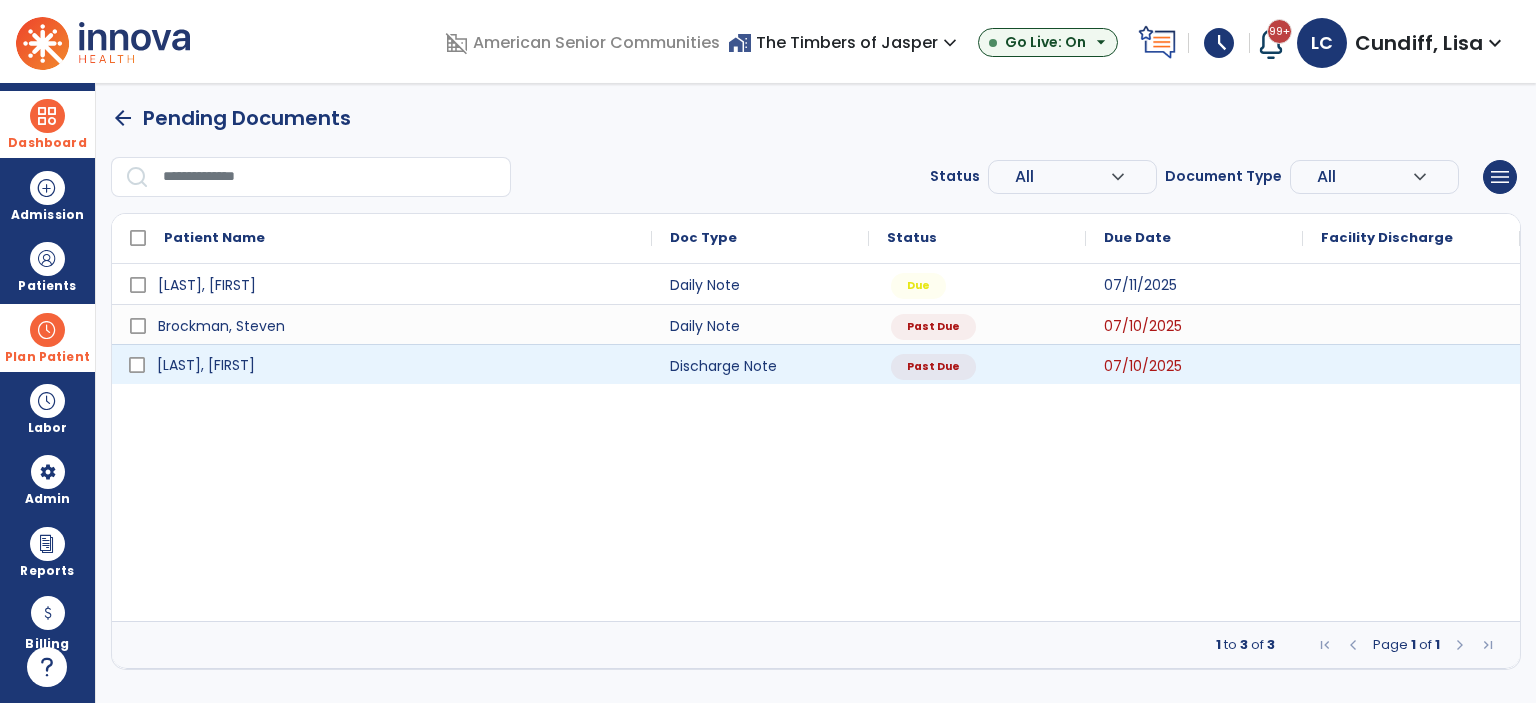 click on "[LAST], [FIRST]" at bounding box center [396, 365] 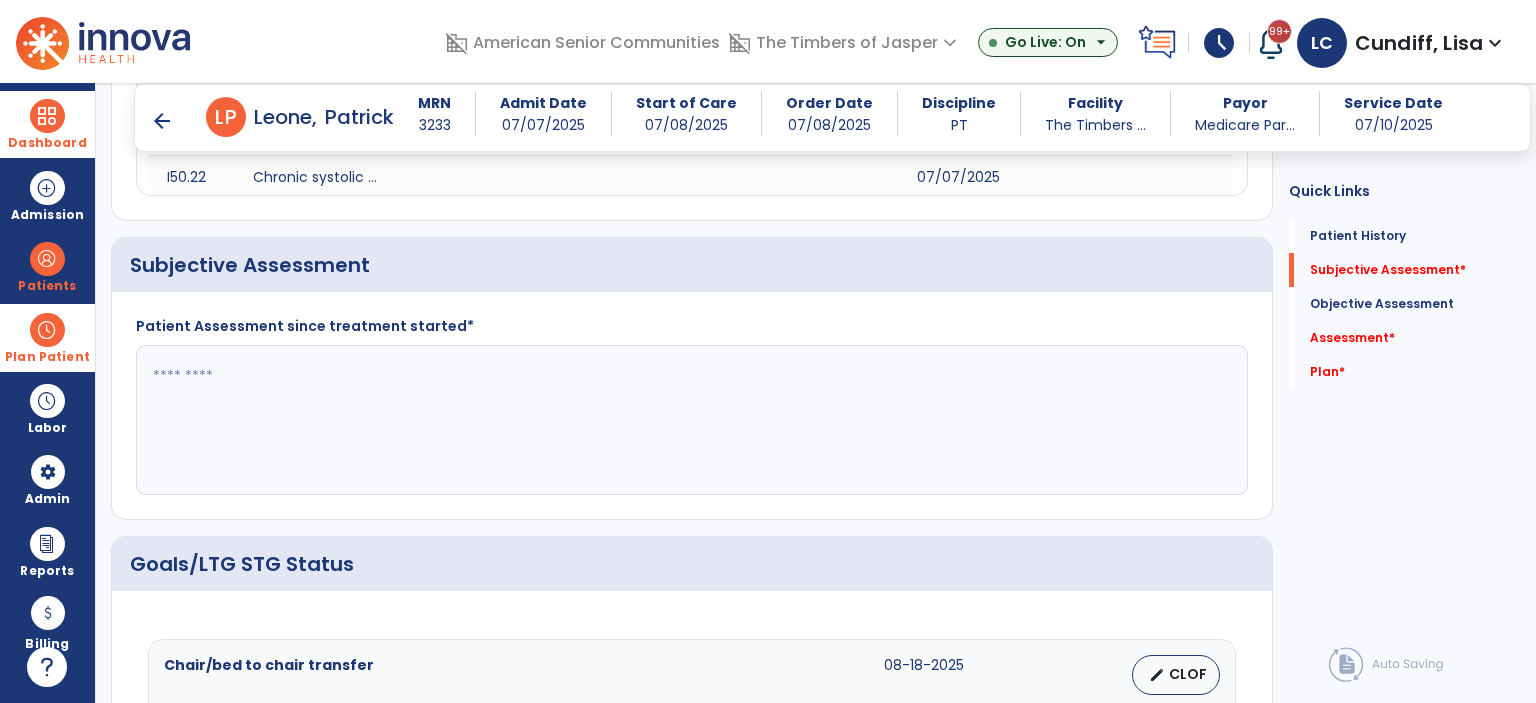 scroll, scrollTop: 400, scrollLeft: 0, axis: vertical 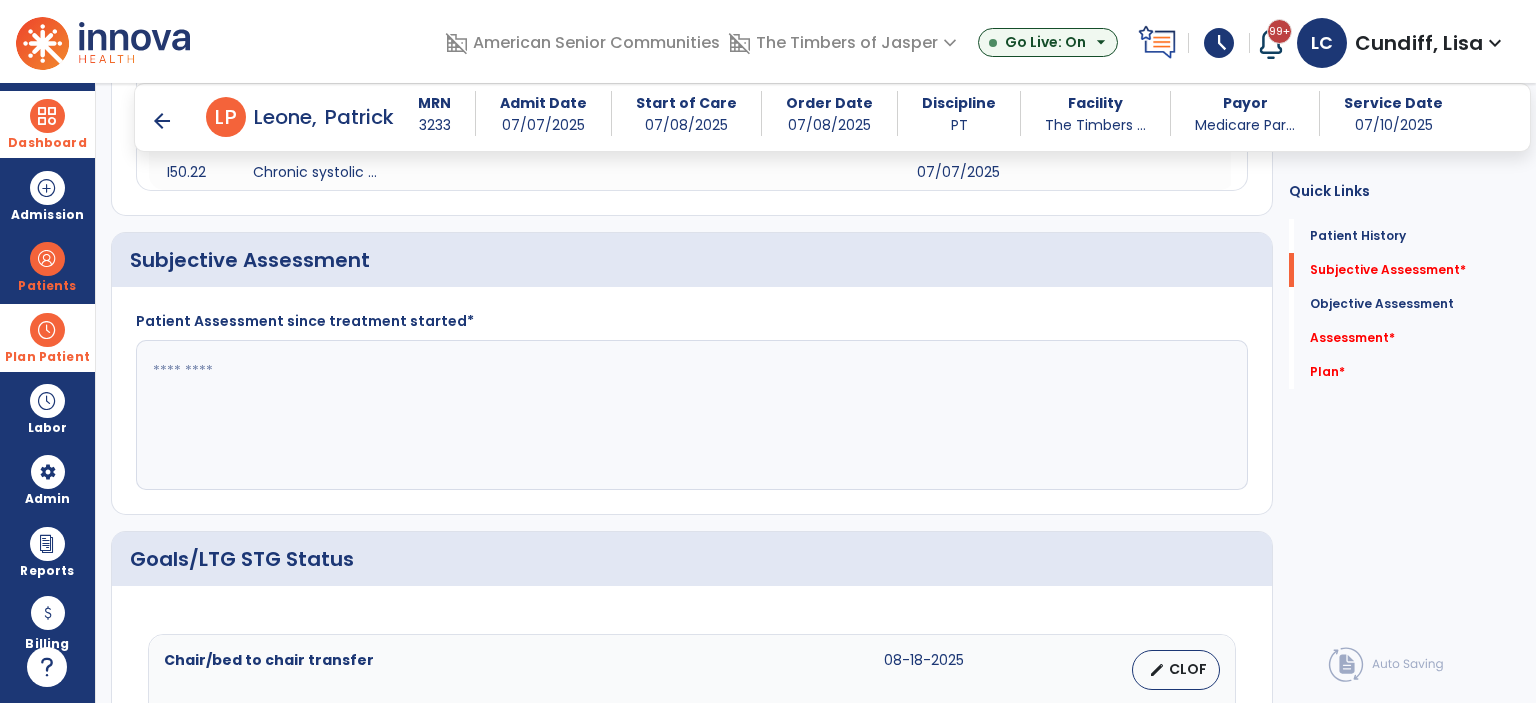click 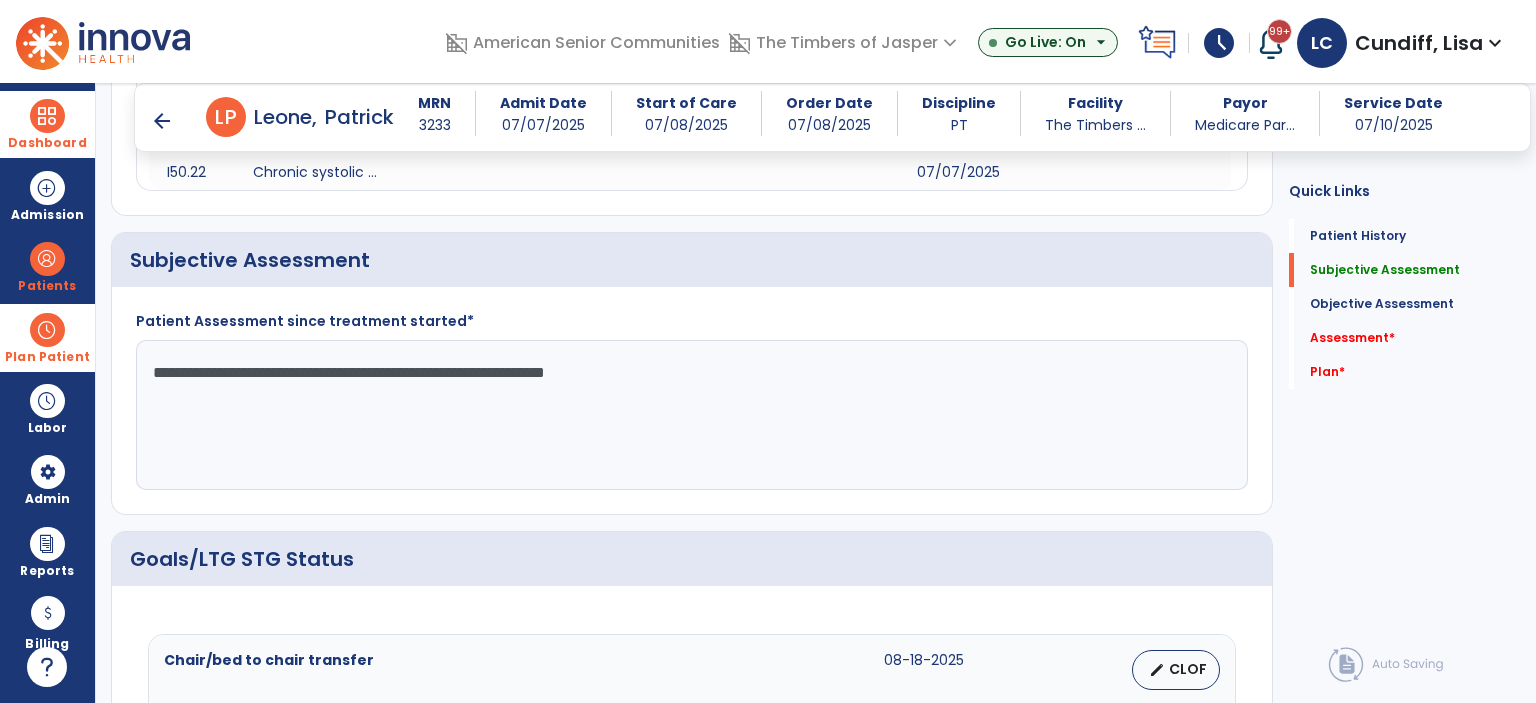 click on "**********" 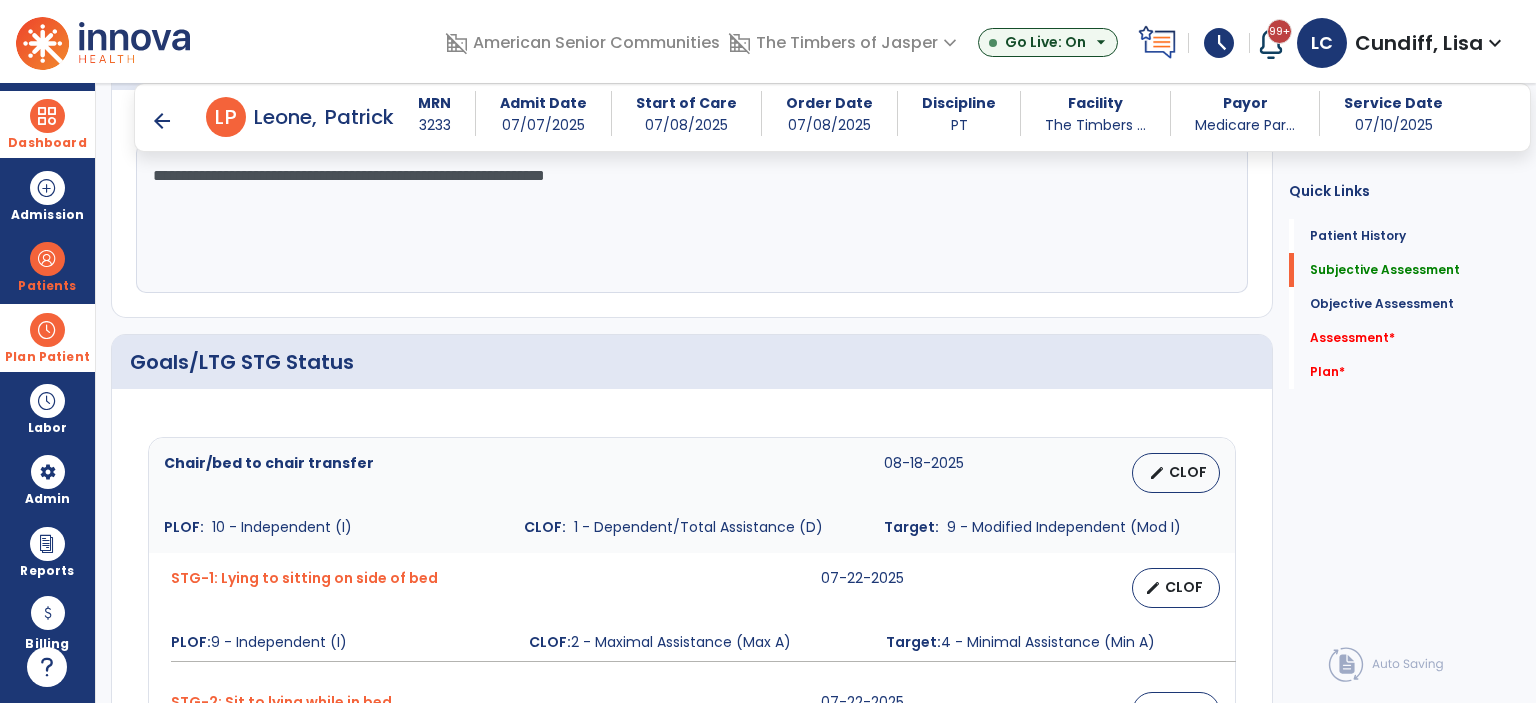 scroll, scrollTop: 700, scrollLeft: 0, axis: vertical 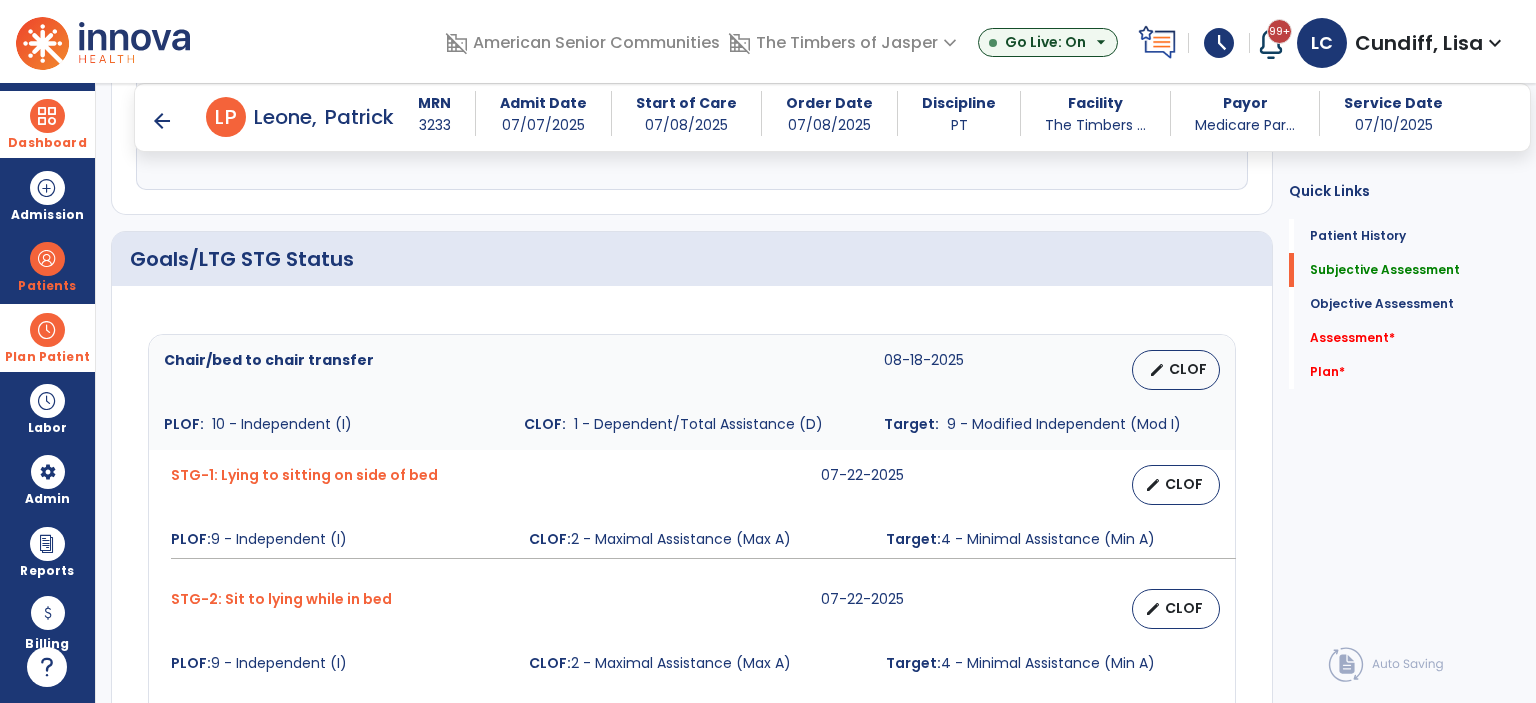 type on "**********" 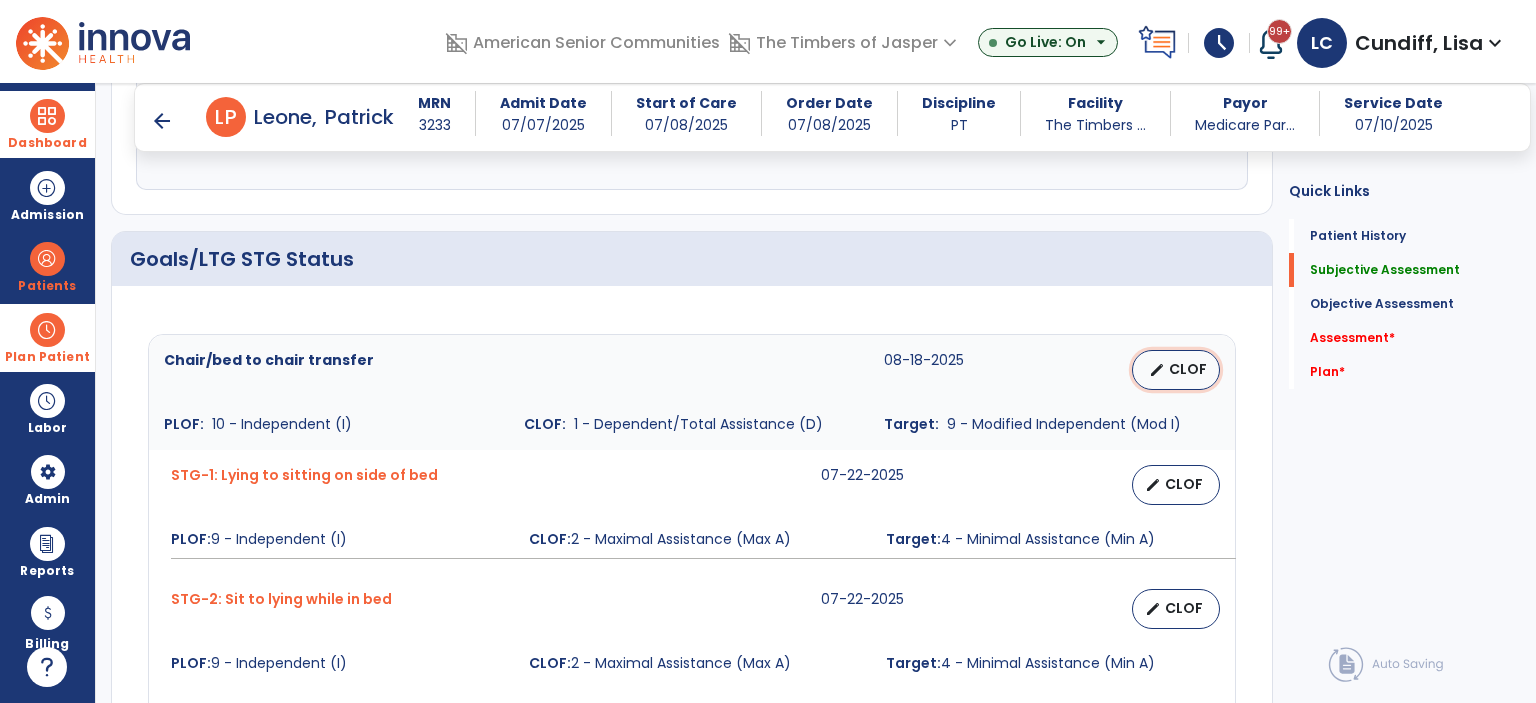 click on "edit" at bounding box center [1157, 370] 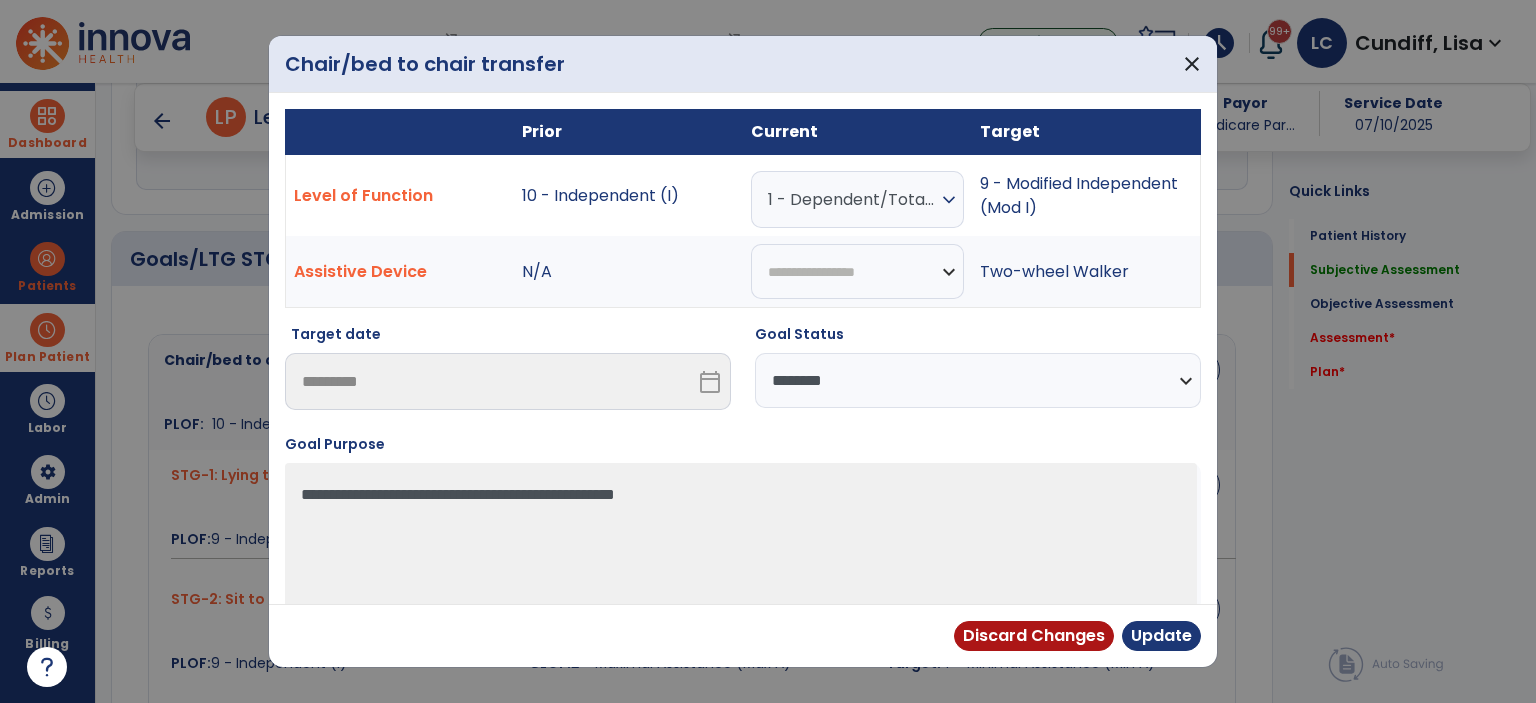 click on "1 - Dependent/Total Assistance (D)" at bounding box center [852, 199] 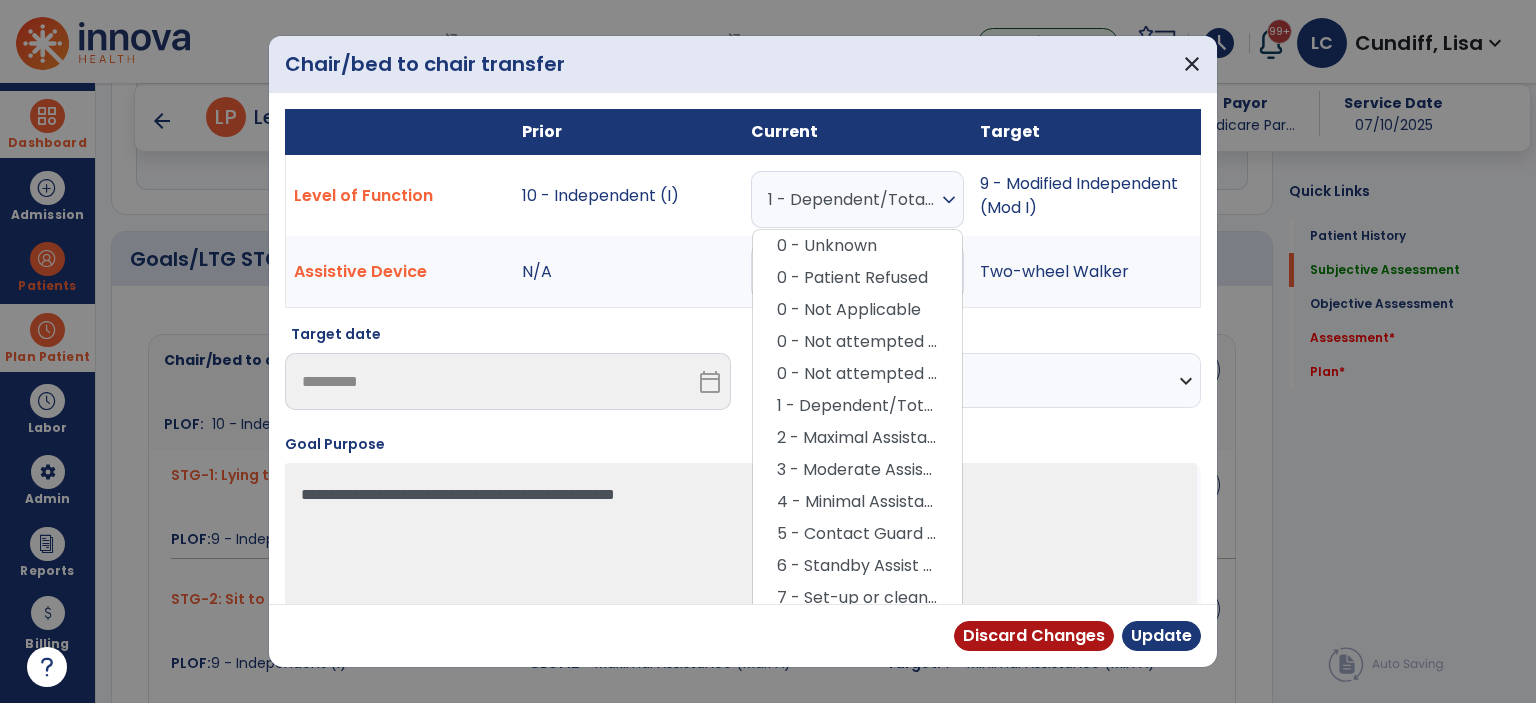 click on "2 - Maximal Assistance (Max A)" at bounding box center [857, 438] 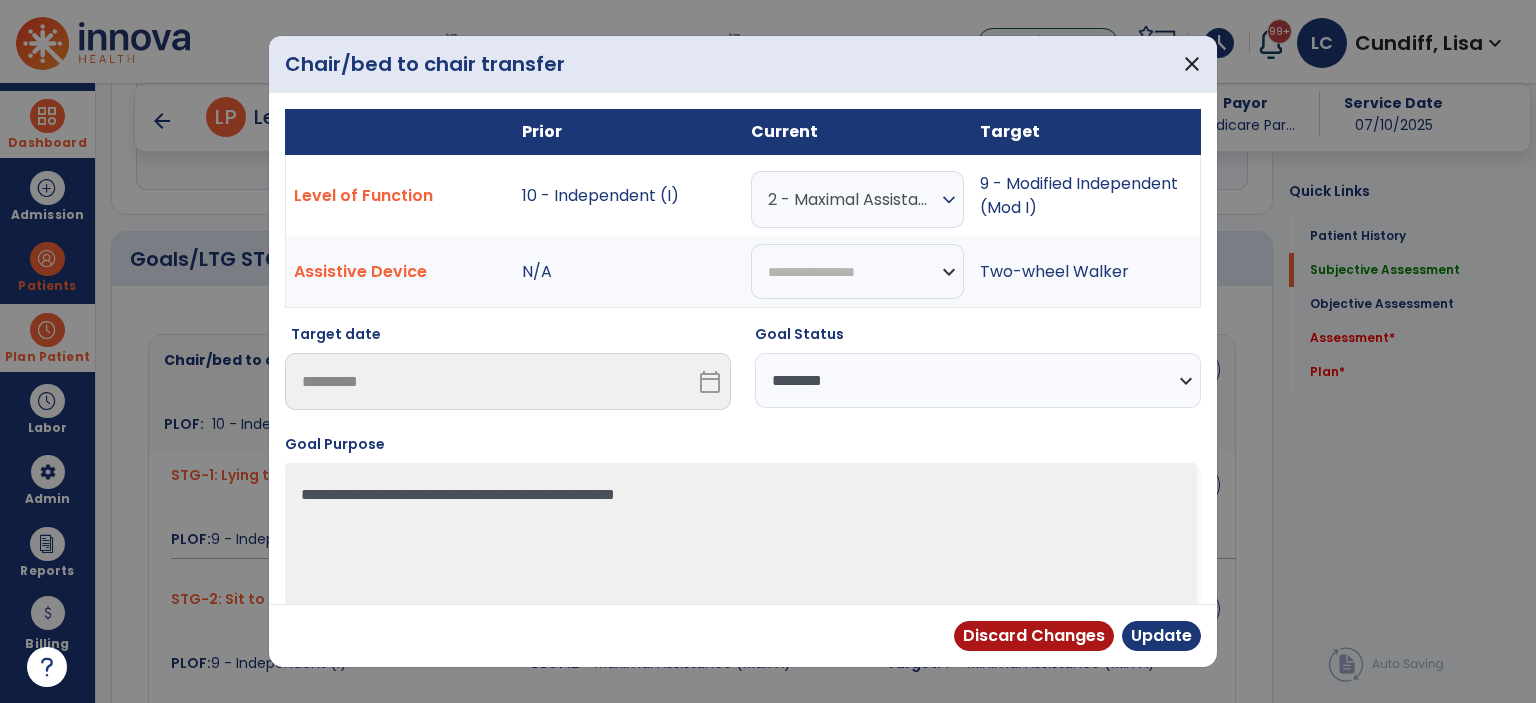 click on "**********" at bounding box center (978, 380) 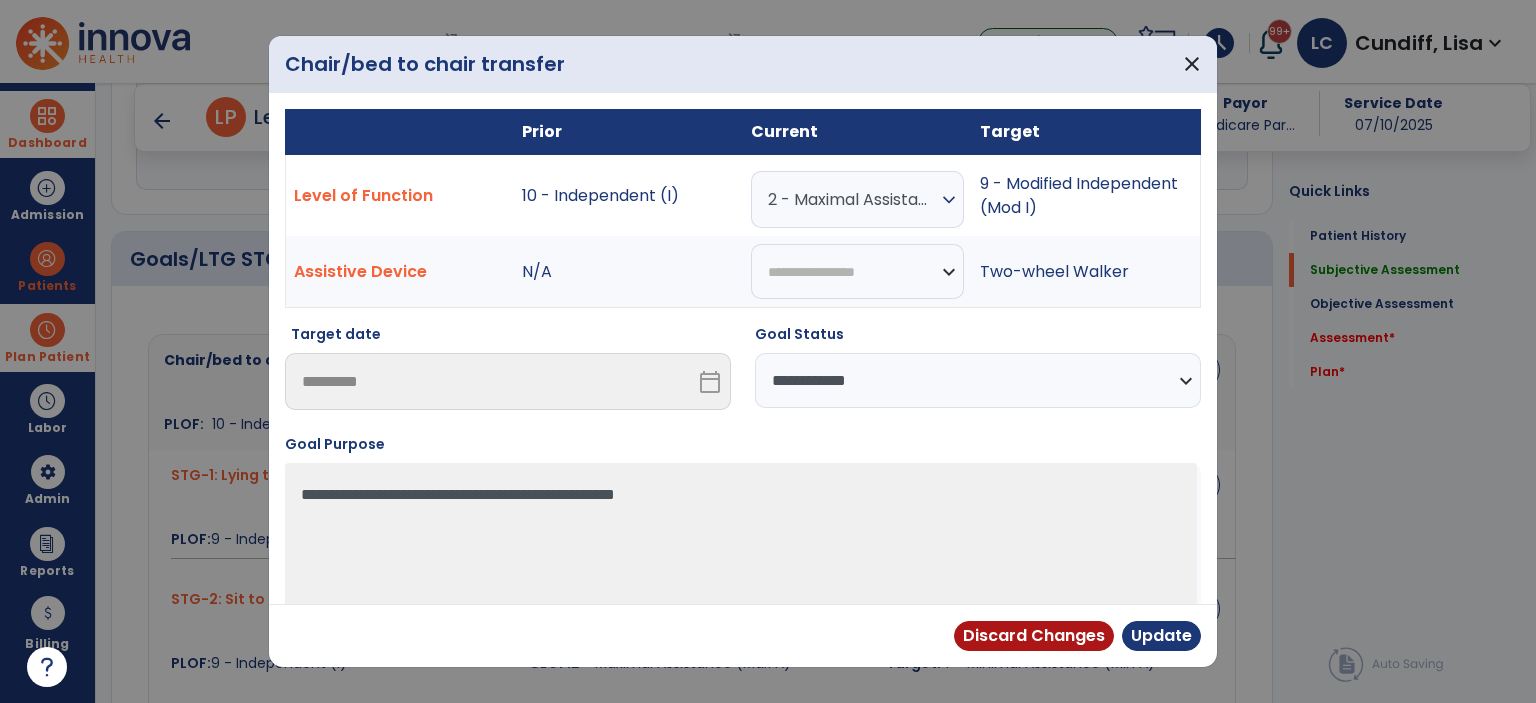 click on "**********" at bounding box center (978, 380) 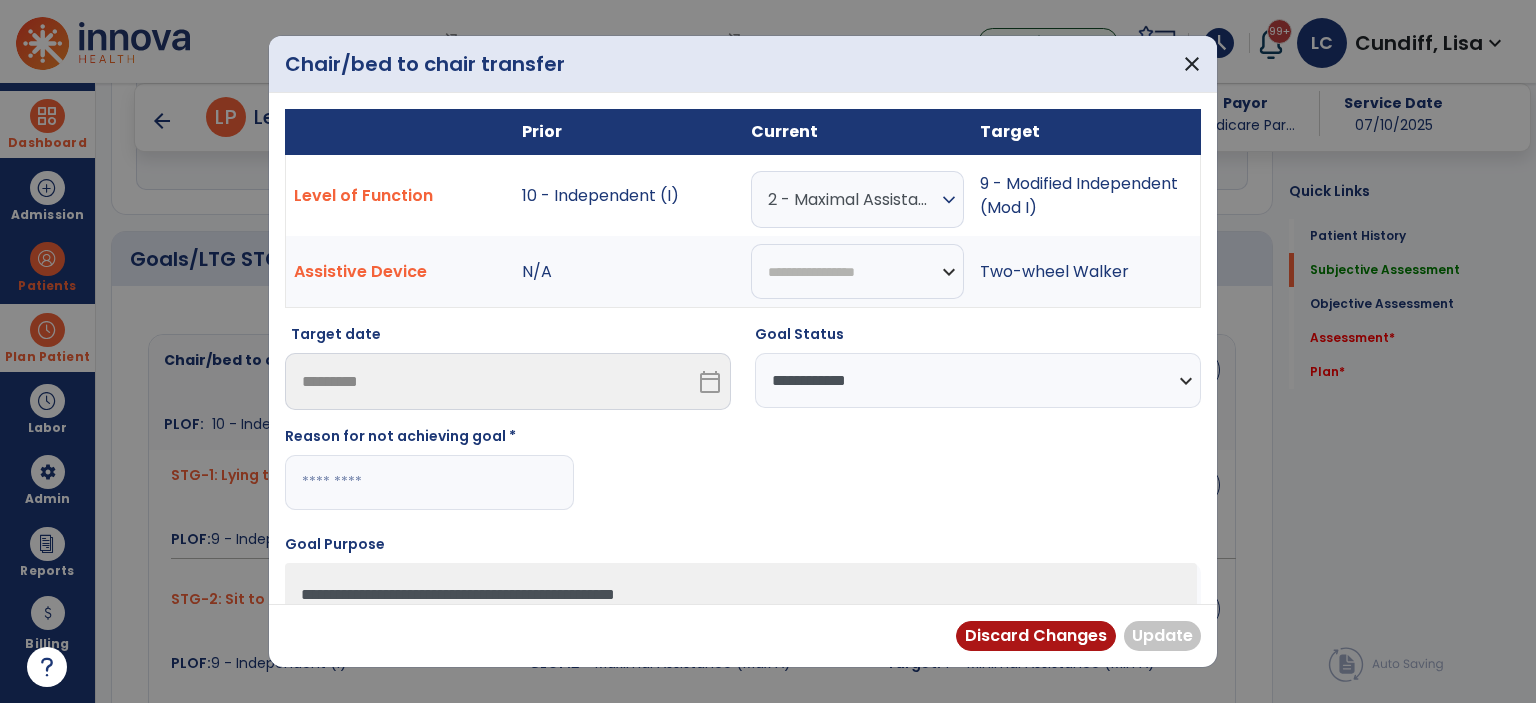 click at bounding box center (429, 482) 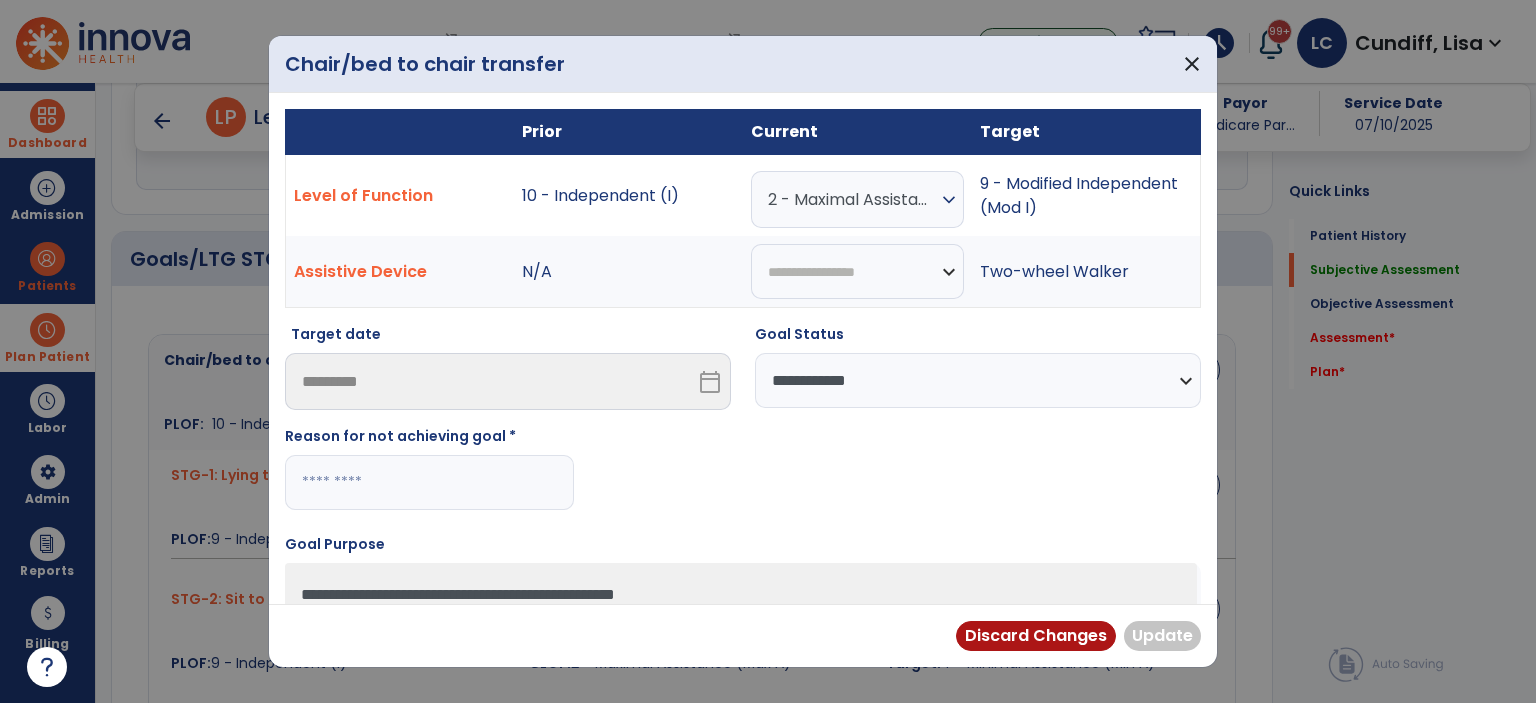 paste on "**********" 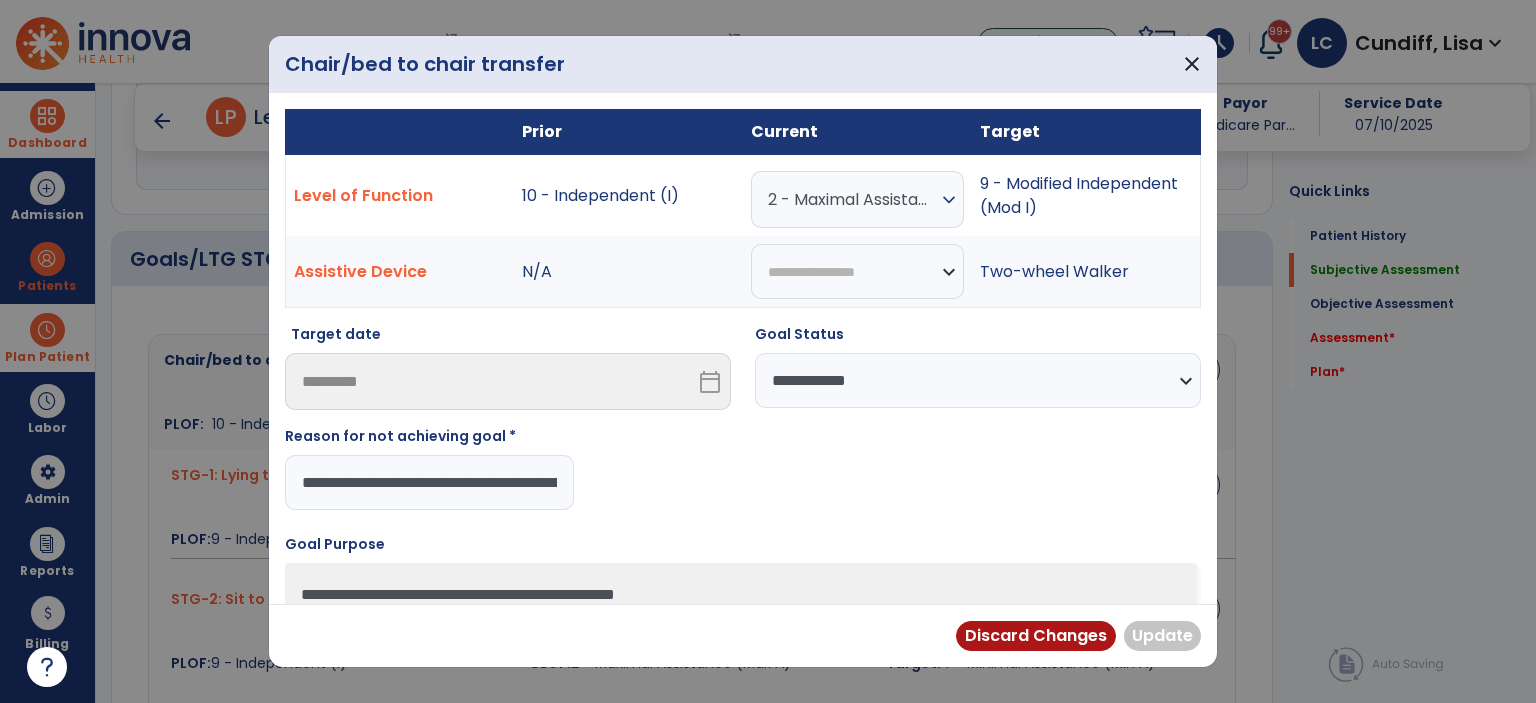 scroll, scrollTop: 0, scrollLeft: 1057, axis: horizontal 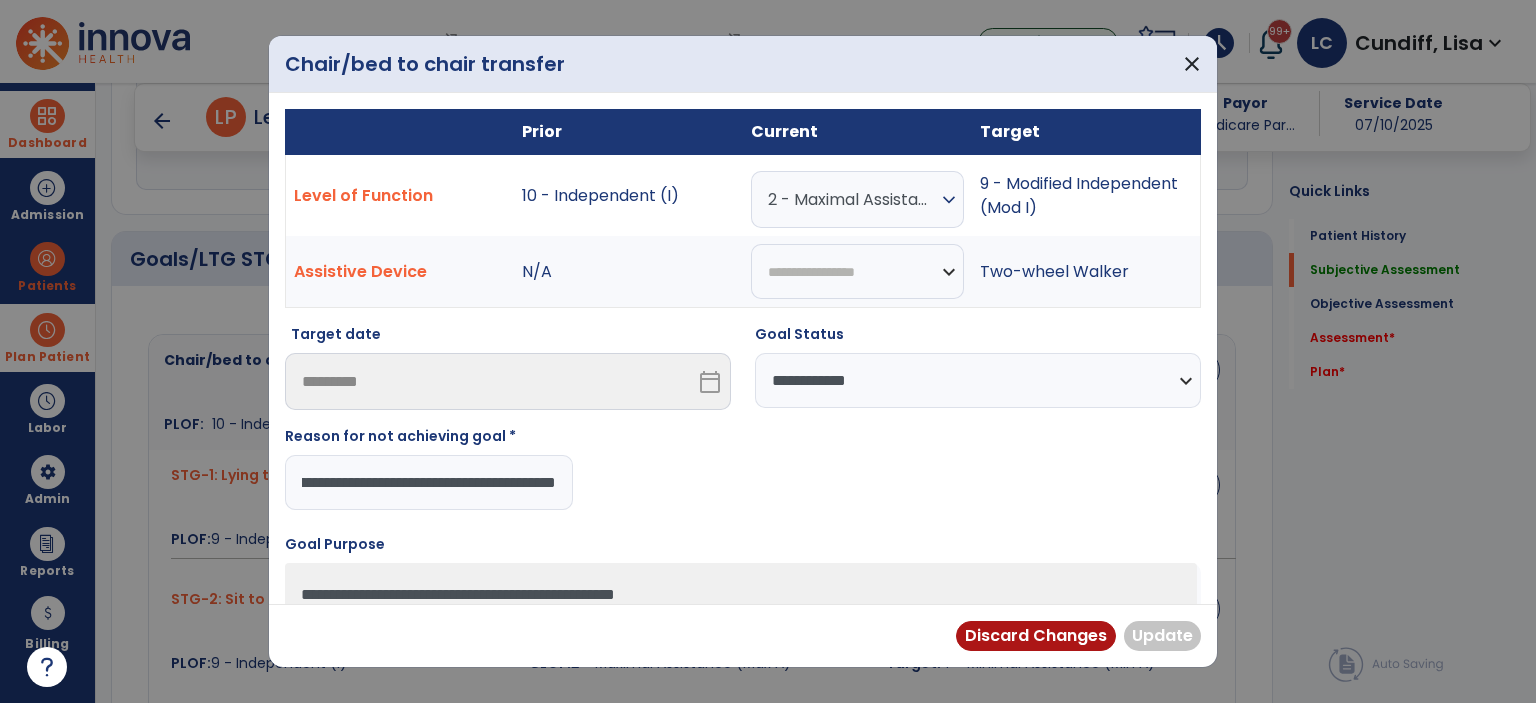 drag, startPoint x: 315, startPoint y: 483, endPoint x: 808, endPoint y: 526, distance: 494.8717 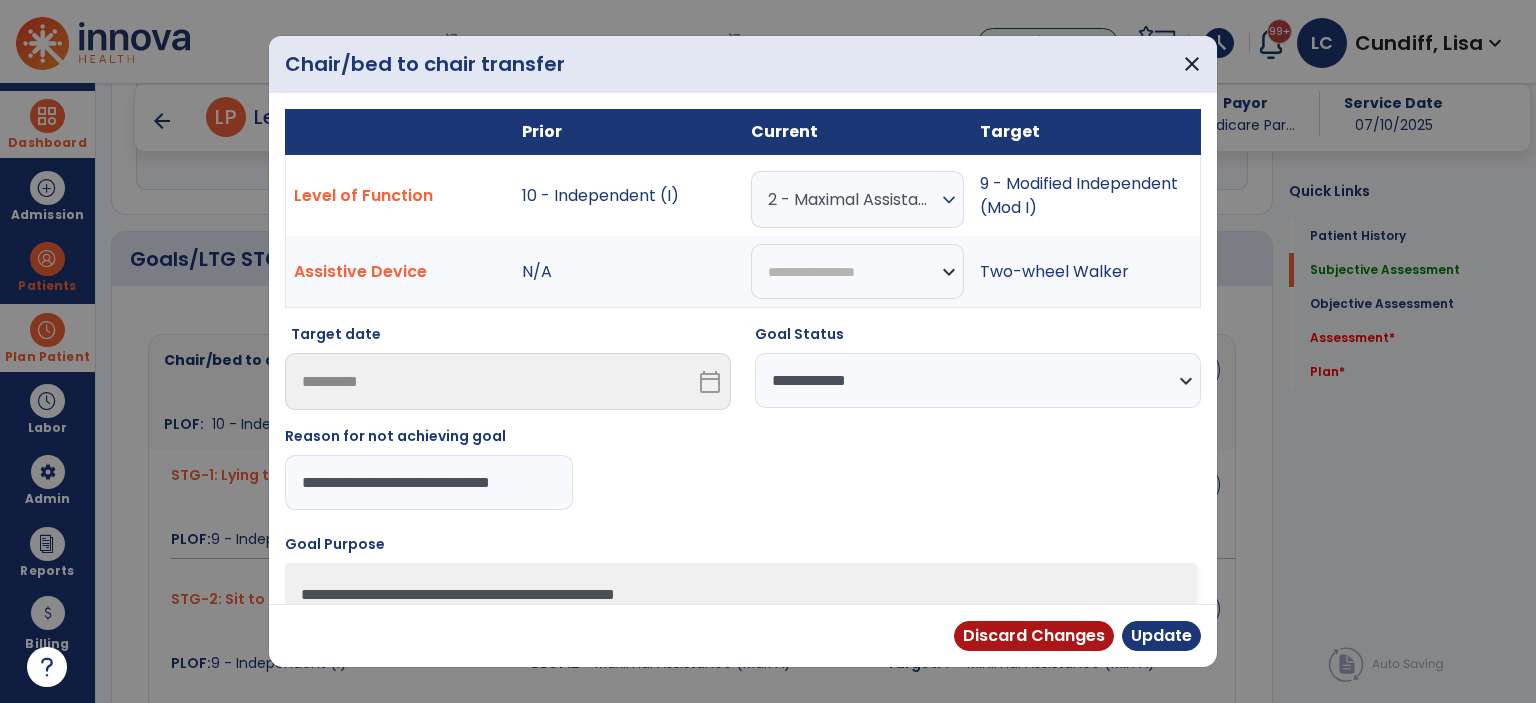 scroll, scrollTop: 0, scrollLeft: 0, axis: both 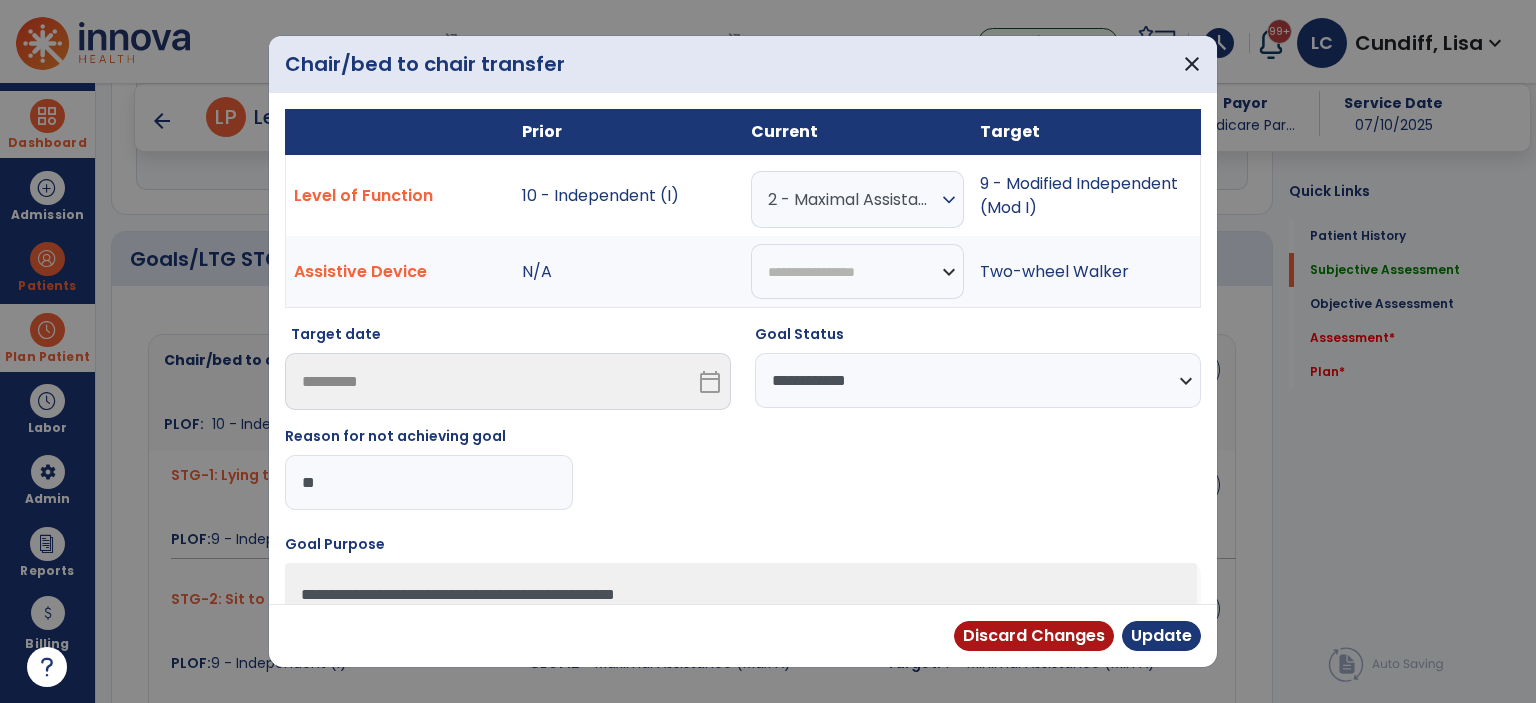 type on "*" 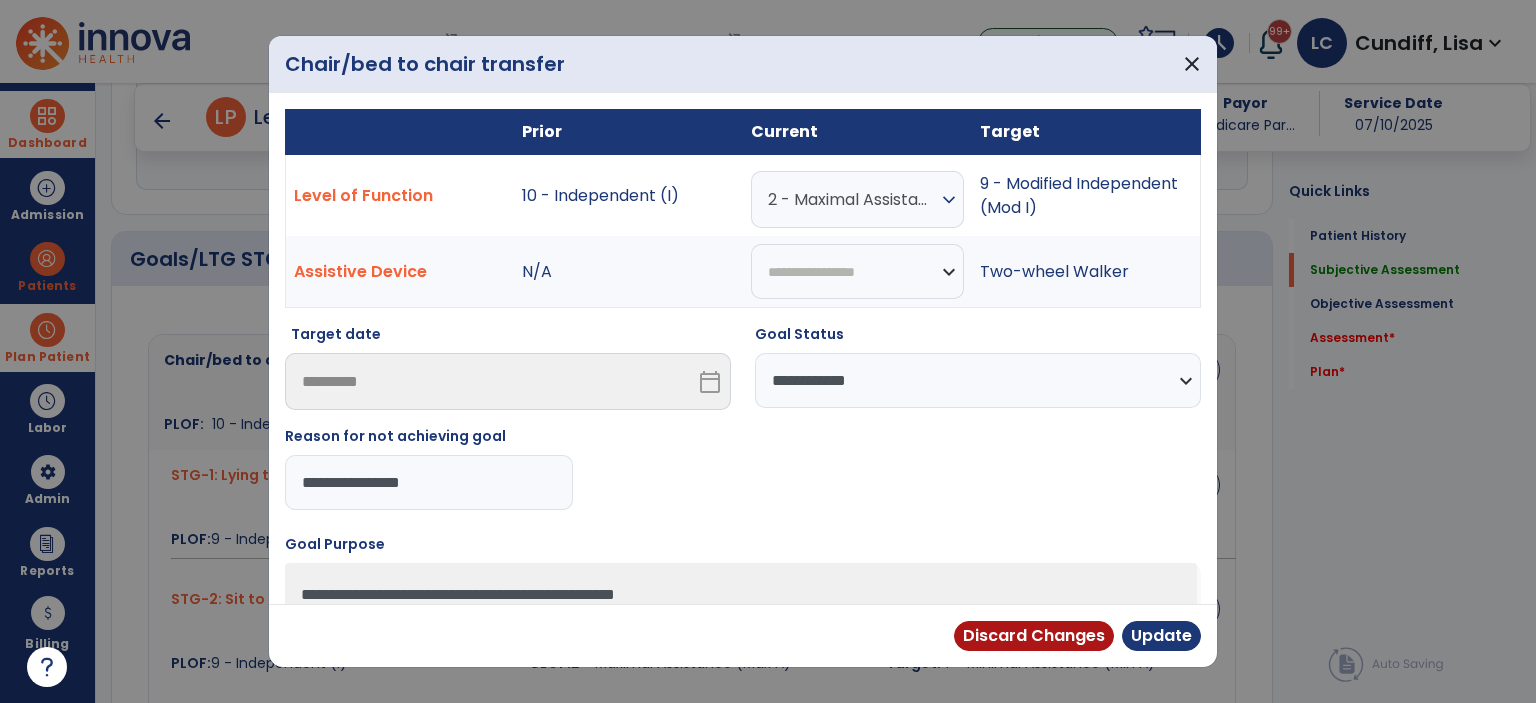 drag, startPoint x: 535, startPoint y: 473, endPoint x: 189, endPoint y: 492, distance: 346.52127 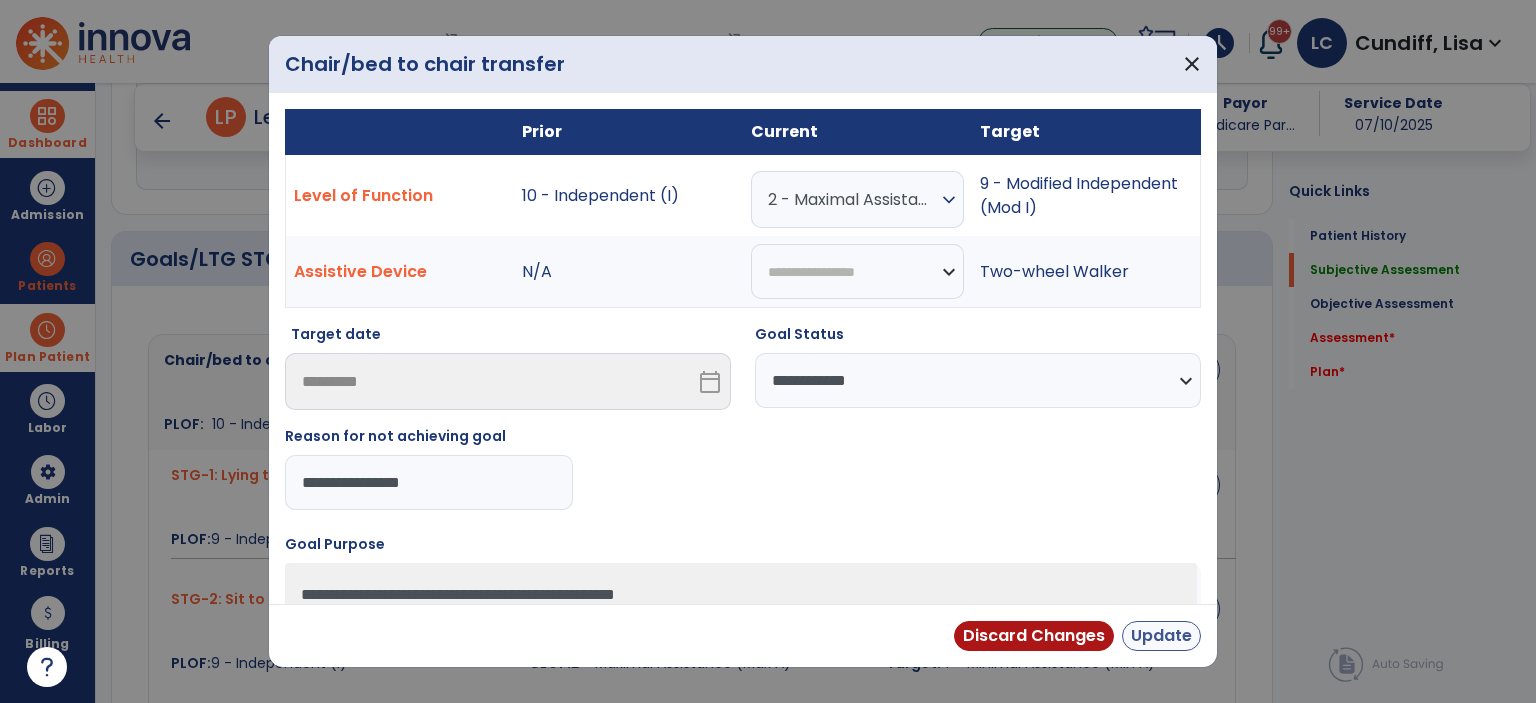 type on "**********" 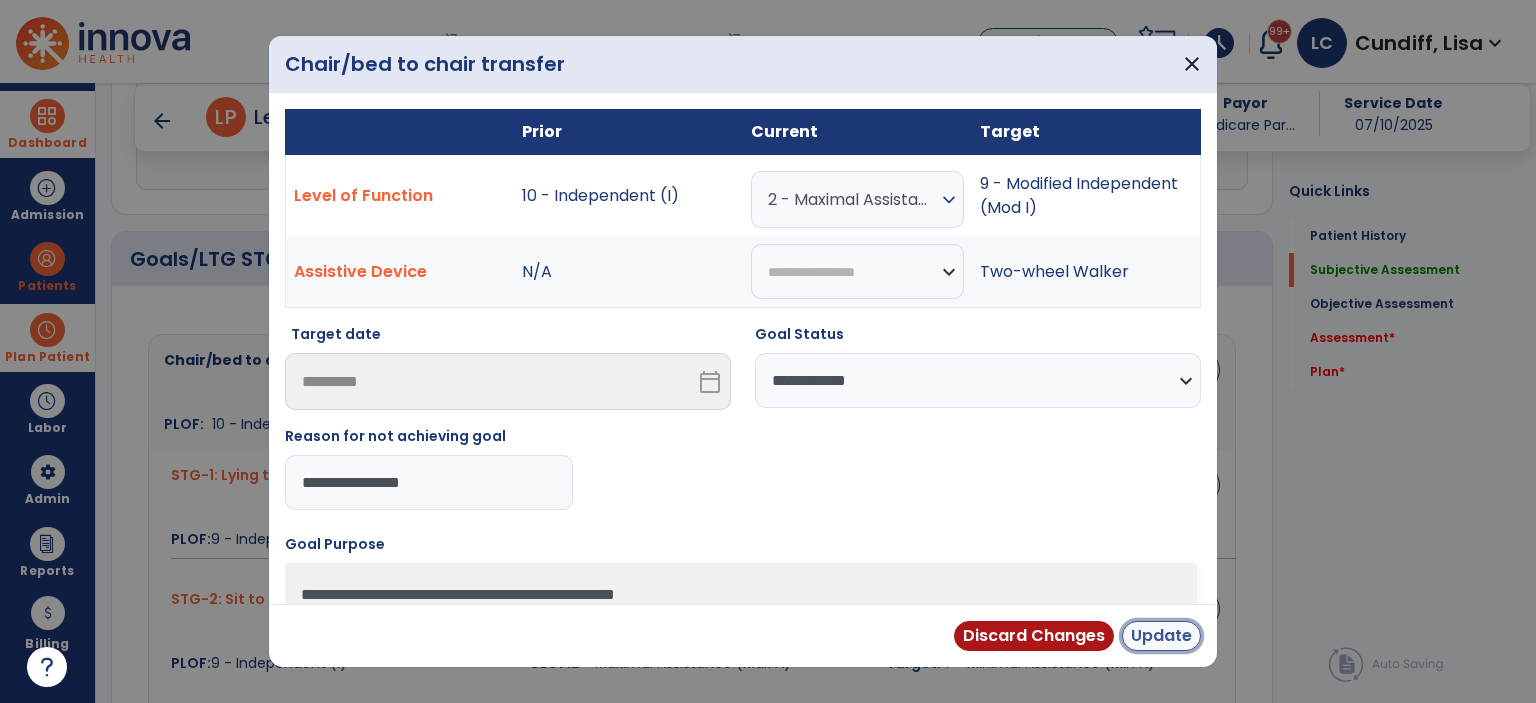 click on "Update" at bounding box center [1161, 636] 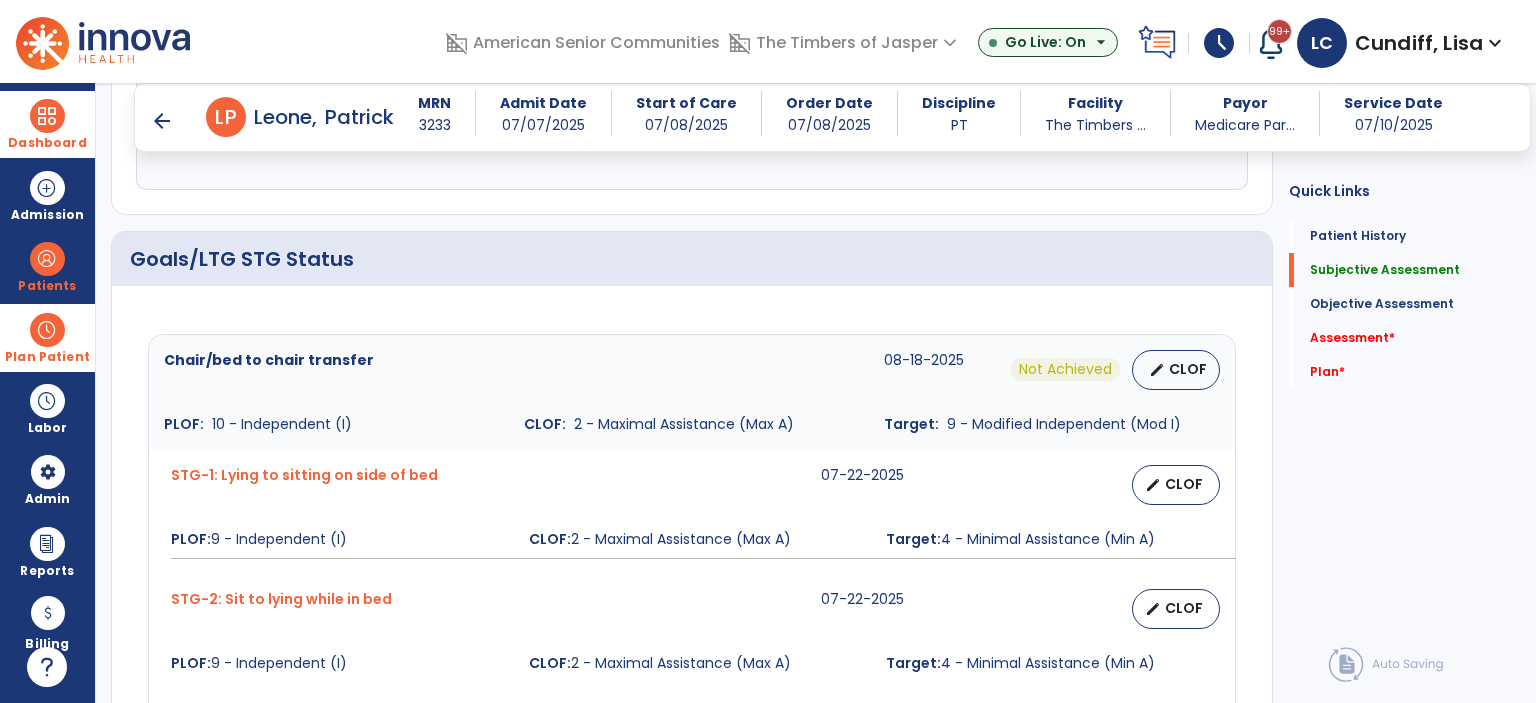 scroll, scrollTop: 900, scrollLeft: 0, axis: vertical 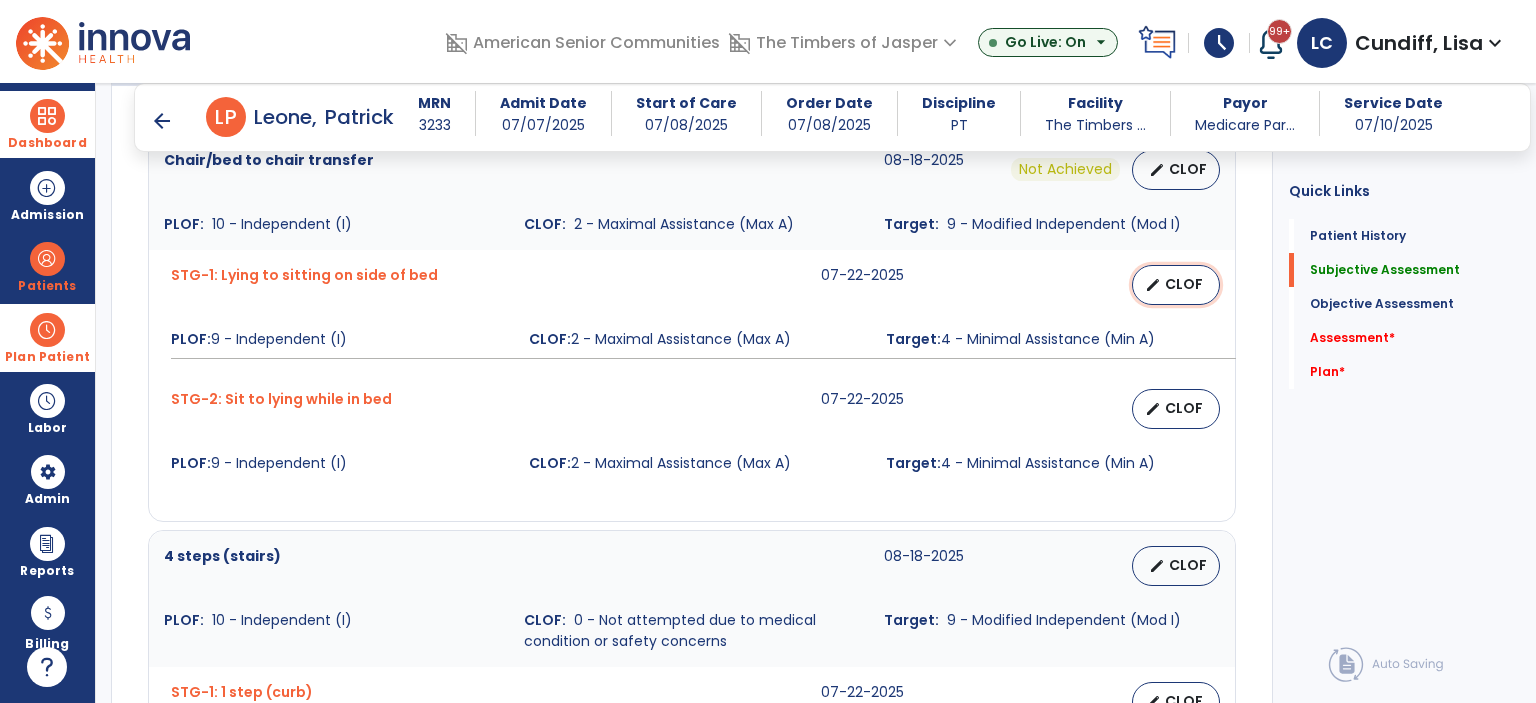 click on "edit" at bounding box center [1153, 285] 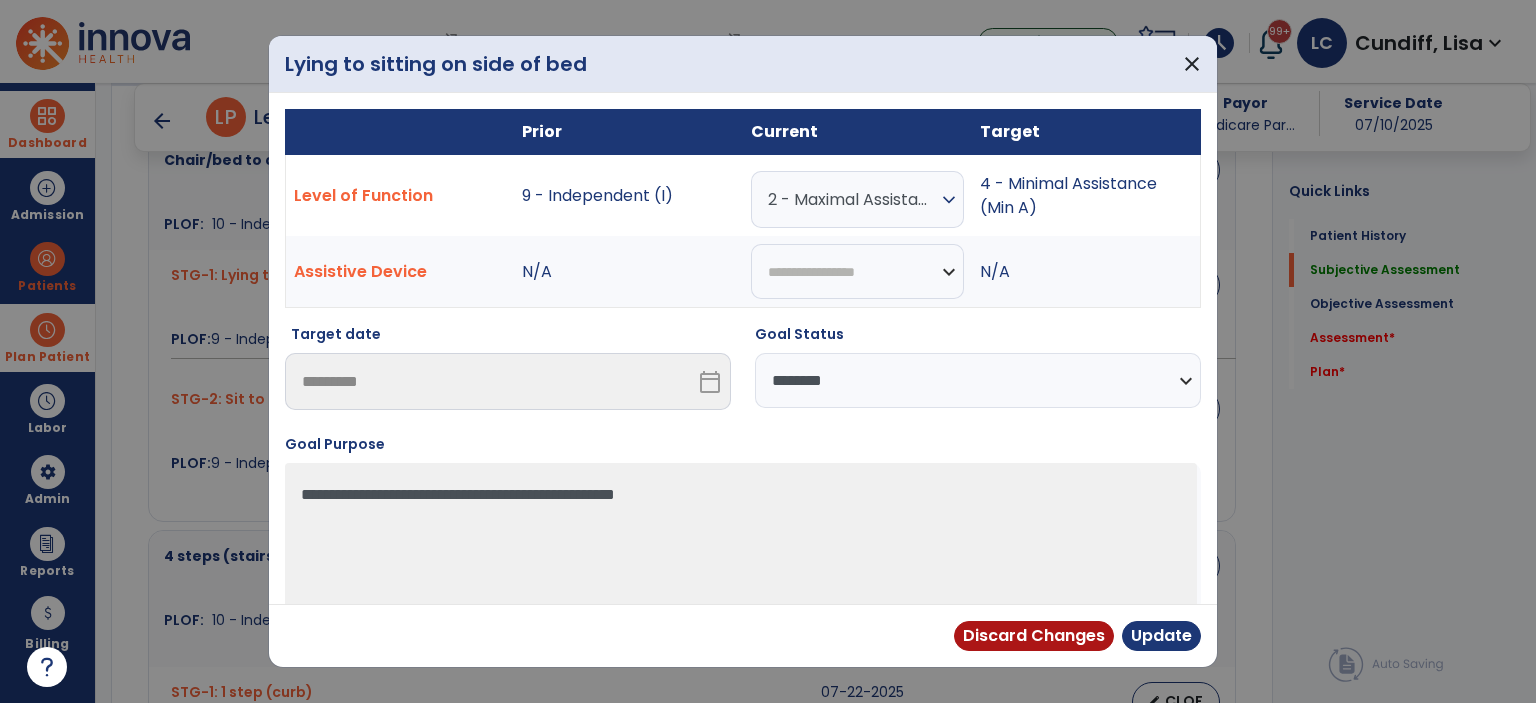 click on "2 - Maximal Assistance (Max A)   expand_more" at bounding box center (857, 199) 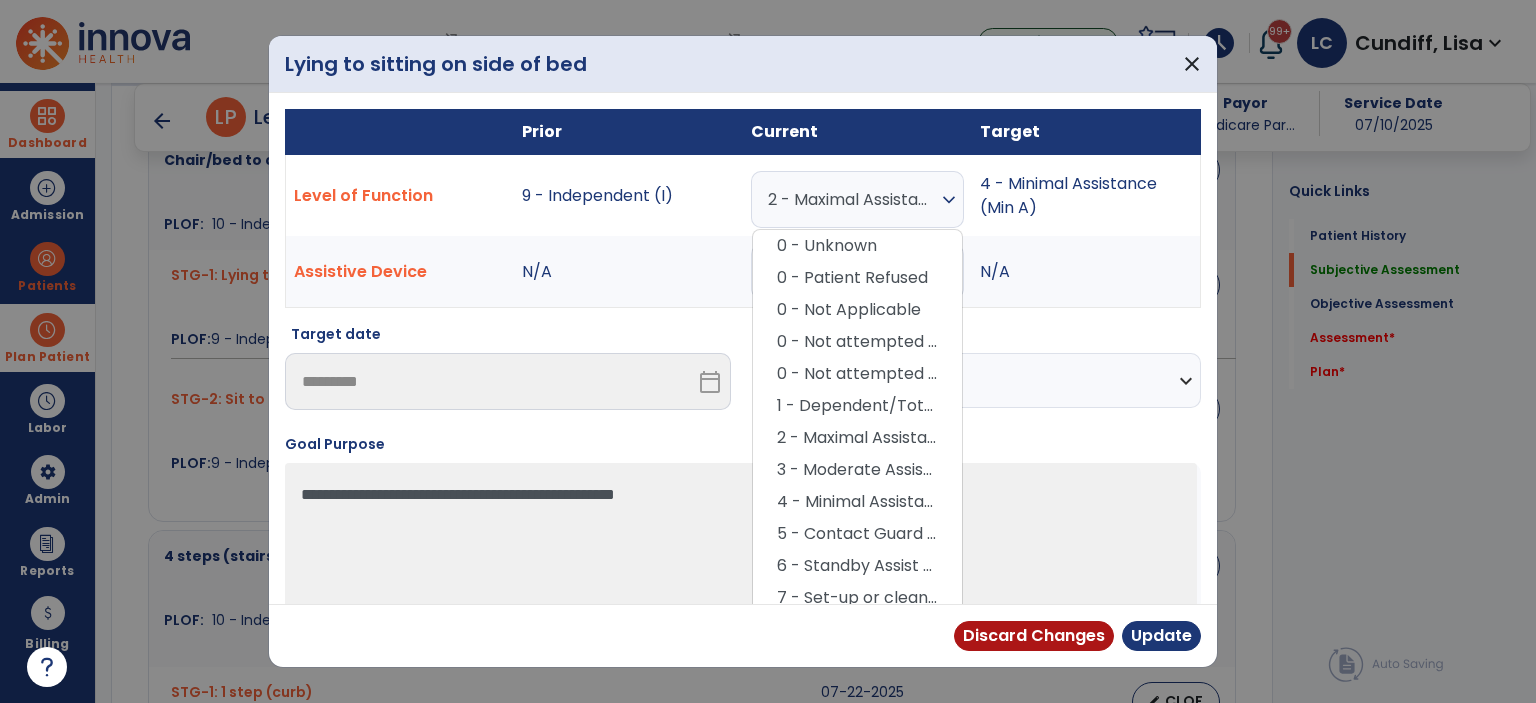 click on "2 - Maximal Assistance (Max A)" at bounding box center [852, 199] 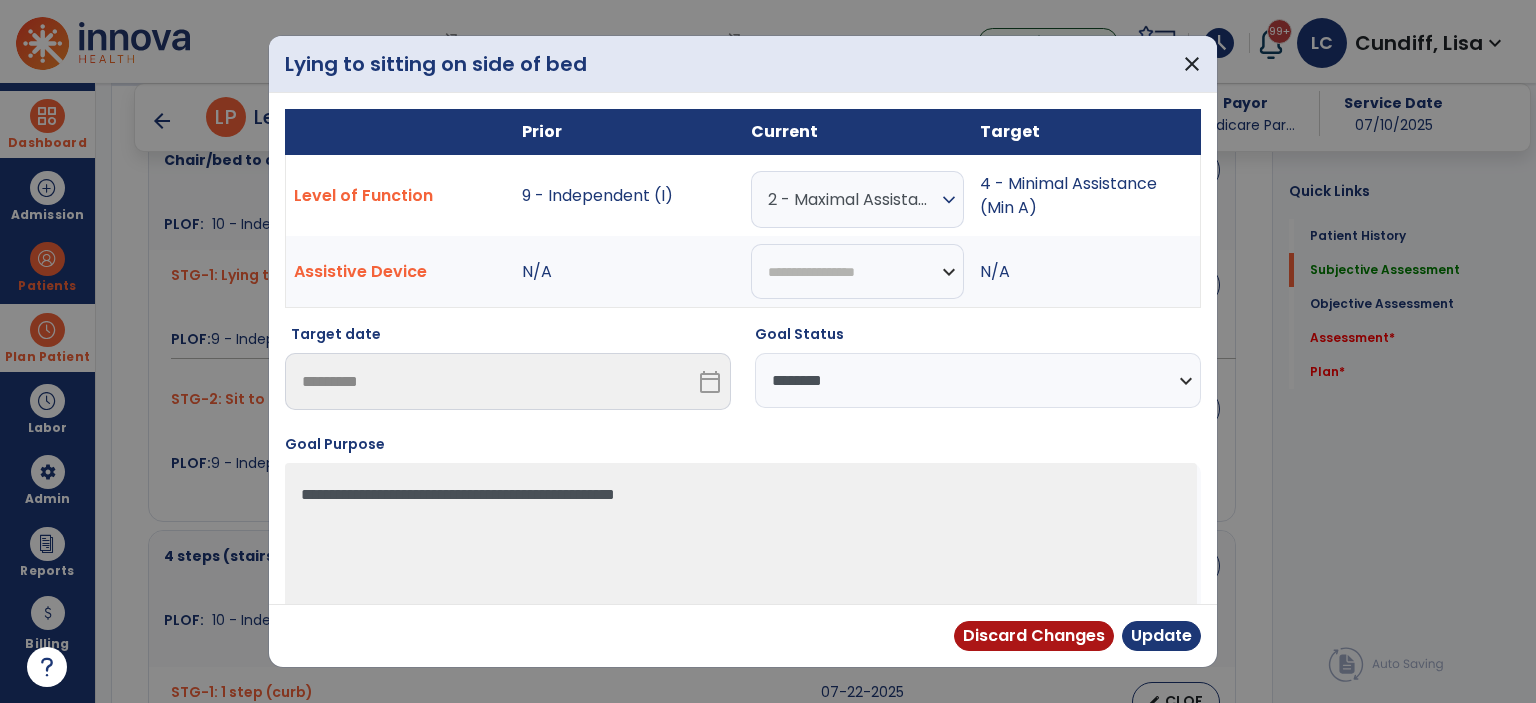 click on "**********" at bounding box center (978, 380) 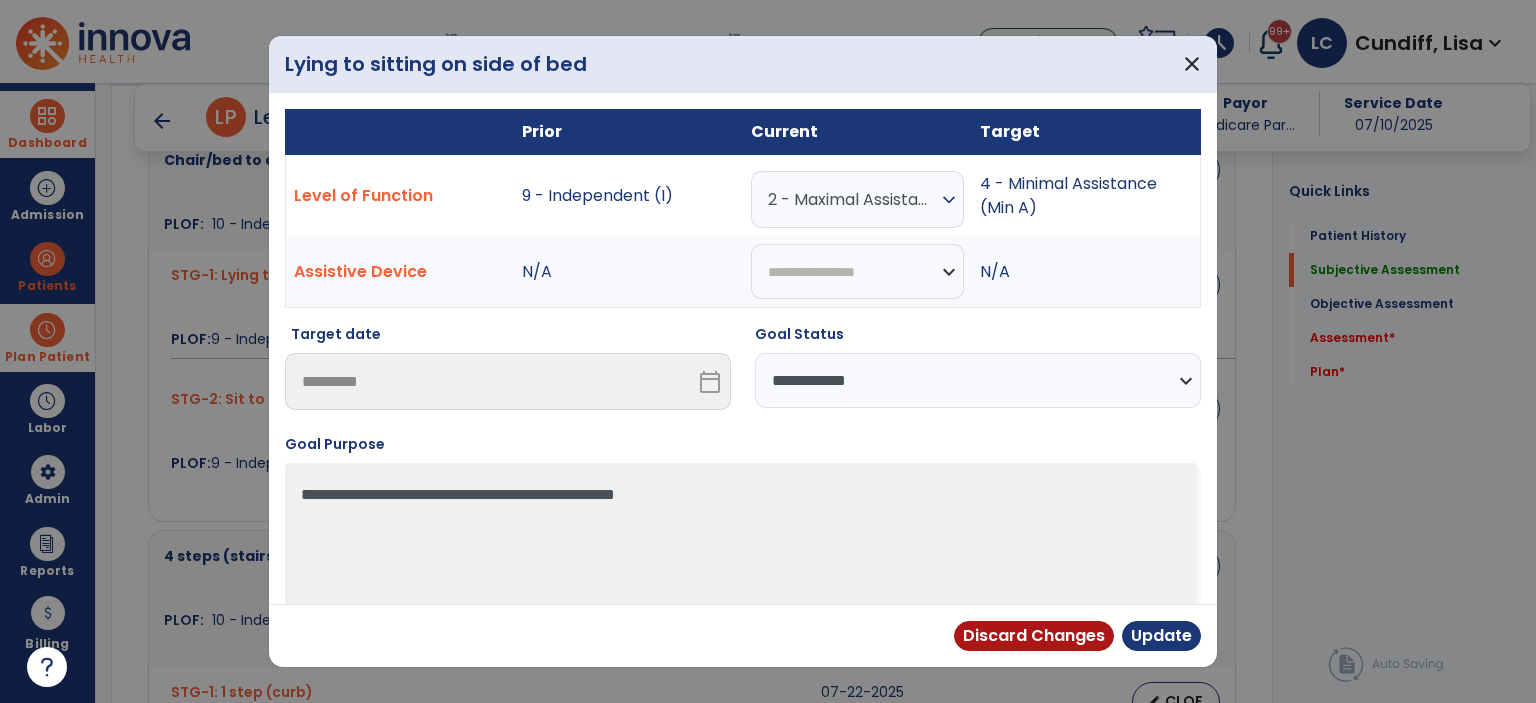 click on "**********" at bounding box center [978, 380] 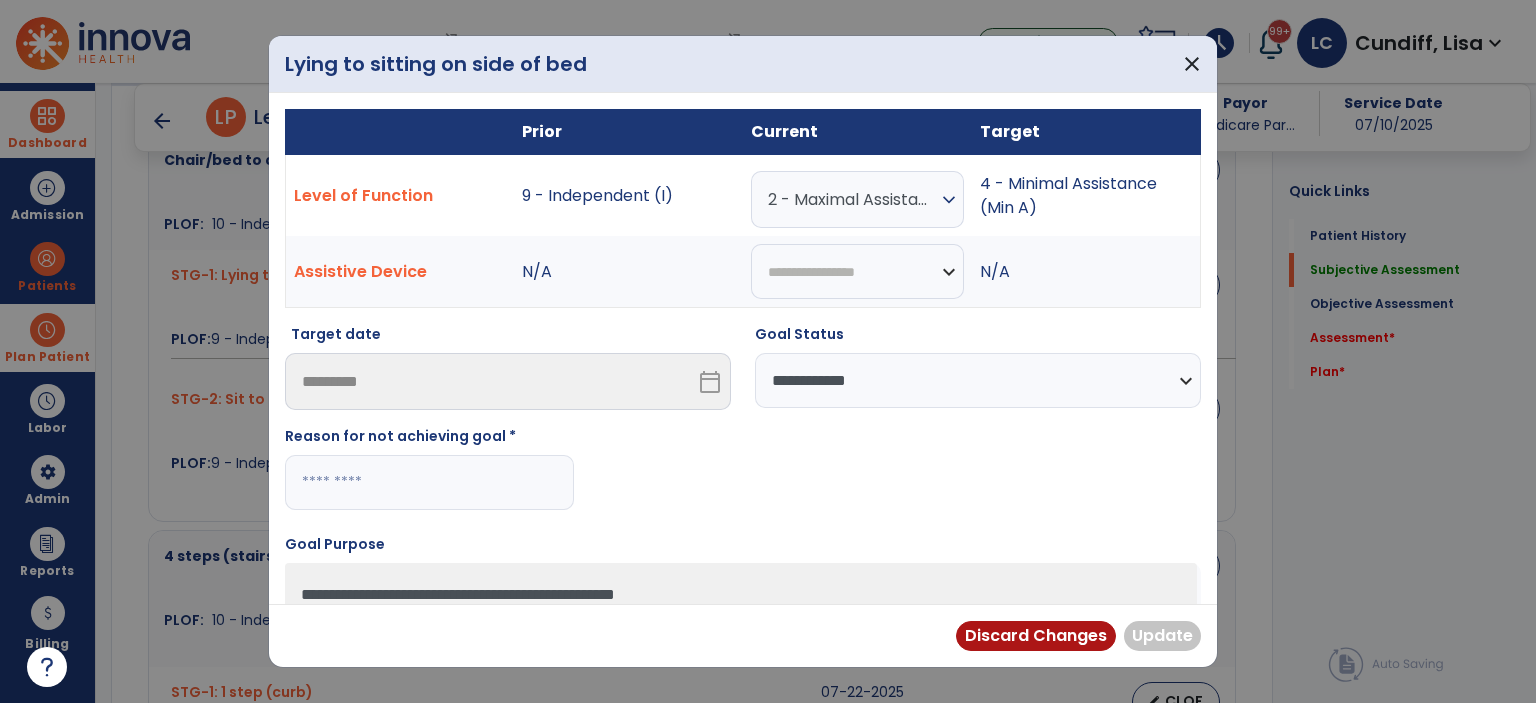 click at bounding box center (429, 482) 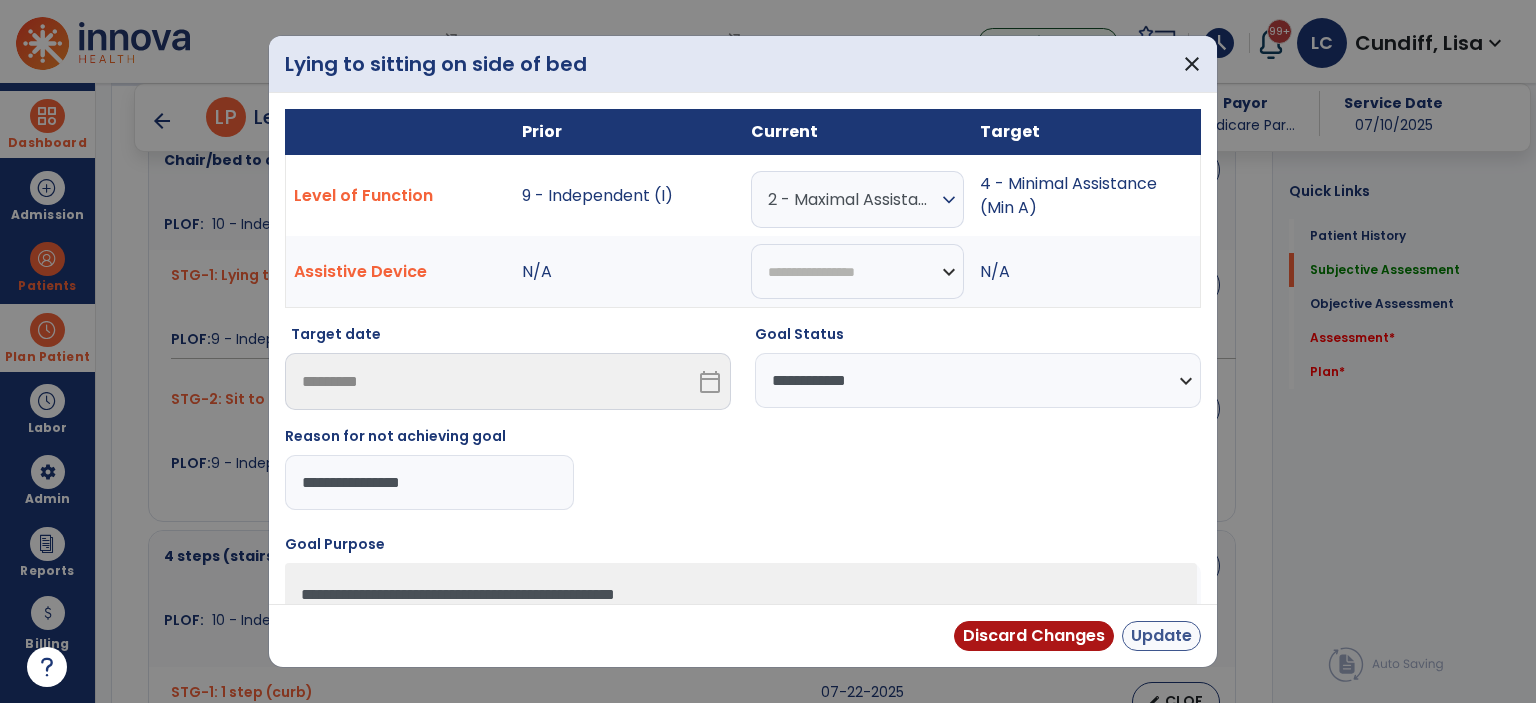 type on "**********" 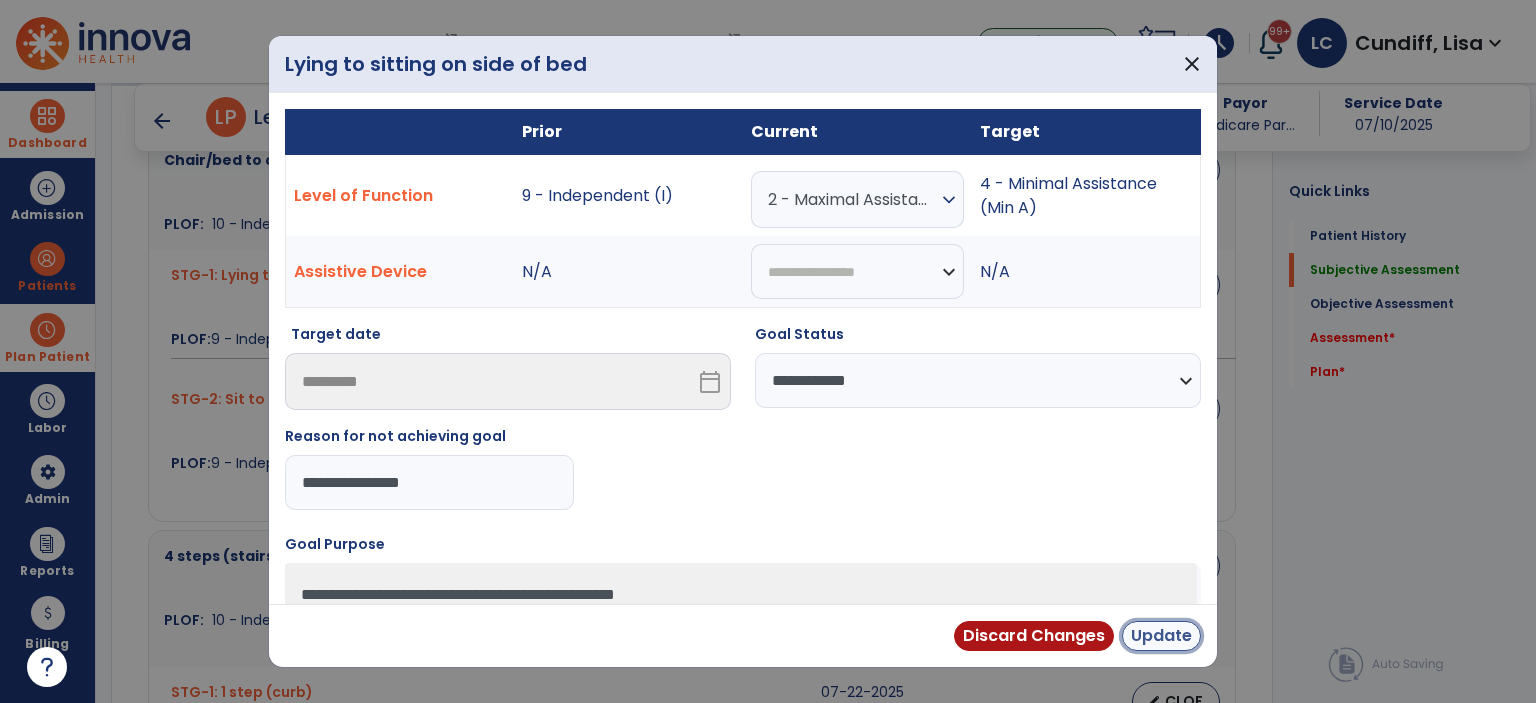 click on "Update" at bounding box center [1161, 636] 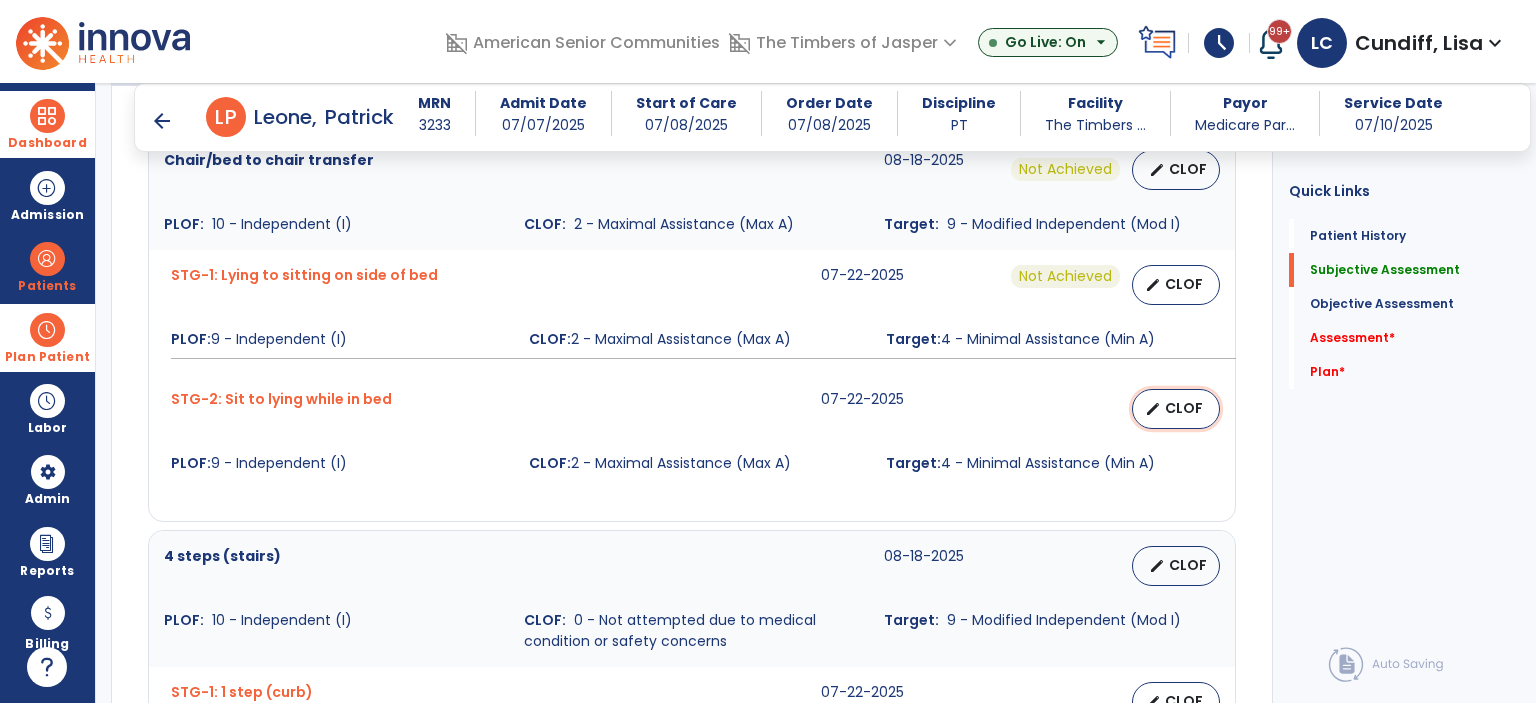click on "edit" at bounding box center [1153, 409] 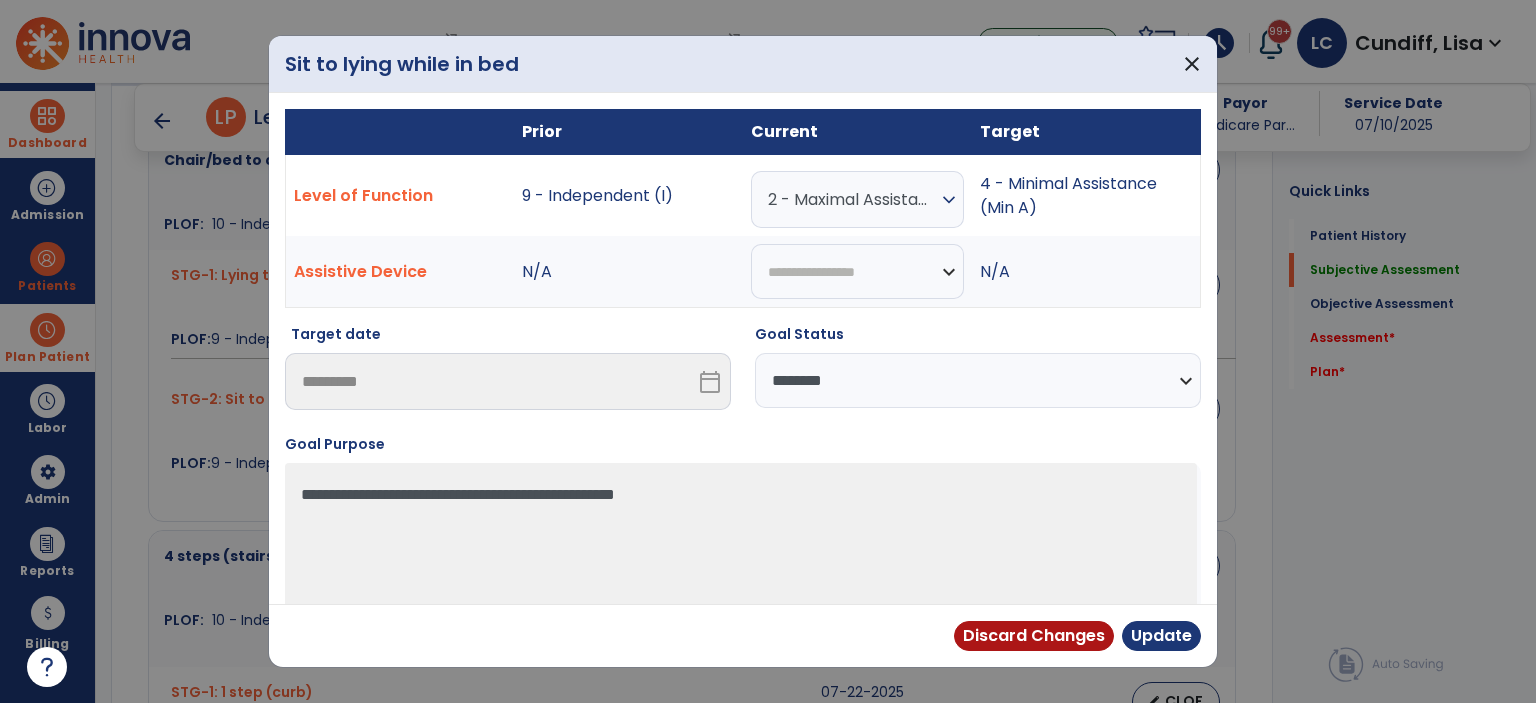drag, startPoint x: 820, startPoint y: 383, endPoint x: 816, endPoint y: 399, distance: 16.492422 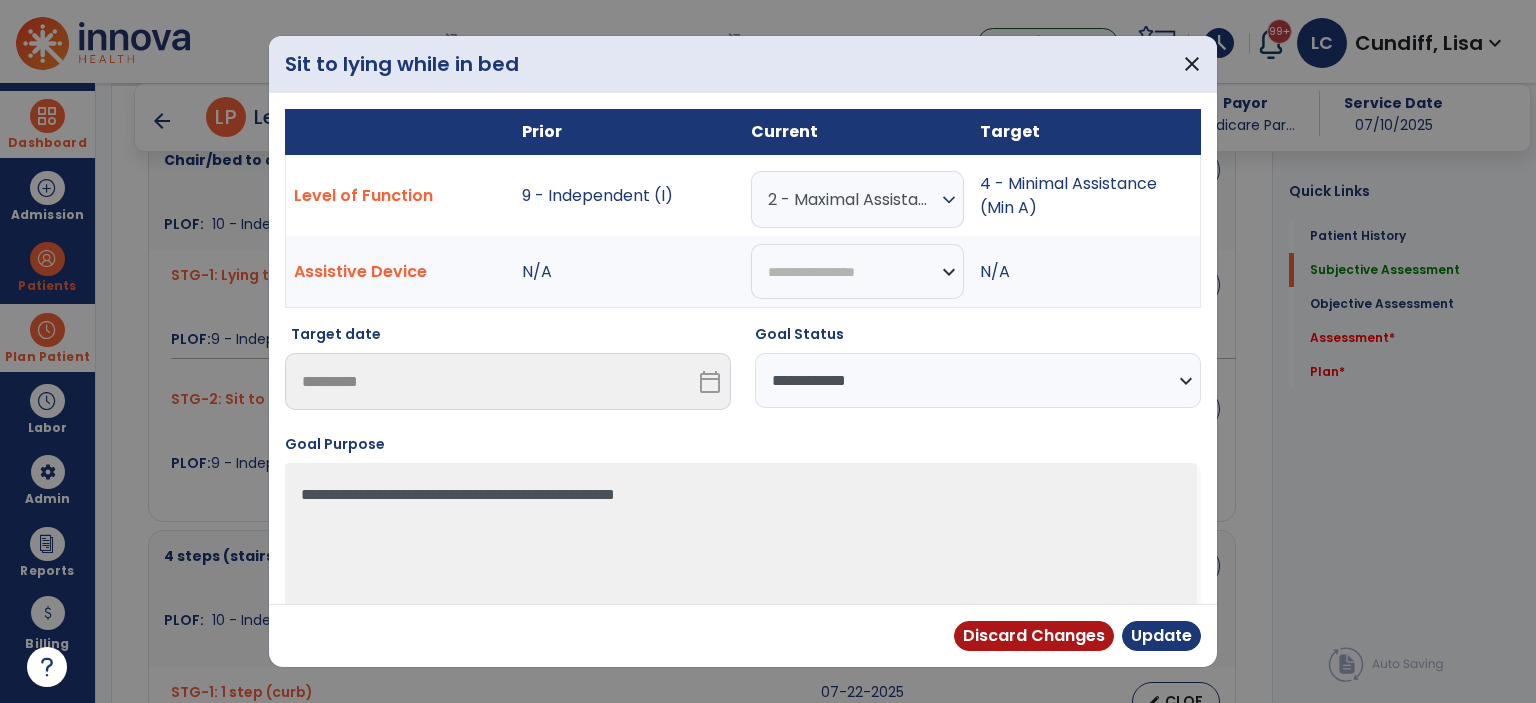 click on "**********" at bounding box center (978, 380) 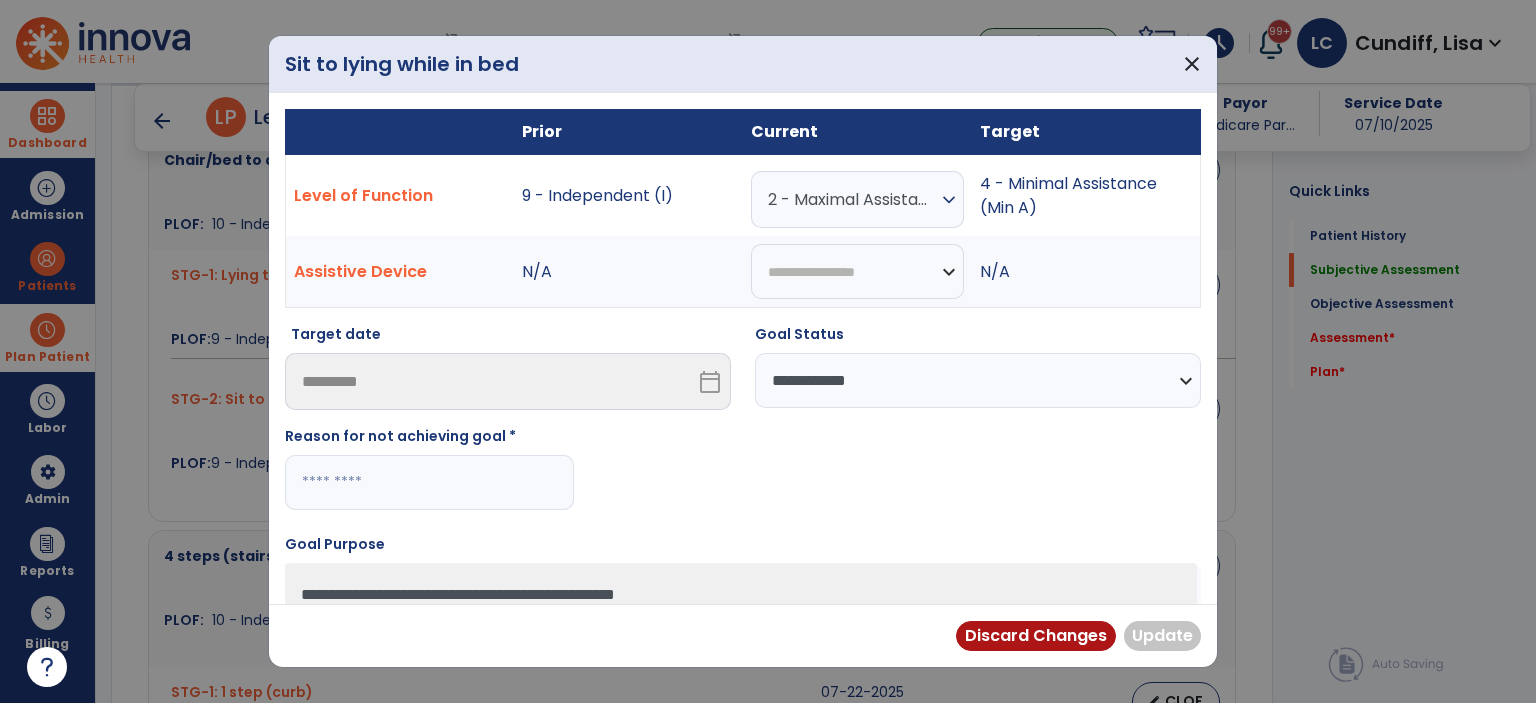 click at bounding box center (429, 482) 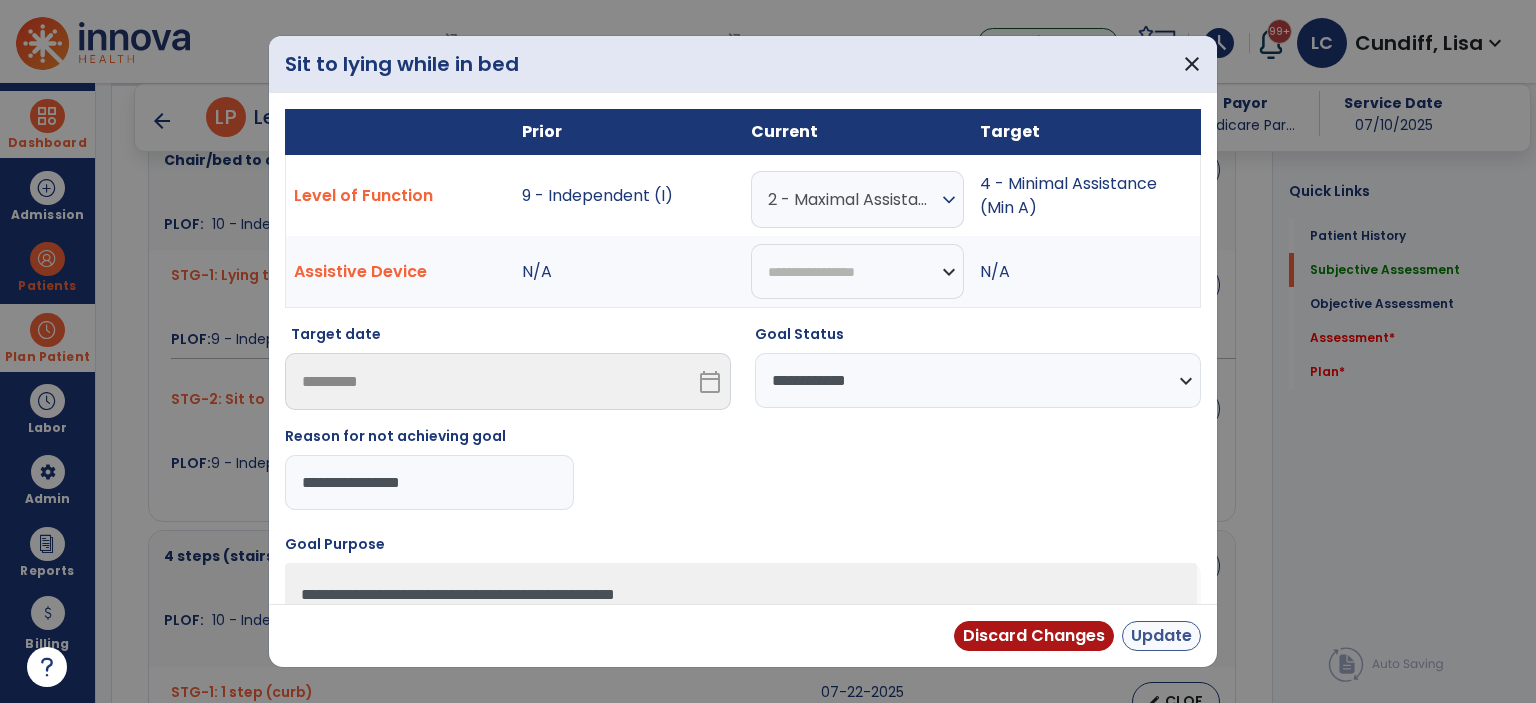 type on "**********" 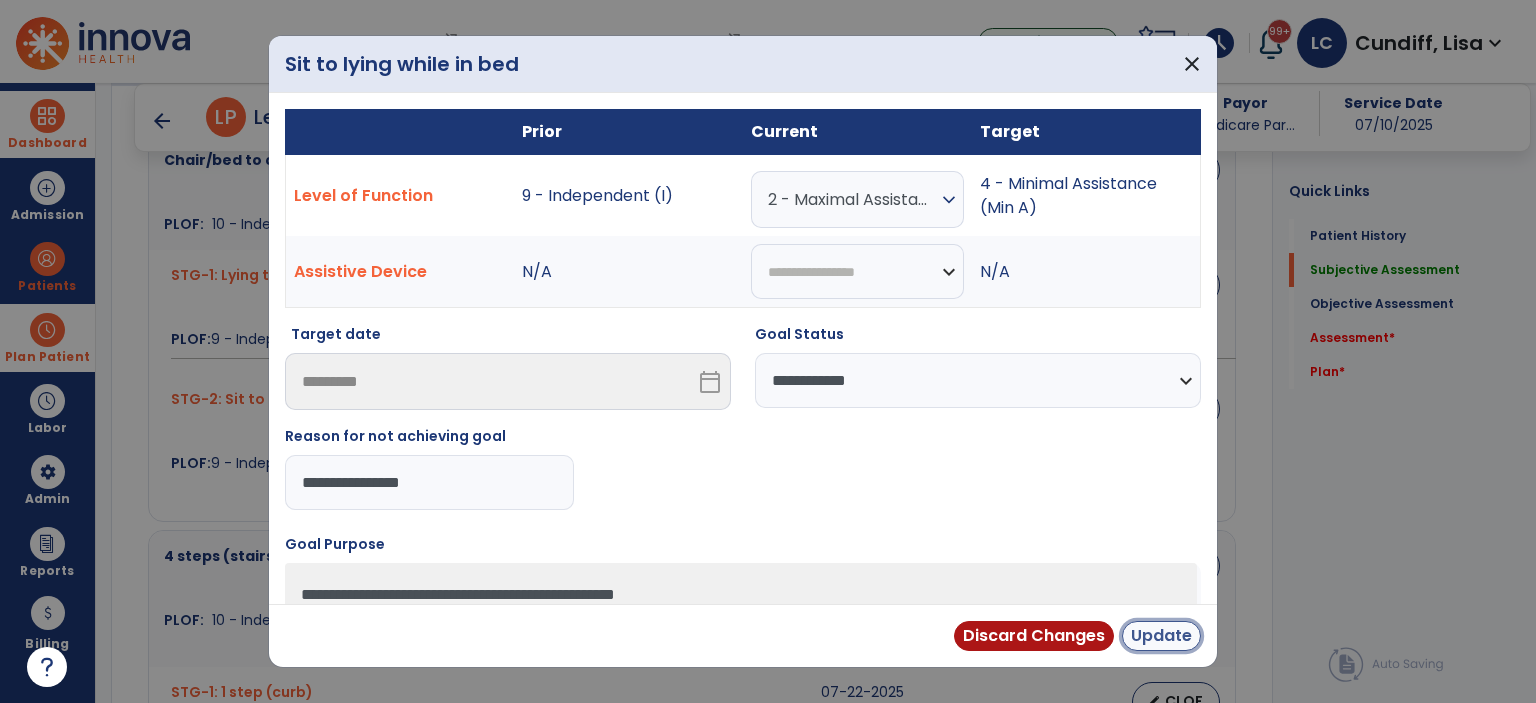 click on "Update" at bounding box center (1161, 636) 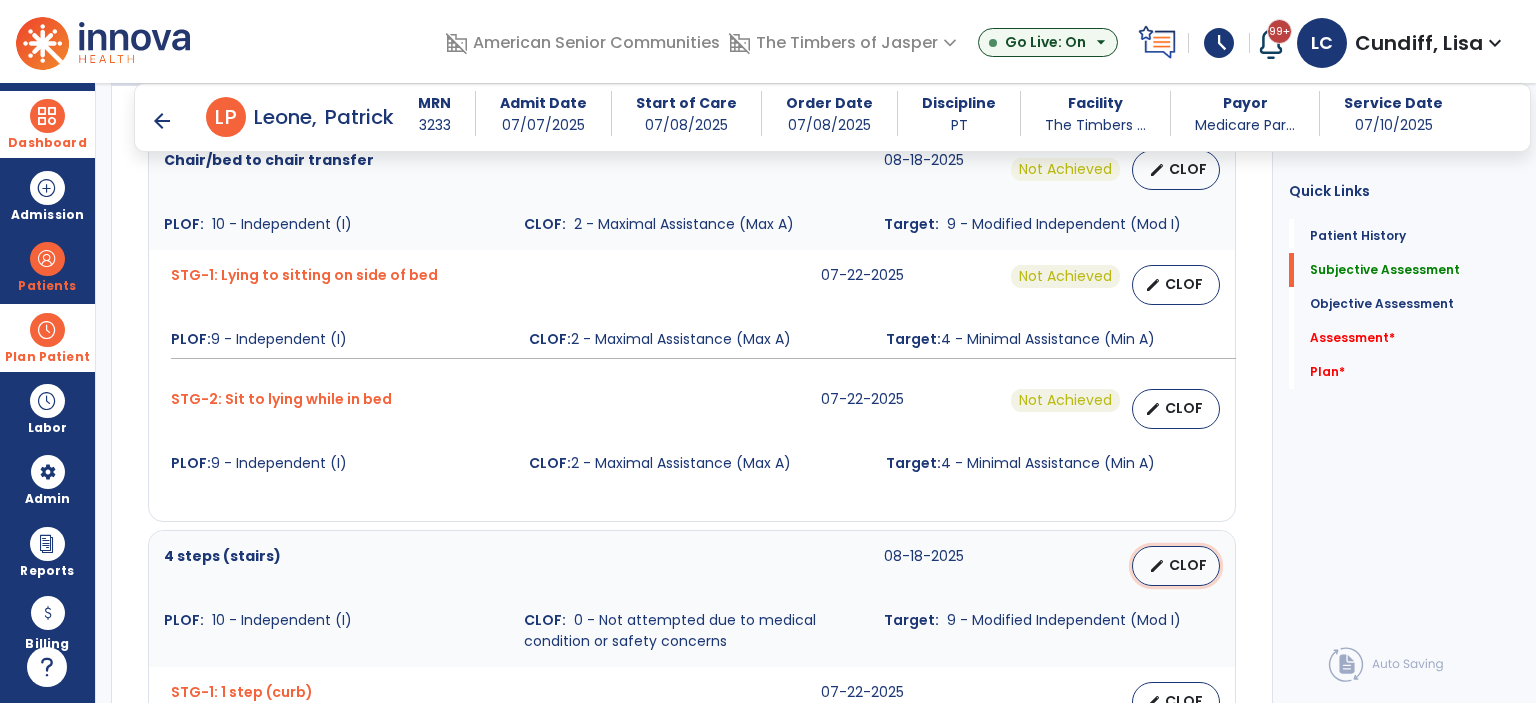 click on "edit" at bounding box center (1157, 566) 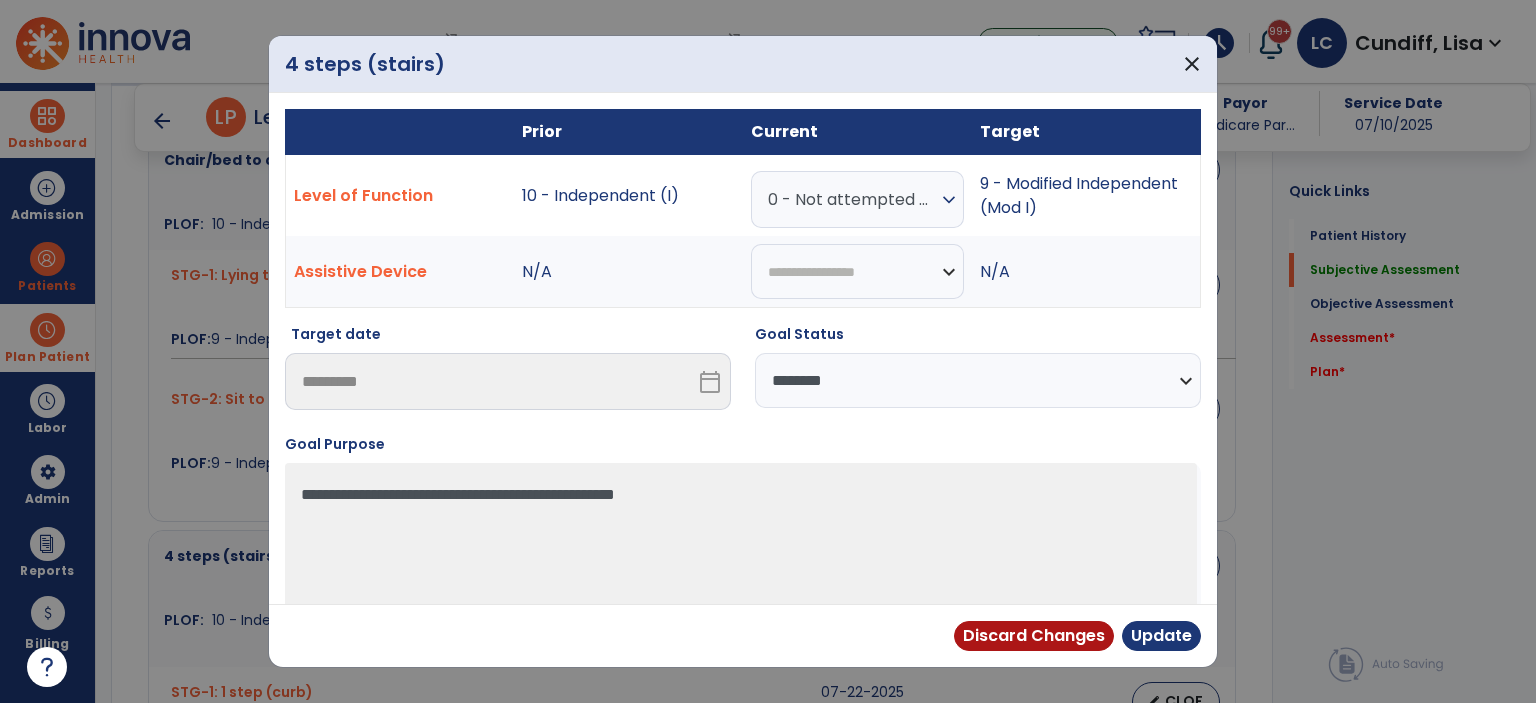 click on "**********" at bounding box center (978, 380) 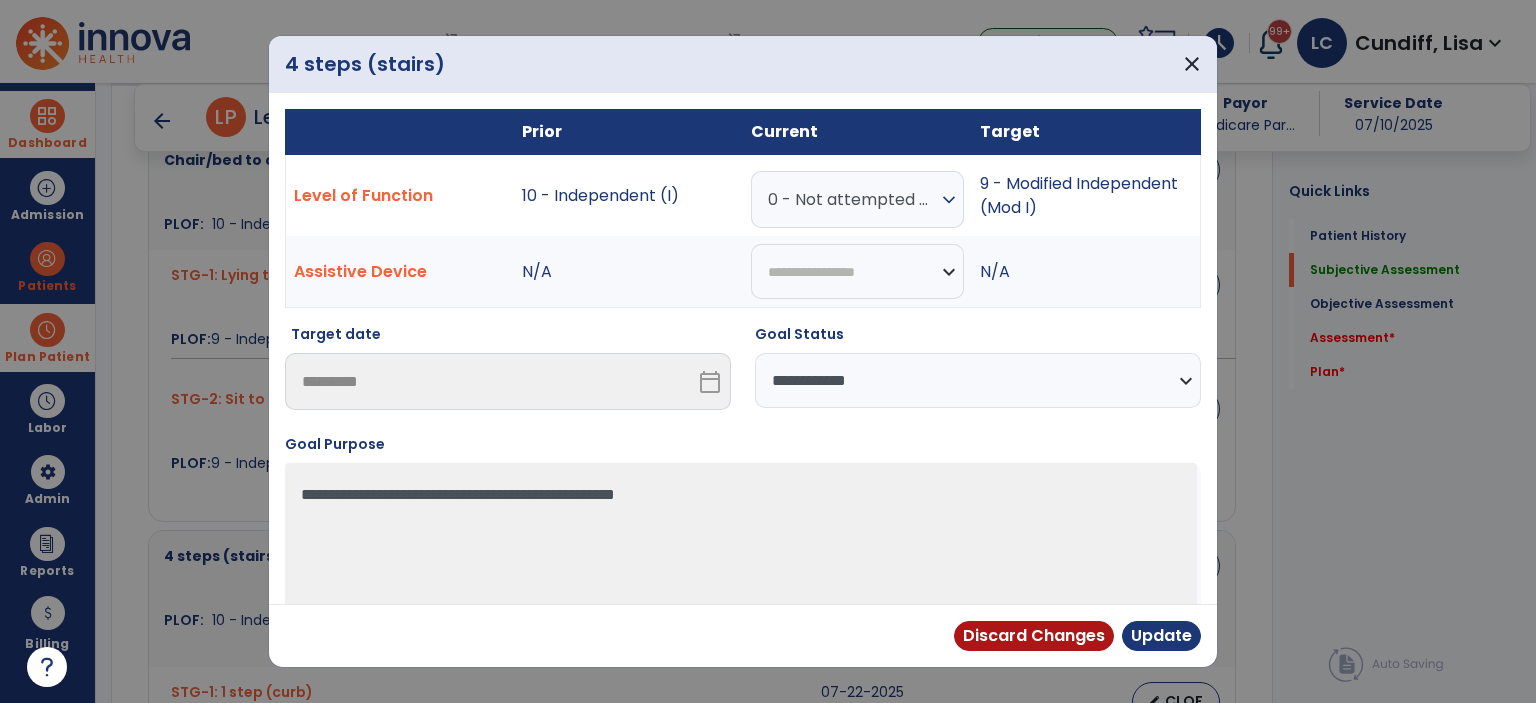 click on "**********" at bounding box center [978, 380] 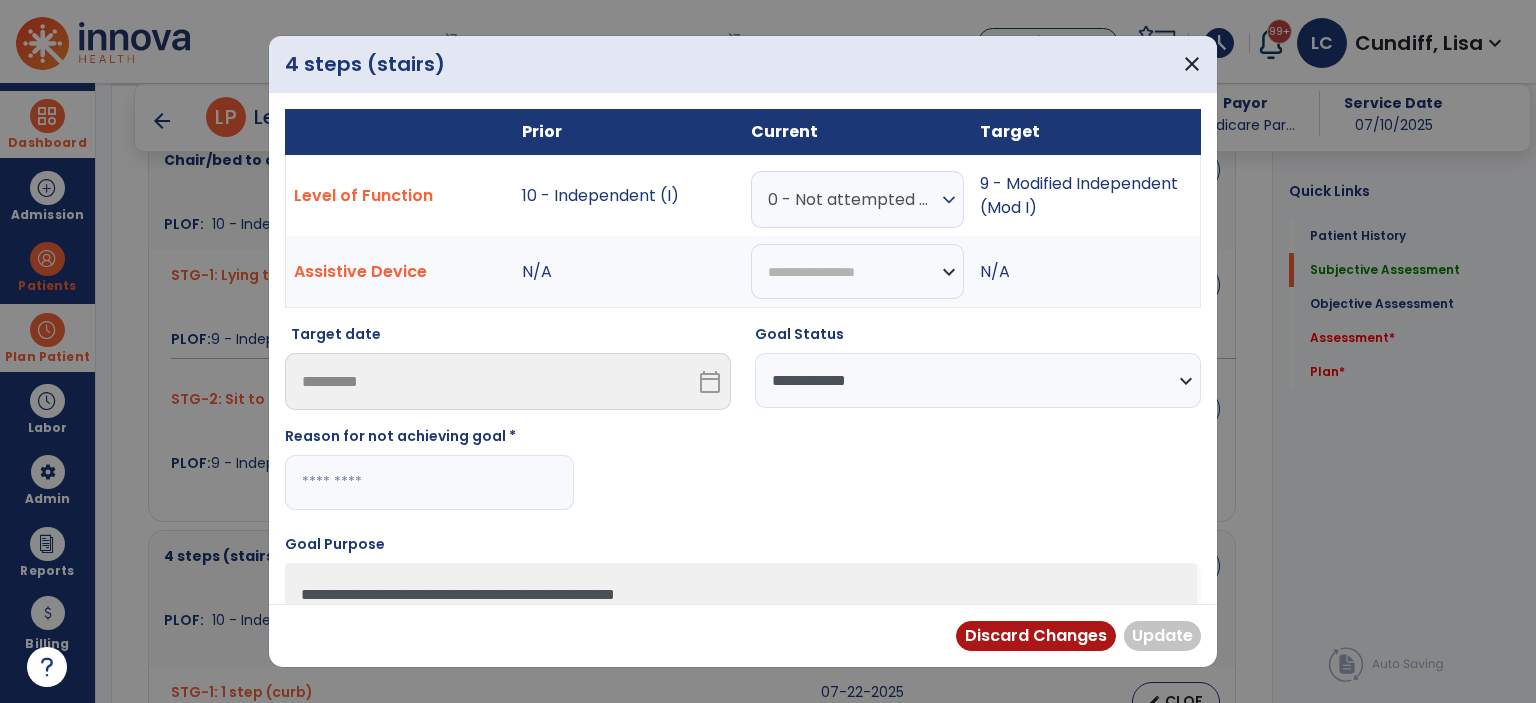 click at bounding box center (429, 482) 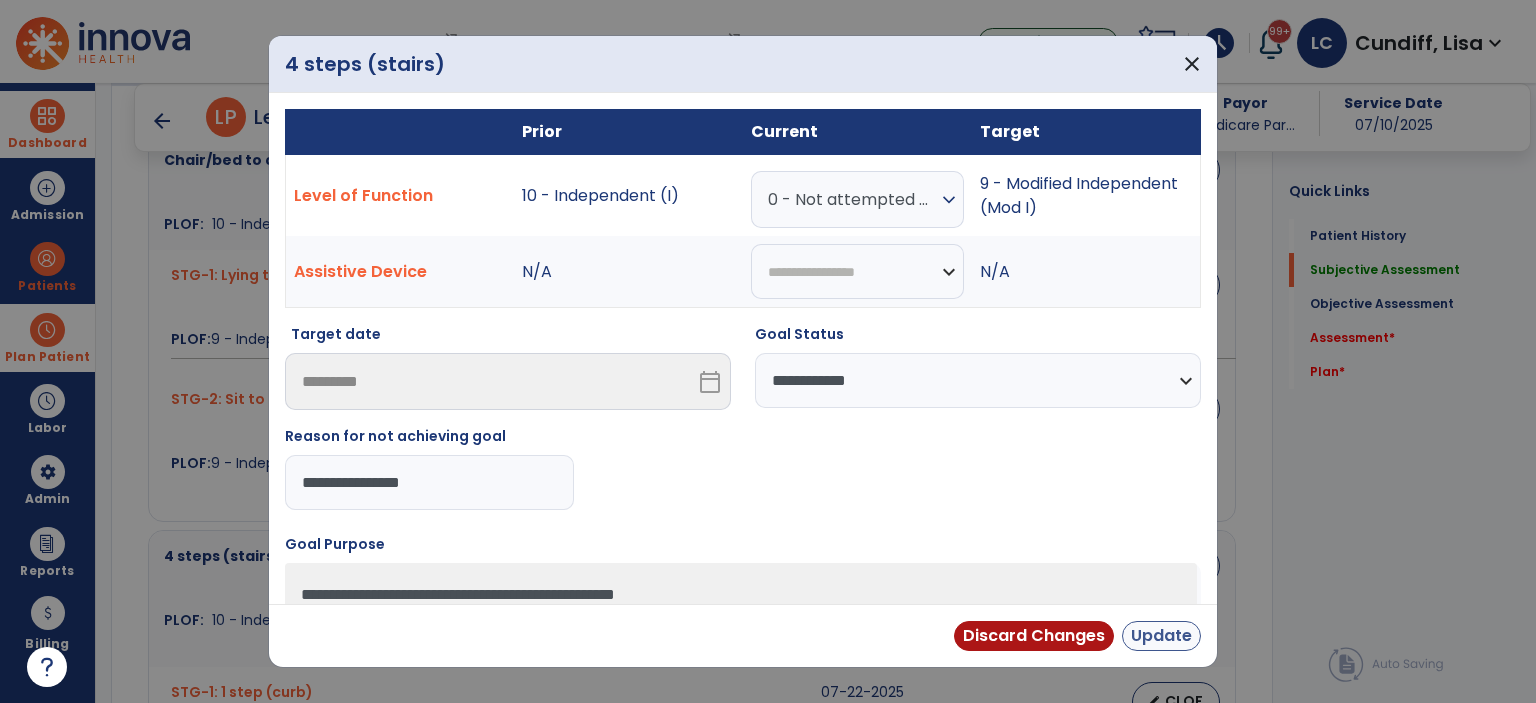 type on "**********" 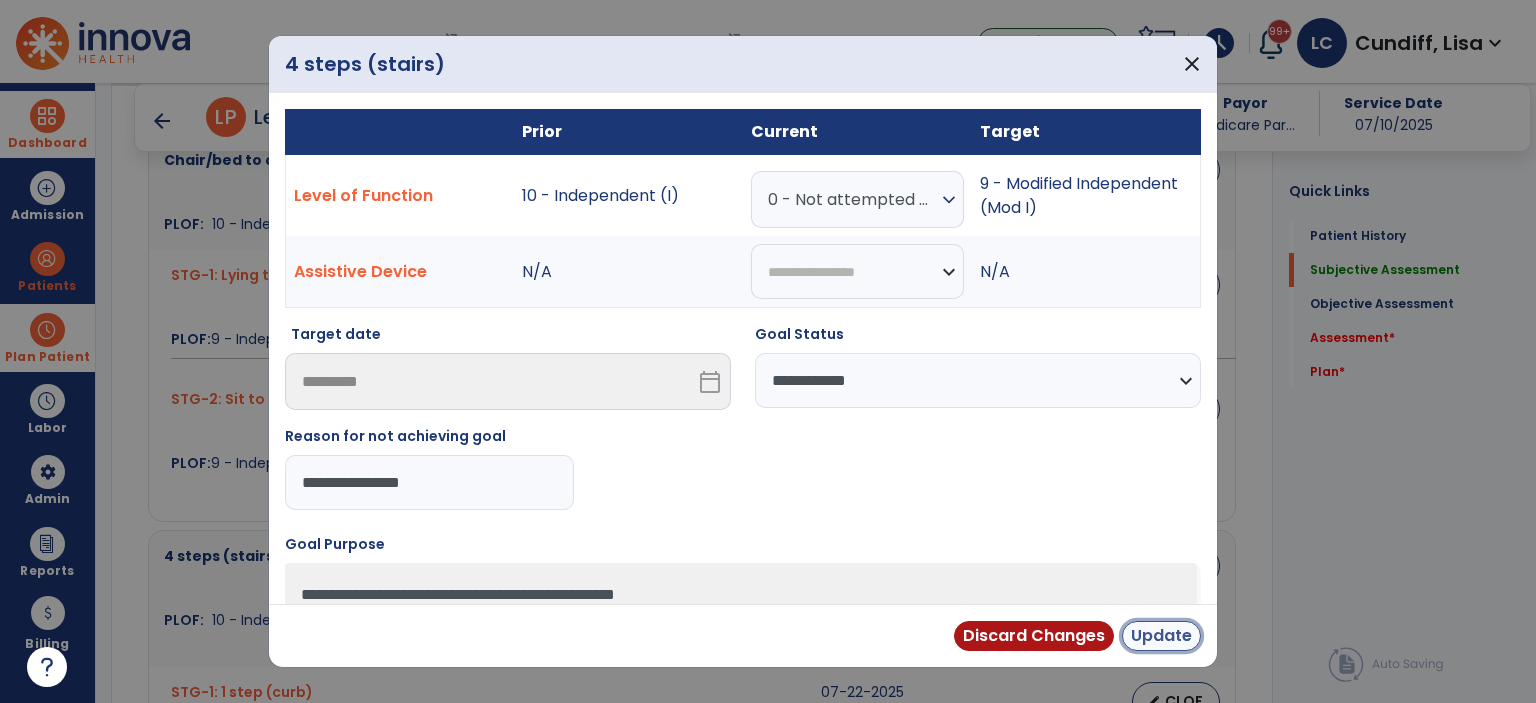 click on "Update" at bounding box center [1161, 636] 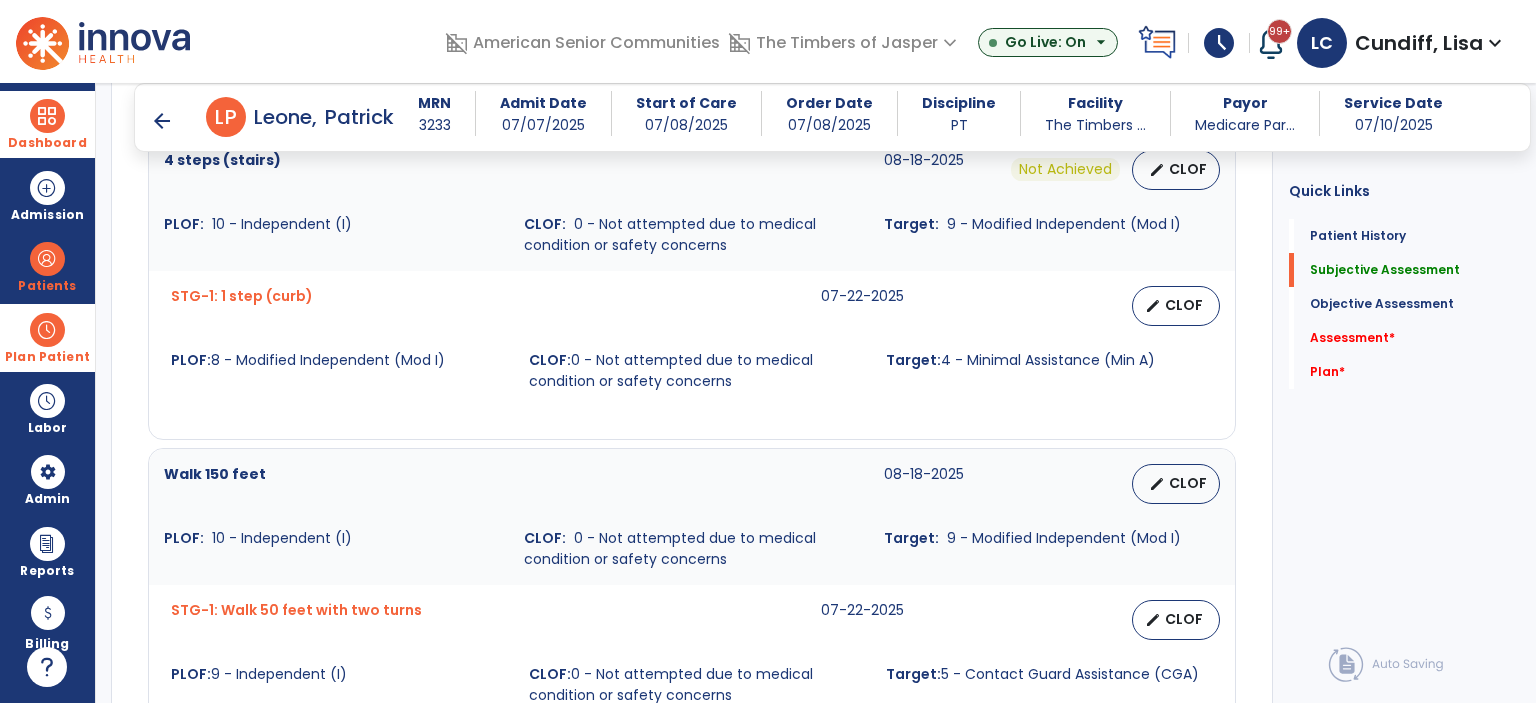 scroll, scrollTop: 1300, scrollLeft: 0, axis: vertical 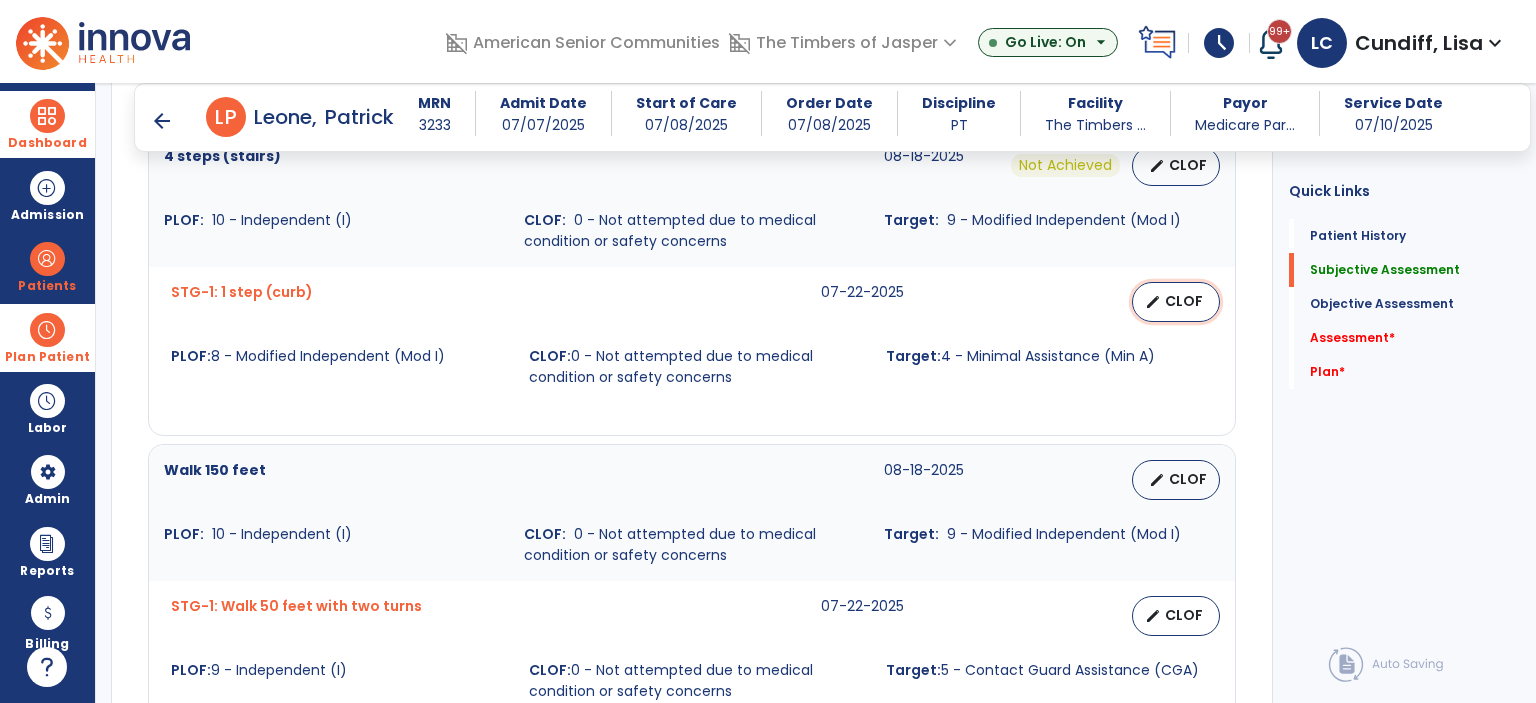 click on "edit   CLOF" at bounding box center (1176, 302) 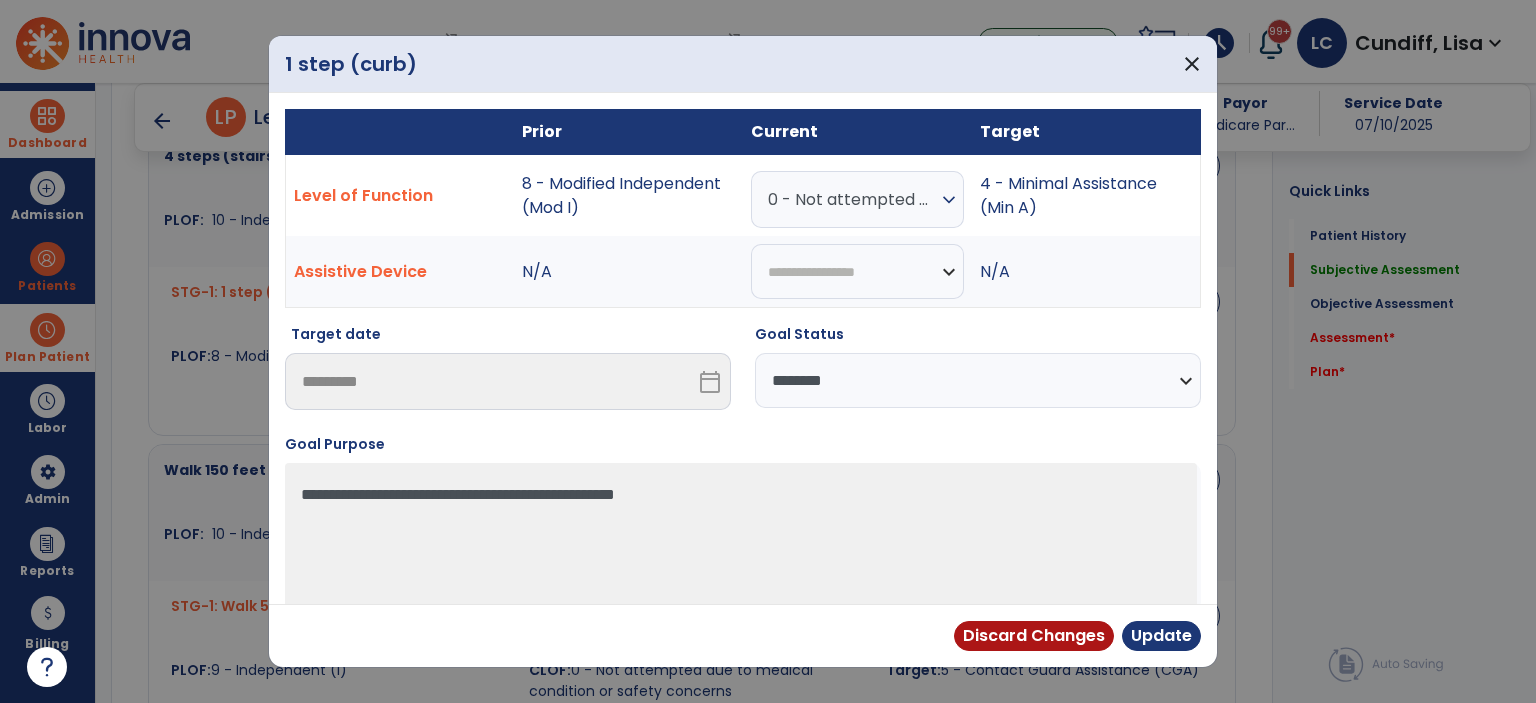 drag, startPoint x: 810, startPoint y: 377, endPoint x: 807, endPoint y: 402, distance: 25.179358 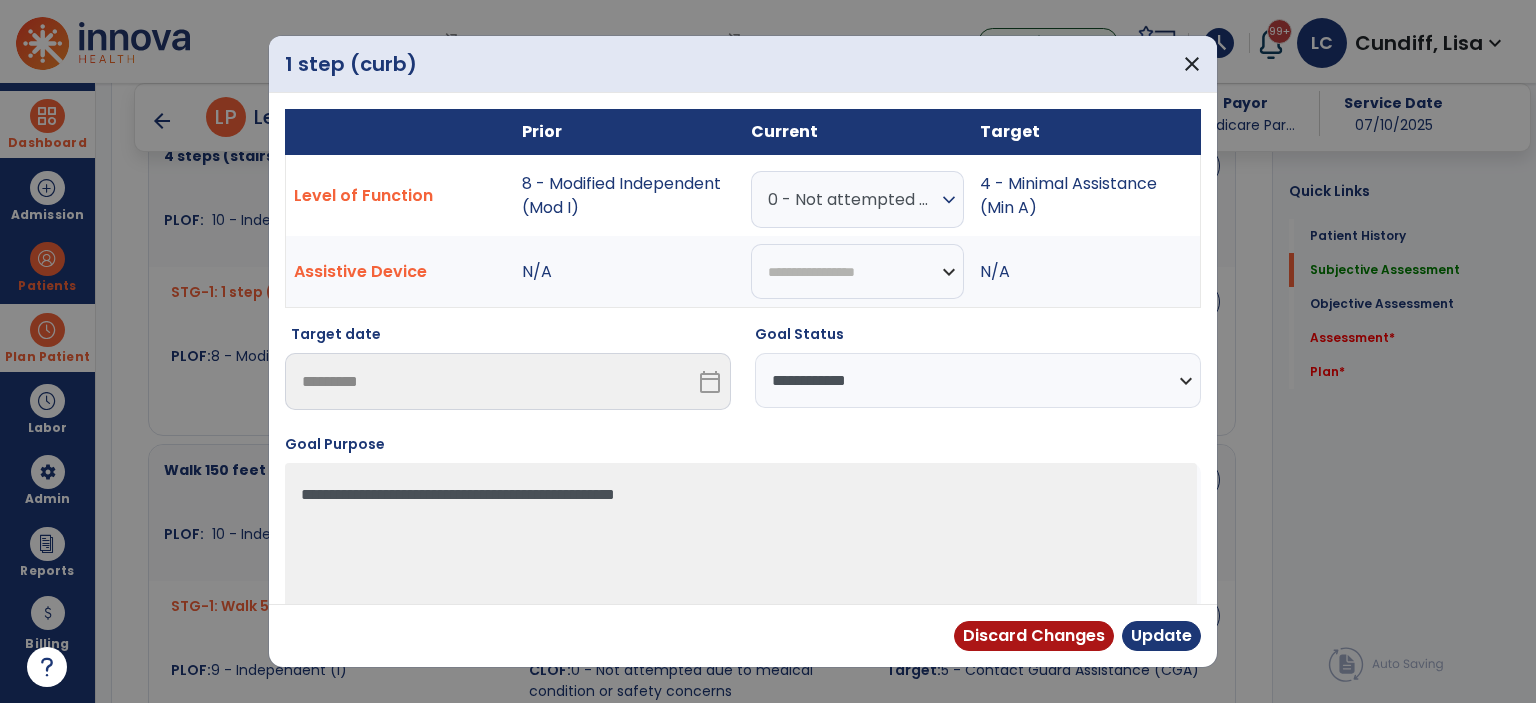click on "**********" at bounding box center [978, 380] 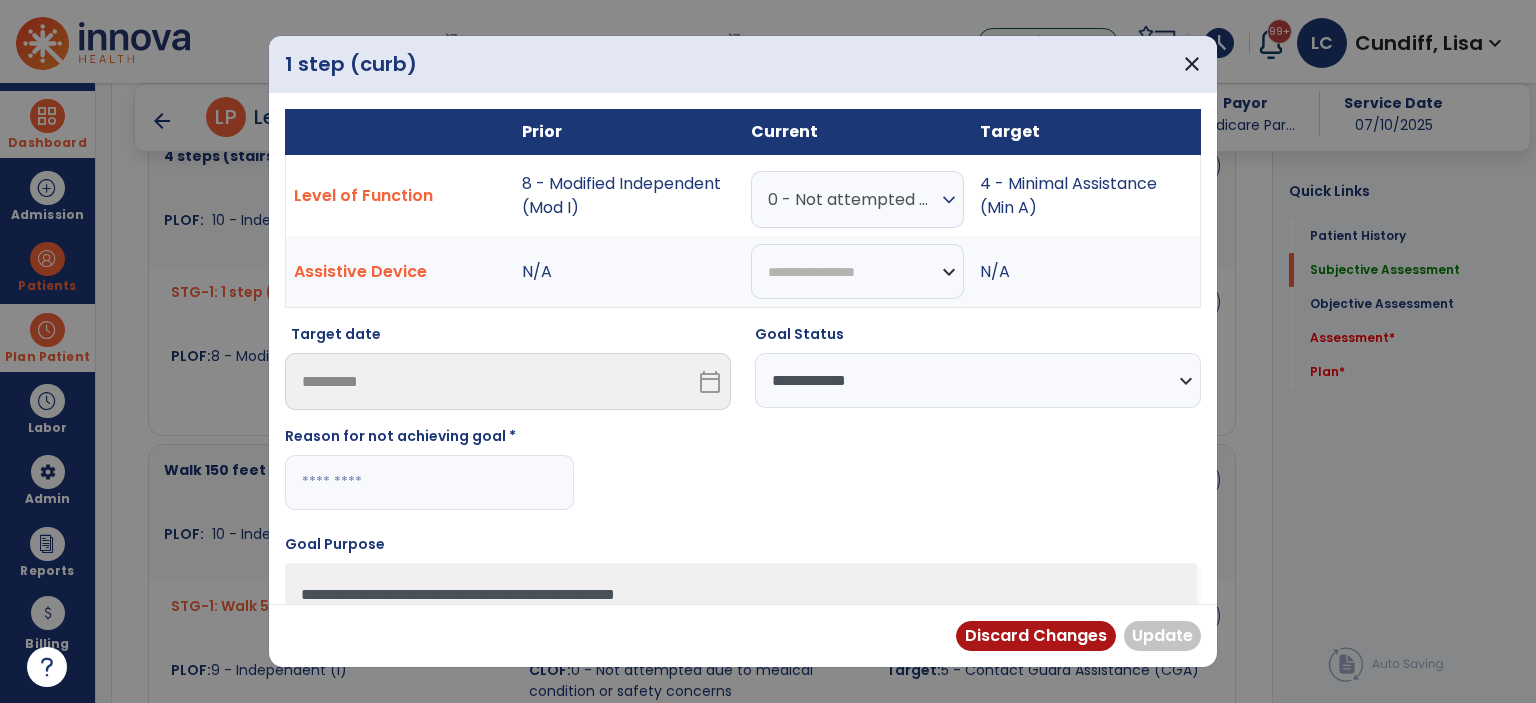 click at bounding box center (429, 482) 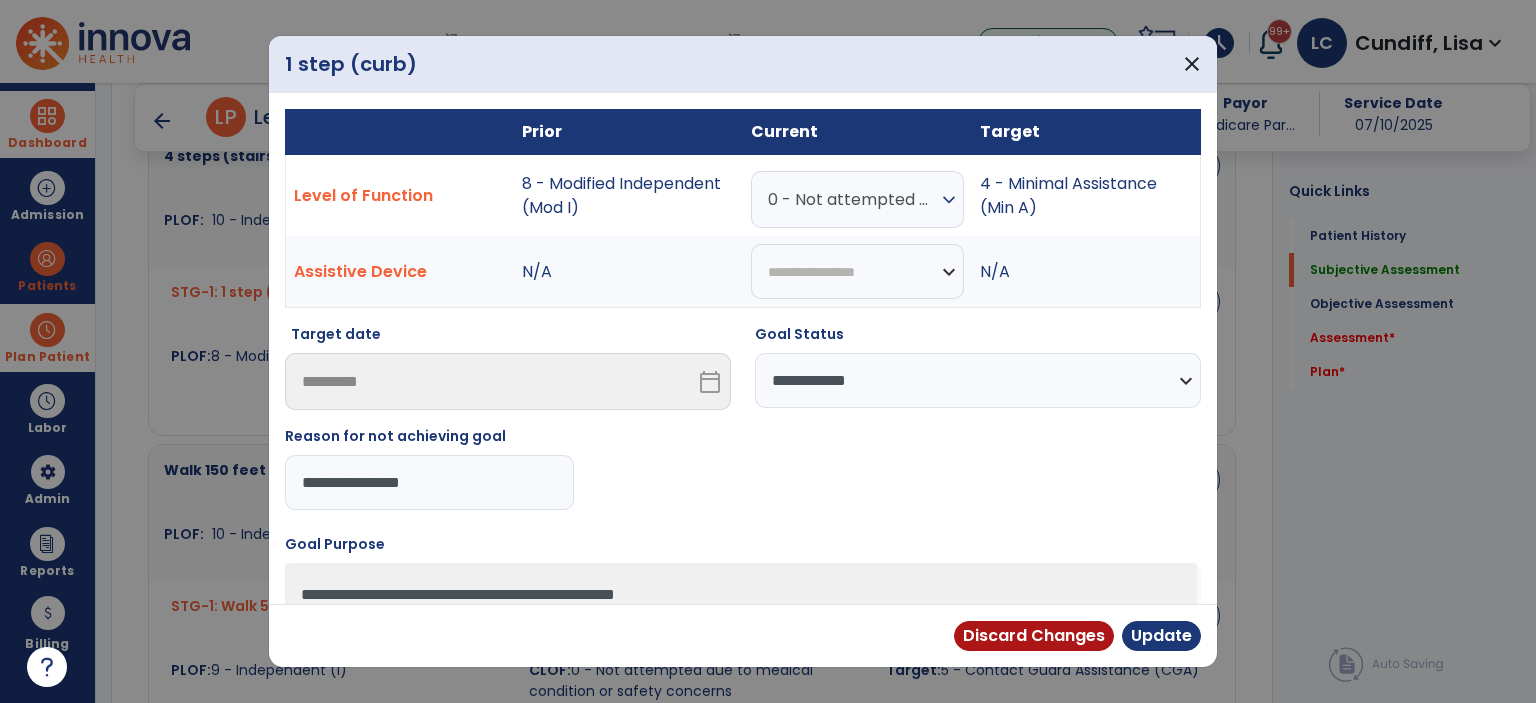 type on "**********" 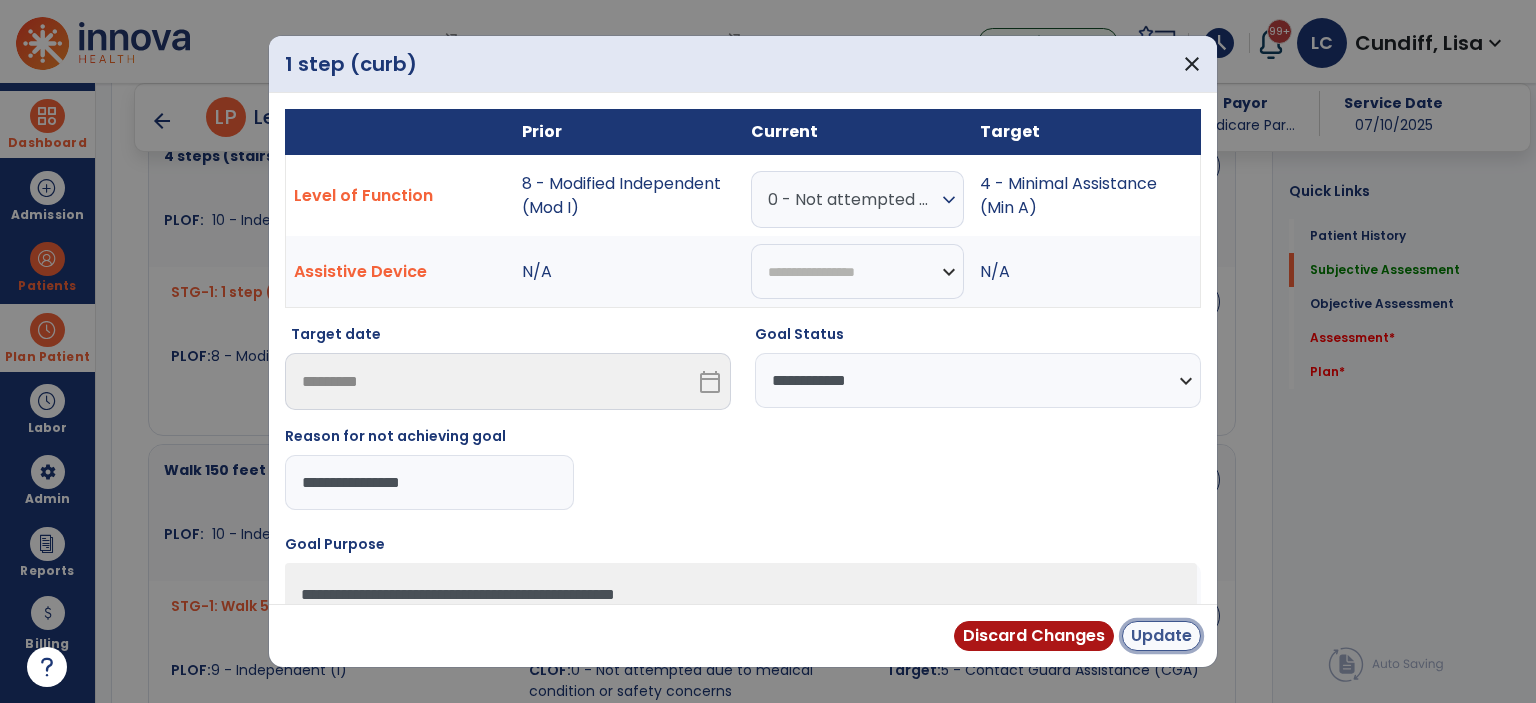 click on "Update" at bounding box center [1161, 636] 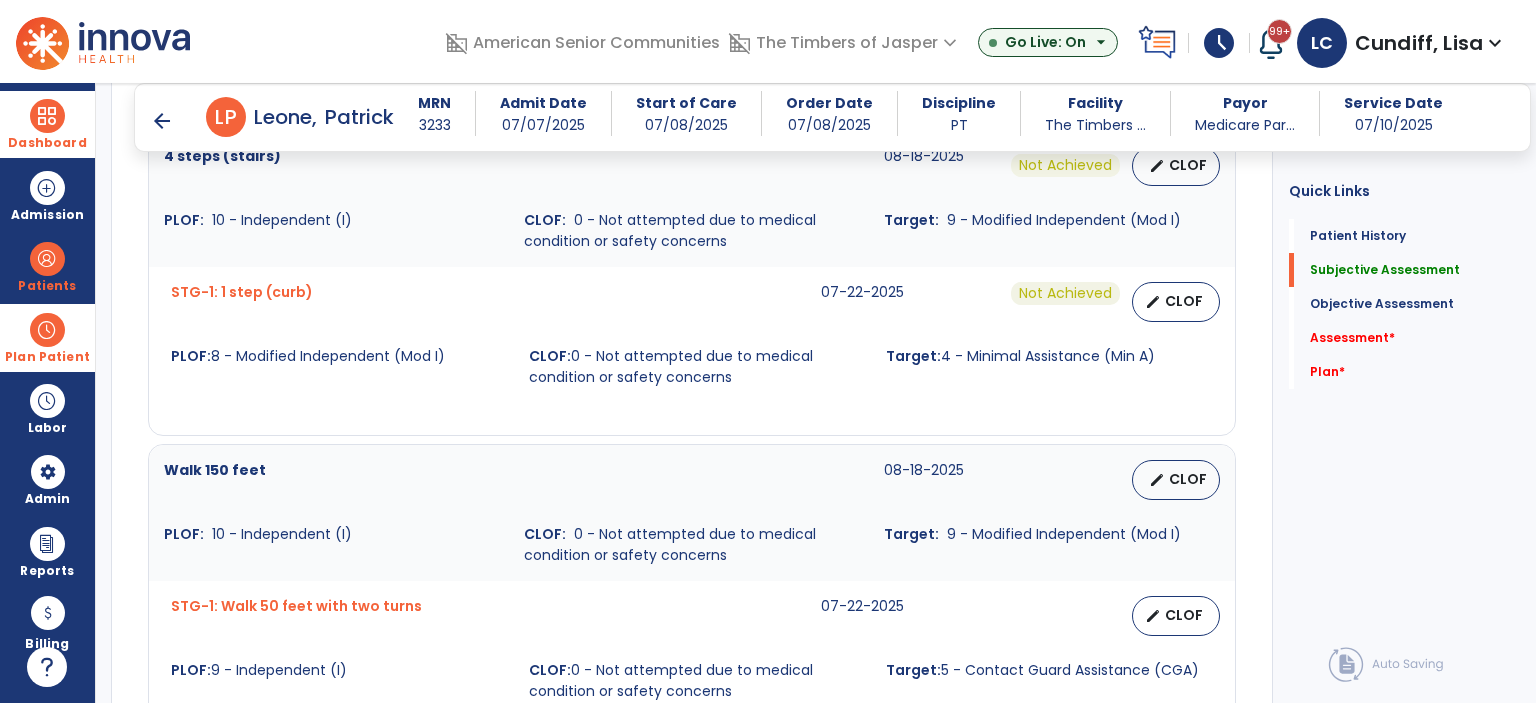 scroll, scrollTop: 1400, scrollLeft: 0, axis: vertical 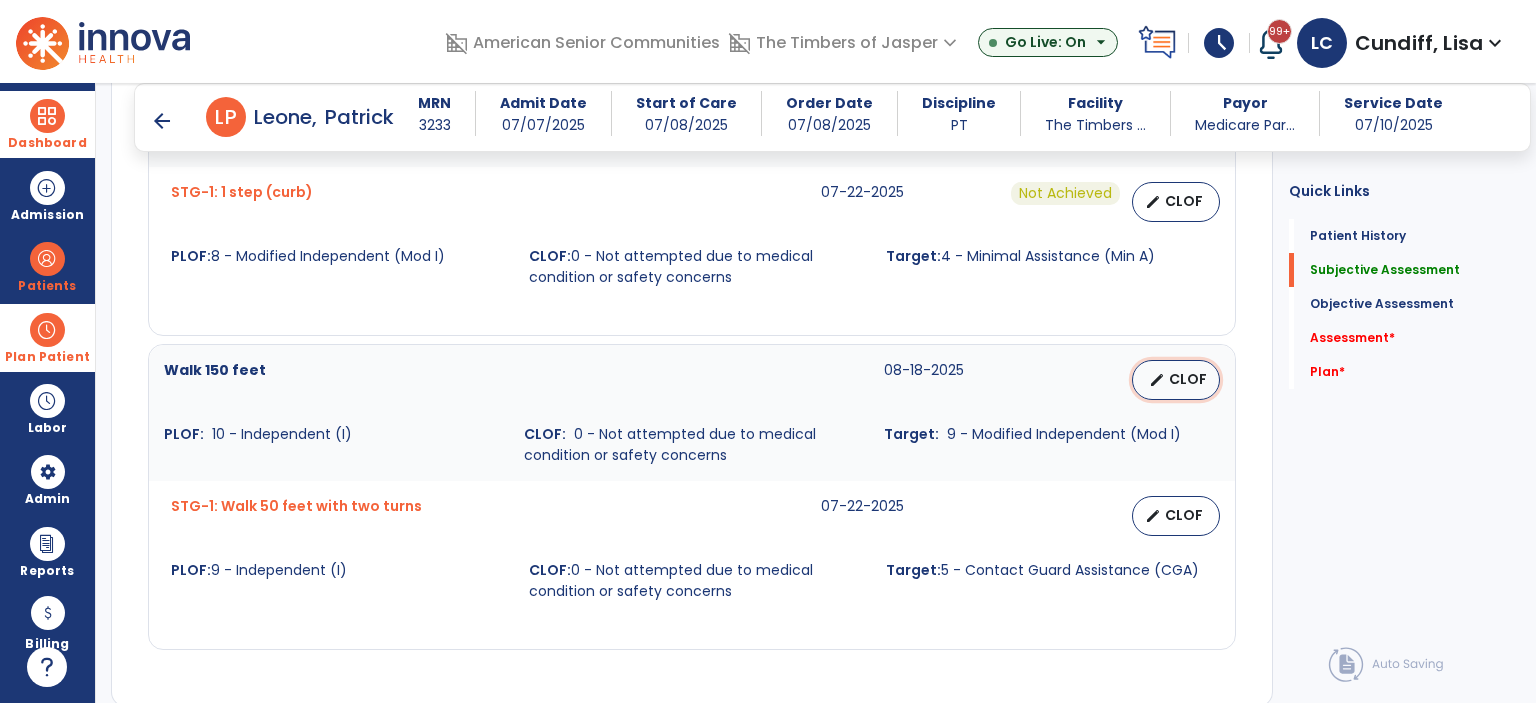 click on "edit" at bounding box center (1157, 380) 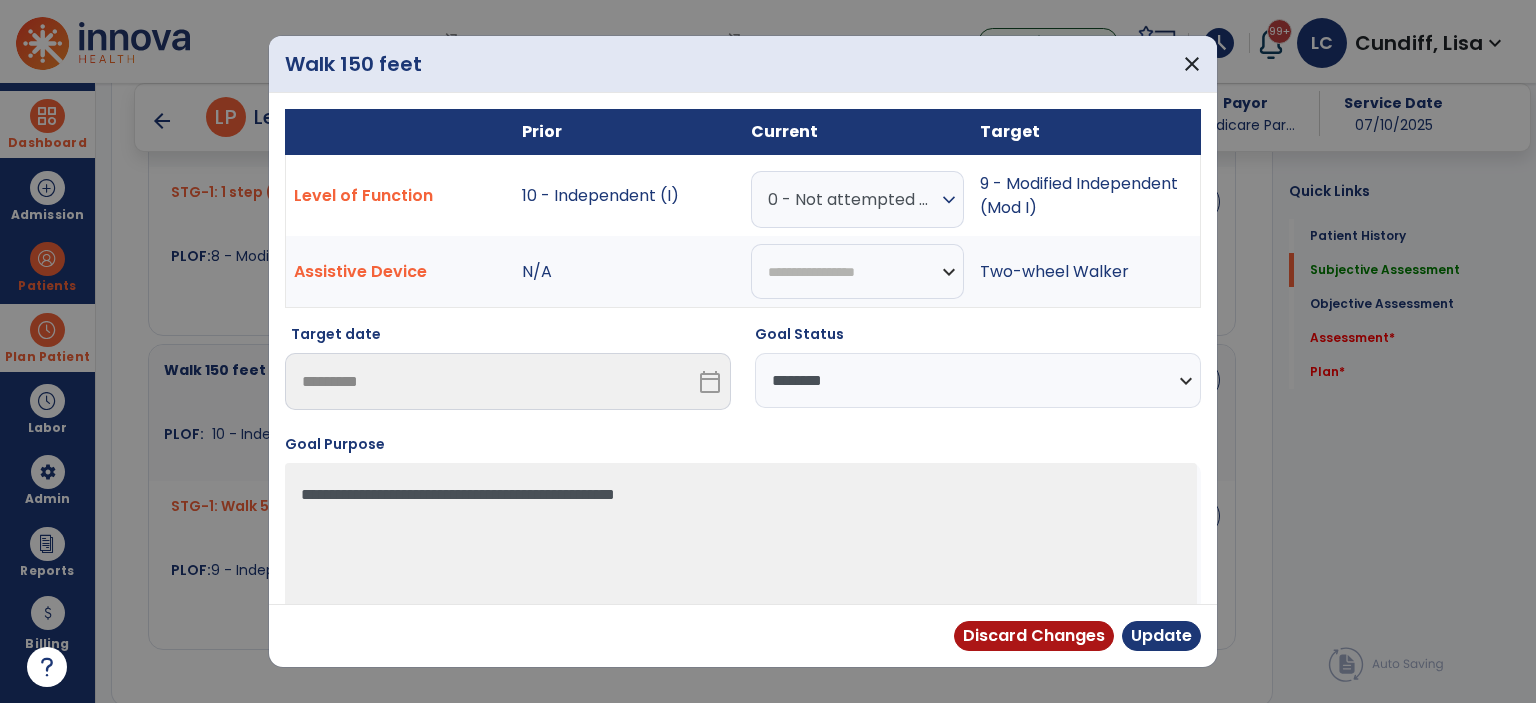 click on "0 - Not attempted due to medical condition or safety concerns" at bounding box center [852, 199] 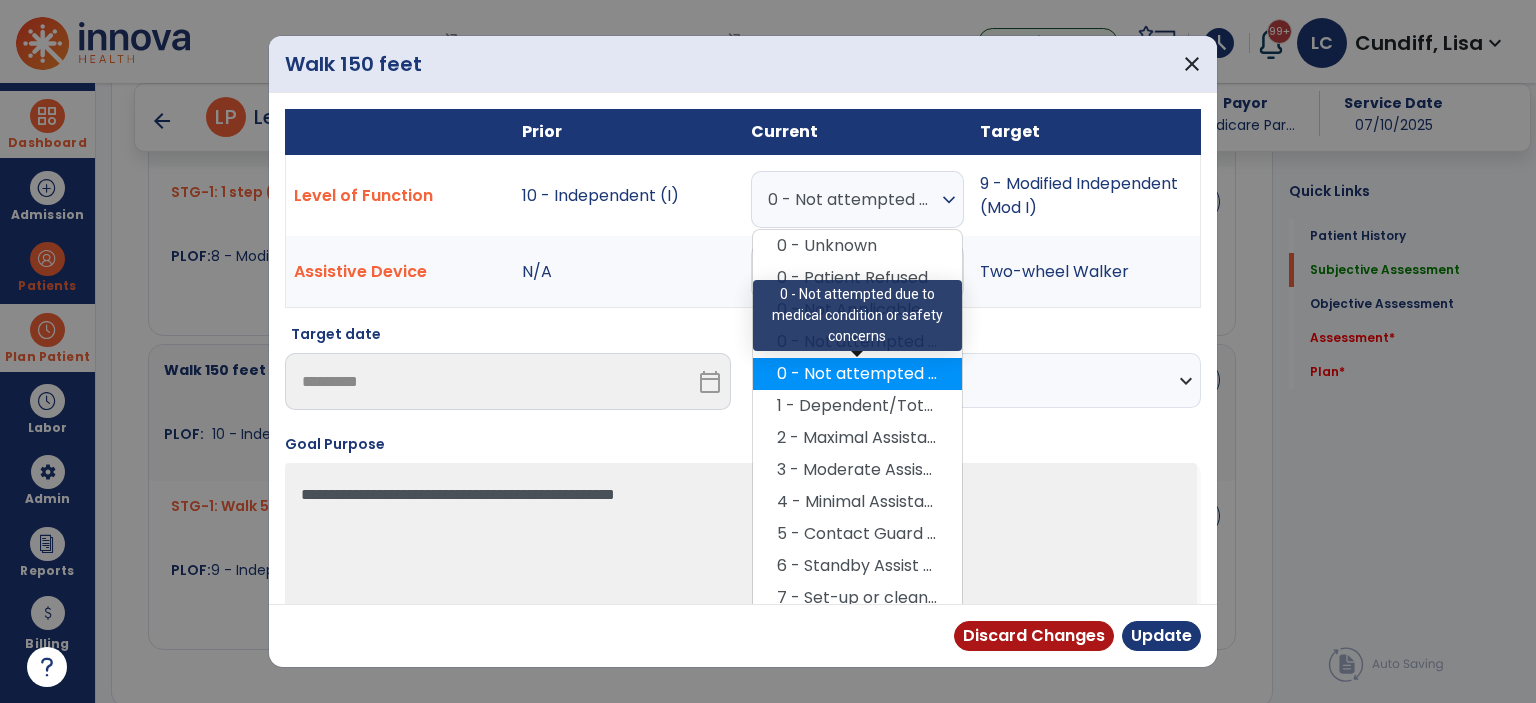 click on "0 - Not attempted due to medical condition or safety concerns" at bounding box center [857, 374] 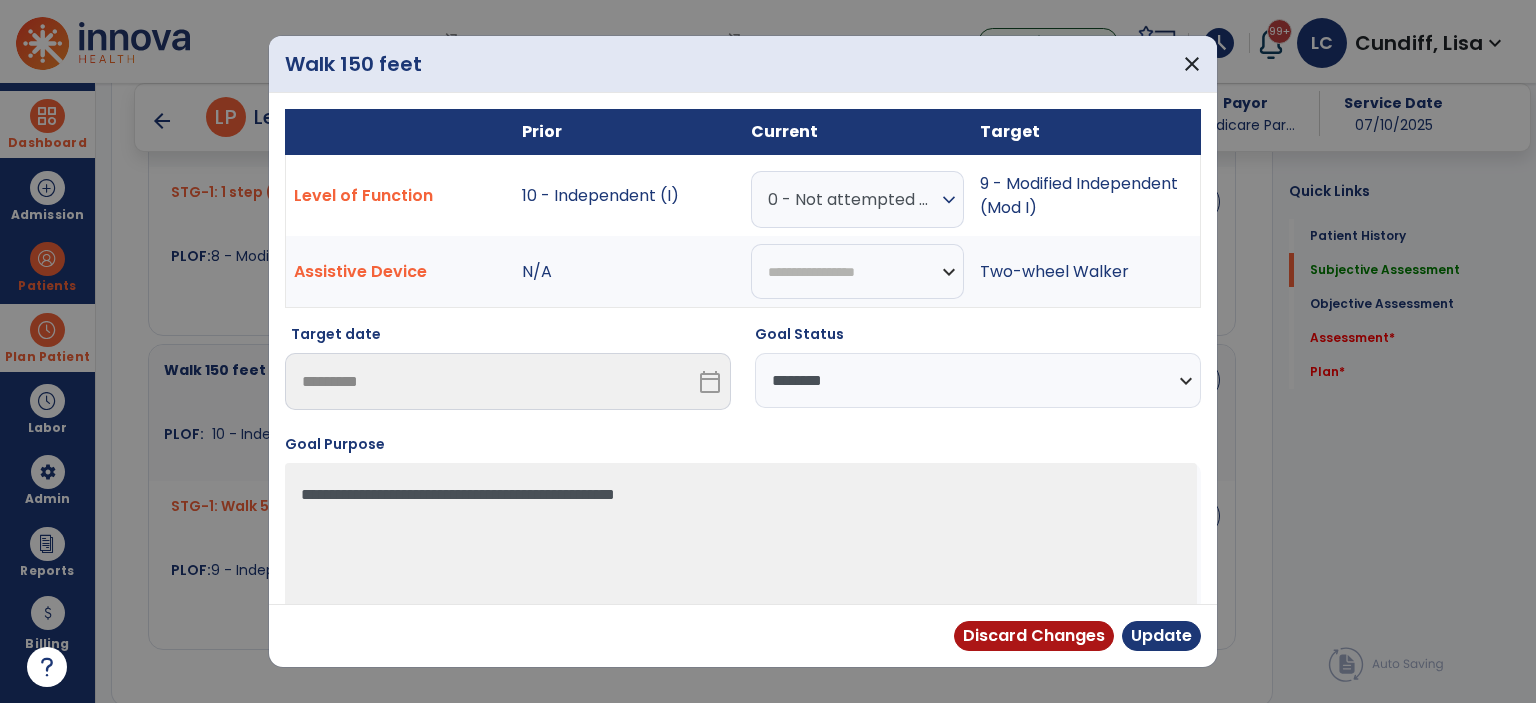 click on "**********" at bounding box center (978, 380) 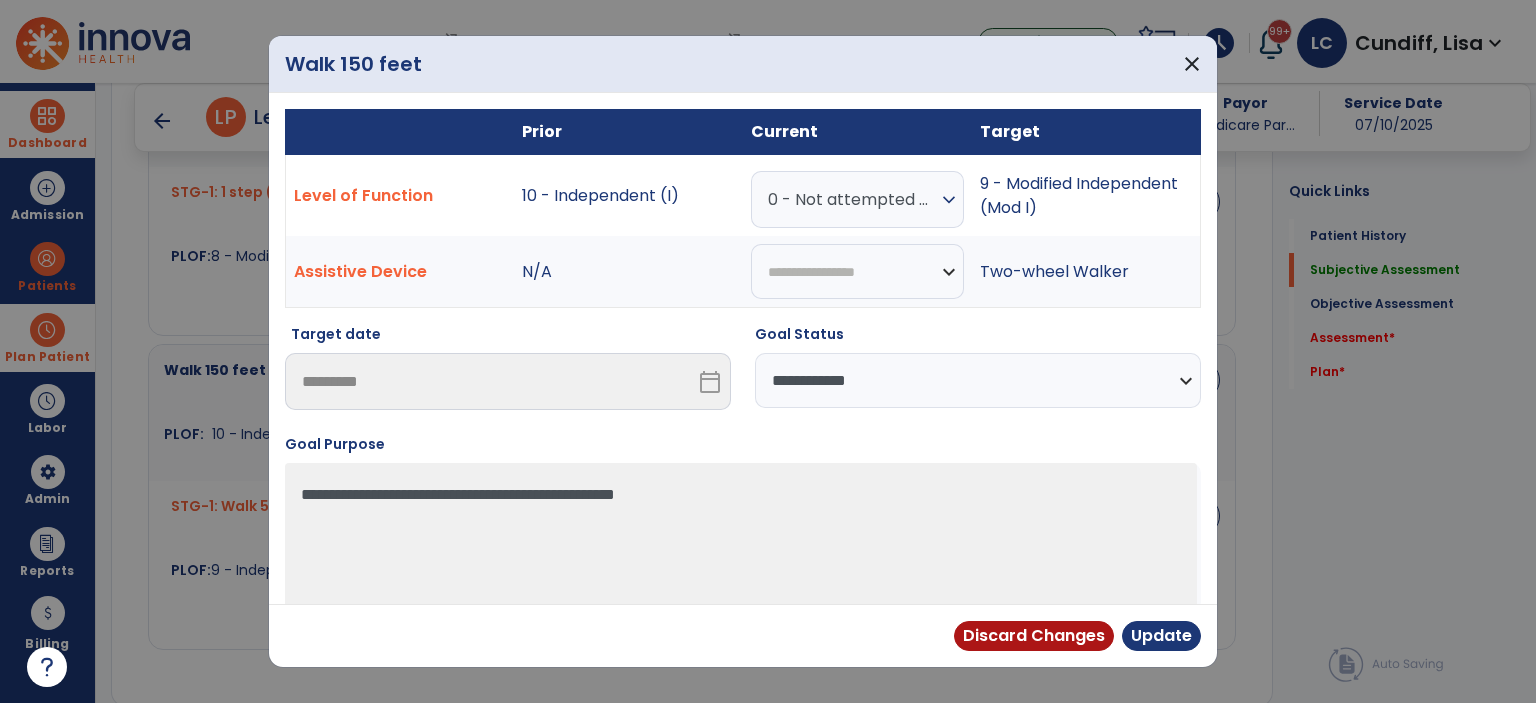 click on "**********" at bounding box center (978, 380) 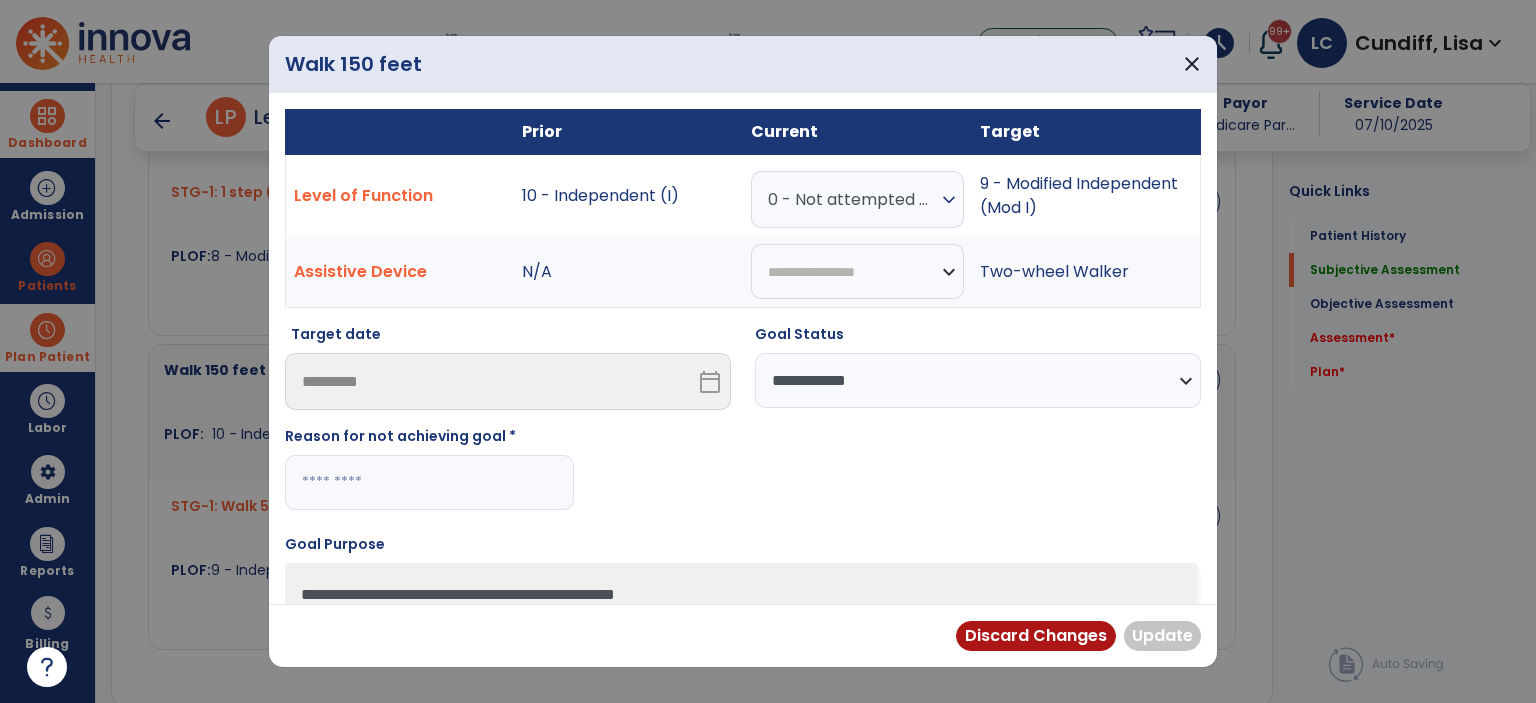 click at bounding box center [429, 482] 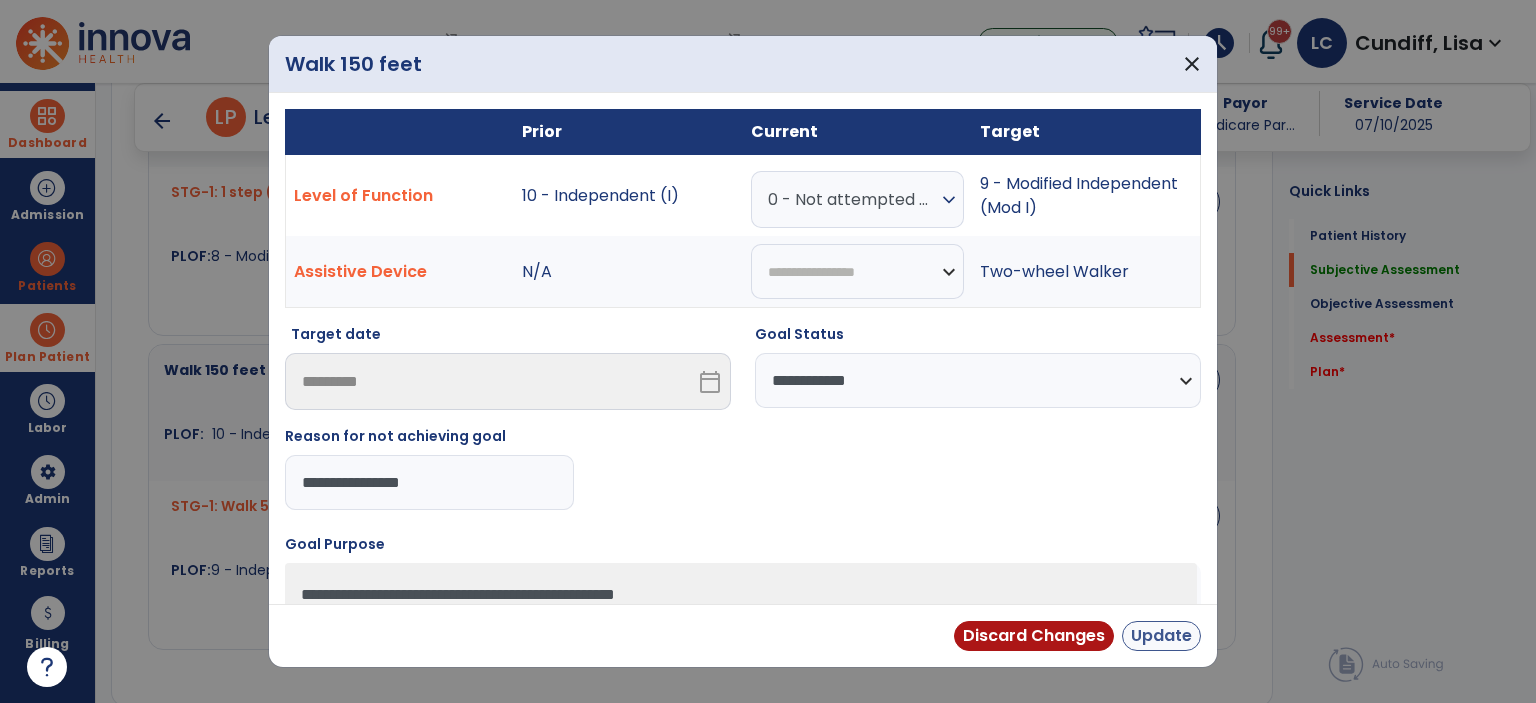 type on "**********" 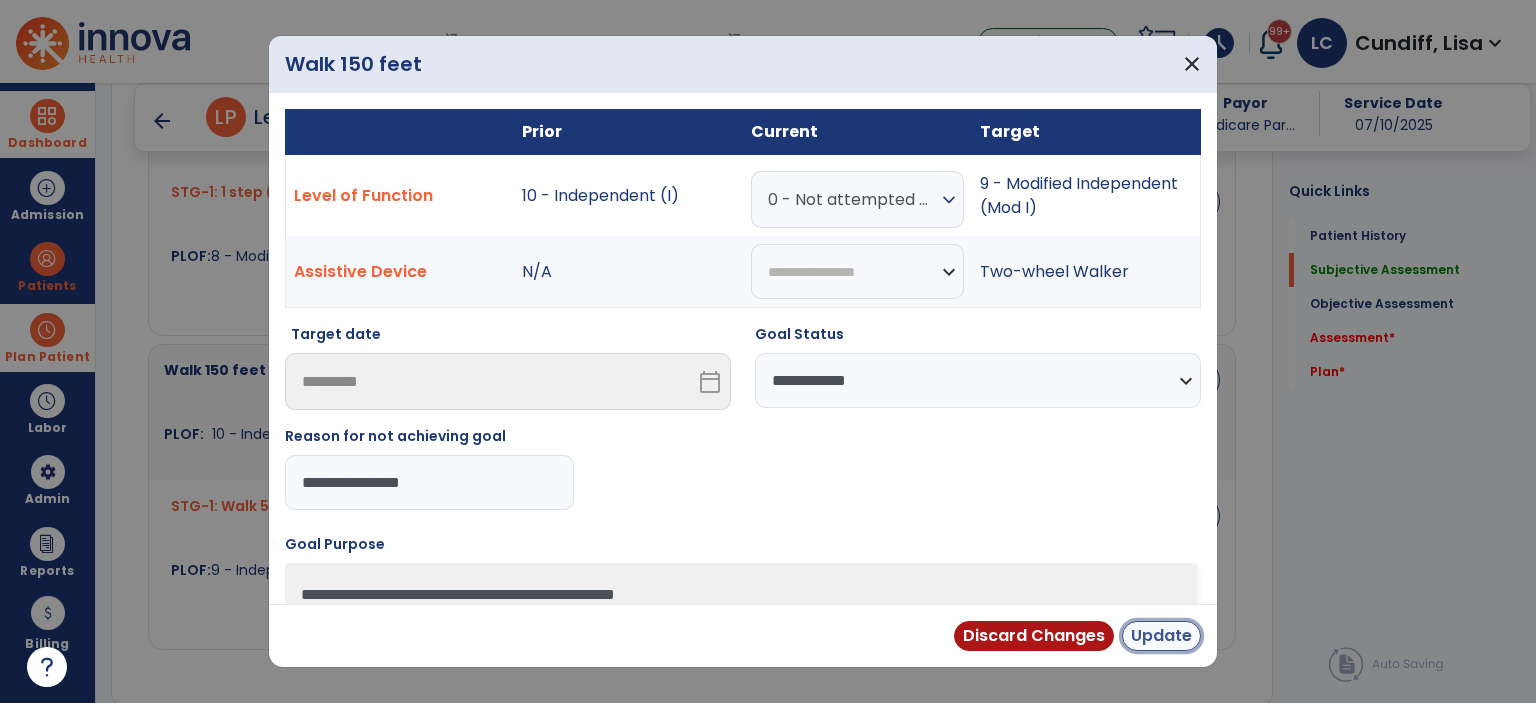 click on "Update" at bounding box center (1161, 636) 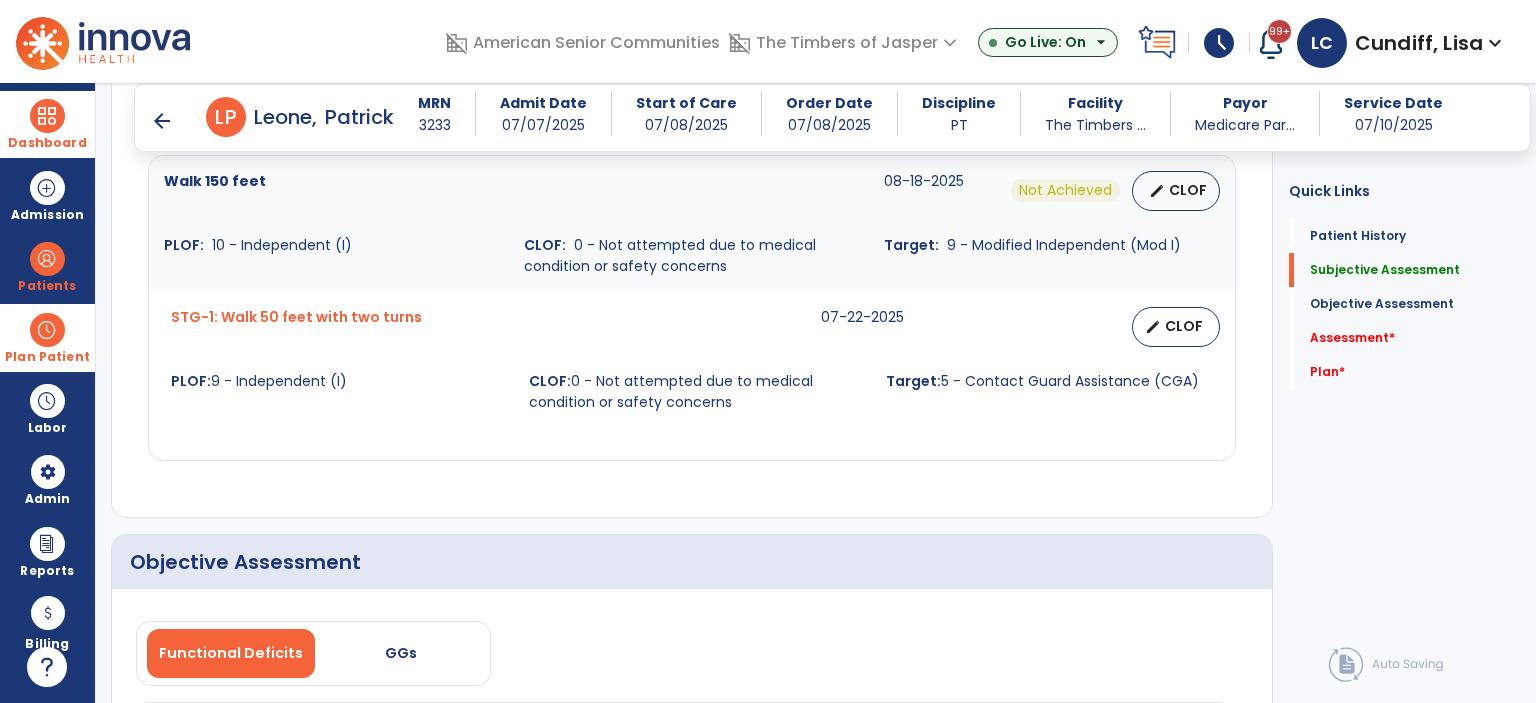 scroll, scrollTop: 1600, scrollLeft: 0, axis: vertical 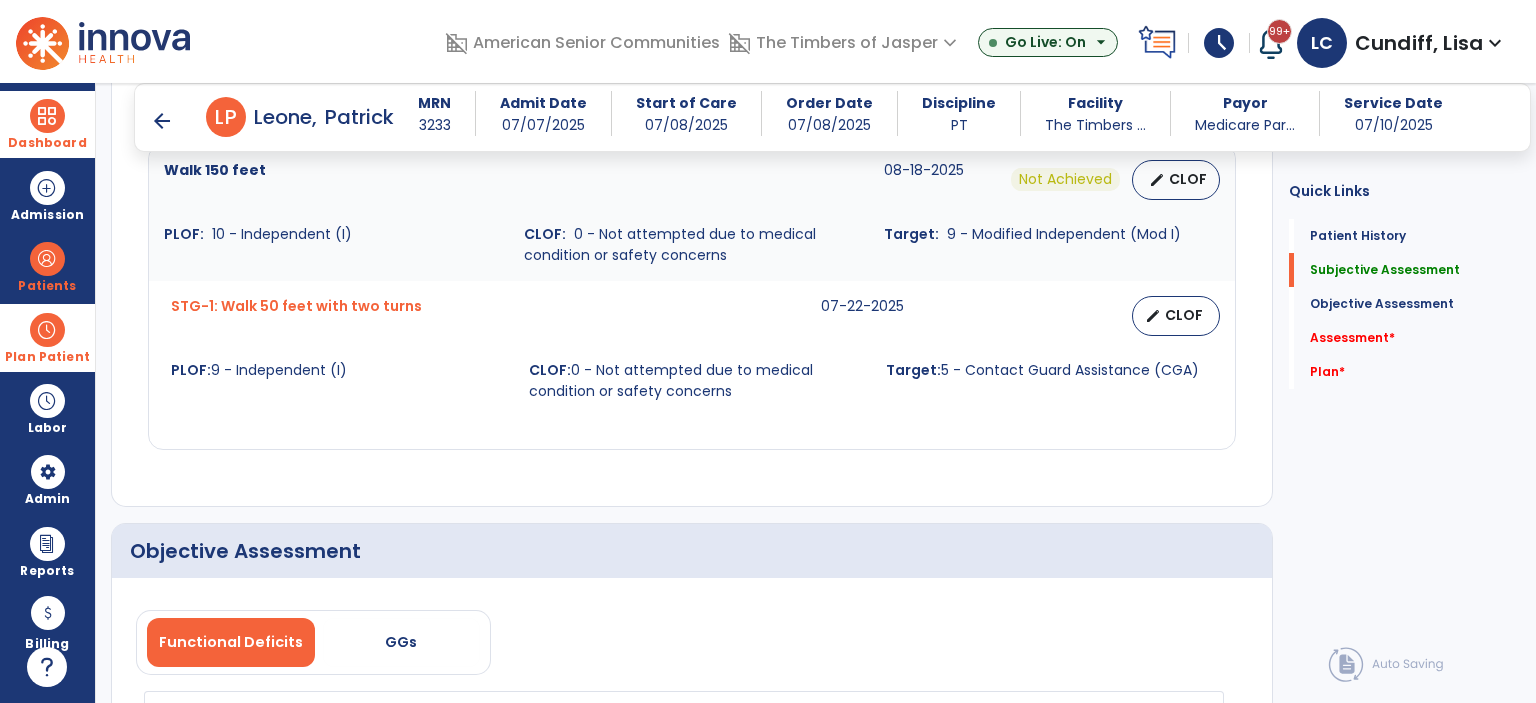 click on "edit   CLOF" at bounding box center [1110, 316] 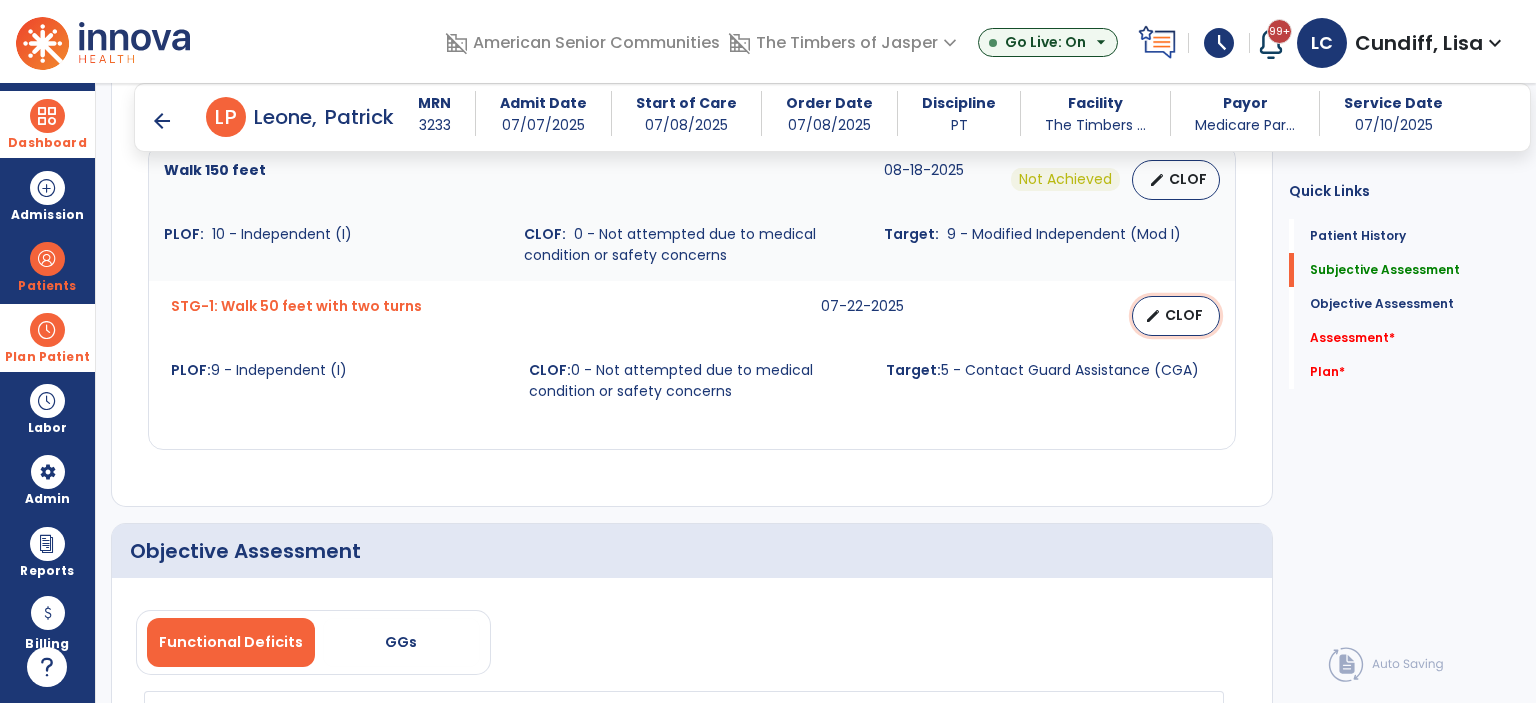 click on "edit" at bounding box center [1153, 316] 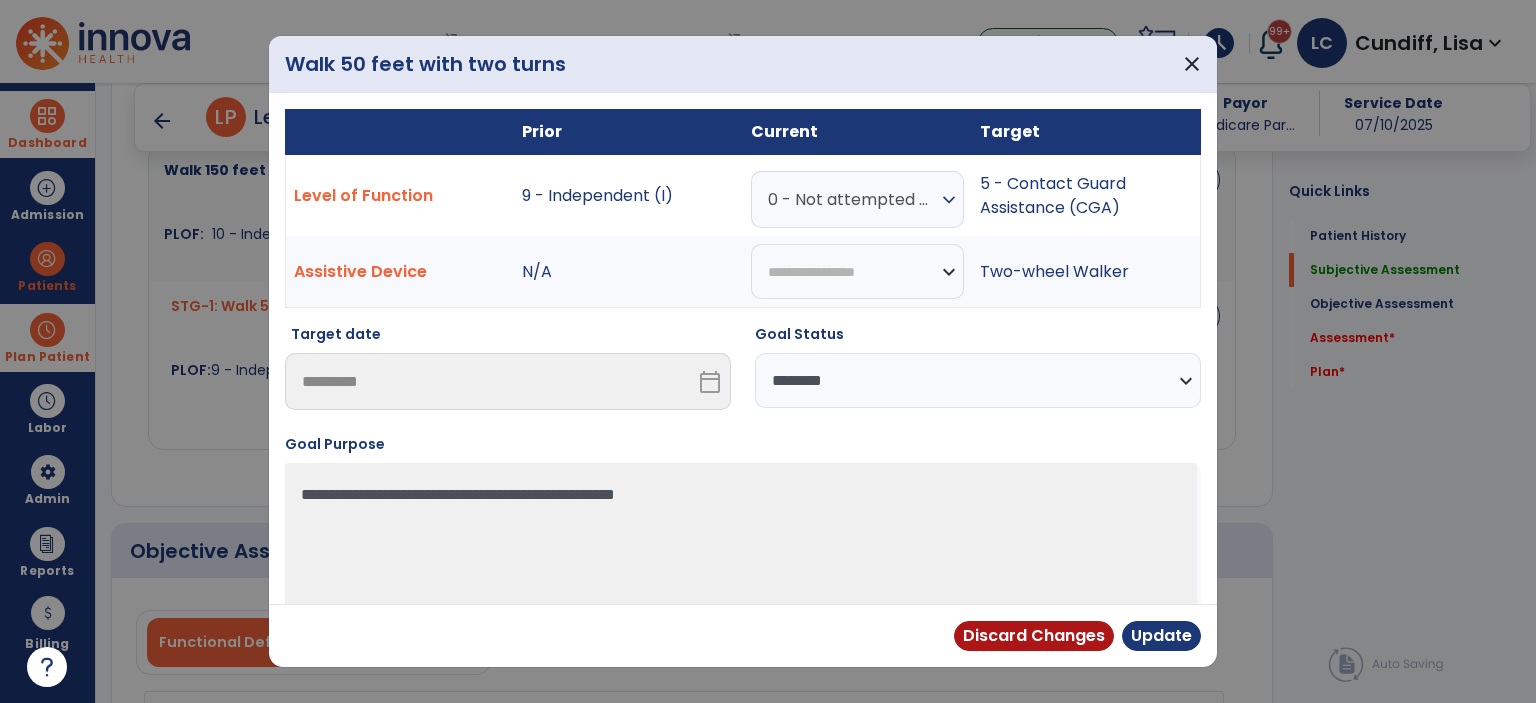 click on "0 - Not attempted due to medical condition or safety concerns" at bounding box center [852, 199] 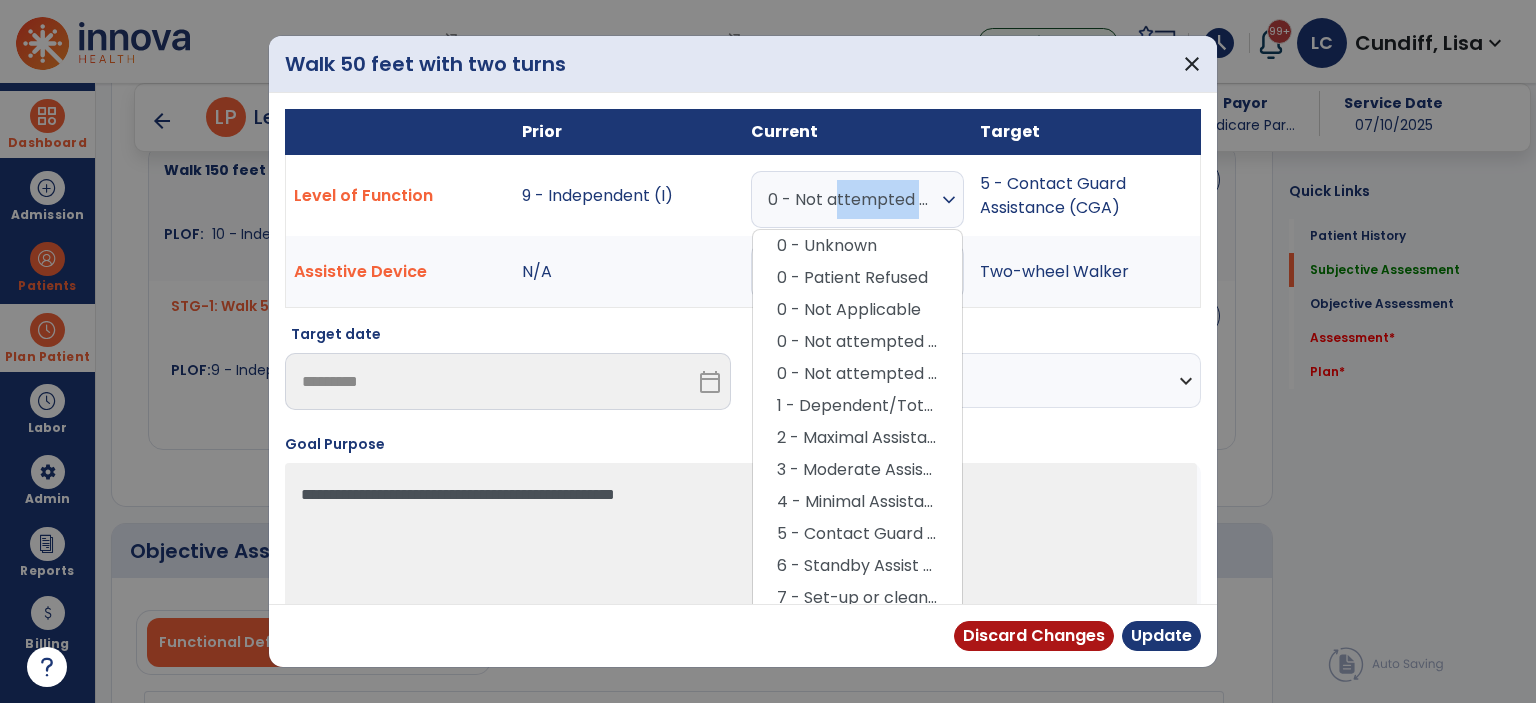 click on "0 - Not attempted due to medical condition or safety concerns" at bounding box center (852, 199) 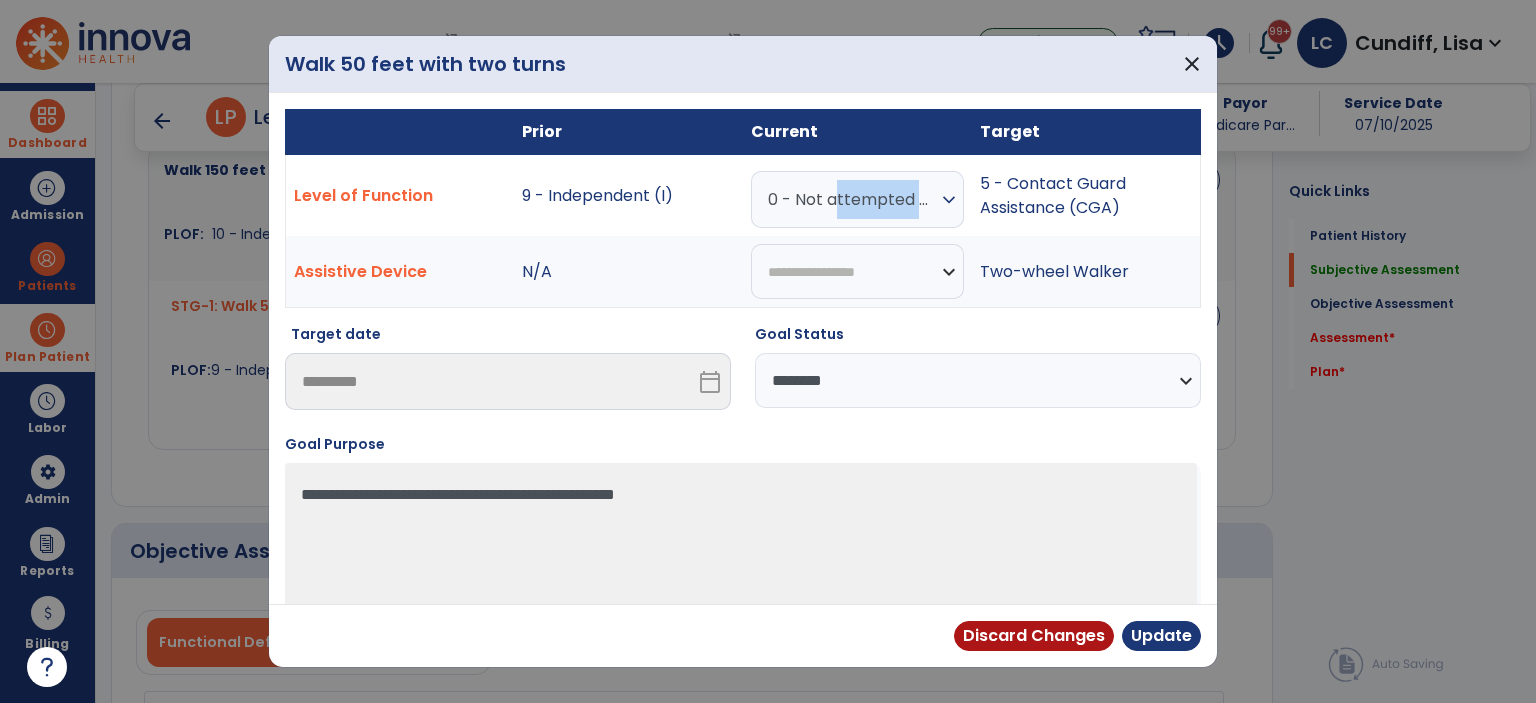 click on "**********" at bounding box center (978, 380) 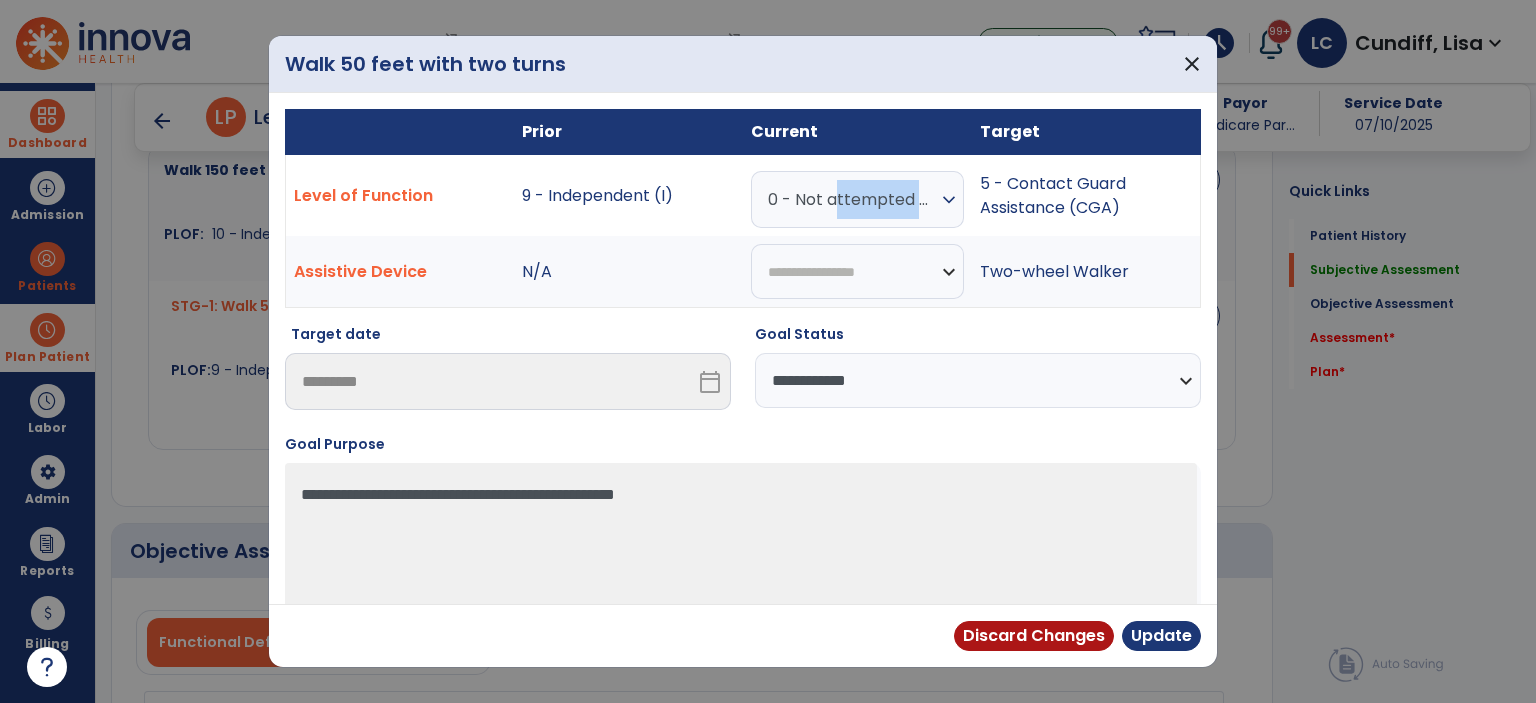 click on "**********" at bounding box center (978, 380) 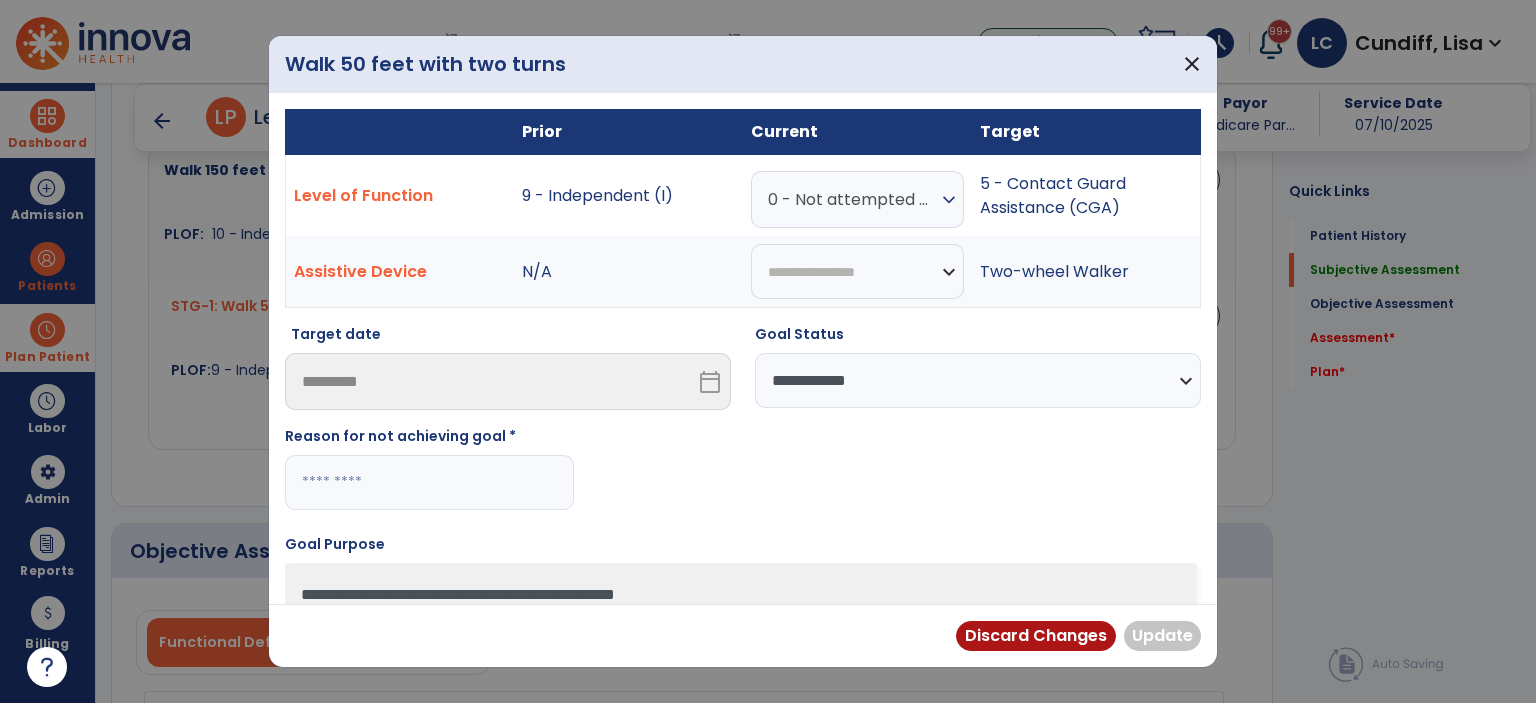 click at bounding box center [429, 482] 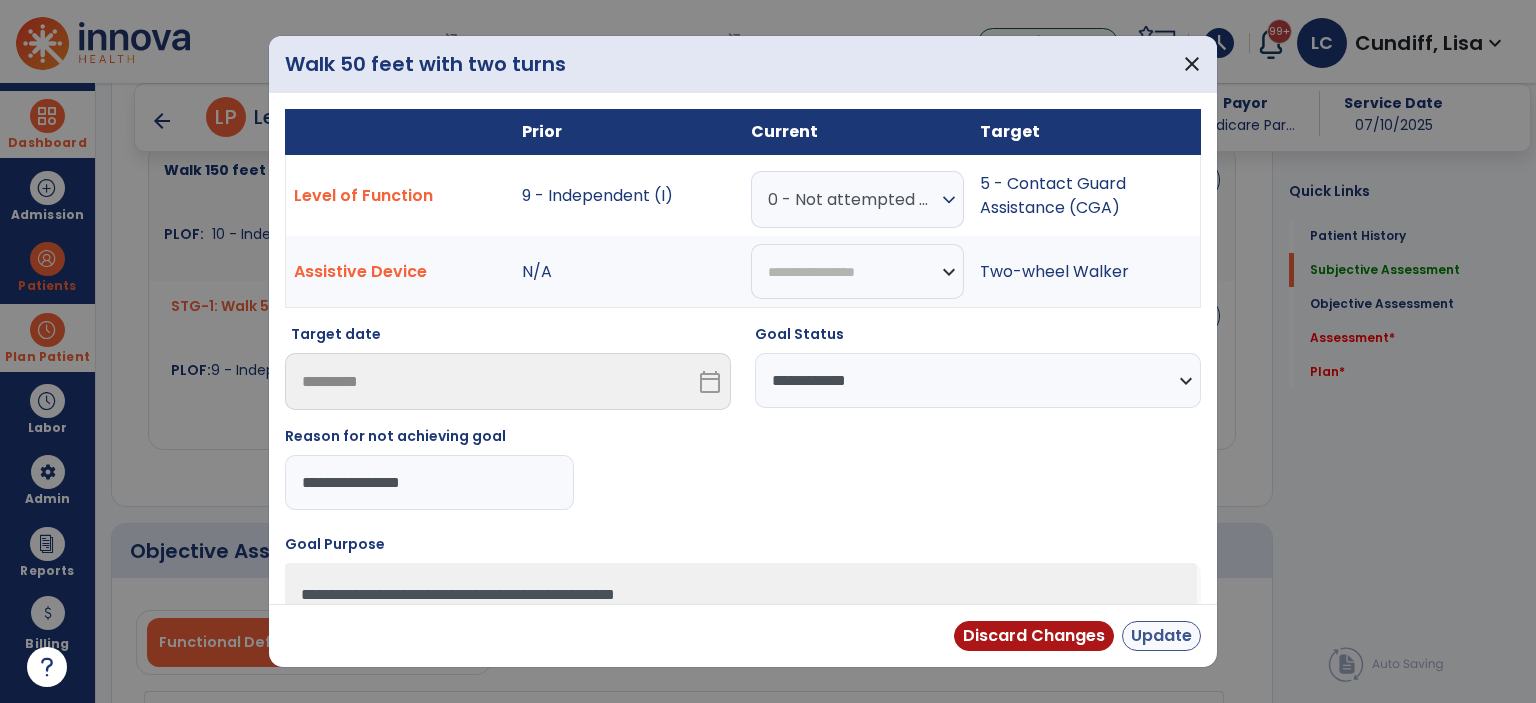 type on "**********" 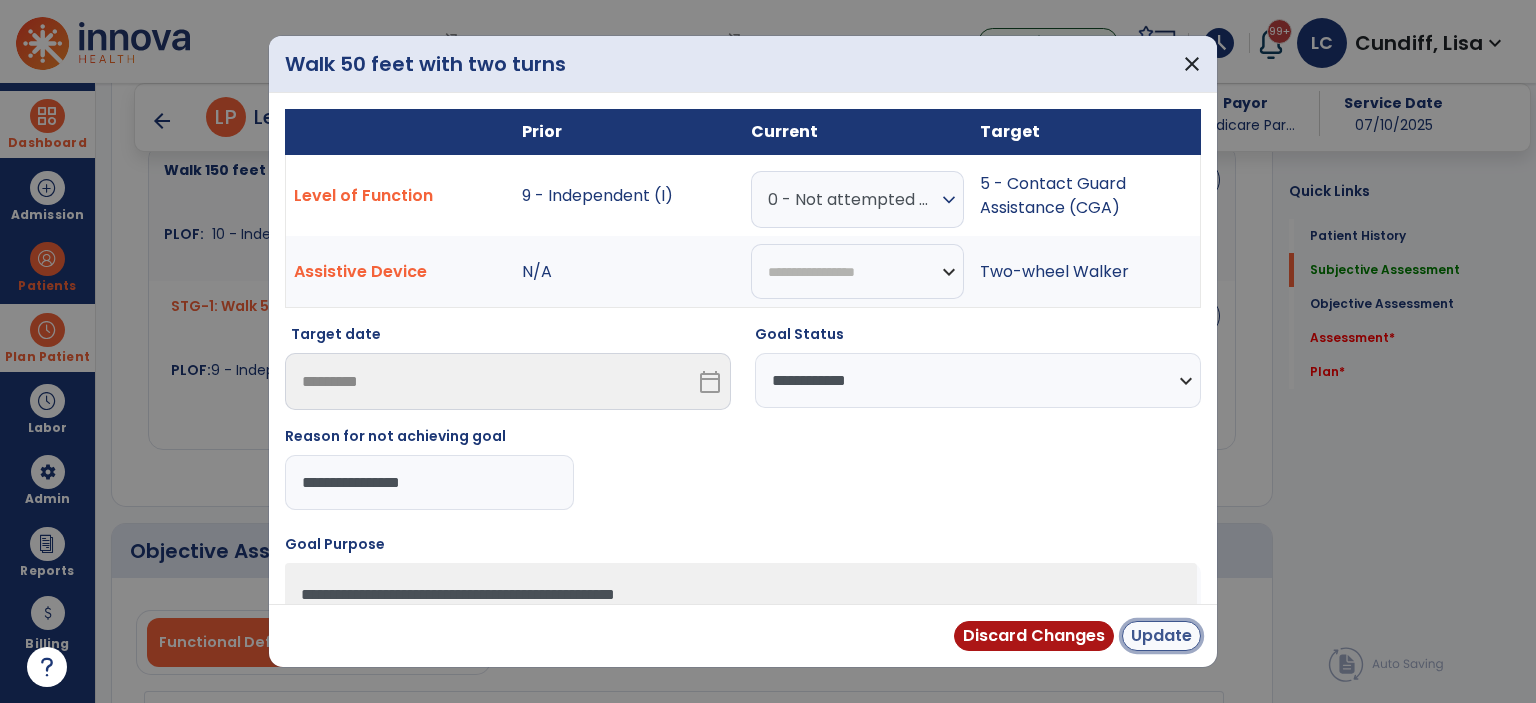 click on "Update" at bounding box center [1161, 636] 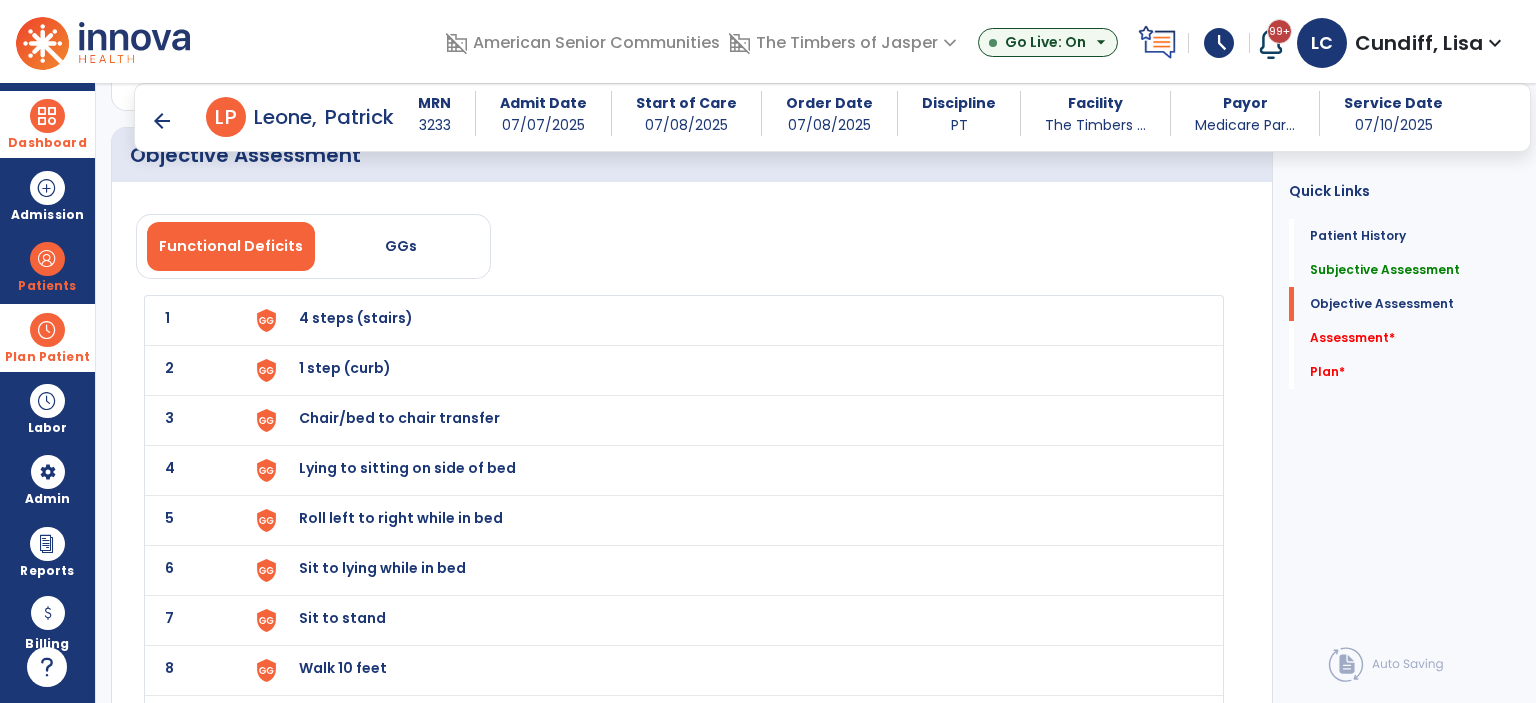 scroll, scrollTop: 2000, scrollLeft: 0, axis: vertical 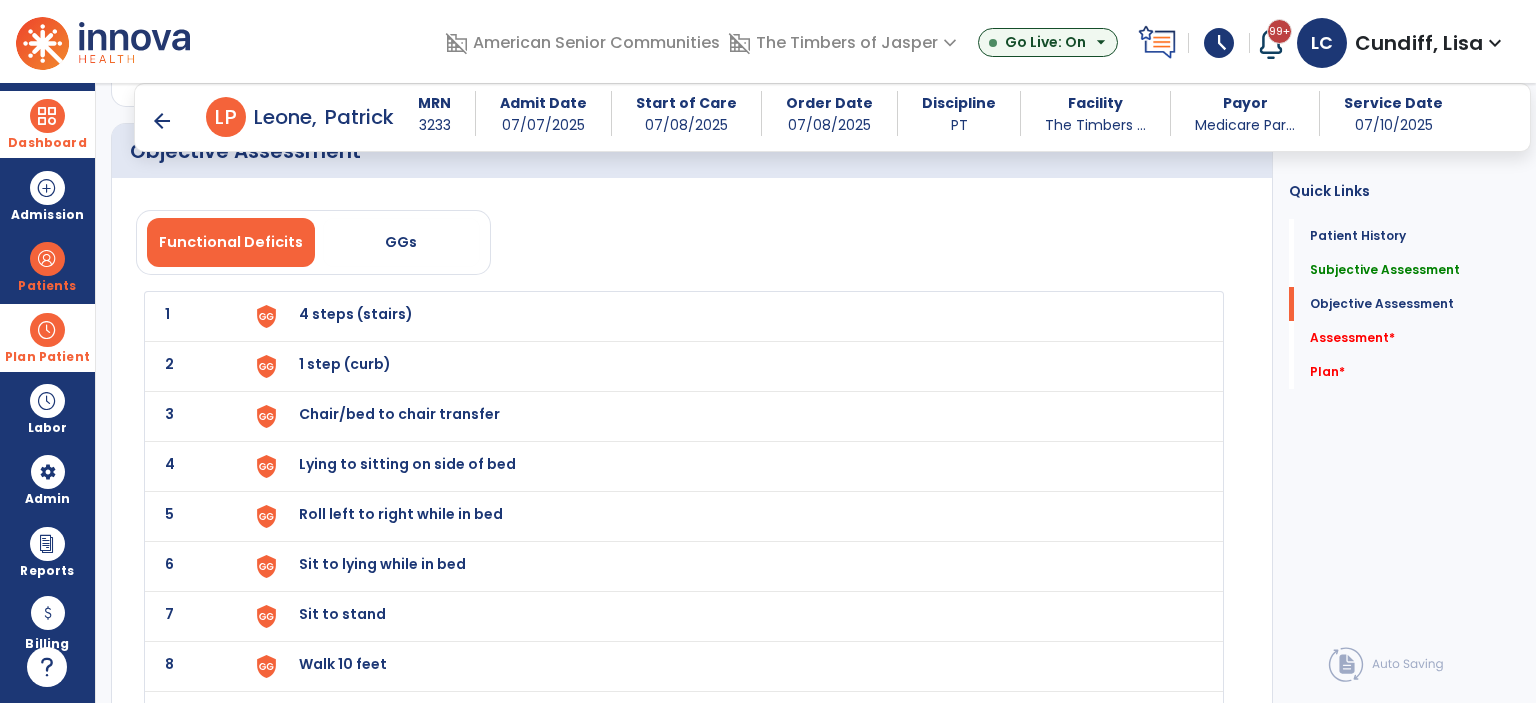click on "4 steps (stairs)" at bounding box center [356, 314] 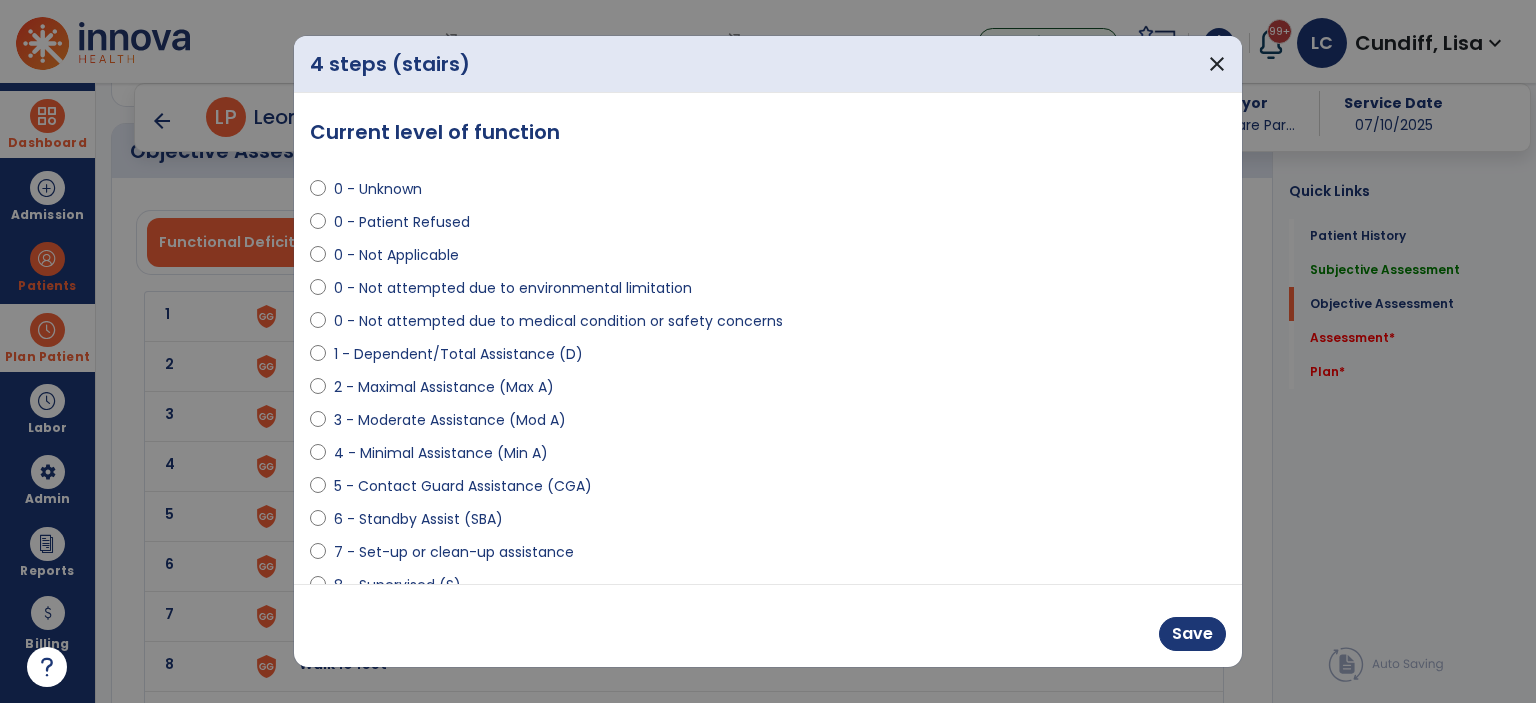 select on "**********" 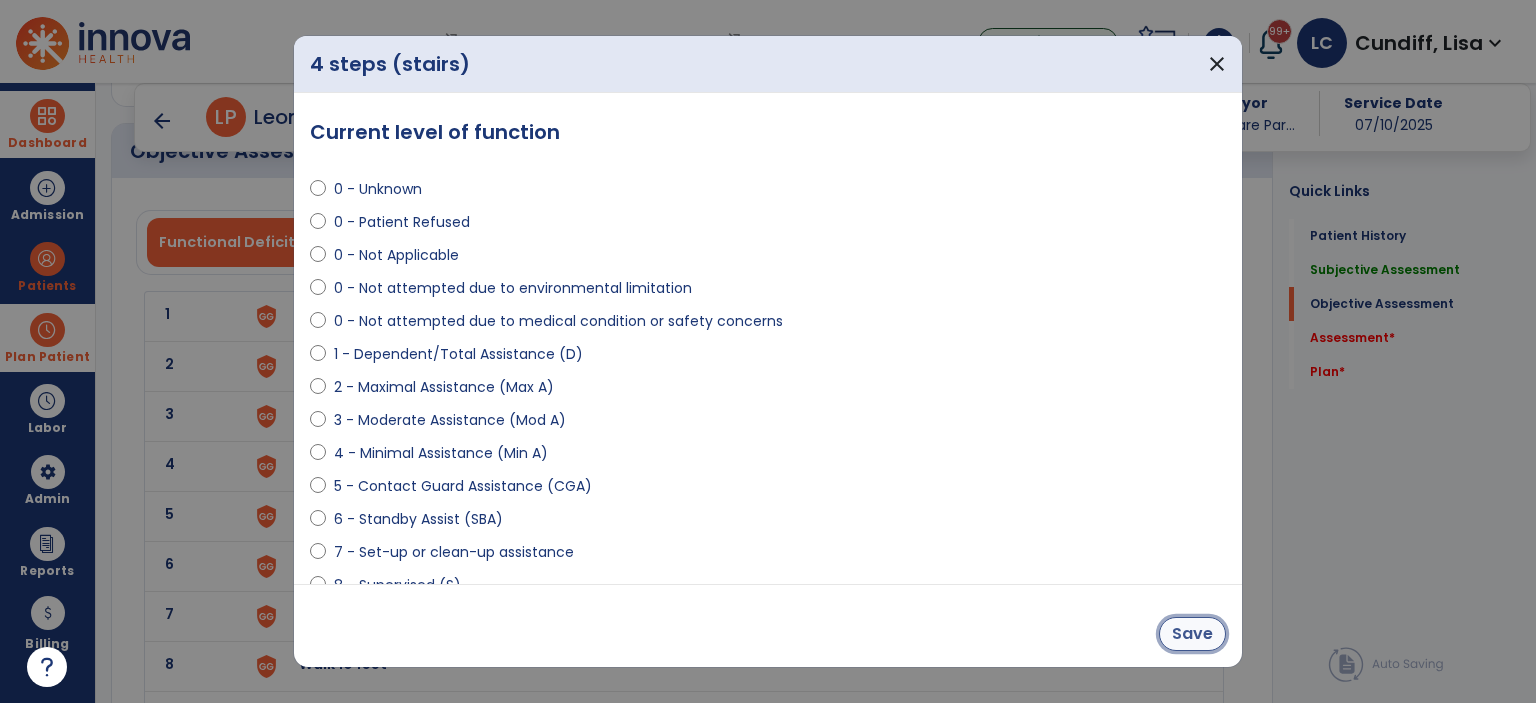 click on "Save" at bounding box center [1192, 634] 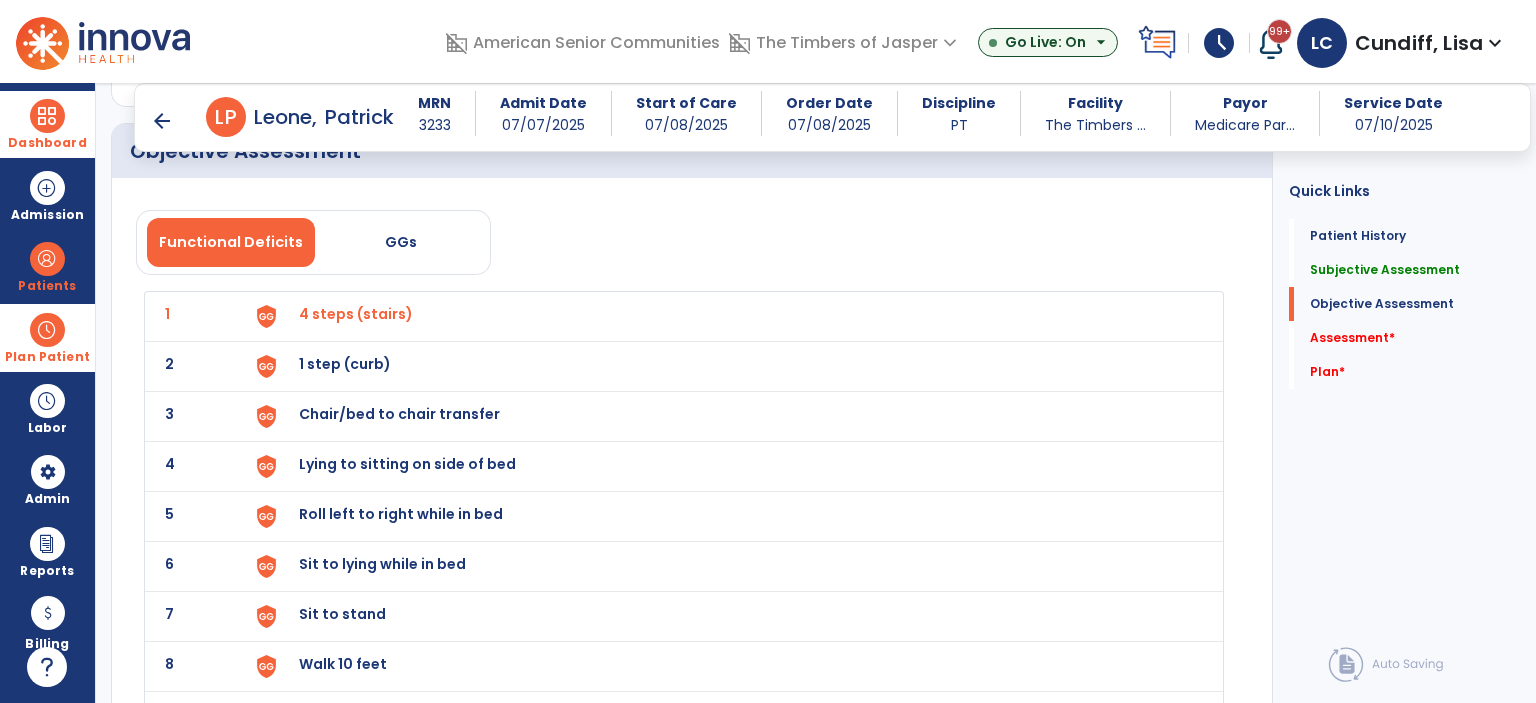 click on "1 step (curb)" at bounding box center [356, 314] 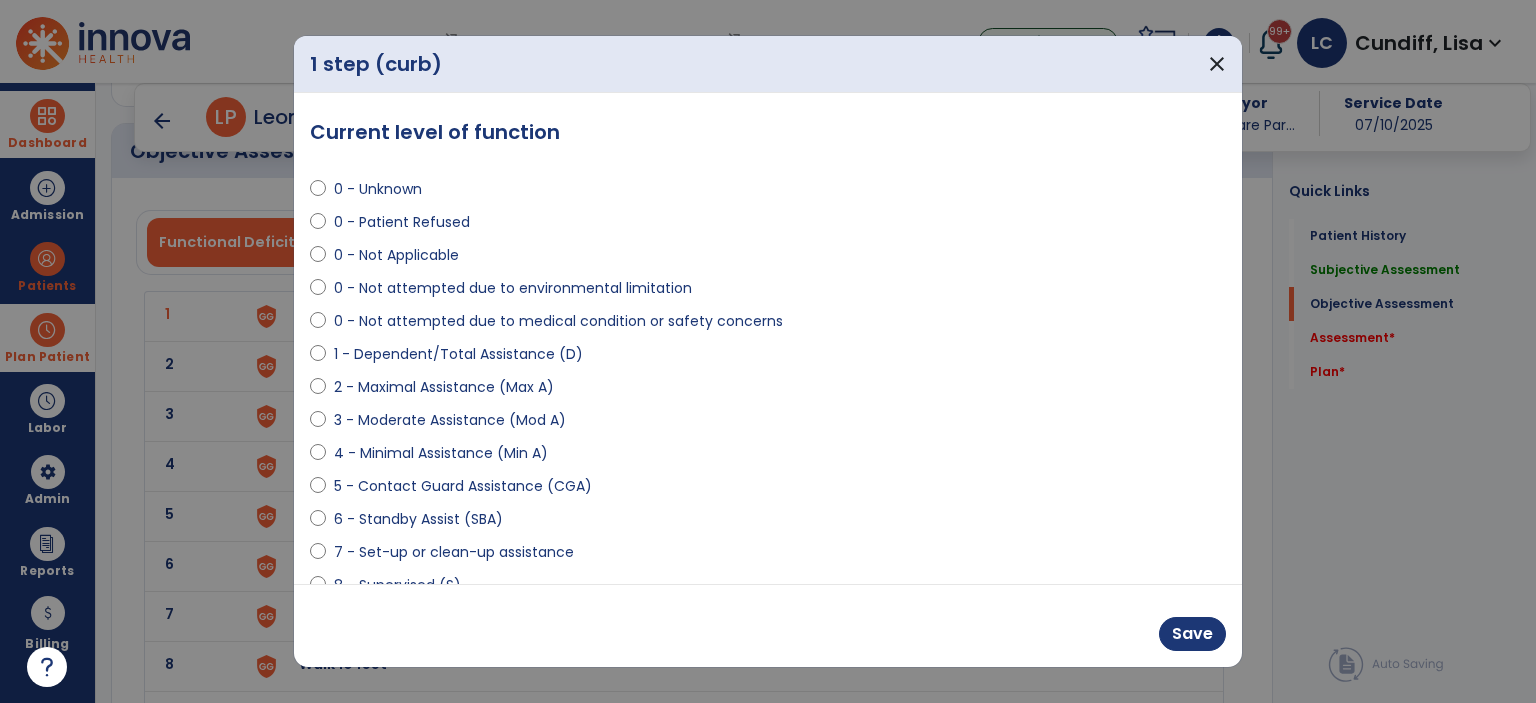 select on "**********" 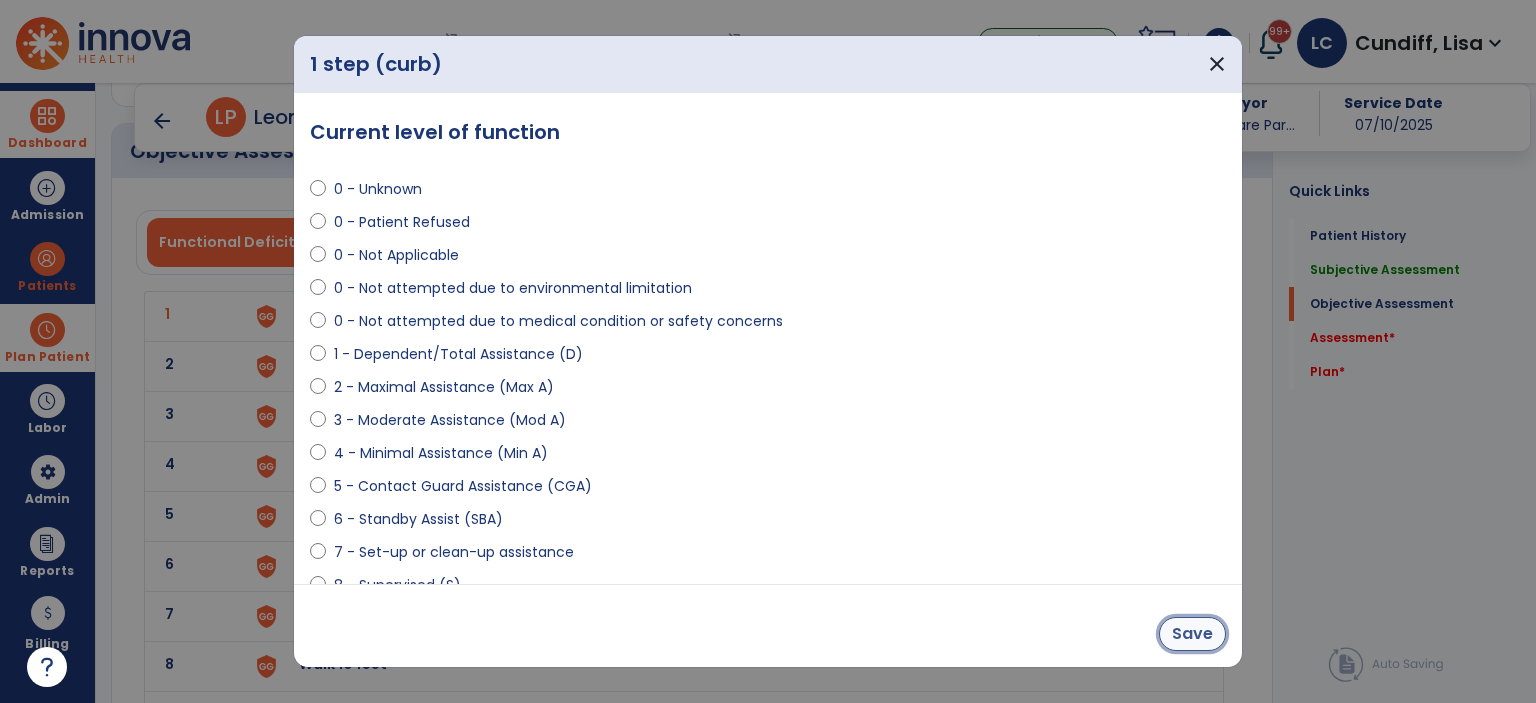 click on "Save" at bounding box center [1192, 634] 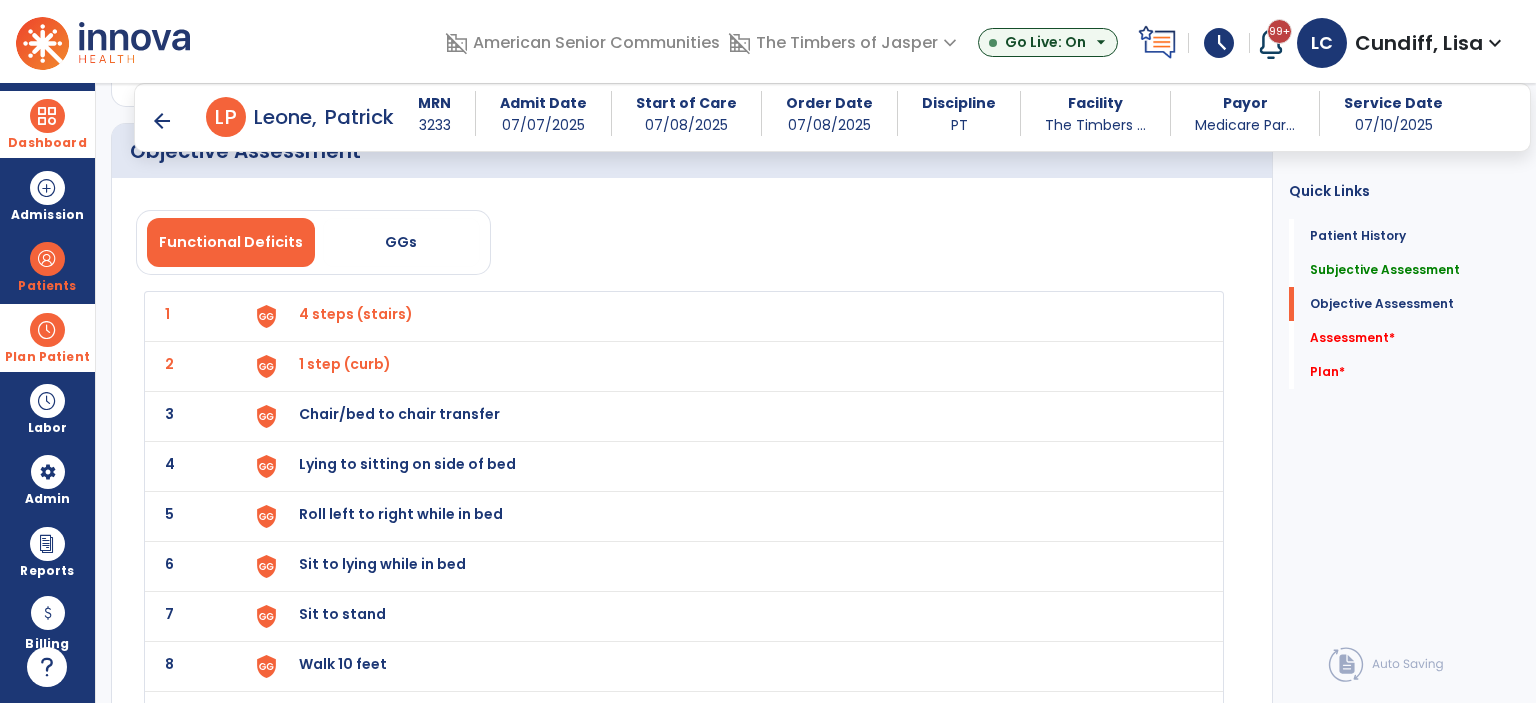 click on "Chair/bed to chair transfer" at bounding box center (356, 314) 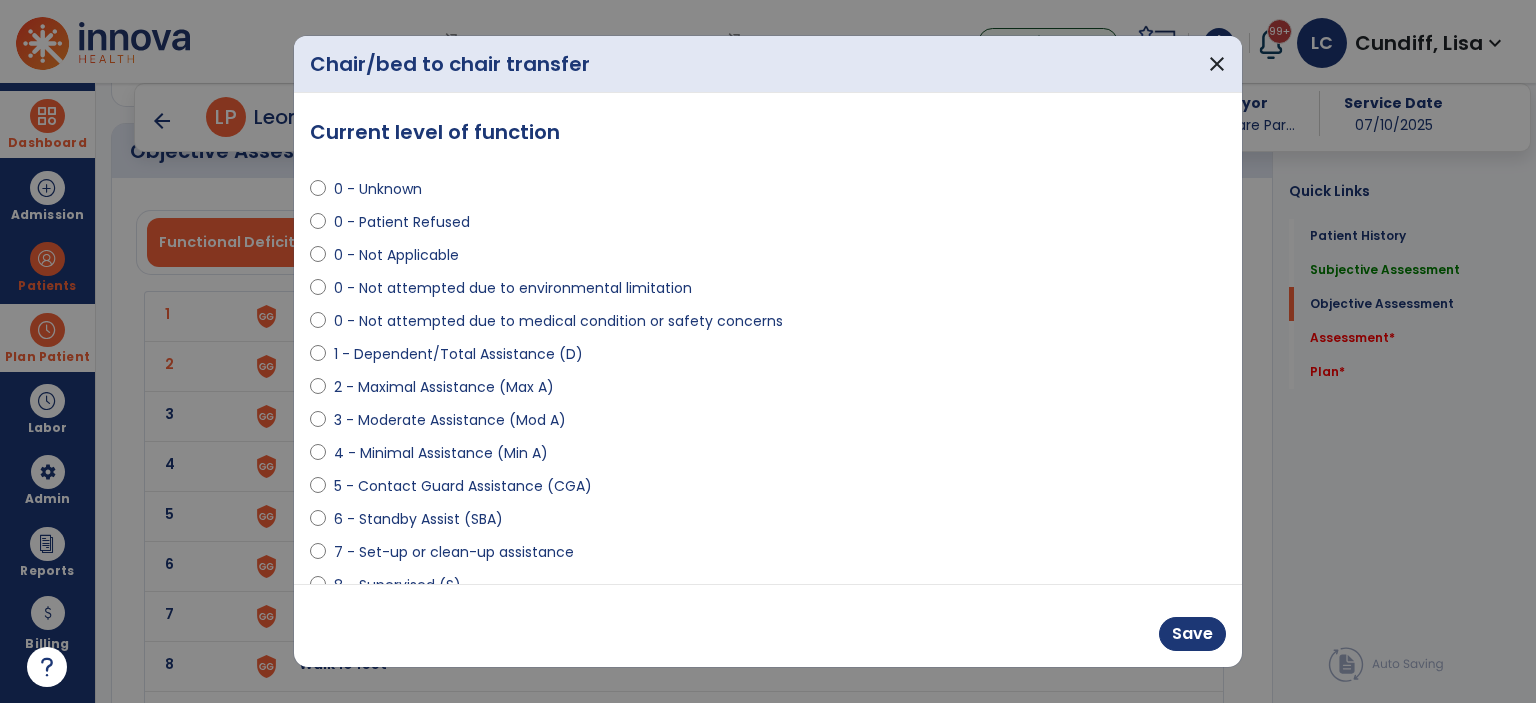 select on "**********" 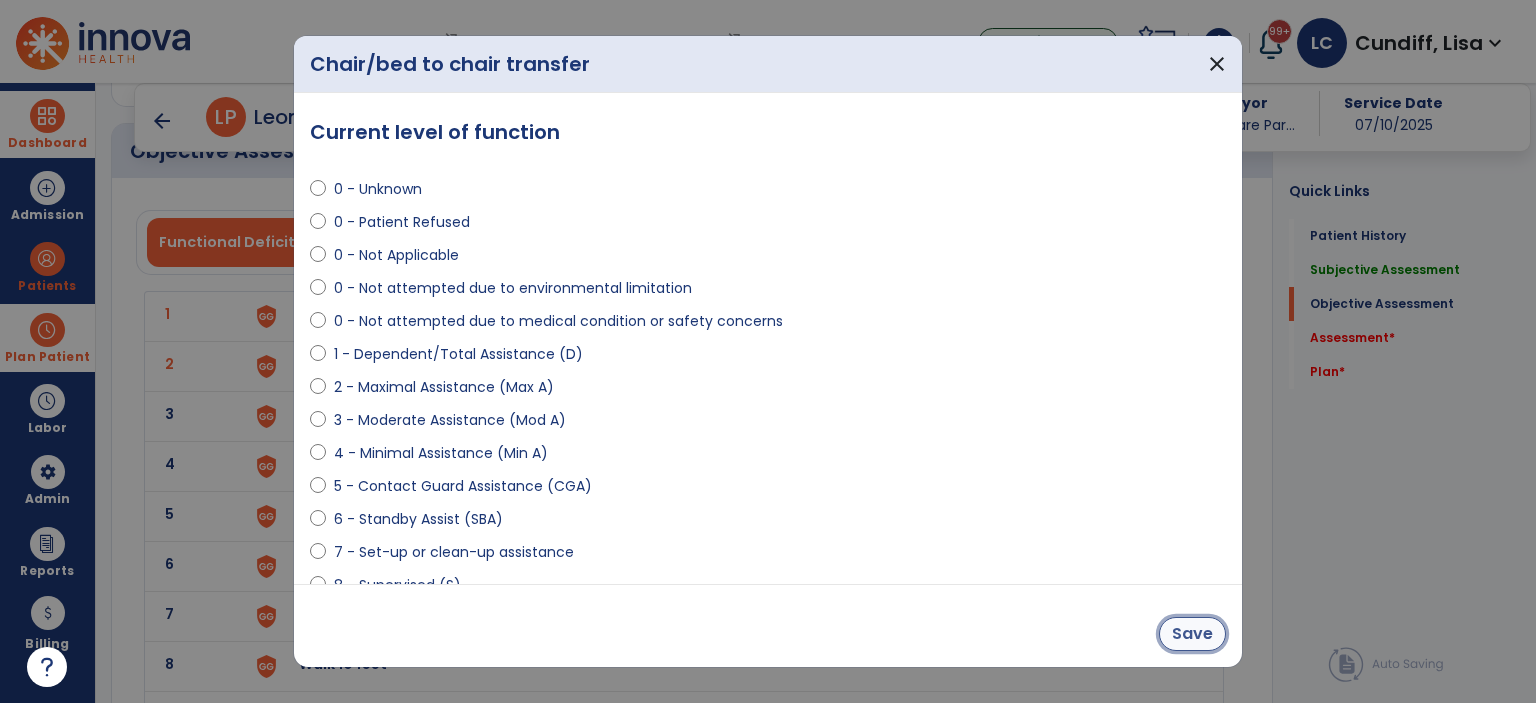 click on "Save" at bounding box center [1192, 634] 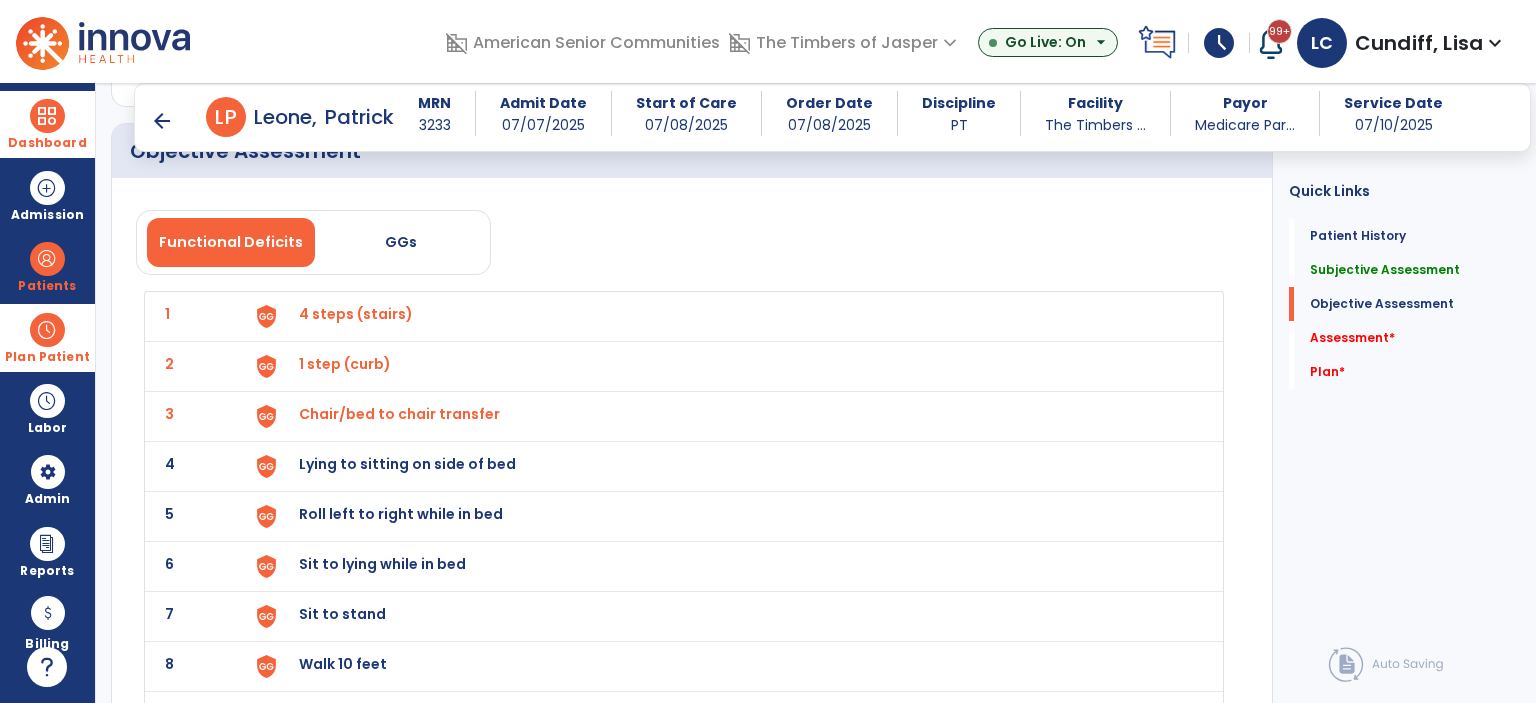 click on "Lying to sitting on side of bed" at bounding box center (356, 314) 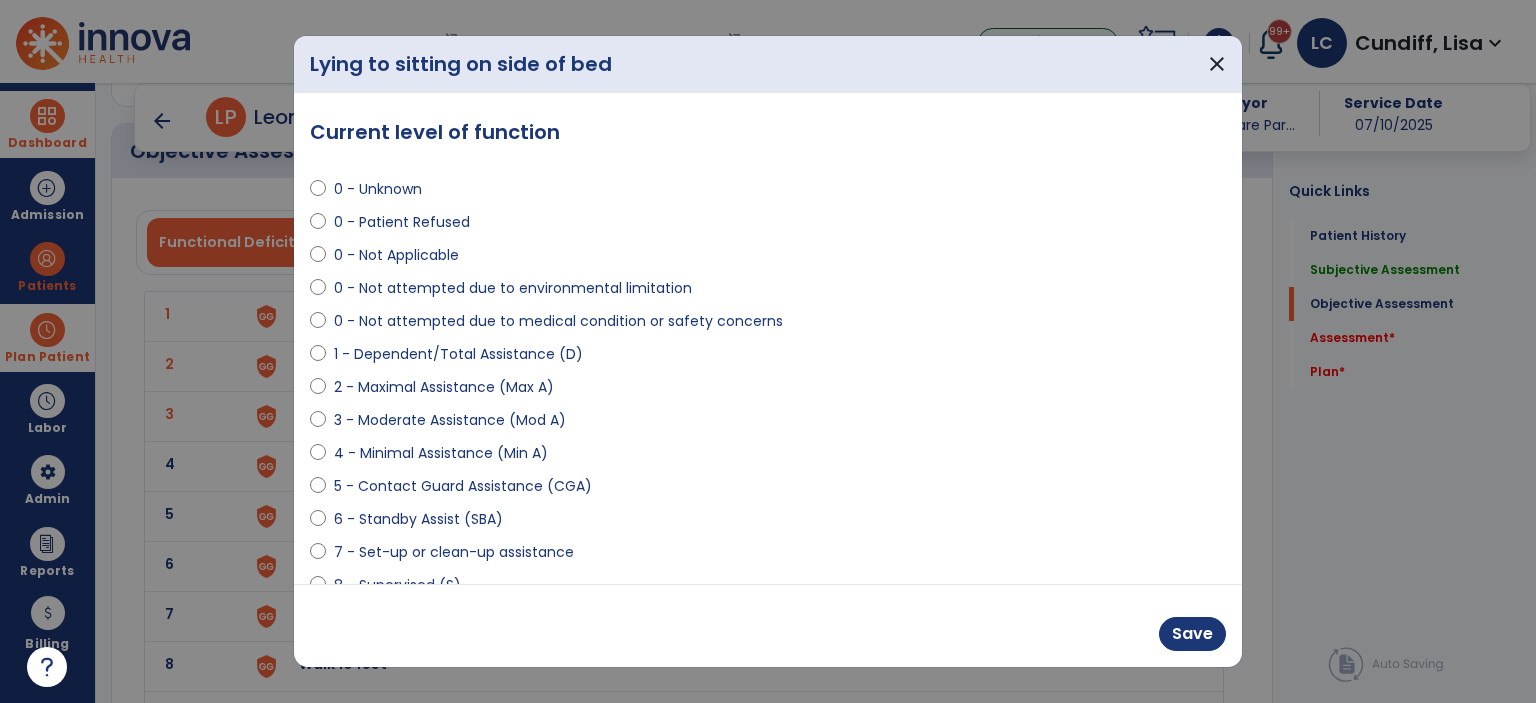 select on "**********" 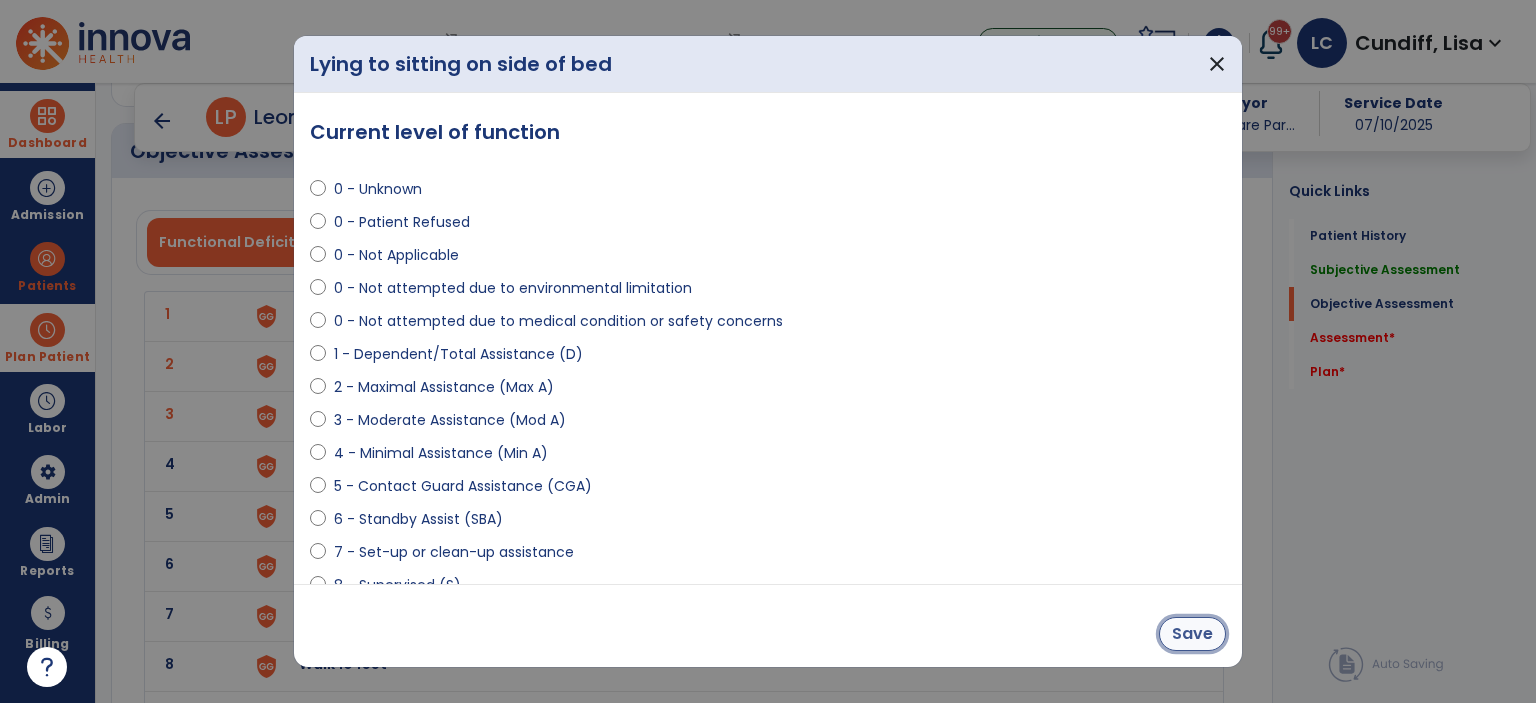 click on "Save" at bounding box center [1192, 634] 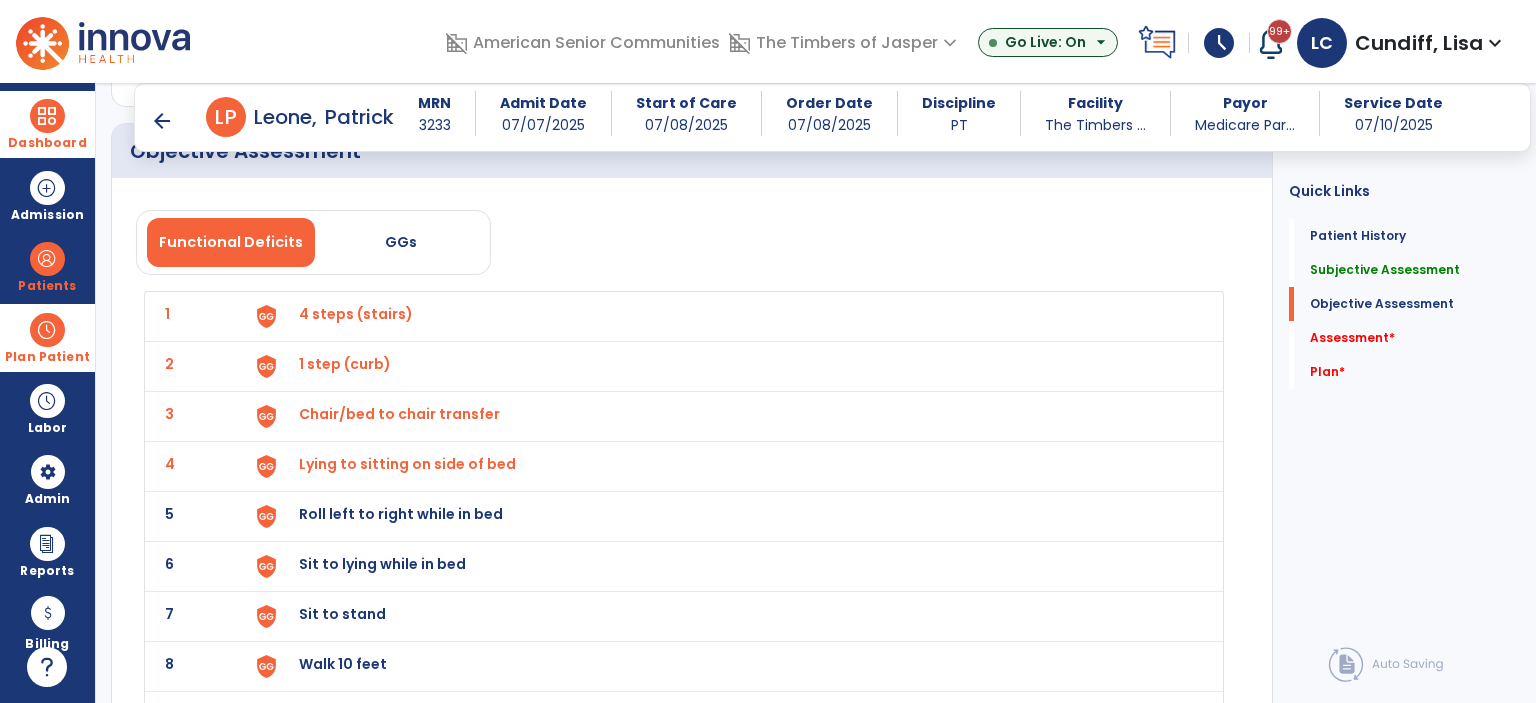 click on "Roll left to right while in bed" at bounding box center (356, 314) 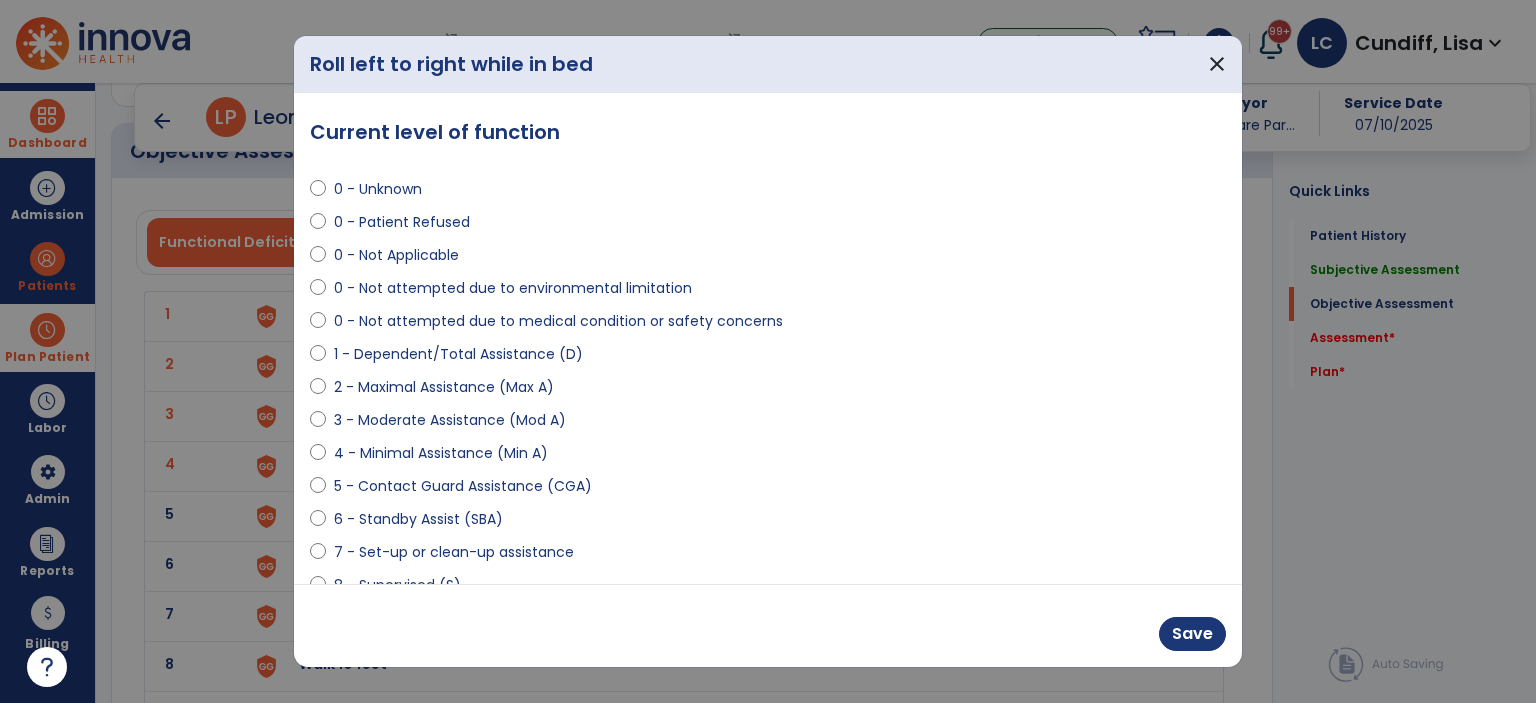 select on "**********" 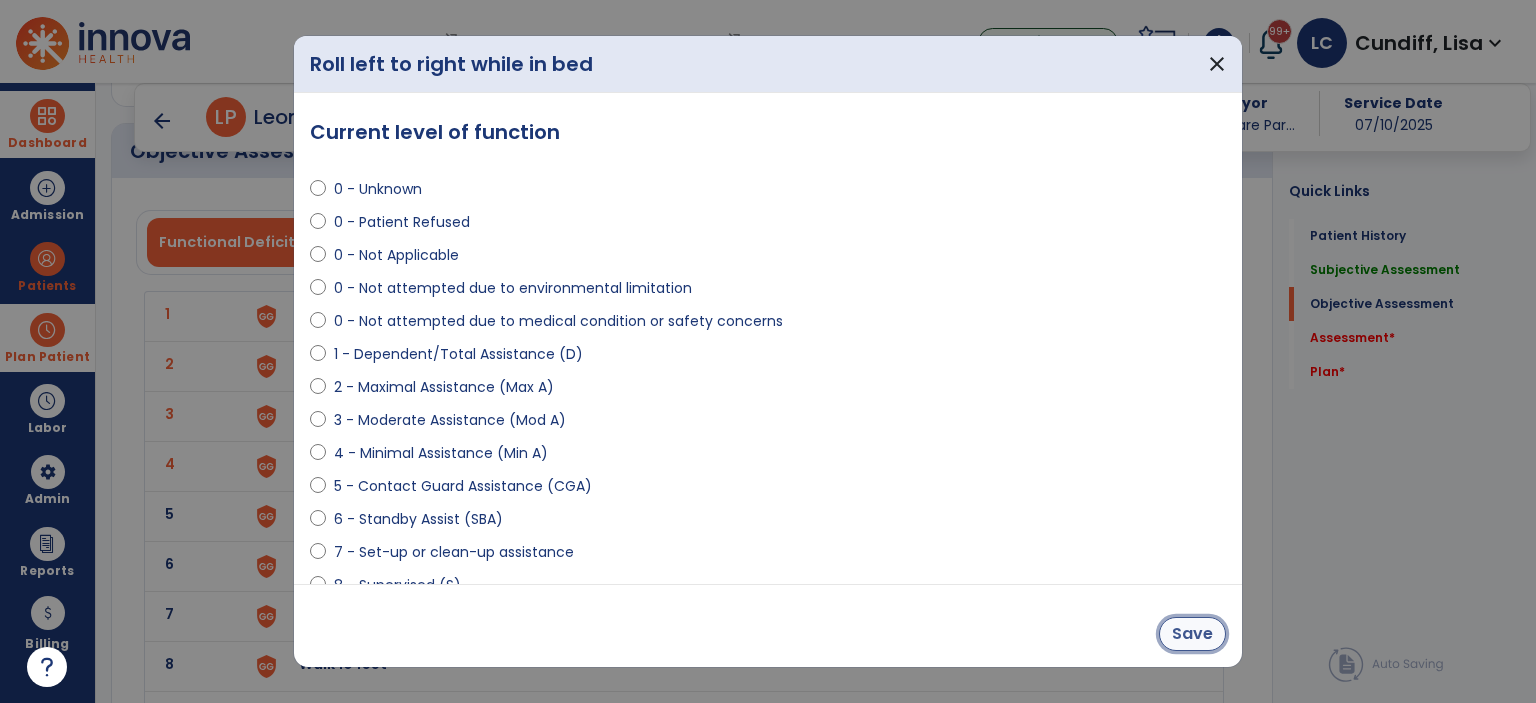 click on "Save" at bounding box center [1192, 634] 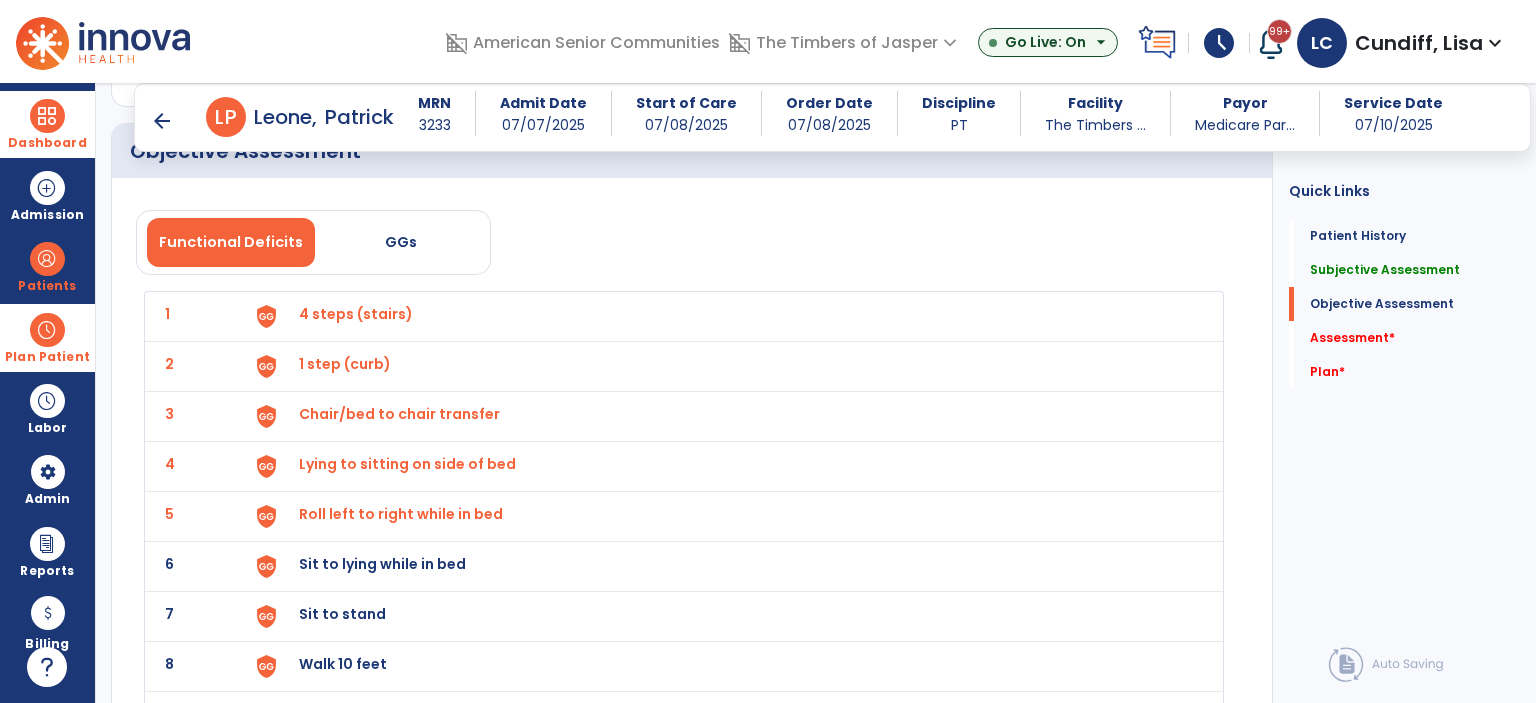 click on "Sit to lying while in bed" at bounding box center [356, 314] 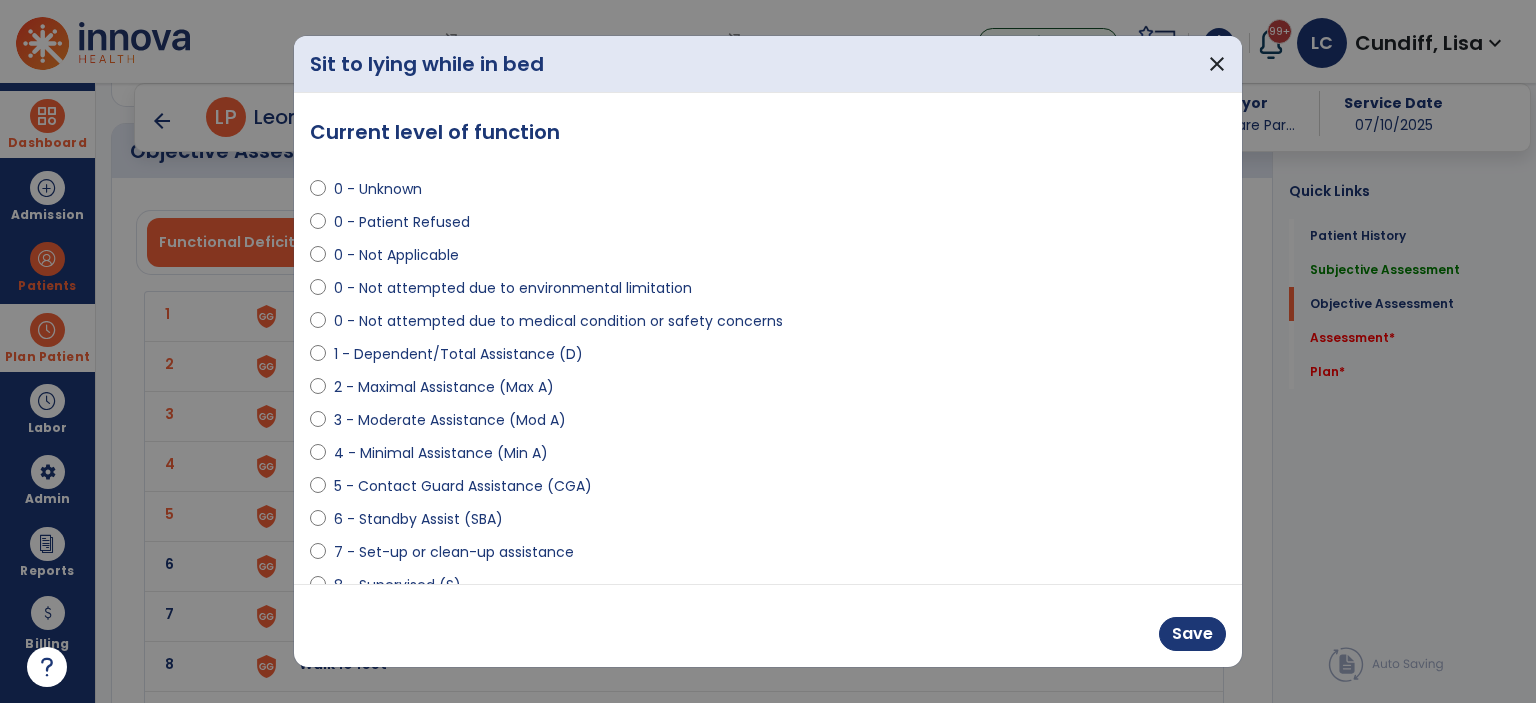 select on "**********" 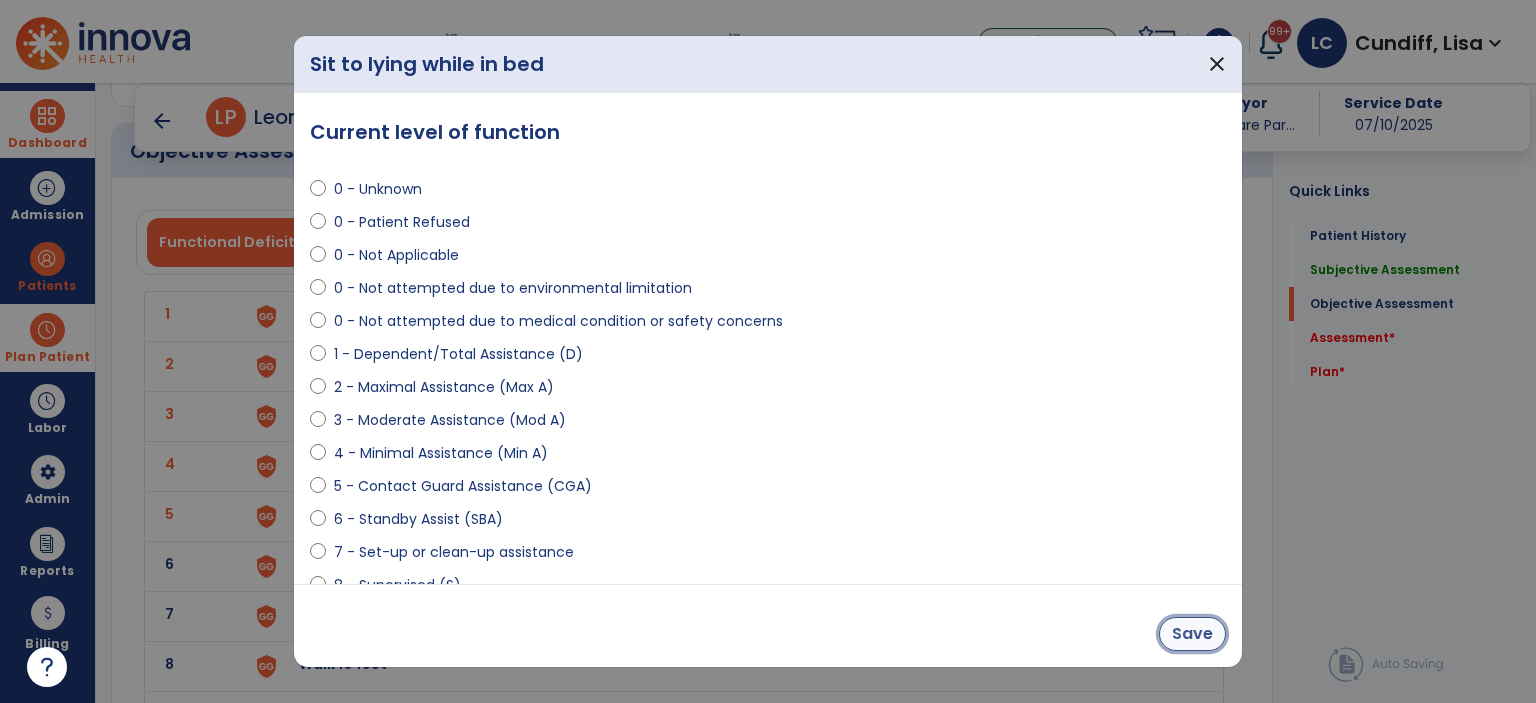 click on "Save" at bounding box center (1192, 634) 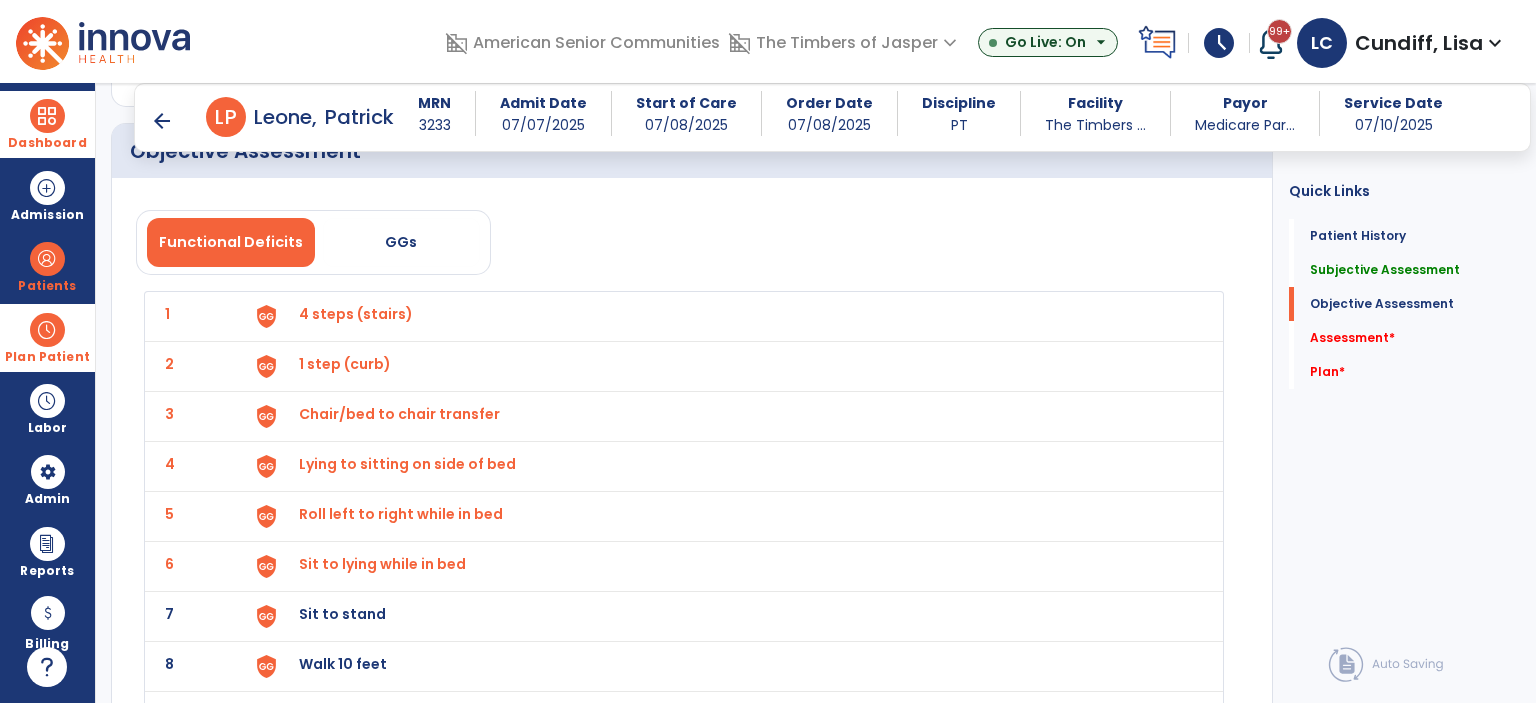 click on "Sit to stand" at bounding box center (356, 314) 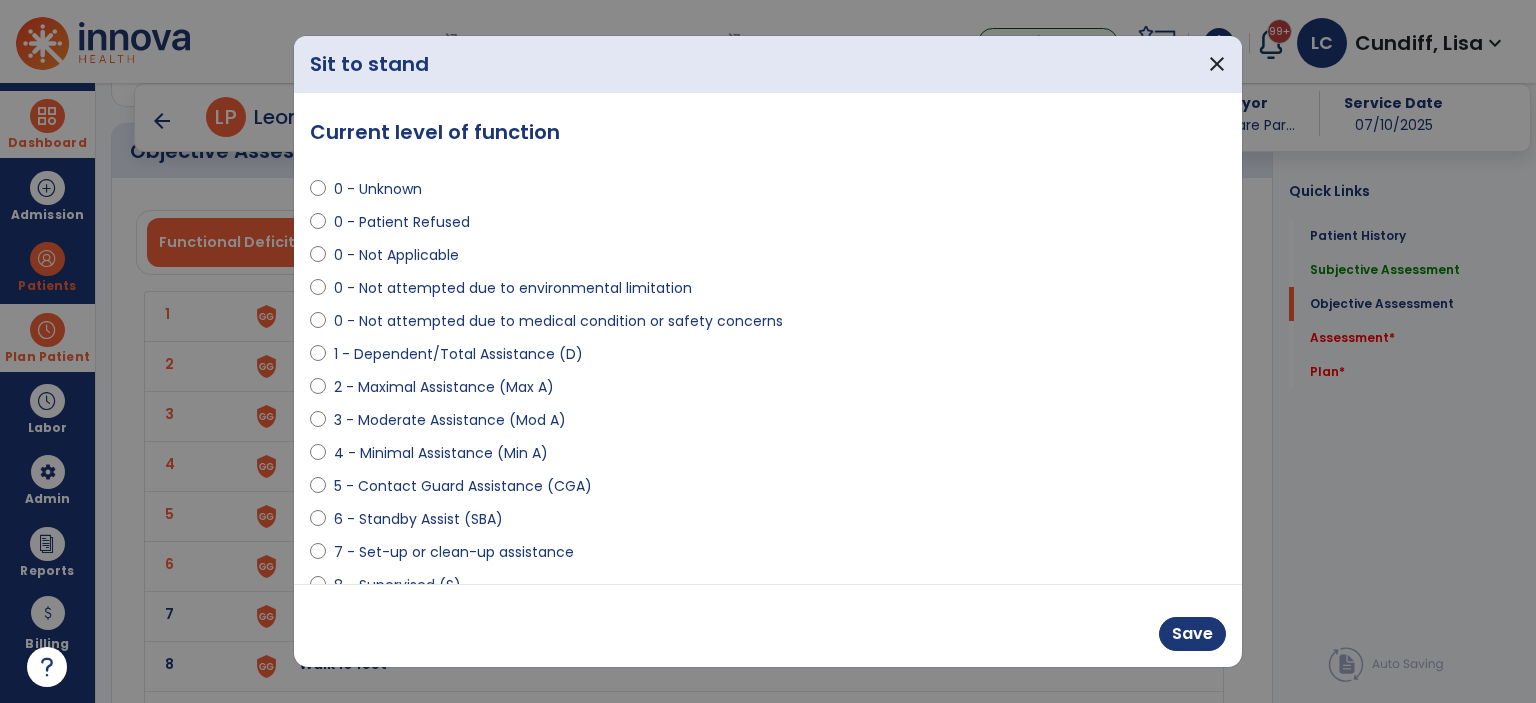 select on "**********" 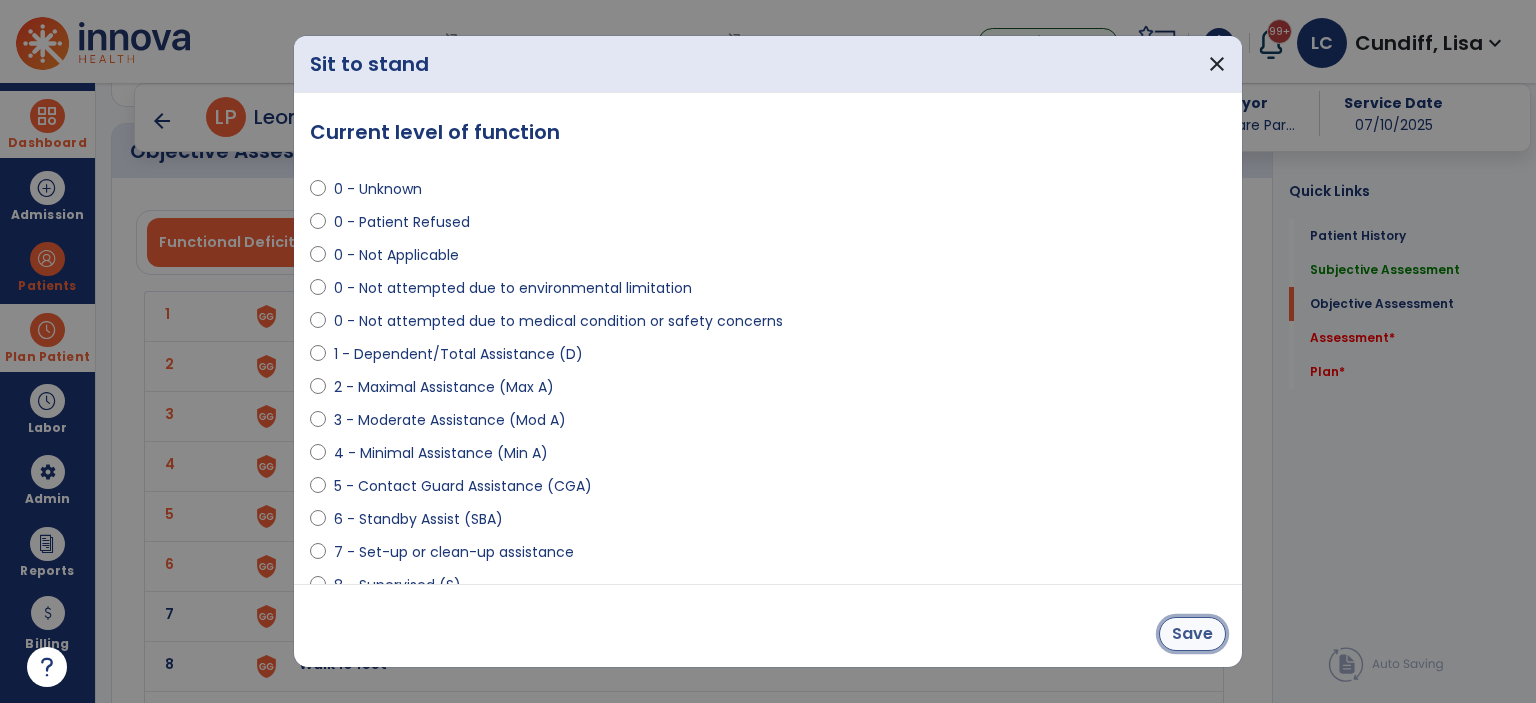 click on "Save" at bounding box center (1192, 634) 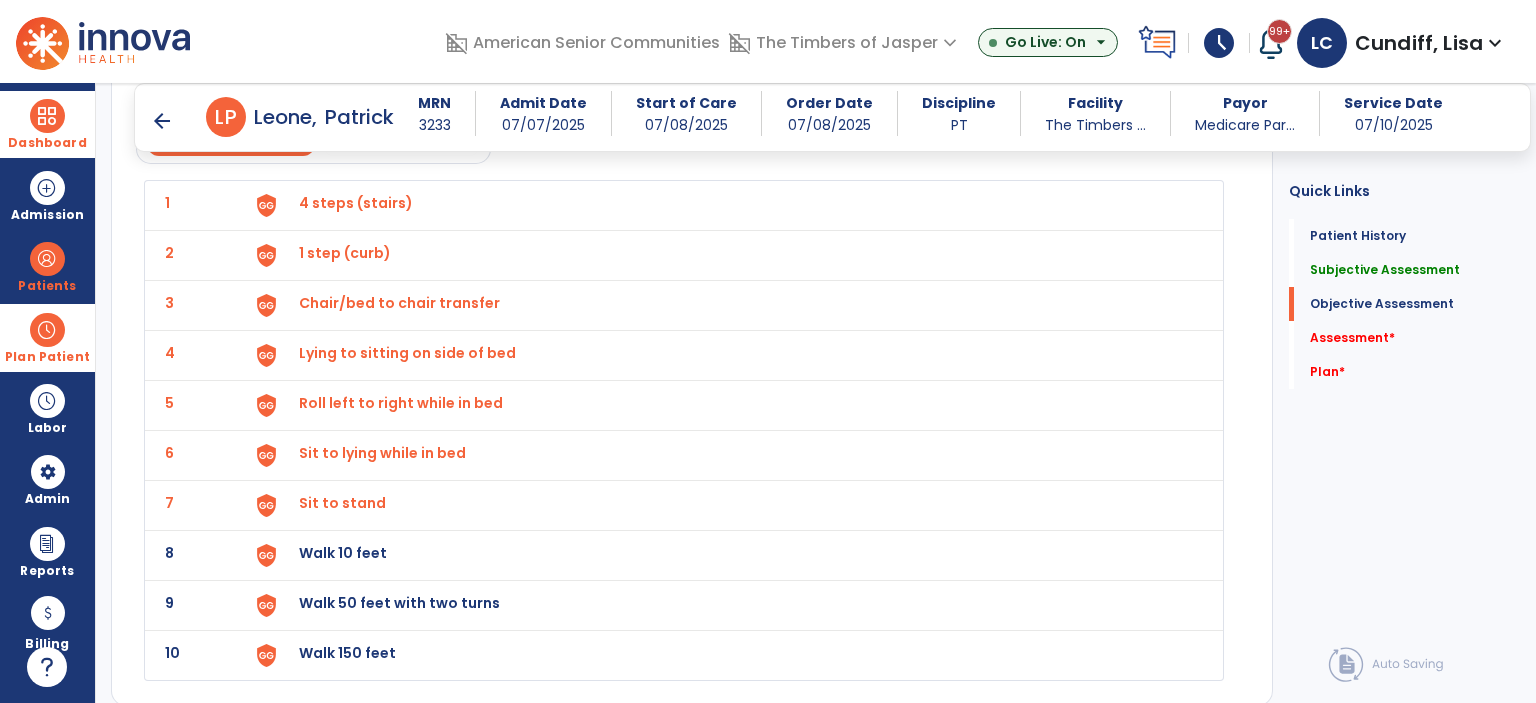 scroll, scrollTop: 2300, scrollLeft: 0, axis: vertical 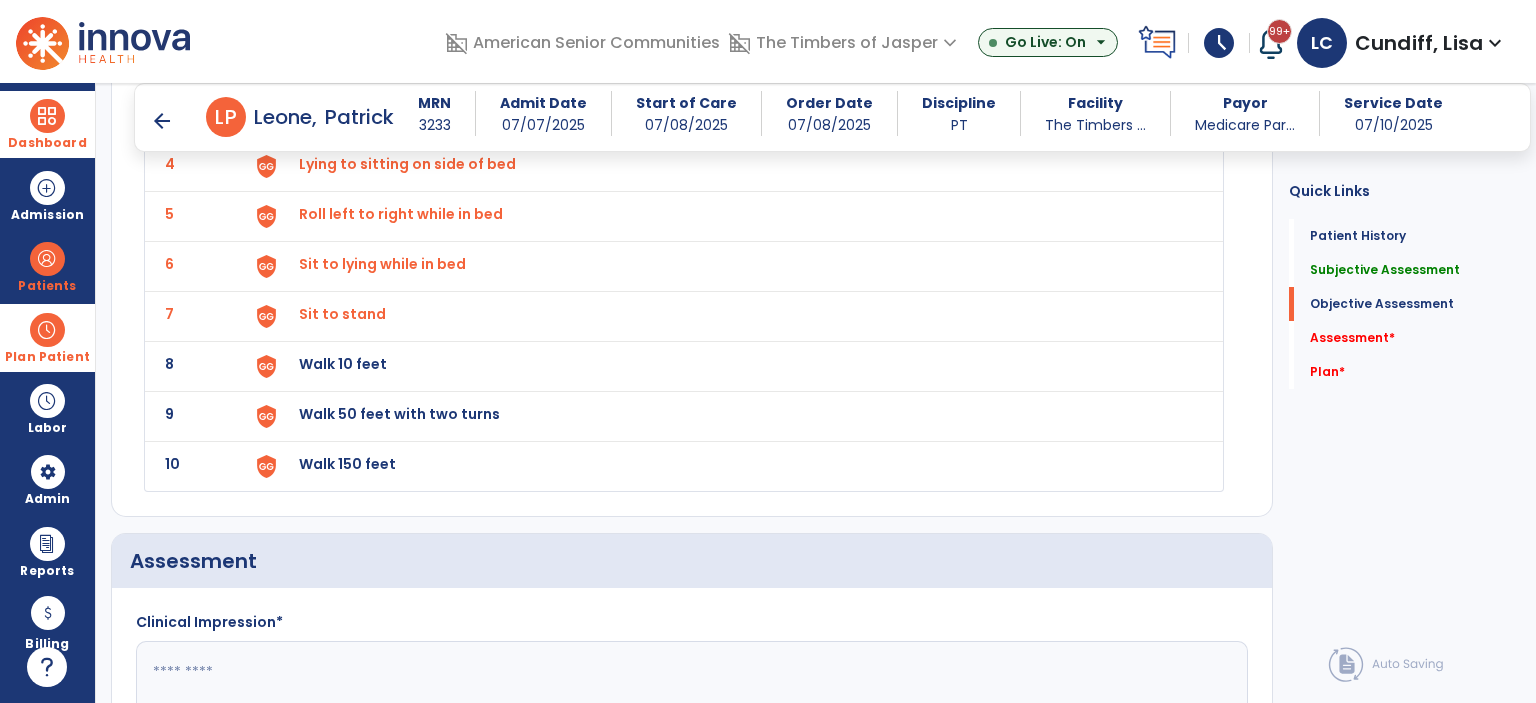 click on "8 Walk 10 feet" 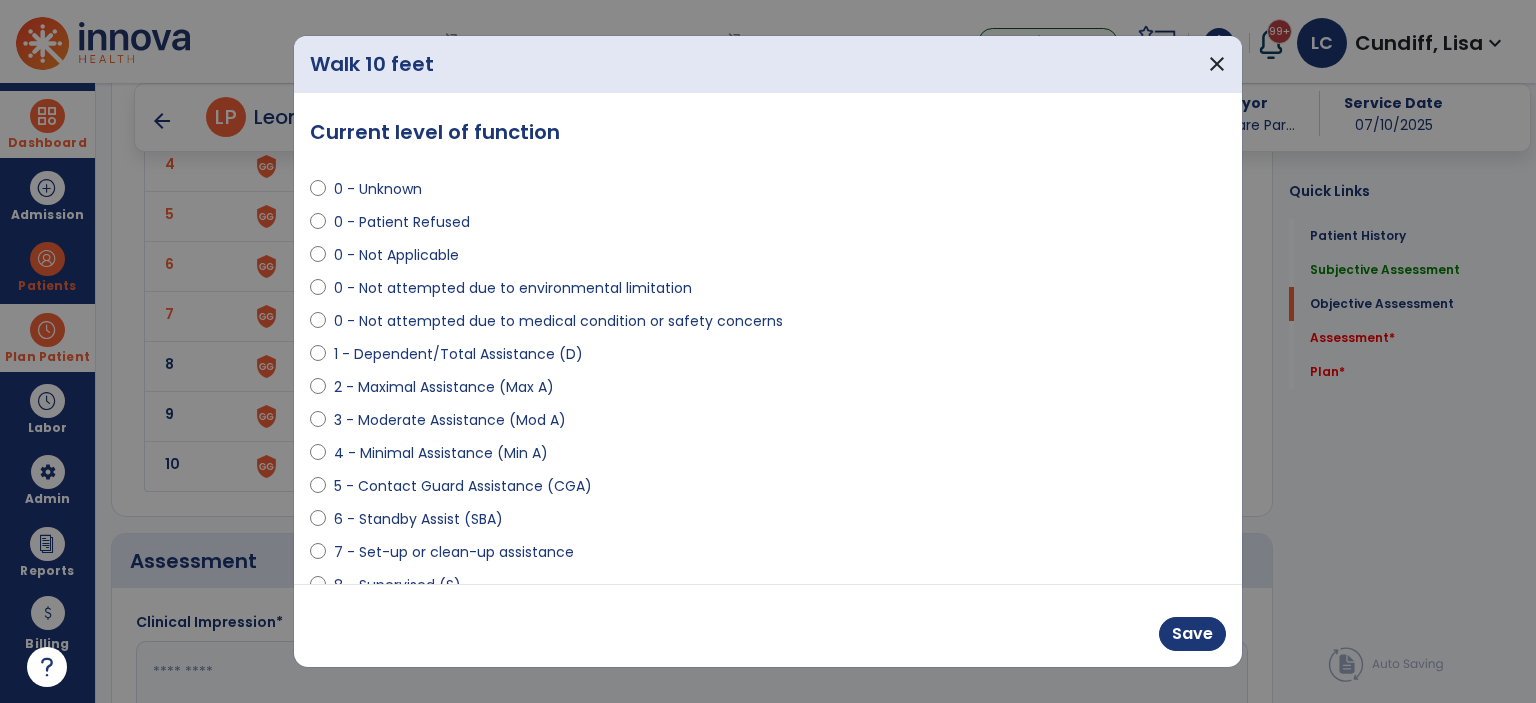 select on "**********" 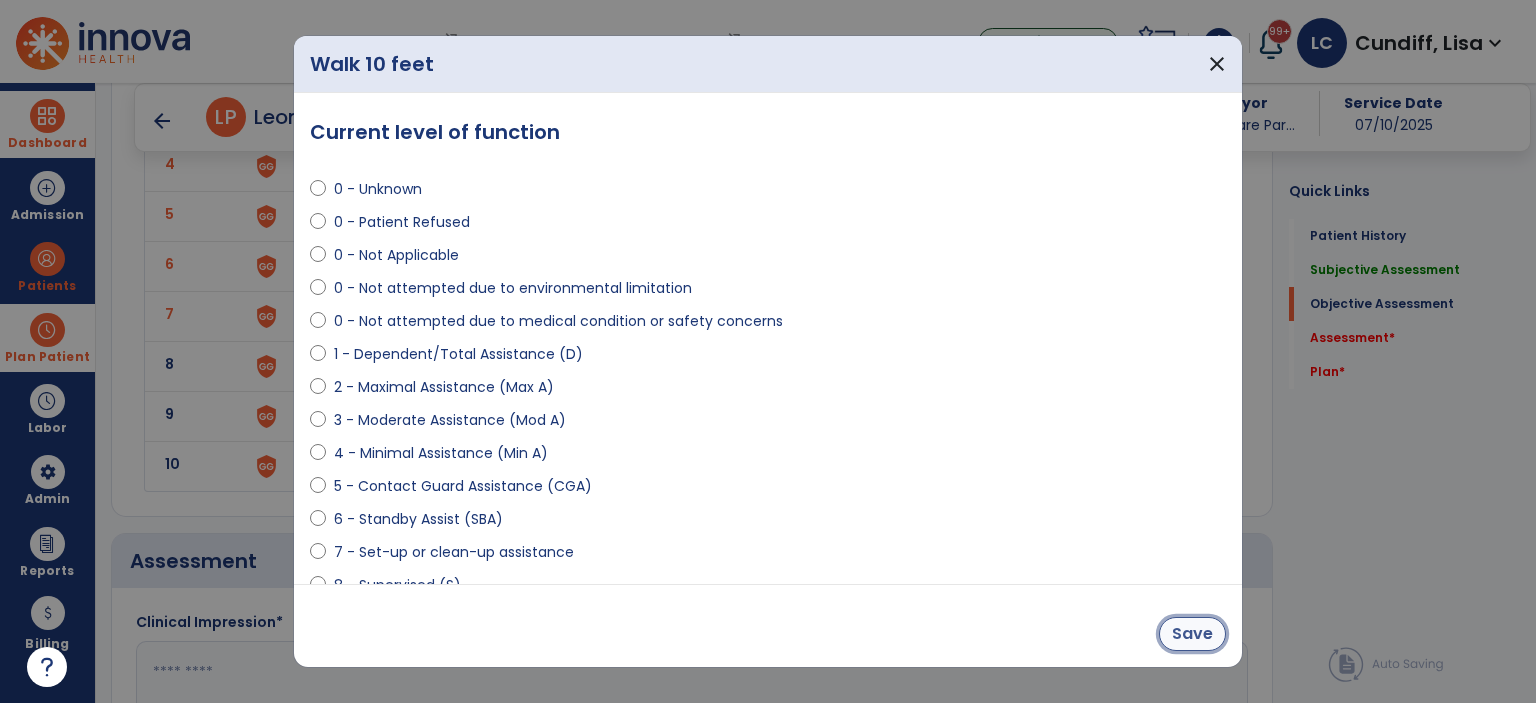 click on "Save" at bounding box center [1192, 634] 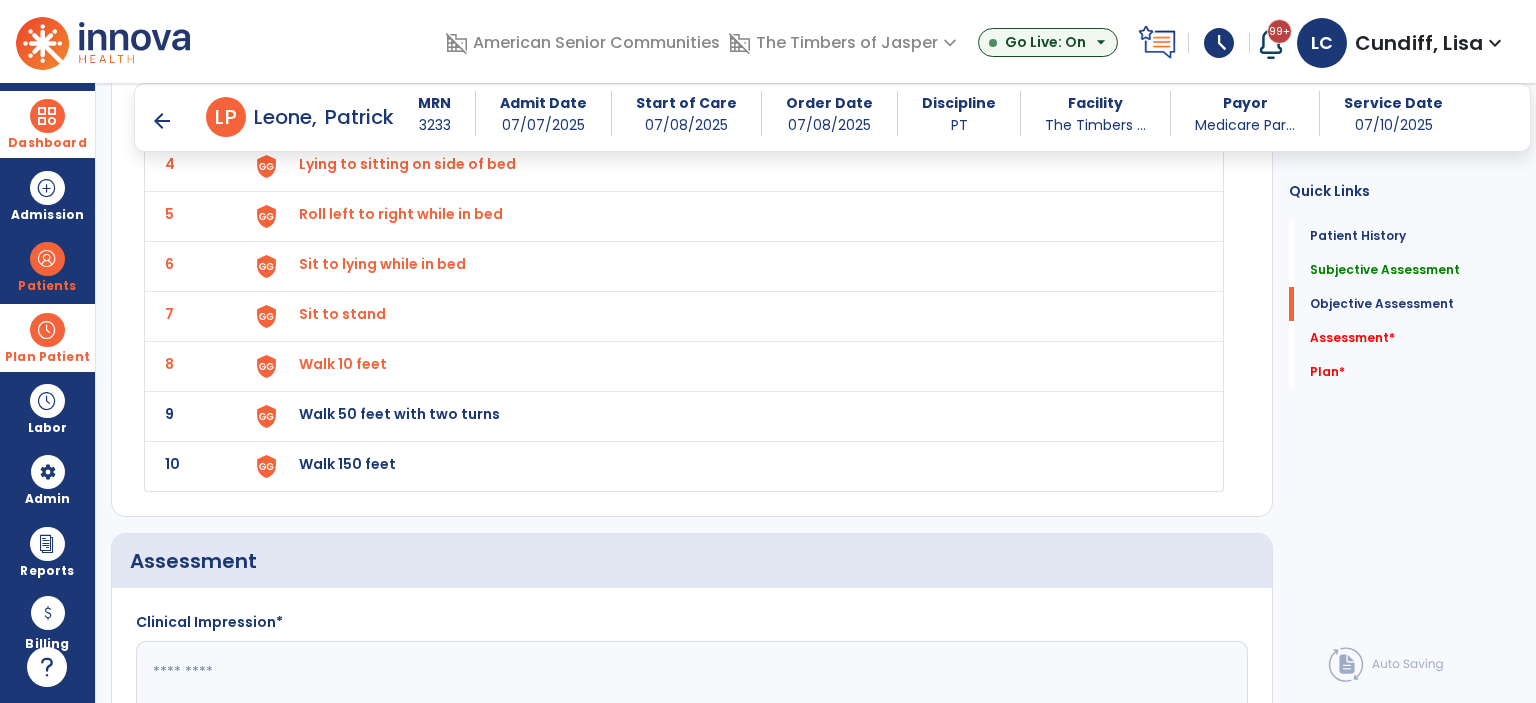 click on "Walk 50 feet with two turns" at bounding box center (356, 14) 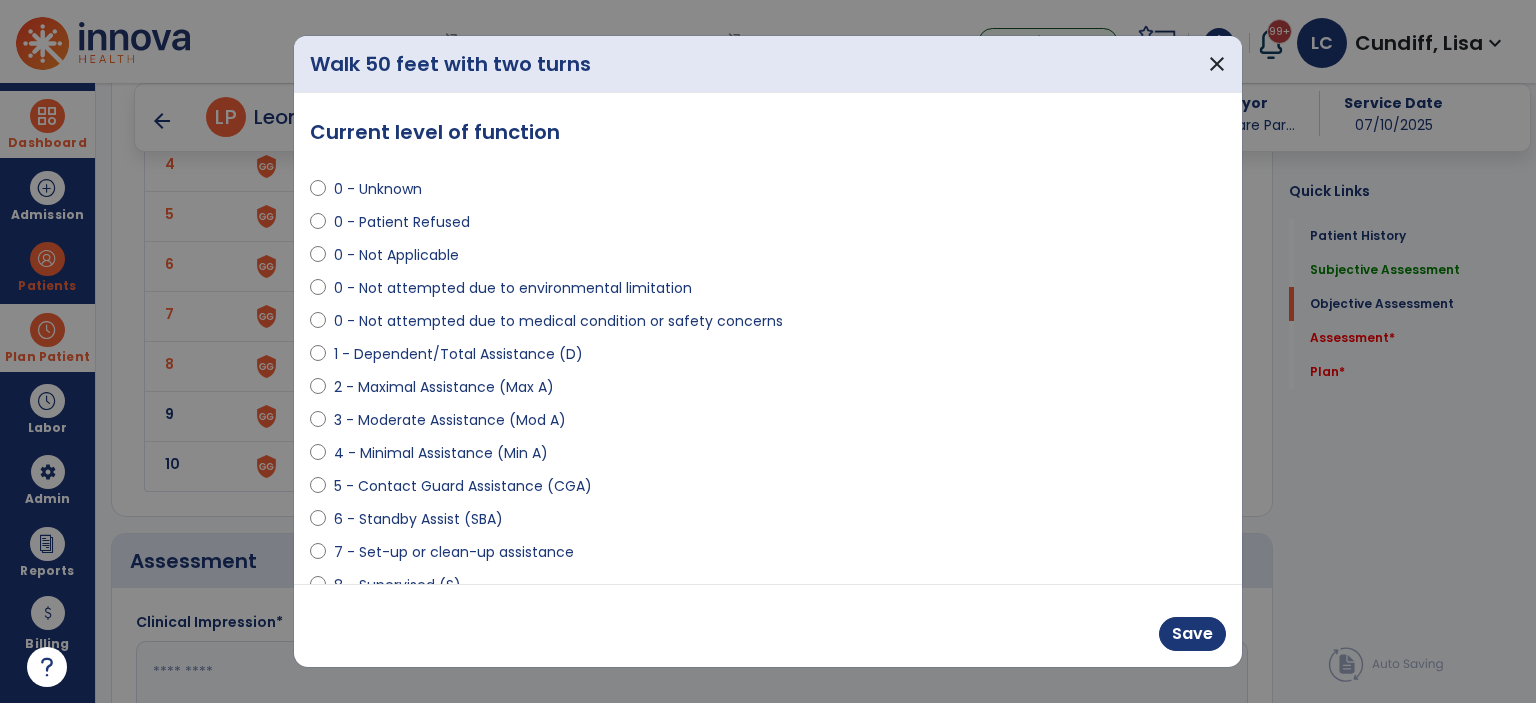 click on "**********" at bounding box center (768, 338) 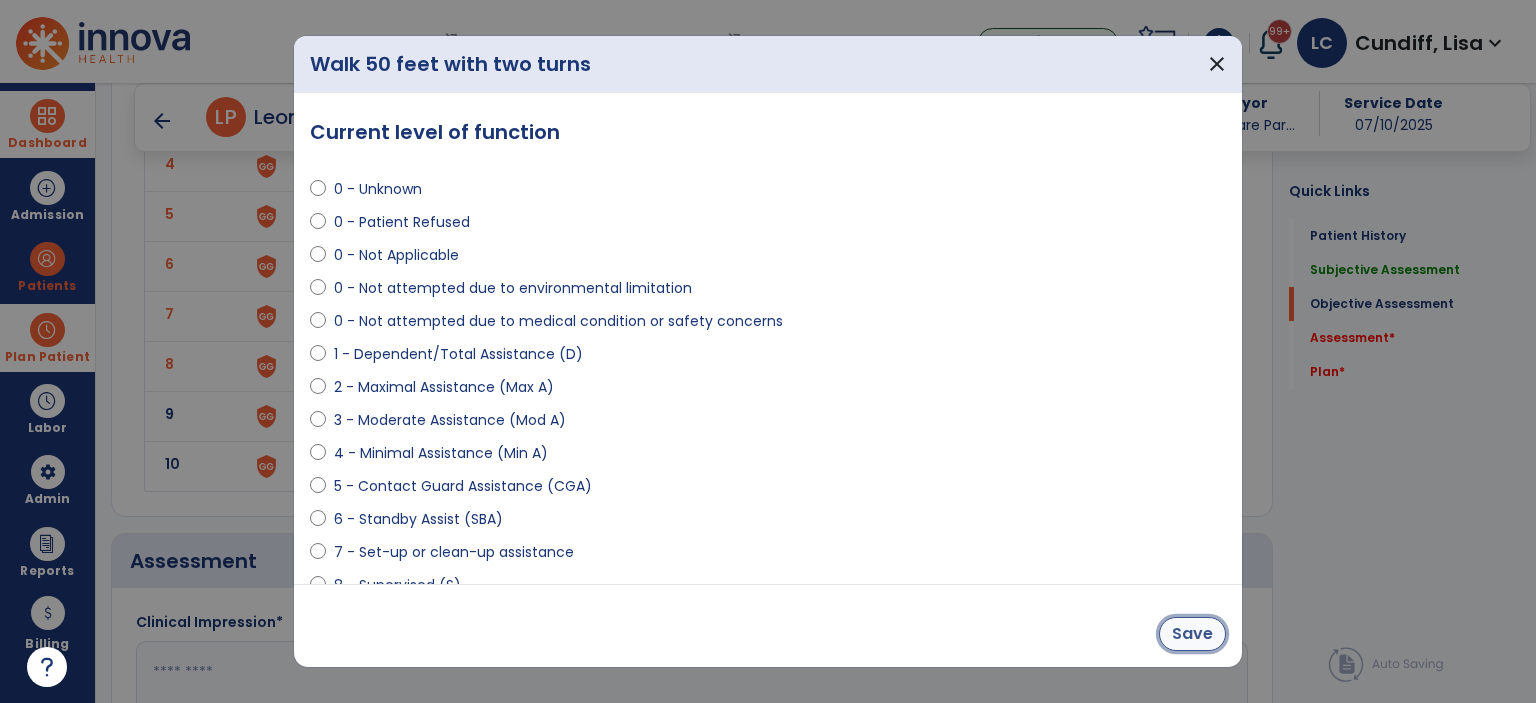 click on "Save" at bounding box center [1192, 634] 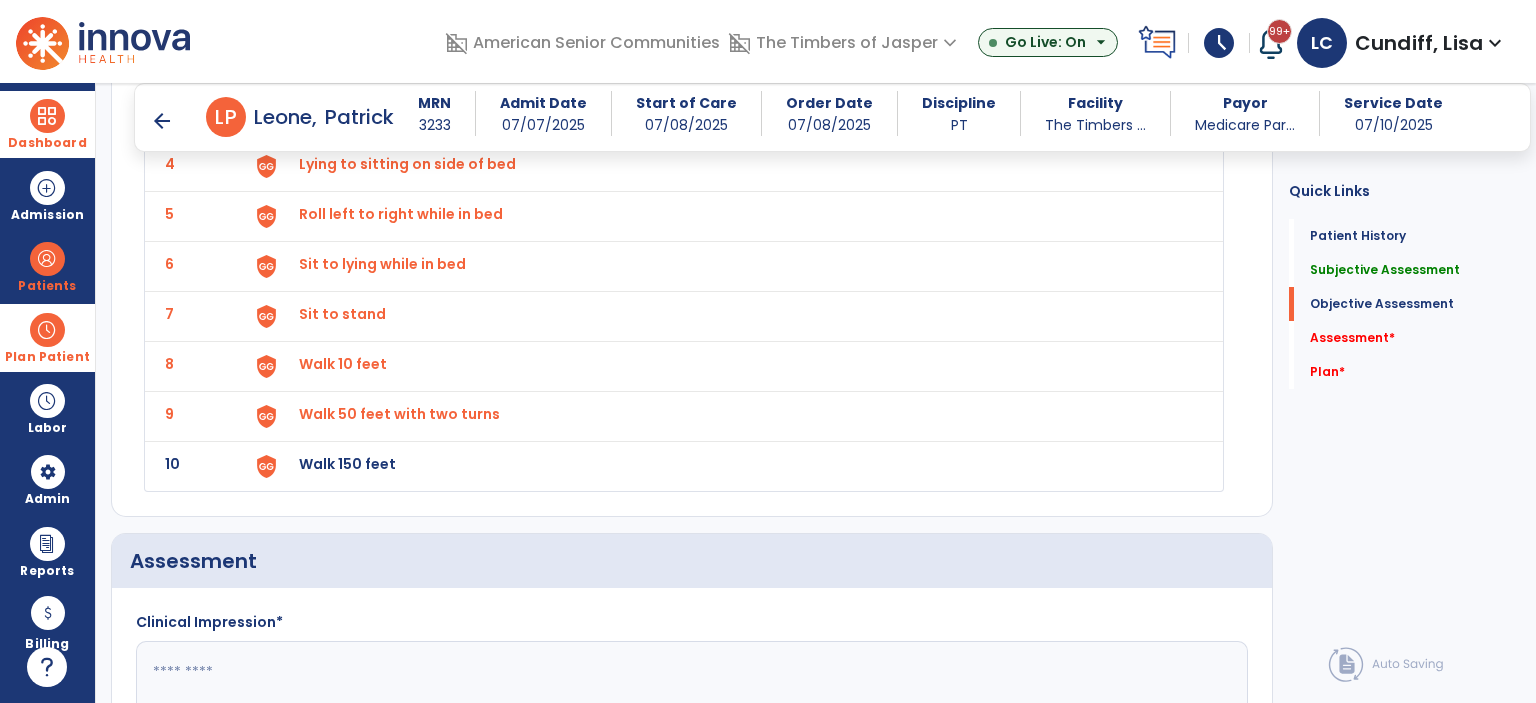 click on "Walk 150 feet" at bounding box center (356, 14) 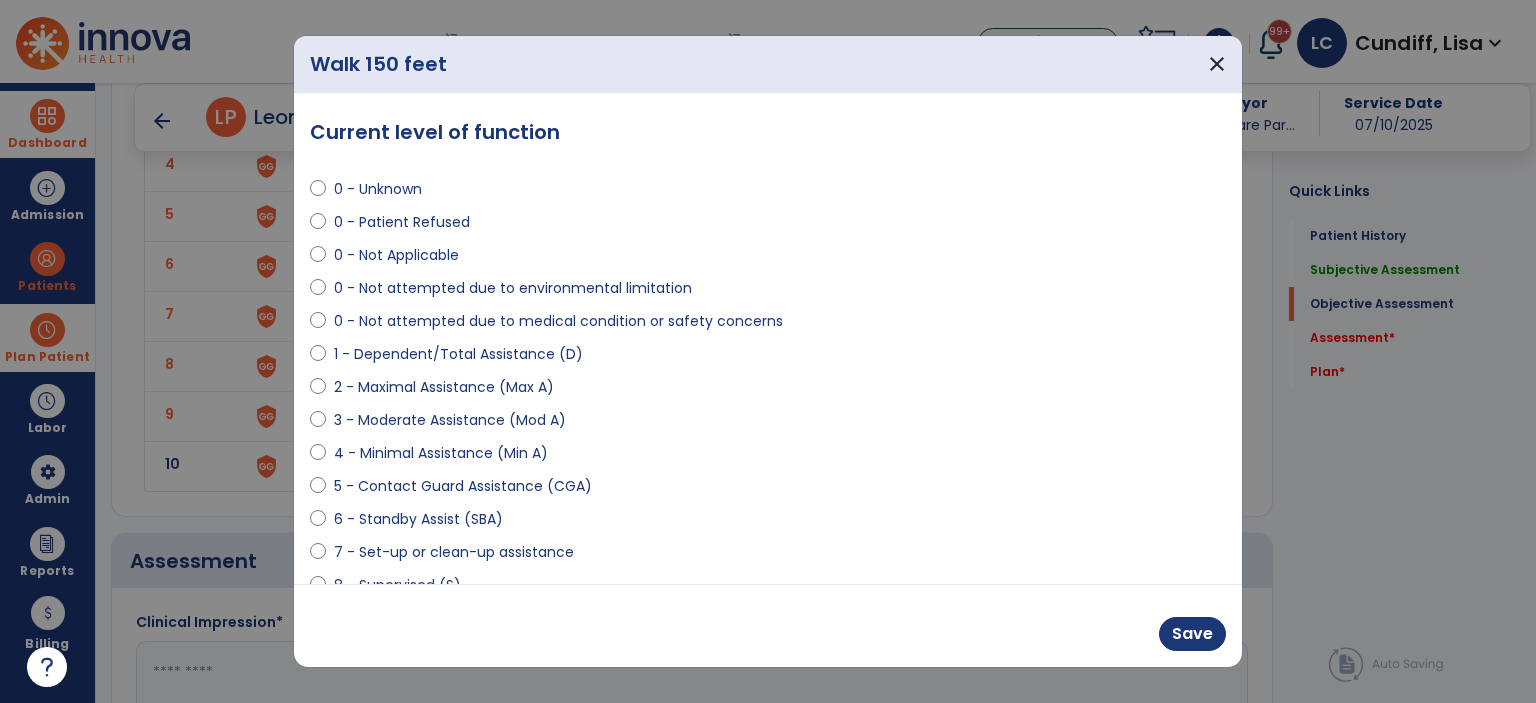 select on "**********" 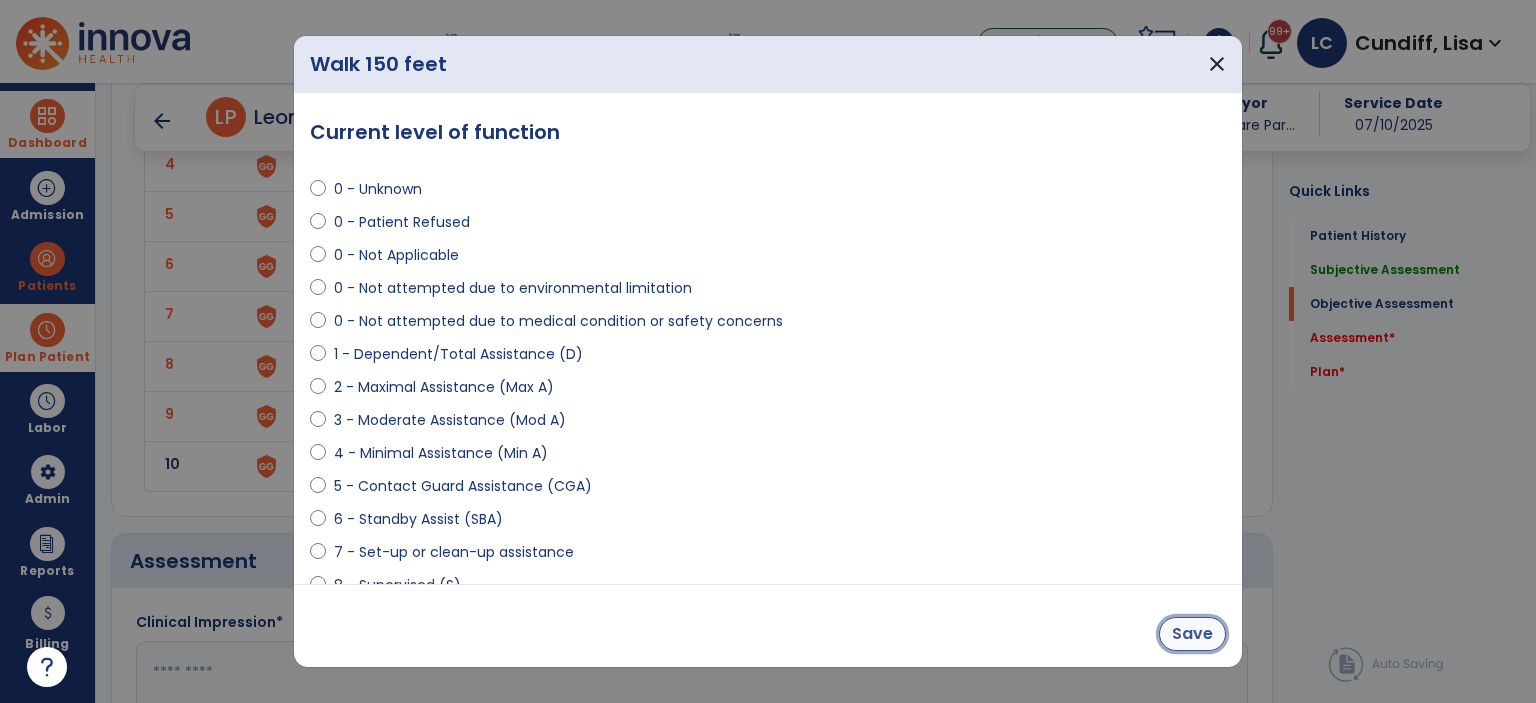 click on "Save" at bounding box center (1192, 634) 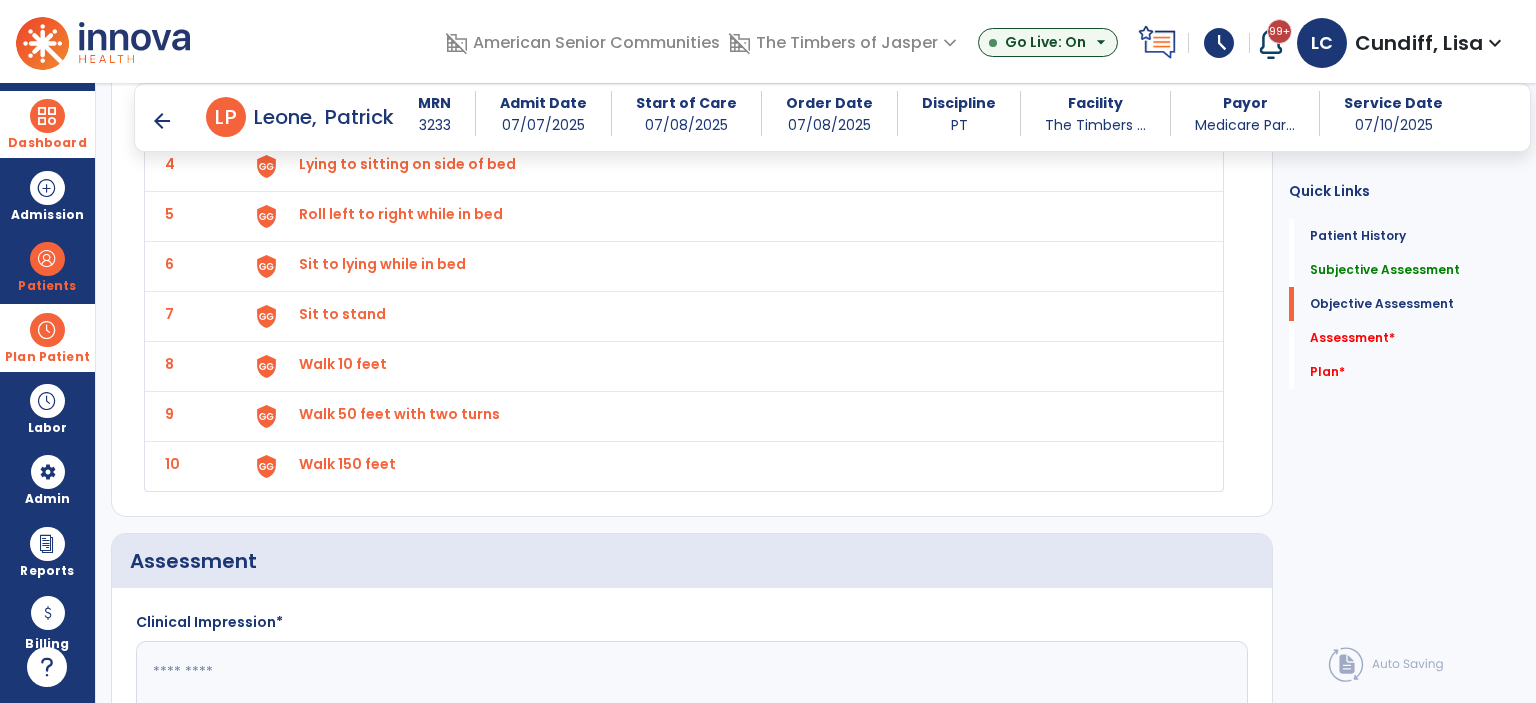 click 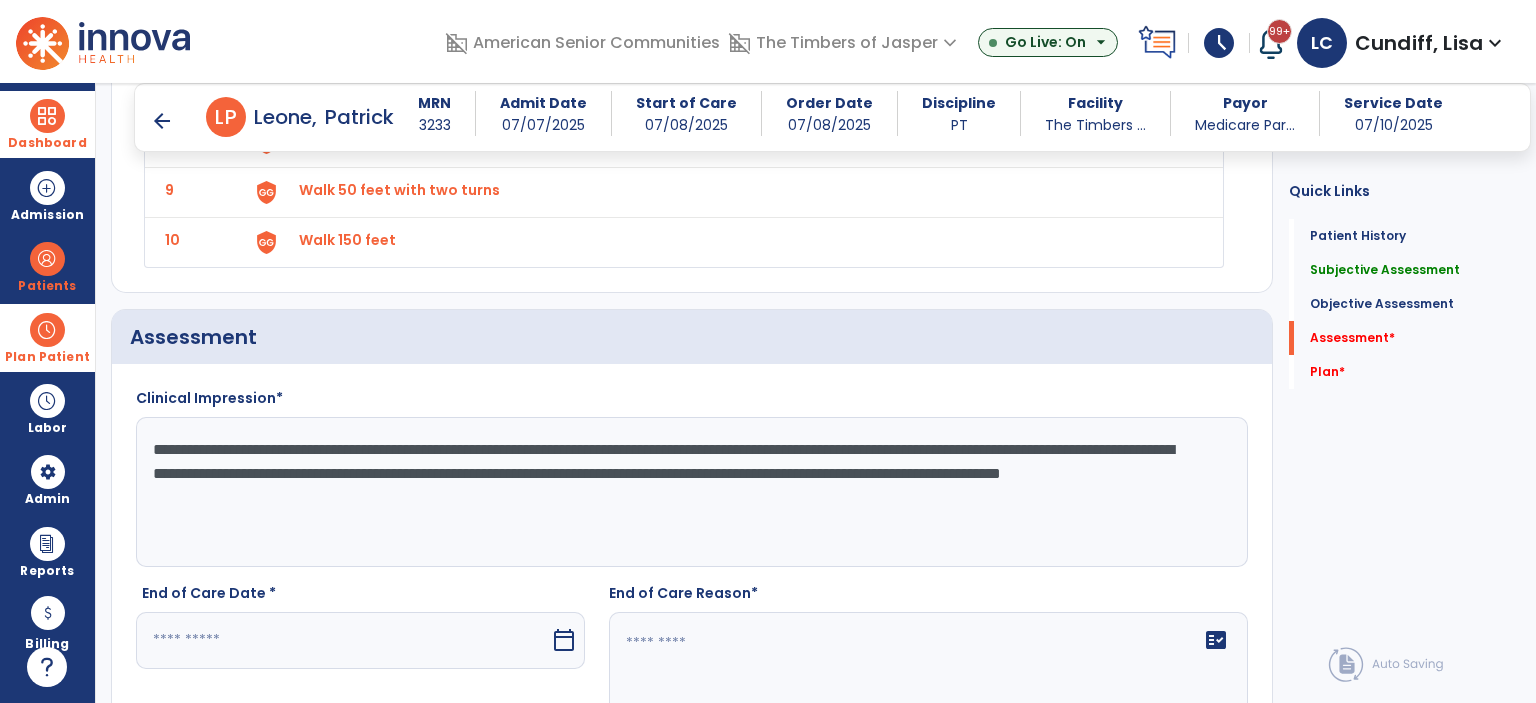 scroll, scrollTop: 2624, scrollLeft: 0, axis: vertical 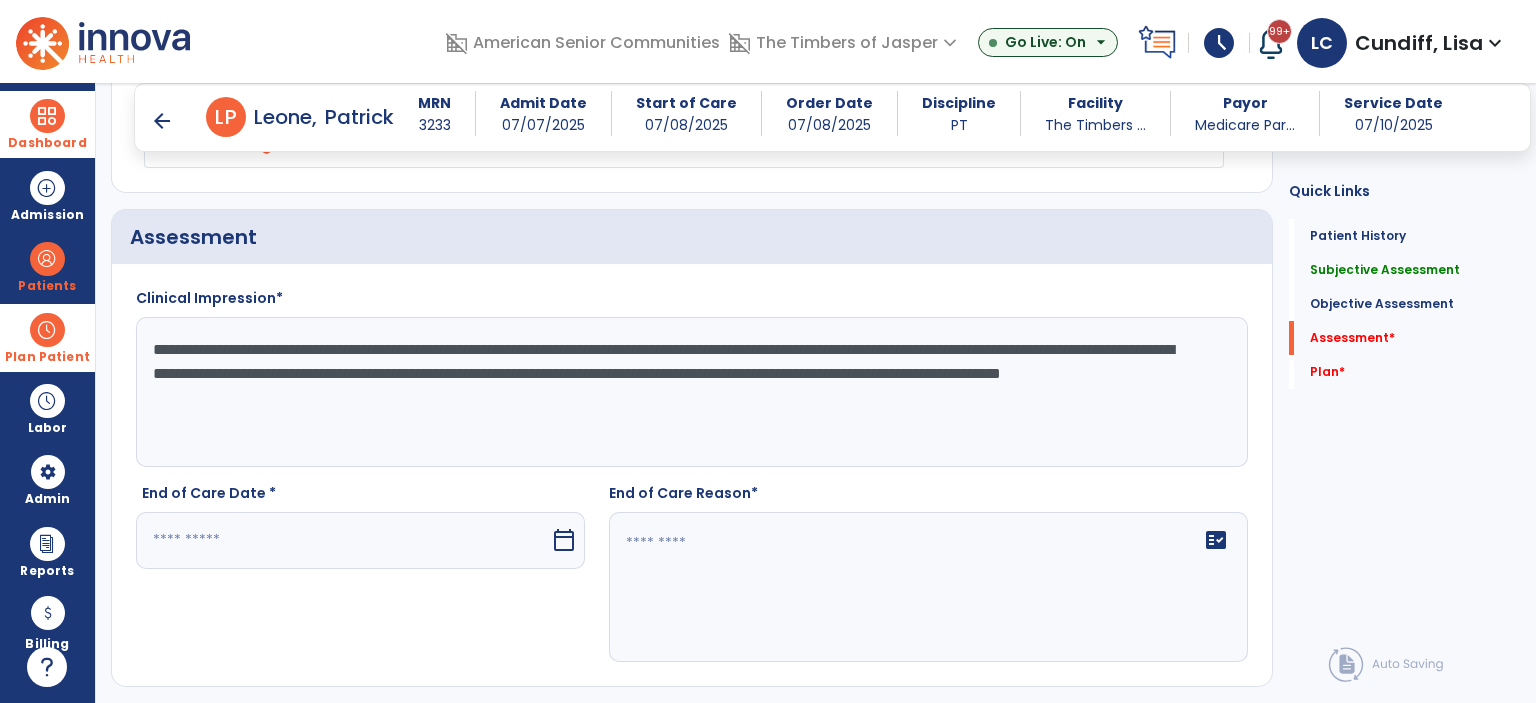 type on "**********" 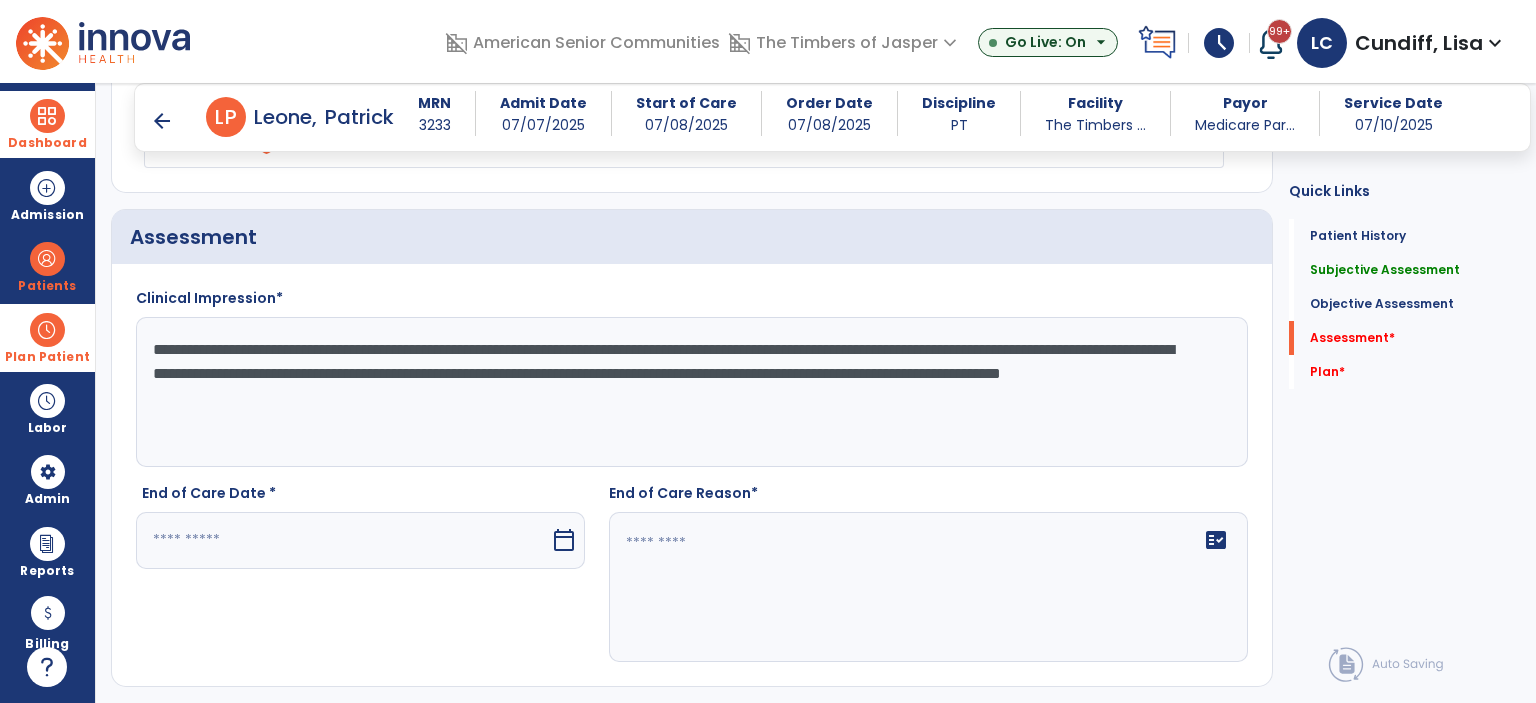 click at bounding box center [343, 540] 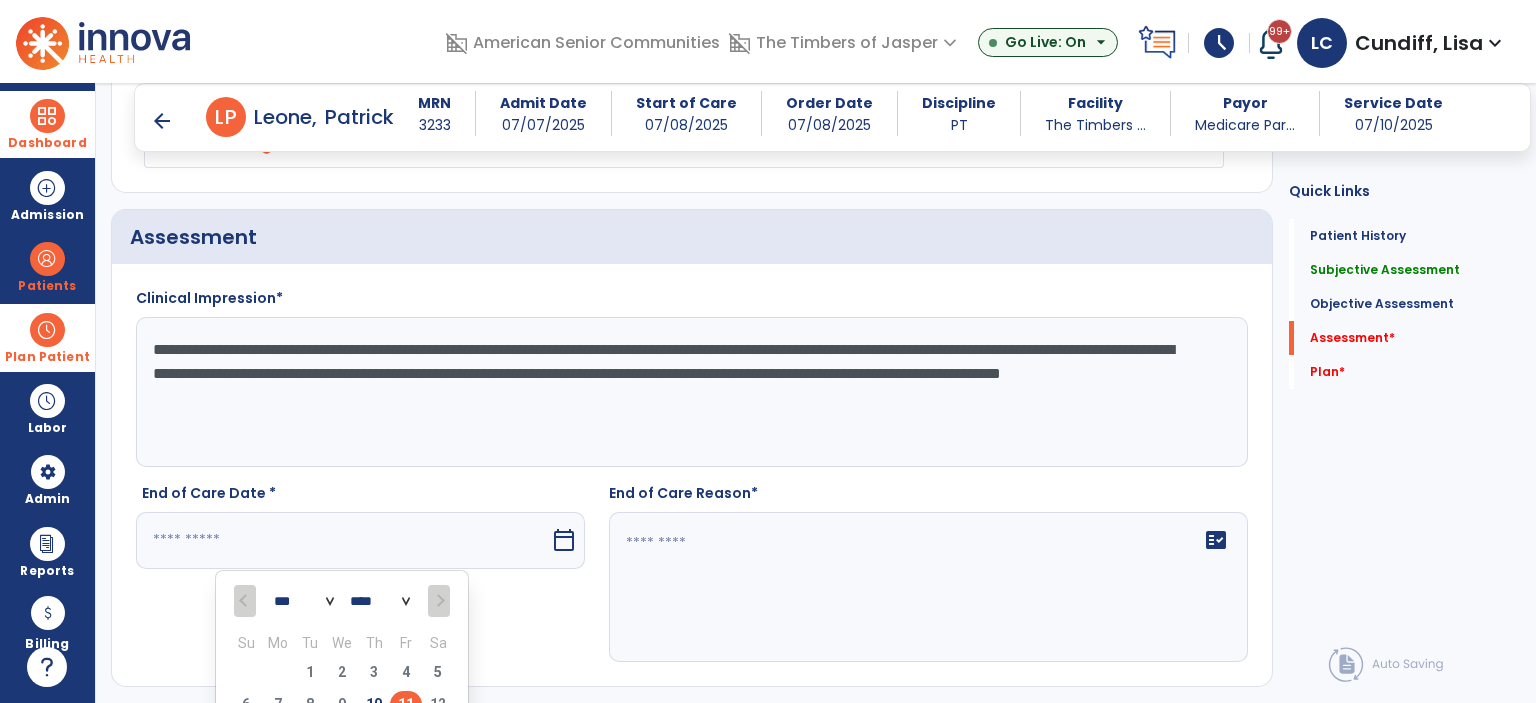 scroll, scrollTop: 2636, scrollLeft: 0, axis: vertical 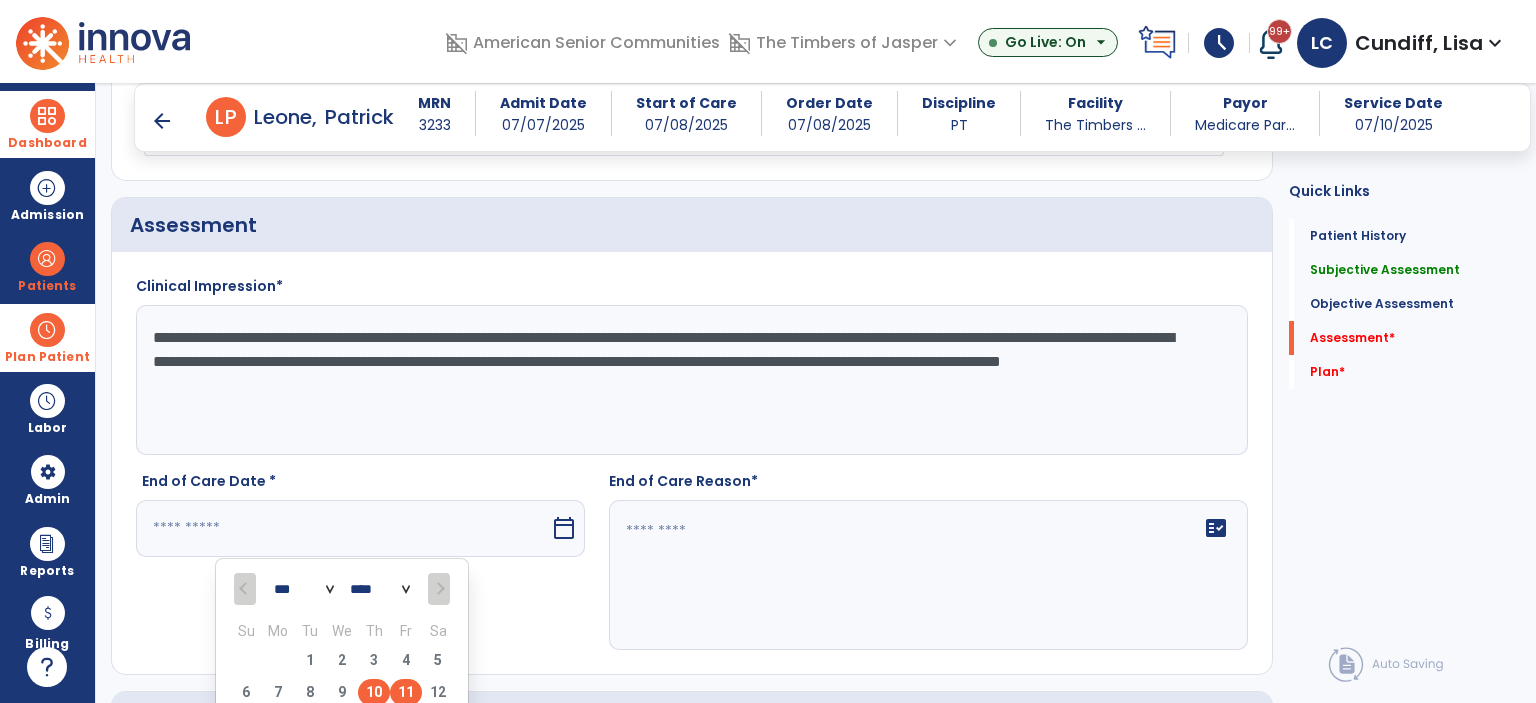 click on "10" at bounding box center (374, 692) 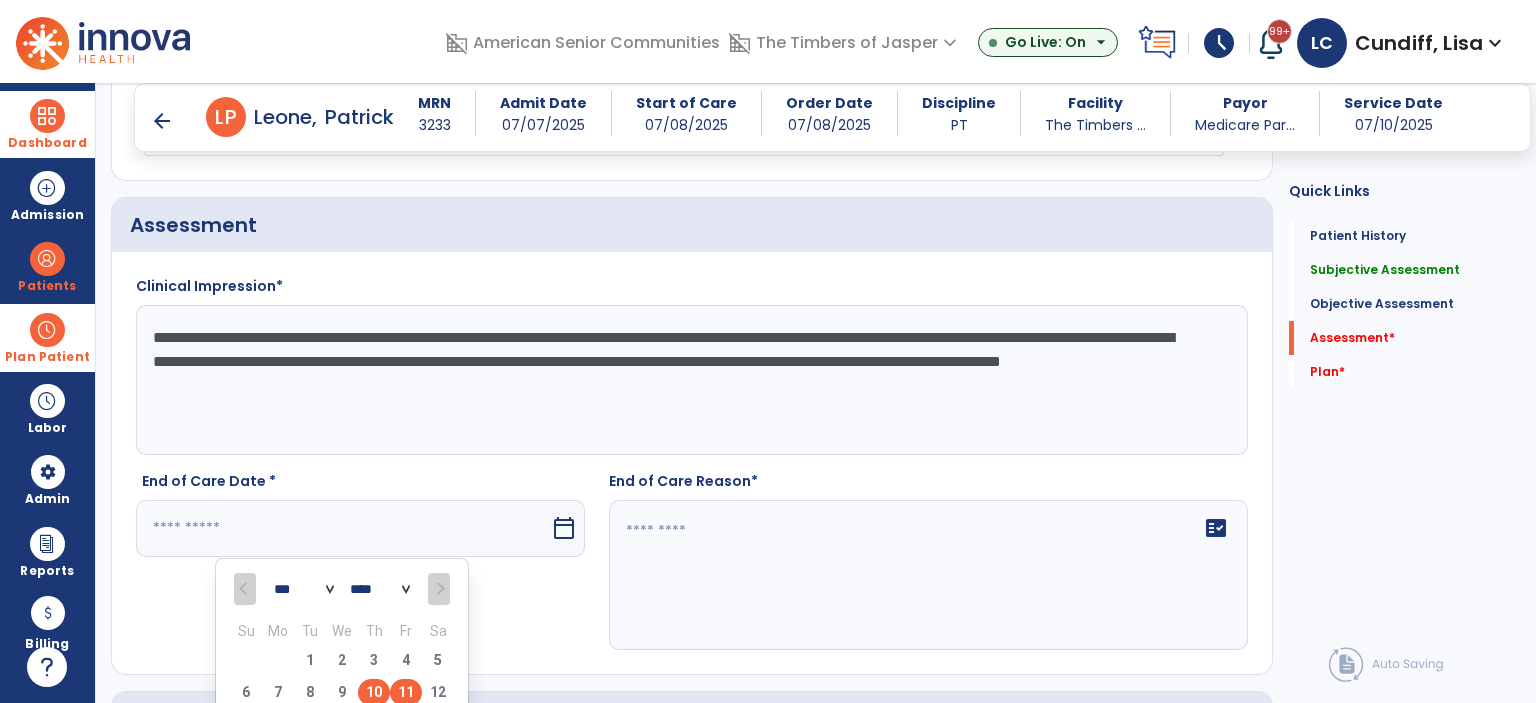 type on "*********" 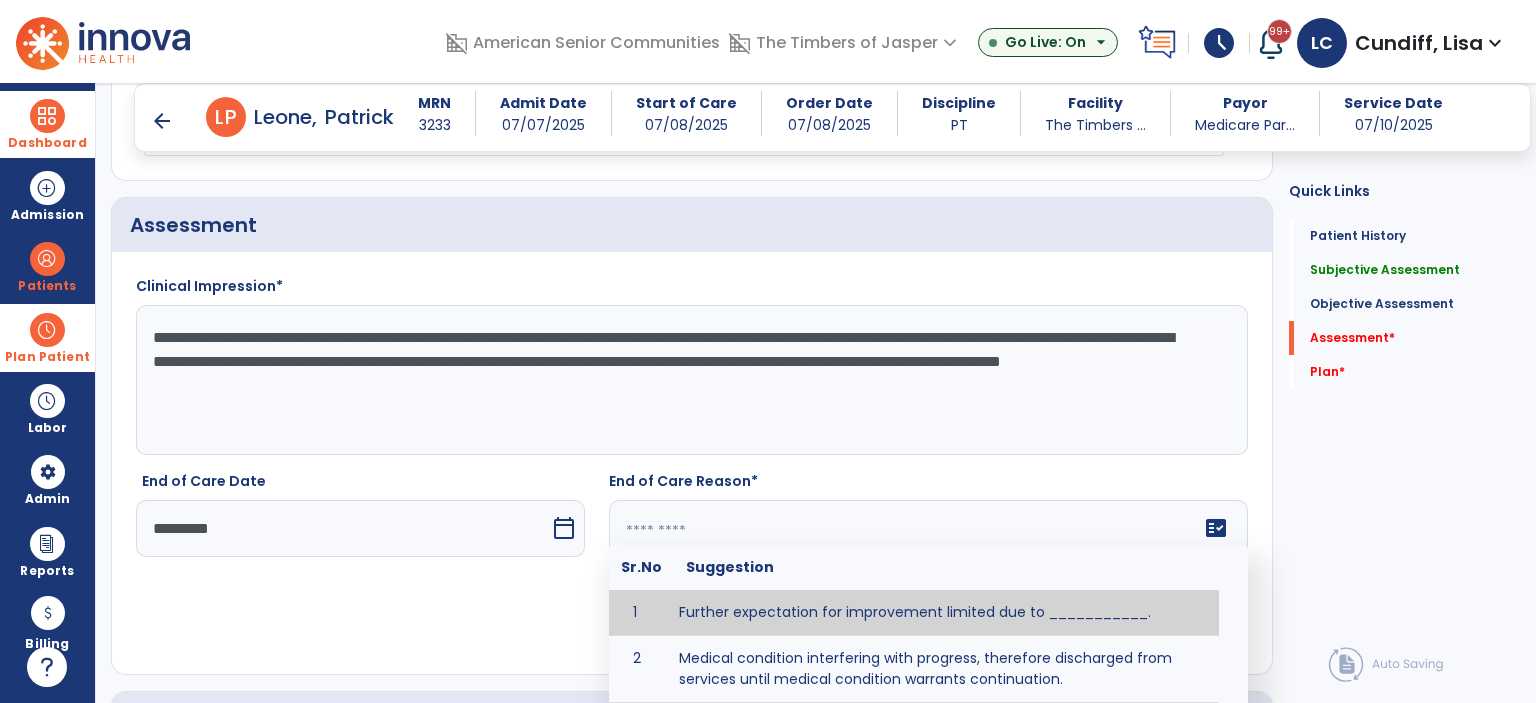 click on "fact_check  Sr.No Suggestion 1 Further expectation for improvement limited due to ___________. 2 Medical condition interfering with progress, therefore discharged from services until medical condition warrants continuation. 3 Patient has met goals and is able to ________. 4 Patient has reached safe level of _______ and is competent to follow prescribed home exercise program. 5 Patient responded to therapy ____________. 6 Unexpected facility discharge - patient continues to warrant further therapy and will be re-screened upon readmission. 7 Unstable medical condition makes continued services inappropriate at this time." 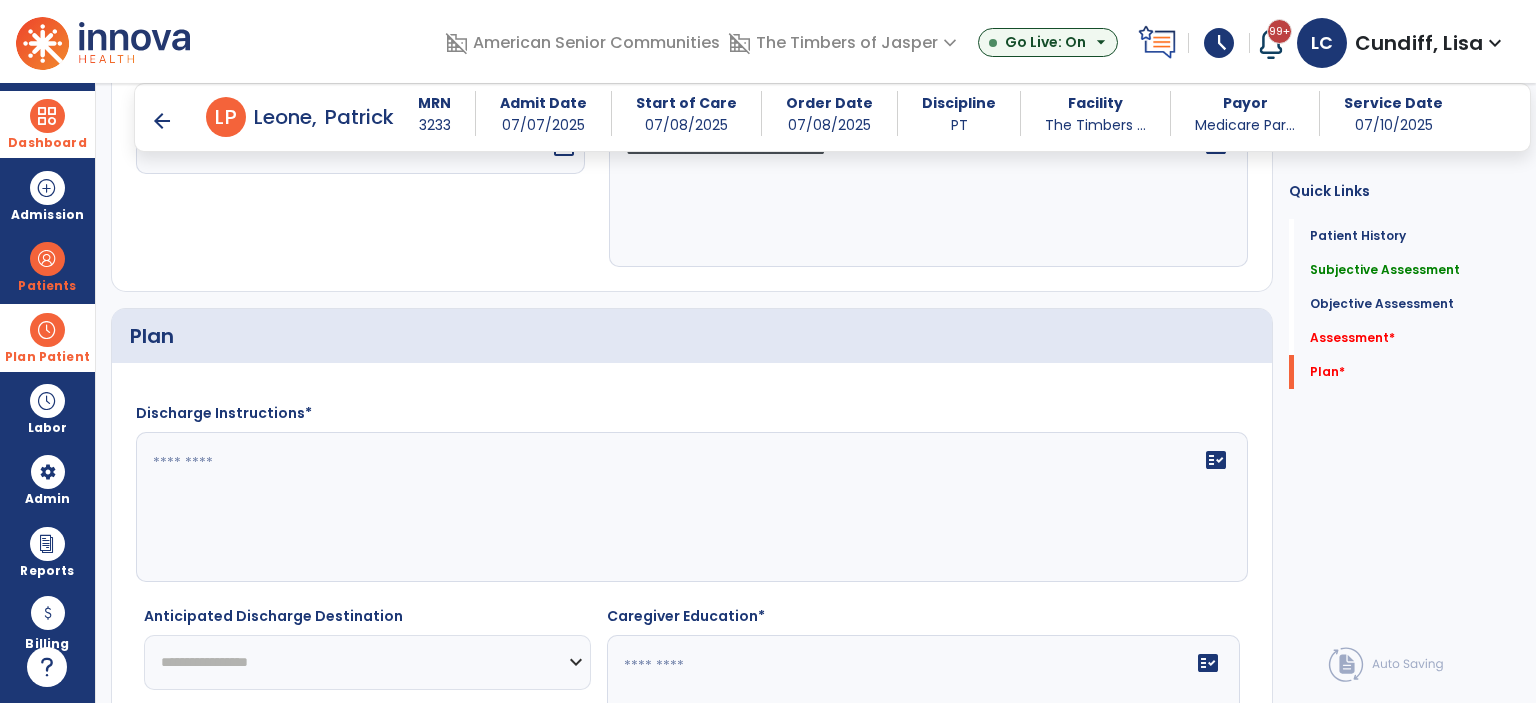 scroll, scrollTop: 3136, scrollLeft: 0, axis: vertical 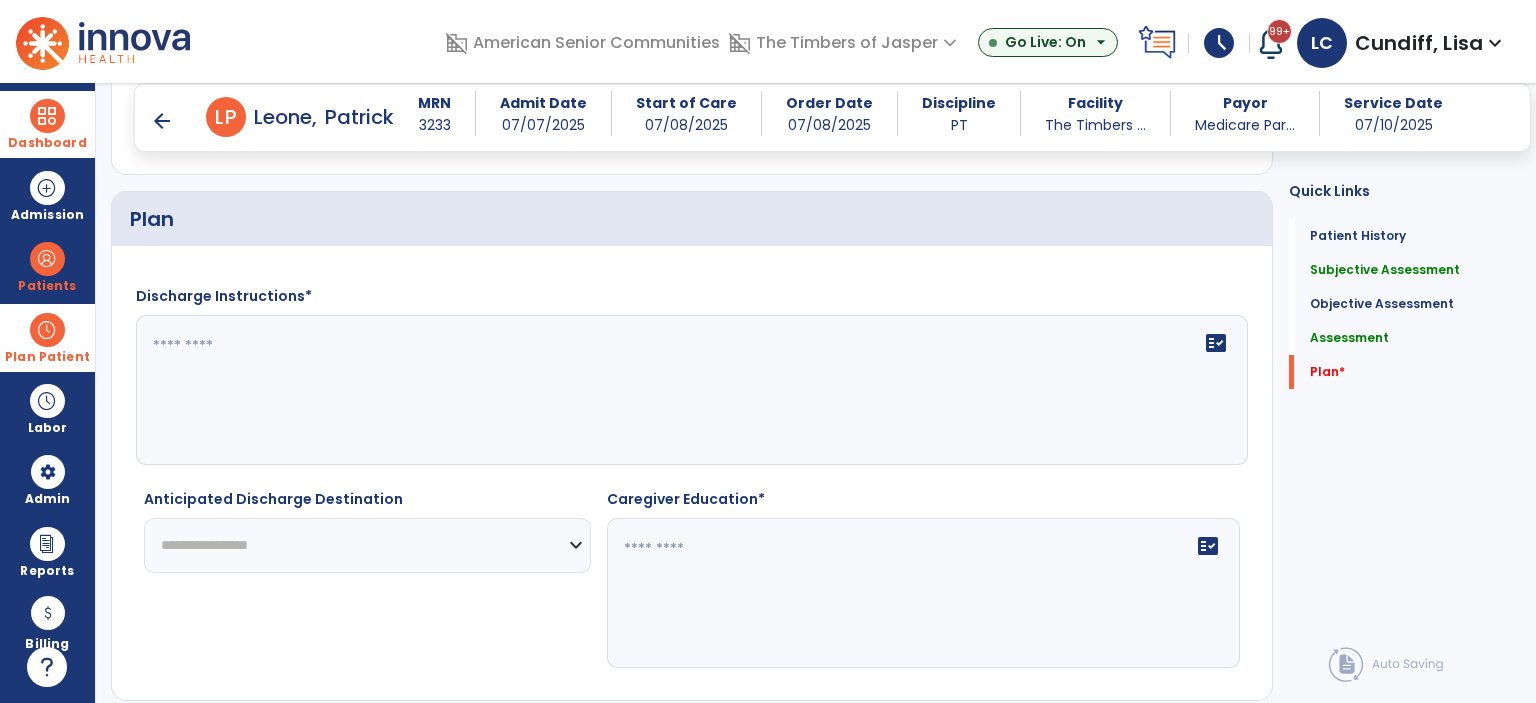 type on "**********" 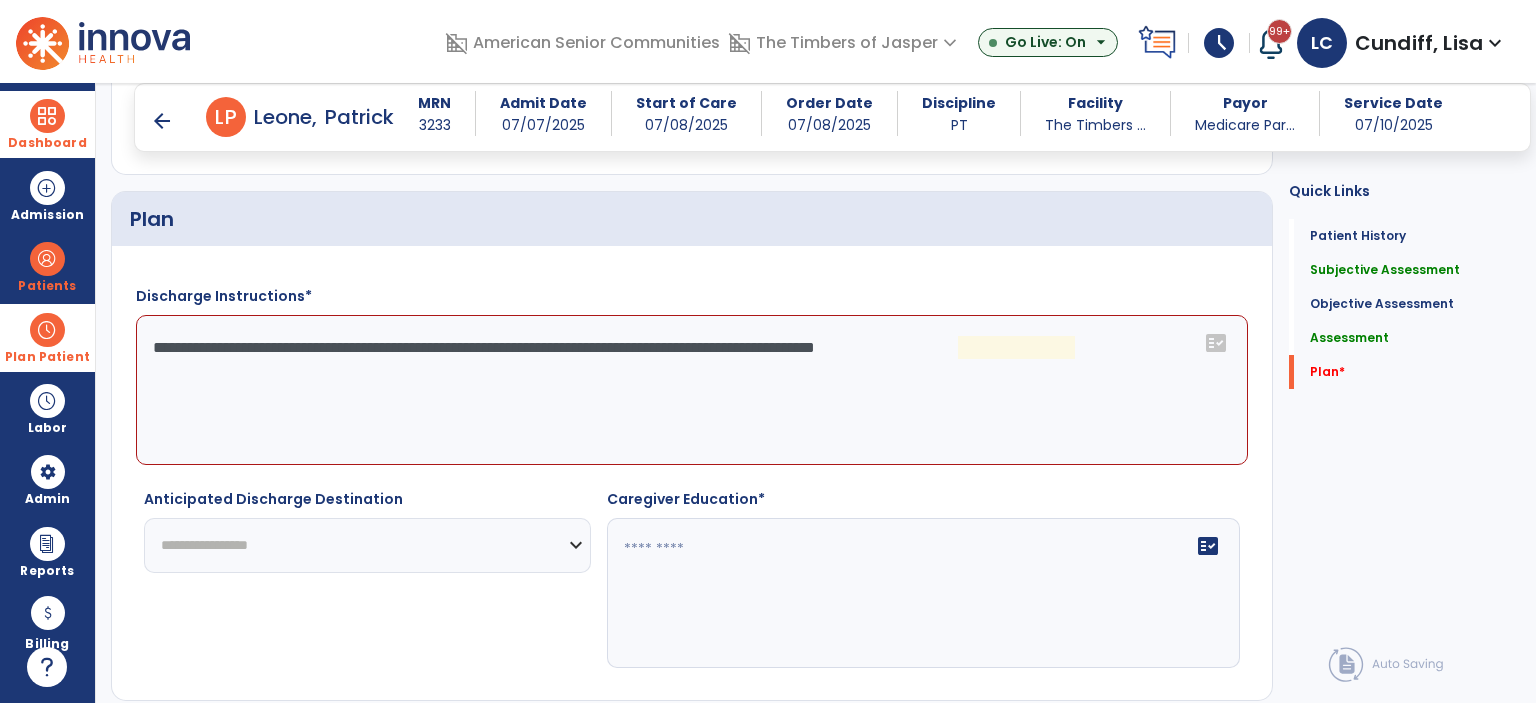 click on "**********" 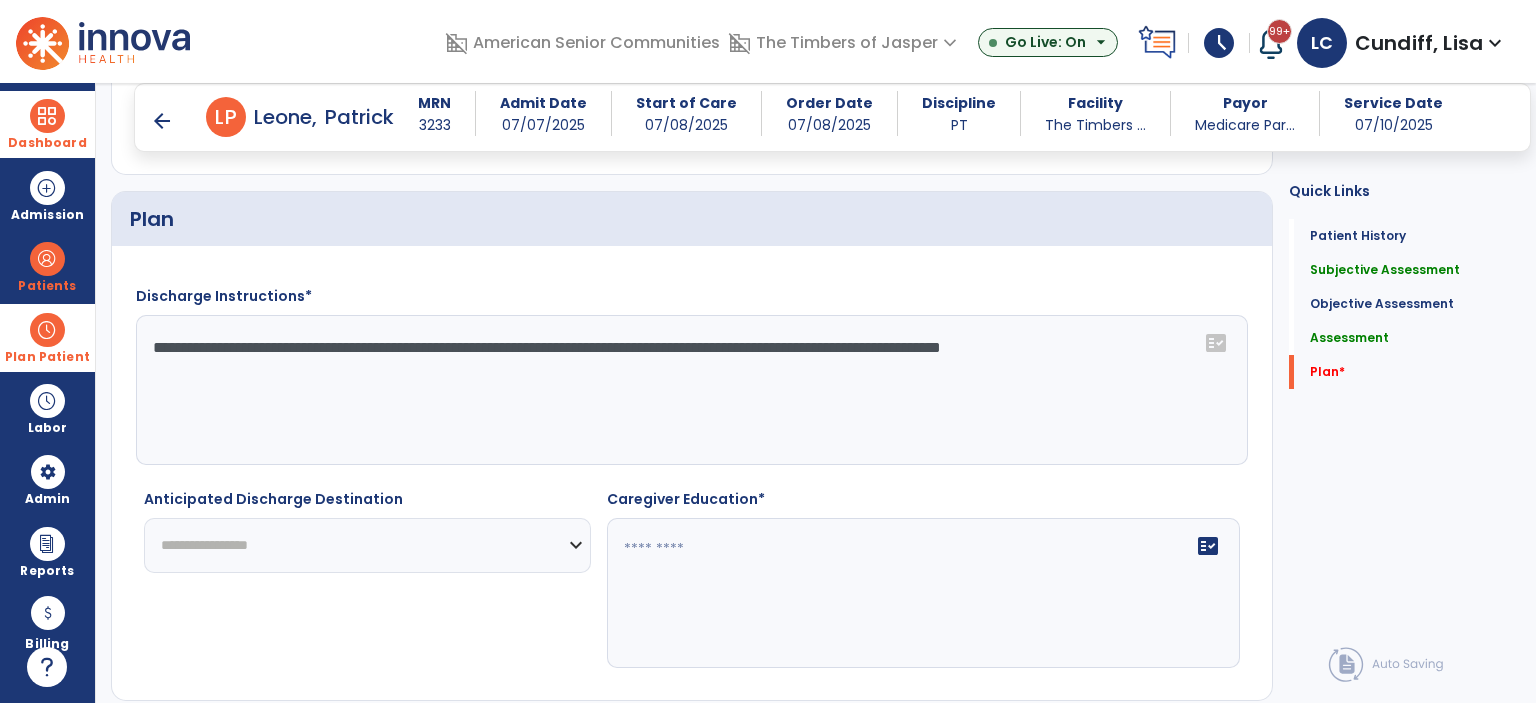 type on "**********" 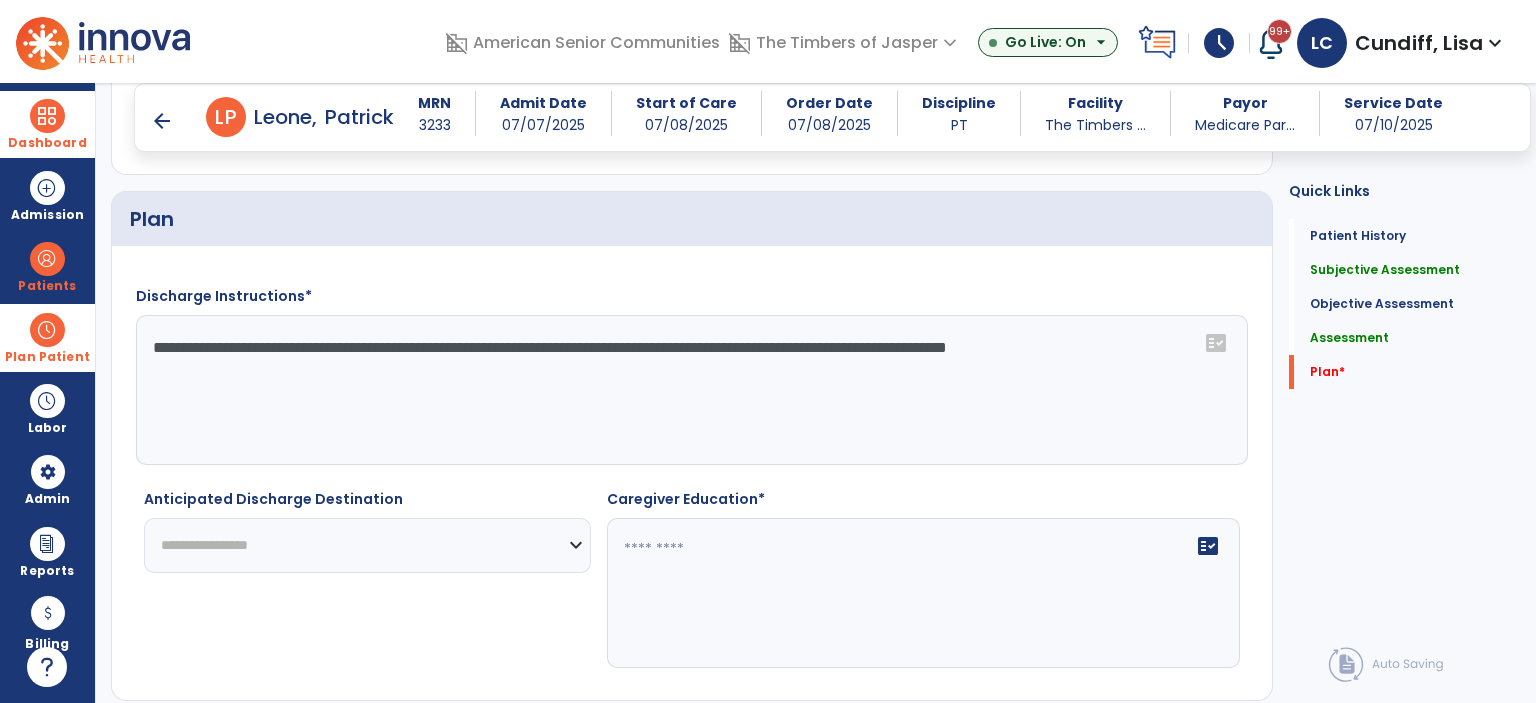 drag, startPoint x: 153, startPoint y: 335, endPoint x: 472, endPoint y: 383, distance: 322.59106 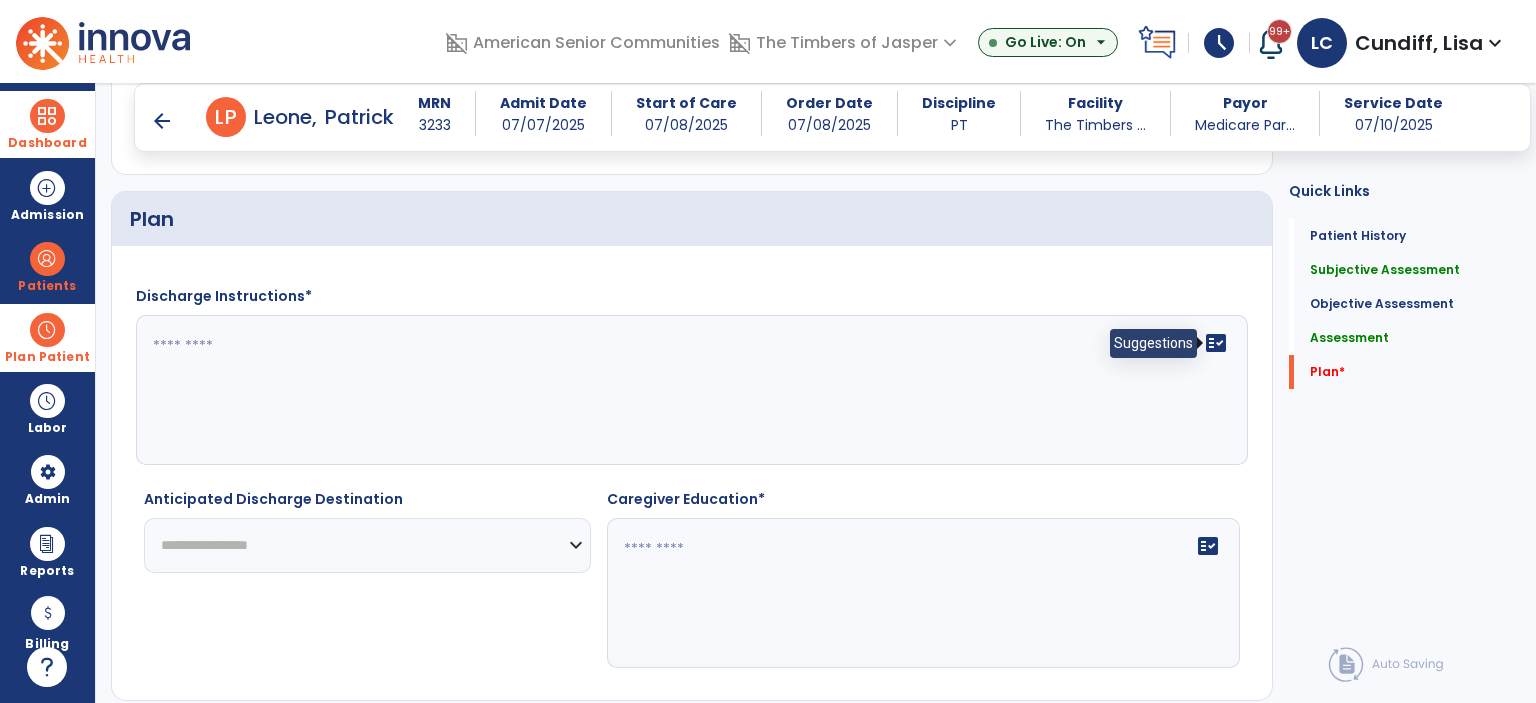 click on "fact_check" 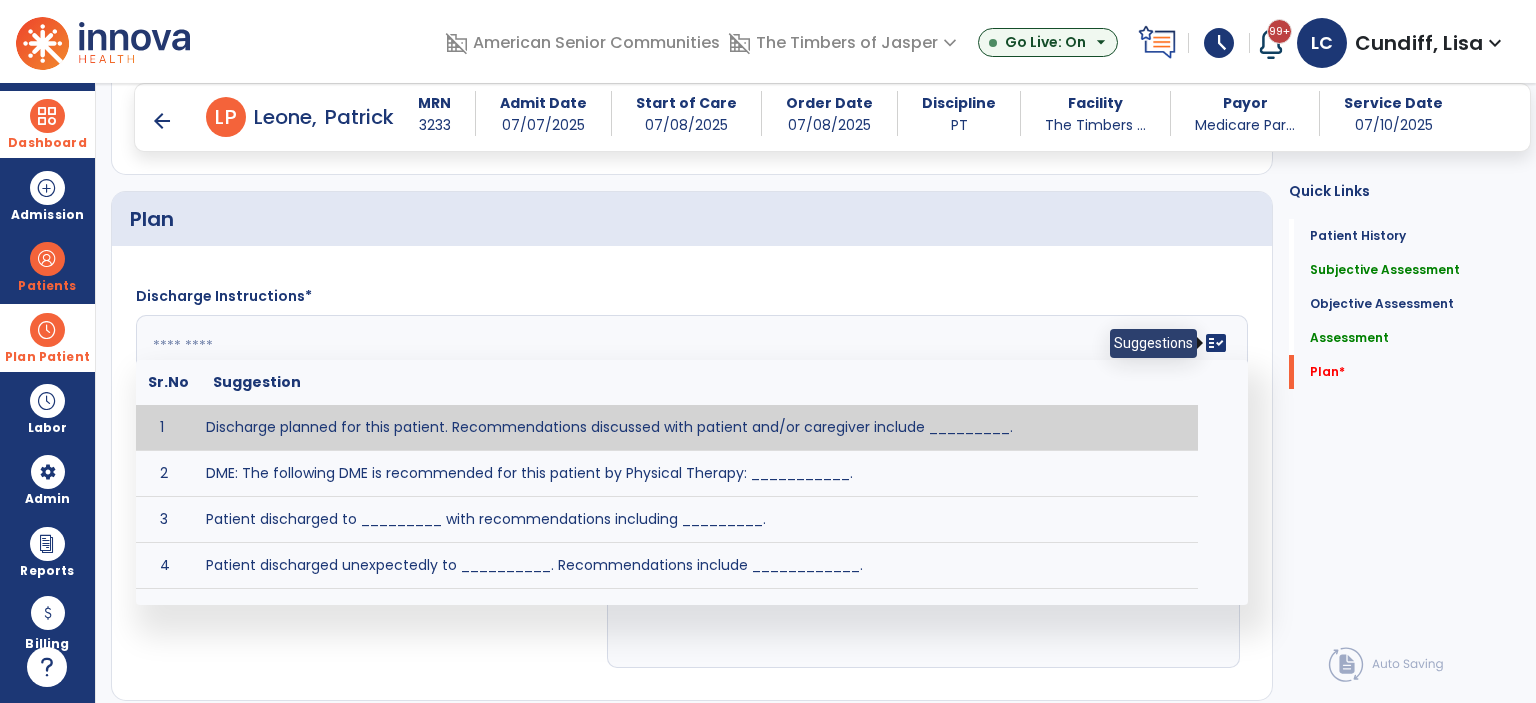 click on "fact_check" 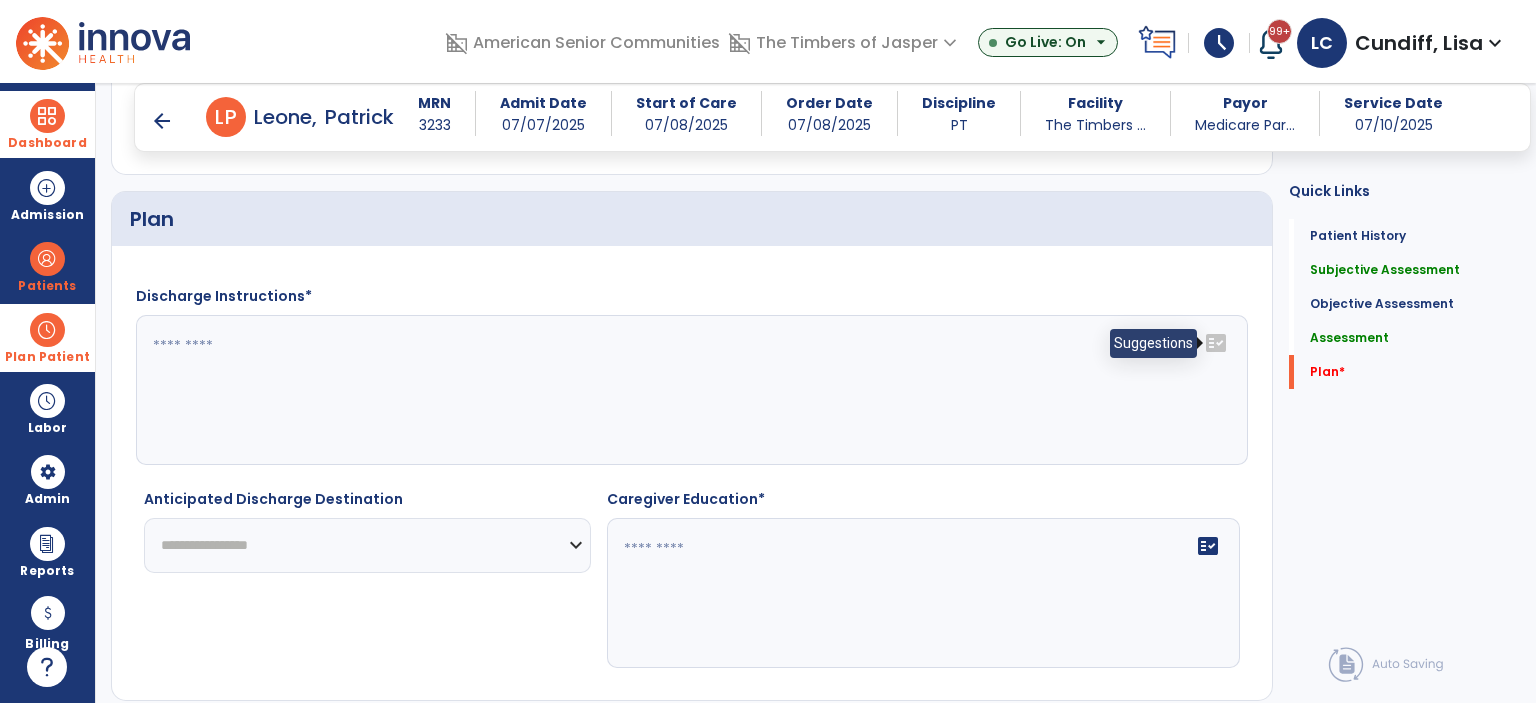 click on "fact_check" 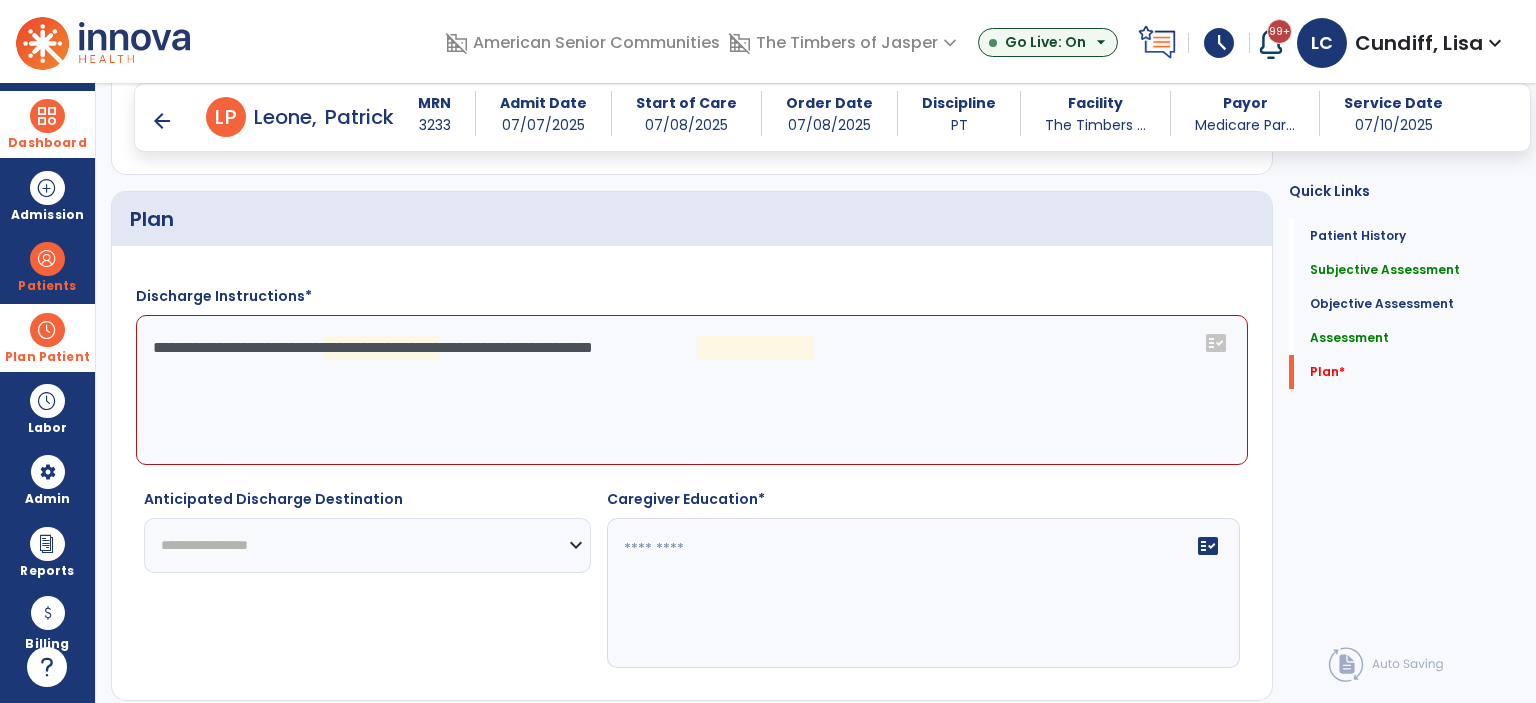 click on "**********" 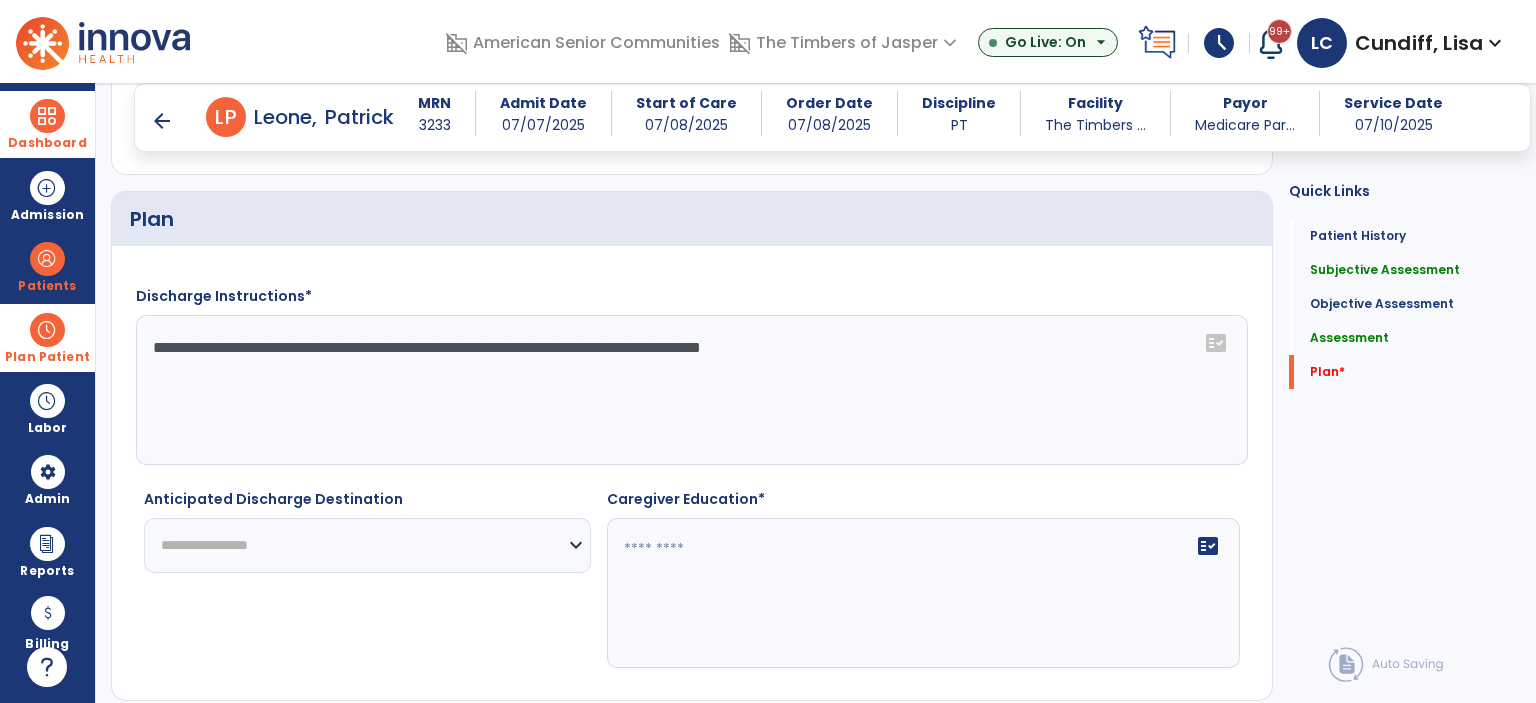 type on "**********" 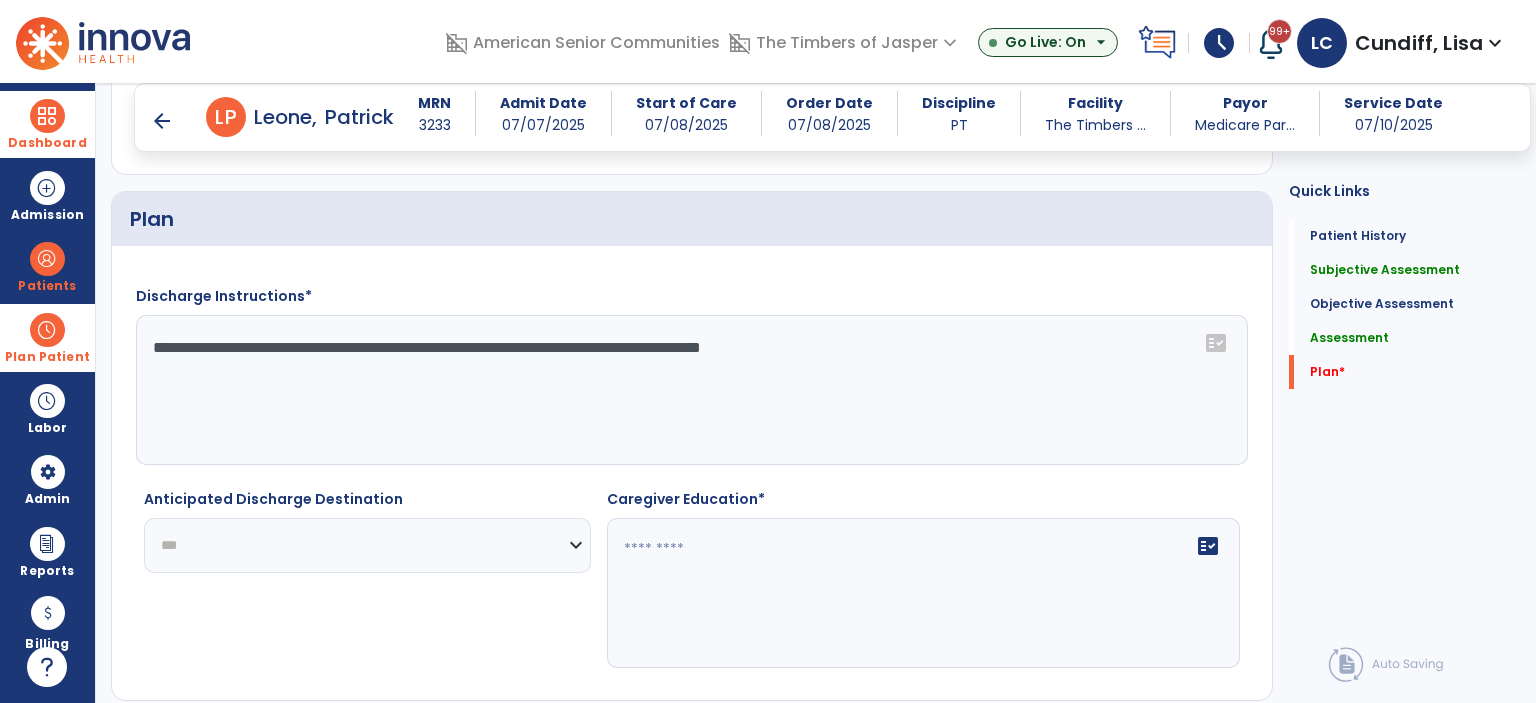 click on "**********" 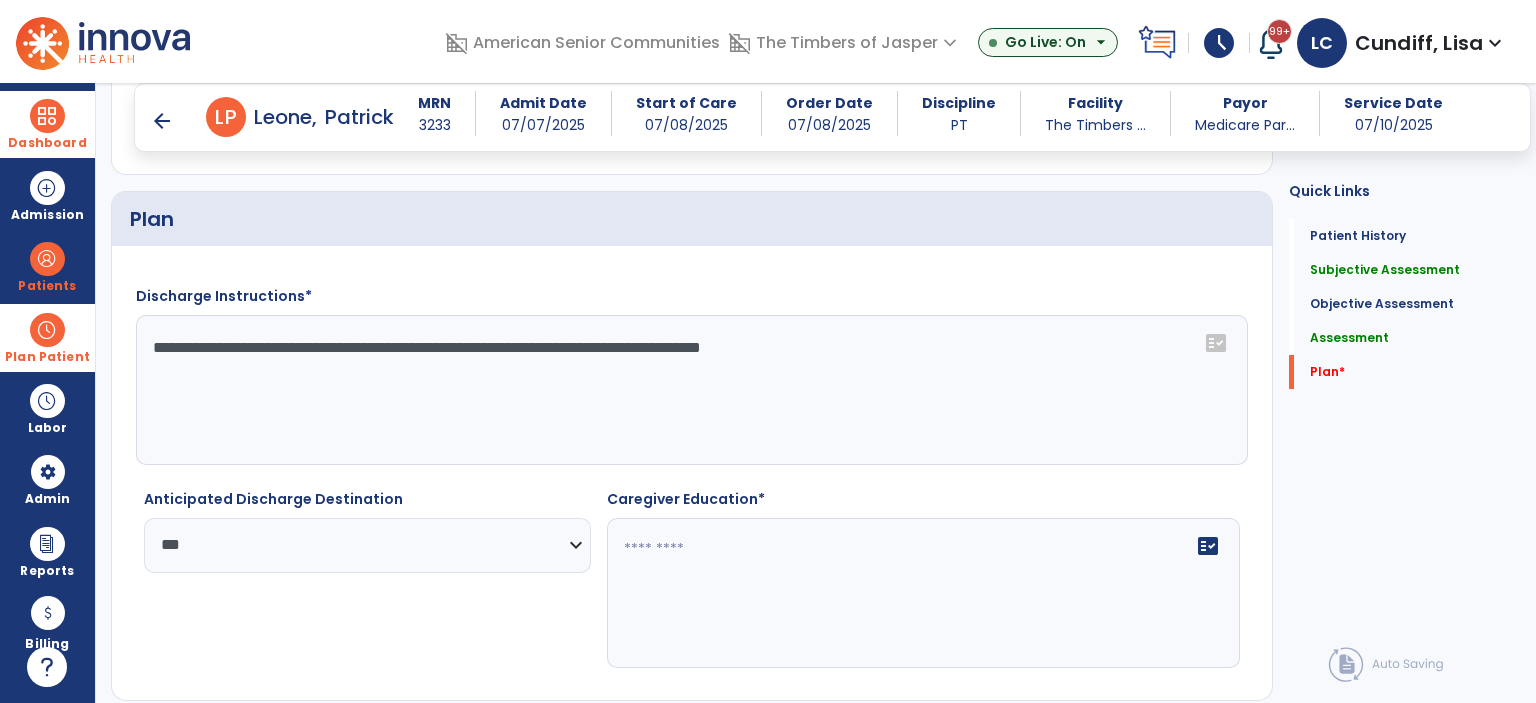 click on "fact_check" 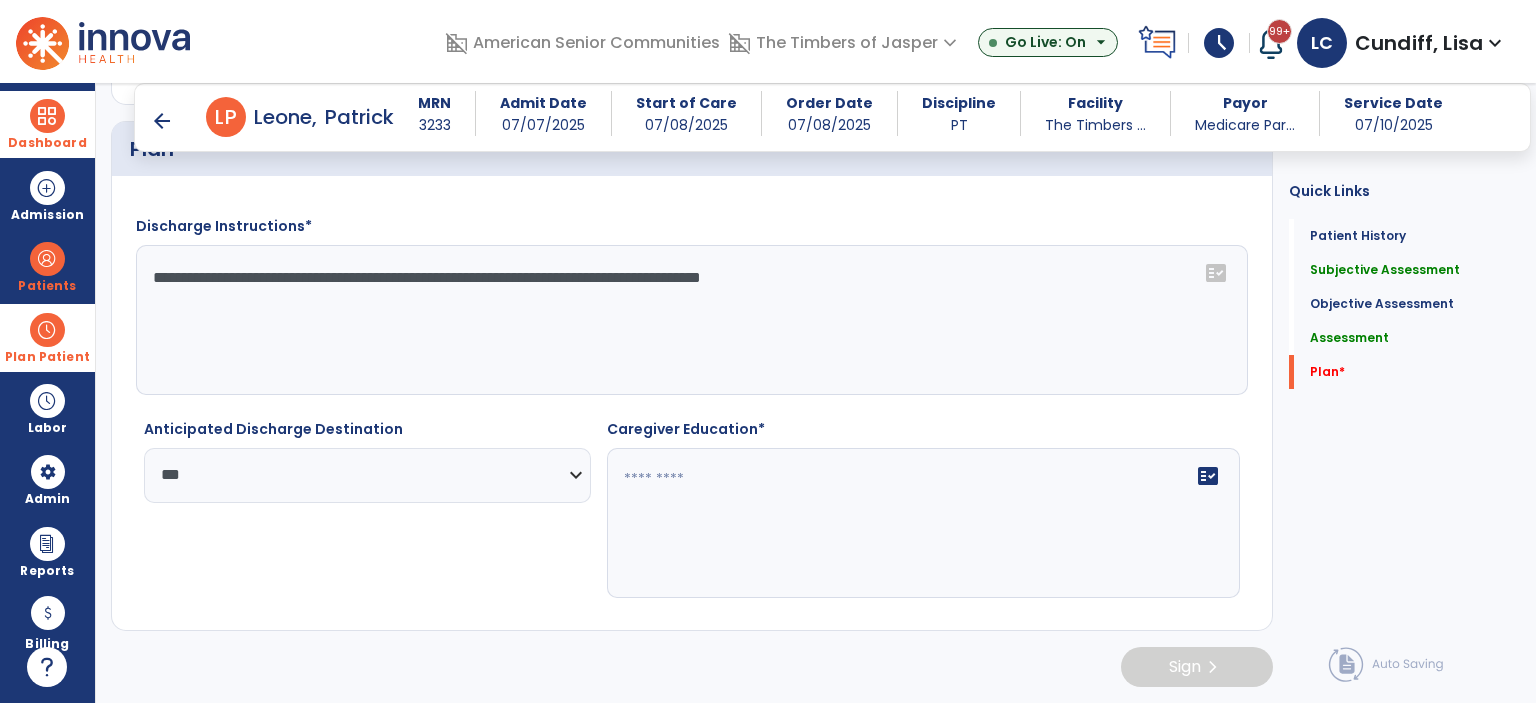 scroll, scrollTop: 3196, scrollLeft: 0, axis: vertical 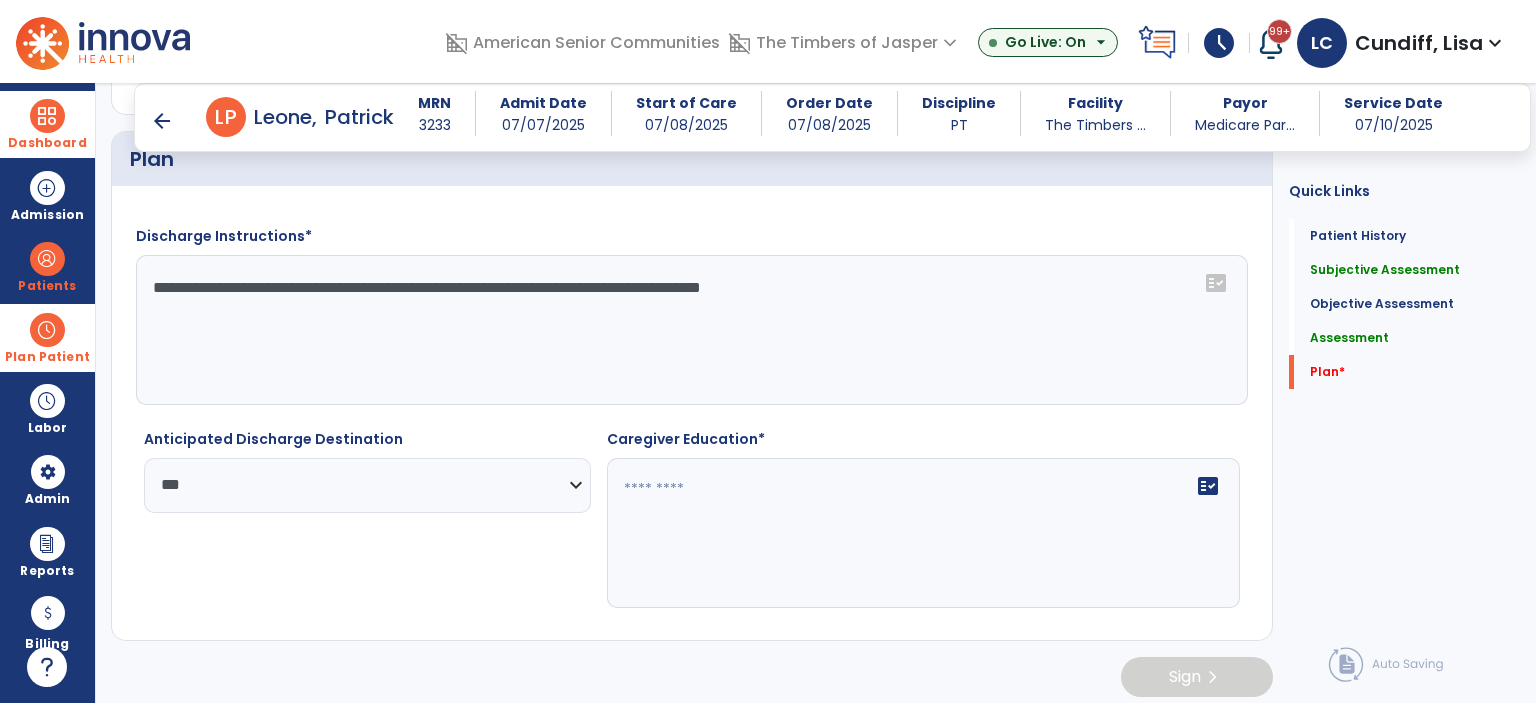 click on "**********" 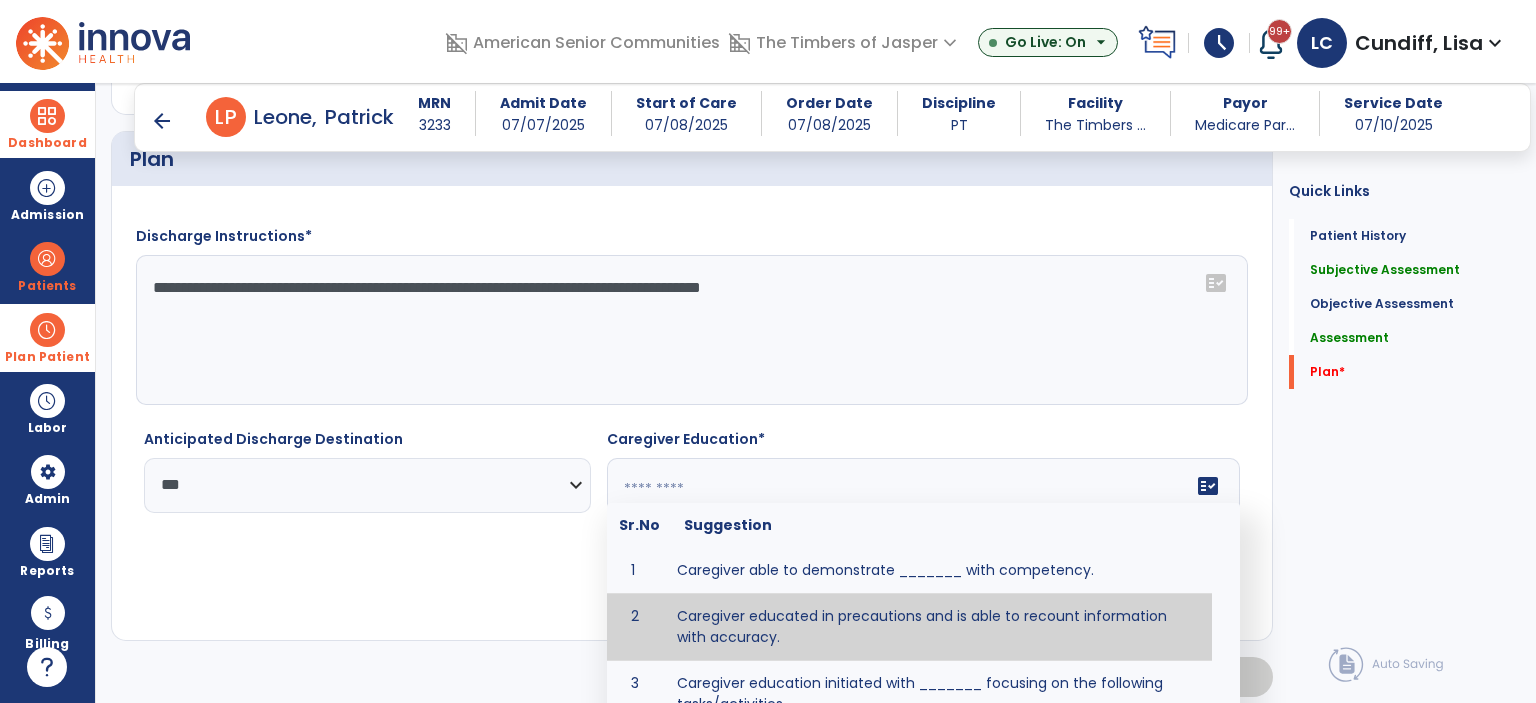 type on "**********" 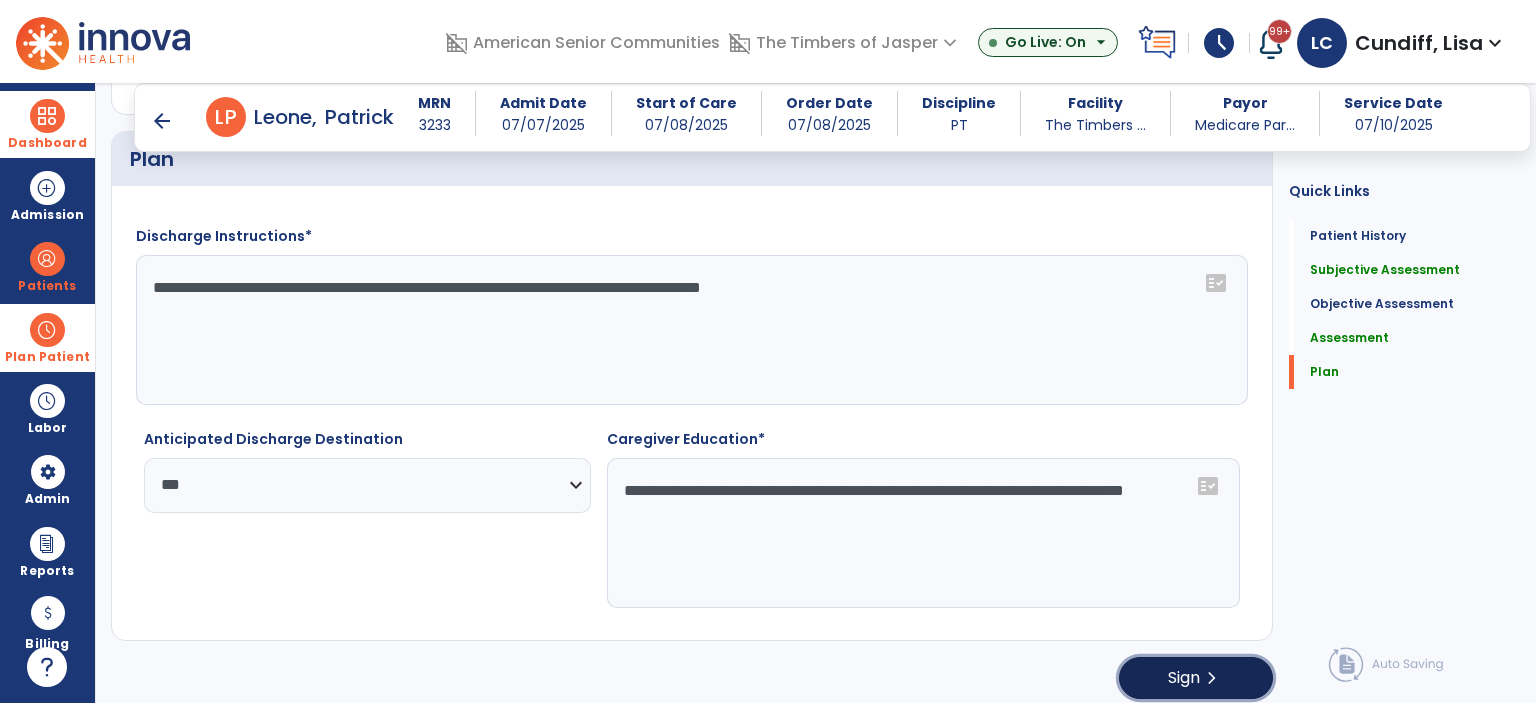 click on "Sign" 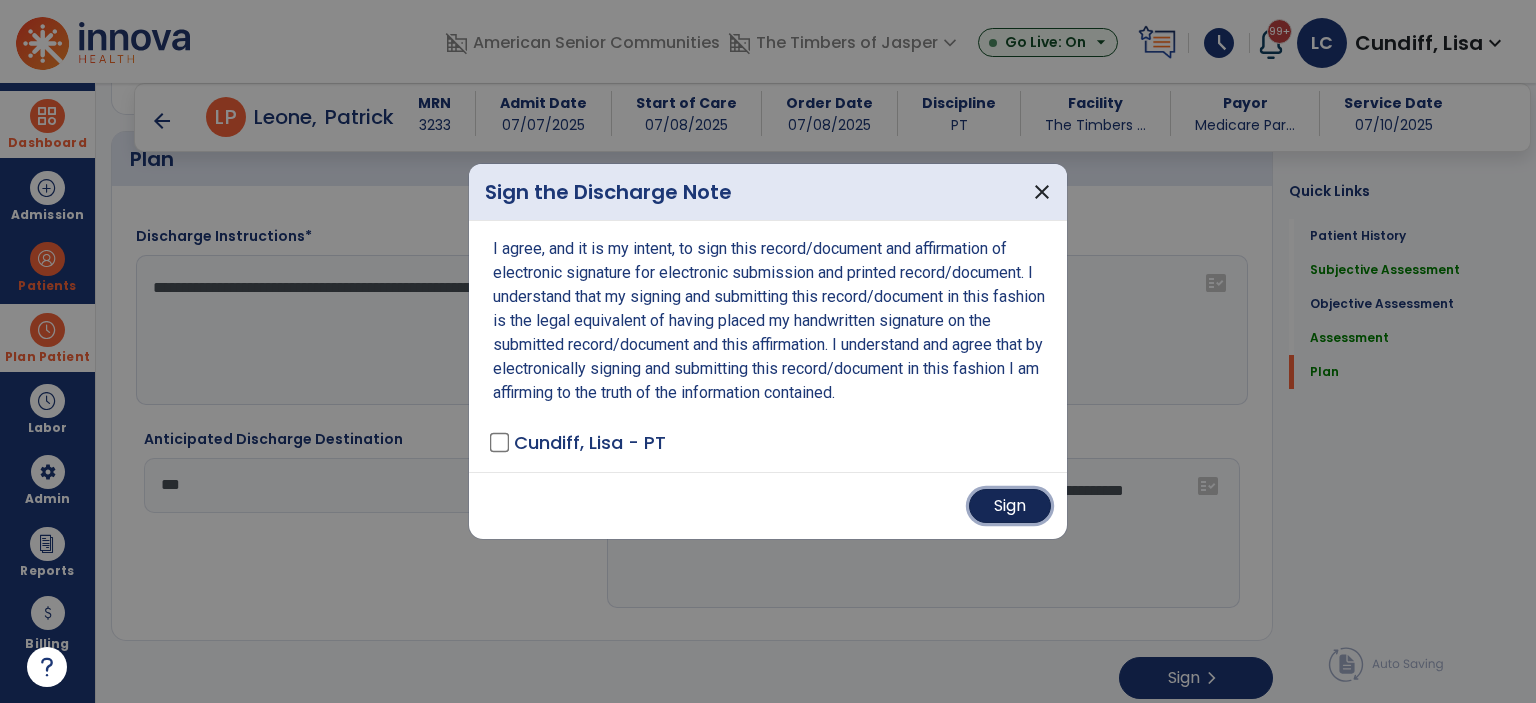 click on "Sign" at bounding box center (1010, 506) 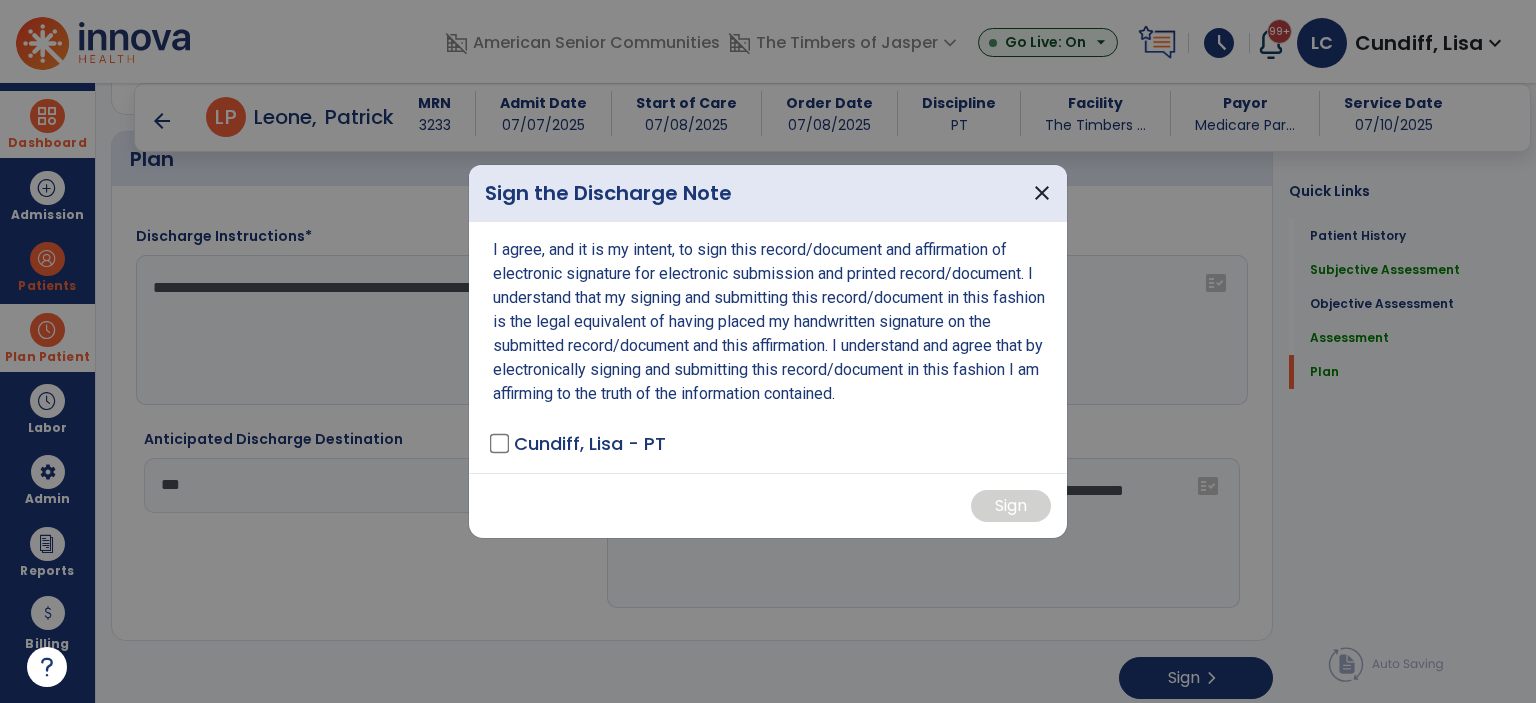 scroll, scrollTop: 0, scrollLeft: 0, axis: both 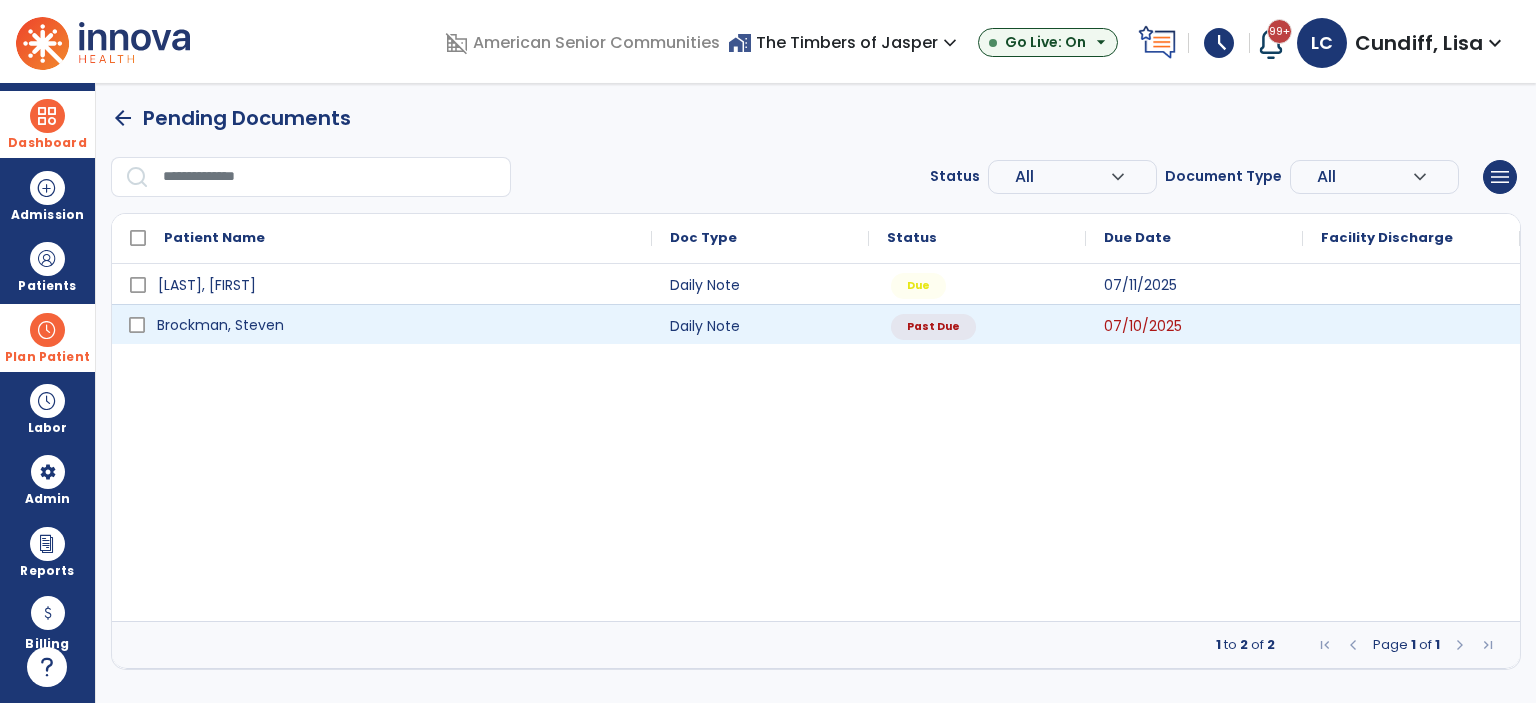 click on "Brockman, Steven" at bounding box center [396, 325] 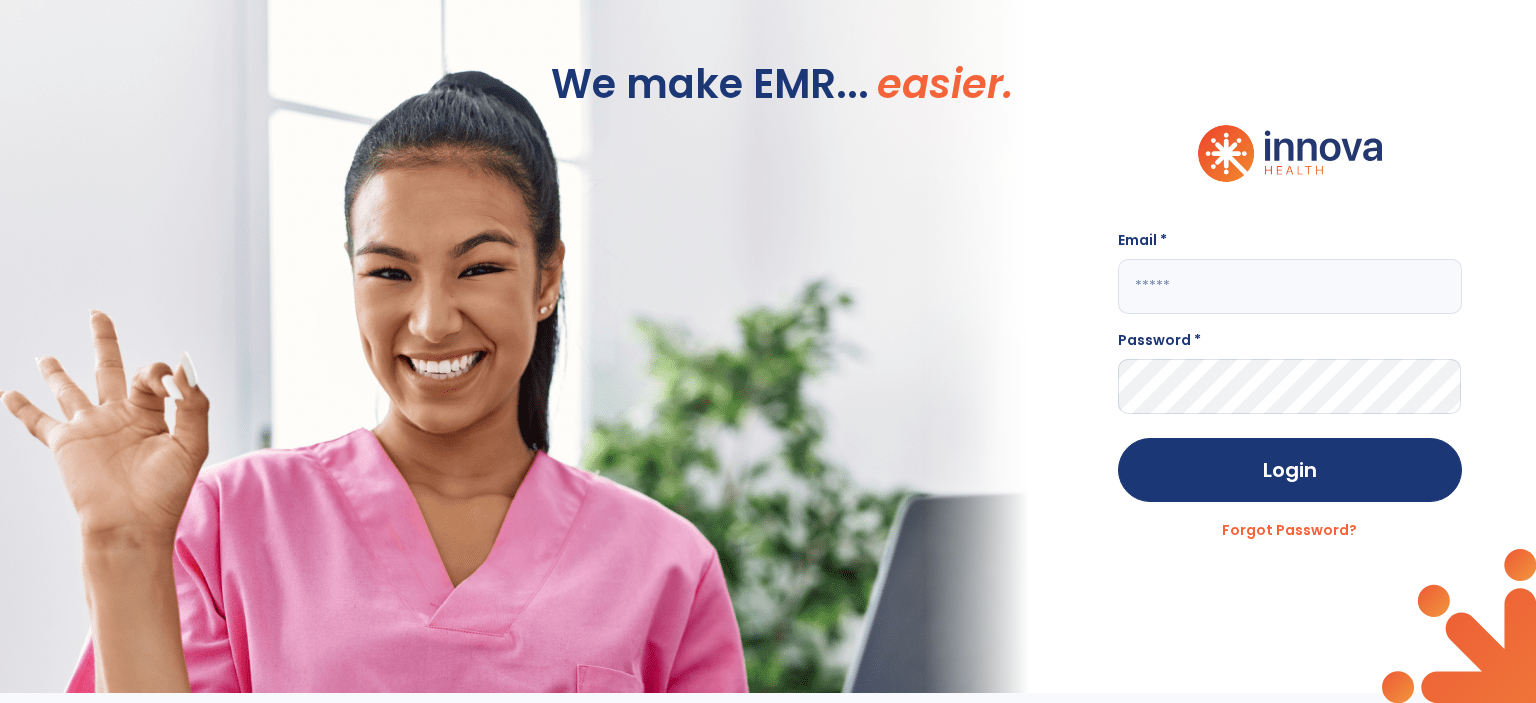 type on "**********" 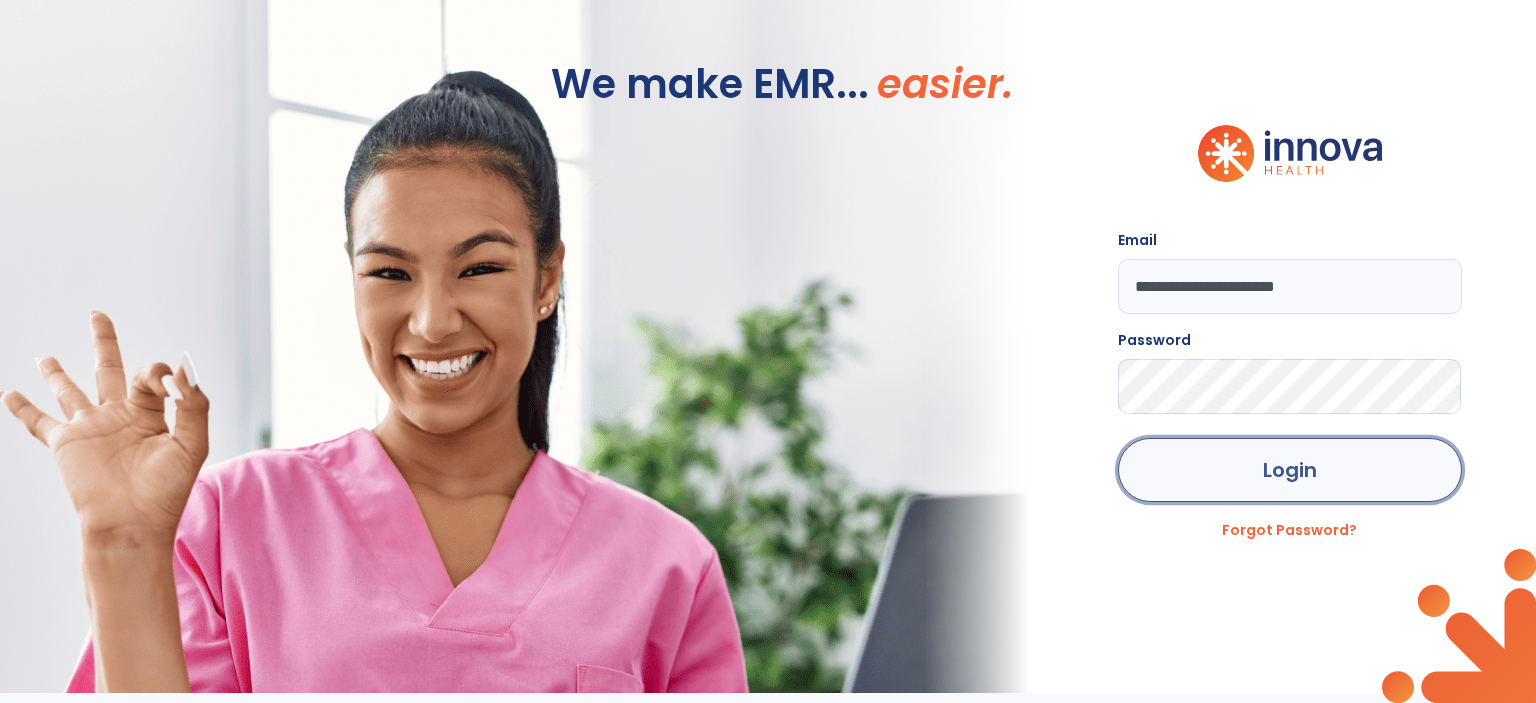 click on "Login" 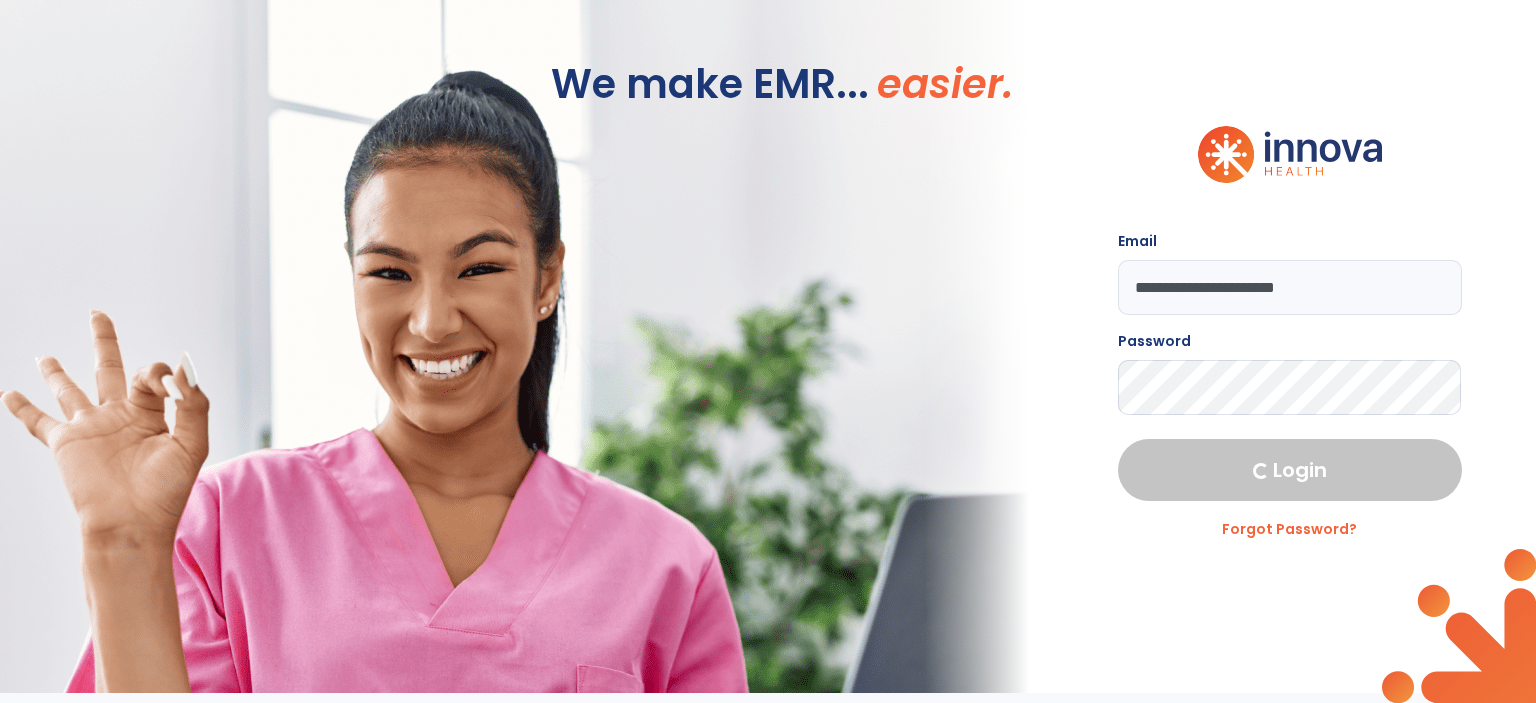 select on "***" 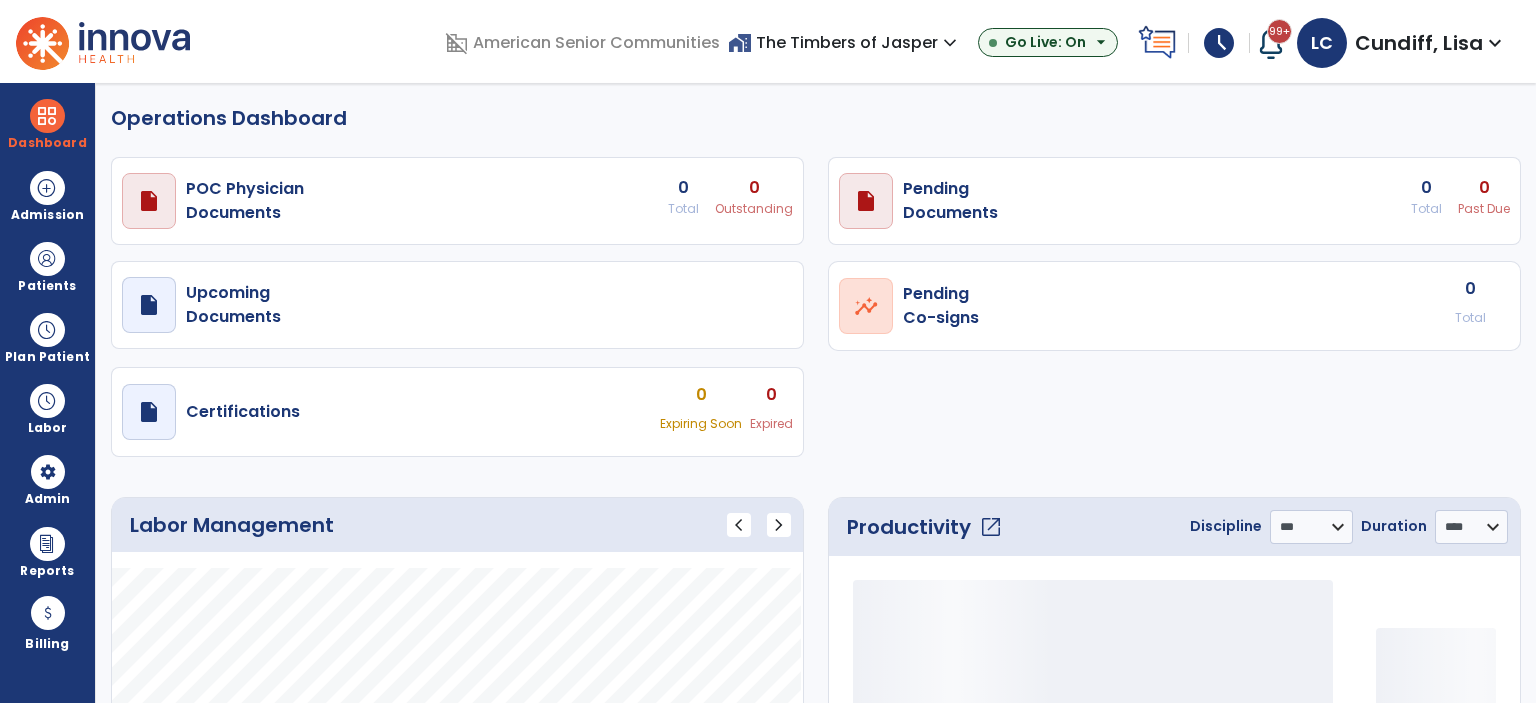 select on "***" 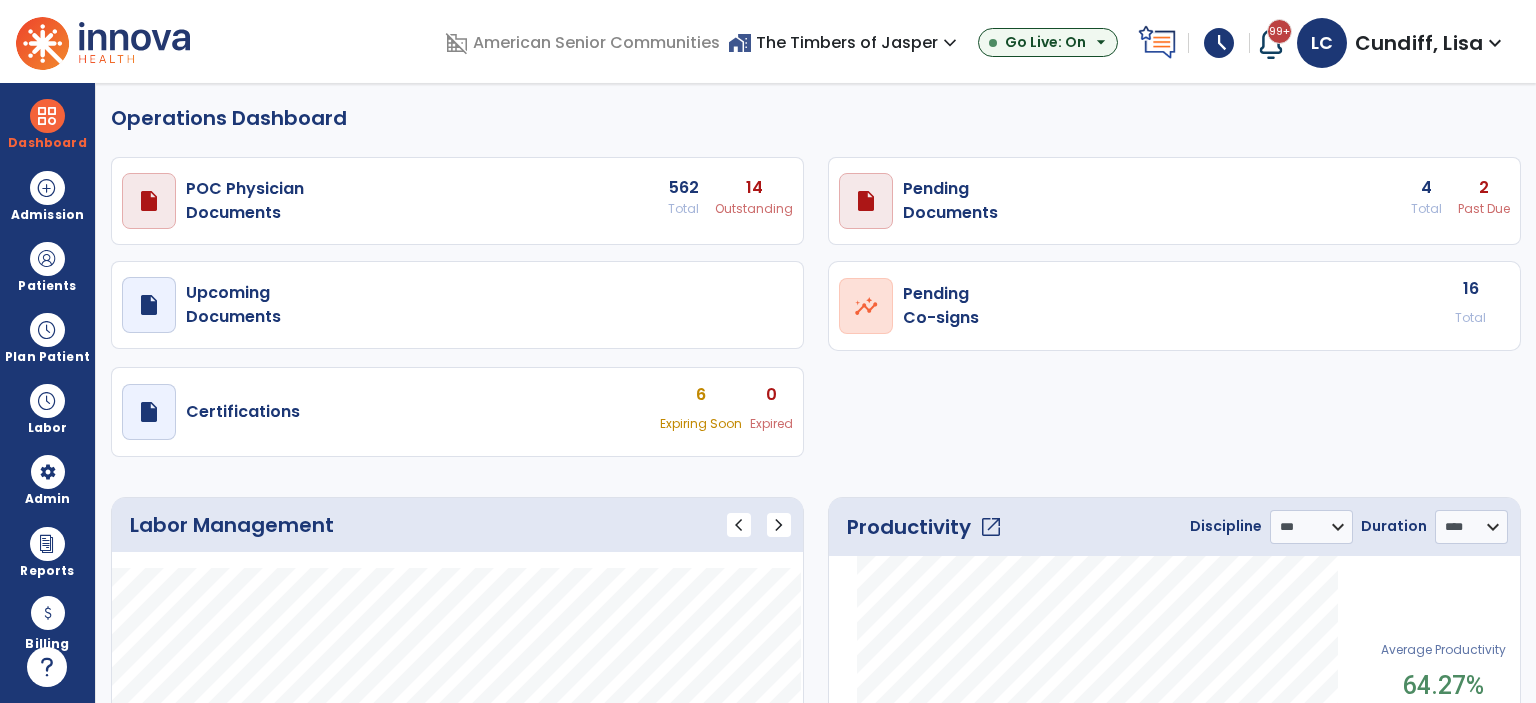 click on "draft   open_in_new  Pending   Documents 4 Total 2 Past Due" at bounding box center [457, 201] 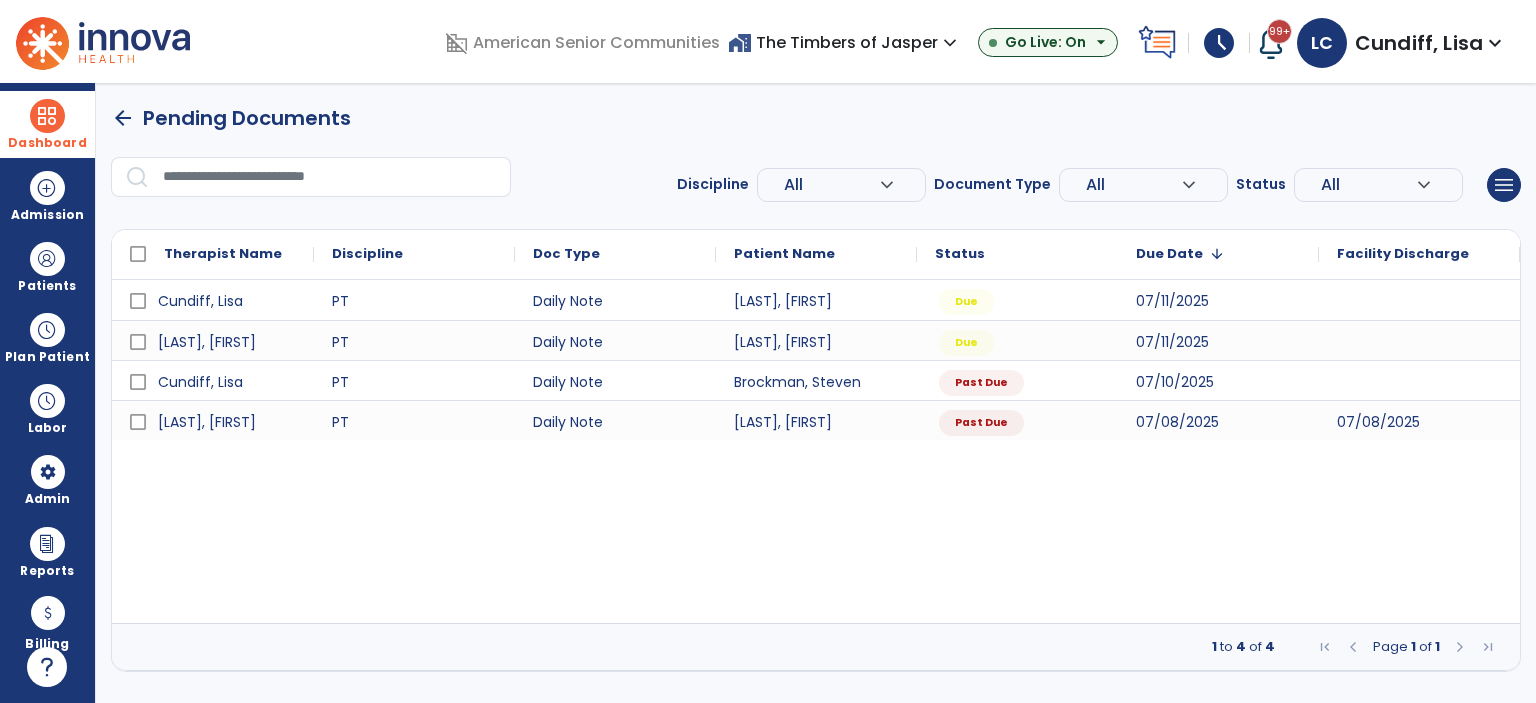 click at bounding box center (47, 116) 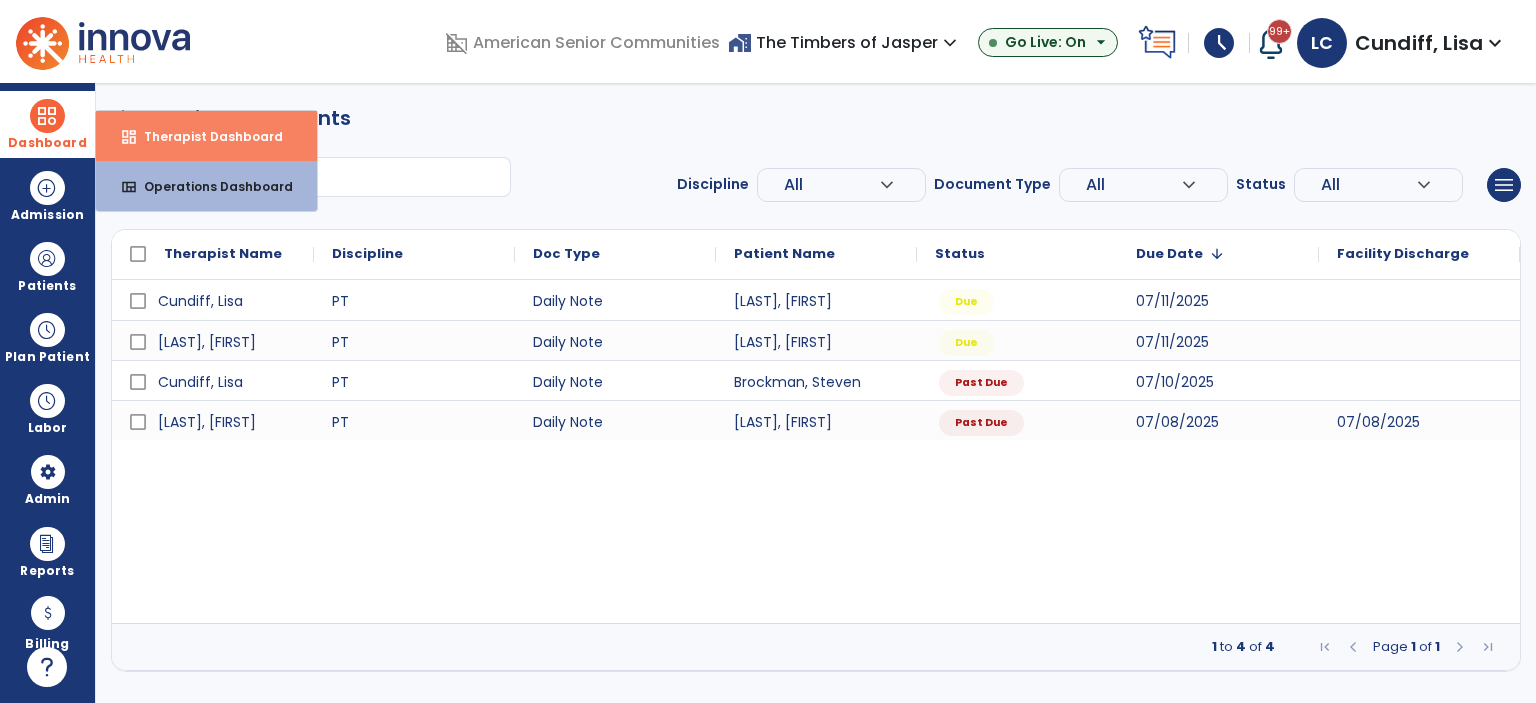 click on "dashboard  Therapist Dashboard" at bounding box center [206, 136] 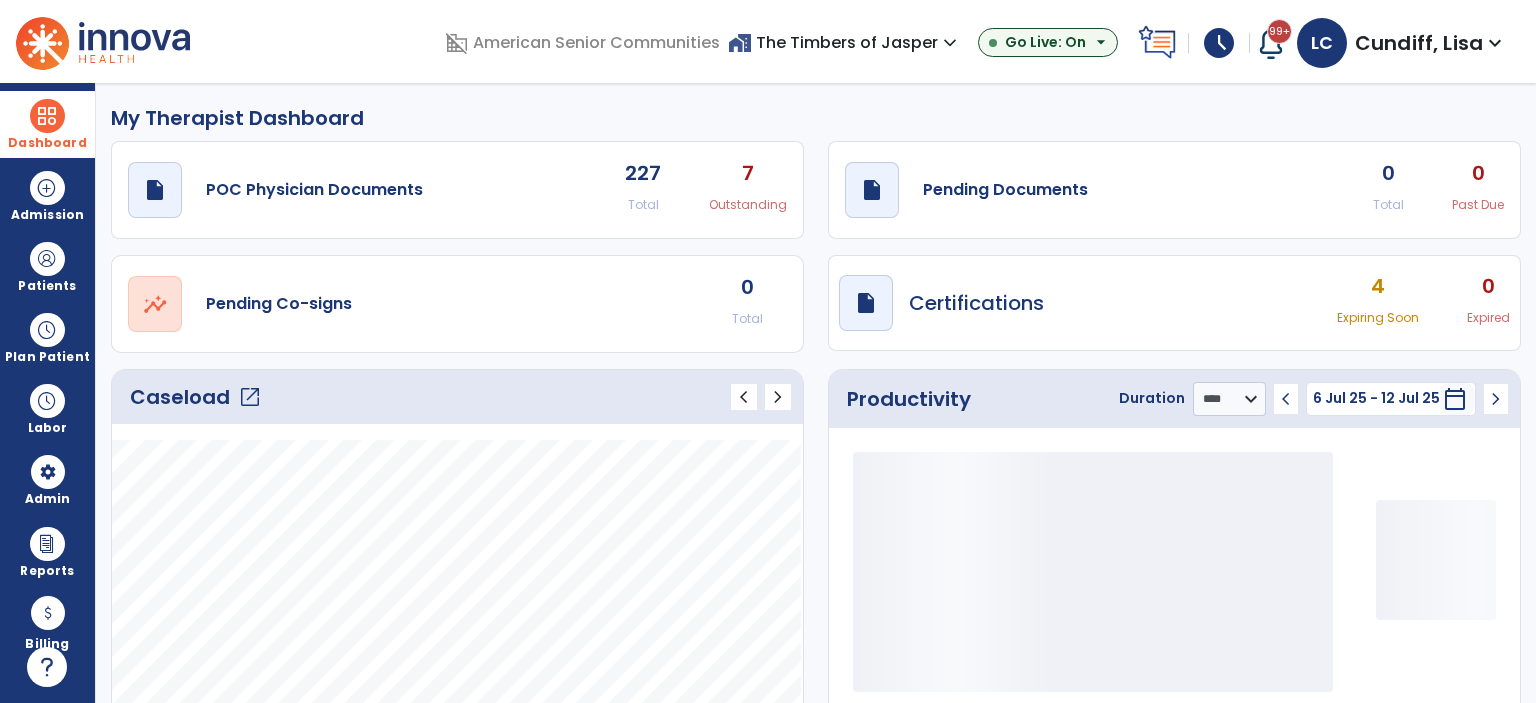 click on "draft   open_in_new  Pending Documents 0 Total 0 Past Due" 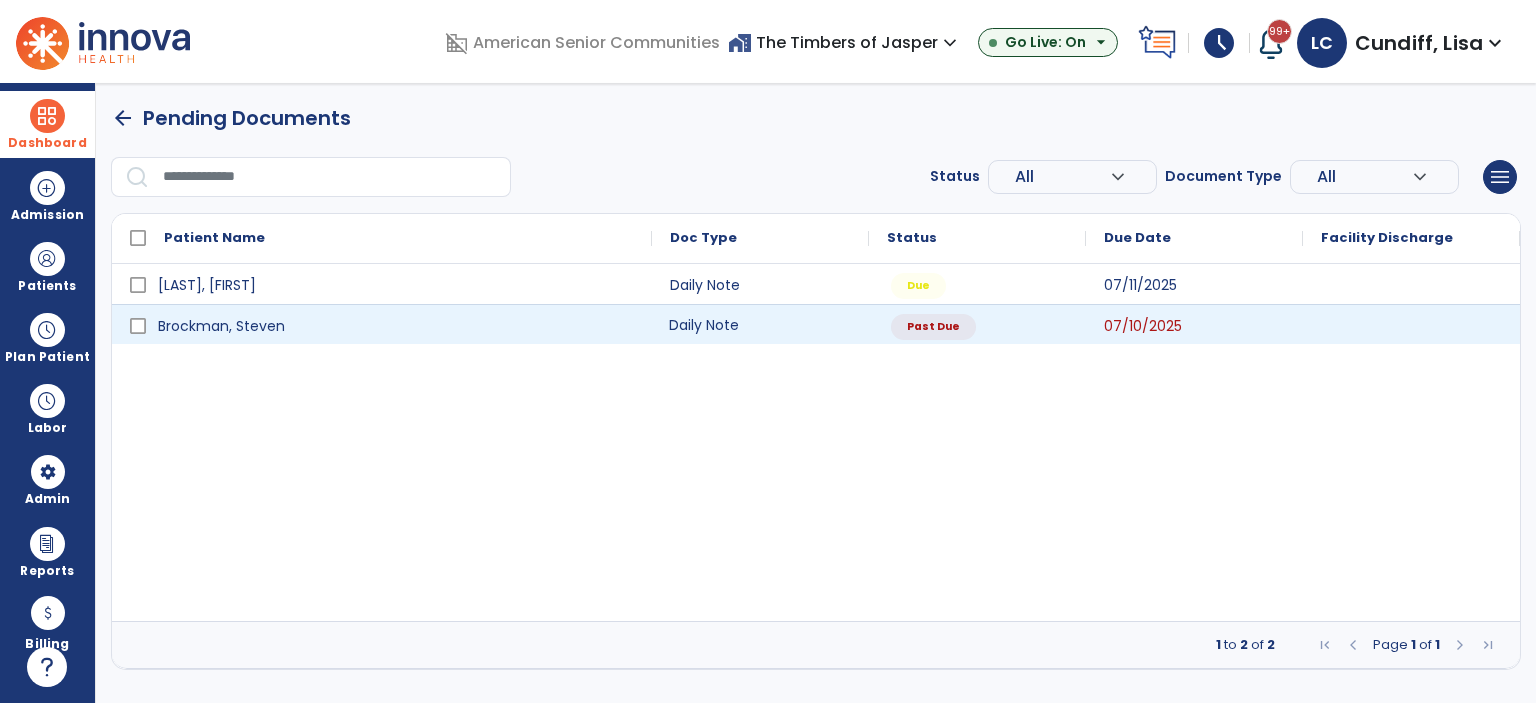 click on "Daily Note" at bounding box center (760, 324) 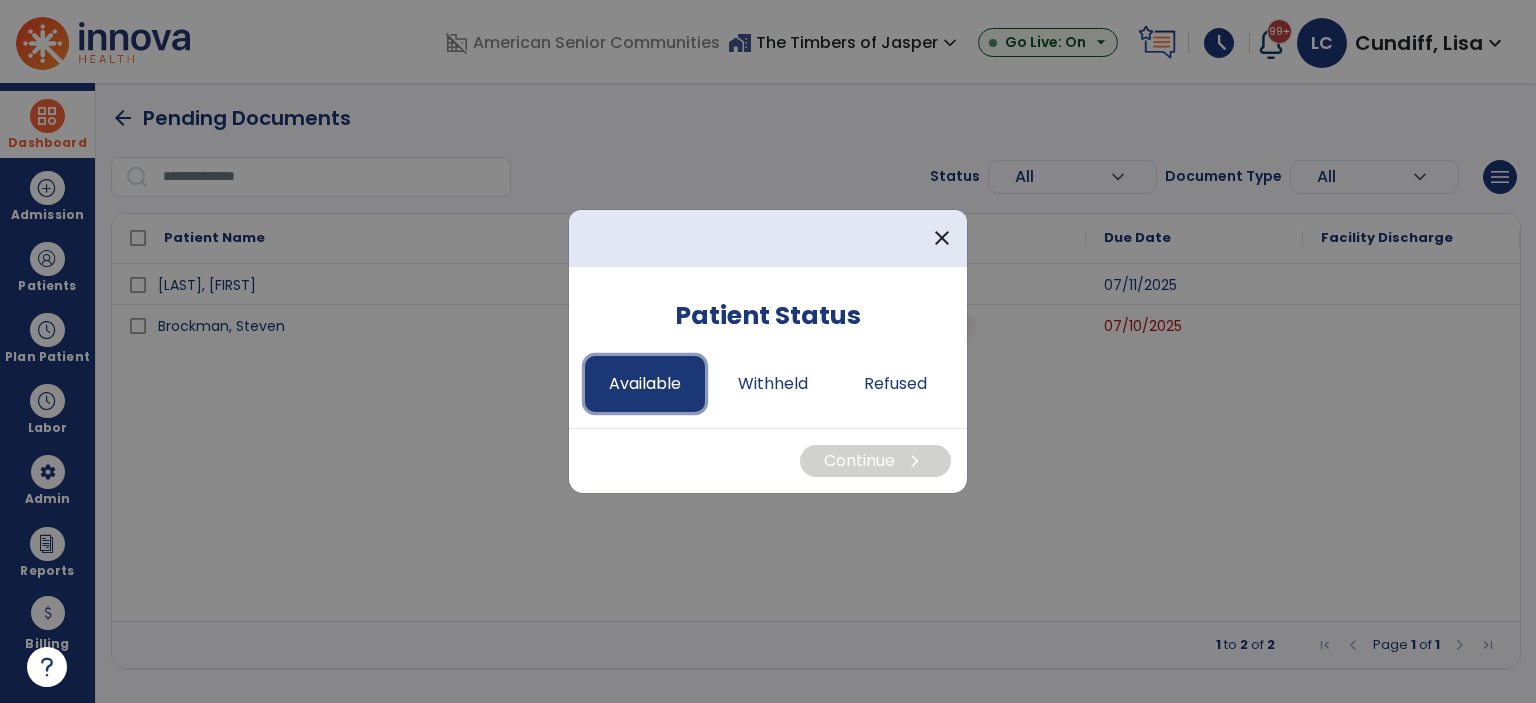 click on "Available" at bounding box center (645, 384) 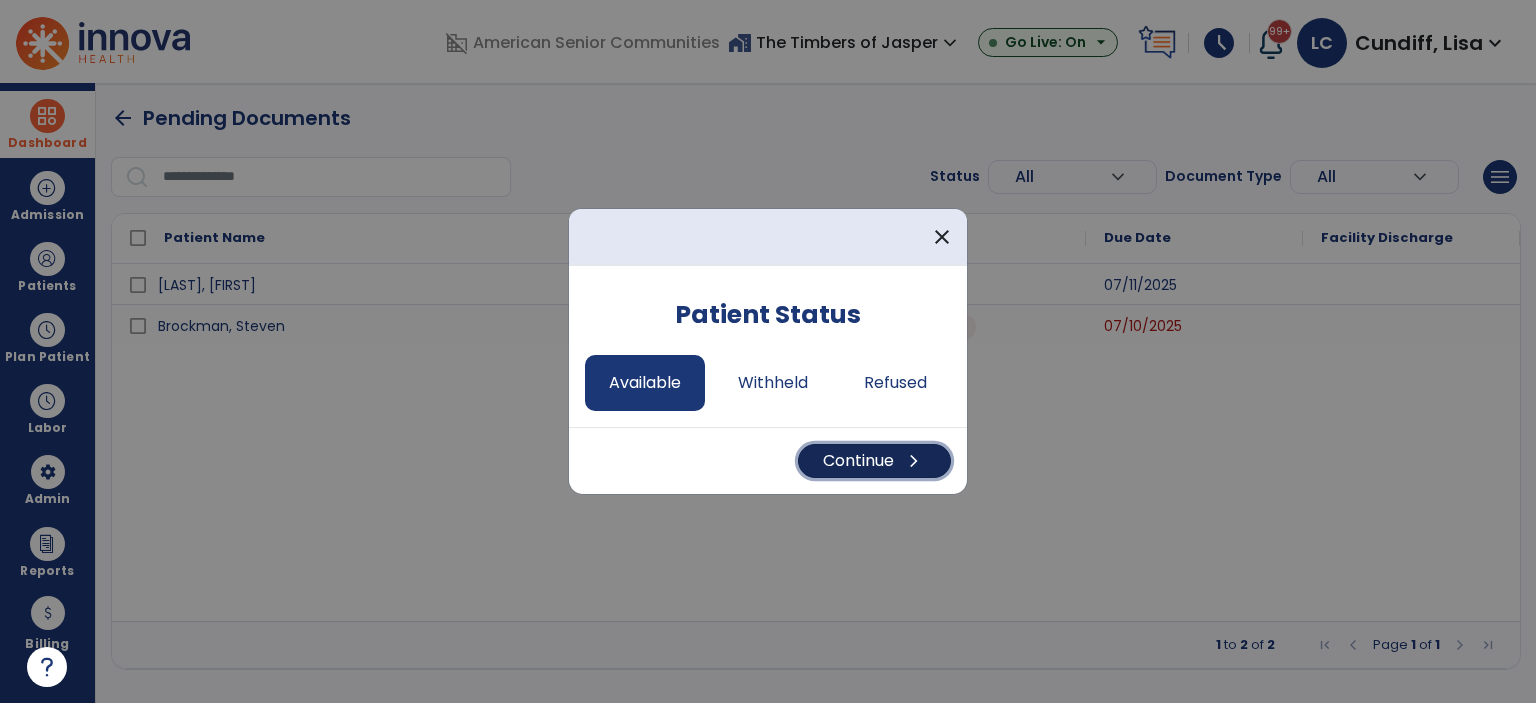 click on "Continue   chevron_right" at bounding box center (874, 461) 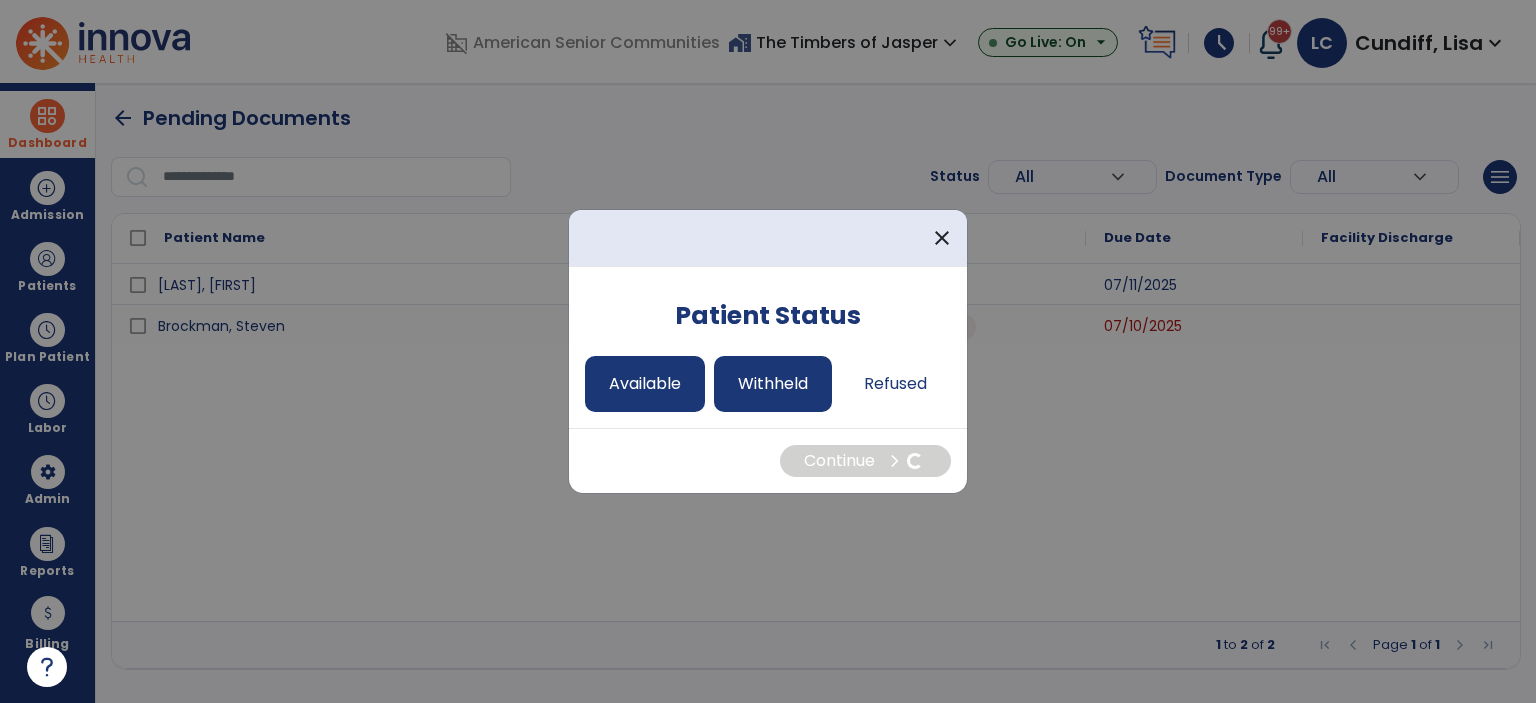 select on "*" 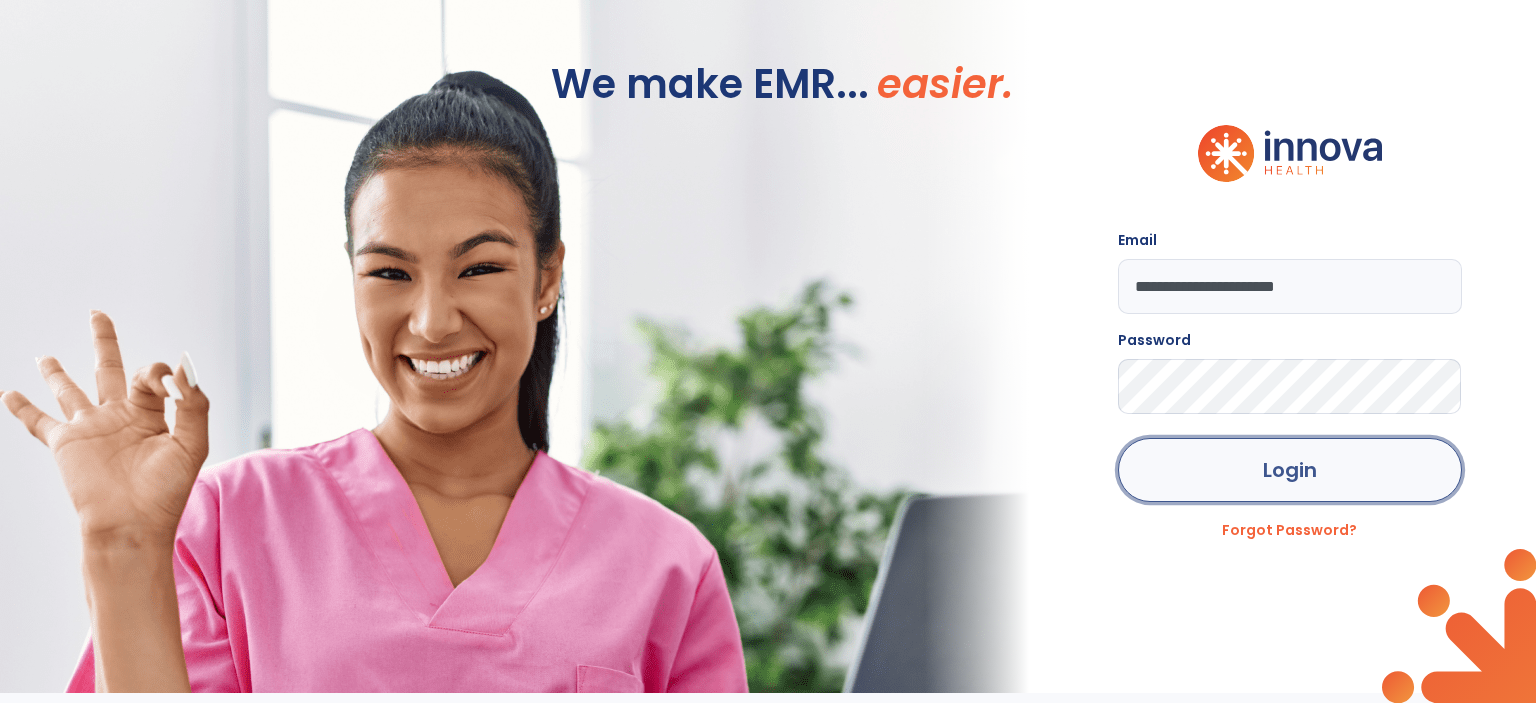 click on "Login" 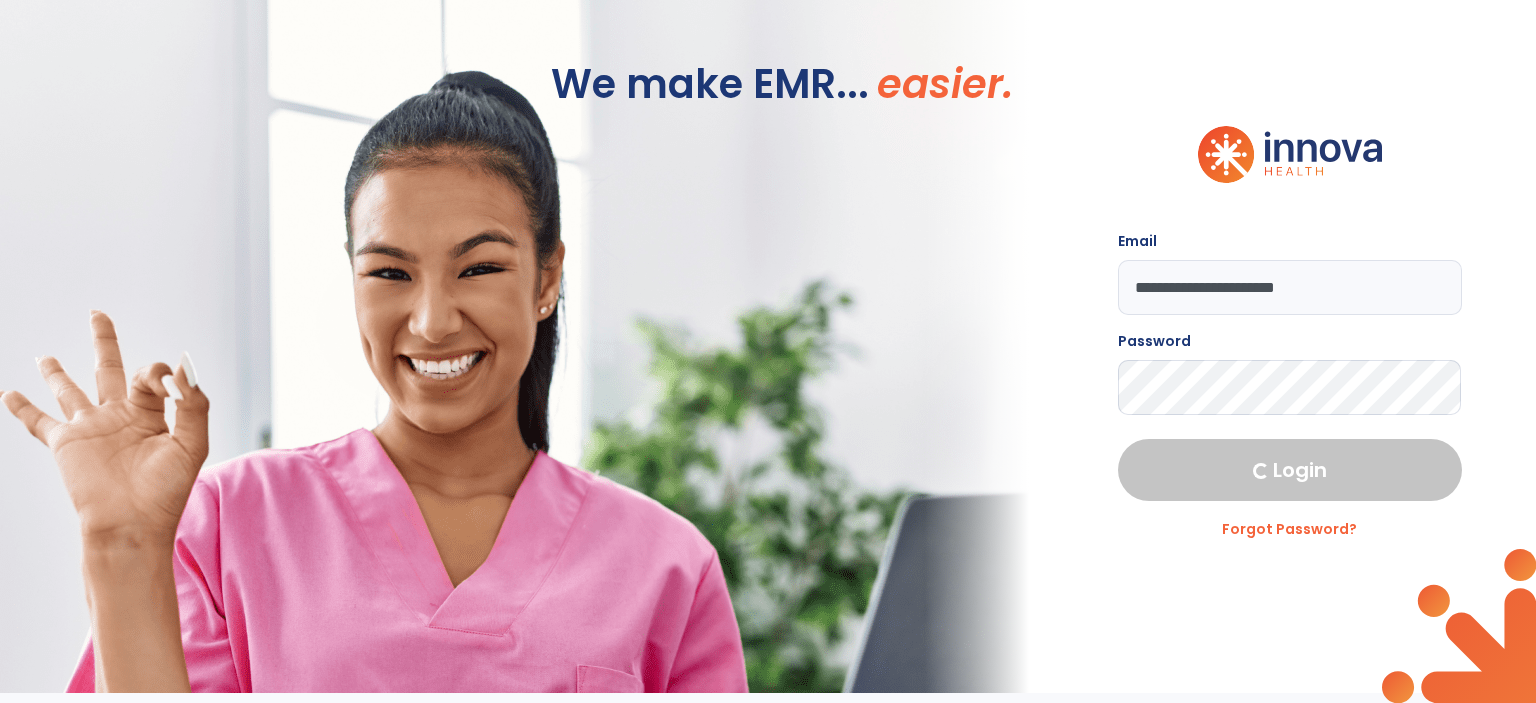 select on "***" 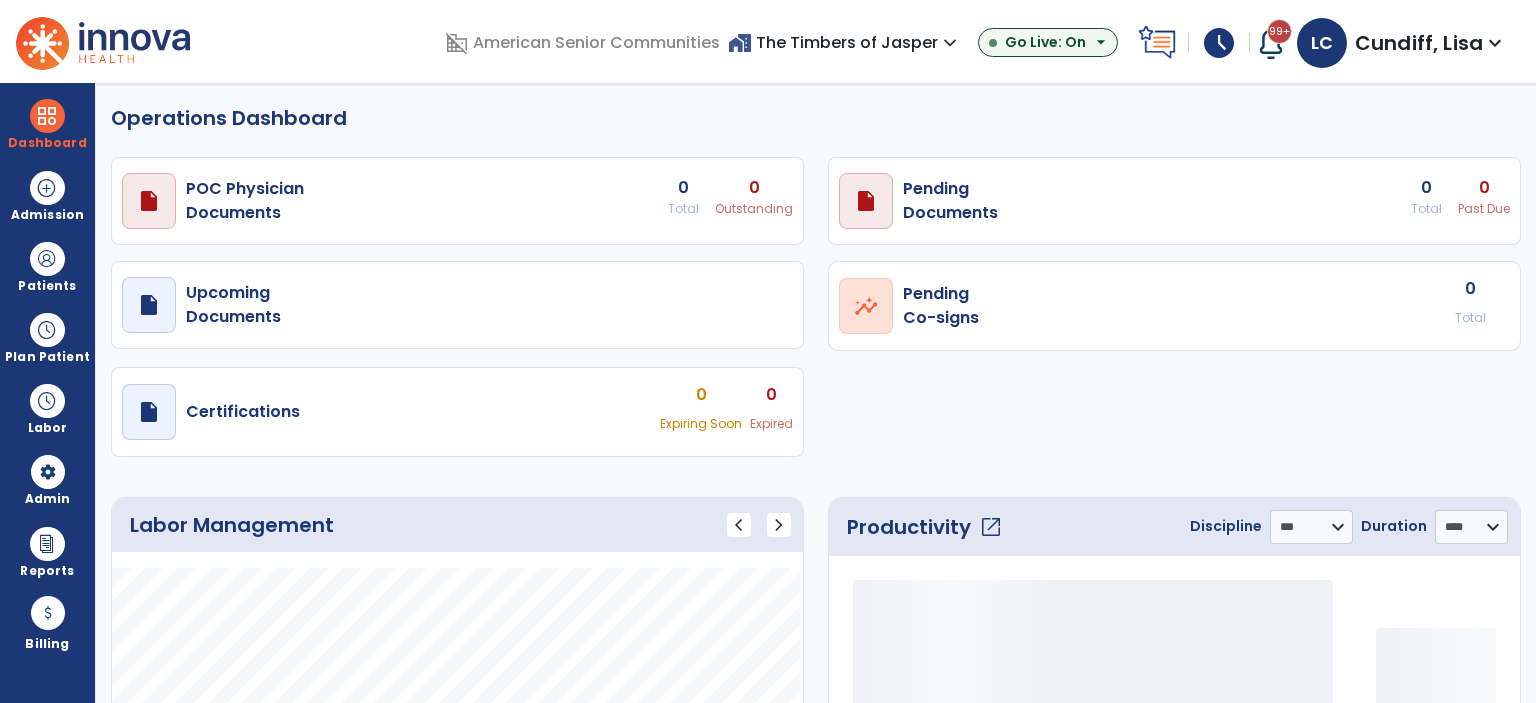 select on "***" 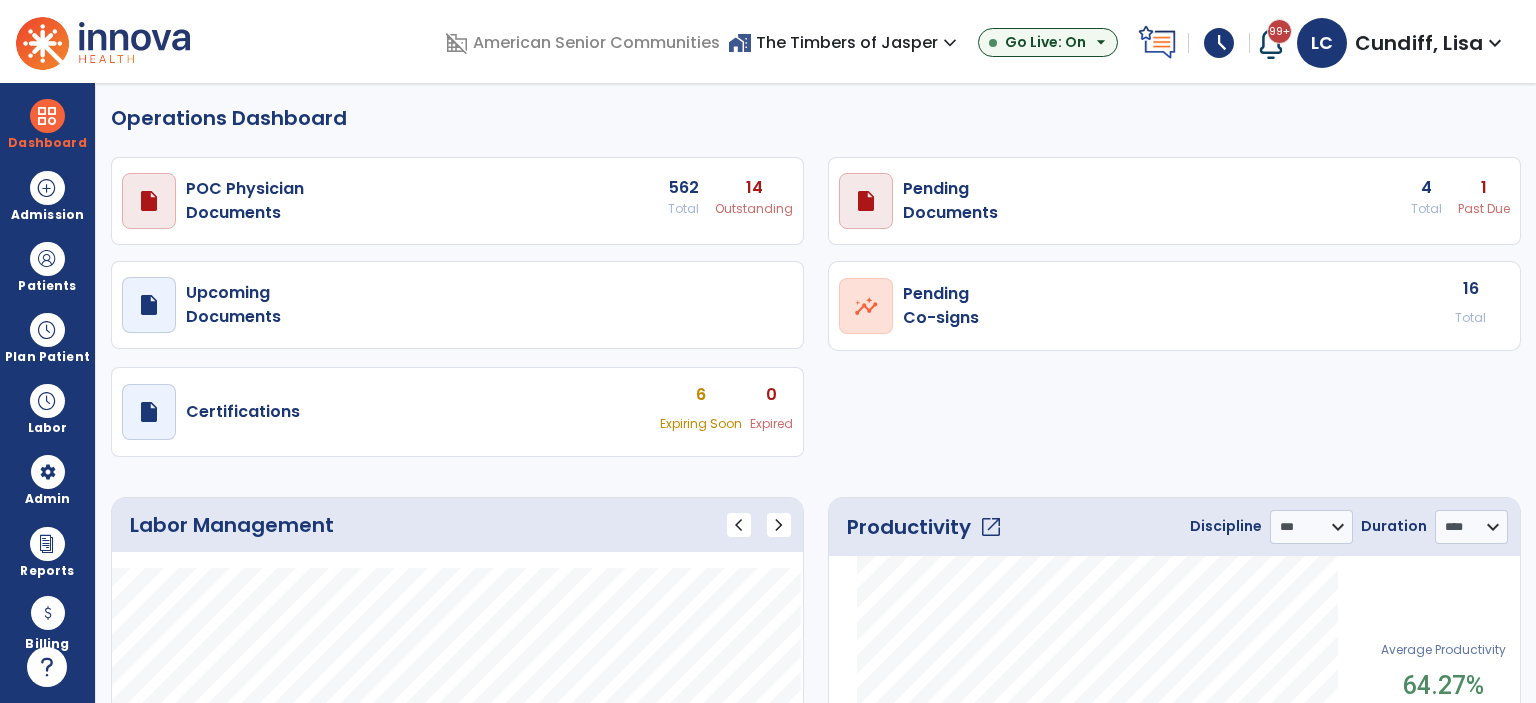 click on "home_work   The Timbers of Jasper   expand_more   Eastgate Manor Nursing & Rehab   Good Samaritan Home & Rehab   The Timbers of Jasper" at bounding box center (845, 43) 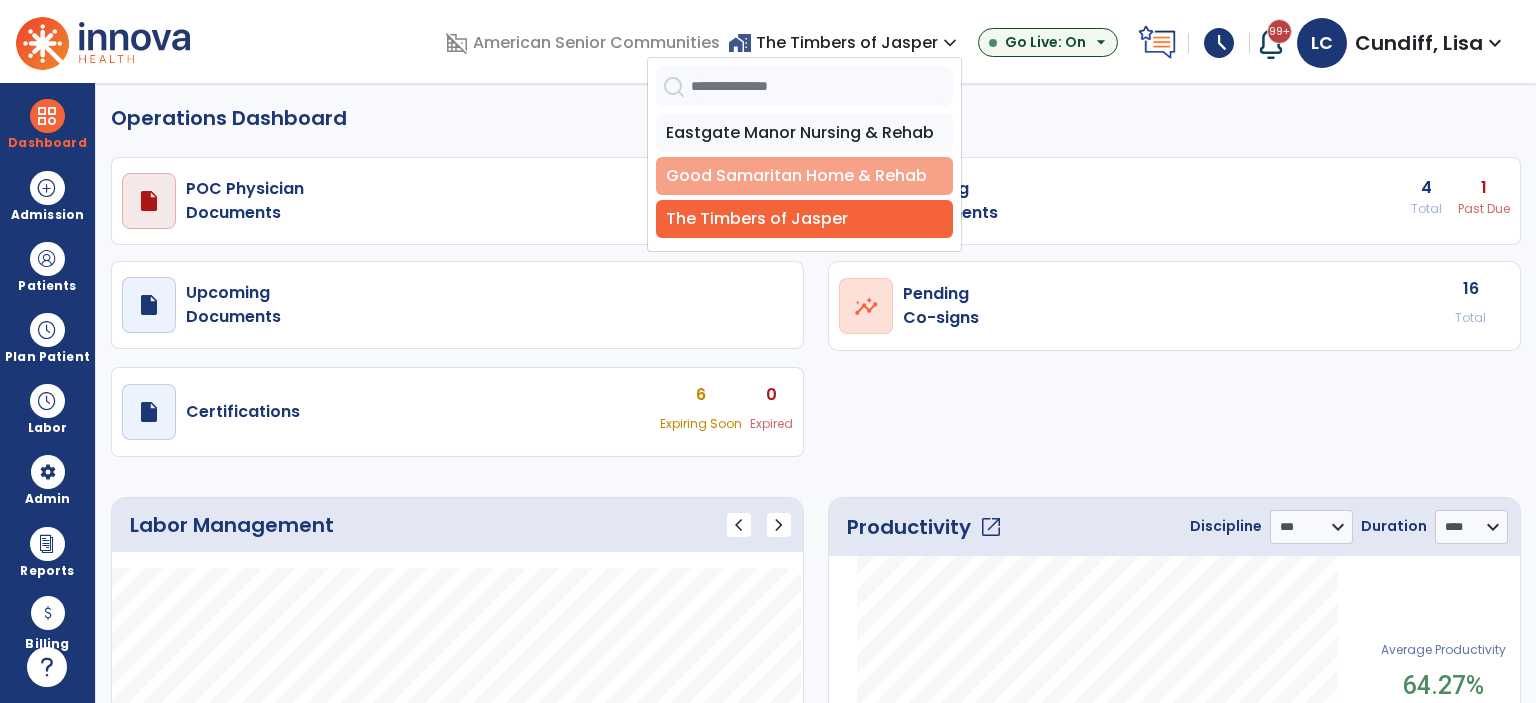 click on "Good Samaritan Home & Rehab" at bounding box center [804, 176] 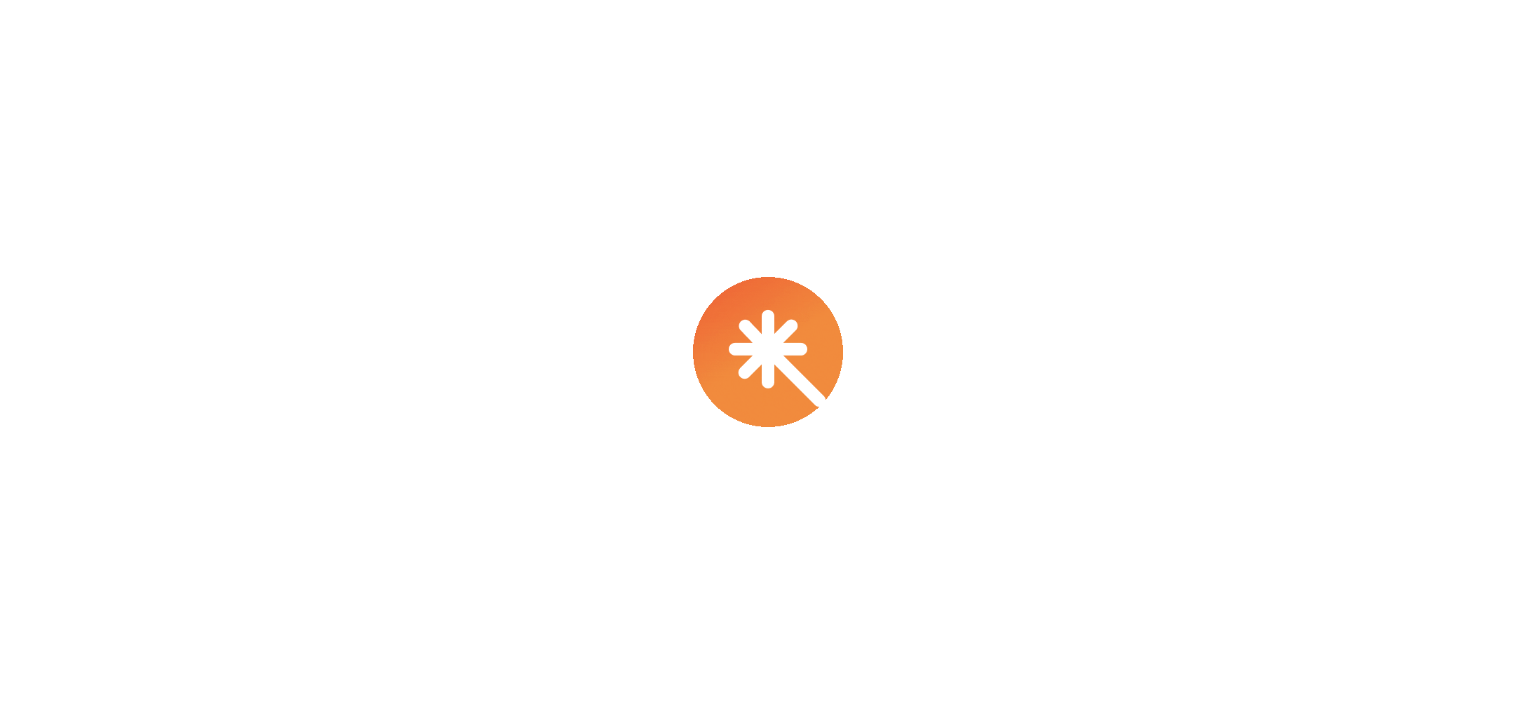 scroll, scrollTop: 0, scrollLeft: 0, axis: both 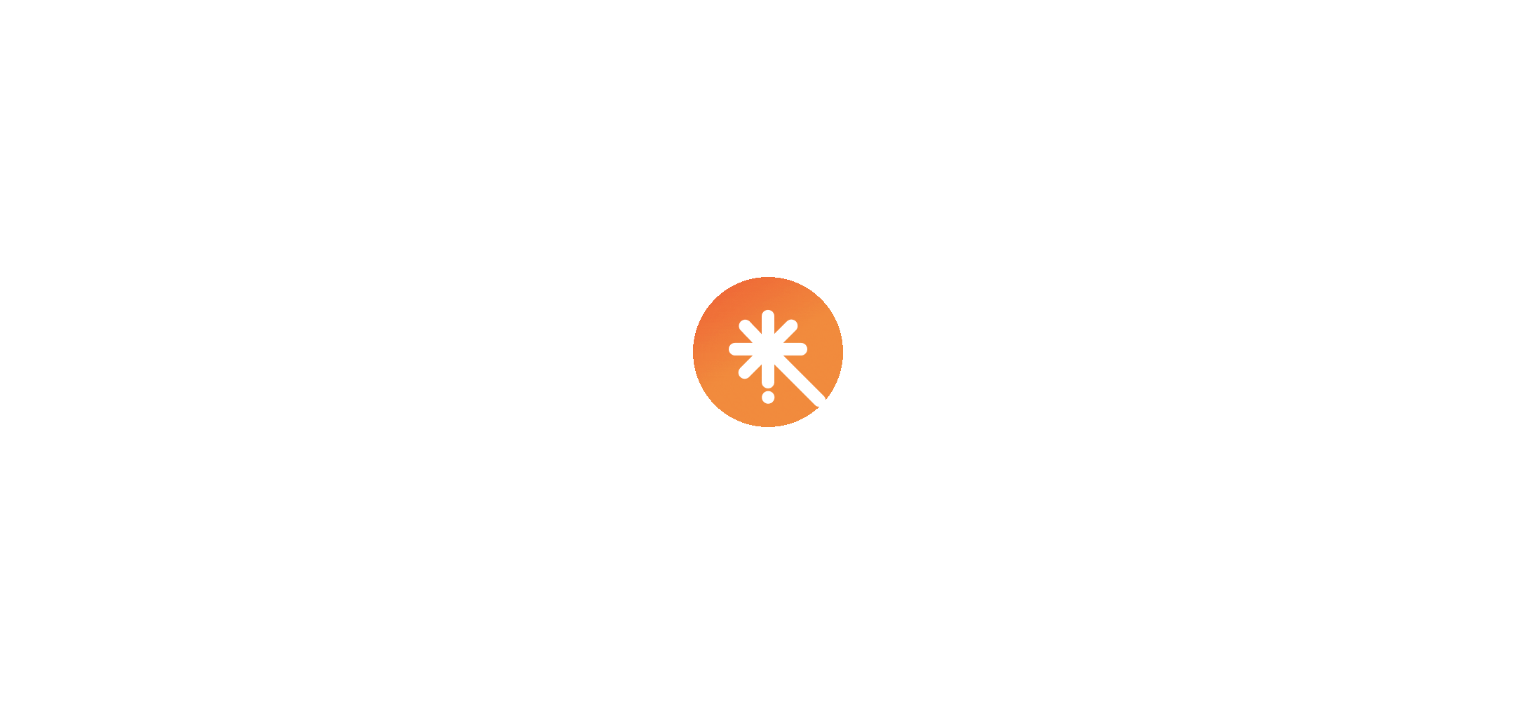 select on "***" 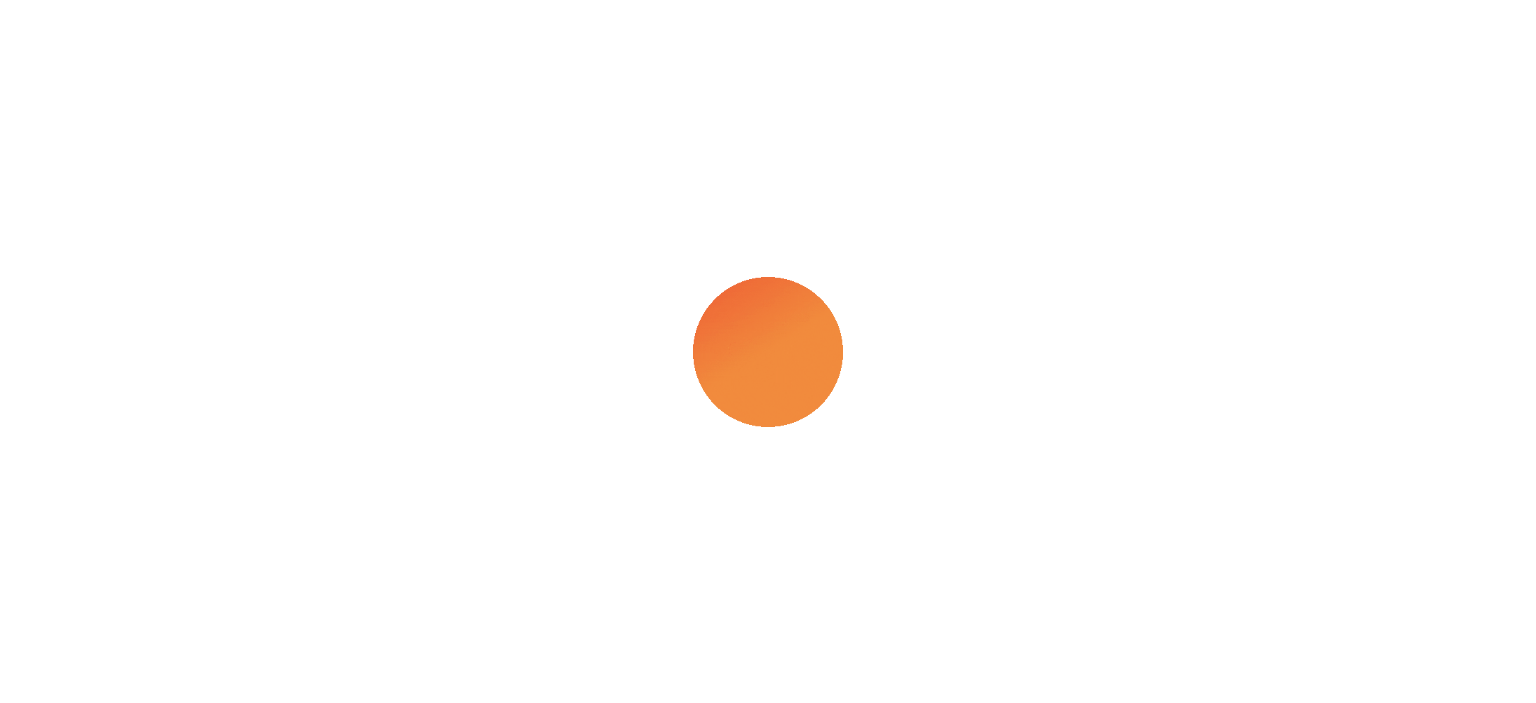 select on "****" 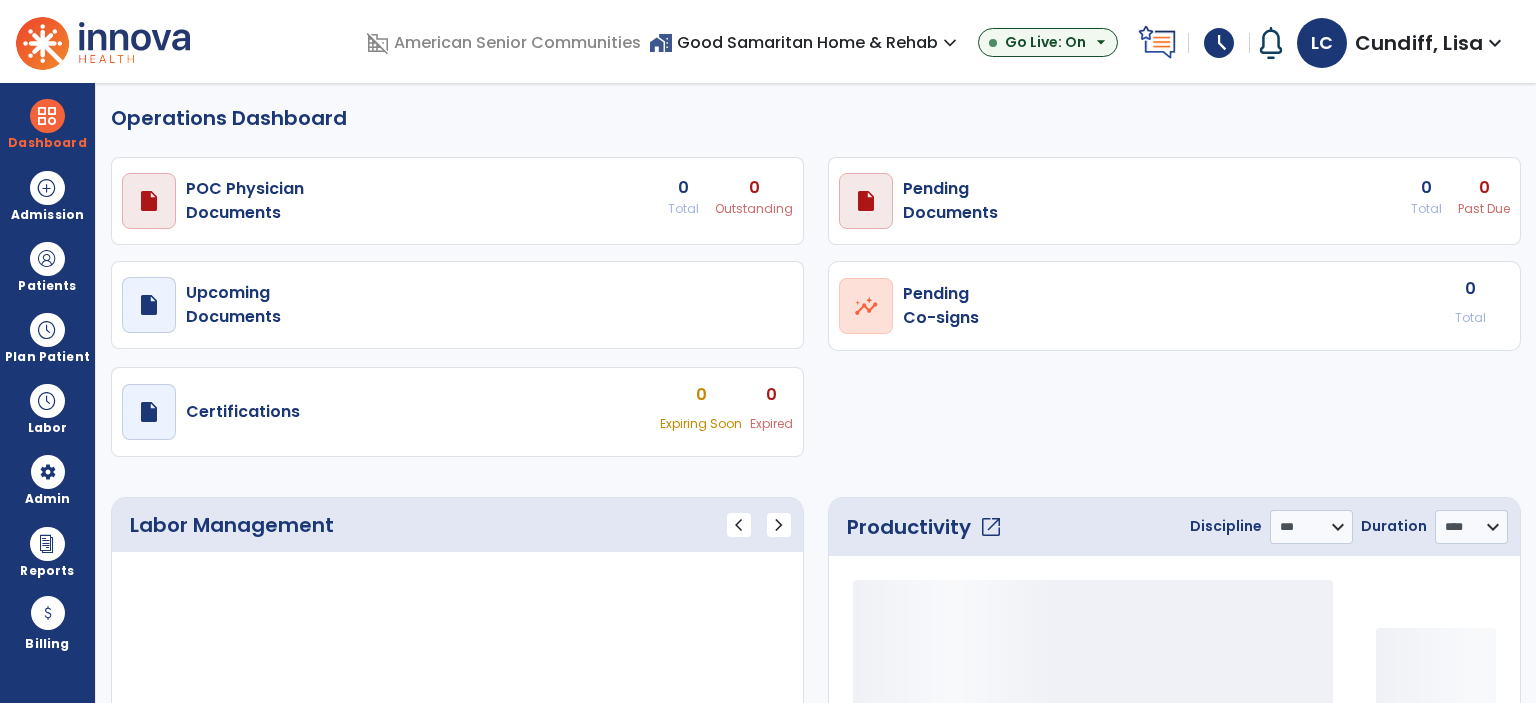 select on "***" 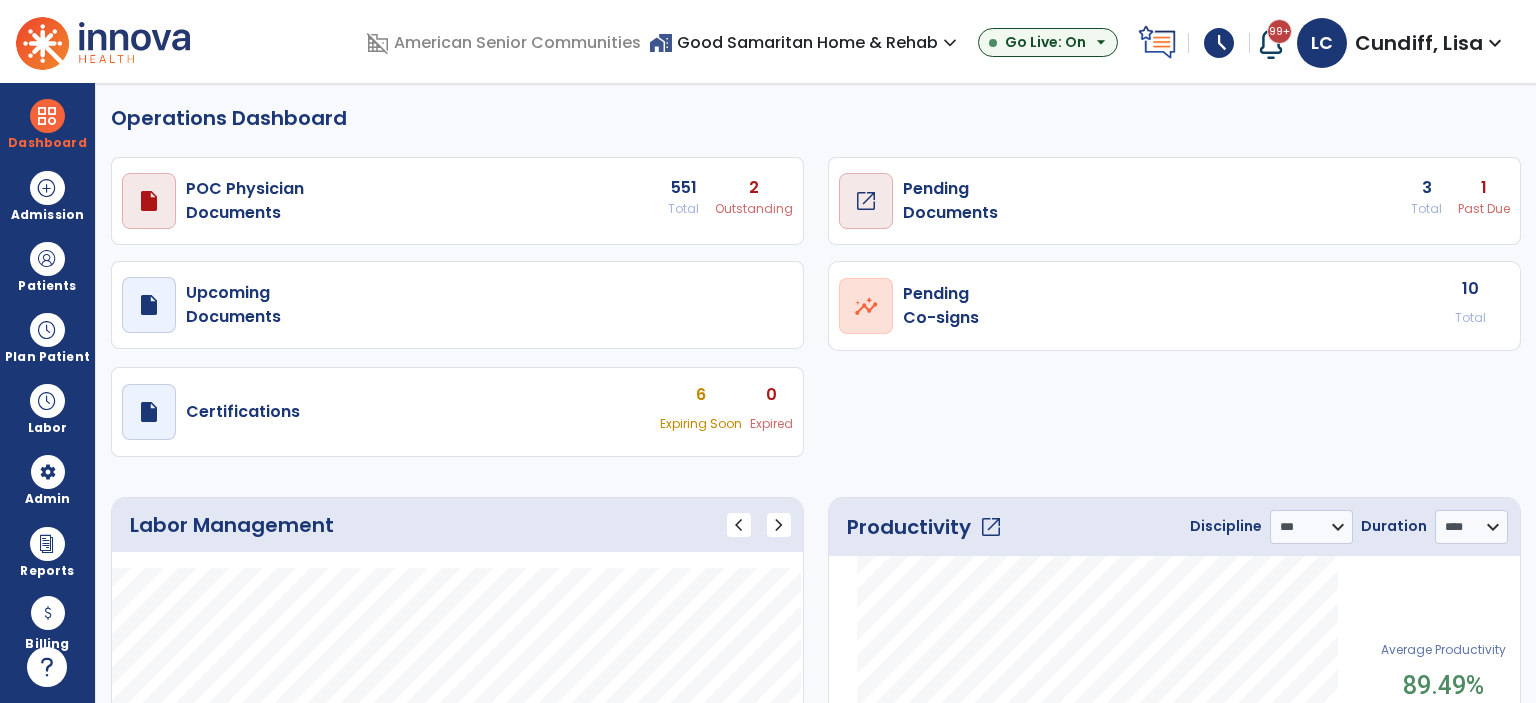 click on "Pending   Documents" at bounding box center [245, 201] 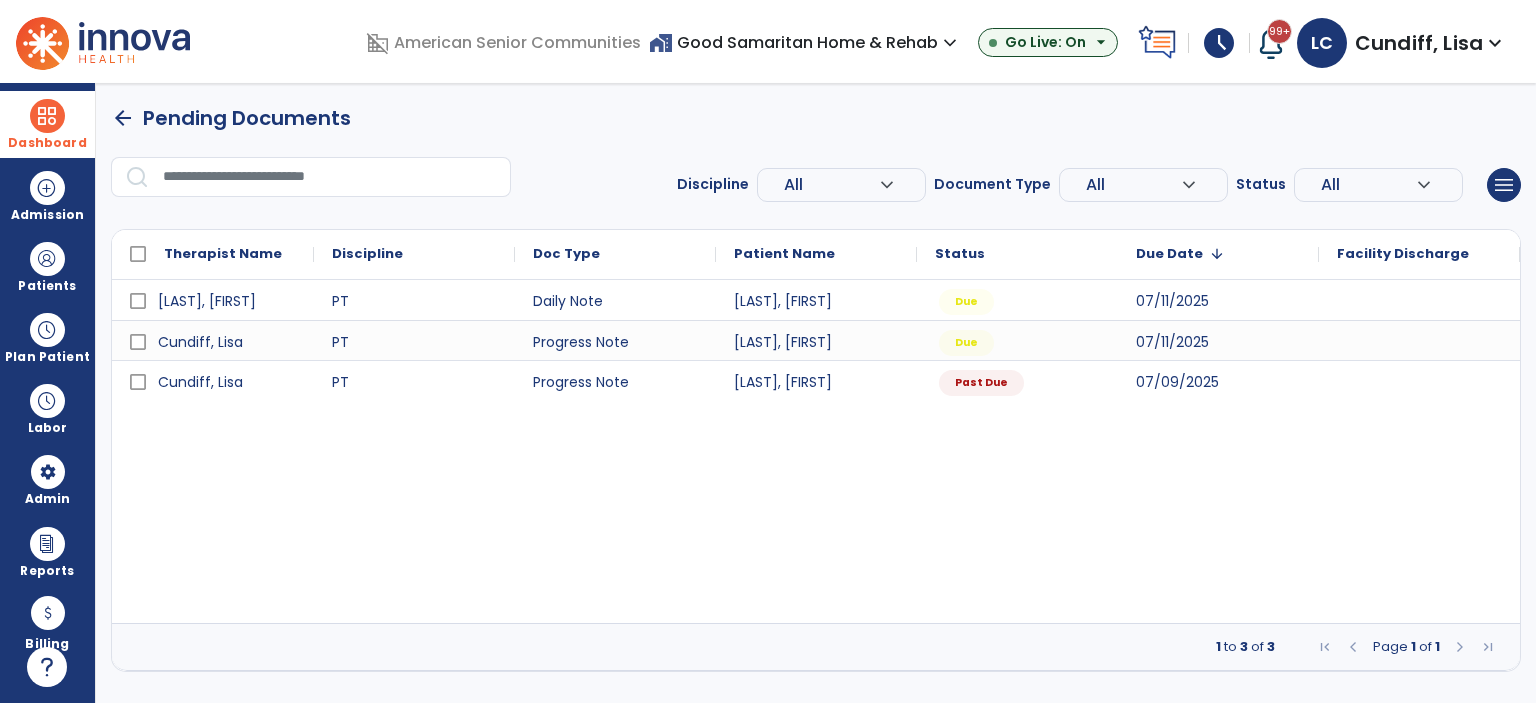 click at bounding box center (47, 116) 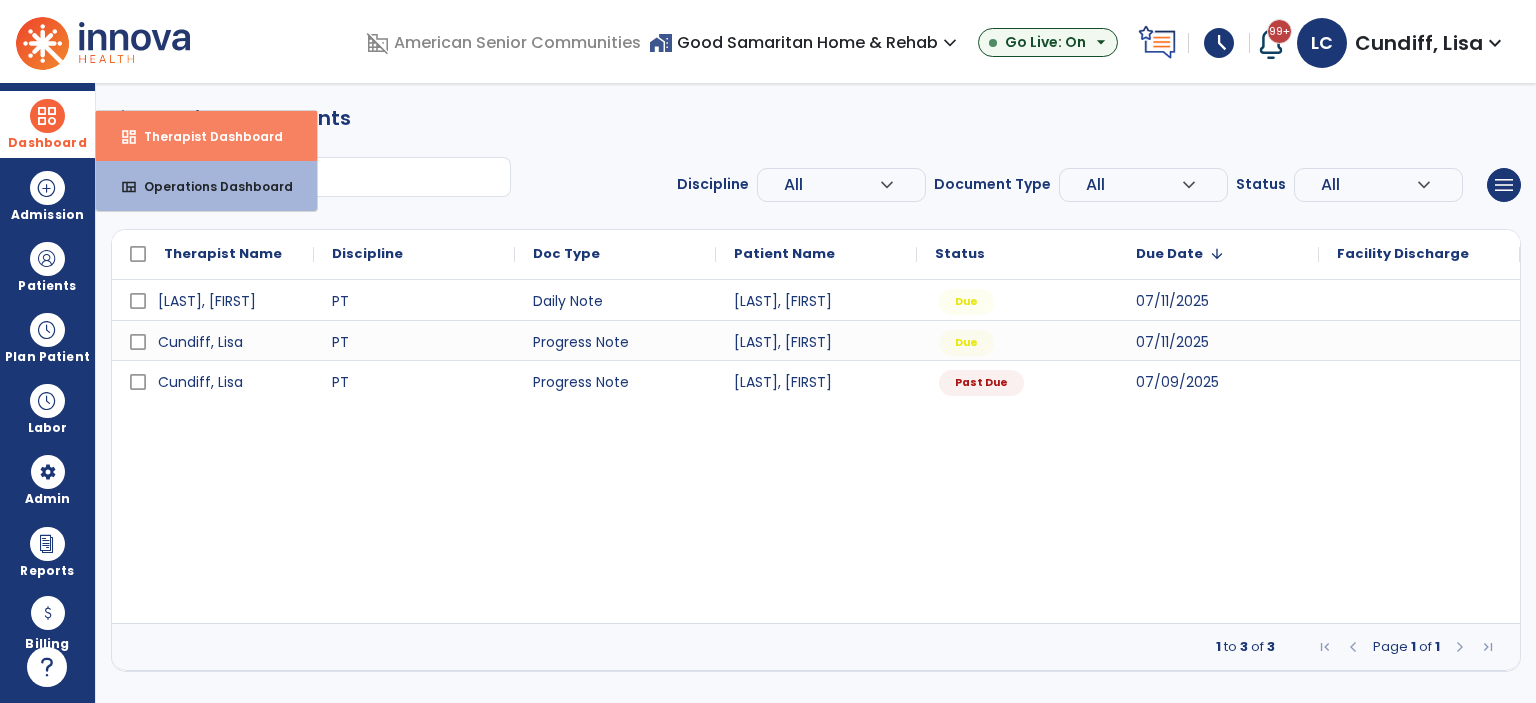 click on "dashboard  Therapist Dashboard" at bounding box center [206, 136] 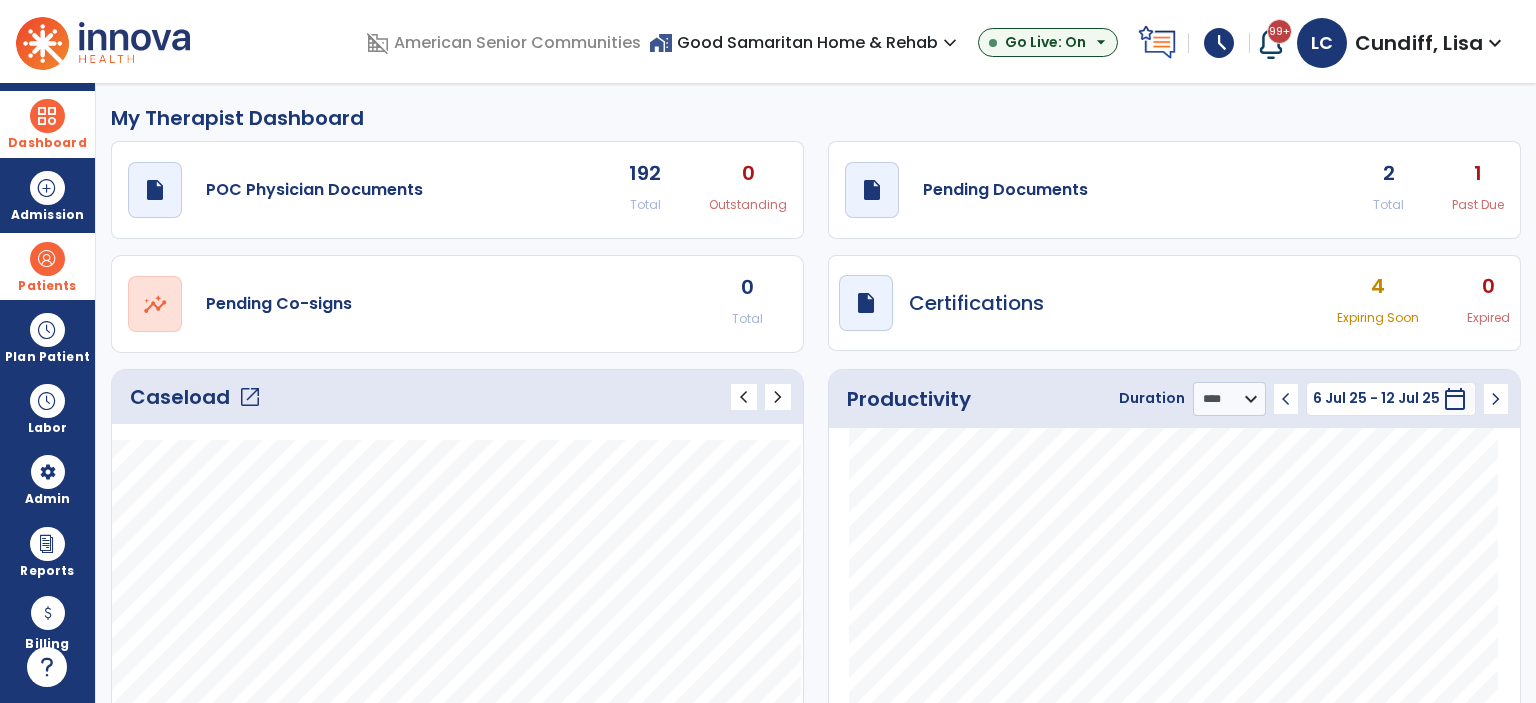 click at bounding box center [47, 259] 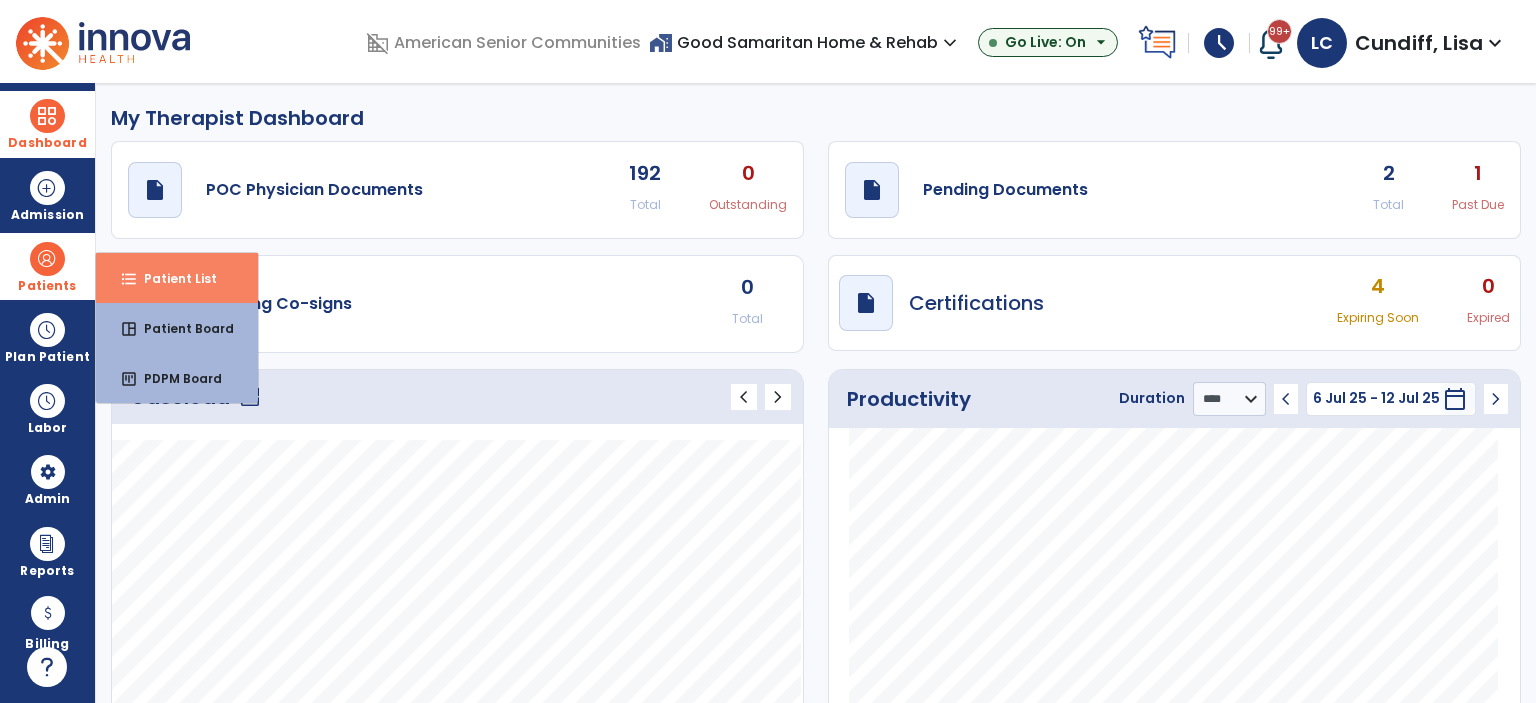 click on "format_list_bulleted  Patient List" at bounding box center [177, 278] 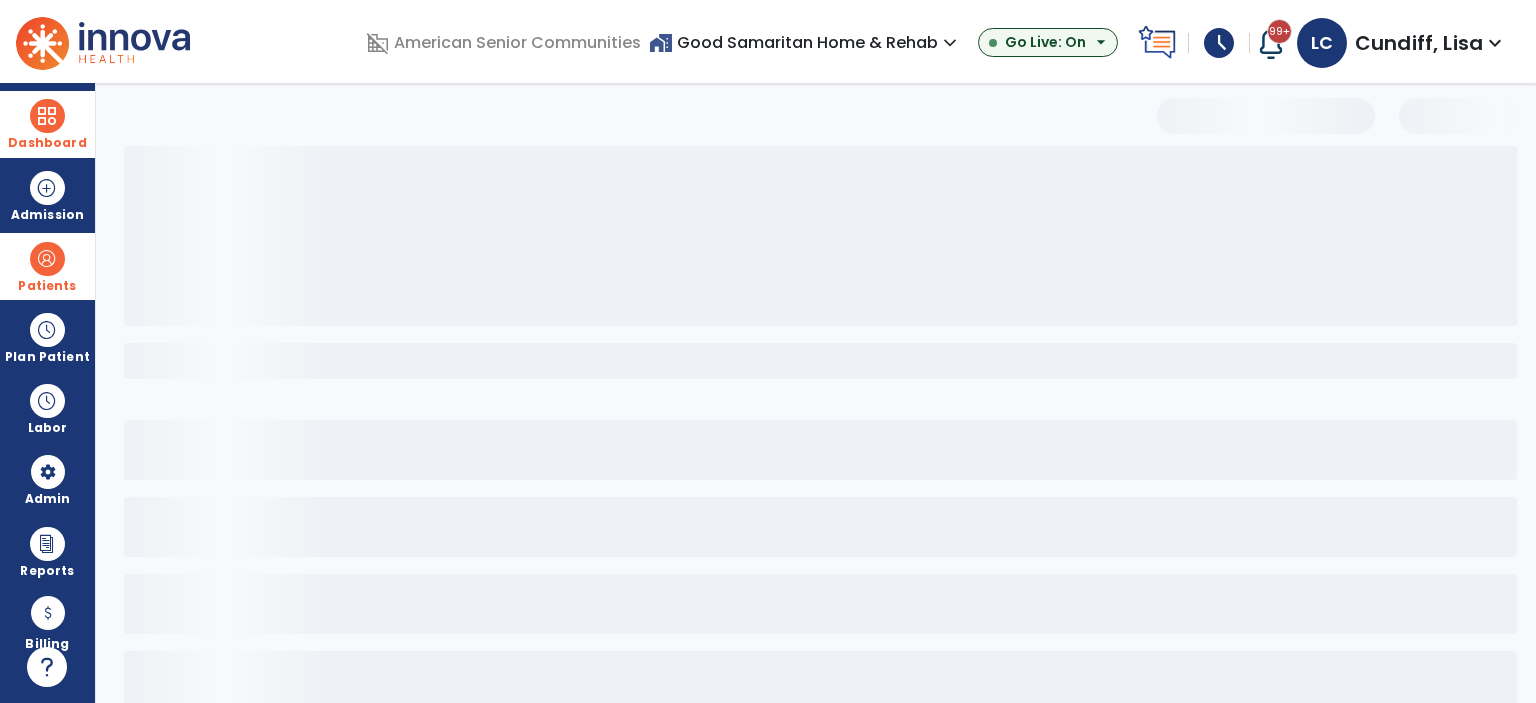 select on "***" 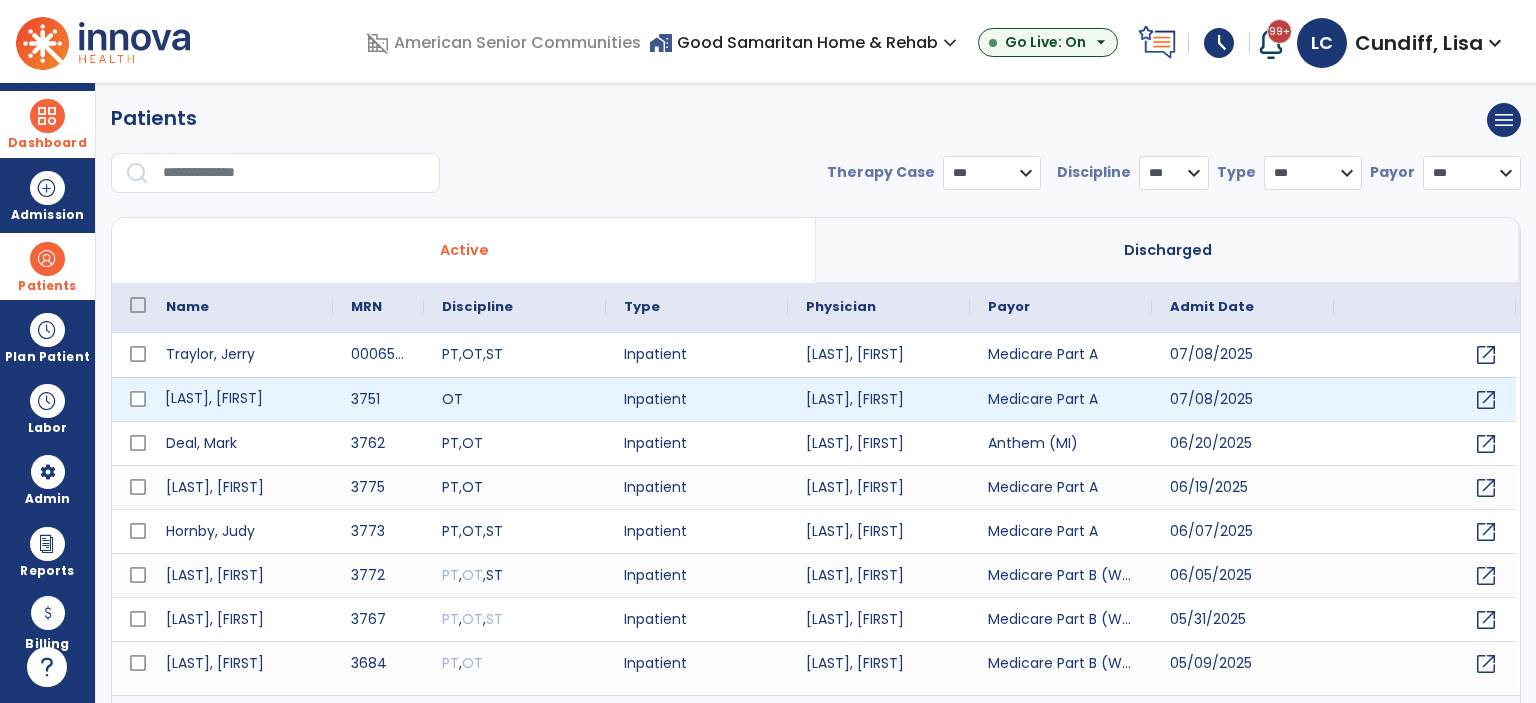 click on "Piper, Marti" at bounding box center (240, 399) 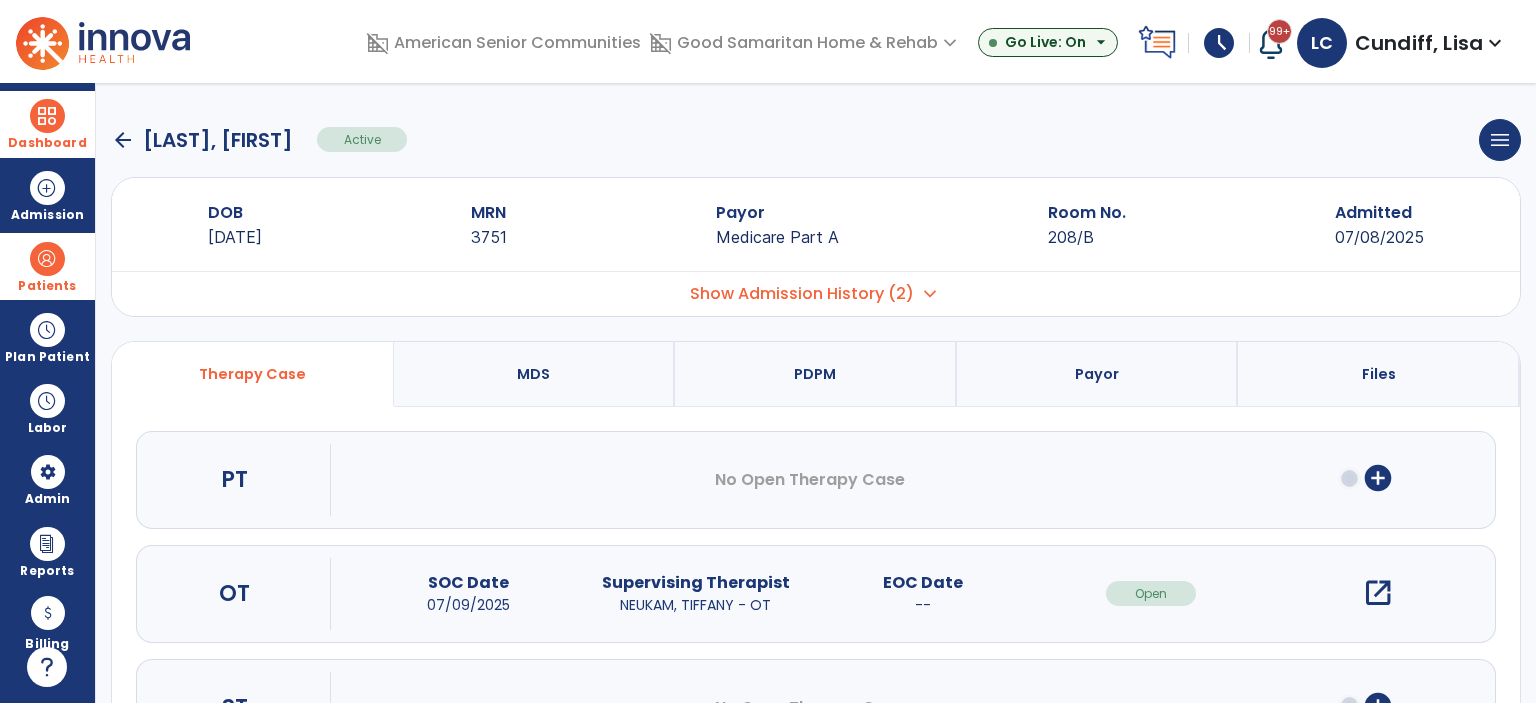 click on "add_circle" at bounding box center [1378, 478] 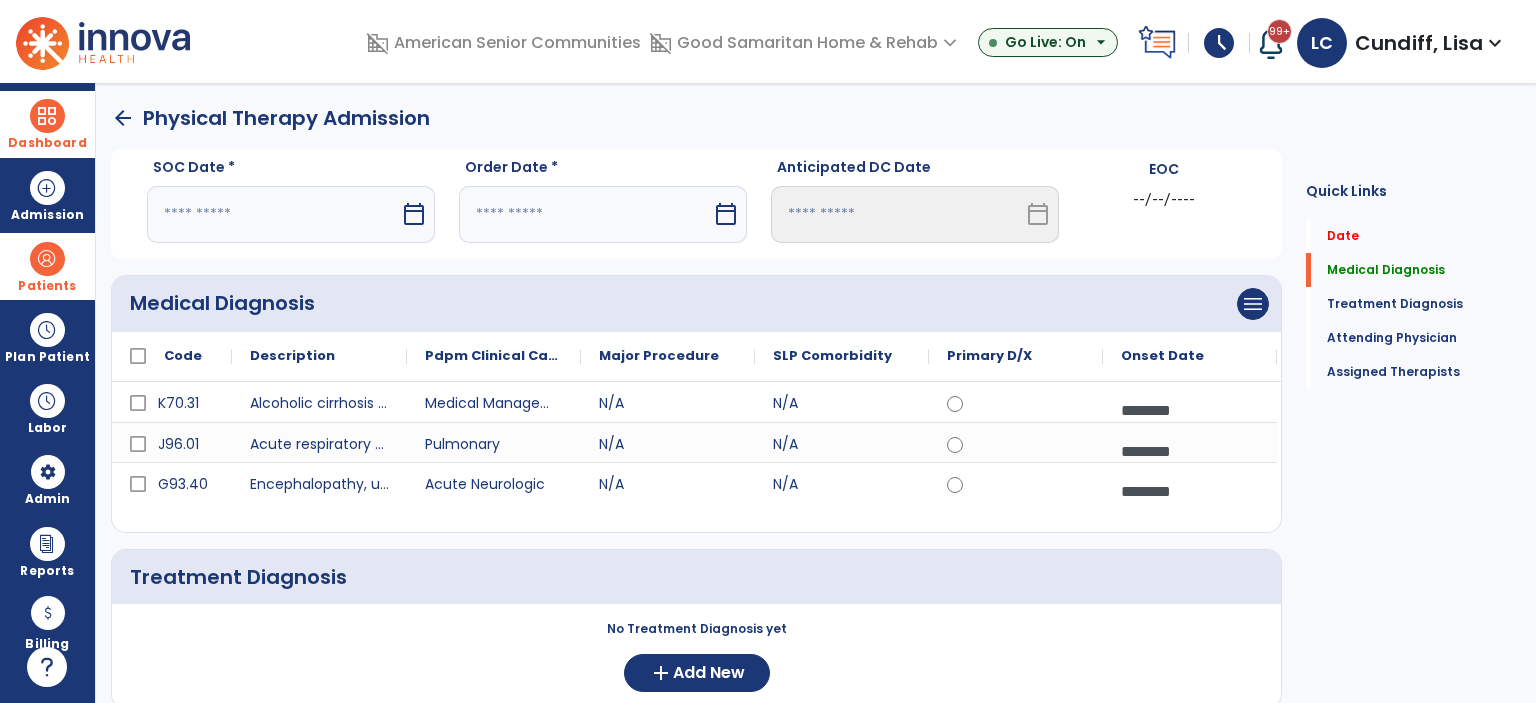 click on "calendar_today" at bounding box center (414, 214) 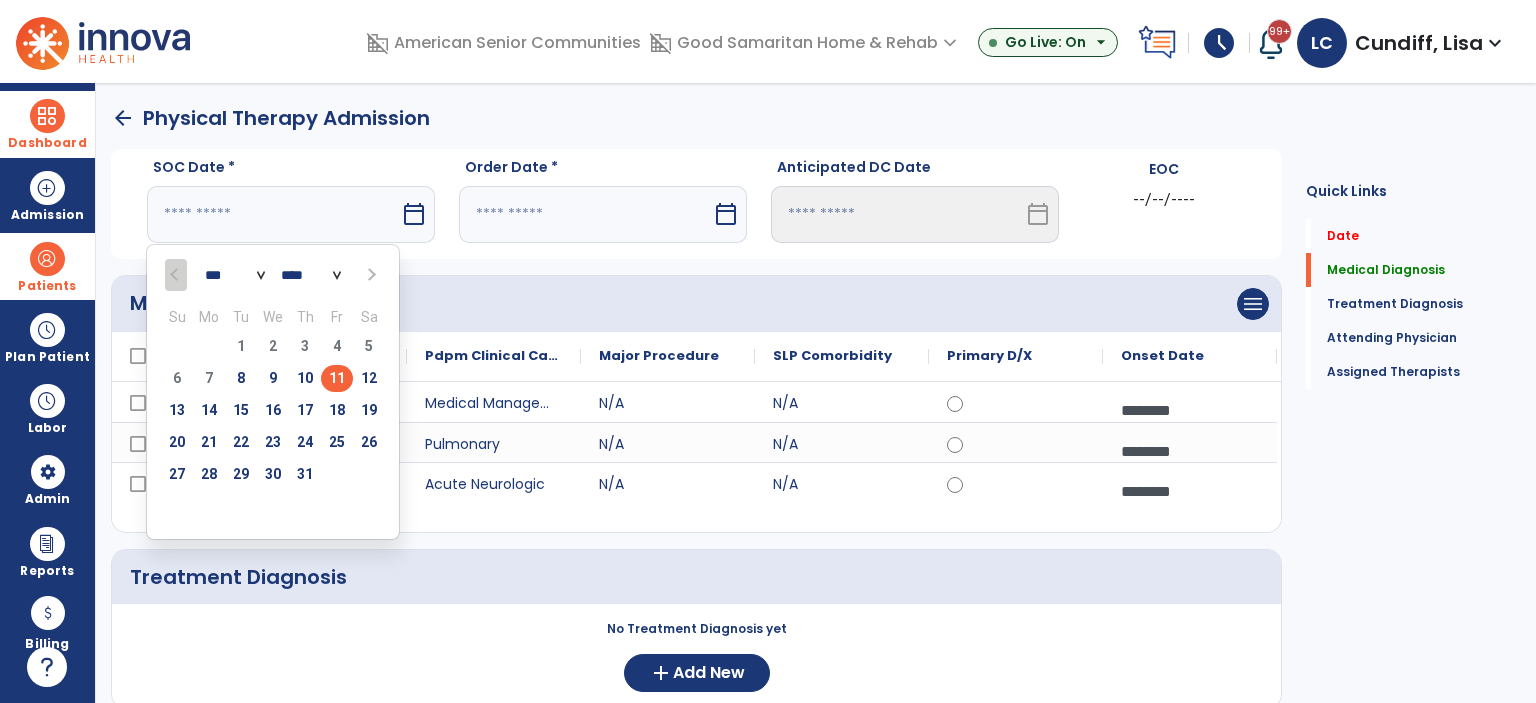 click on "11" at bounding box center (337, 378) 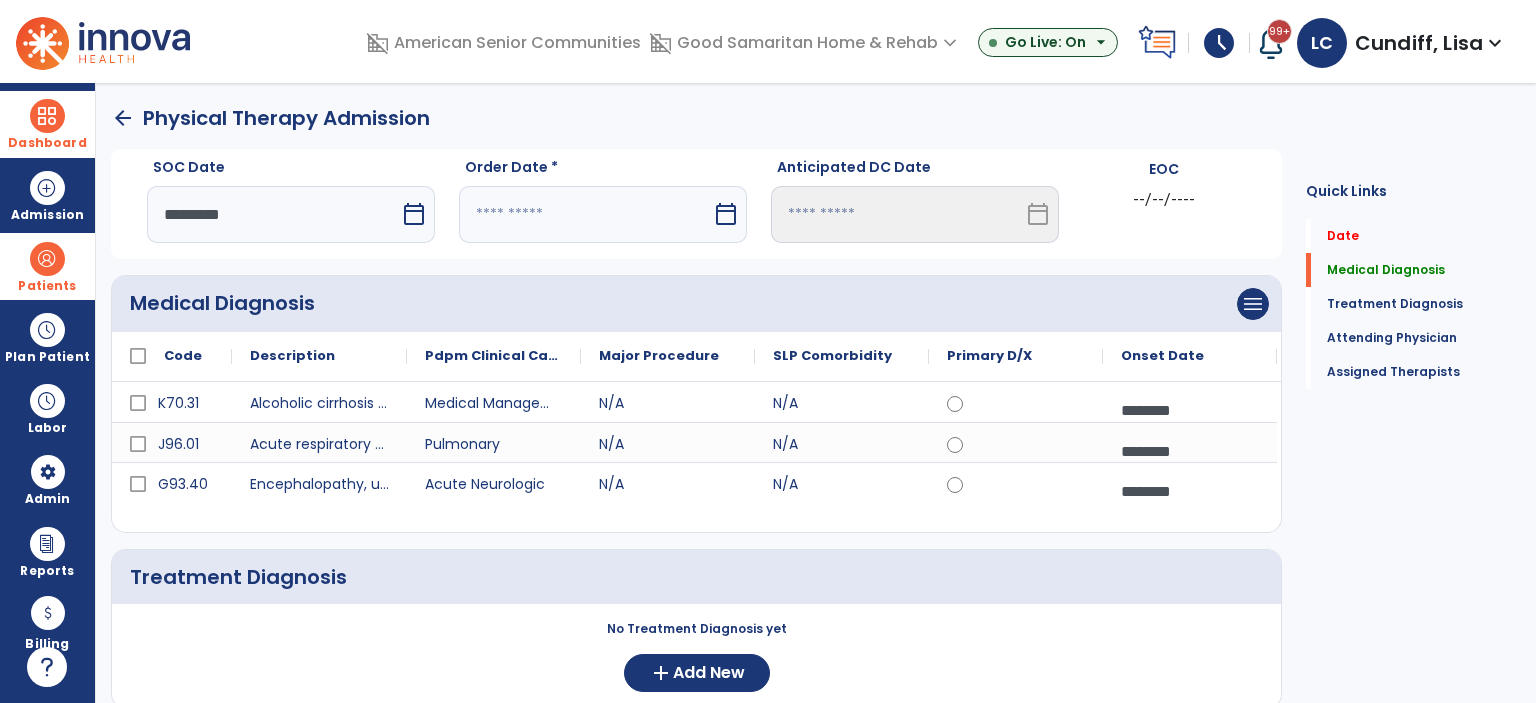 click on "calendar_today" at bounding box center (726, 214) 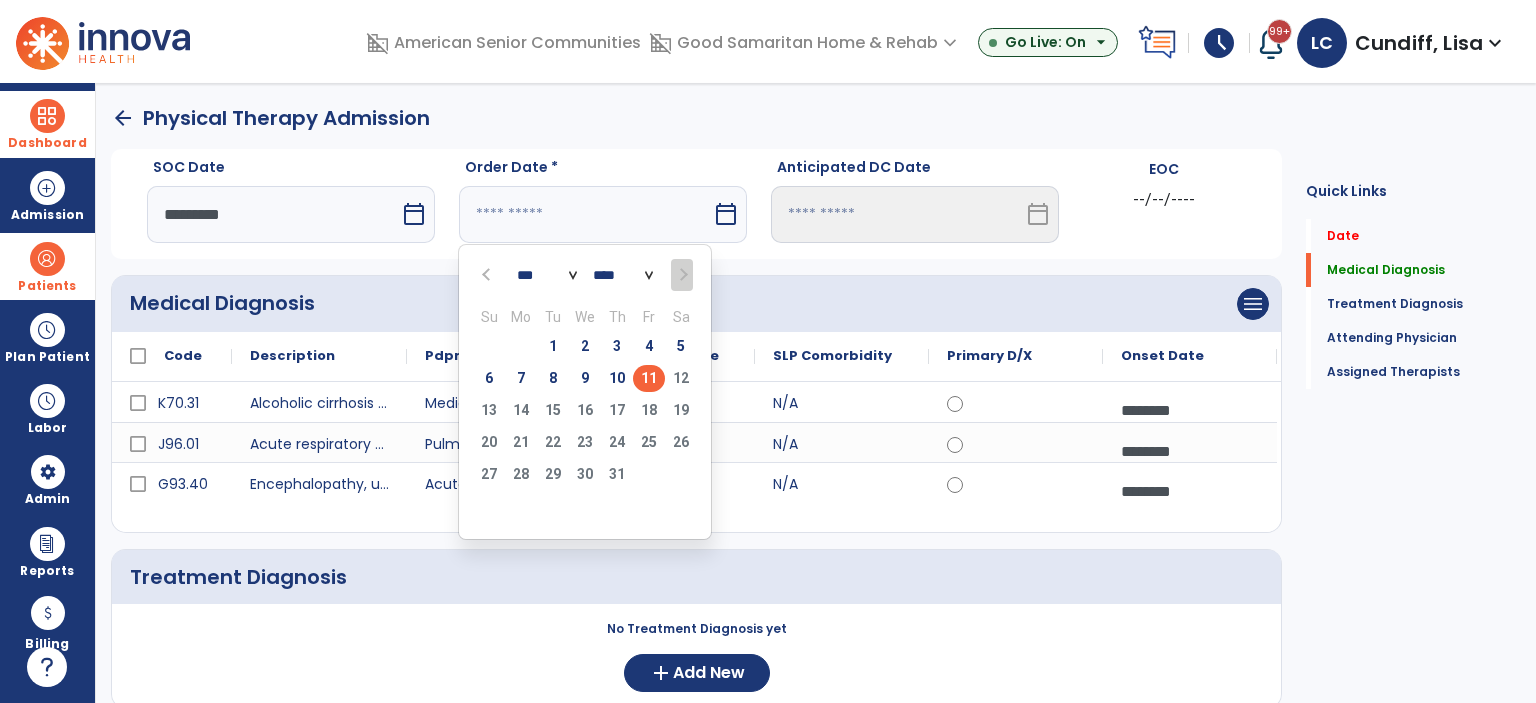 click on "11" at bounding box center (649, 378) 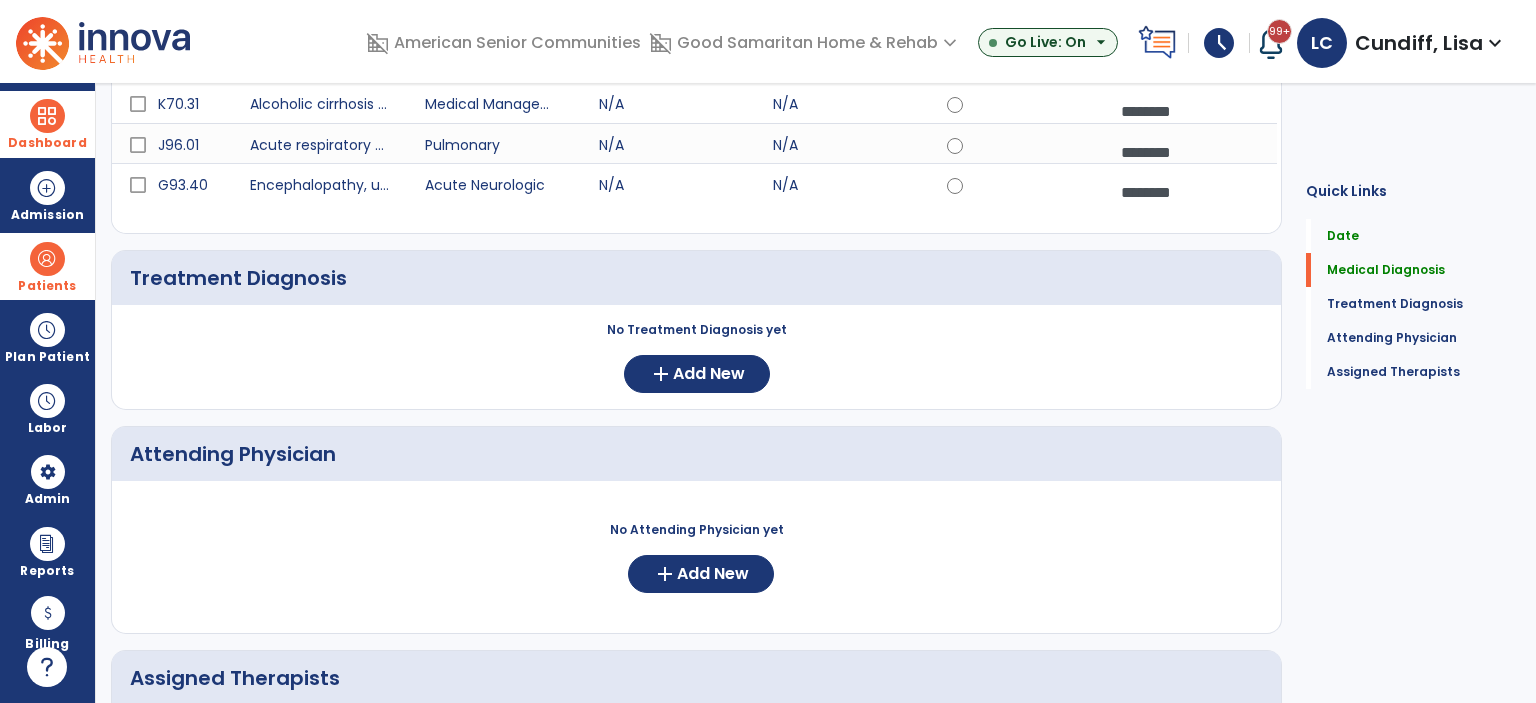scroll, scrollTop: 300, scrollLeft: 0, axis: vertical 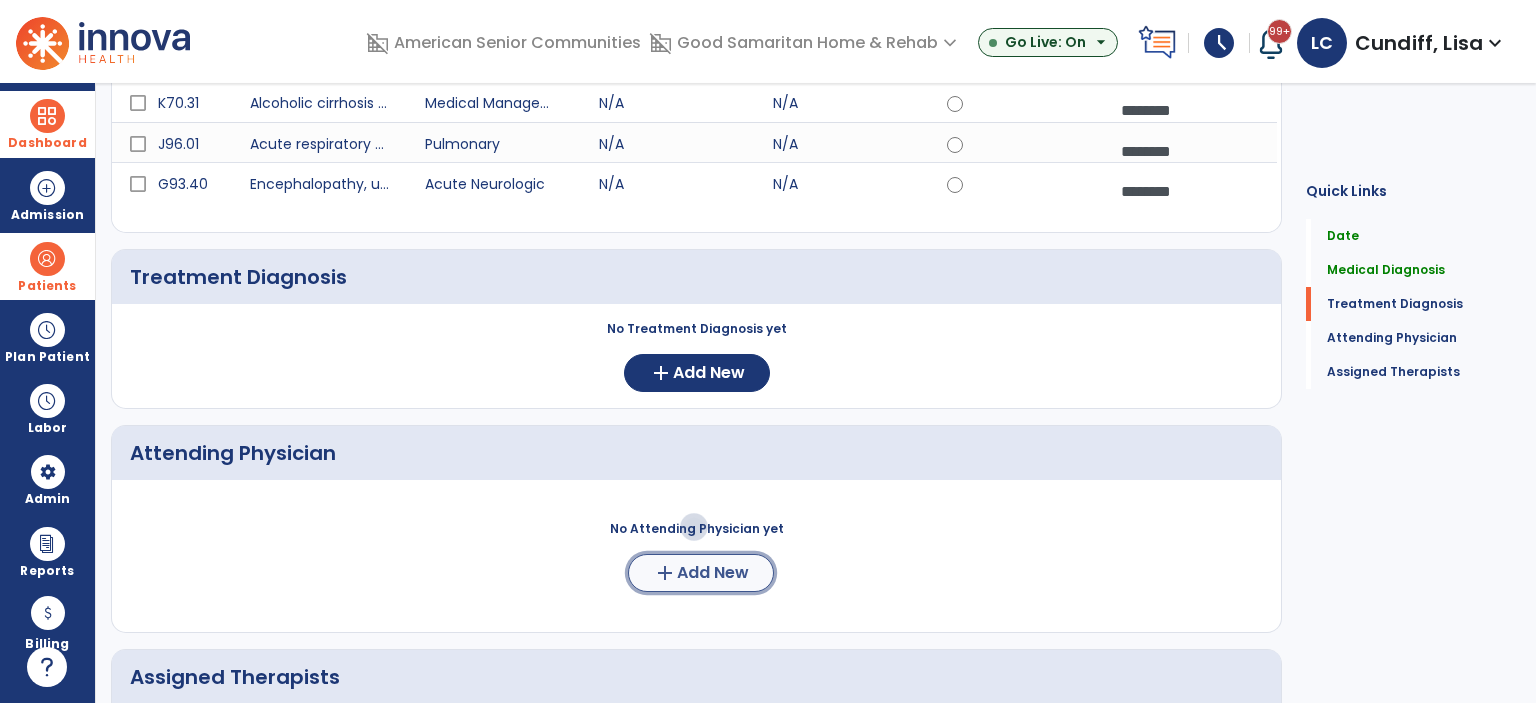 click on "add  Add New" 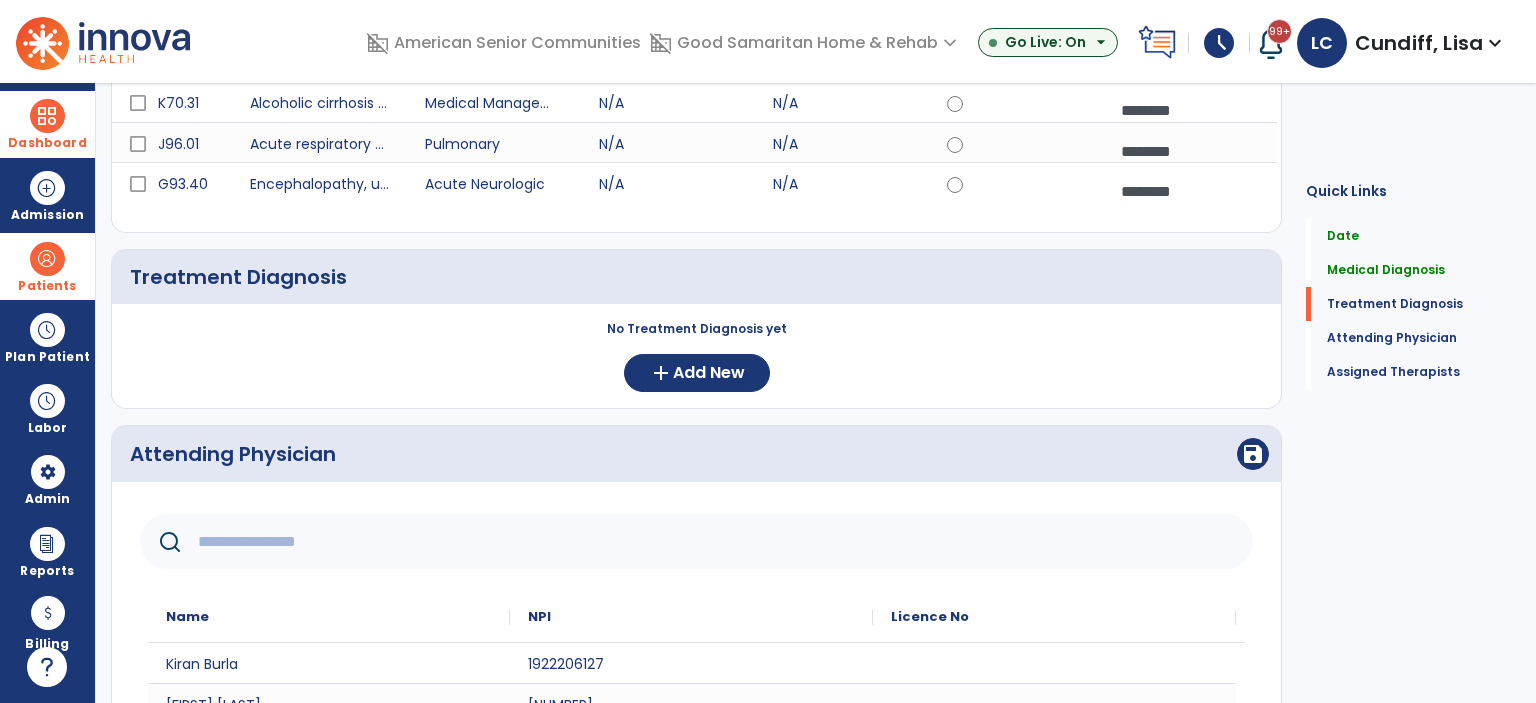 click 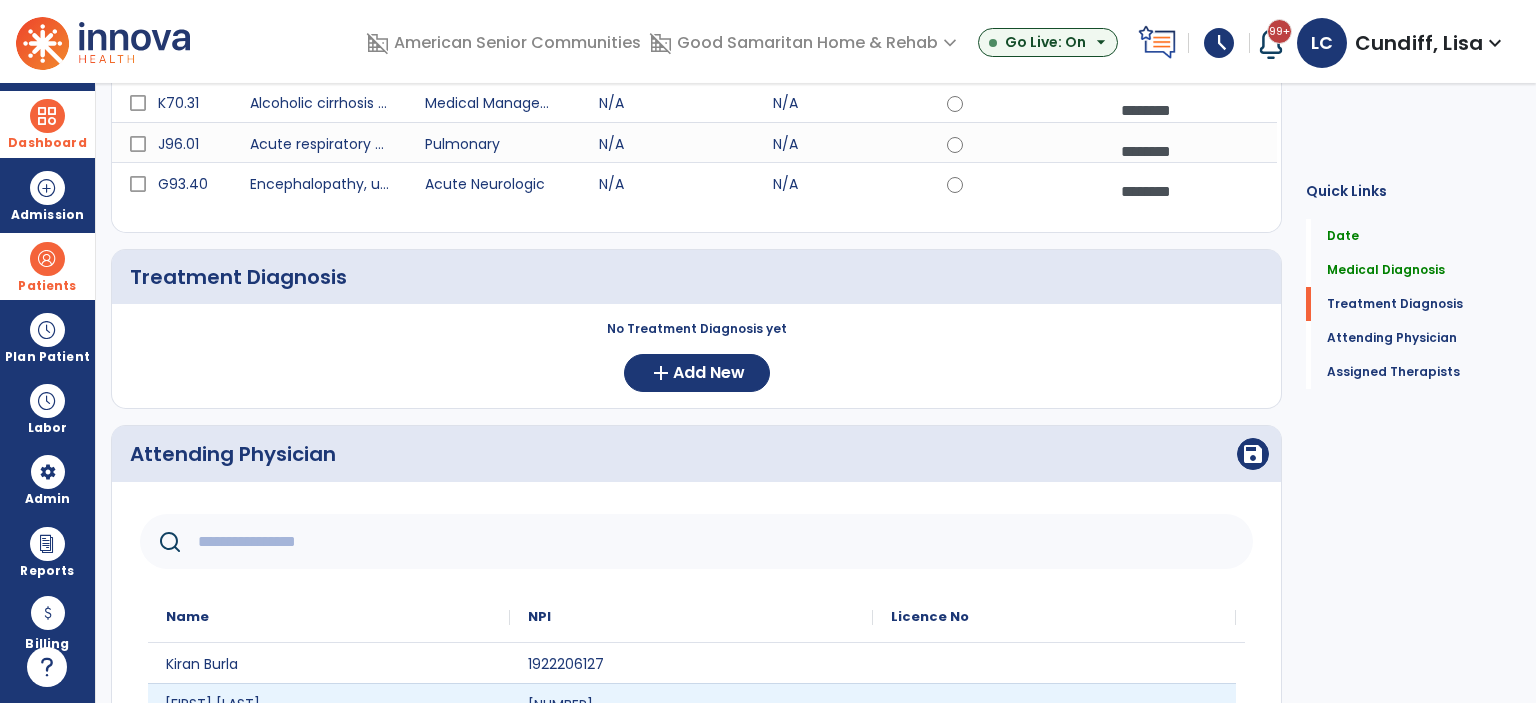 click on "Terry Gehlhausen" 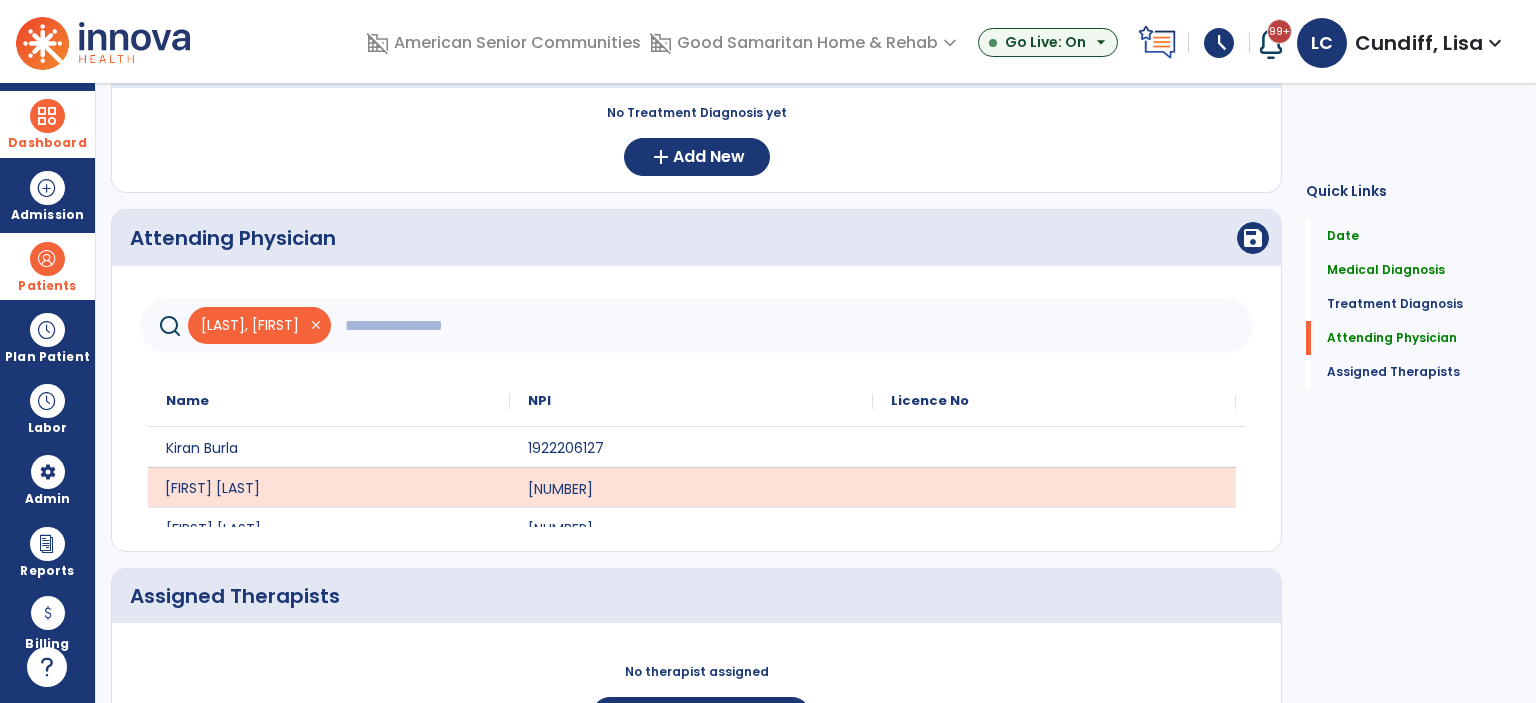 scroll, scrollTop: 617, scrollLeft: 0, axis: vertical 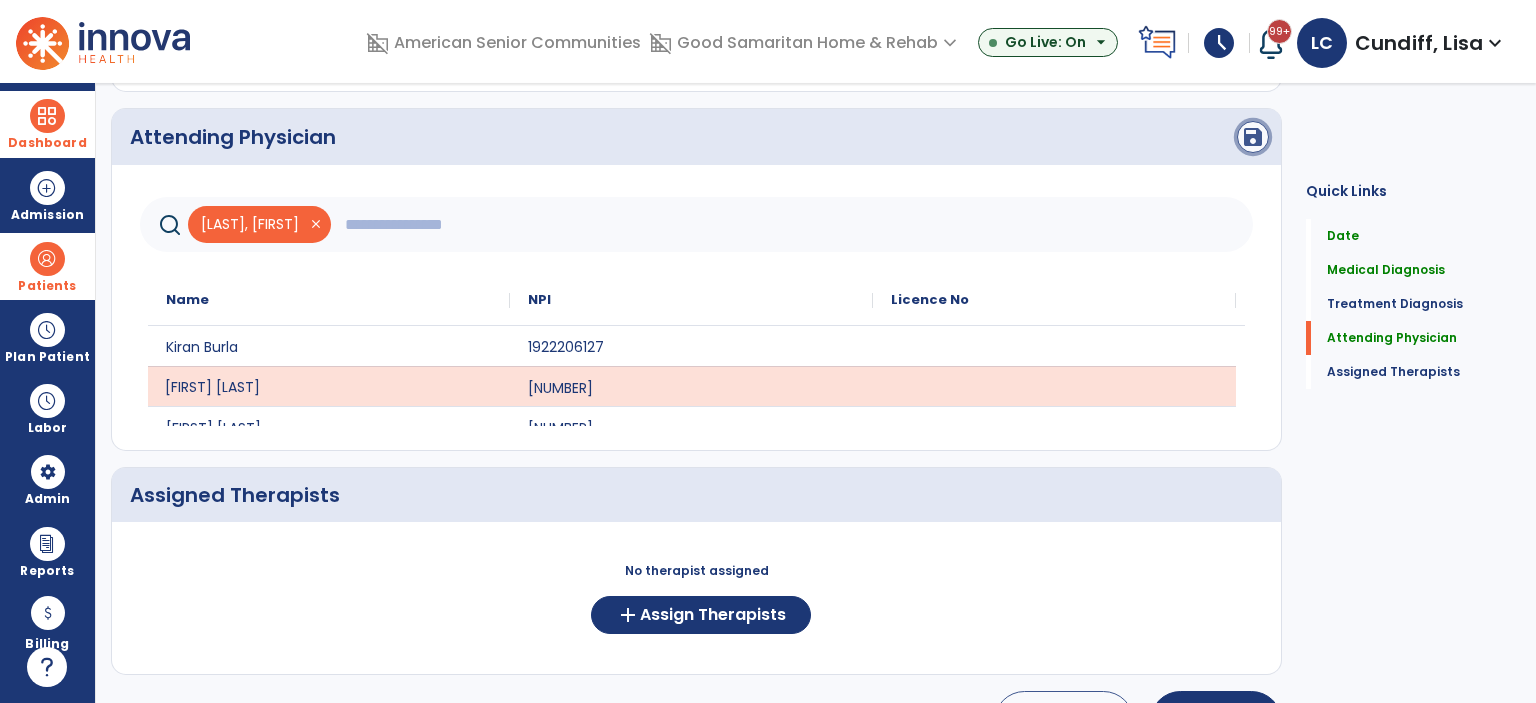 click on "save" 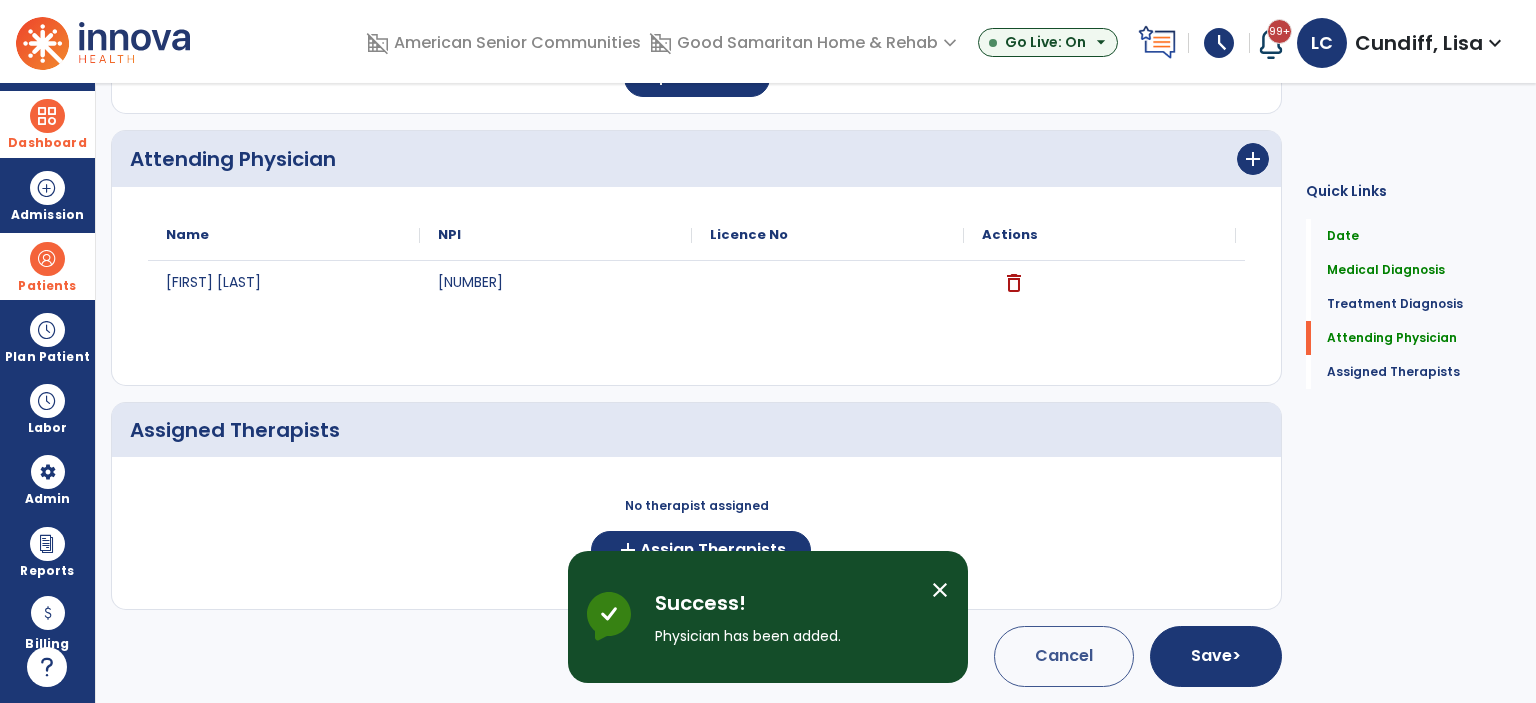 scroll, scrollTop: 591, scrollLeft: 0, axis: vertical 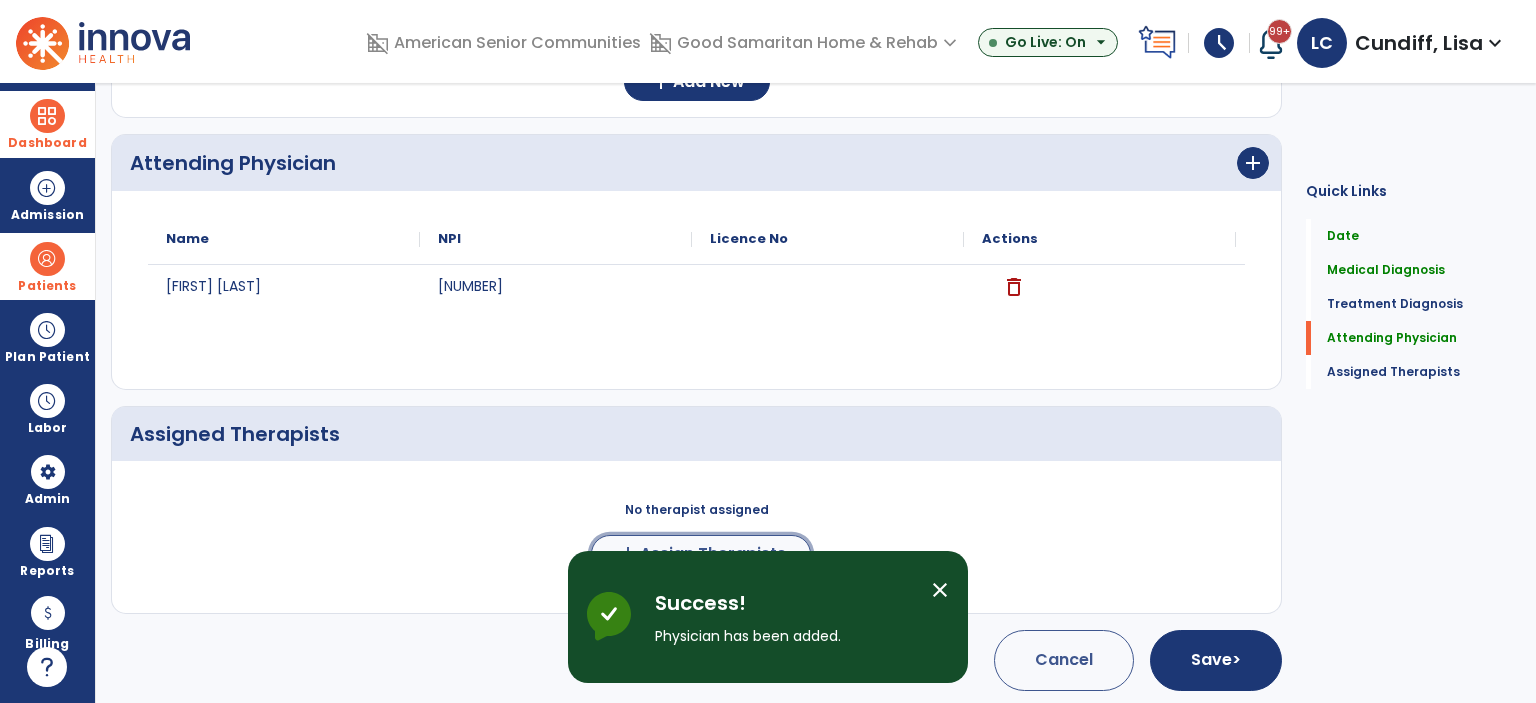click on "Assign Therapists" 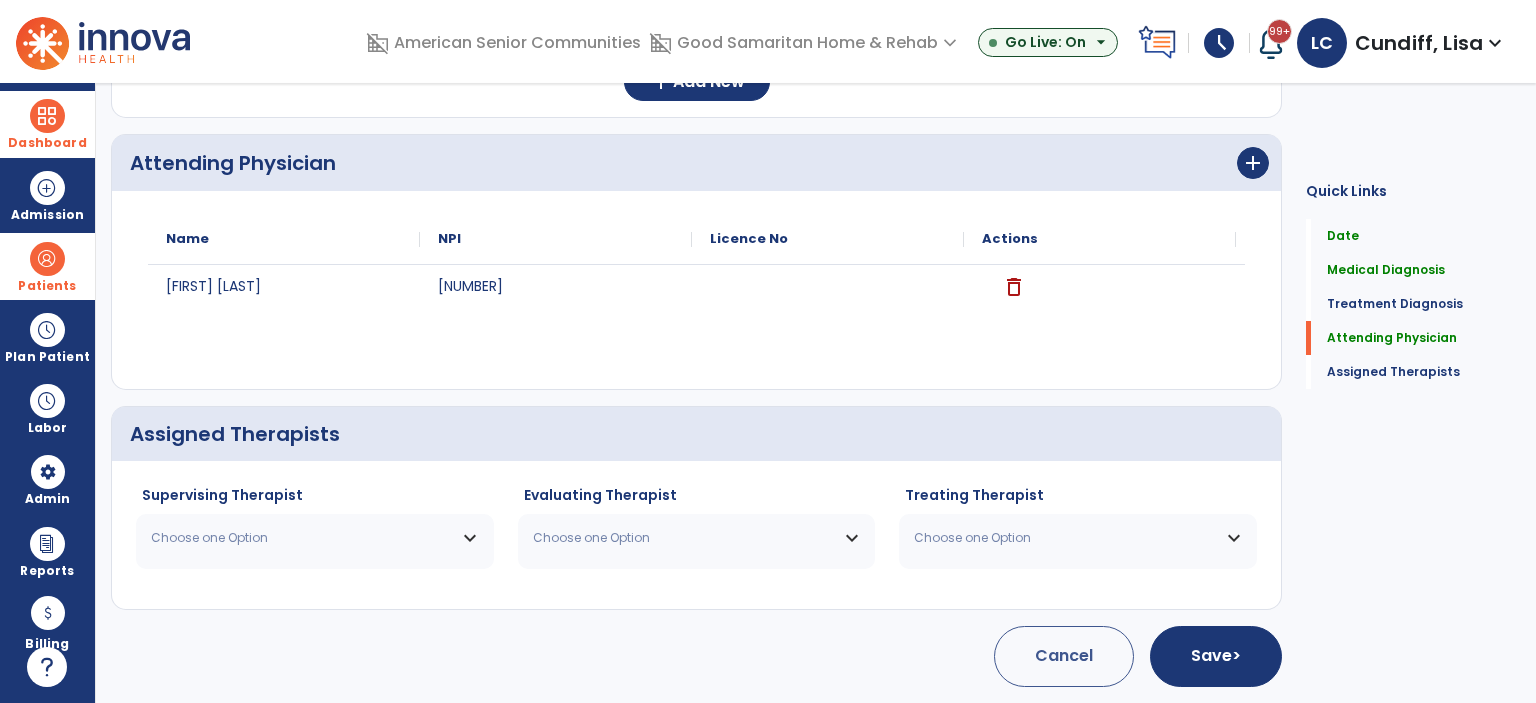 scroll, scrollTop: 588, scrollLeft: 0, axis: vertical 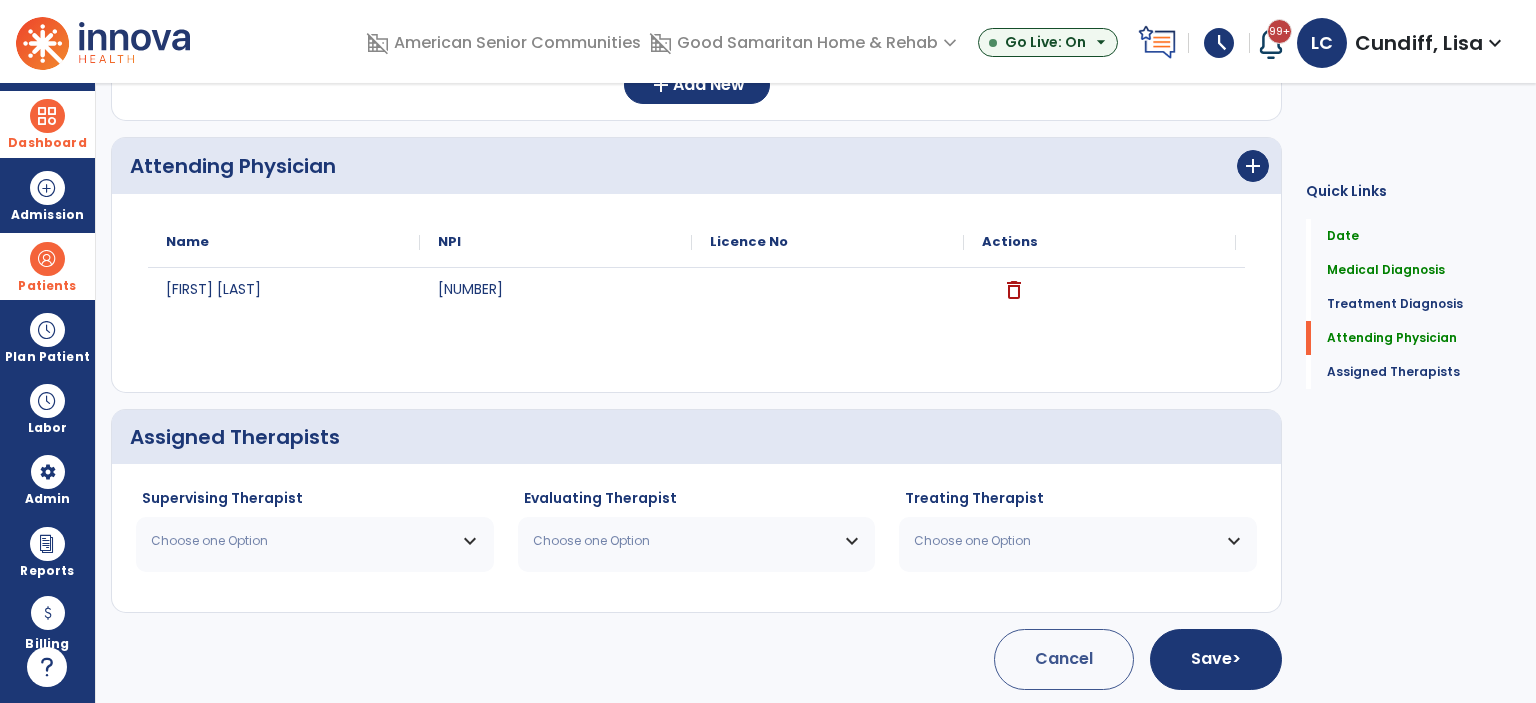 click on "Choose one Option" at bounding box center (315, 541) 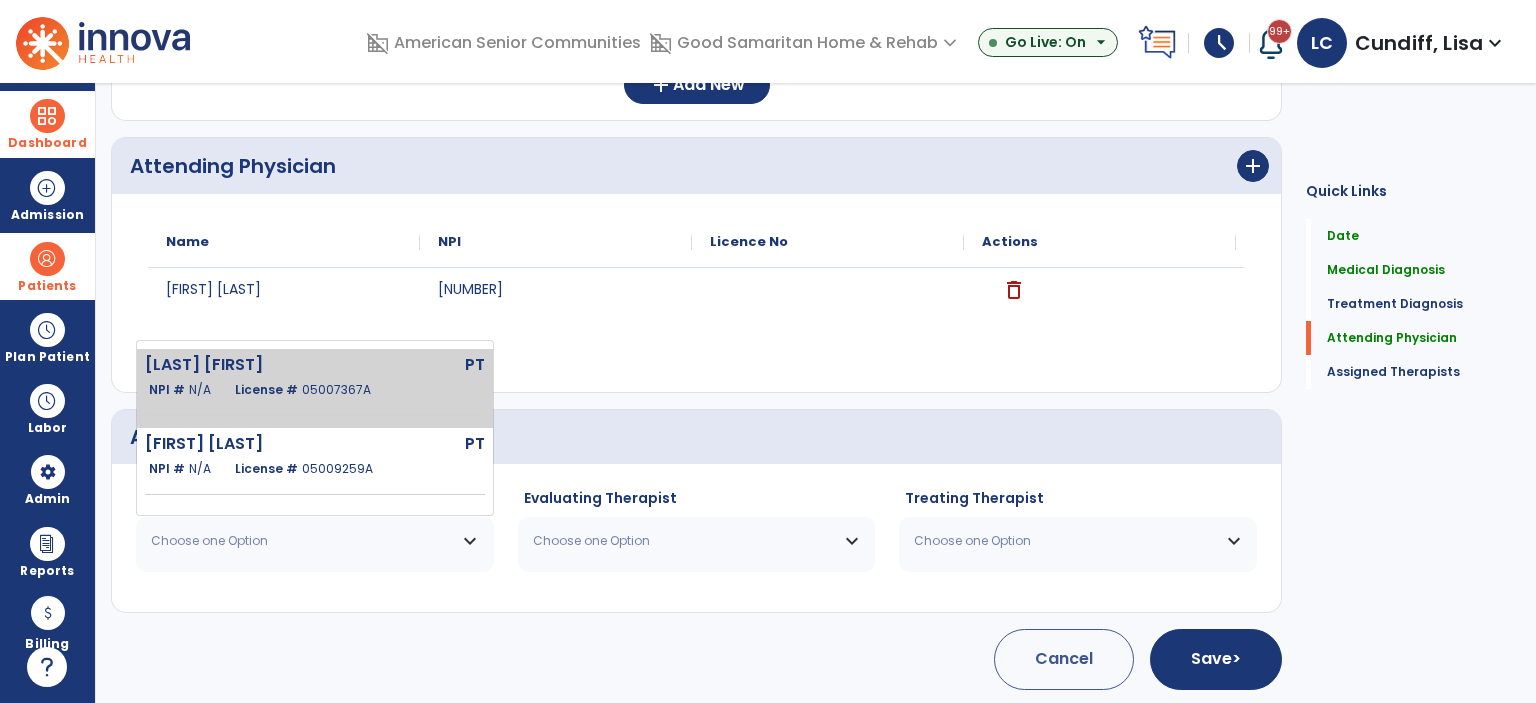 click on "Cundiff Lisa  PT   NPI #  N/A   License #  05007367A" 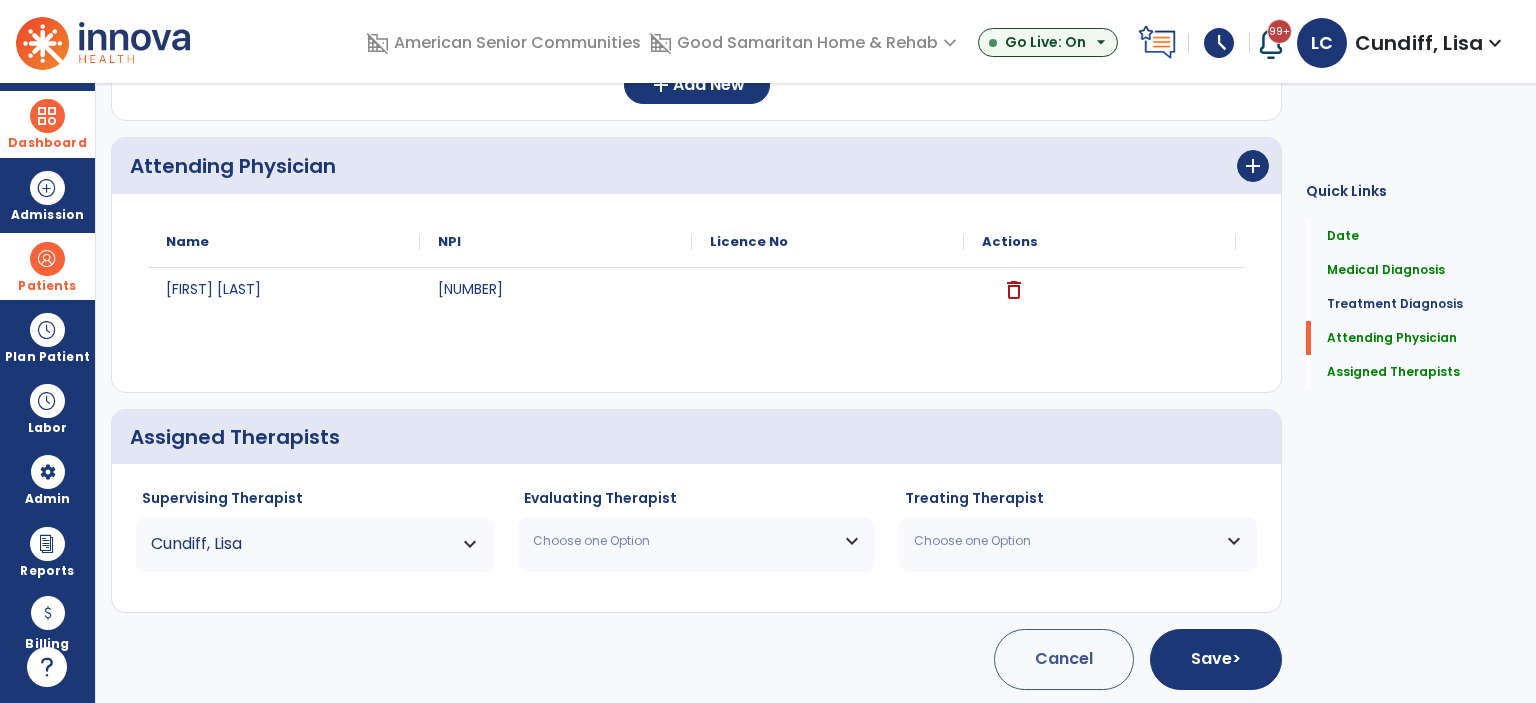 click on "Choose one Option" at bounding box center (697, 541) 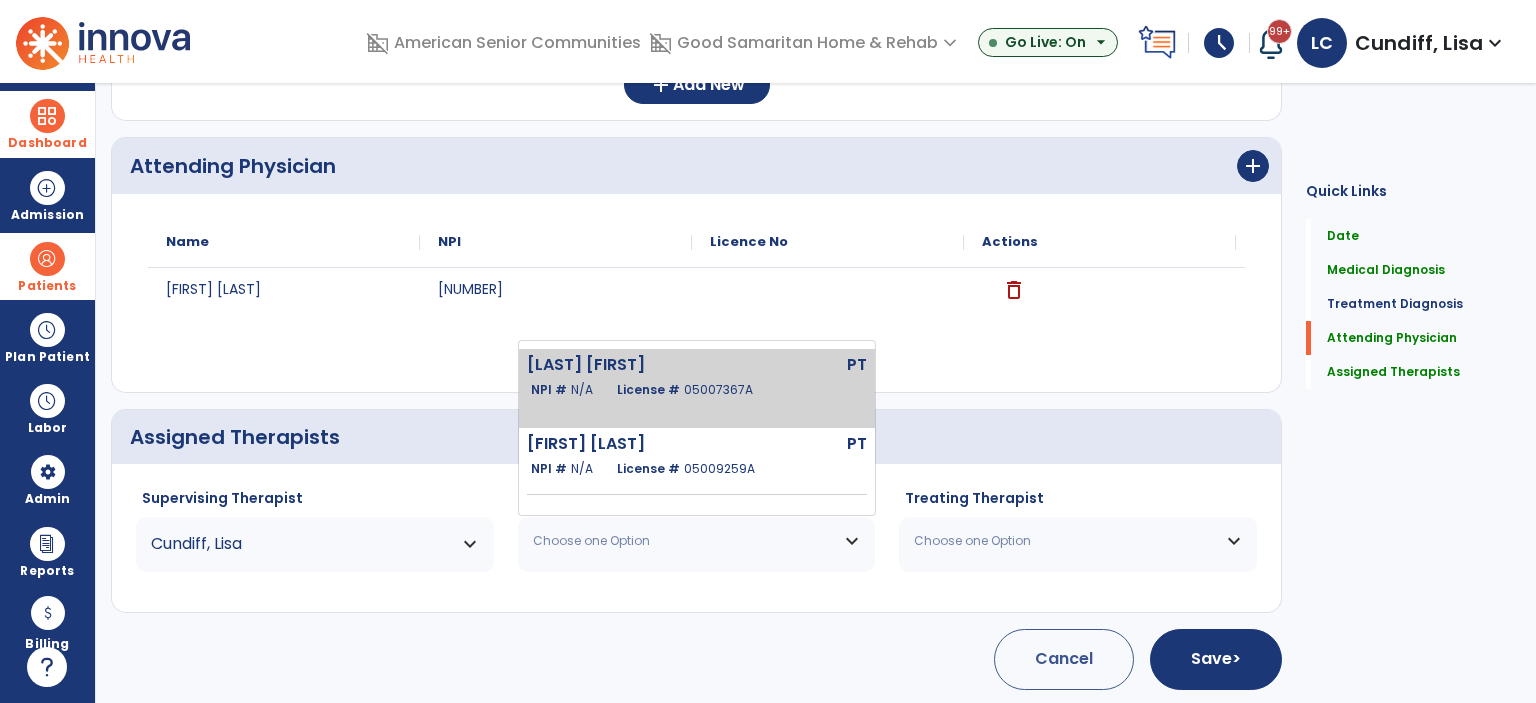 click 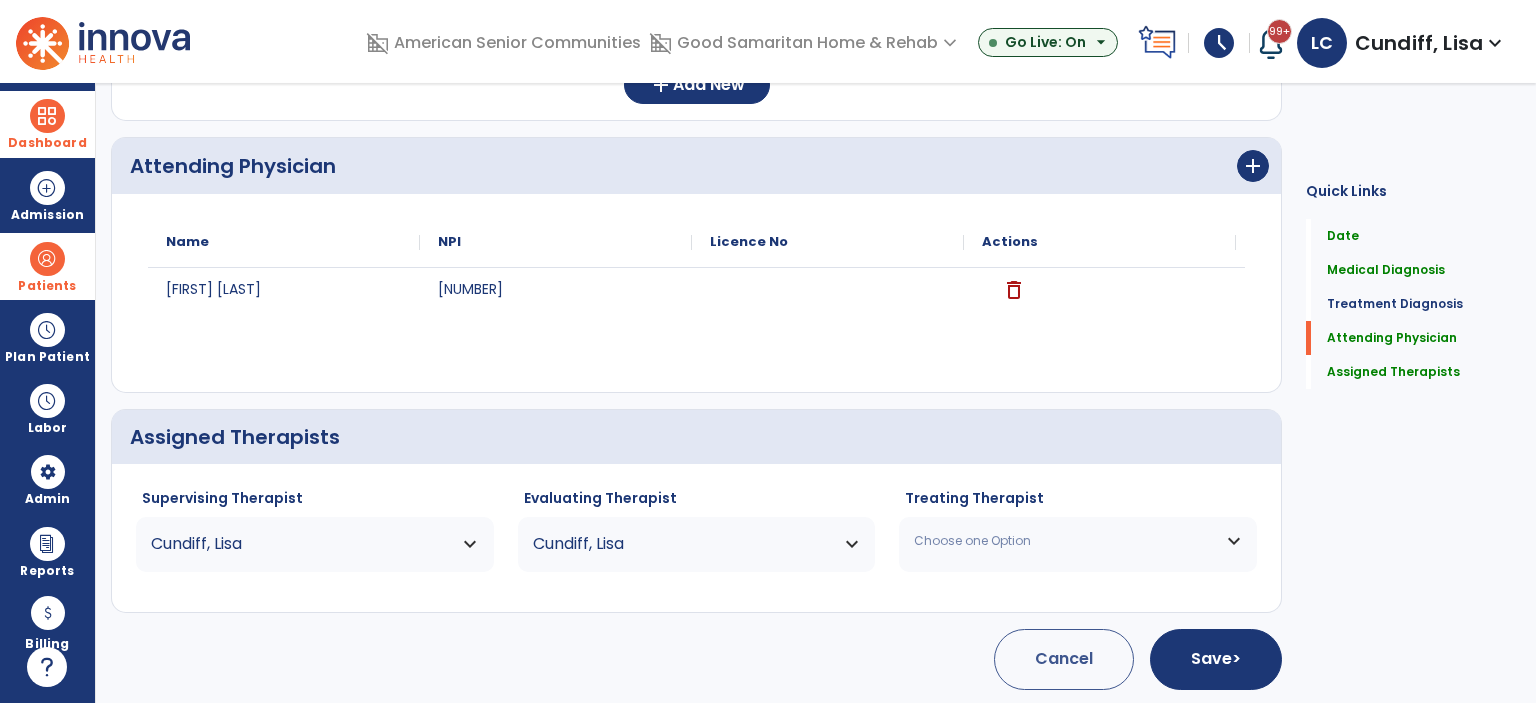 click on "Choose one Option" at bounding box center [1078, 541] 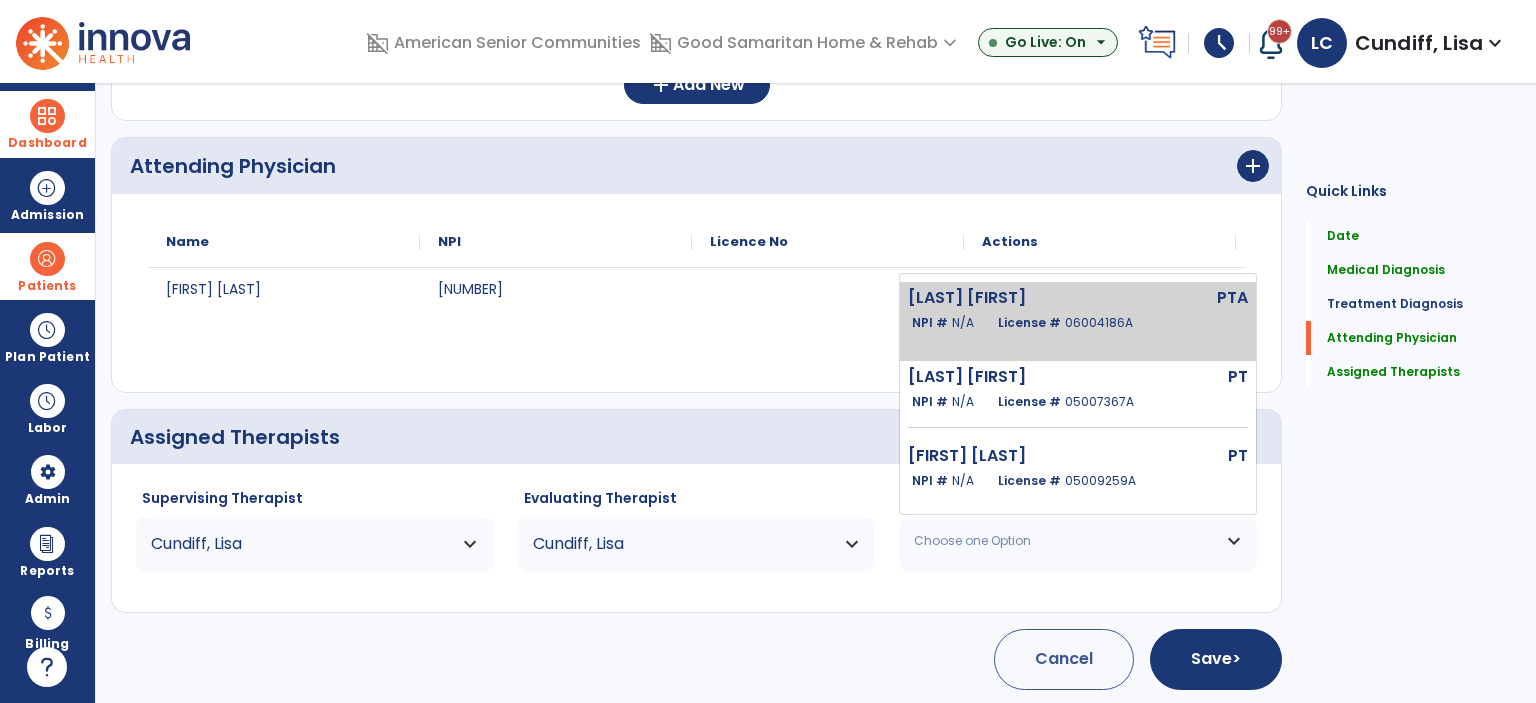 click on "License #  06004186A" 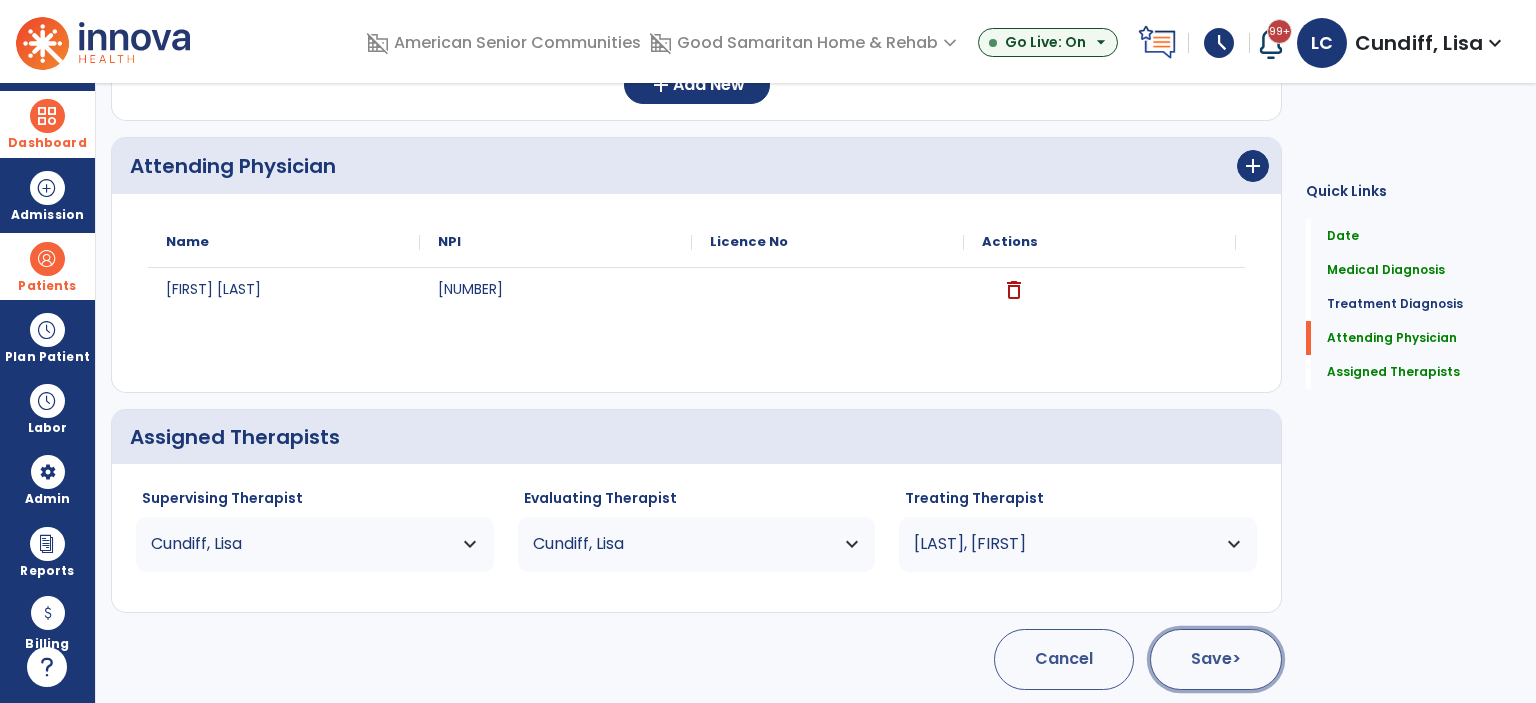 click on "Save  >" 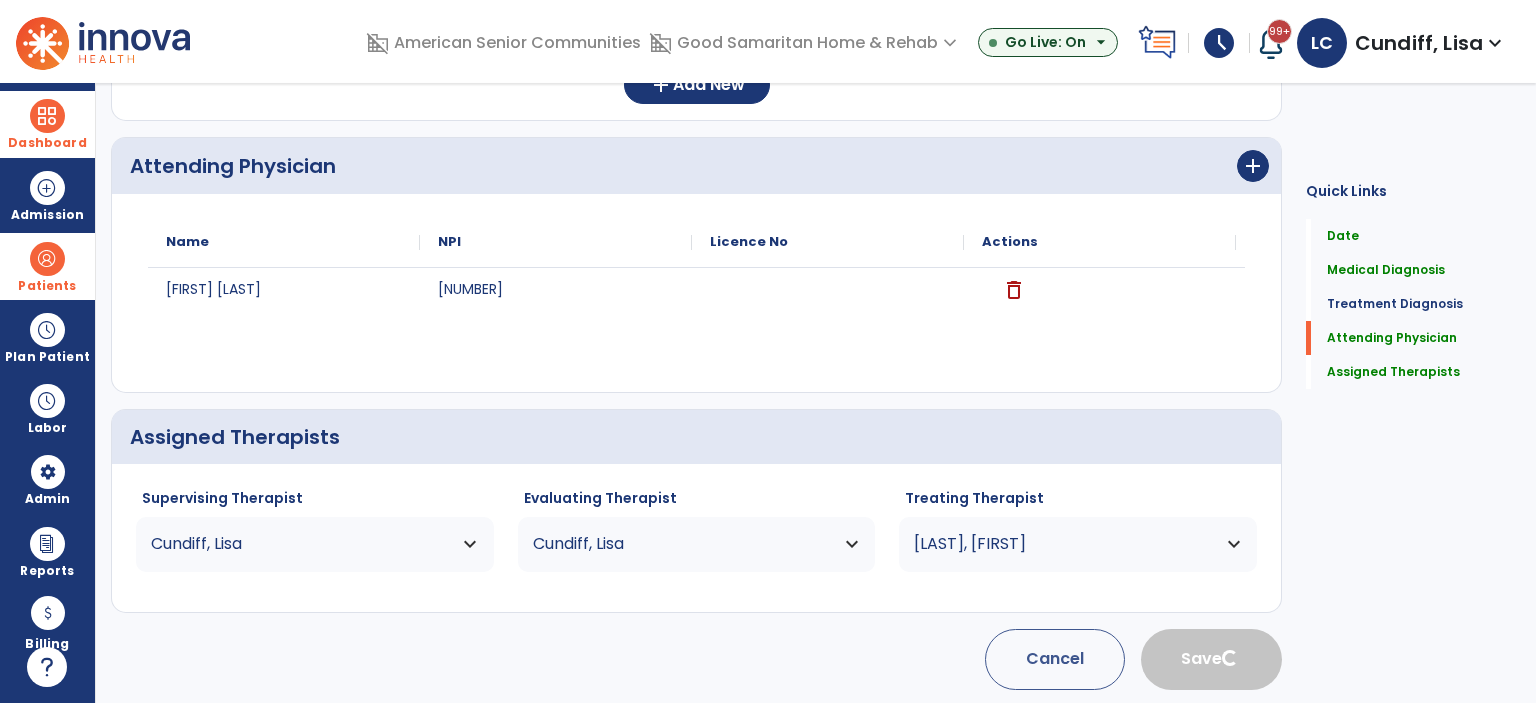 type 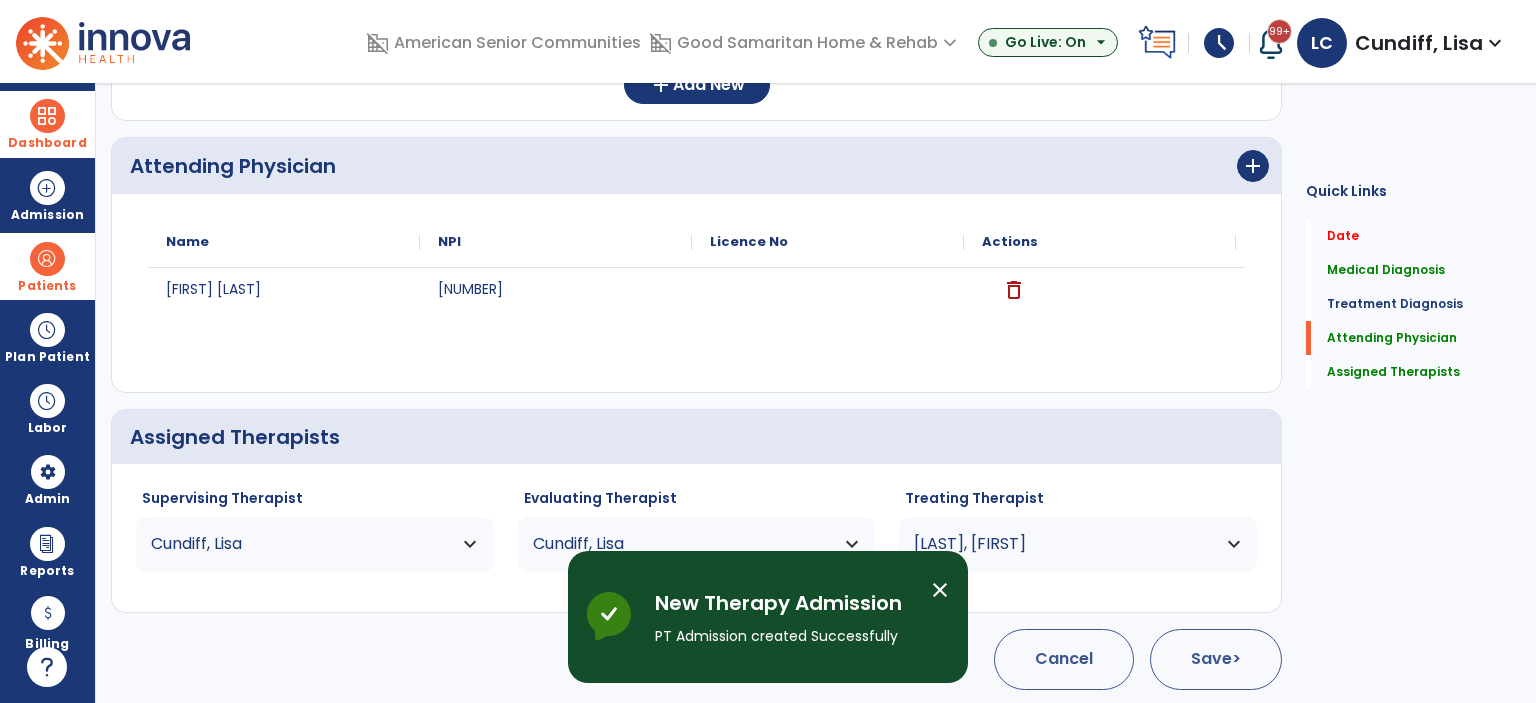 scroll, scrollTop: 99, scrollLeft: 0, axis: vertical 